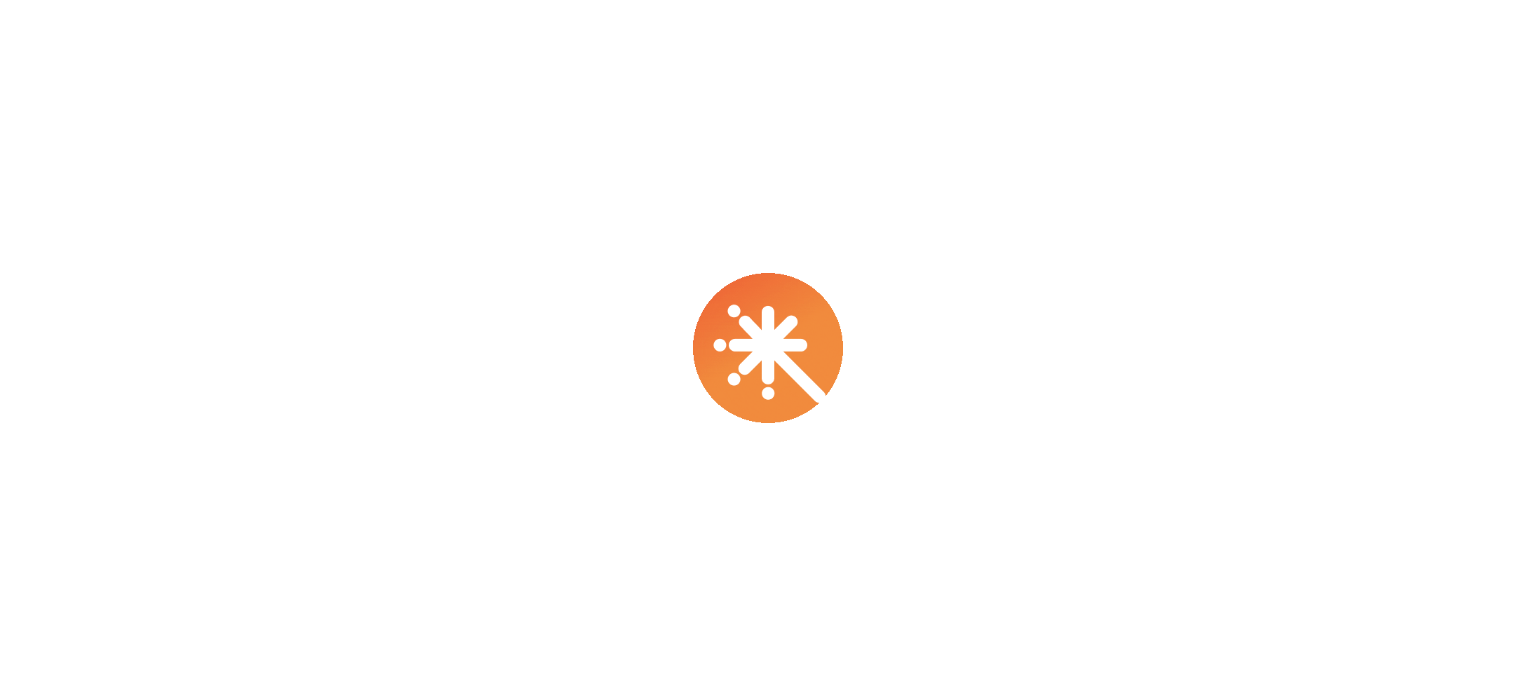 scroll, scrollTop: 0, scrollLeft: 0, axis: both 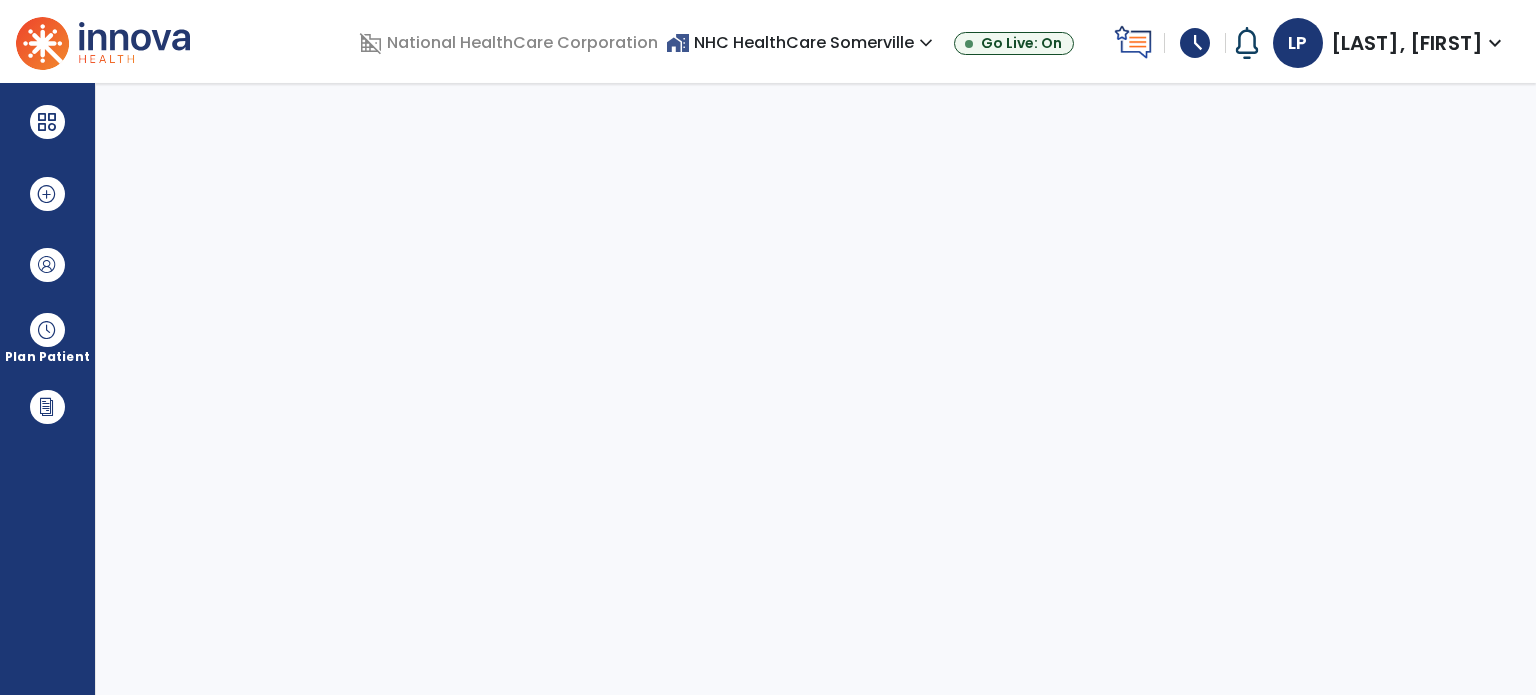 select on "****" 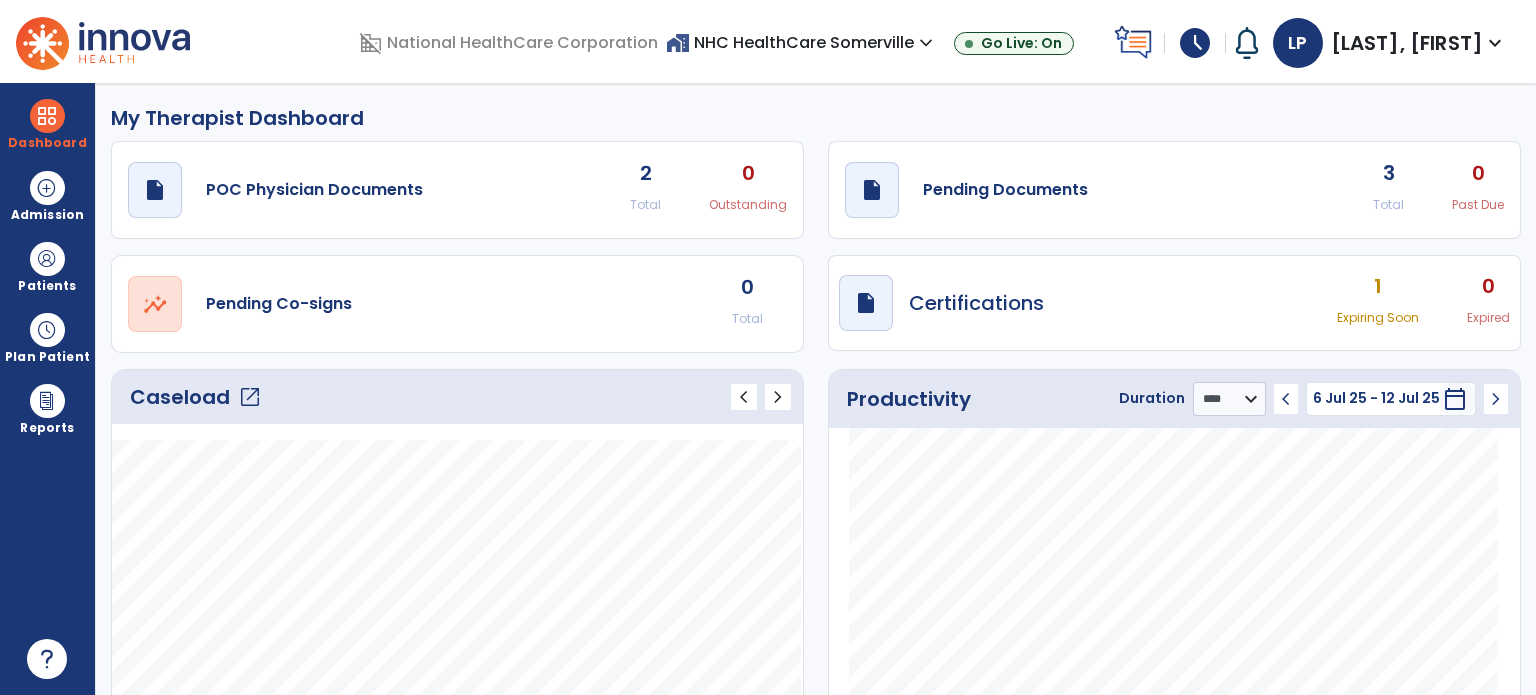 click on "open_in_new" 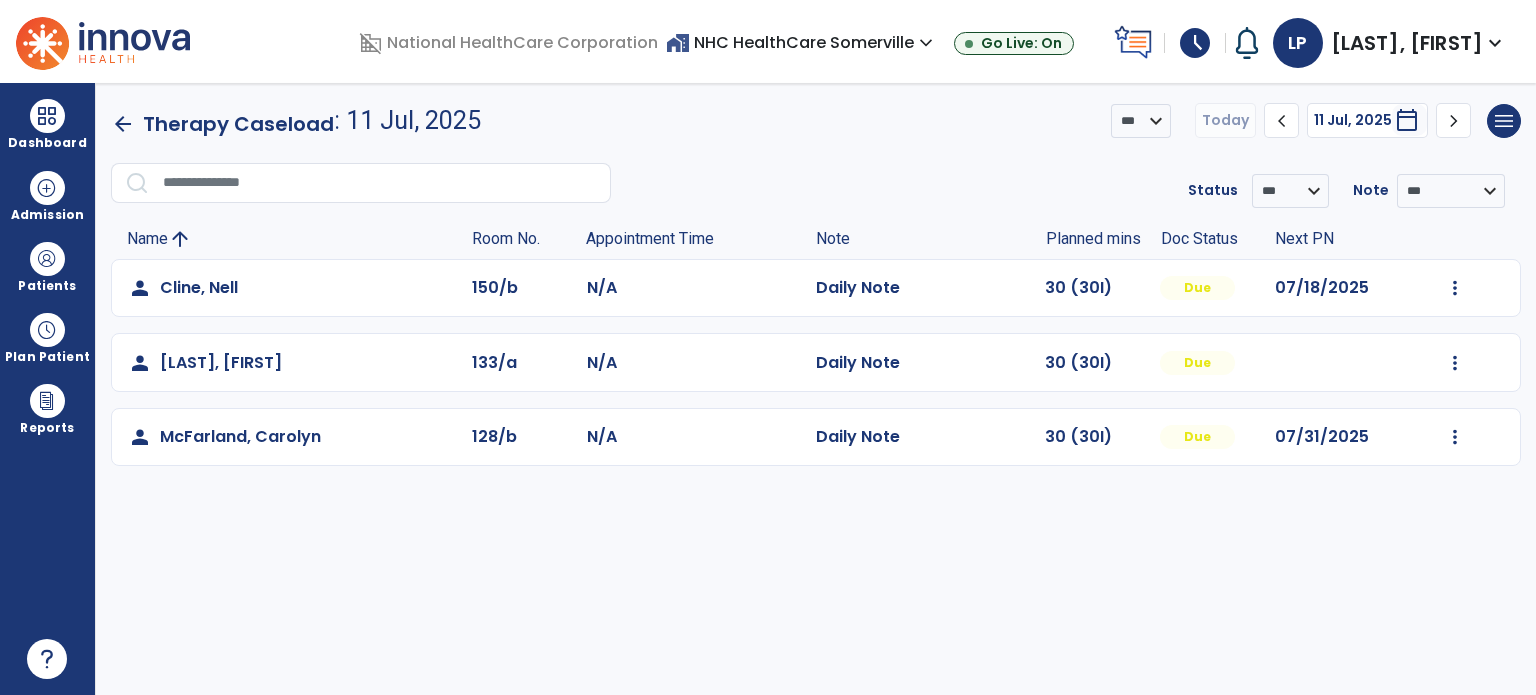 click on "arrow_back" 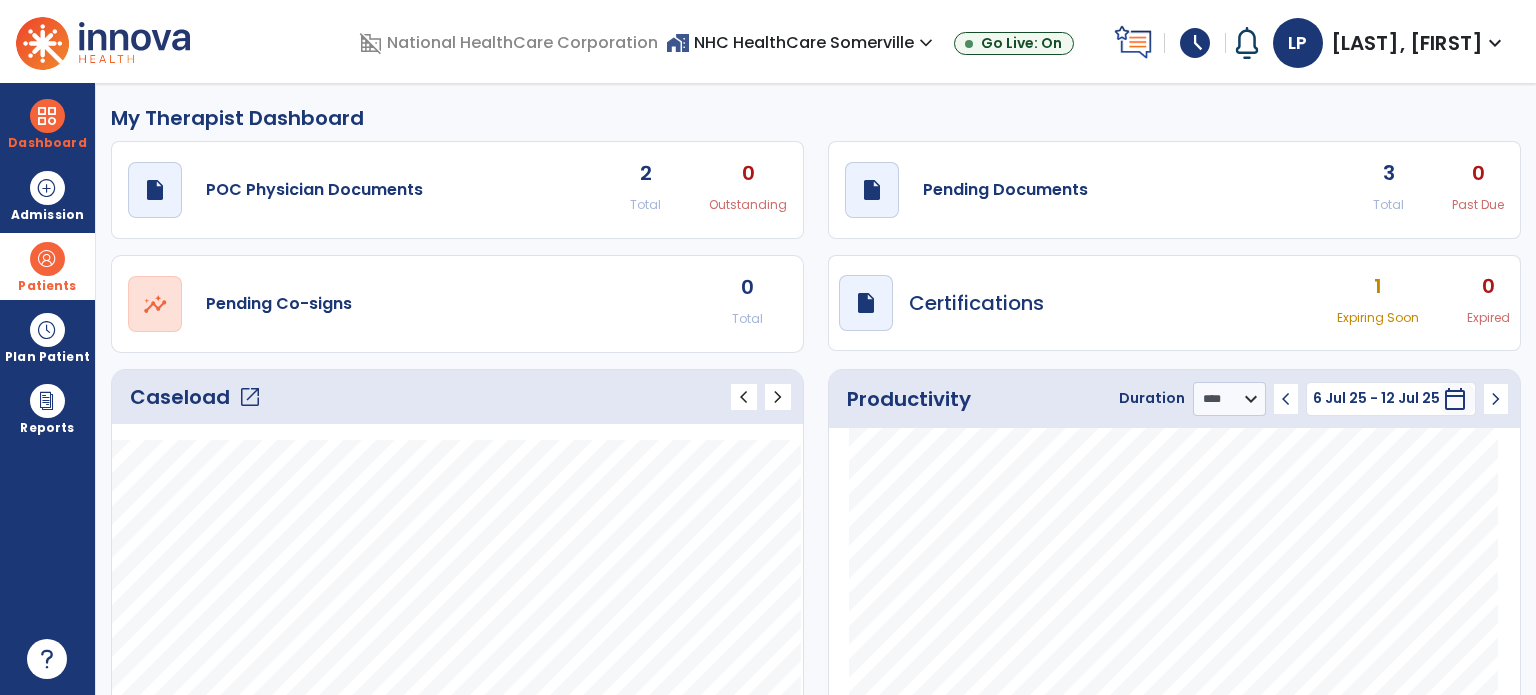 click at bounding box center (47, 259) 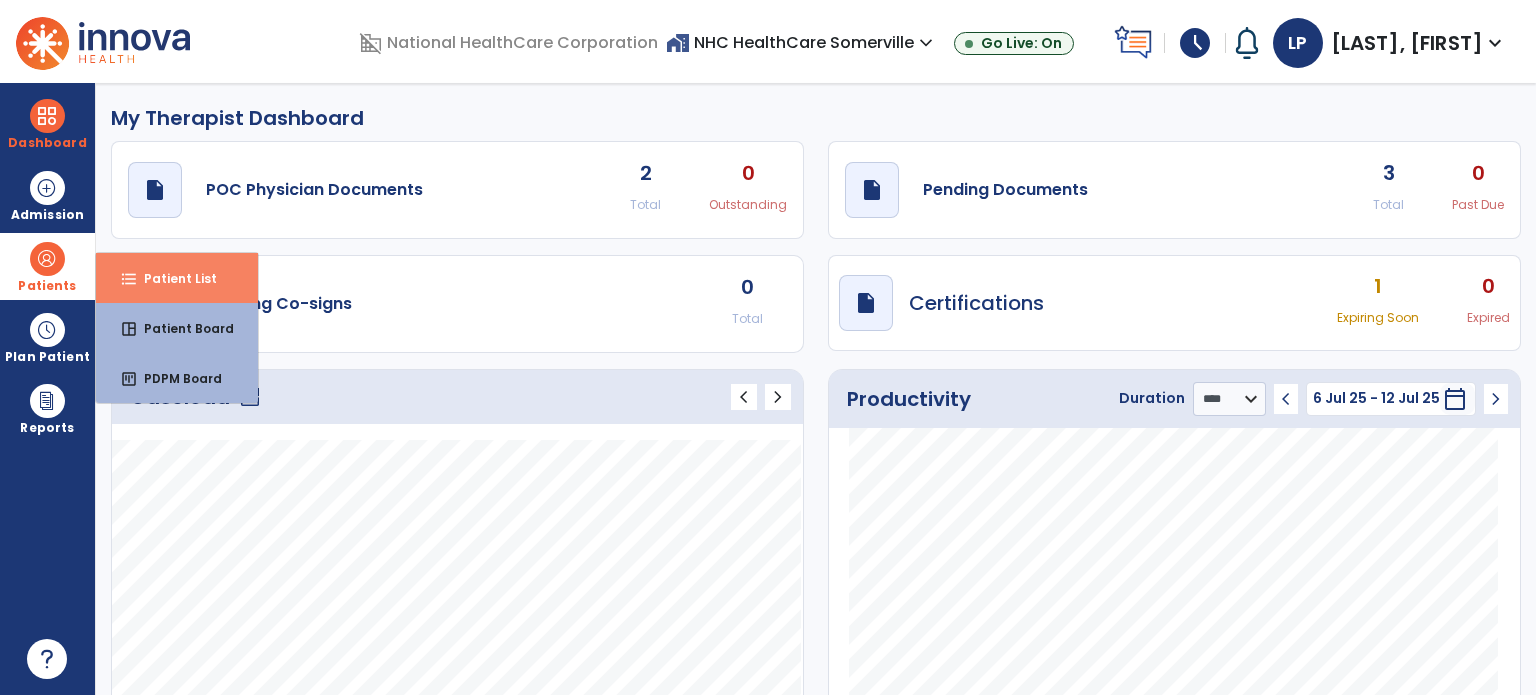 click on "format_list_bulleted  Patient List" at bounding box center (177, 278) 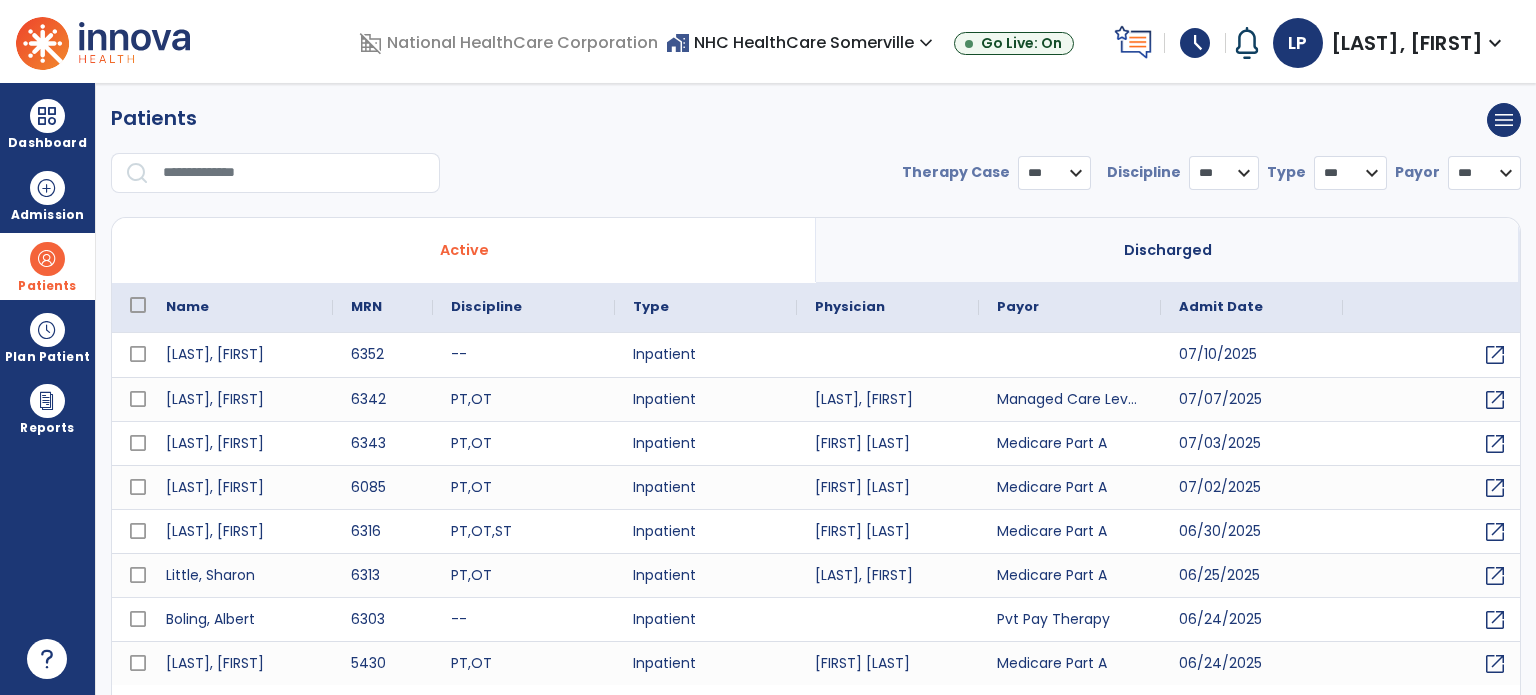 select on "***" 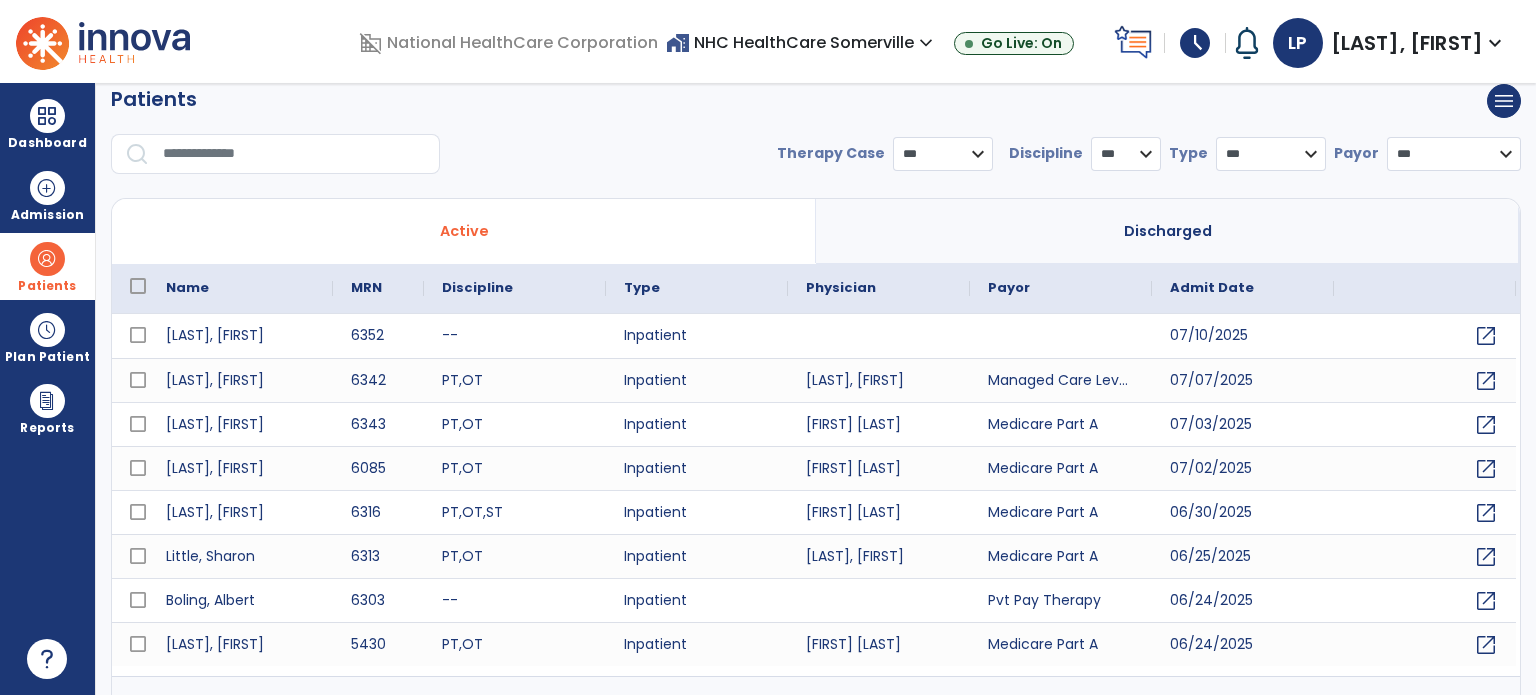 scroll, scrollTop: 46, scrollLeft: 0, axis: vertical 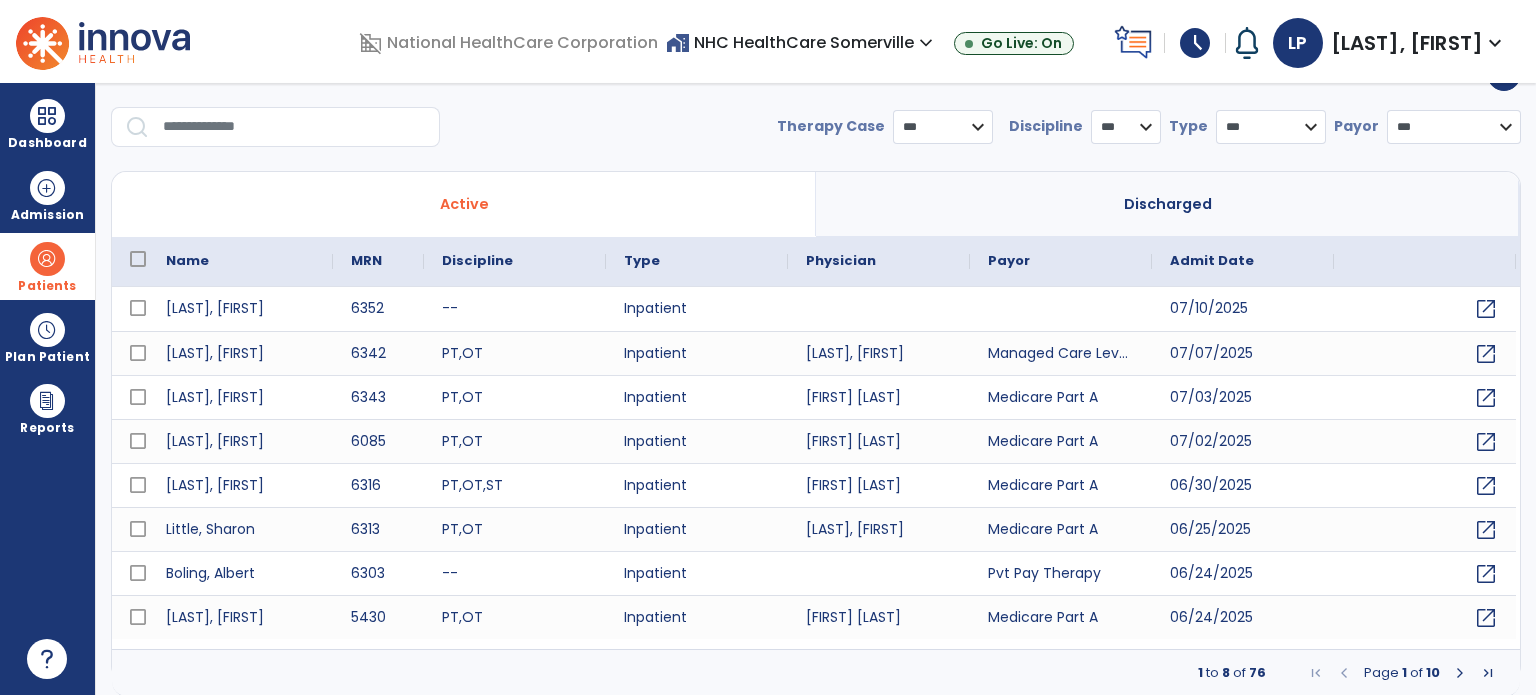 click at bounding box center [1460, 673] 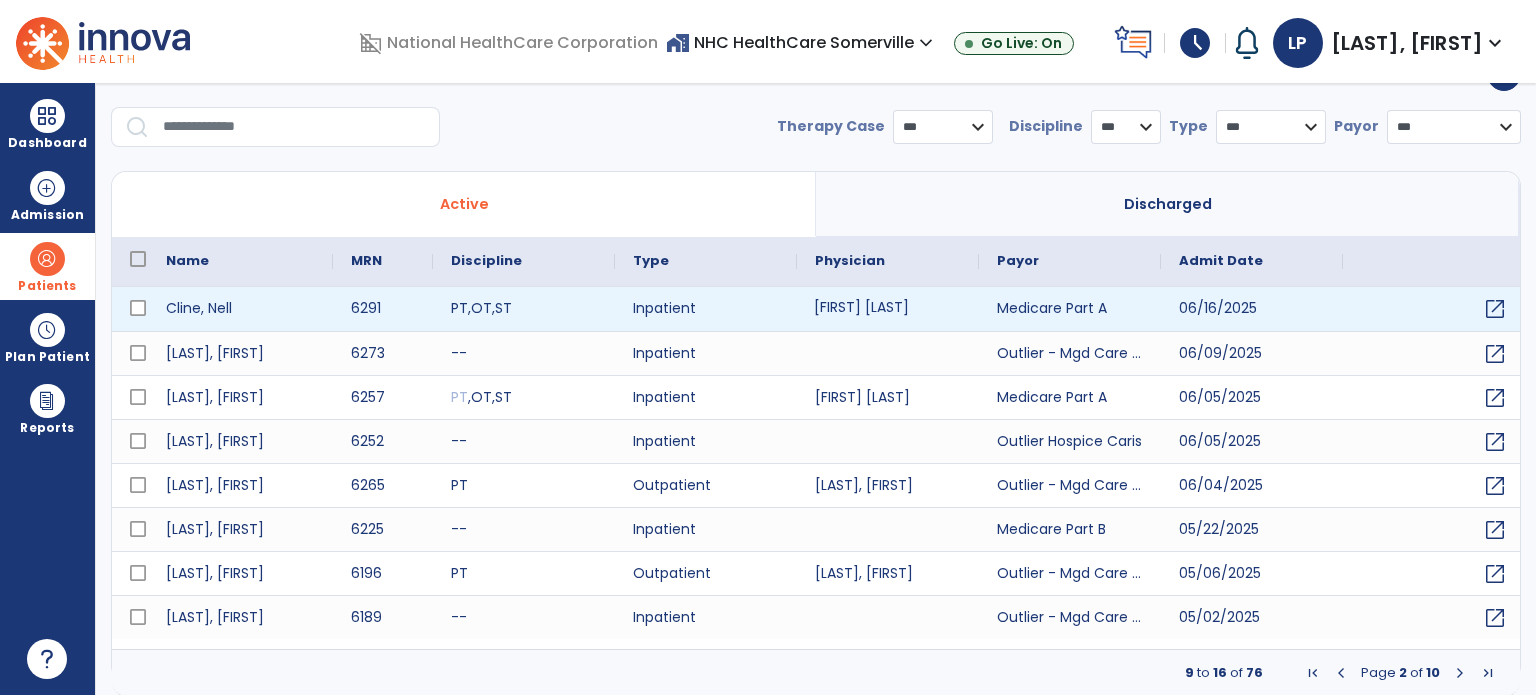 click on "David" at bounding box center [888, 309] 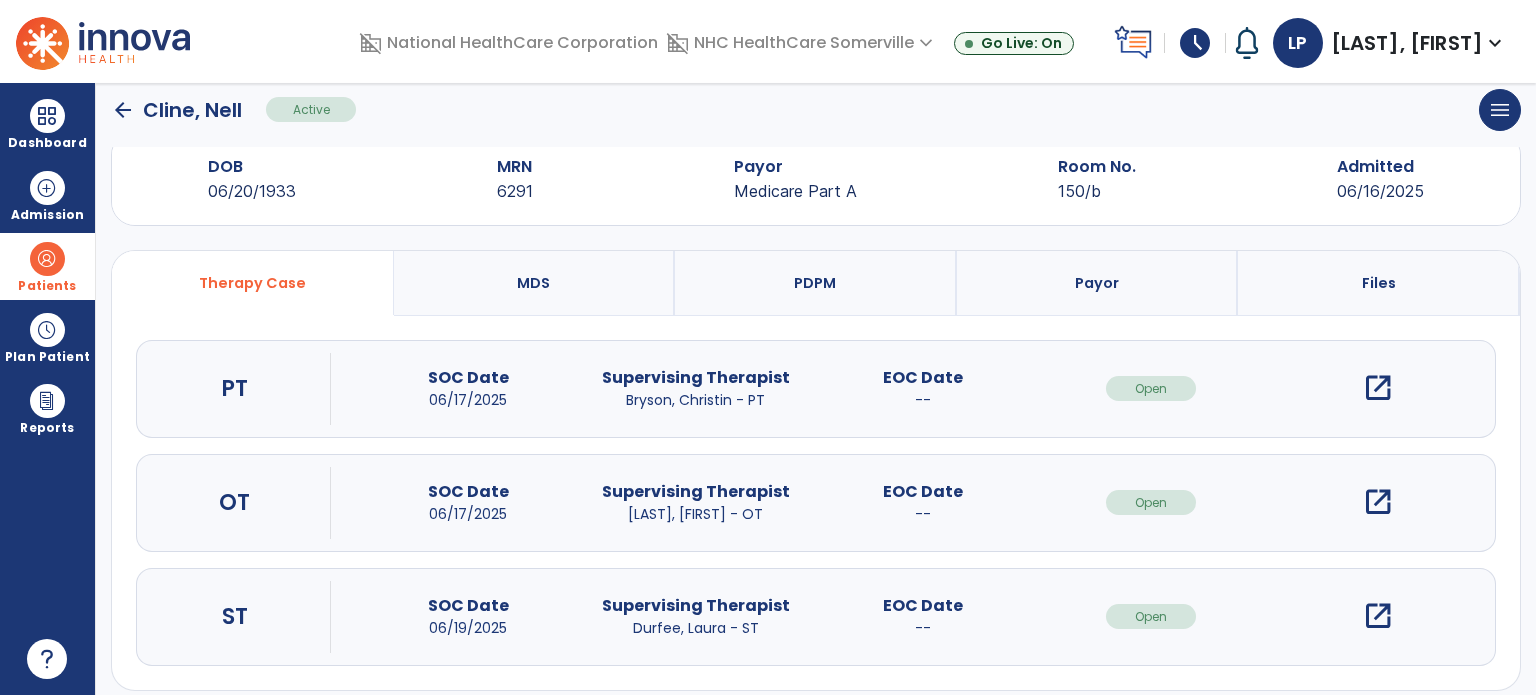 click on "open_in_new" at bounding box center (1378, 616) 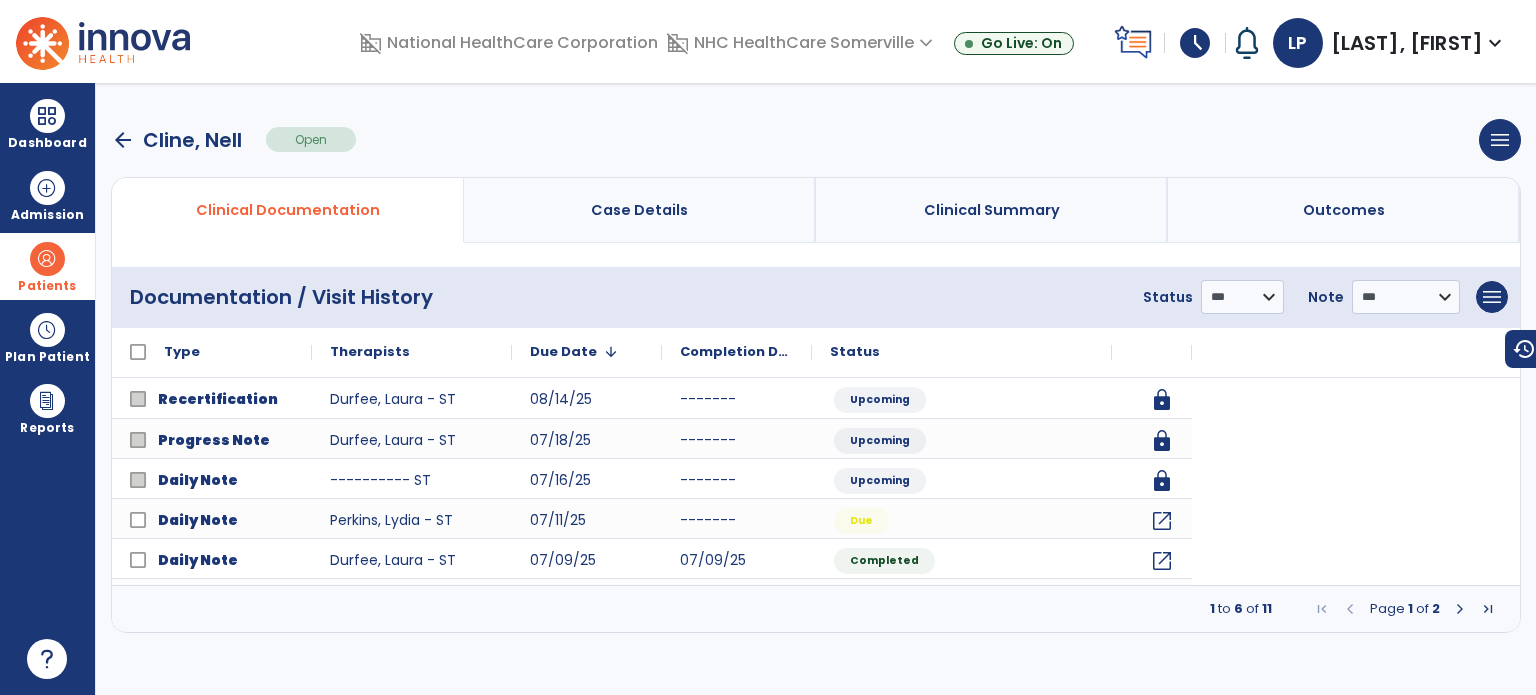 scroll, scrollTop: 0, scrollLeft: 0, axis: both 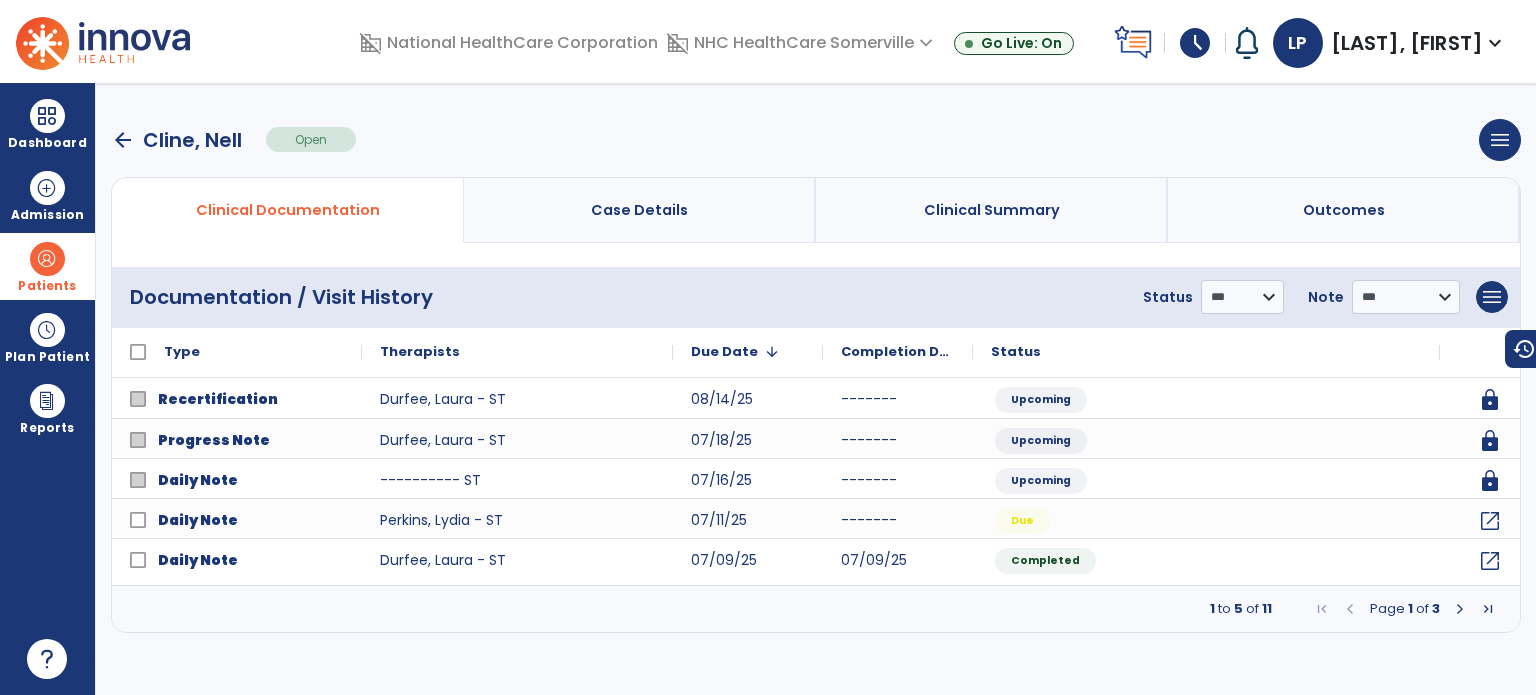click at bounding box center [1460, 609] 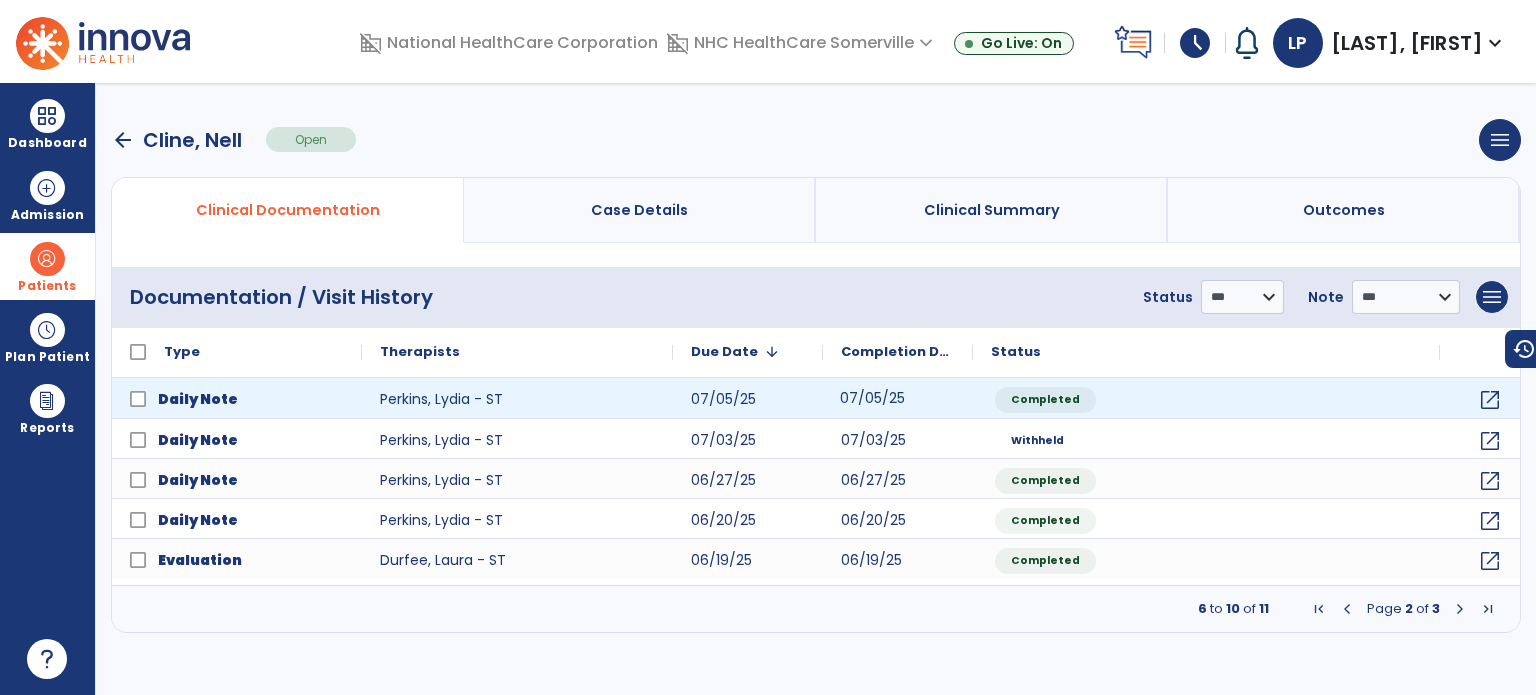 click on "07/05/25" 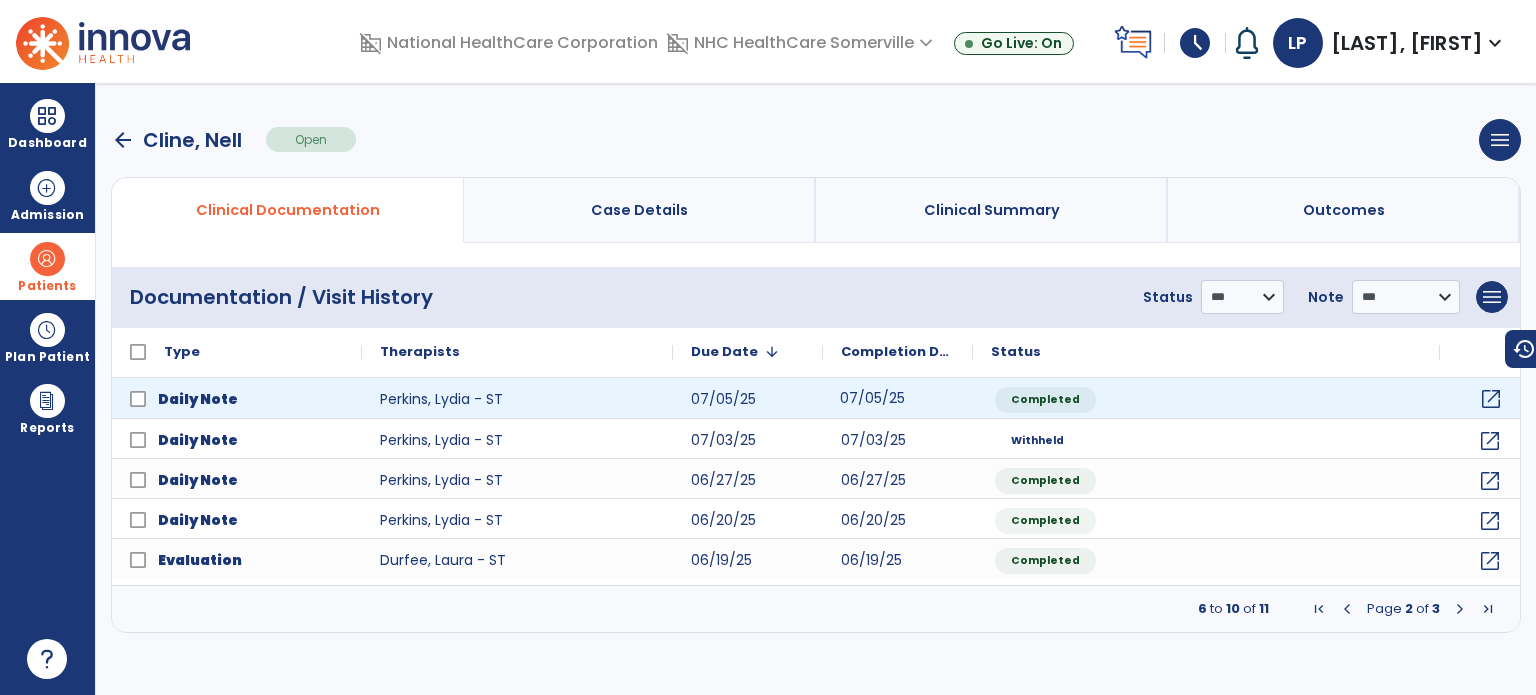 click on "open_in_new" 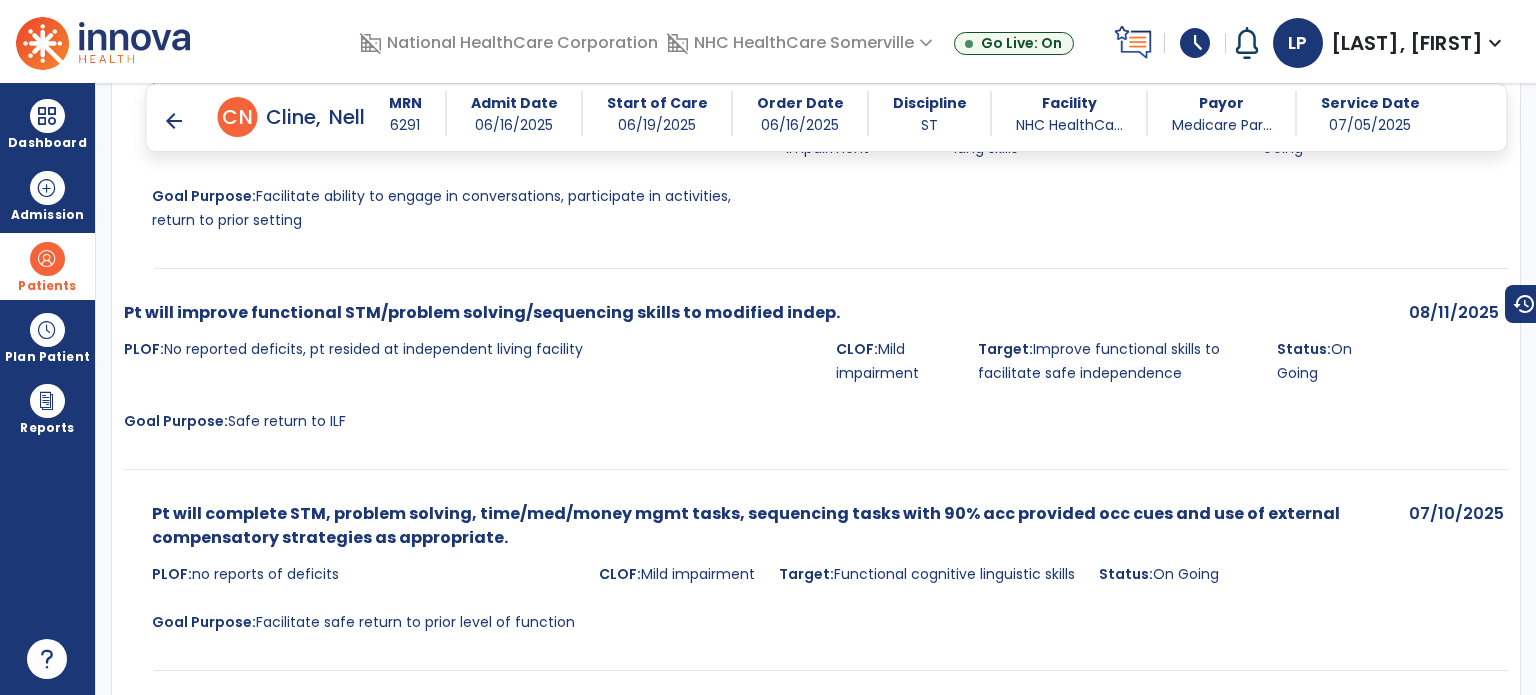 scroll, scrollTop: 2879, scrollLeft: 0, axis: vertical 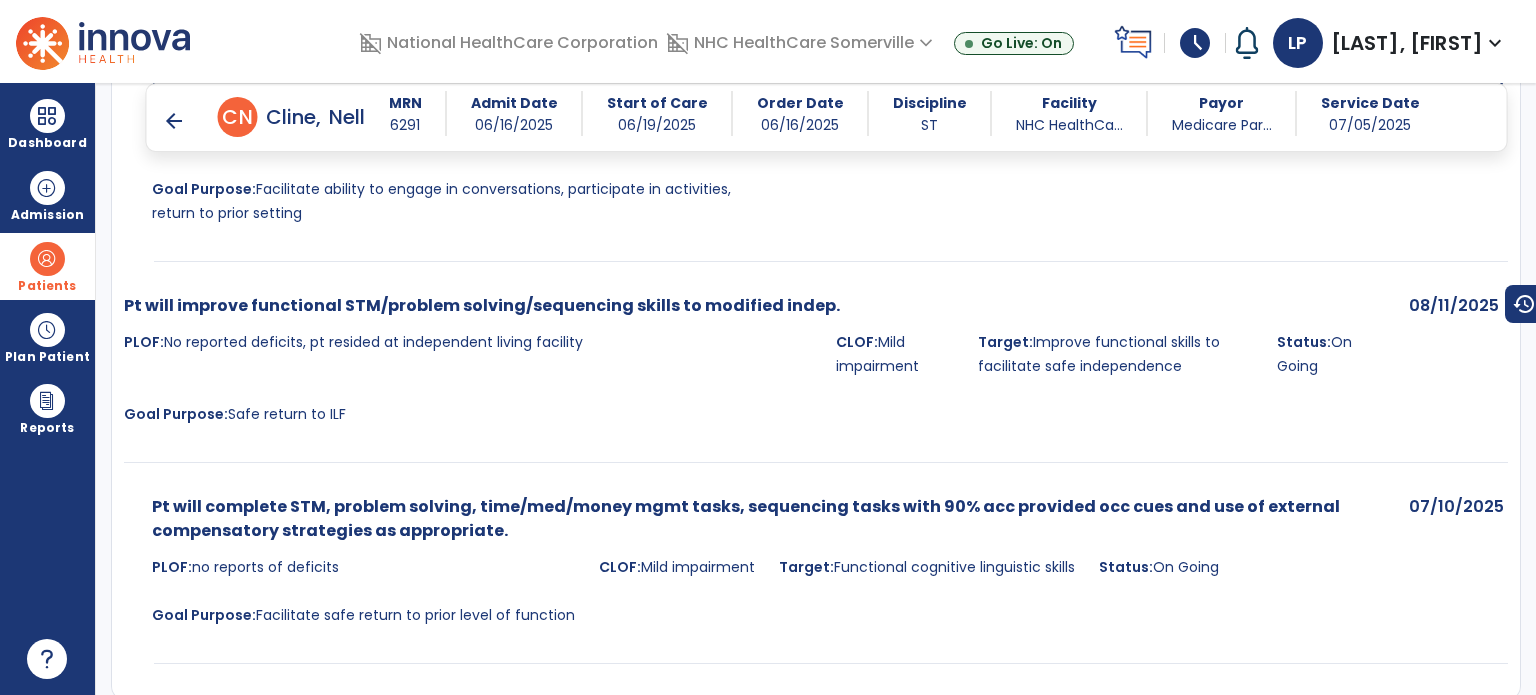 click on "arrow_back" at bounding box center [174, 121] 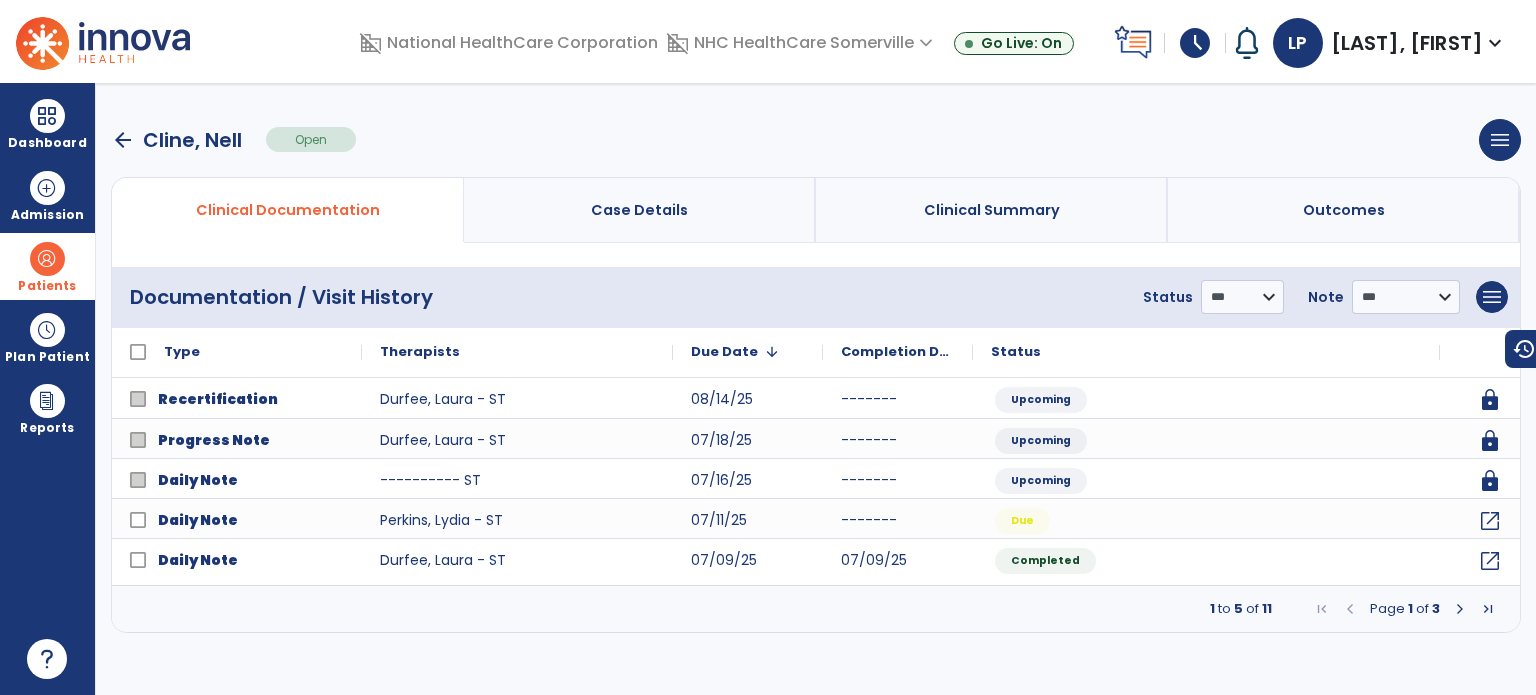 click on "arrow_back" at bounding box center [123, 140] 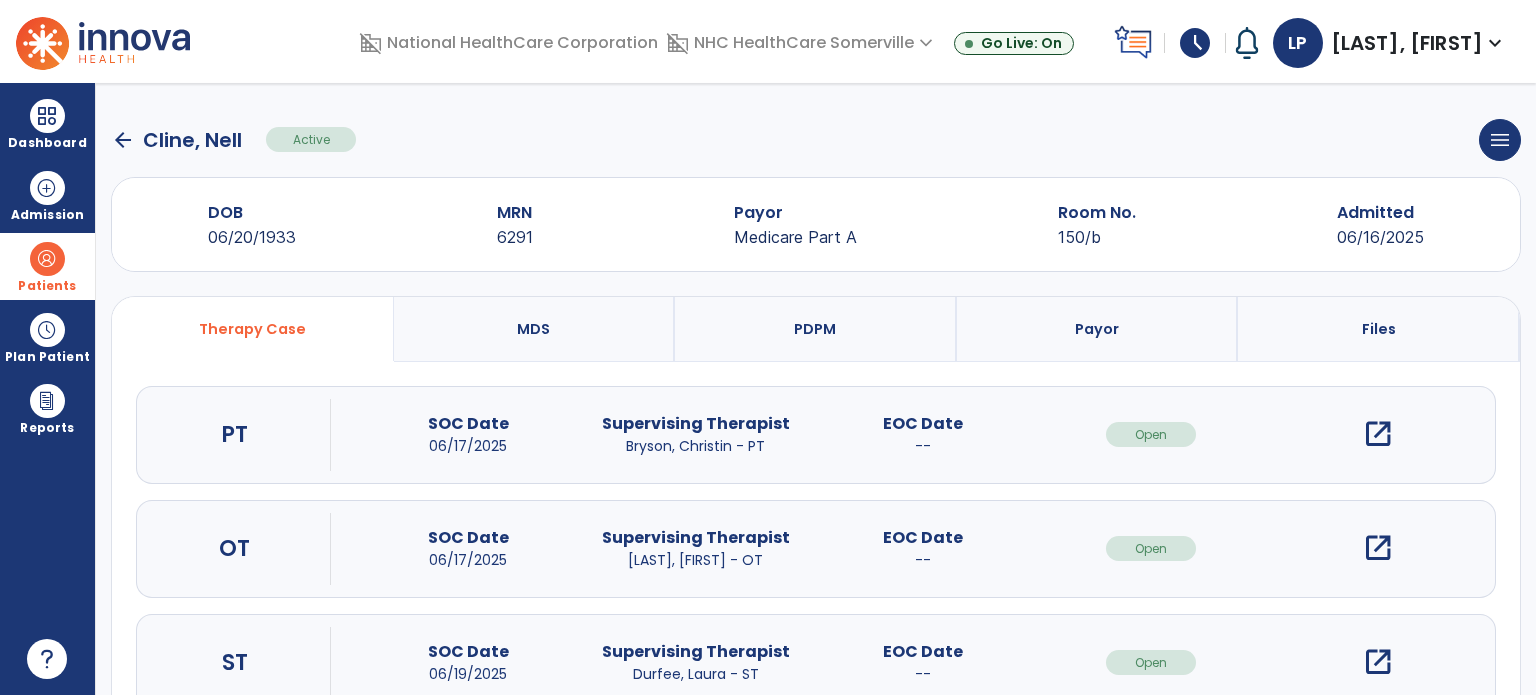 click on "arrow_back" 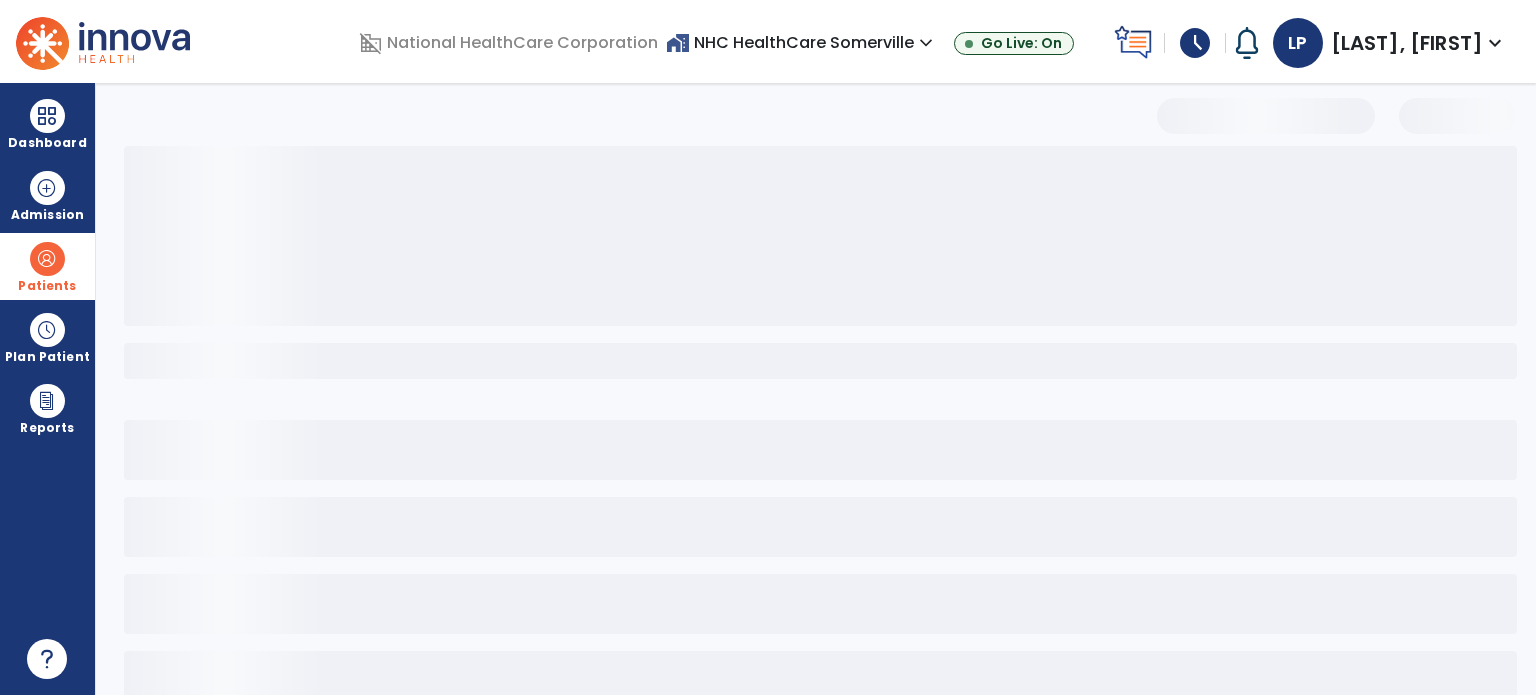 select on "***" 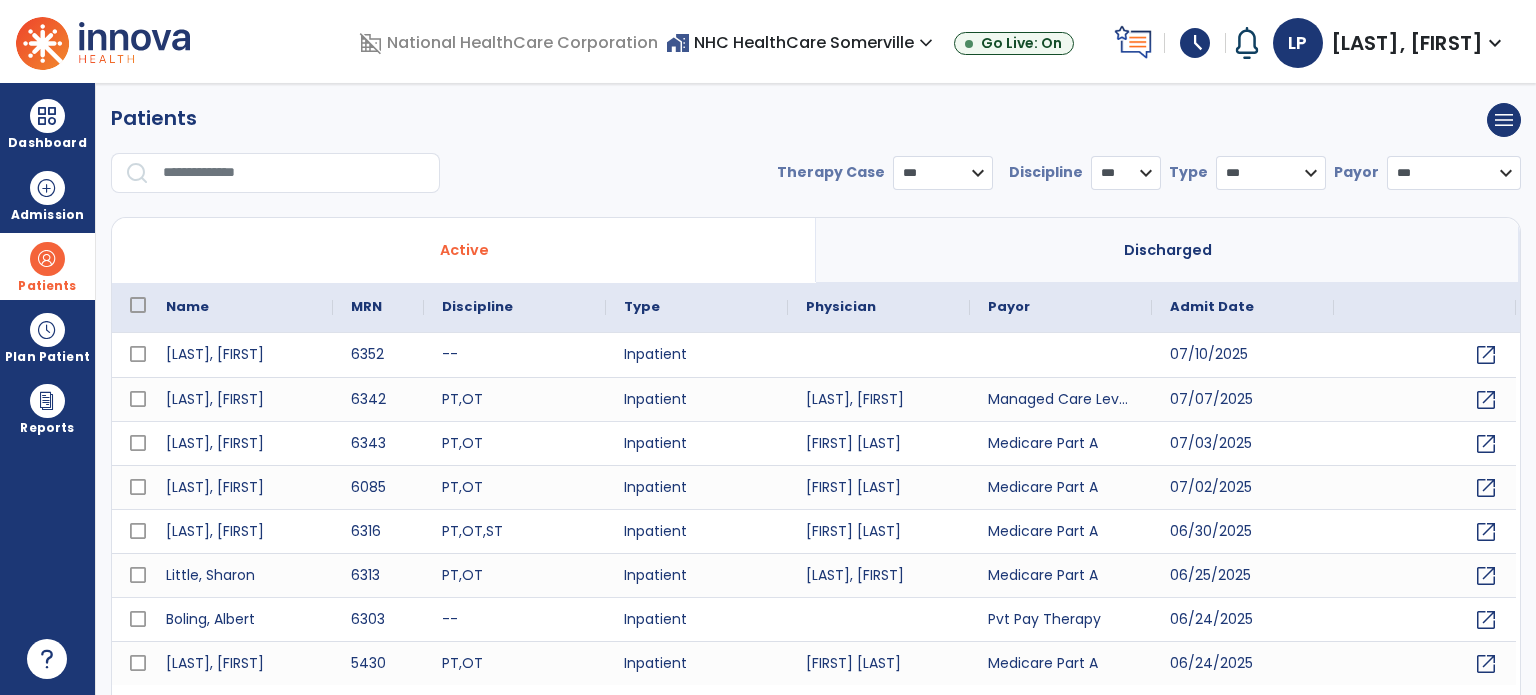 scroll, scrollTop: 46, scrollLeft: 0, axis: vertical 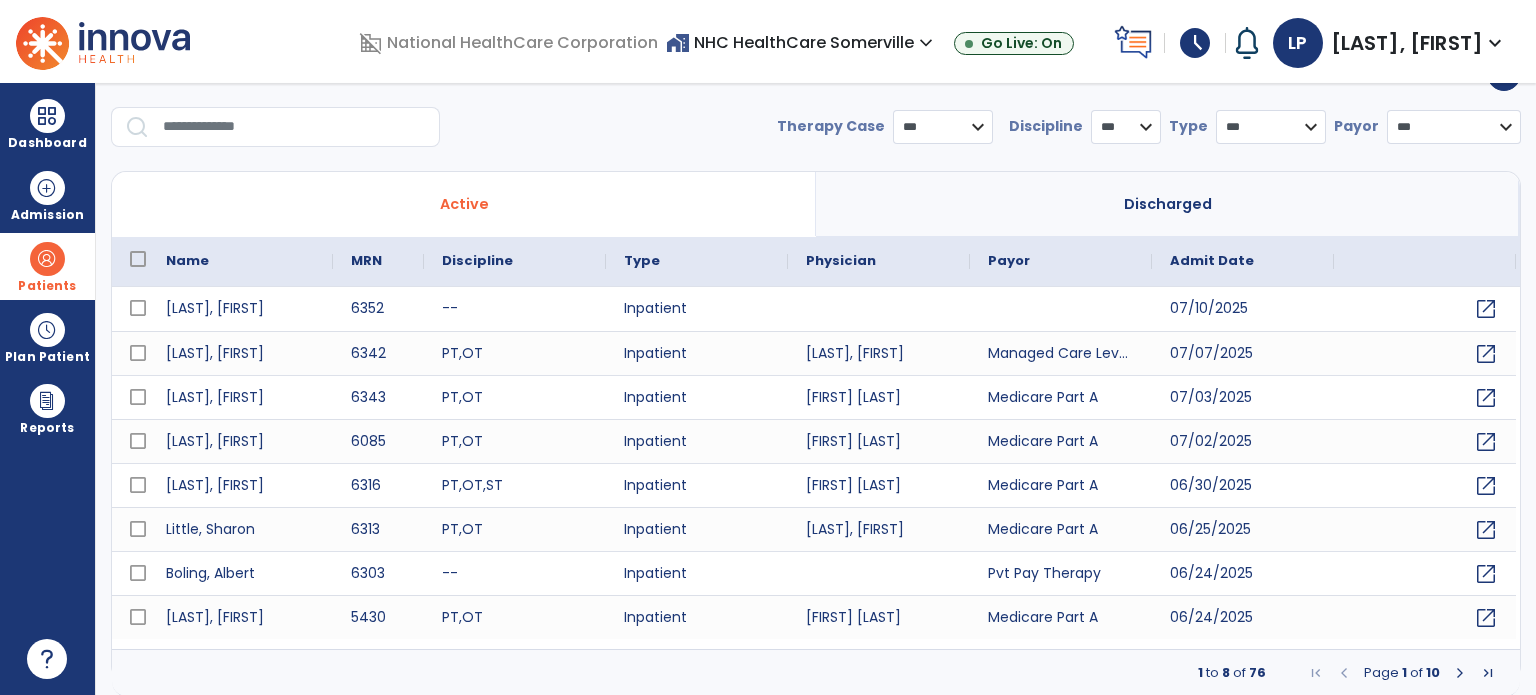 click at bounding box center (1460, 673) 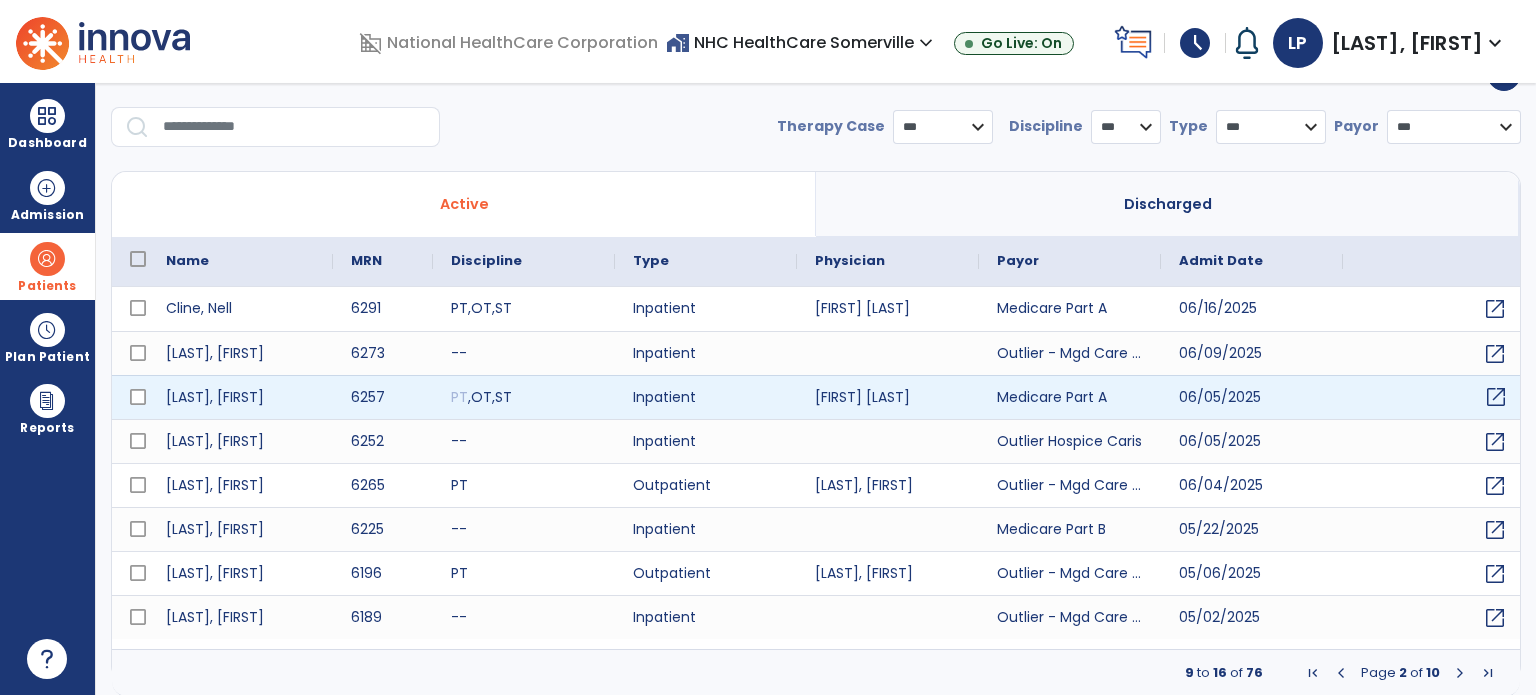 click on "open_in_new" at bounding box center (1496, 397) 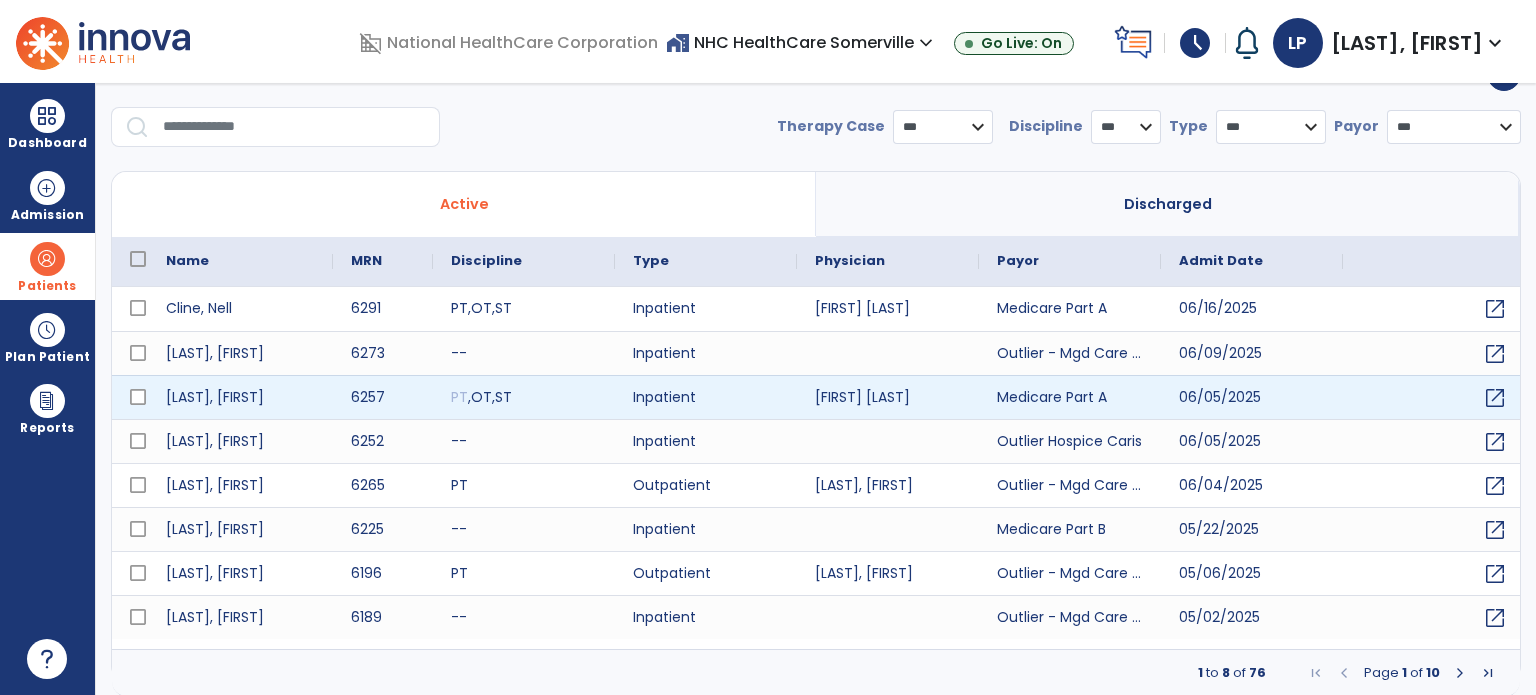 scroll, scrollTop: 0, scrollLeft: 0, axis: both 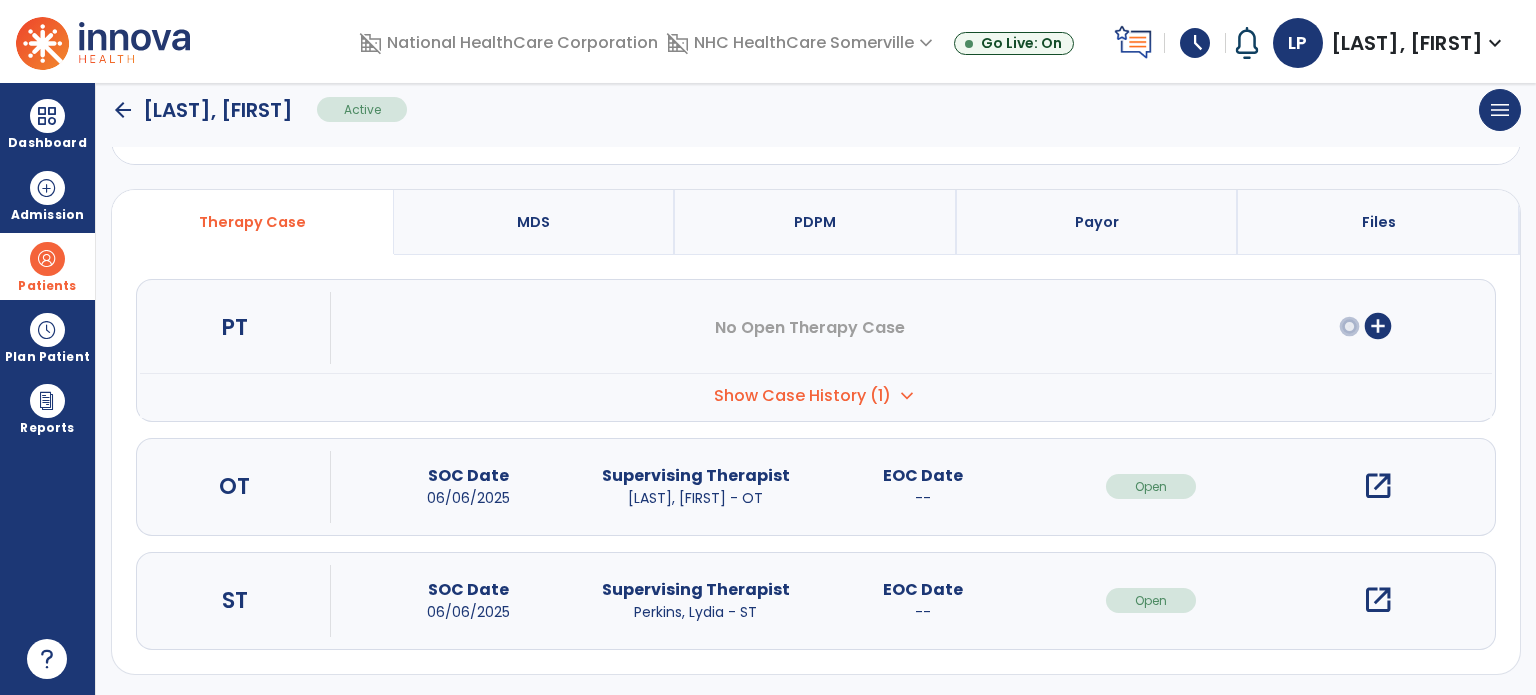click on "open_in_new" at bounding box center [1378, 600] 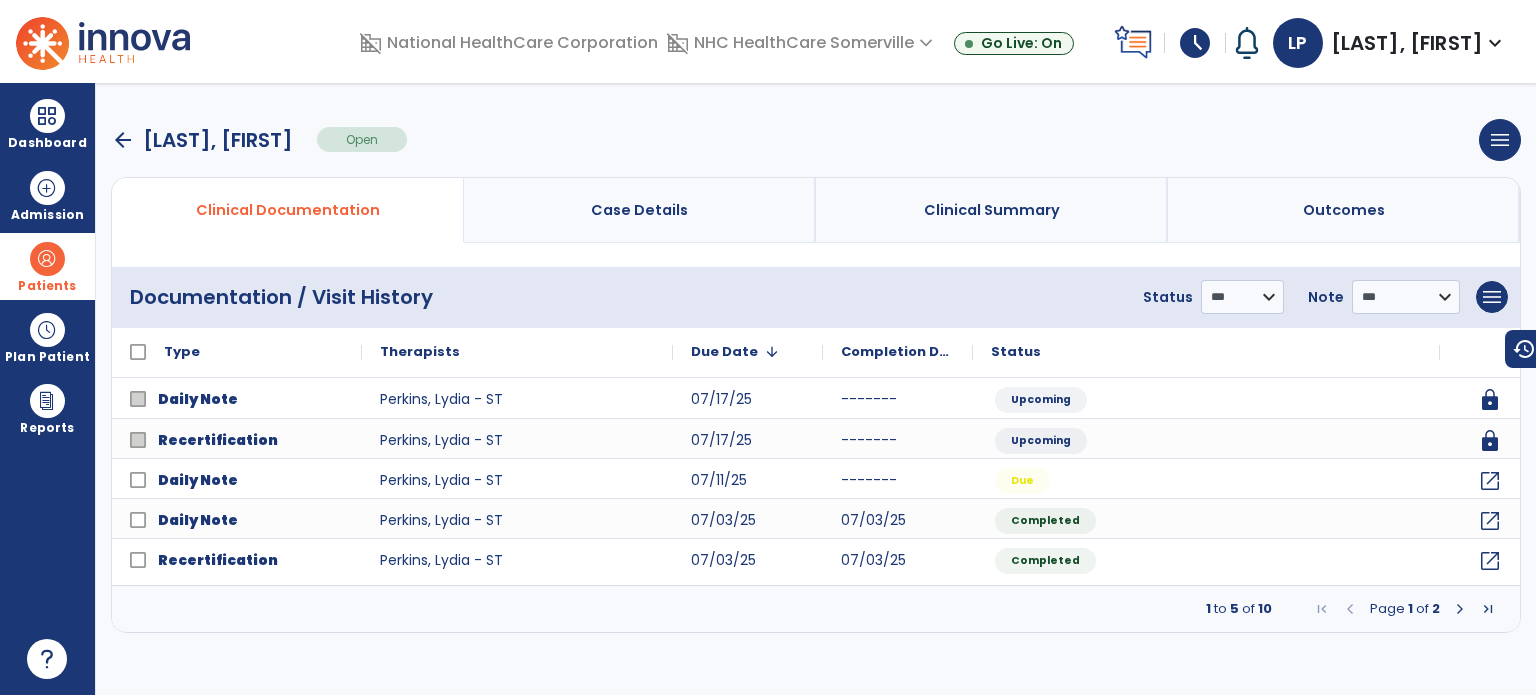 scroll, scrollTop: 0, scrollLeft: 0, axis: both 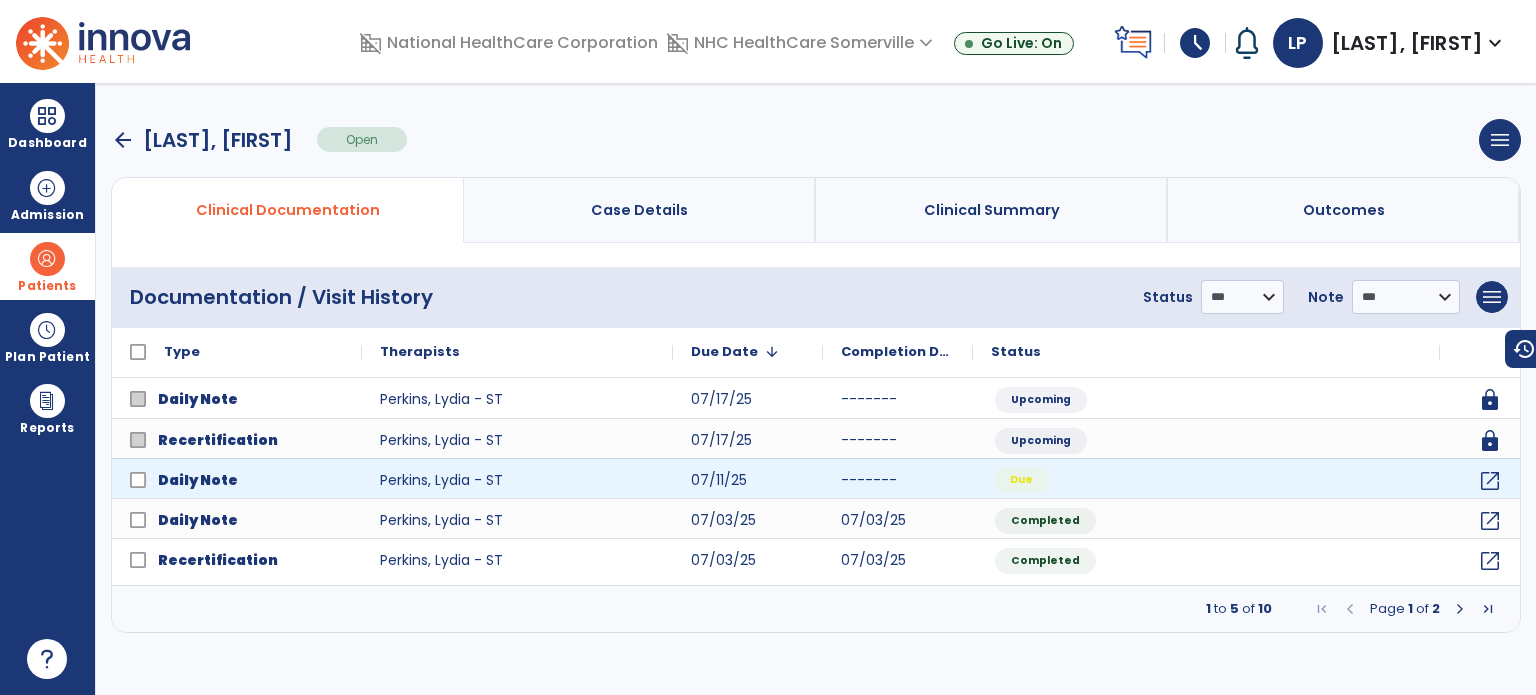 click on "Due" 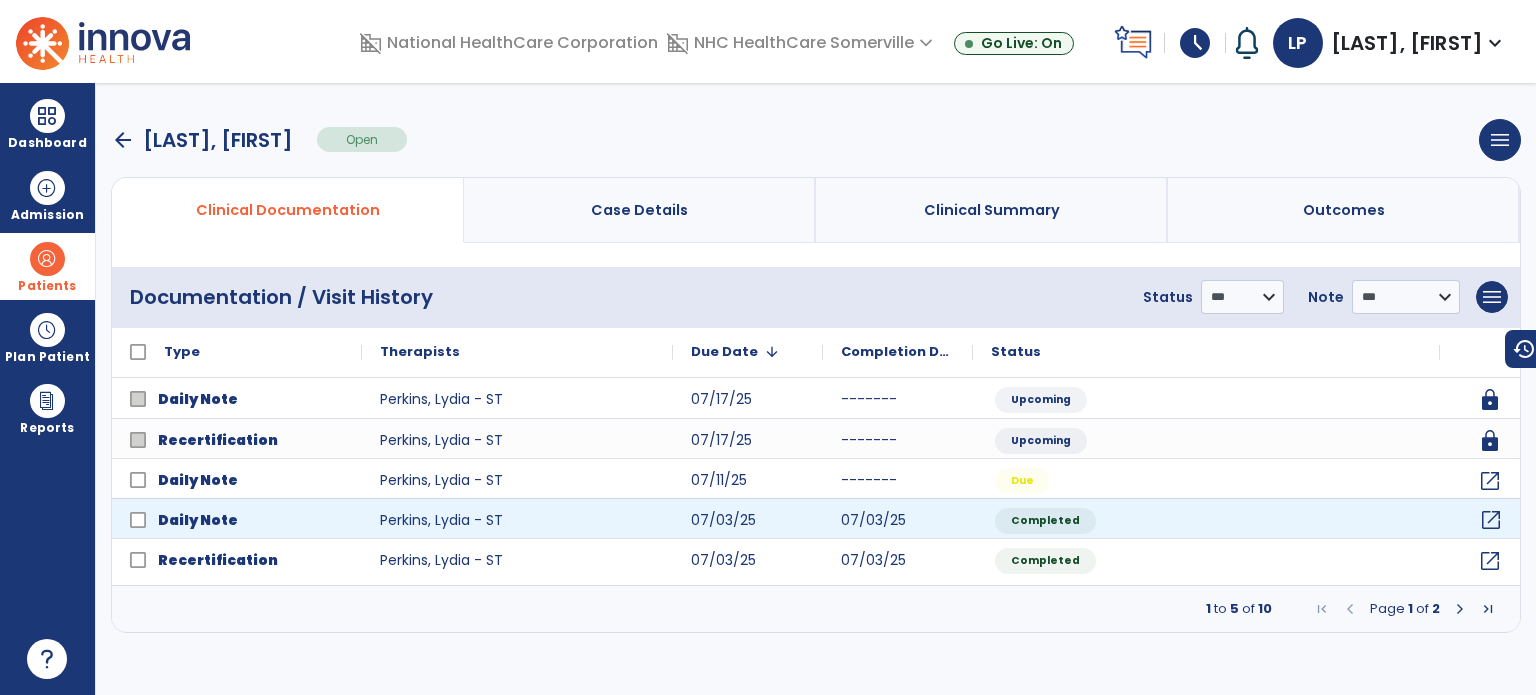 click on "open_in_new" 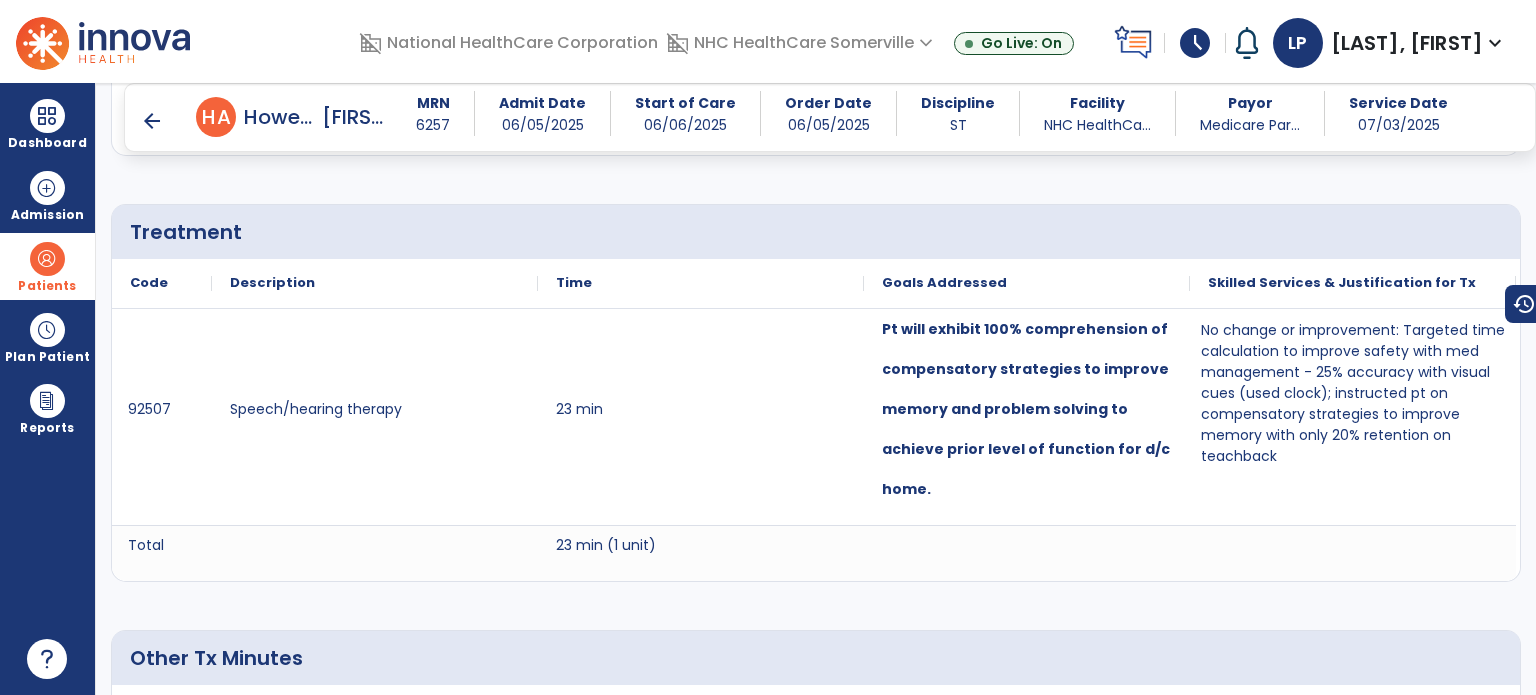 scroll, scrollTop: 1070, scrollLeft: 0, axis: vertical 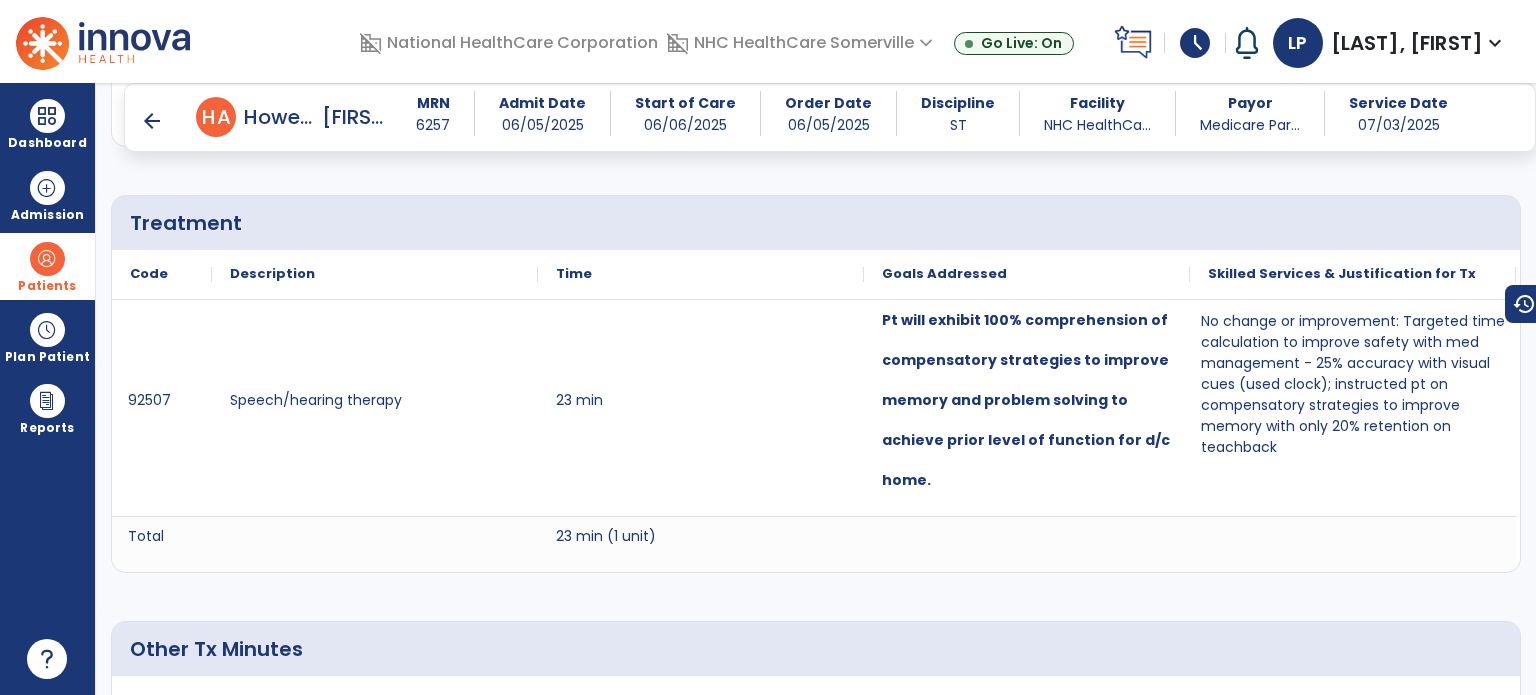 click on "arrow_back" at bounding box center (152, 121) 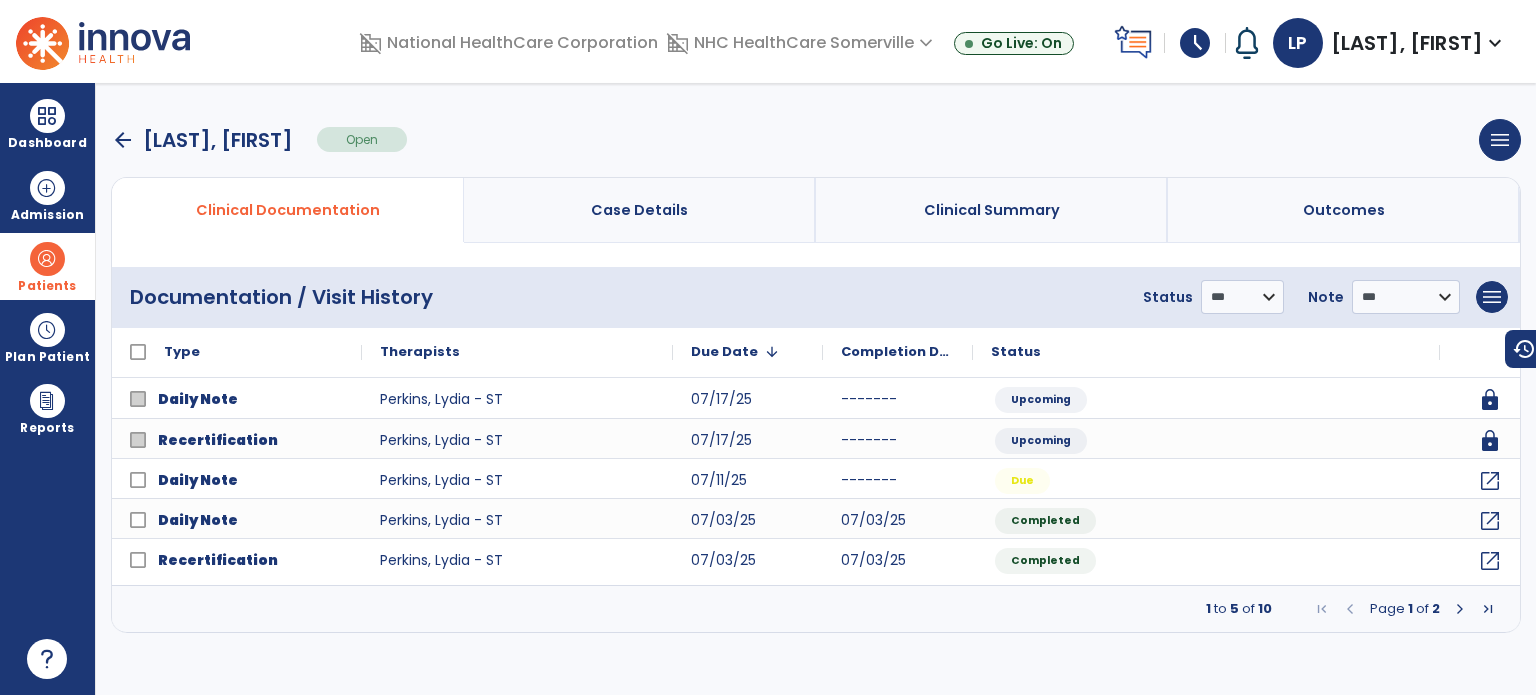 scroll, scrollTop: 0, scrollLeft: 0, axis: both 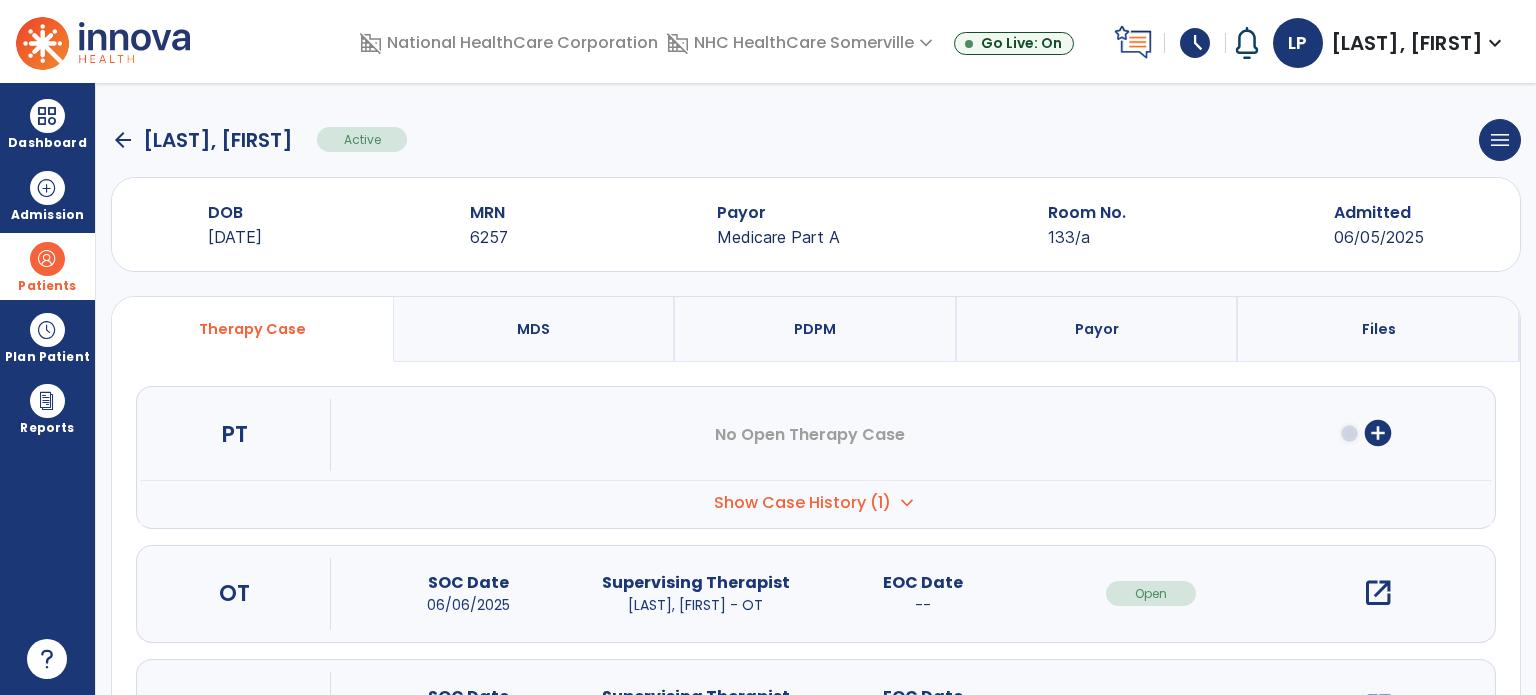click on "arrow_back" 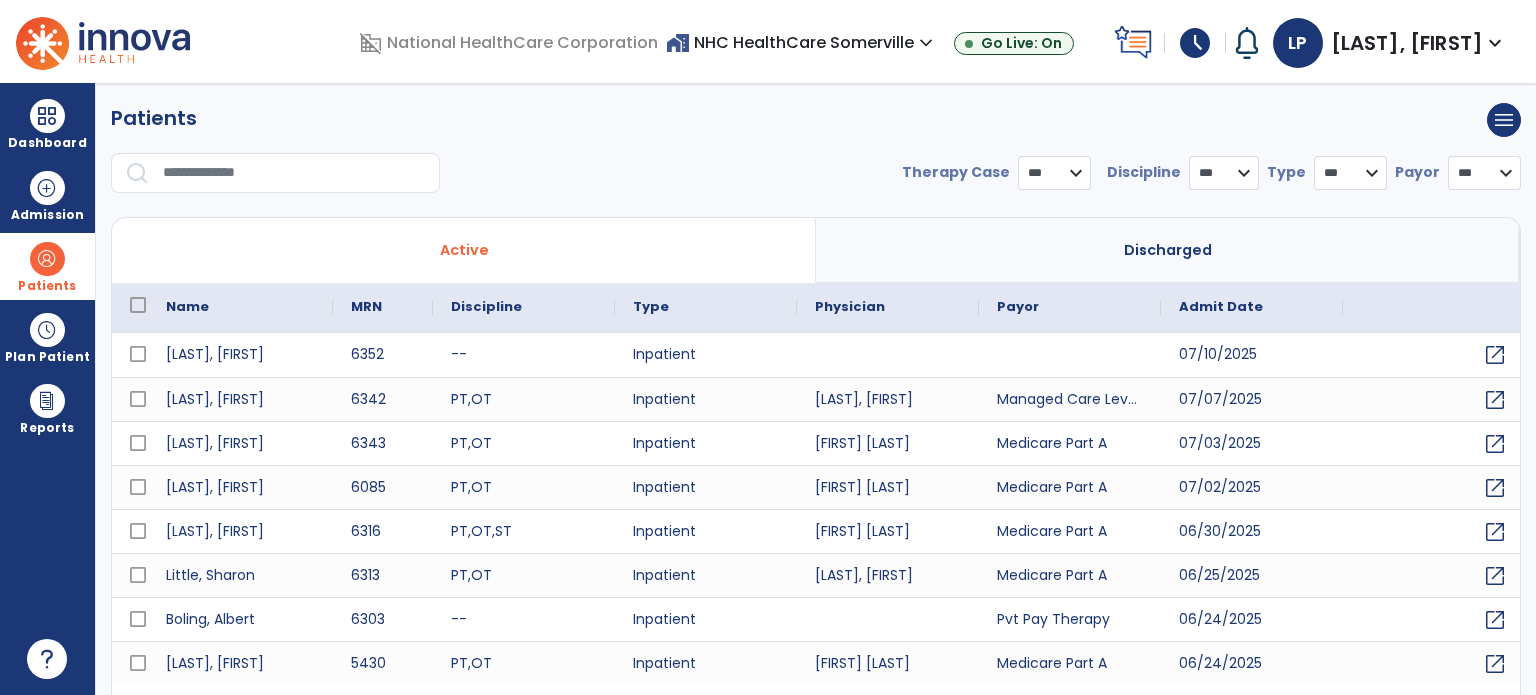 select on "***" 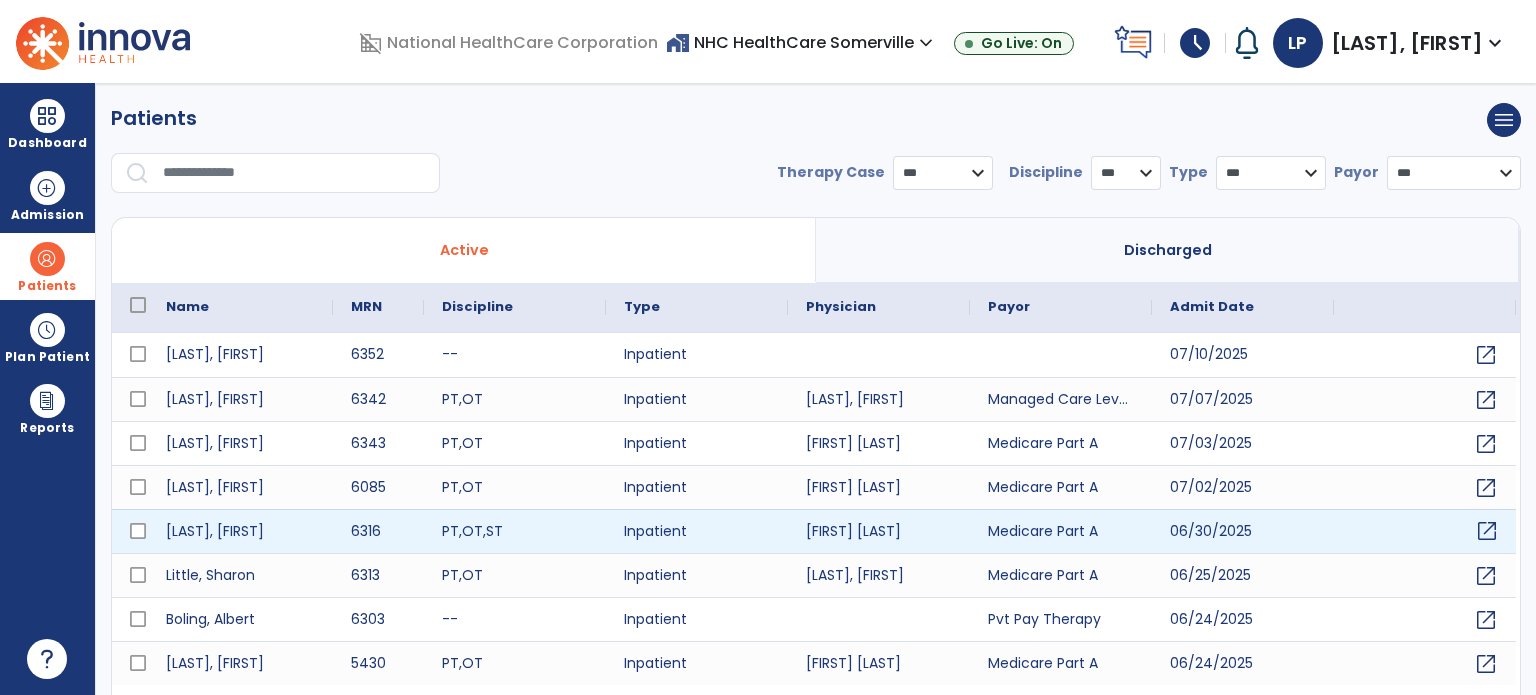 click on "open_in_new" at bounding box center [1487, 531] 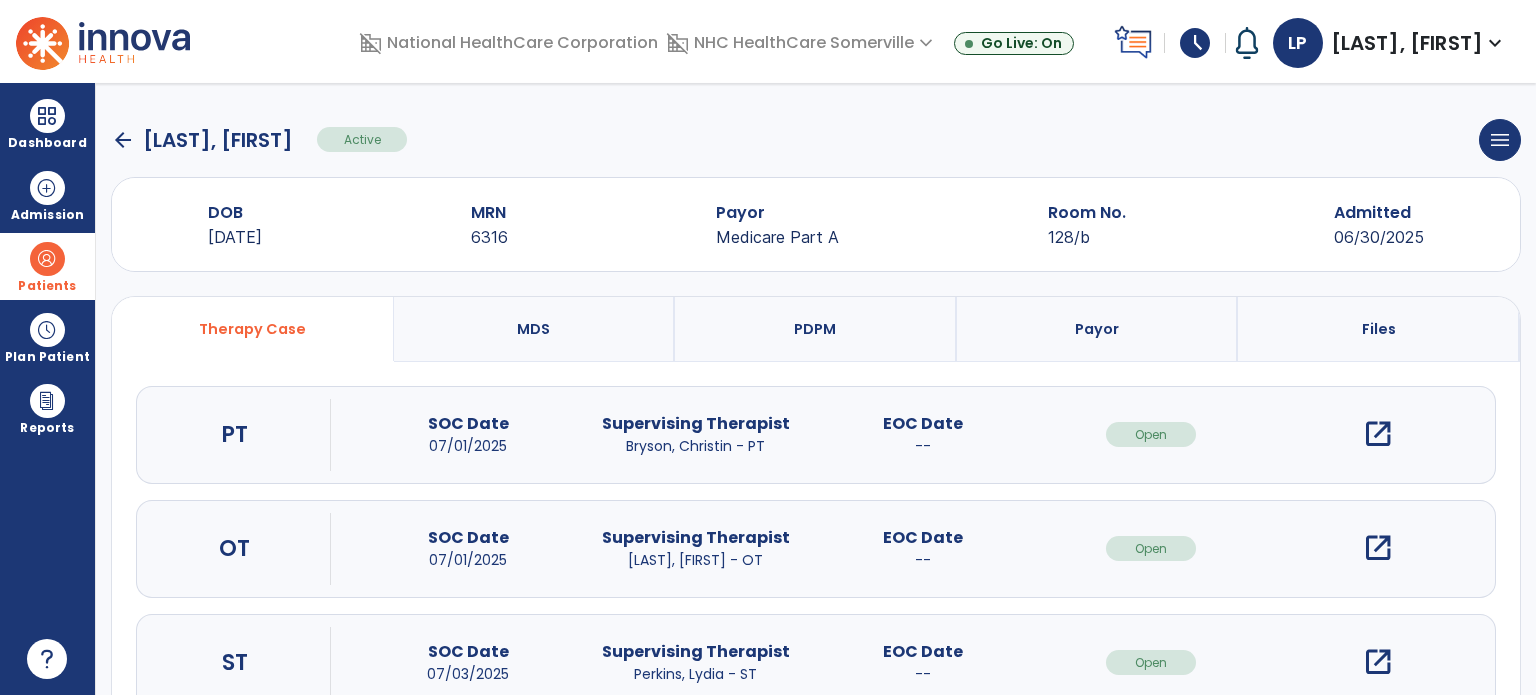 scroll, scrollTop: 62, scrollLeft: 0, axis: vertical 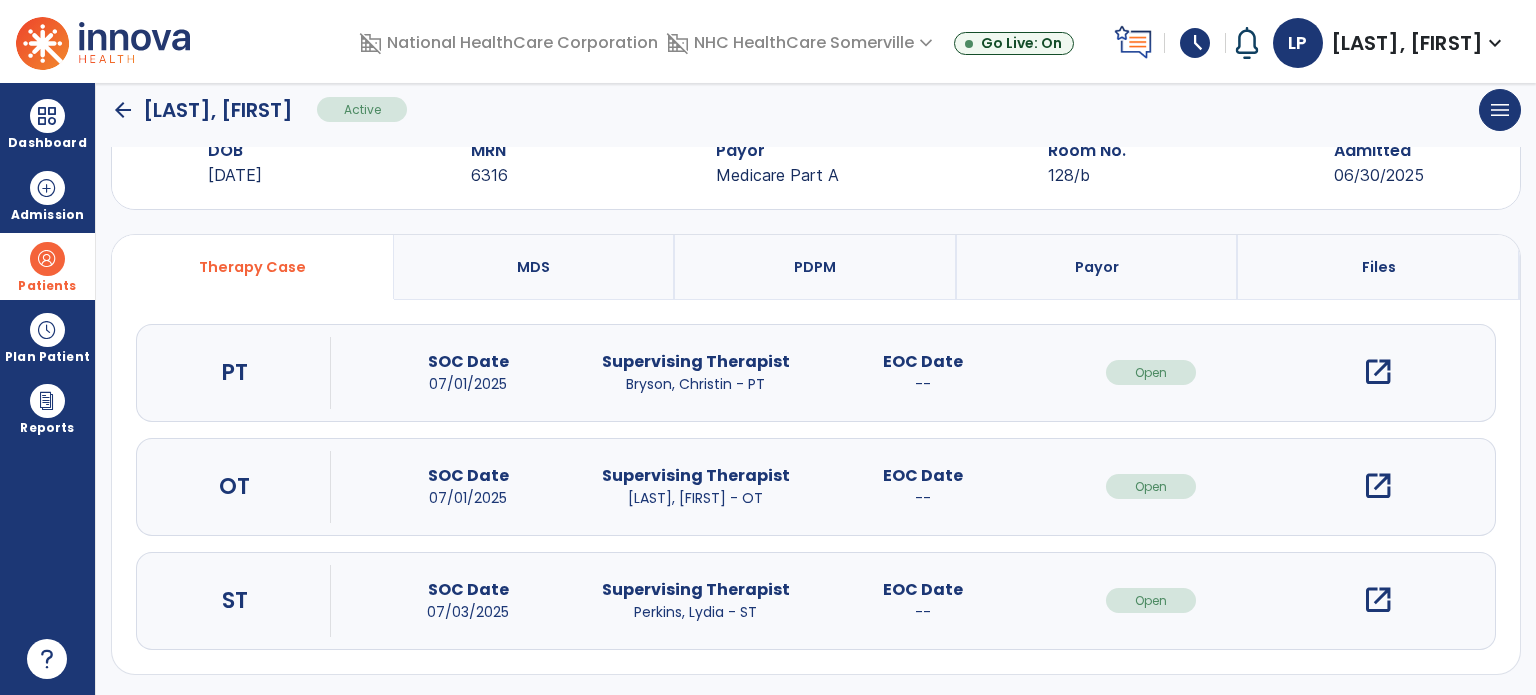 click on "open_in_new" at bounding box center (1378, 600) 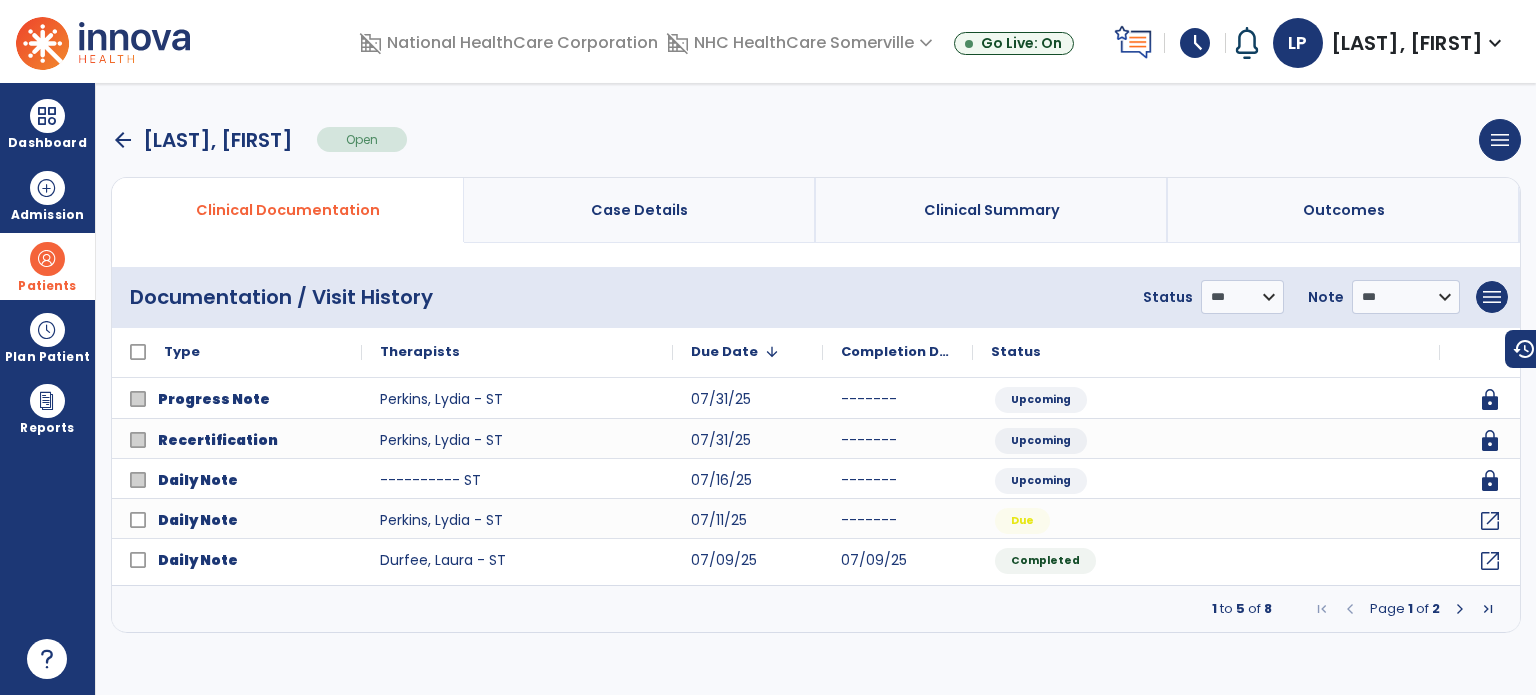 scroll, scrollTop: 0, scrollLeft: 0, axis: both 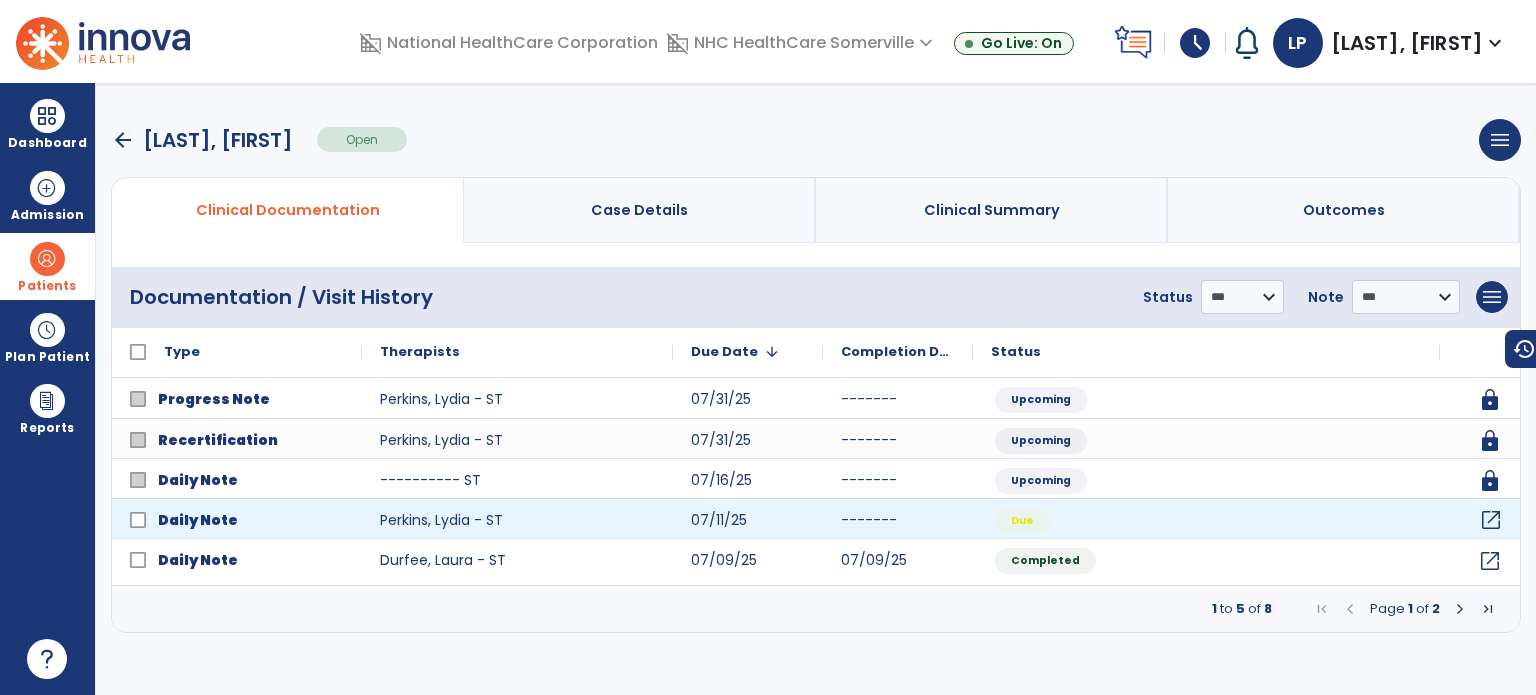 click on "open_in_new" 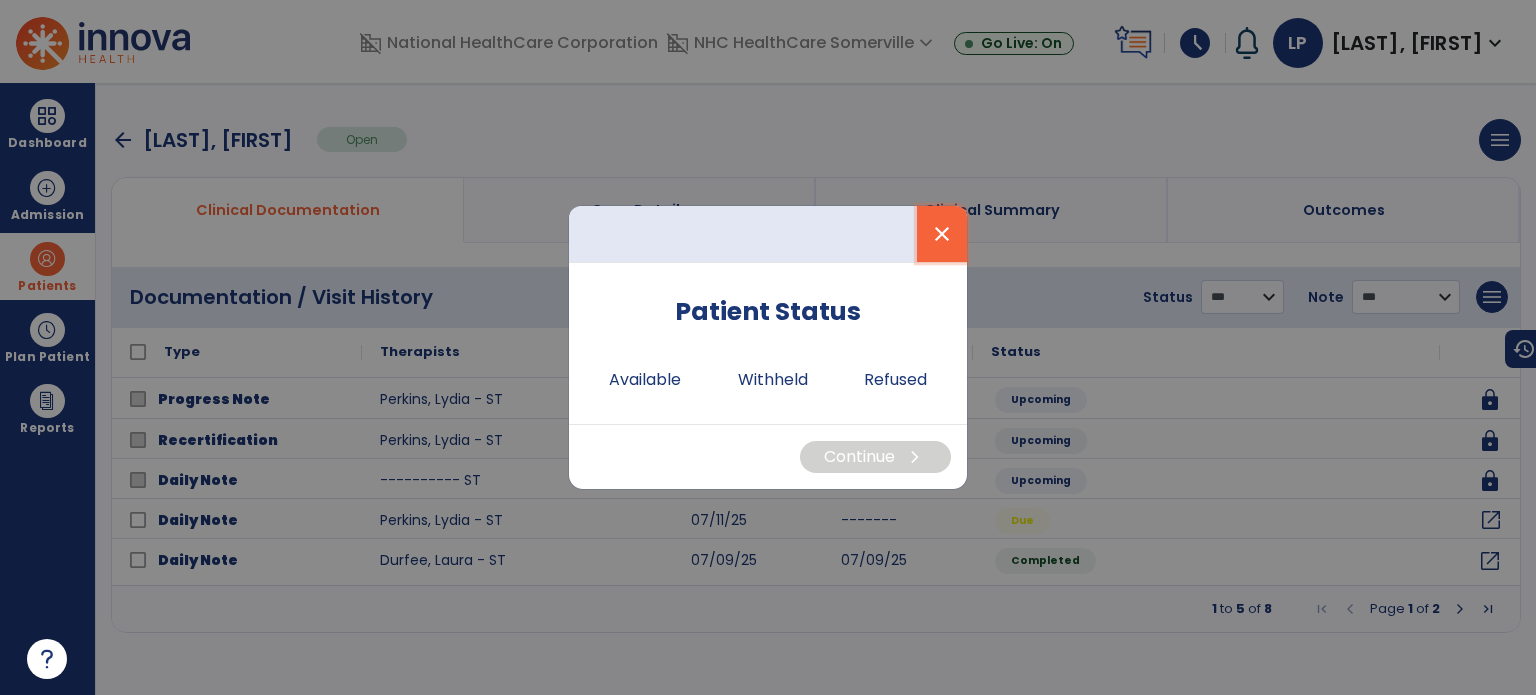 click on "close" at bounding box center [942, 234] 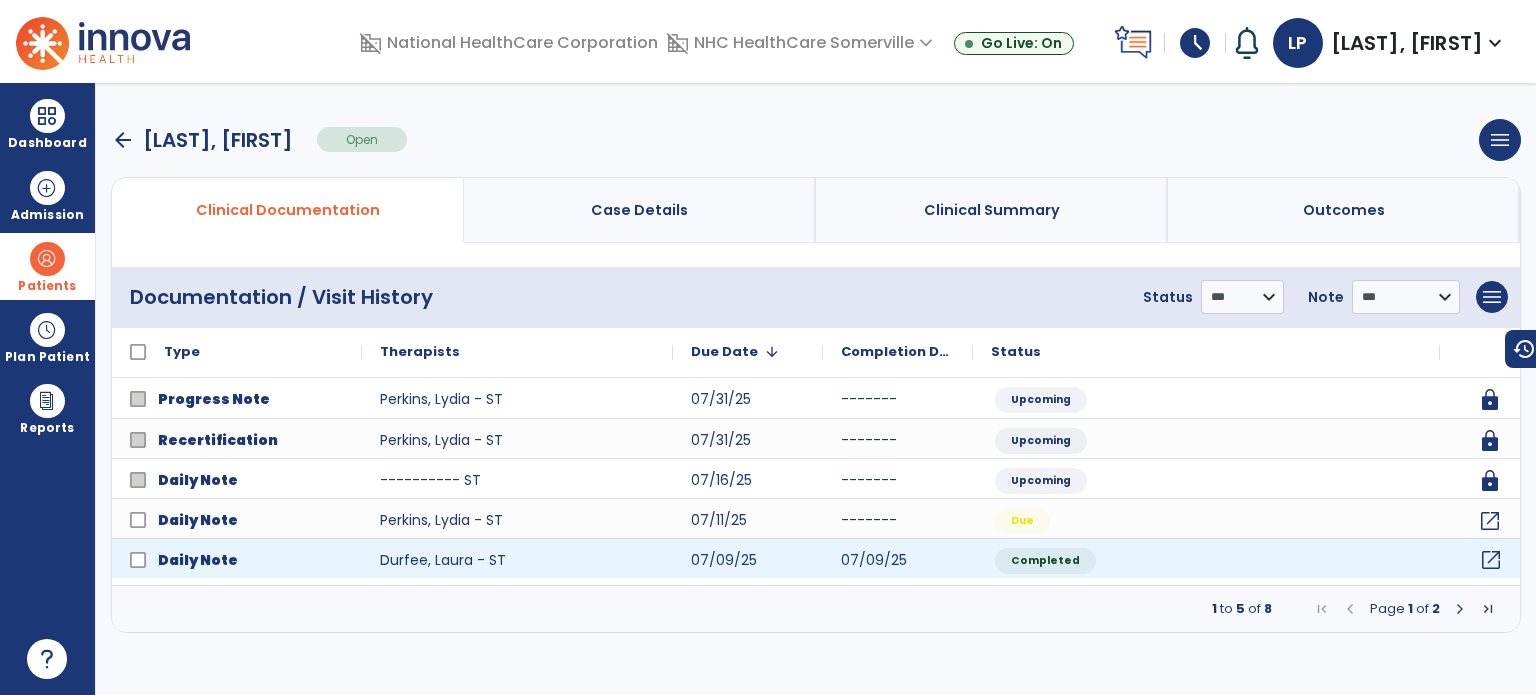 click on "open_in_new" 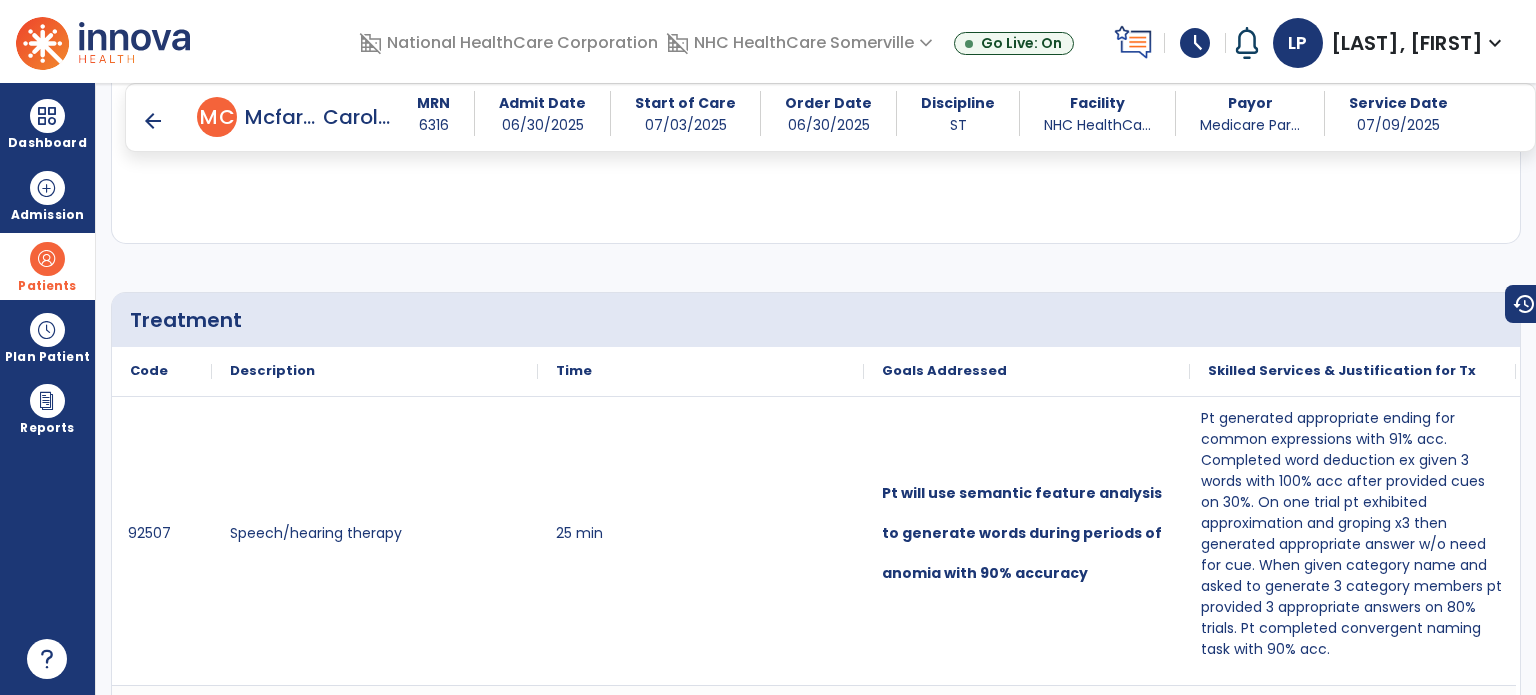 scroll, scrollTop: 1046, scrollLeft: 0, axis: vertical 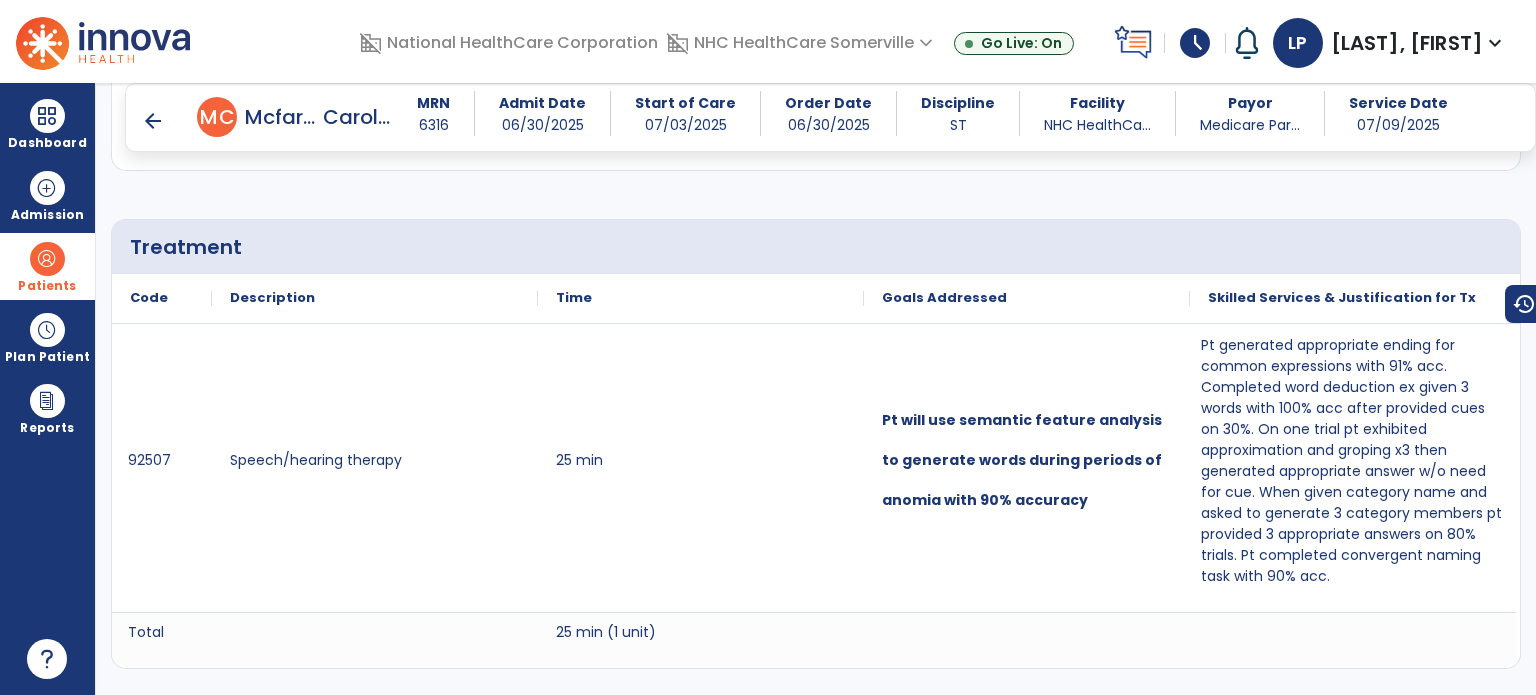 click on "arrow_back" at bounding box center [153, 121] 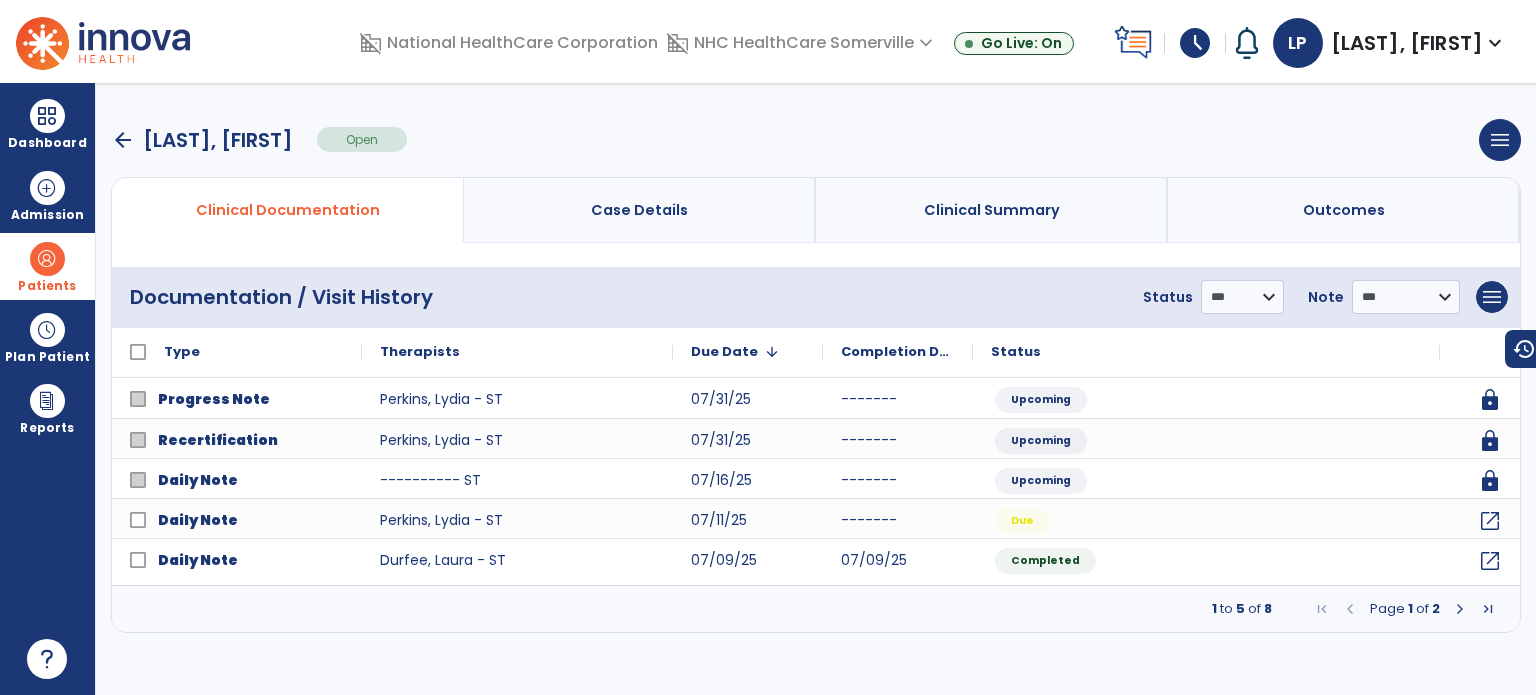 click on "arrow_back" at bounding box center [123, 140] 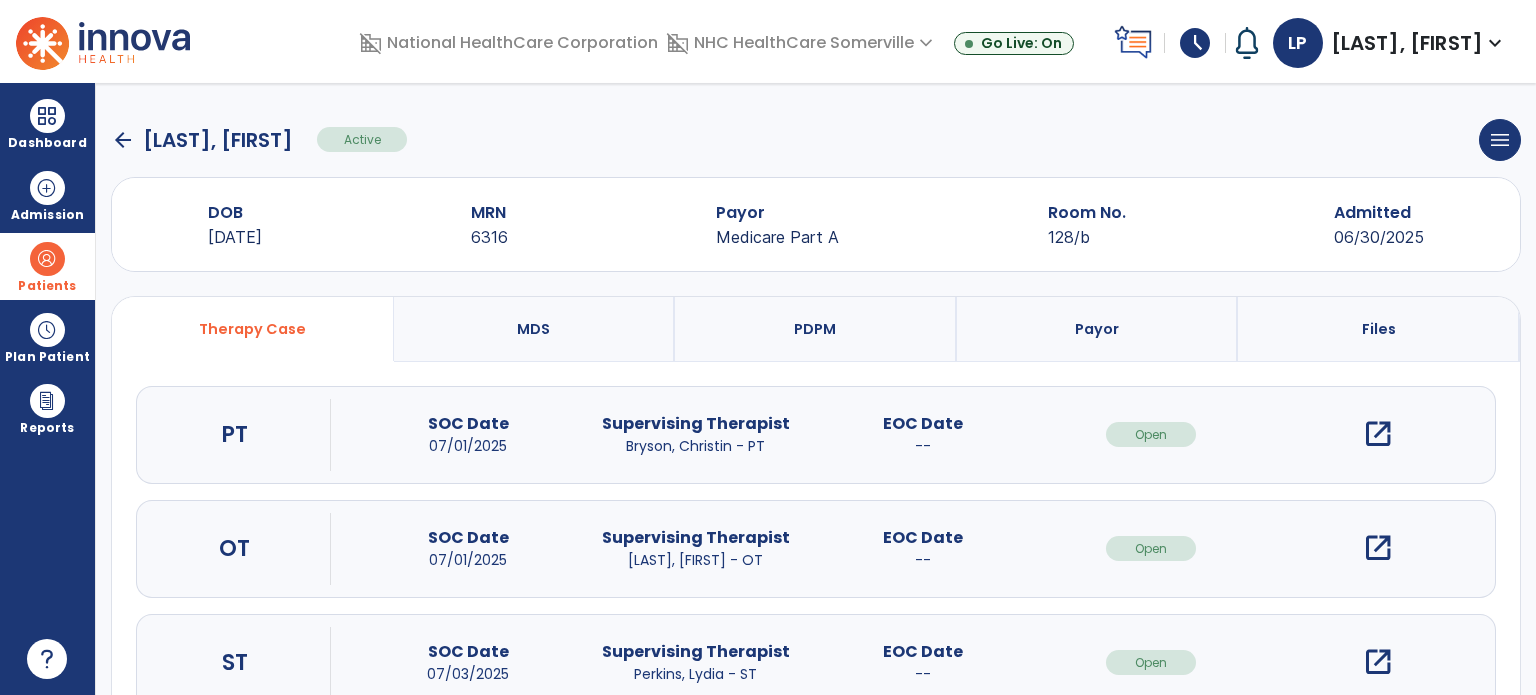 click on "arrow_back" 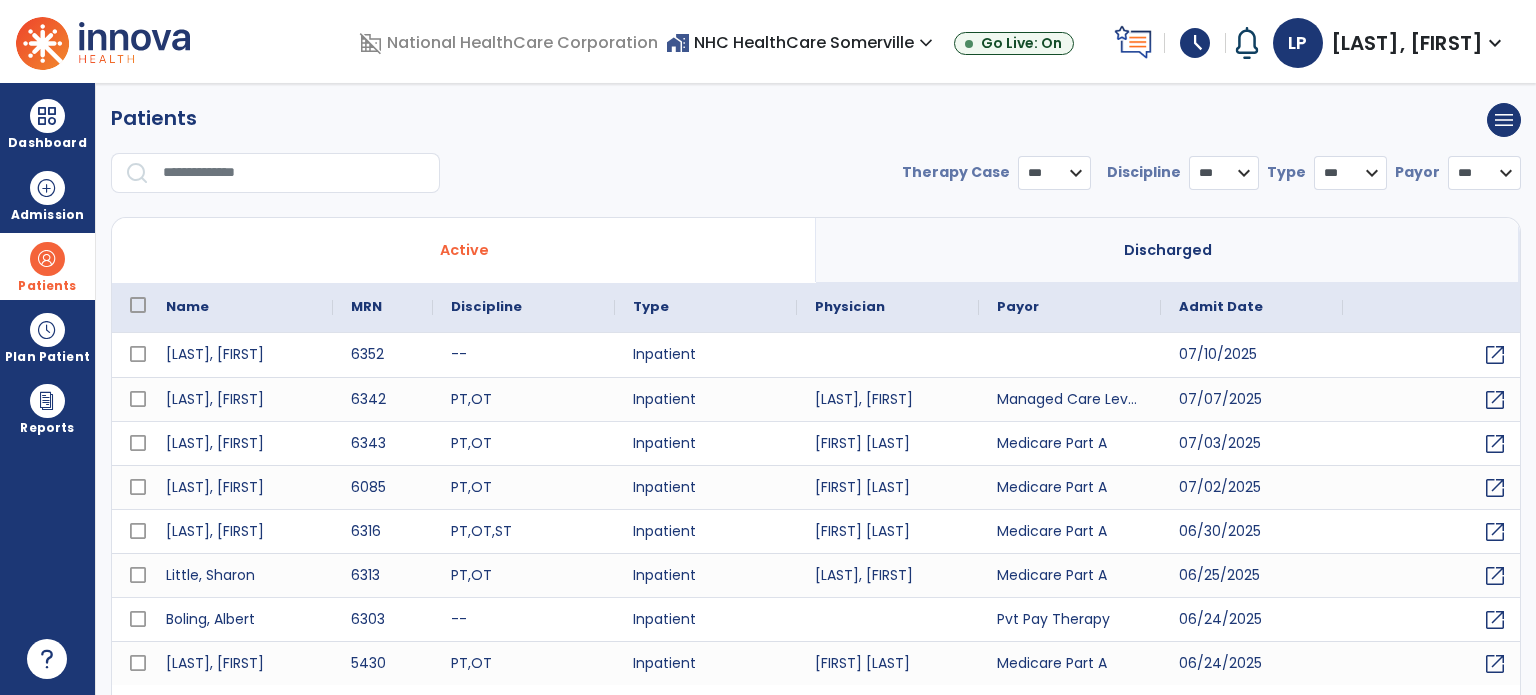 select on "***" 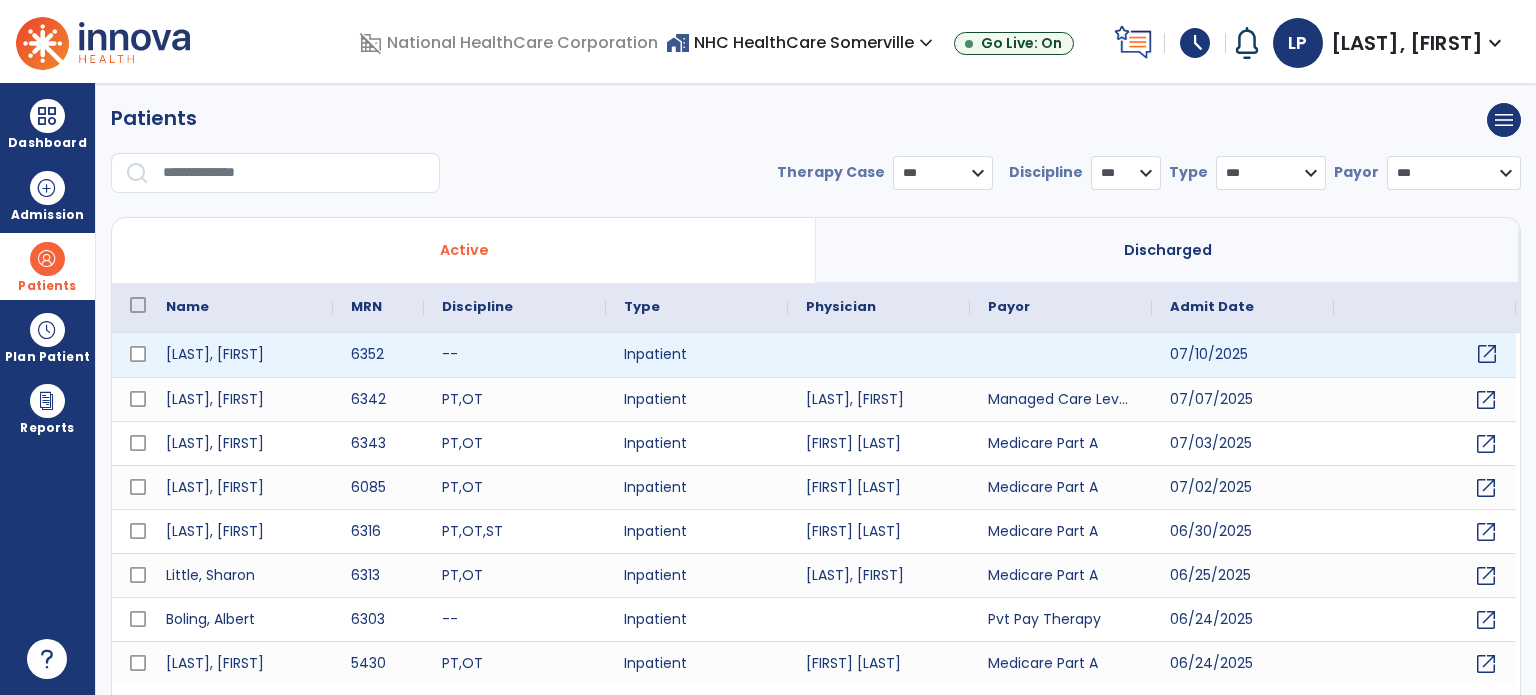 click on "open_in_new" at bounding box center (1487, 354) 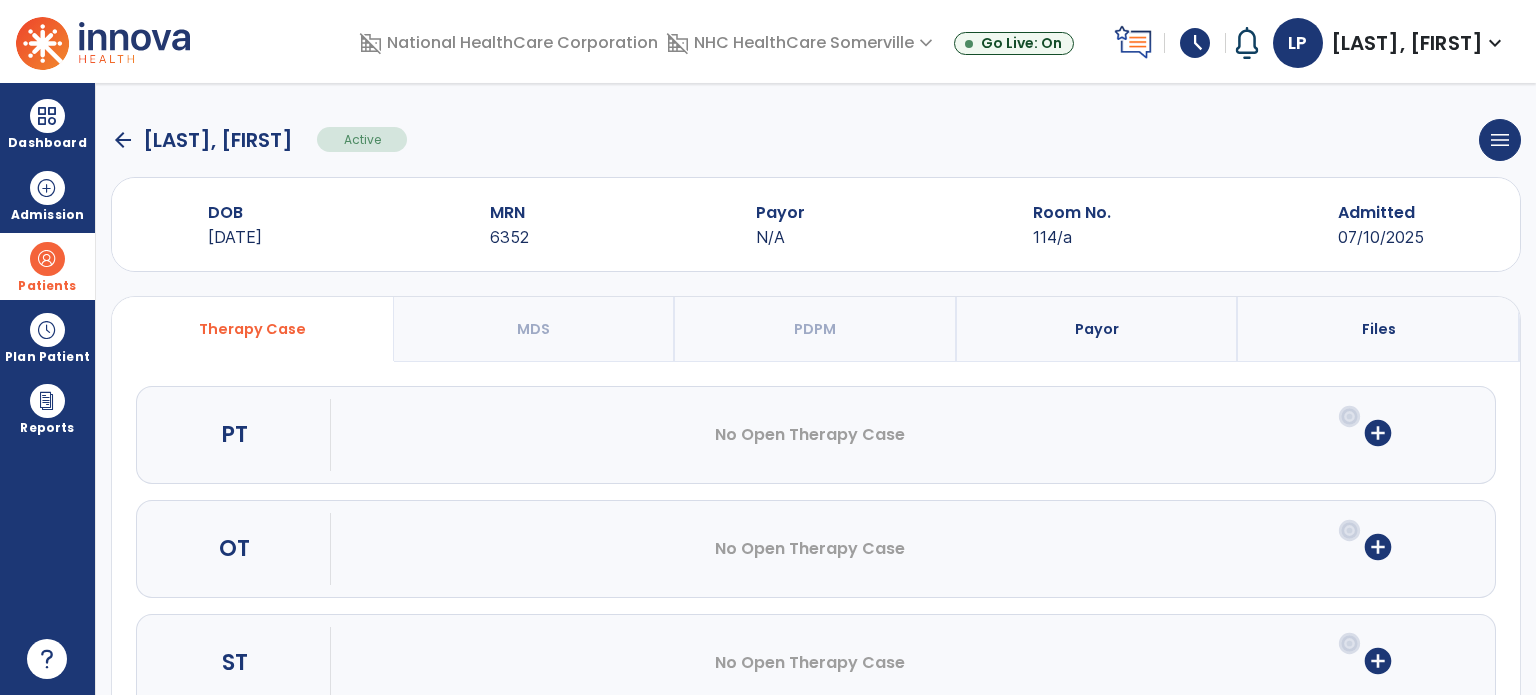 scroll, scrollTop: 62, scrollLeft: 0, axis: vertical 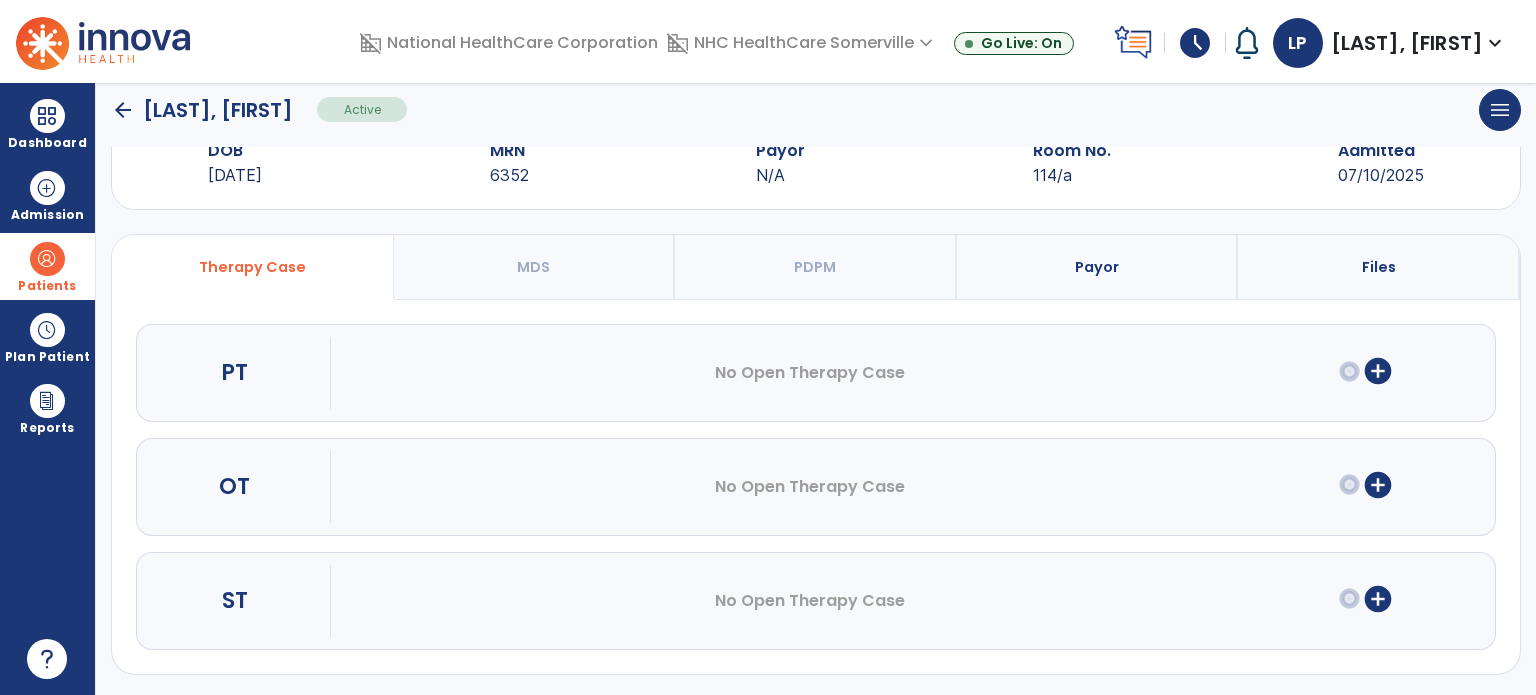 click on "add_circle" at bounding box center [1378, 599] 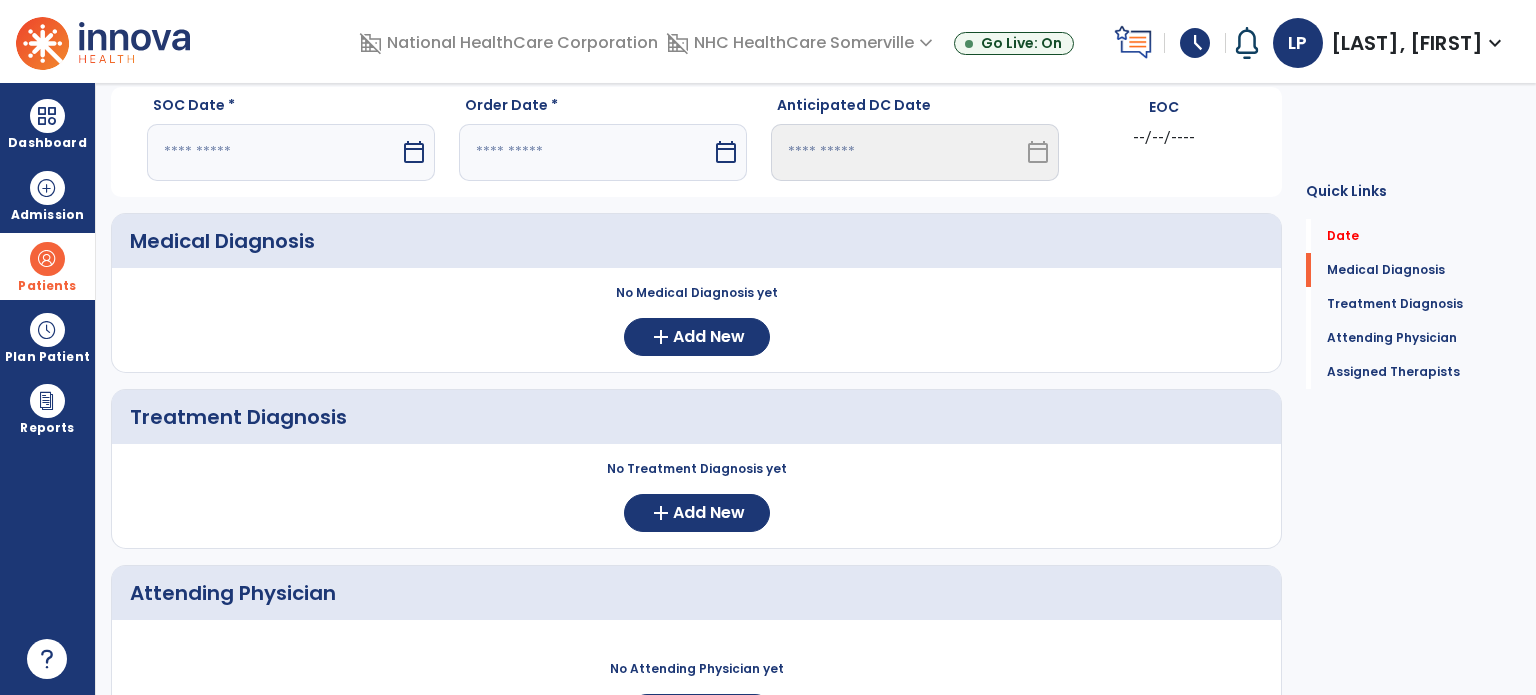 scroll, scrollTop: 0, scrollLeft: 0, axis: both 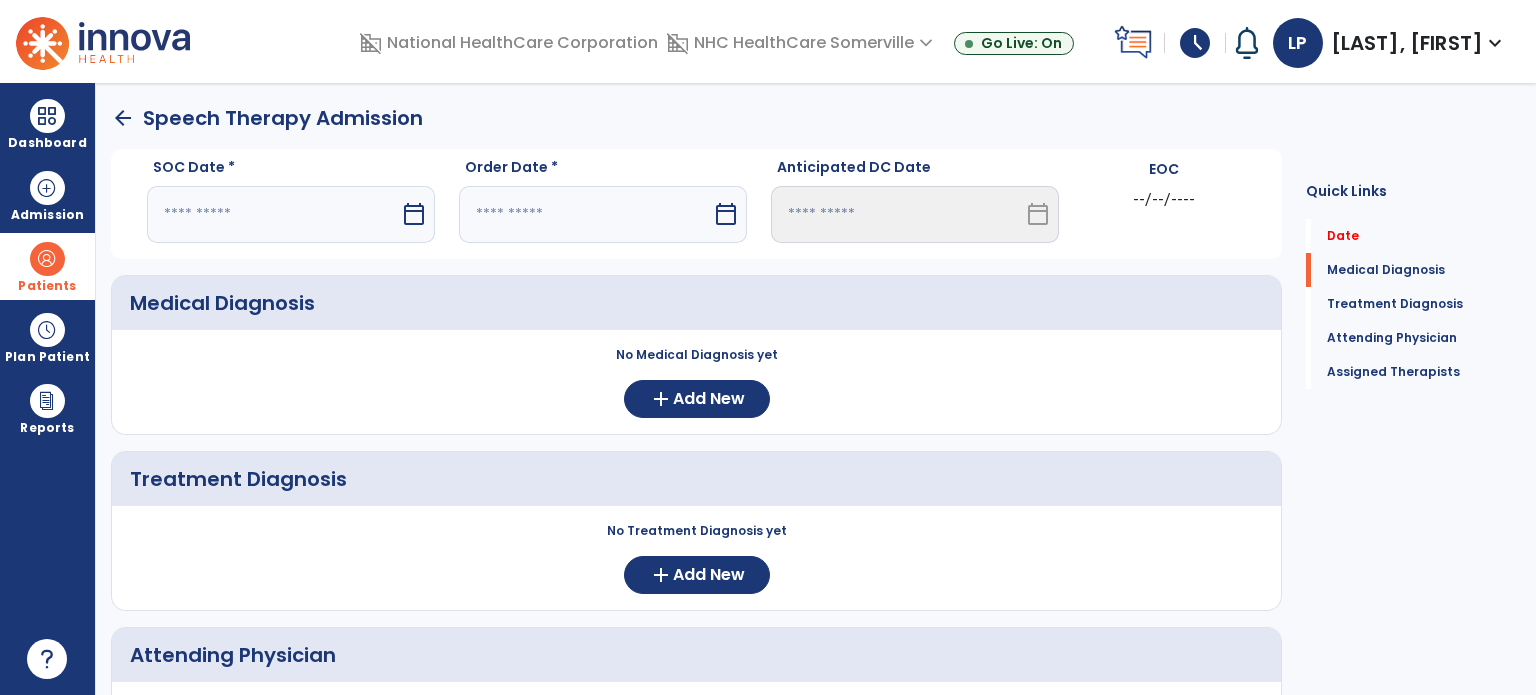 click at bounding box center (273, 214) 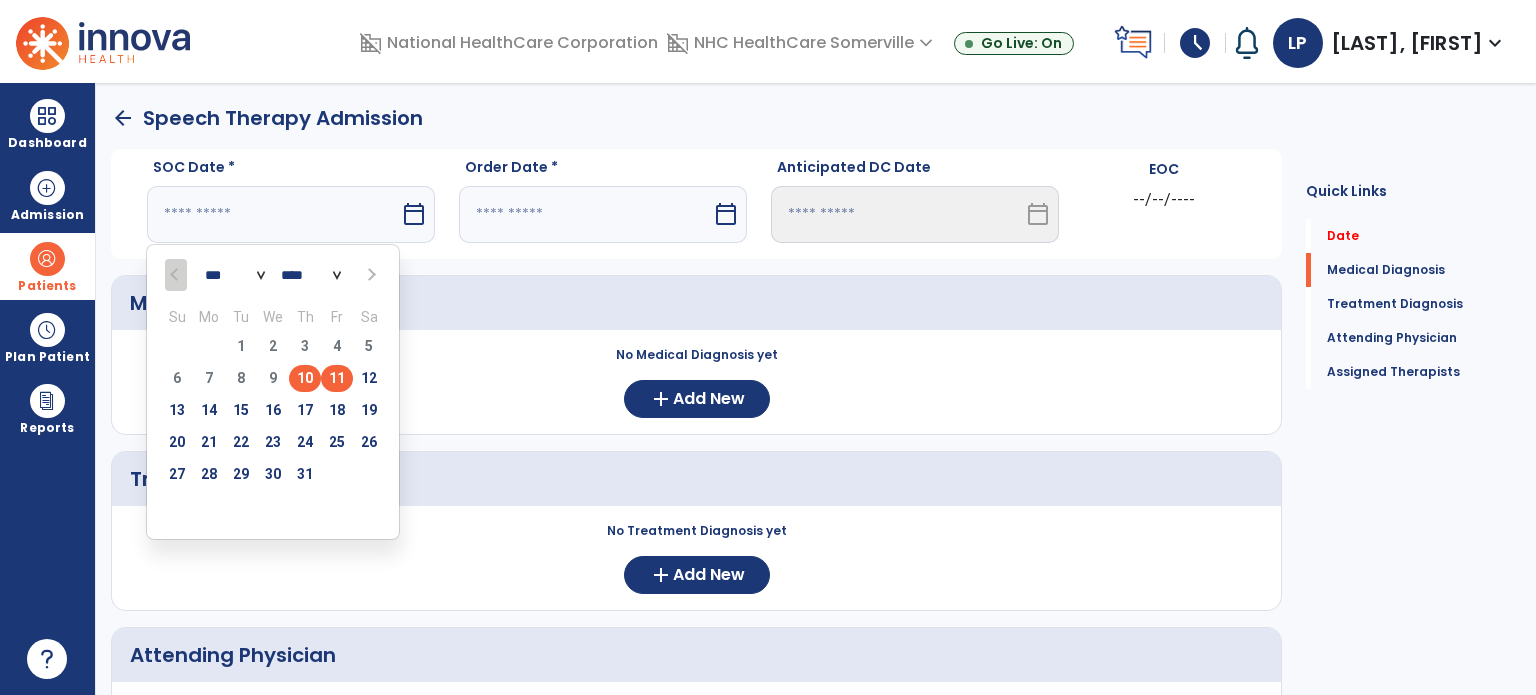 click on "10" at bounding box center [305, 378] 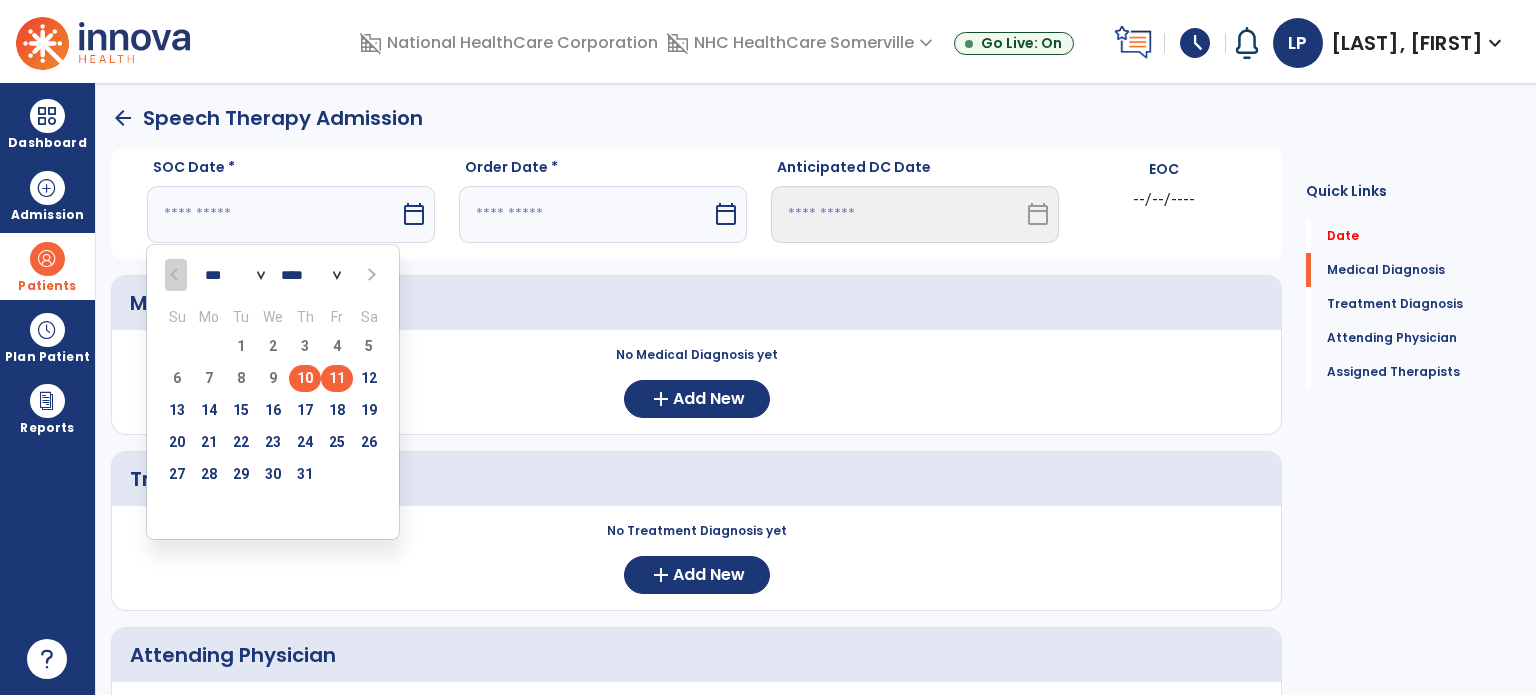 type on "*********" 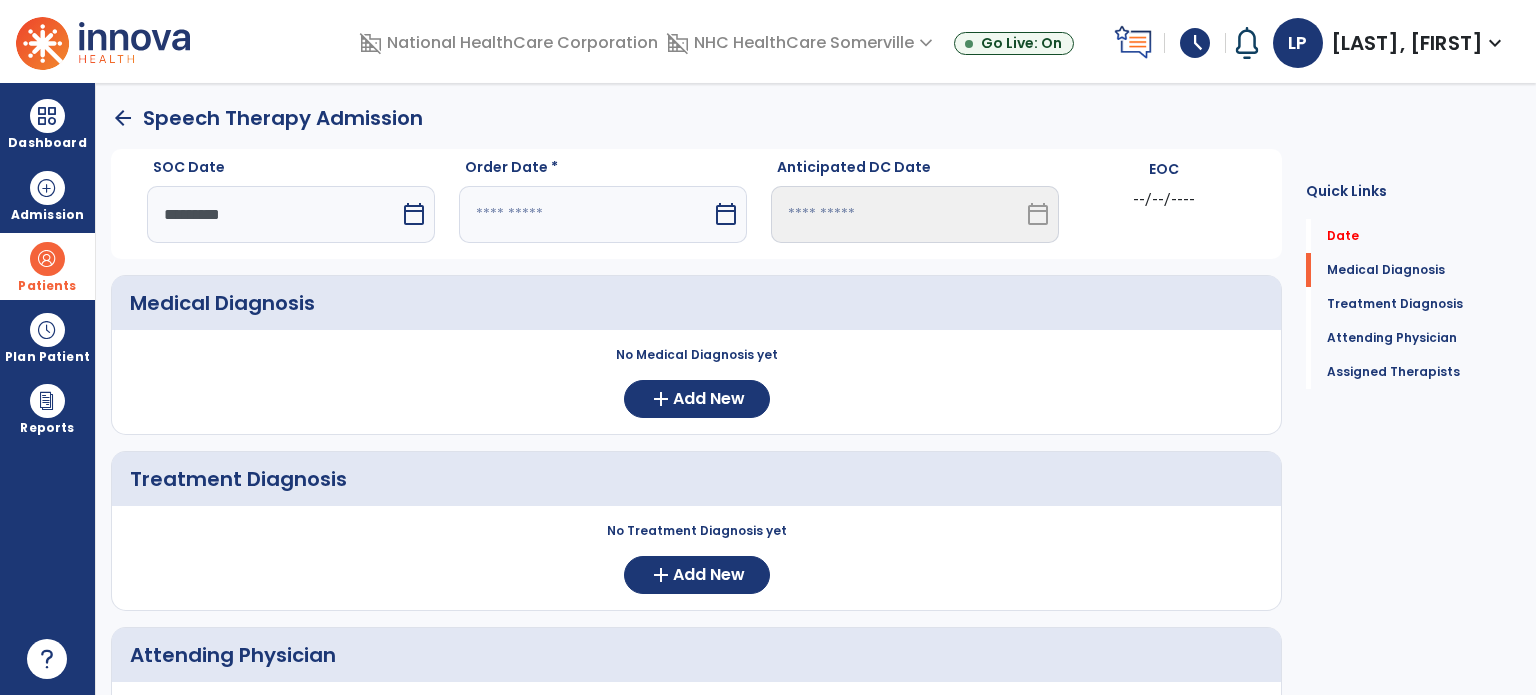 click at bounding box center [585, 214] 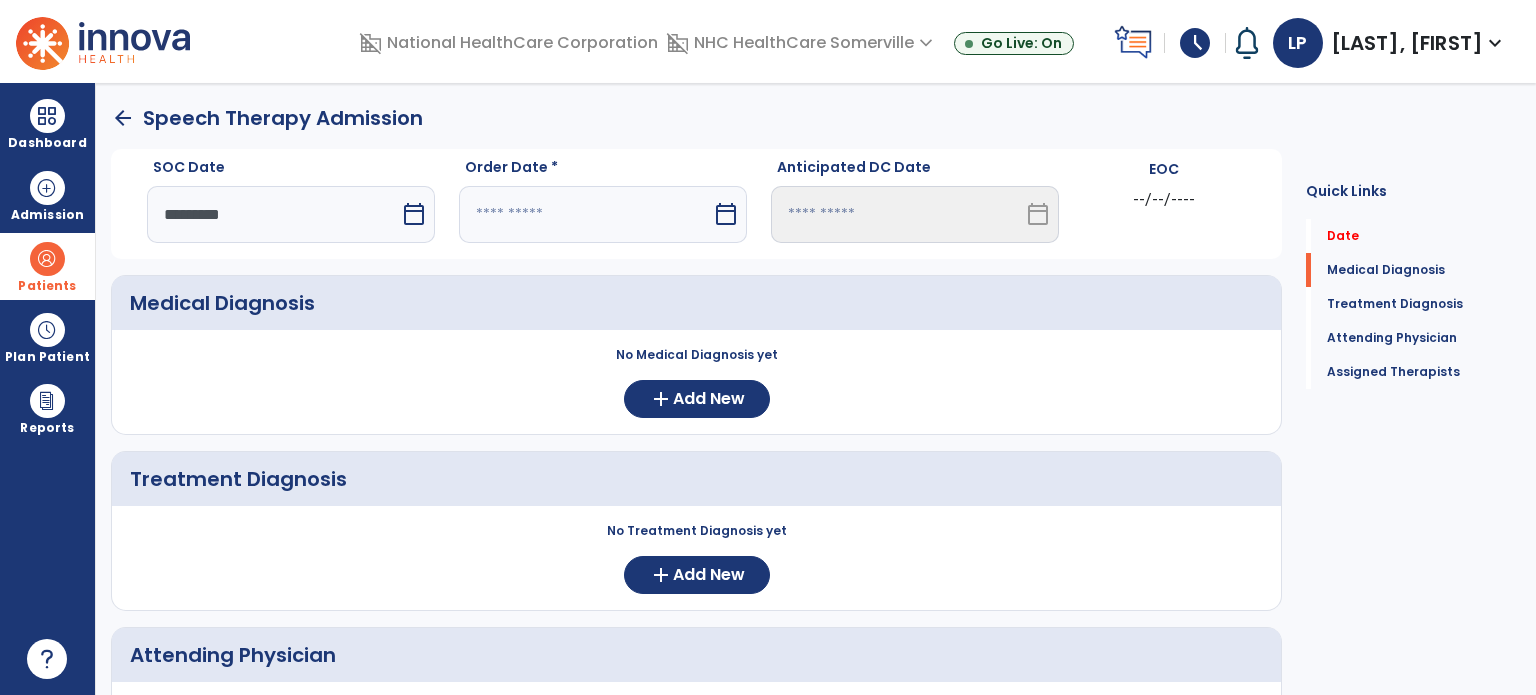 select on "*" 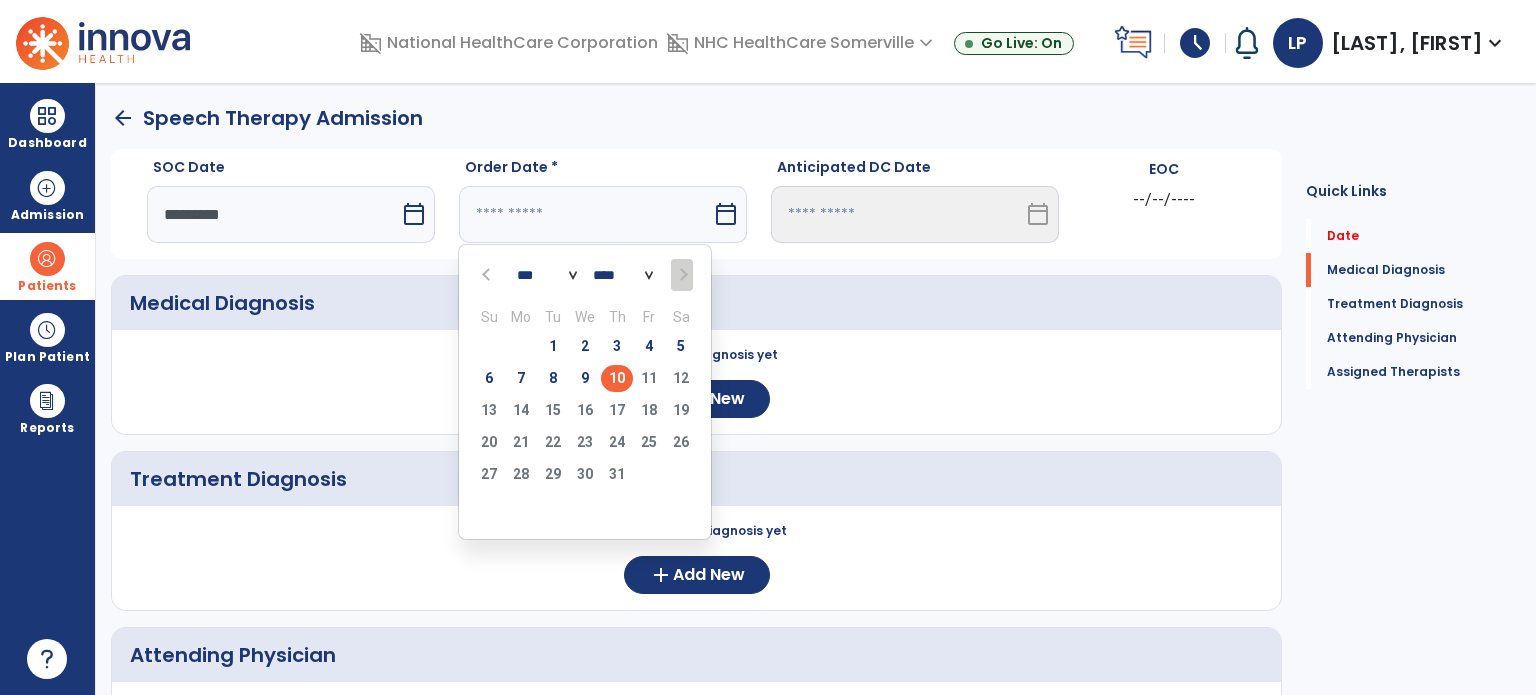 click on "10" at bounding box center [617, 378] 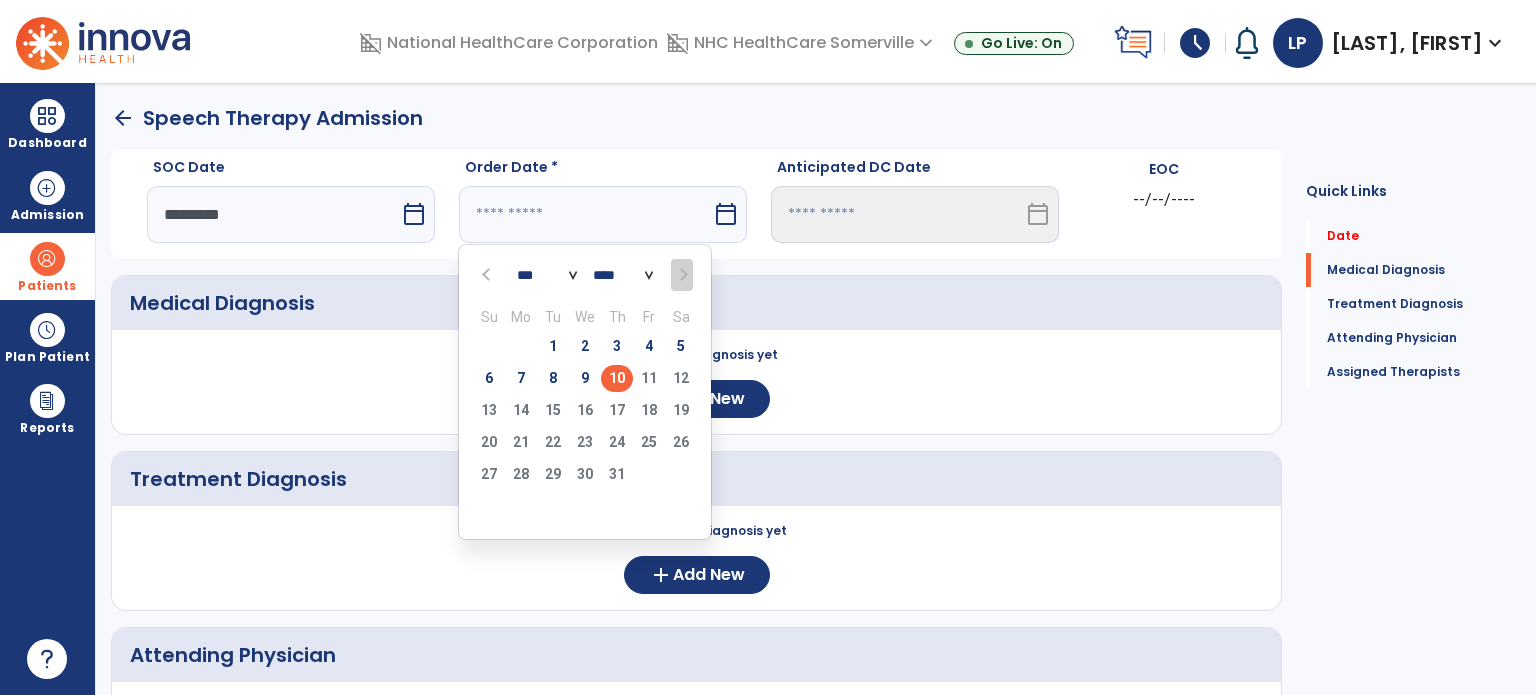 type on "*********" 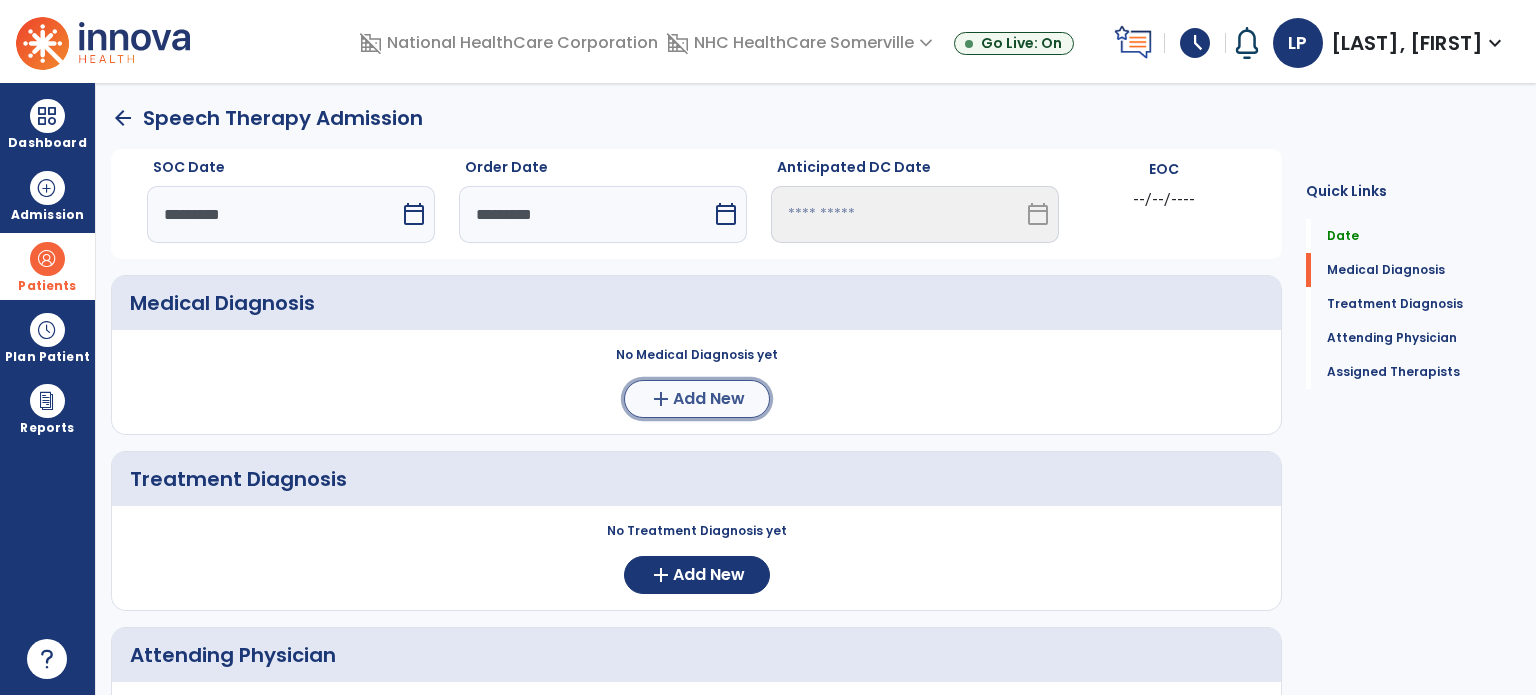 click on "Add New" 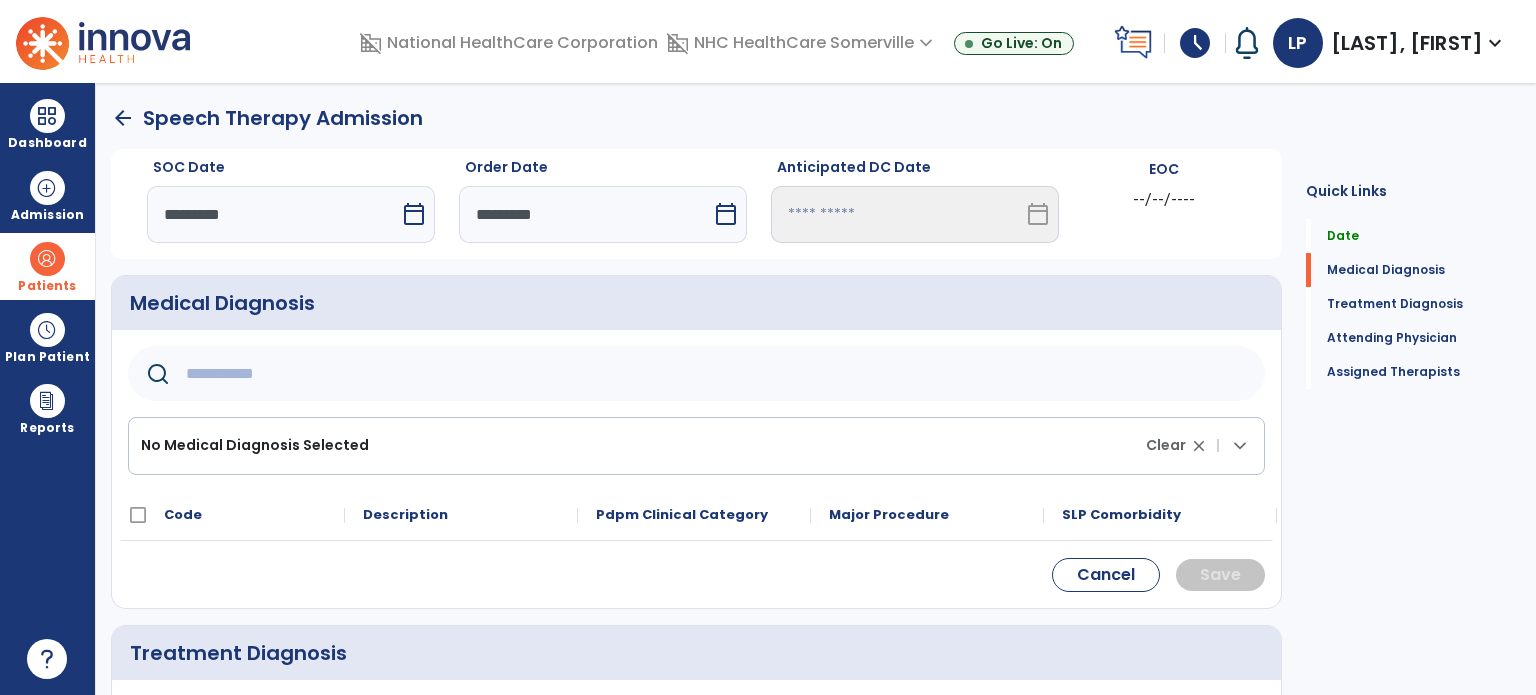 click 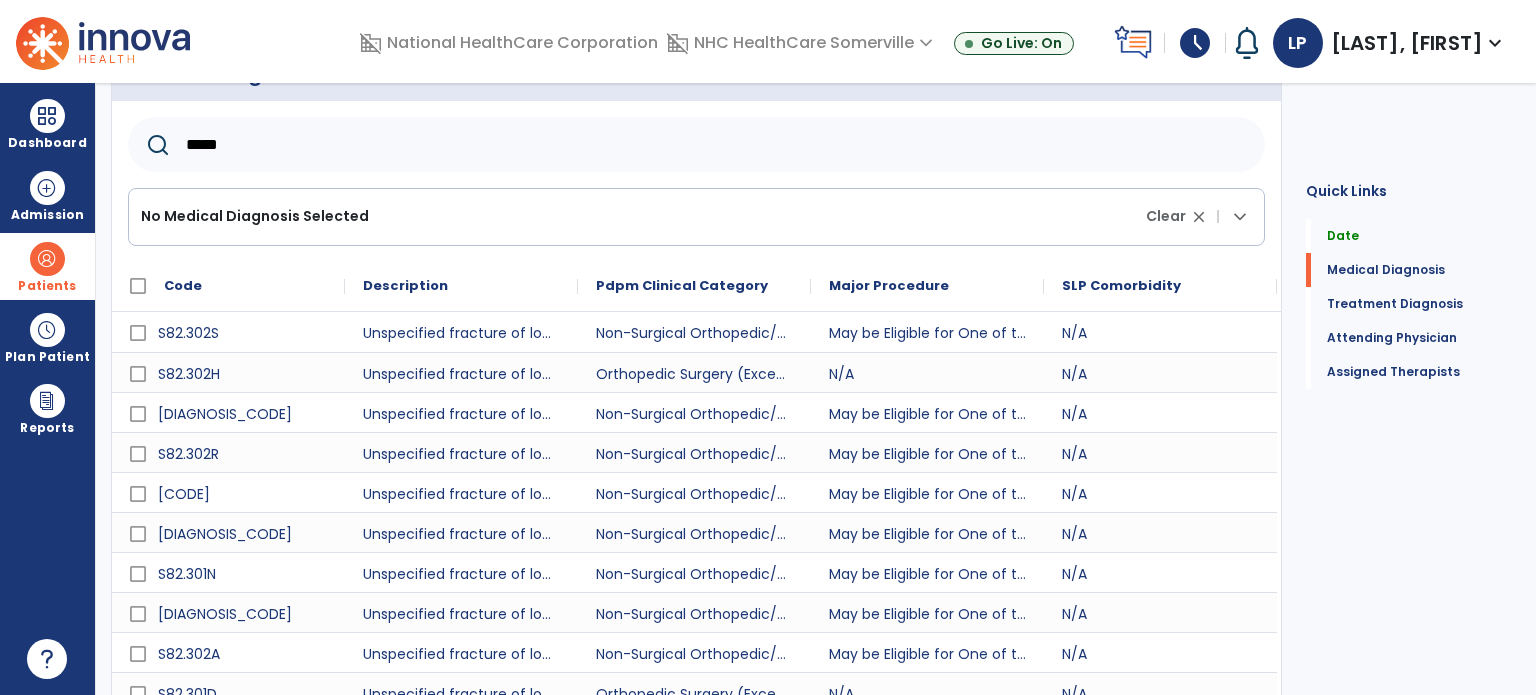 scroll, scrollTop: 290, scrollLeft: 0, axis: vertical 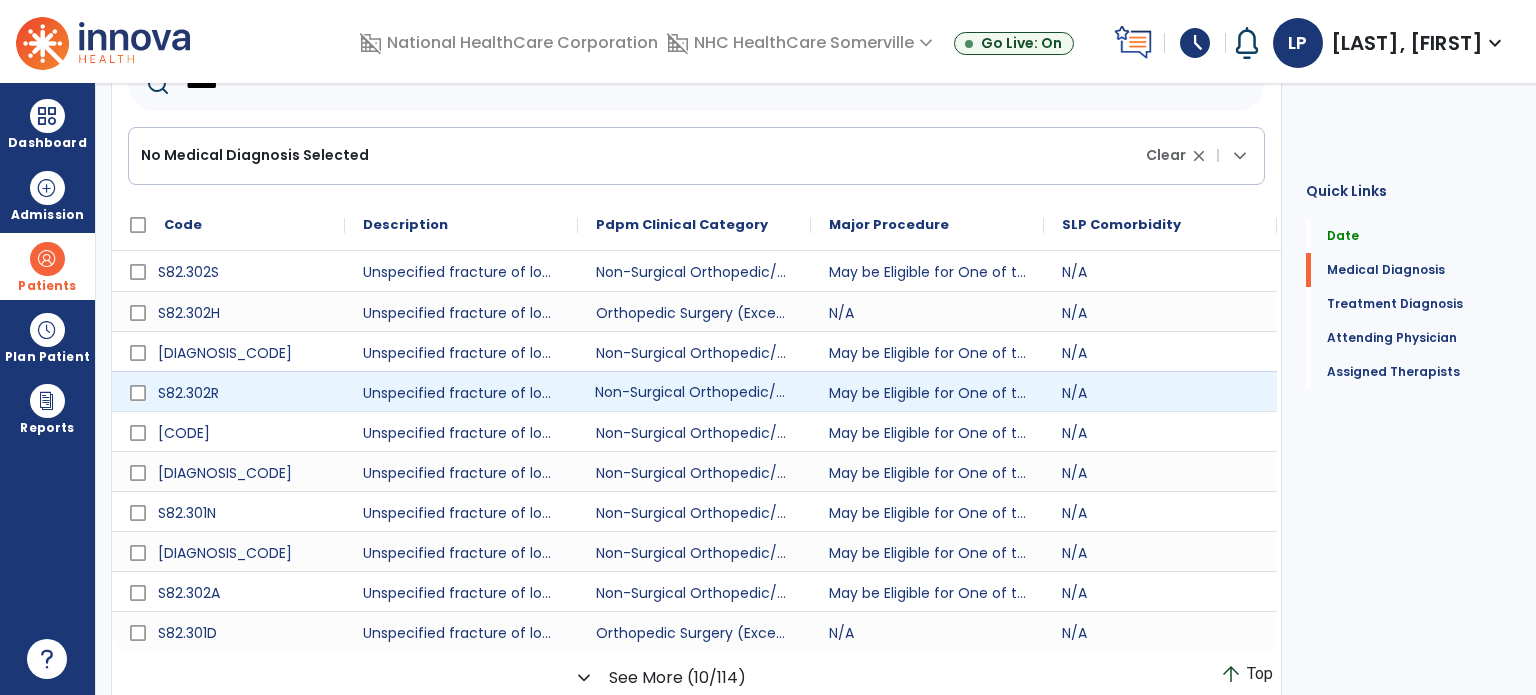 click on "Non-Surgical Orthopedic/Musculoskeletal" 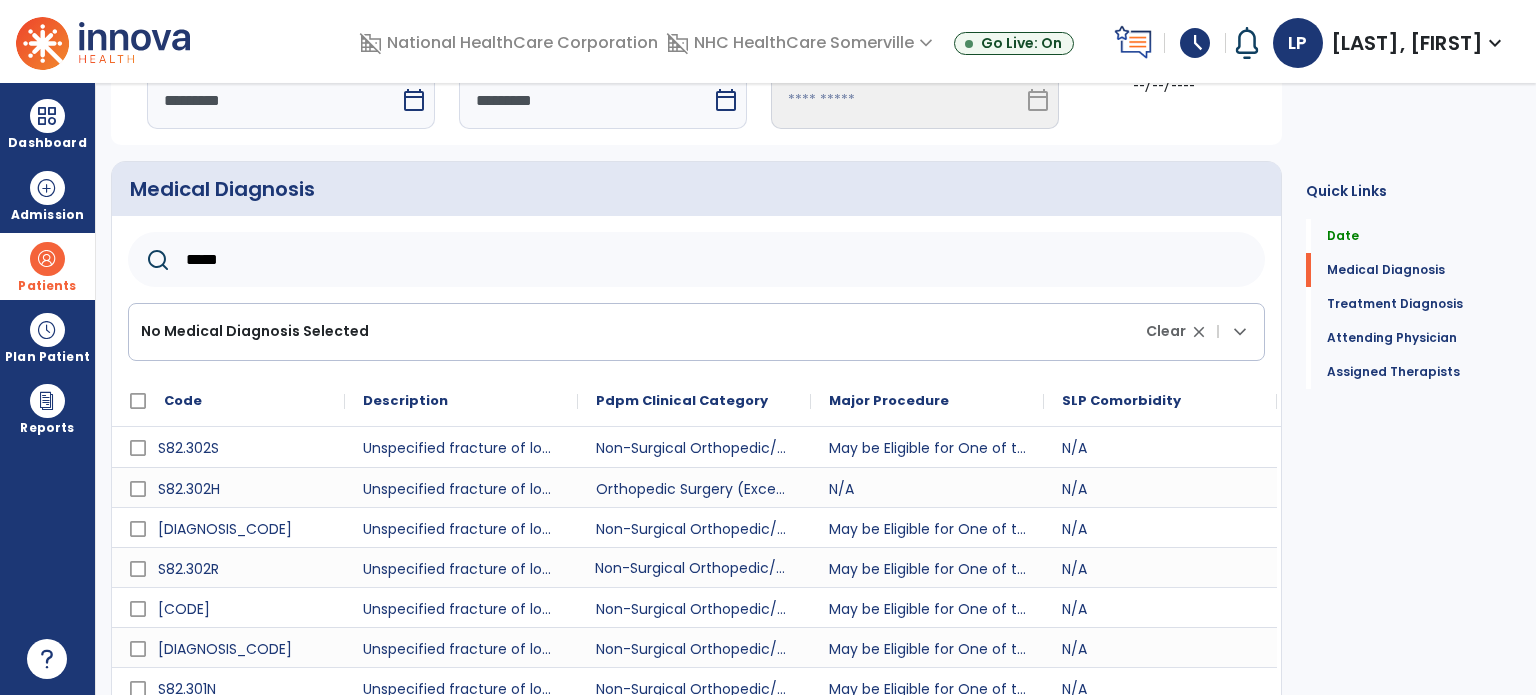 scroll, scrollTop: 112, scrollLeft: 0, axis: vertical 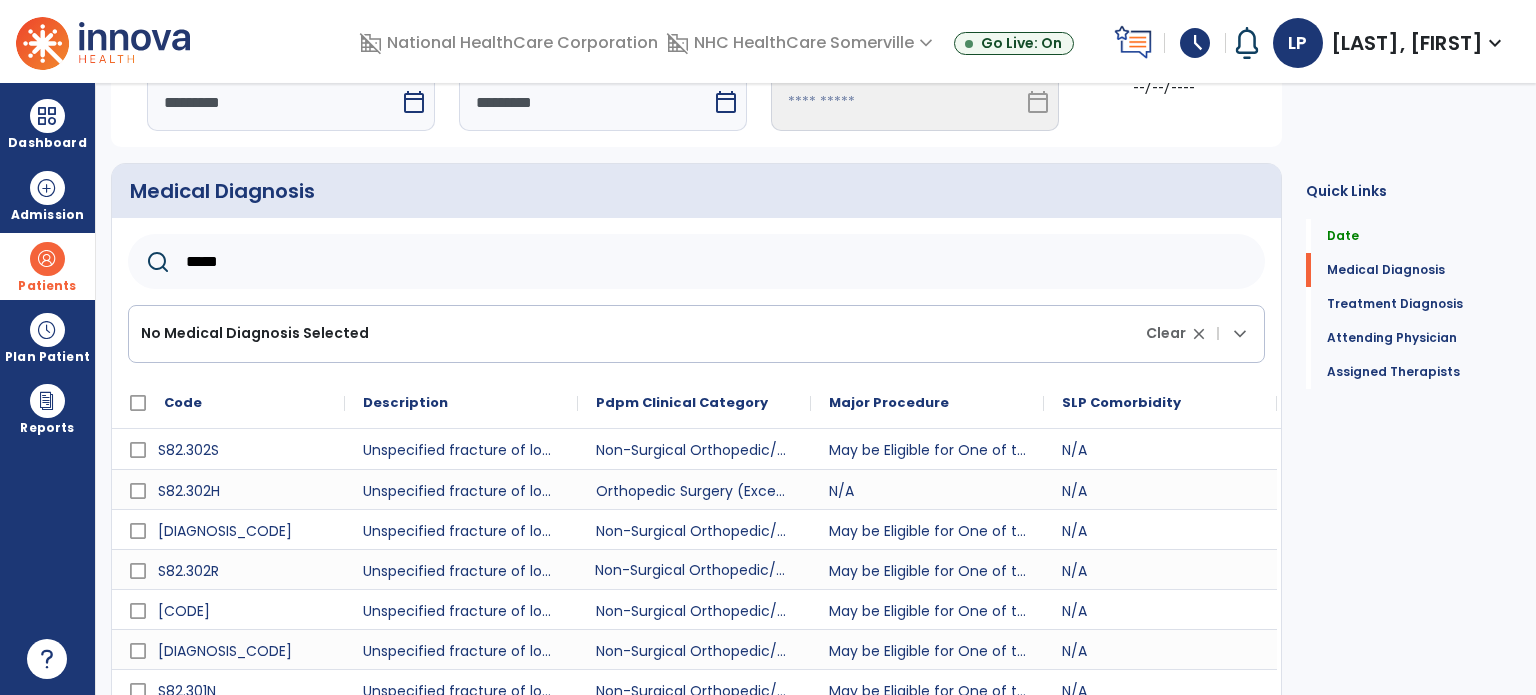 click on "*****" 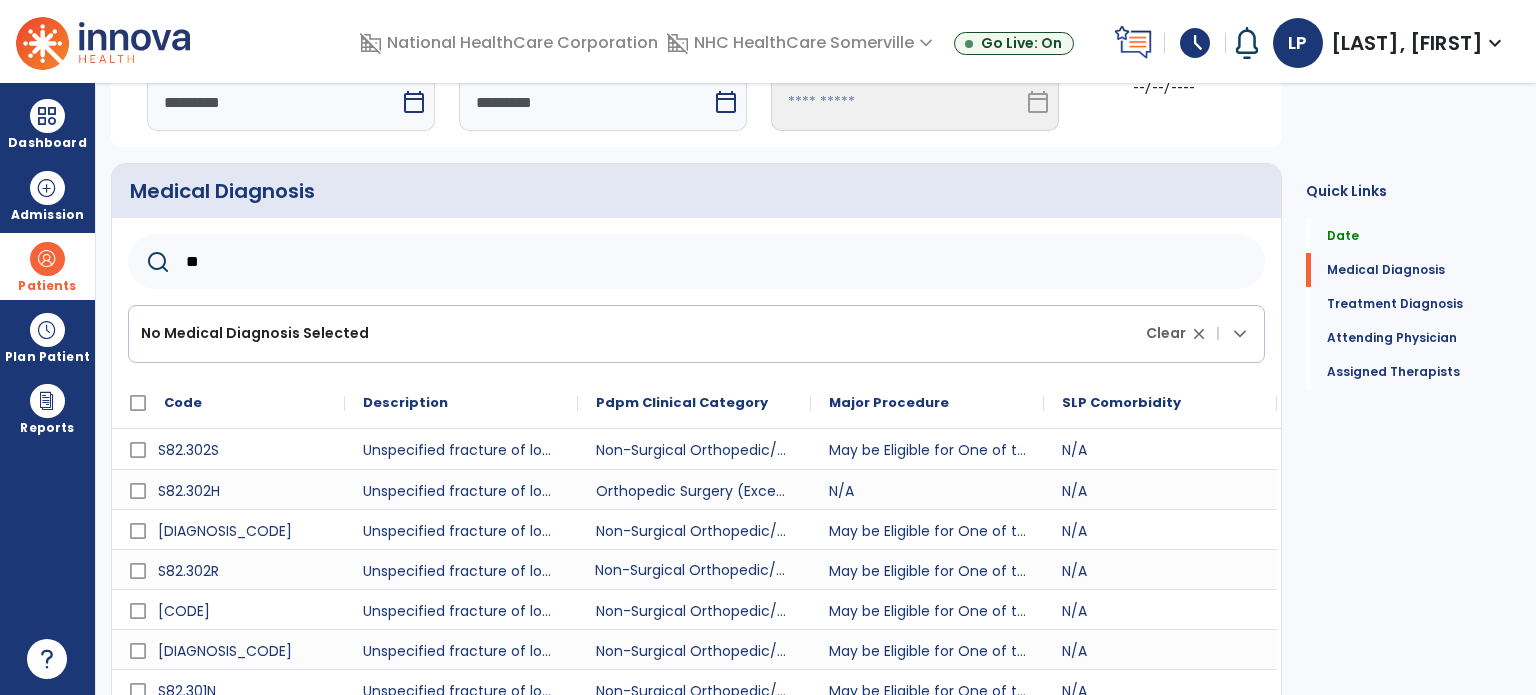 type on "*" 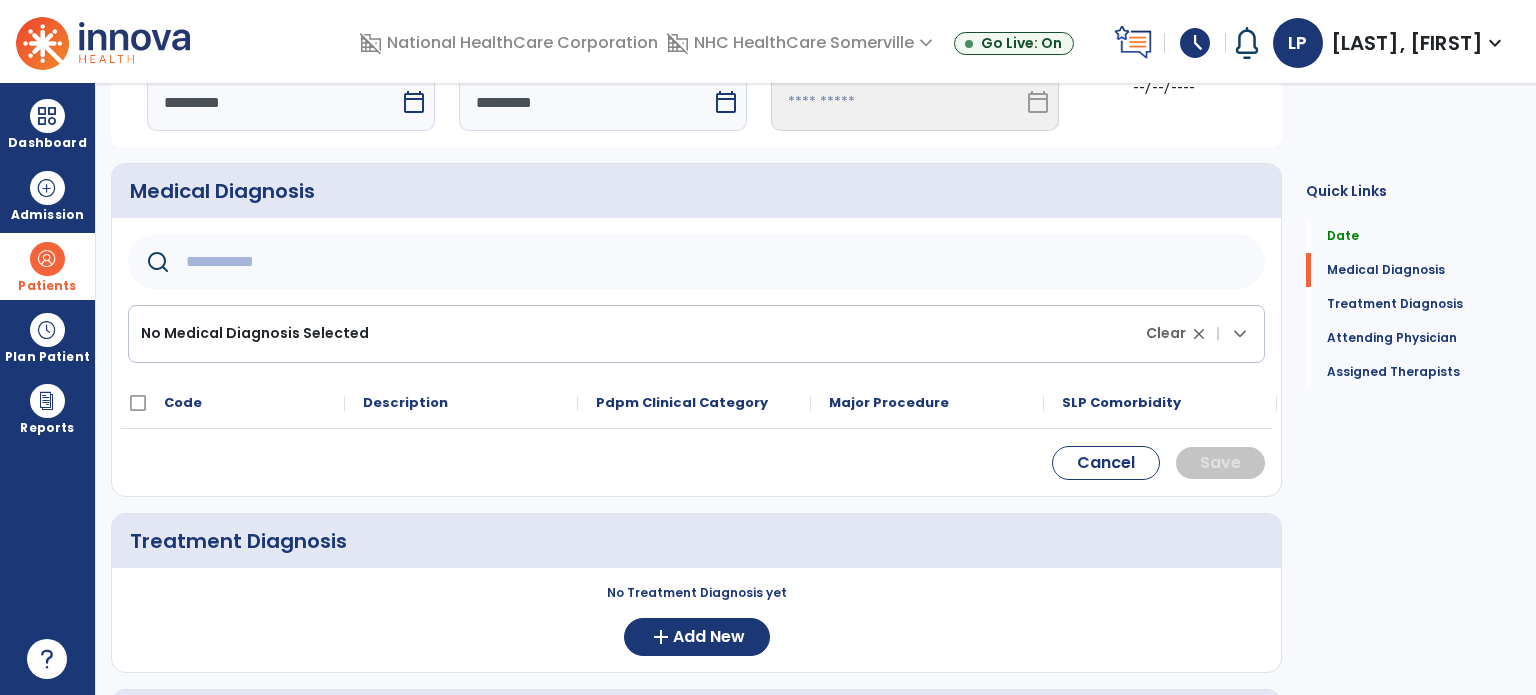 type 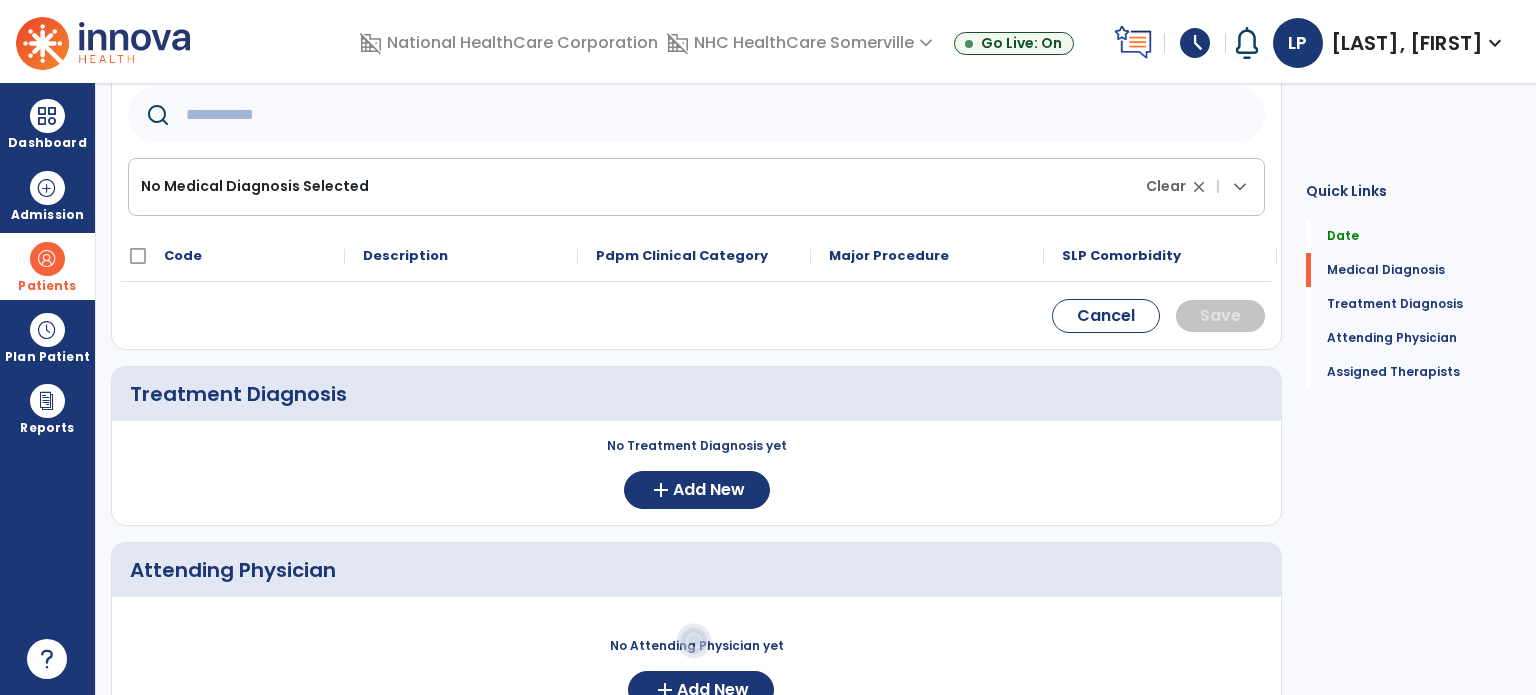 scroll, scrollTop: 260, scrollLeft: 0, axis: vertical 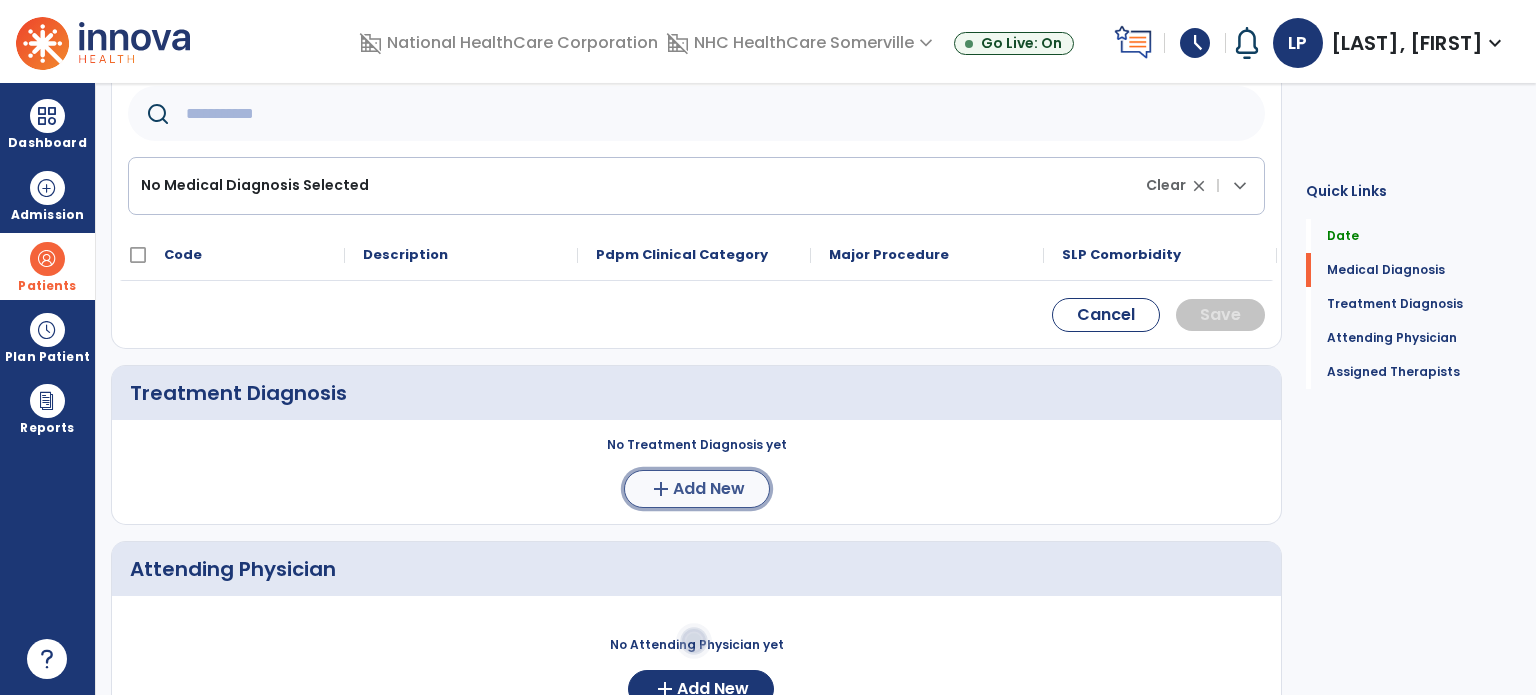click on "Add New" 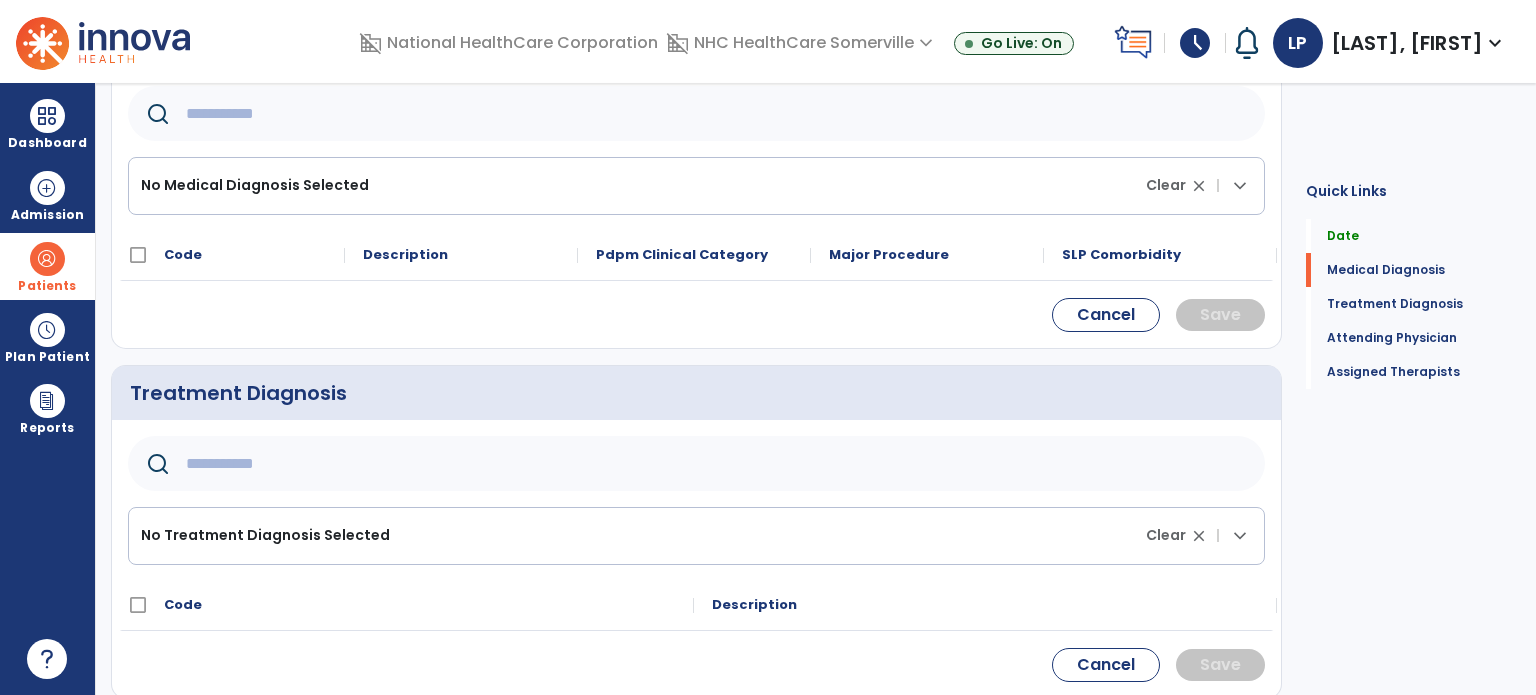 click 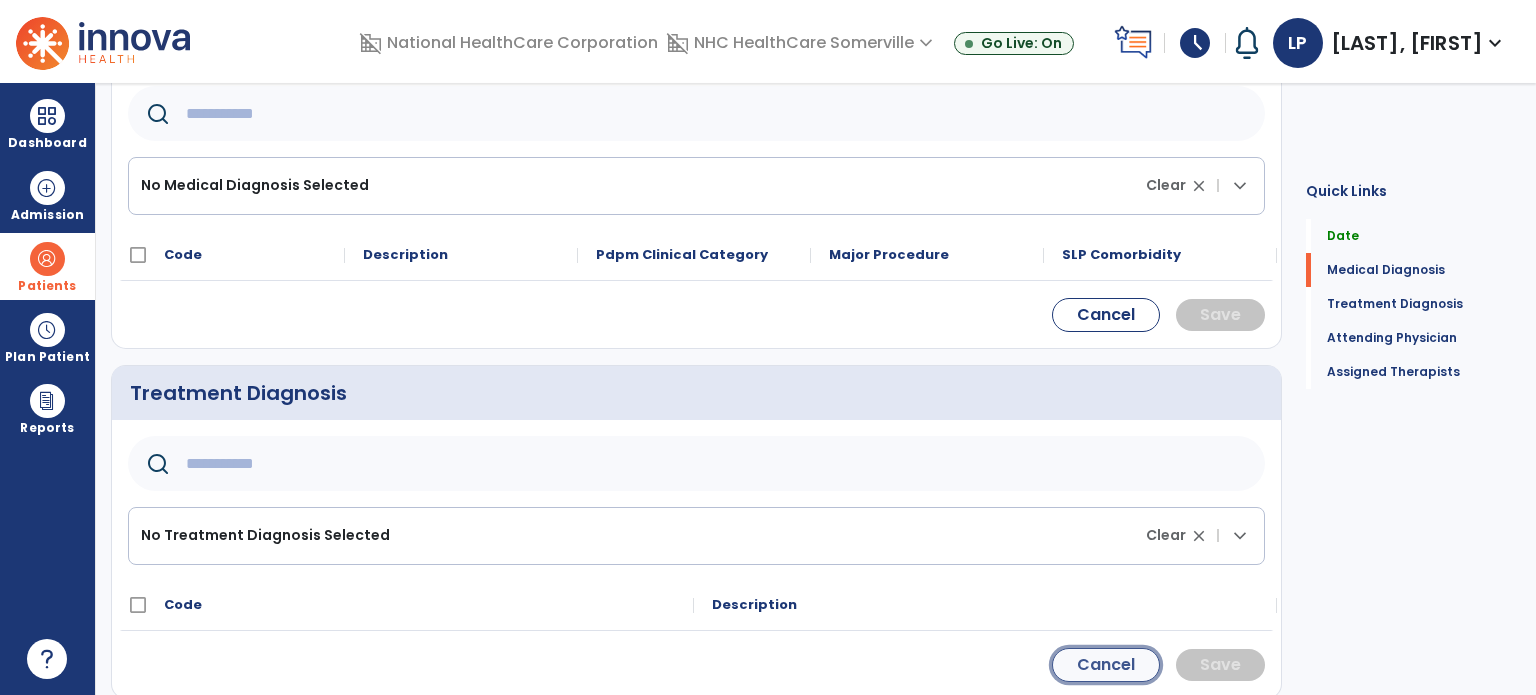click on "Cancel" 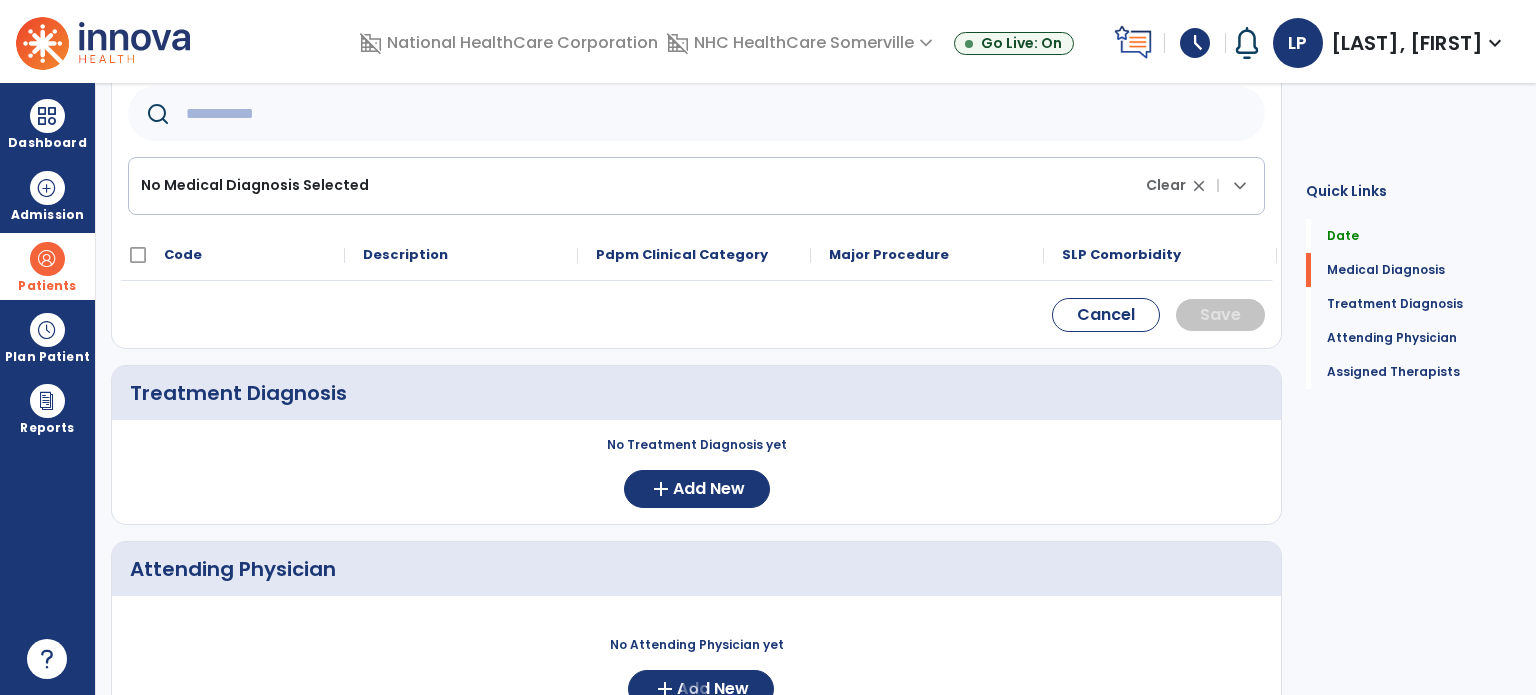 scroll, scrollTop: 0, scrollLeft: 0, axis: both 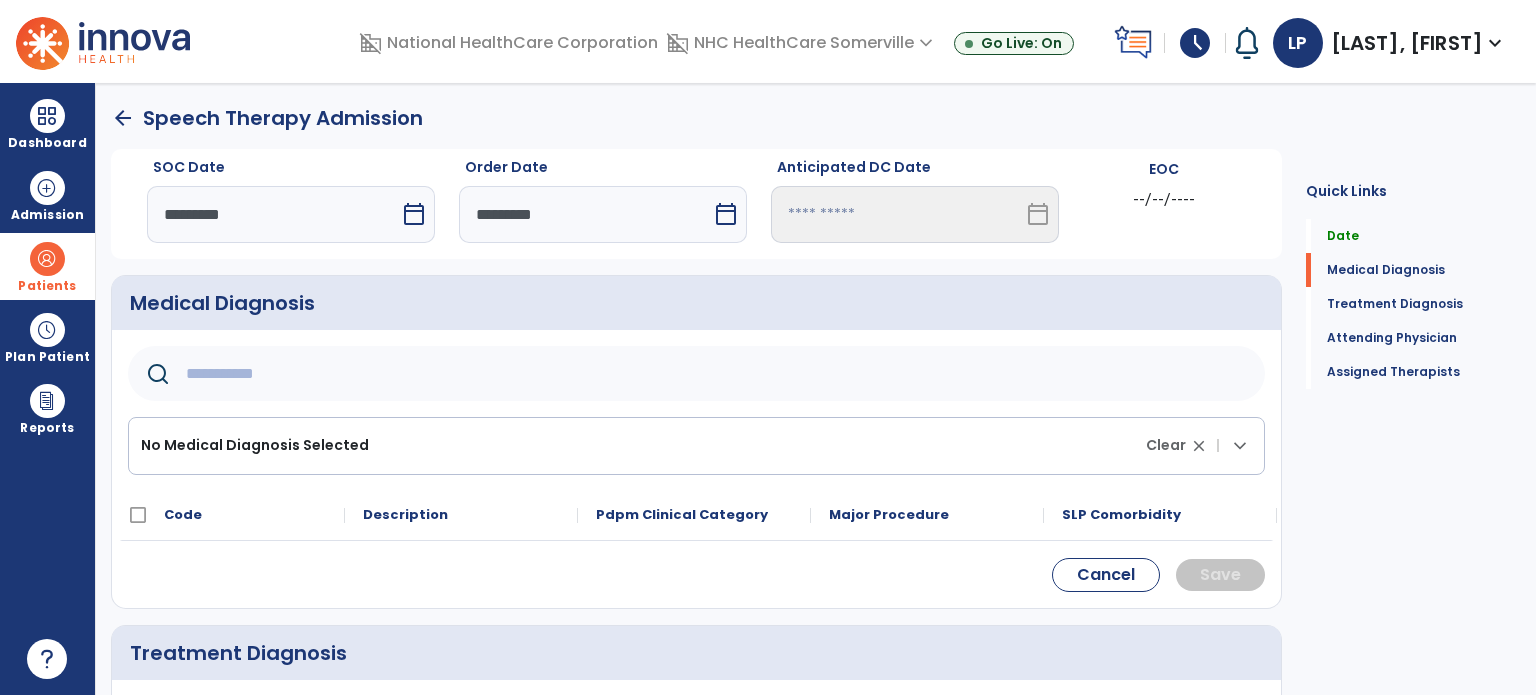click on "arrow_back" 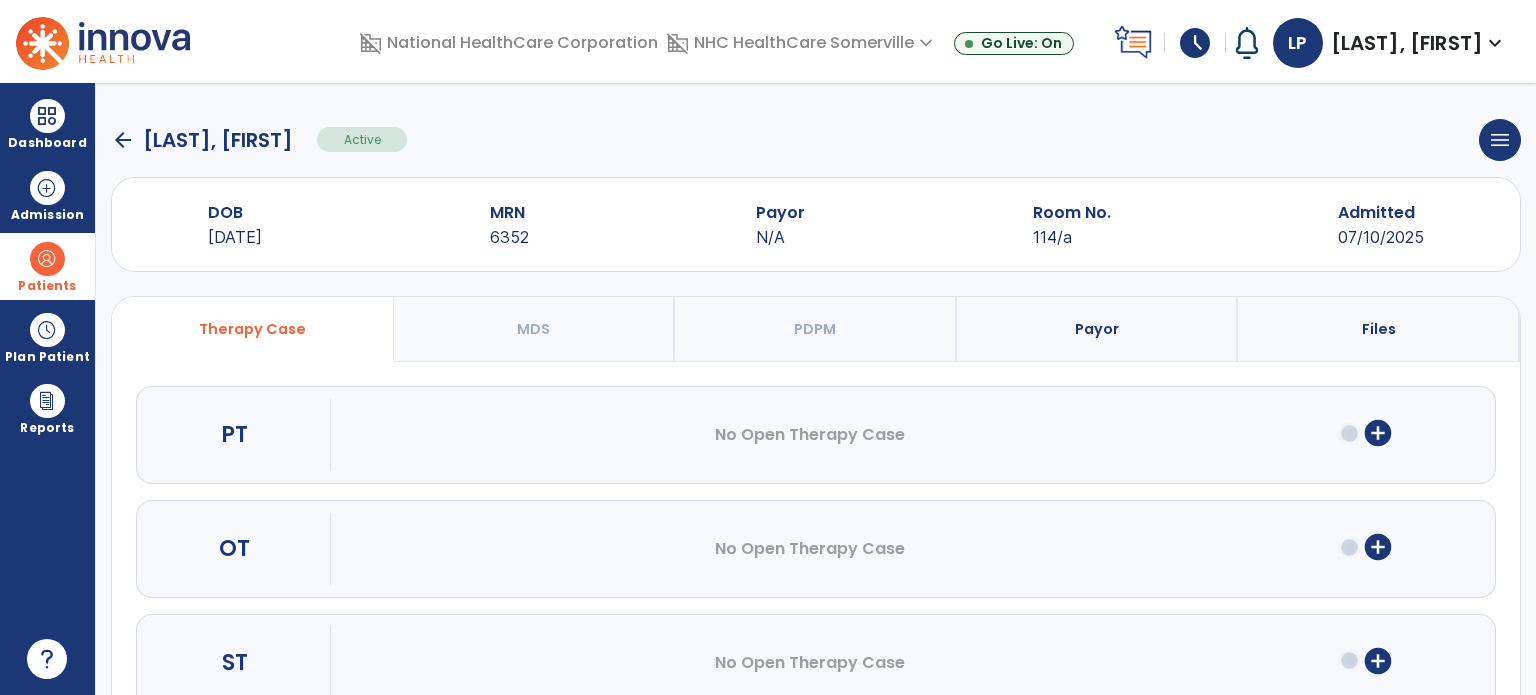 click on "arrow_back" 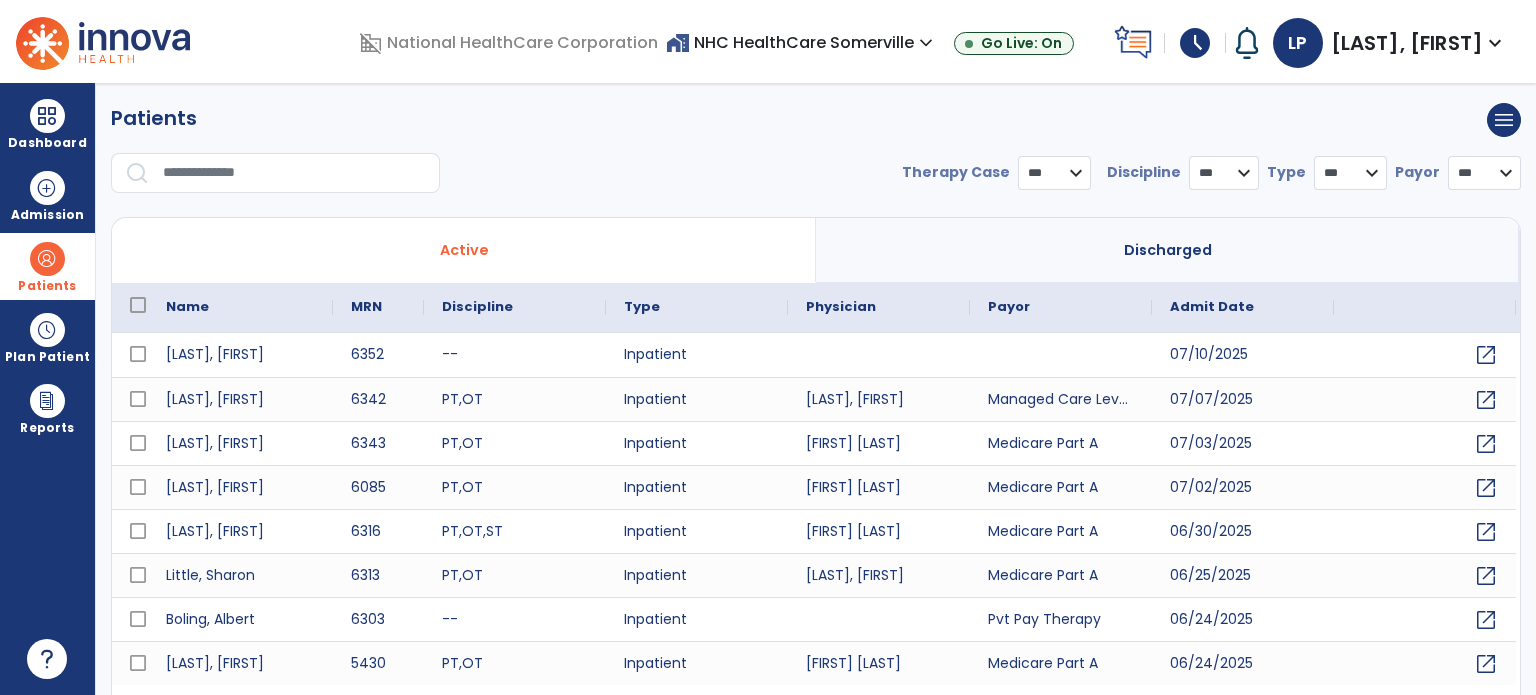 select on "***" 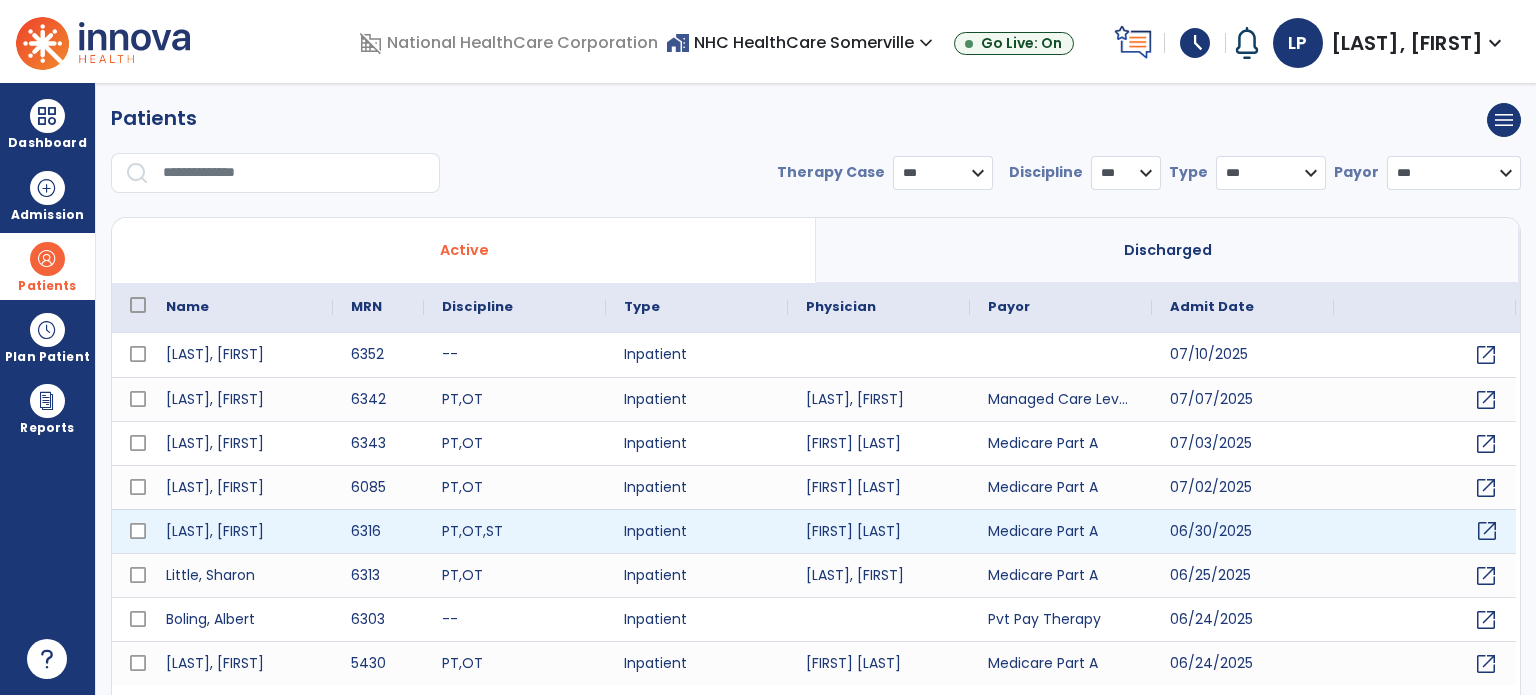 click on "open_in_new" at bounding box center (1487, 531) 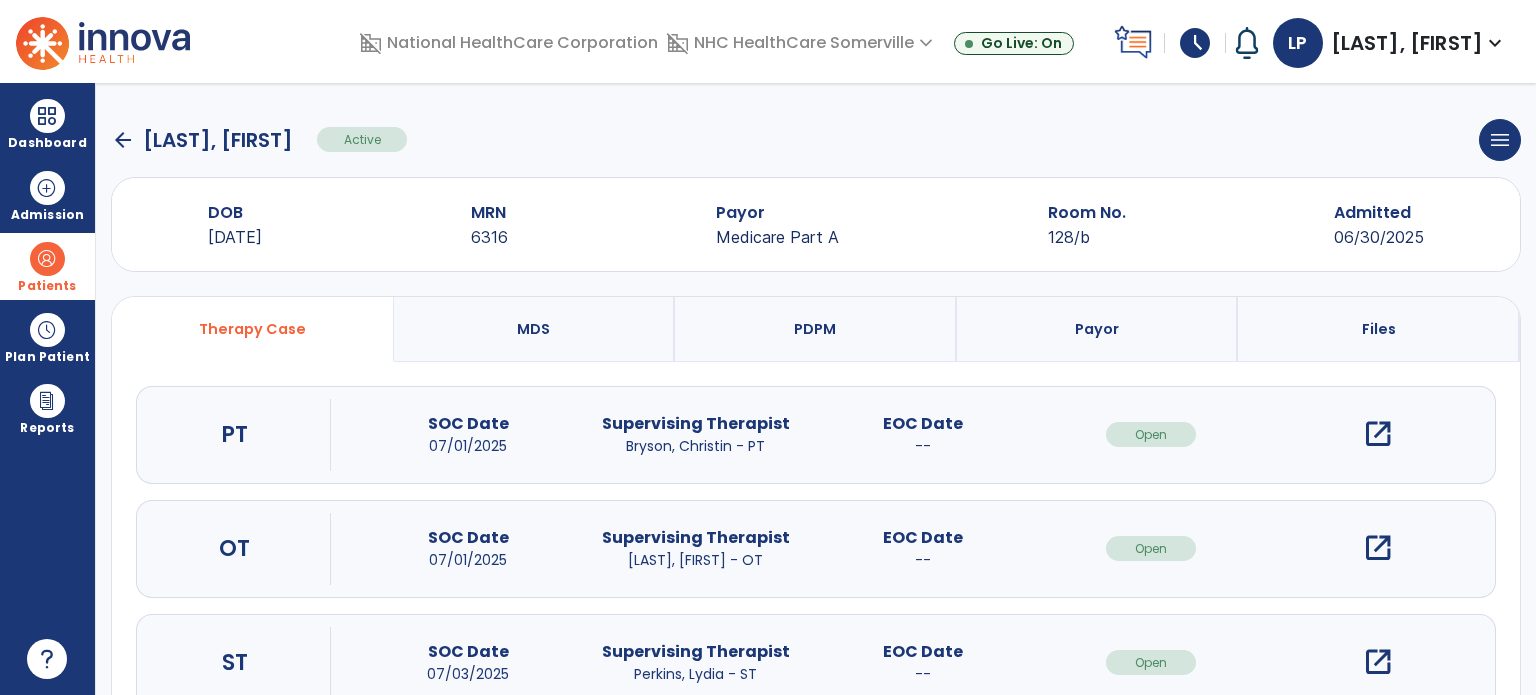 click on "open_in_new" at bounding box center (1378, 662) 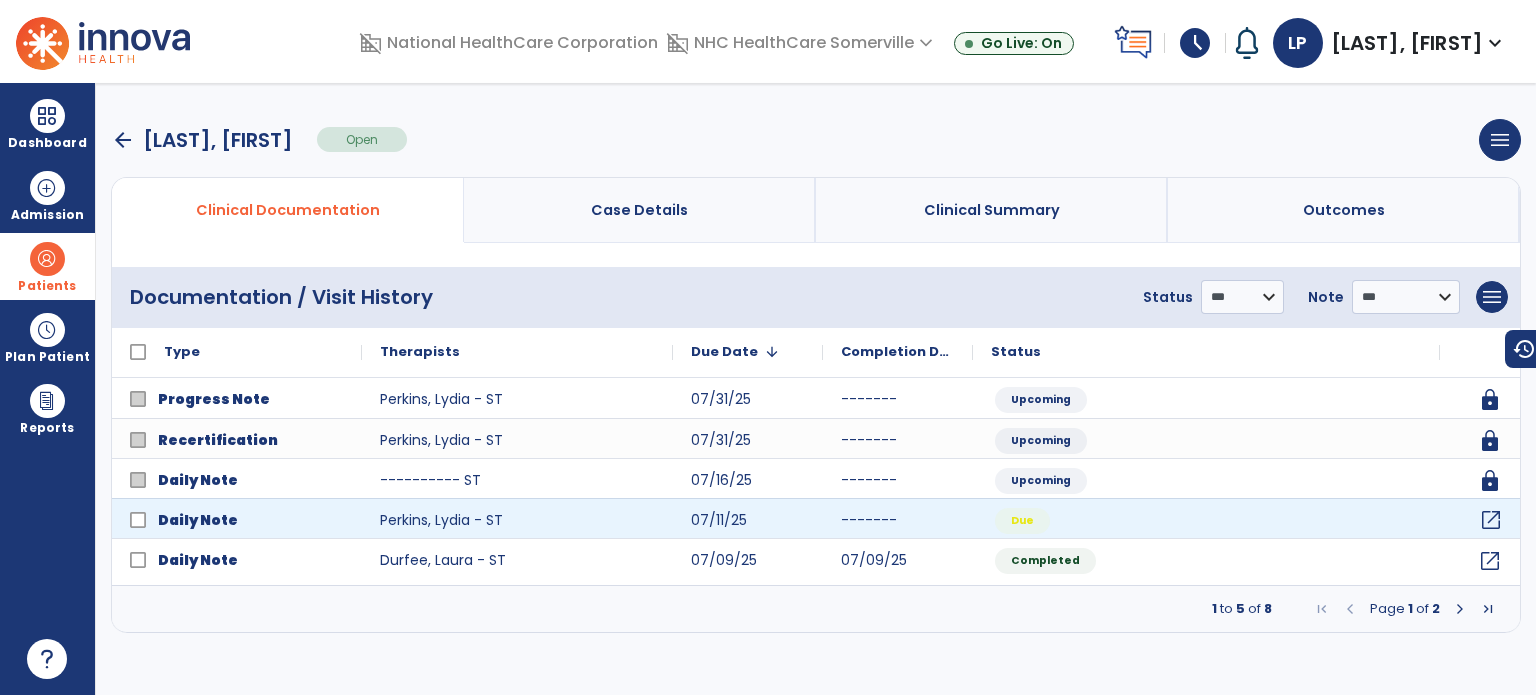 click on "open_in_new" 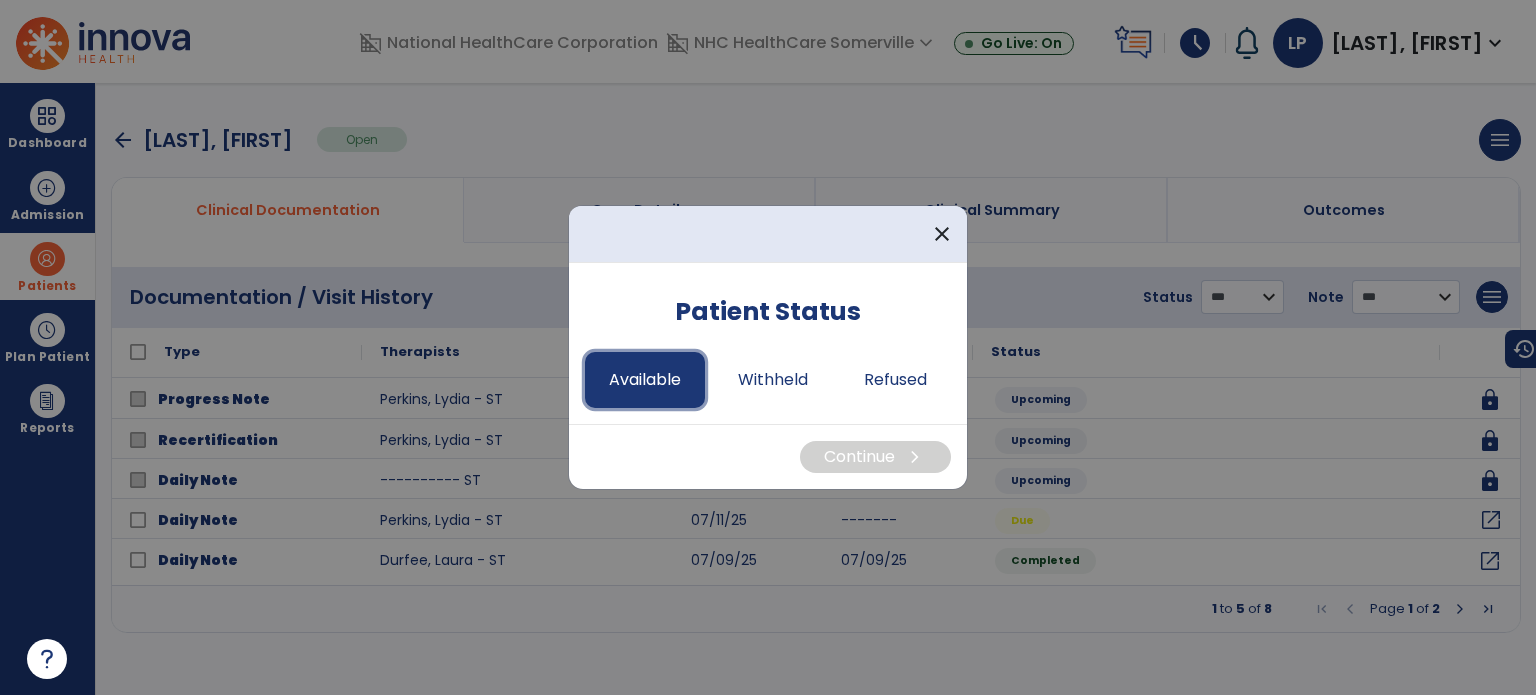 click on "Available" at bounding box center (645, 380) 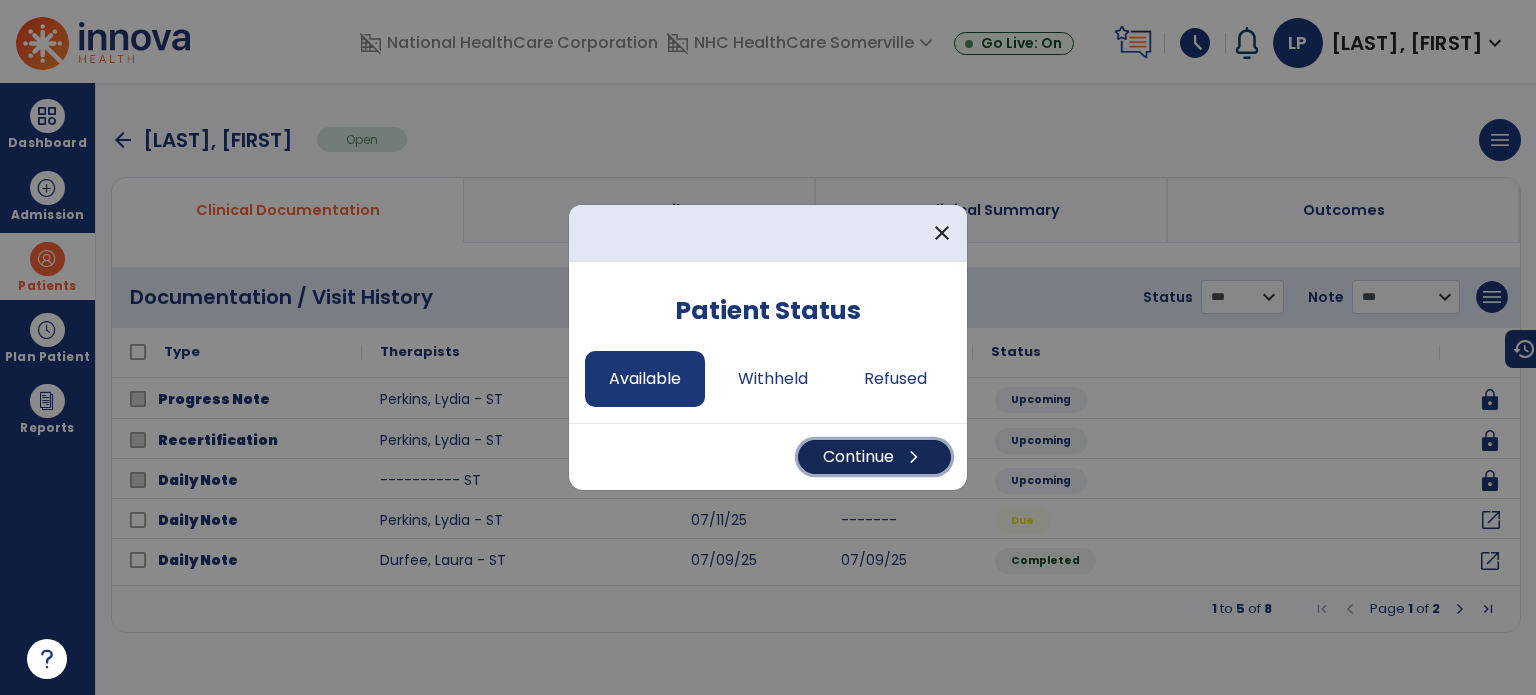 click on "Continue   chevron_right" at bounding box center (874, 457) 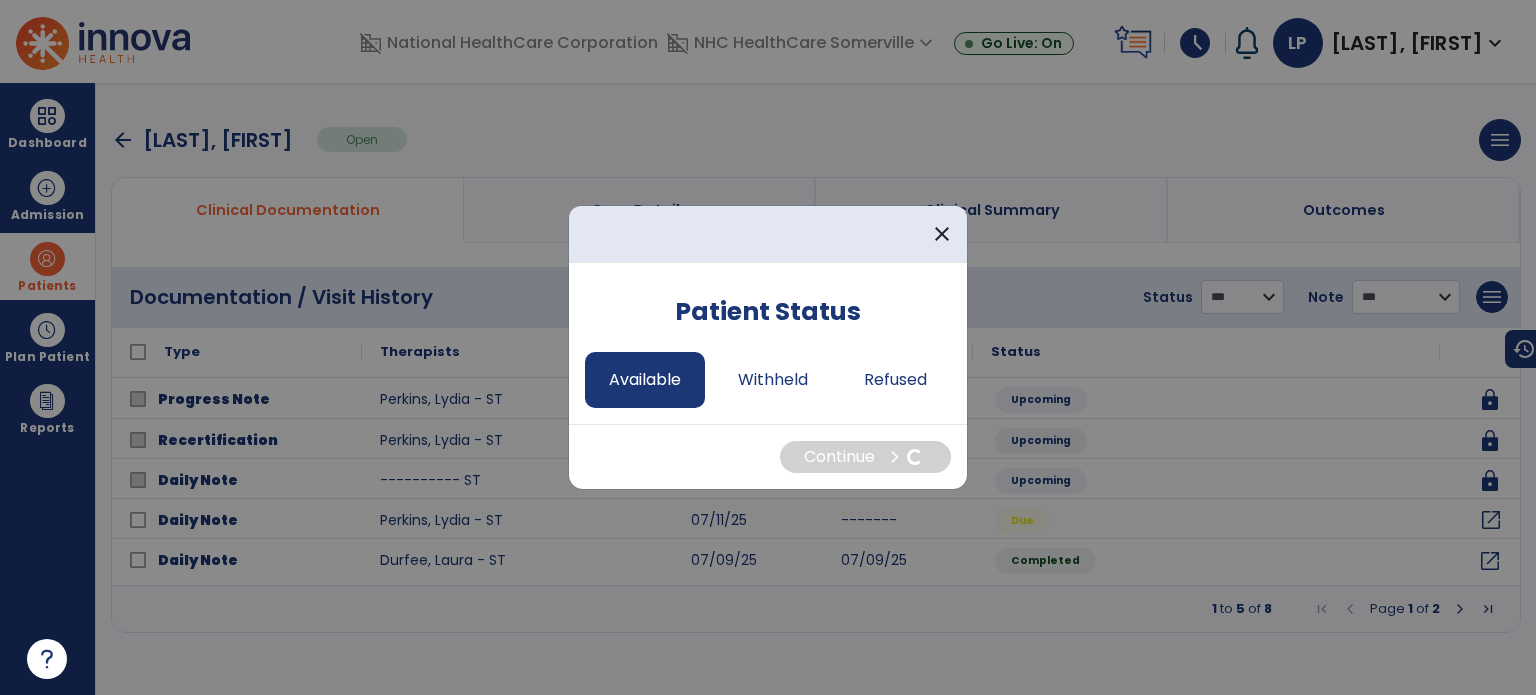 select on "*" 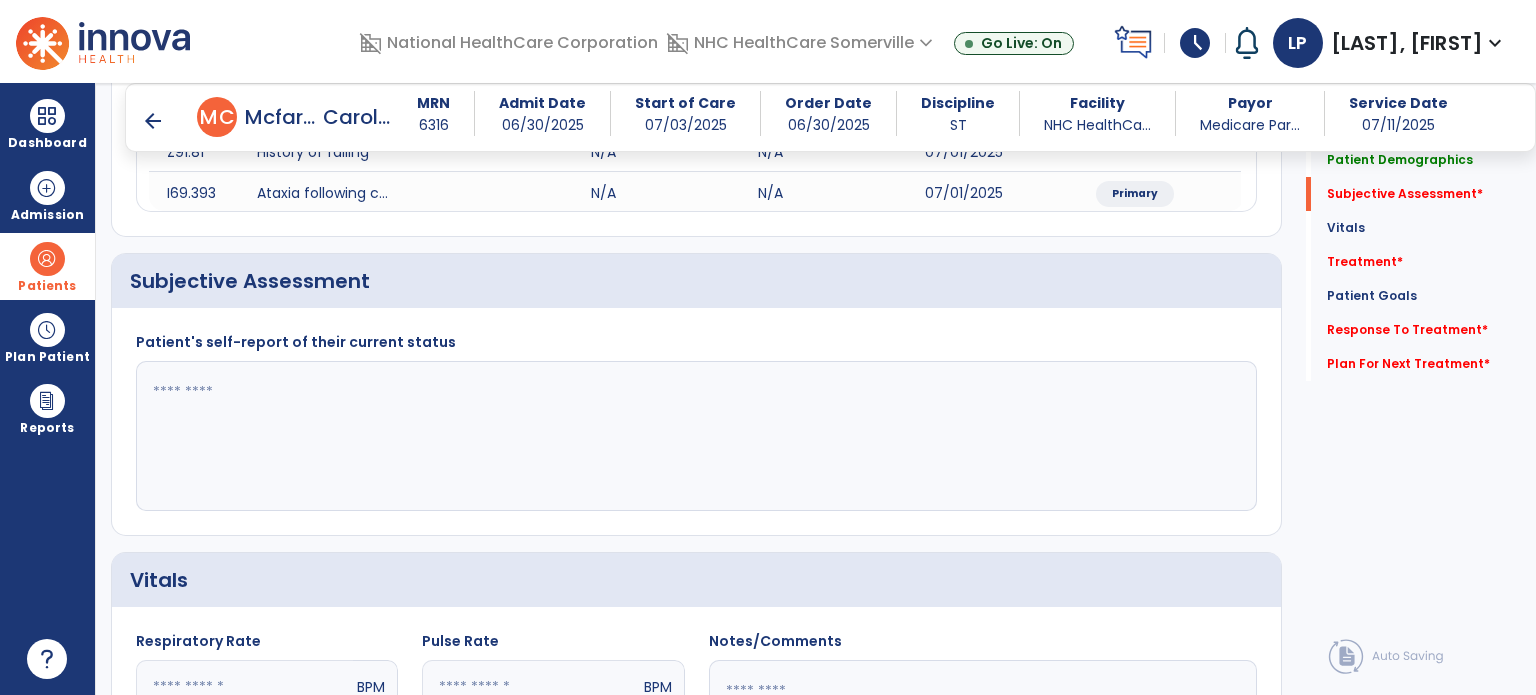 scroll, scrollTop: 384, scrollLeft: 0, axis: vertical 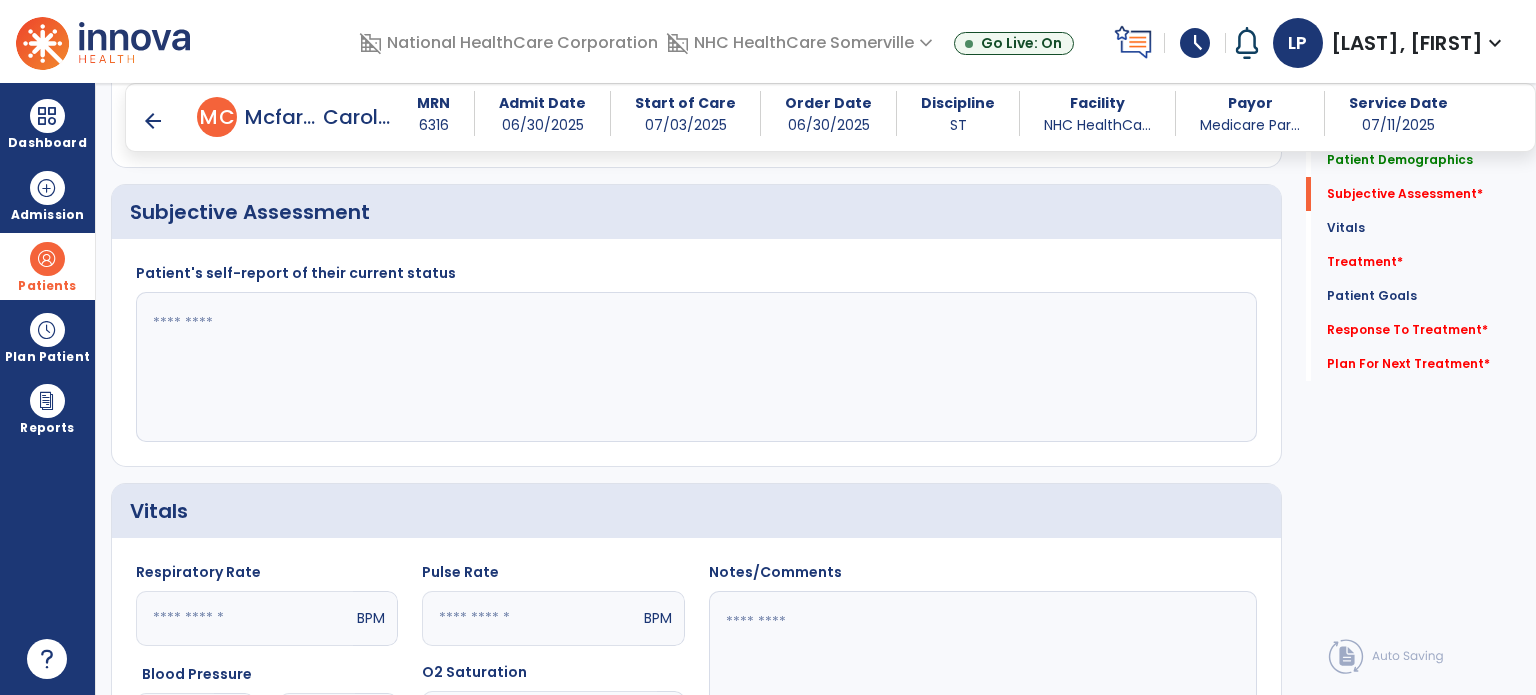 click 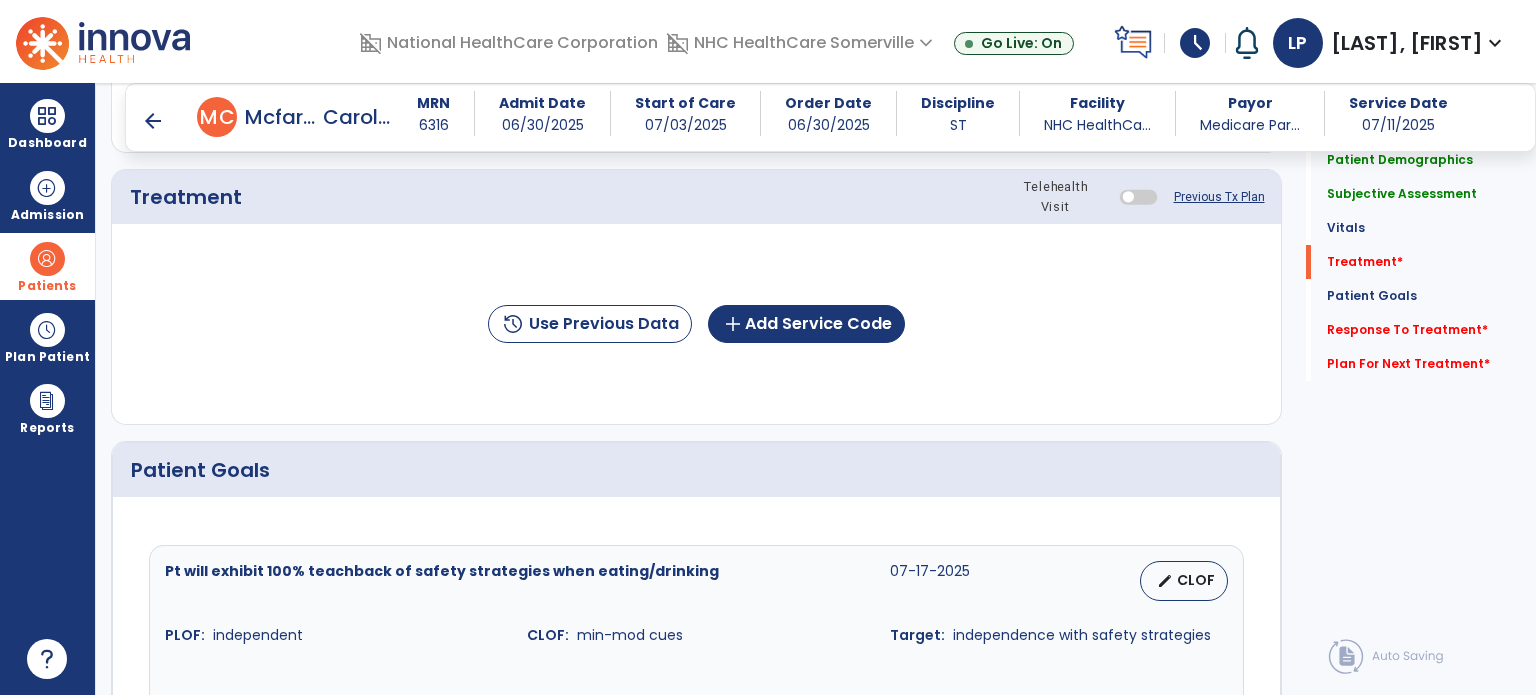 scroll, scrollTop: 1127, scrollLeft: 0, axis: vertical 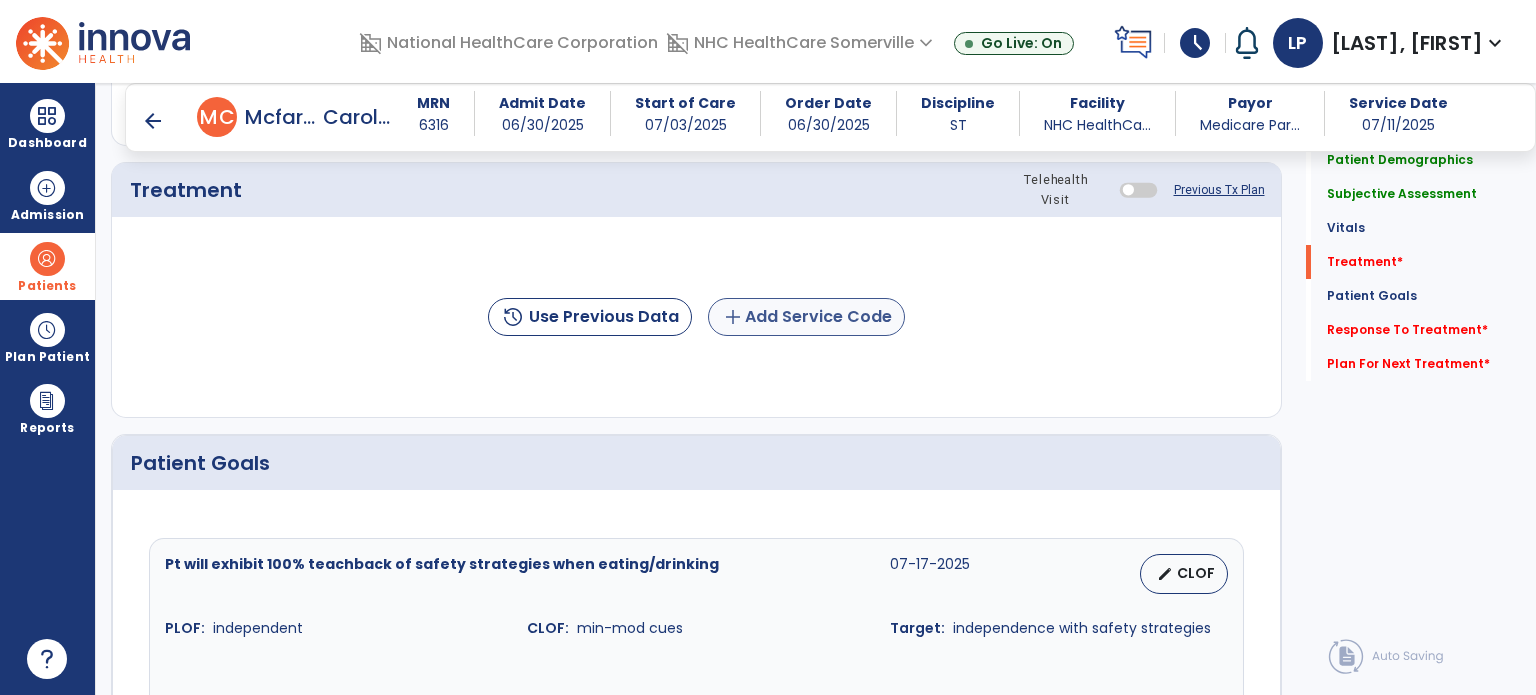 type on "**********" 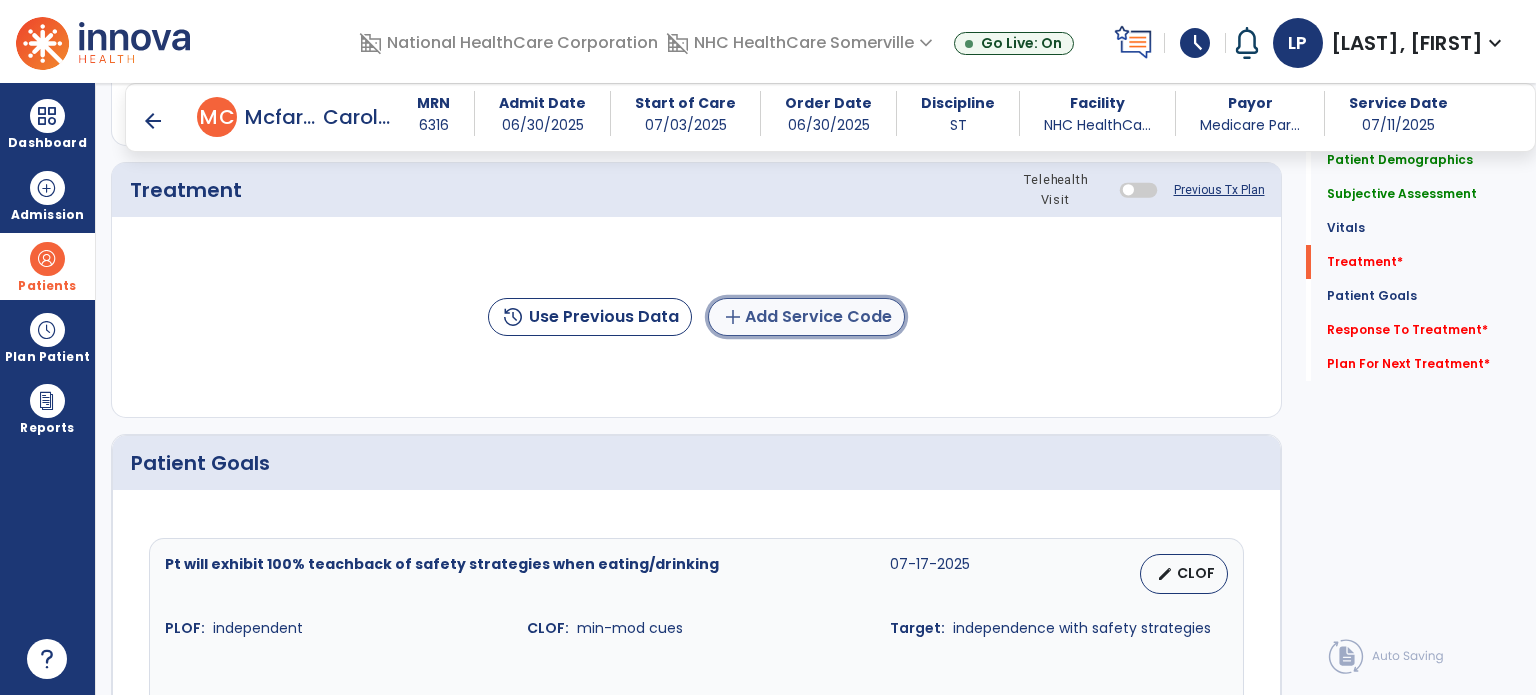 click on "add  Add Service Code" 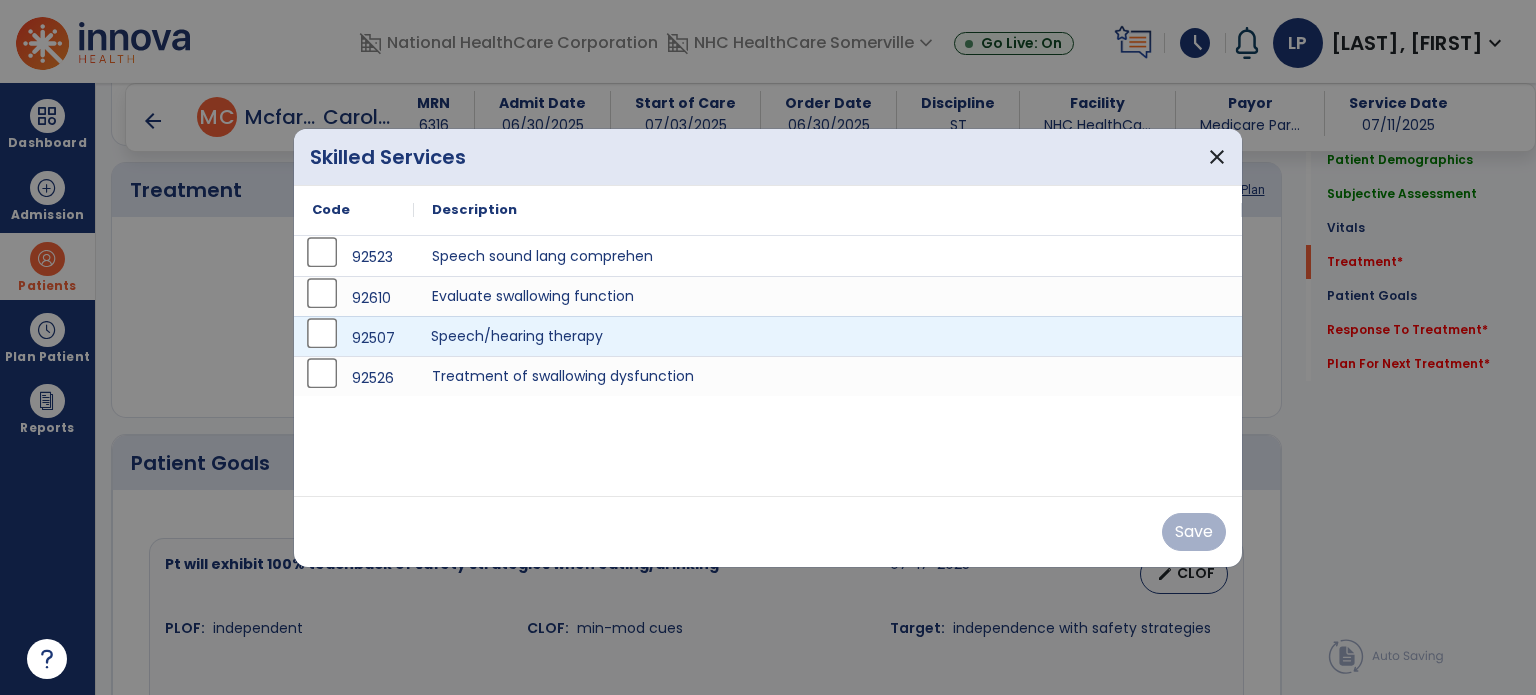 click on "Speech/hearing therapy" at bounding box center (828, 336) 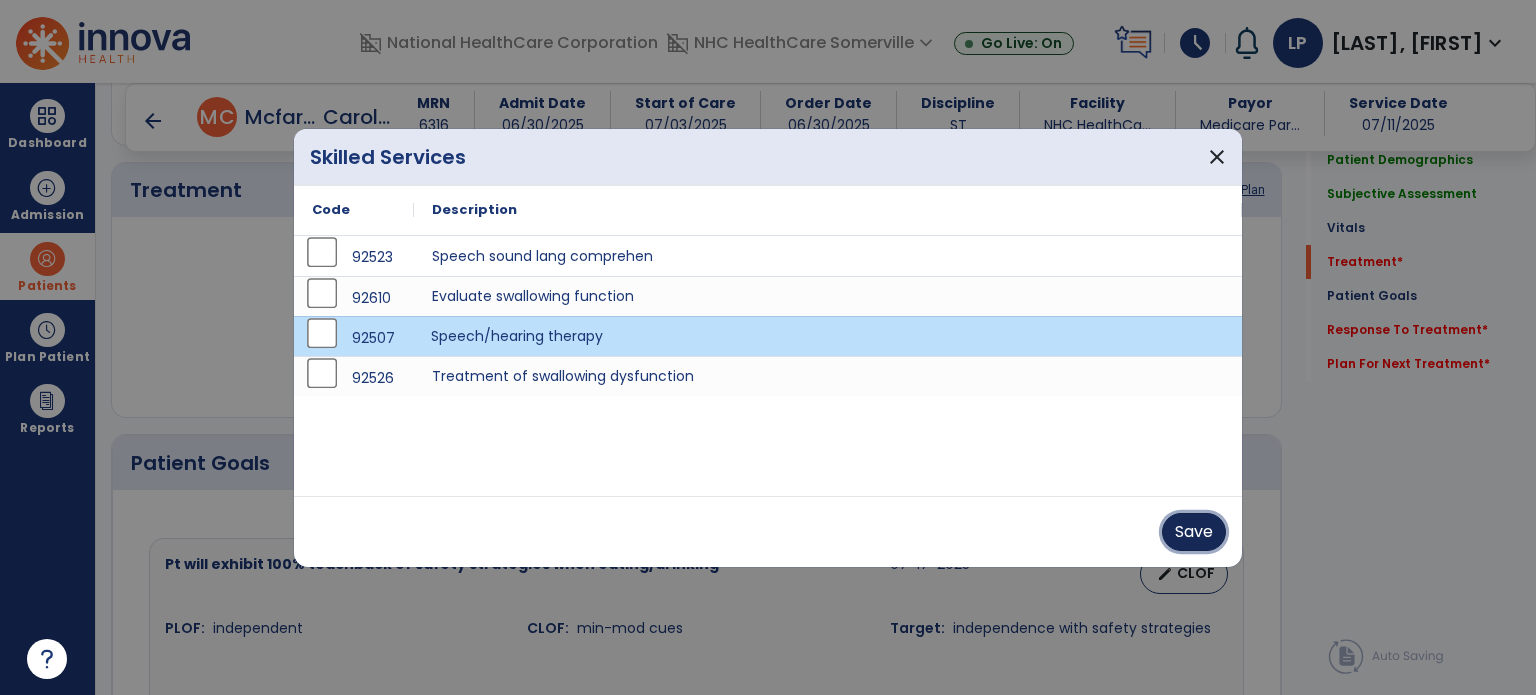 click on "Save" at bounding box center (1194, 532) 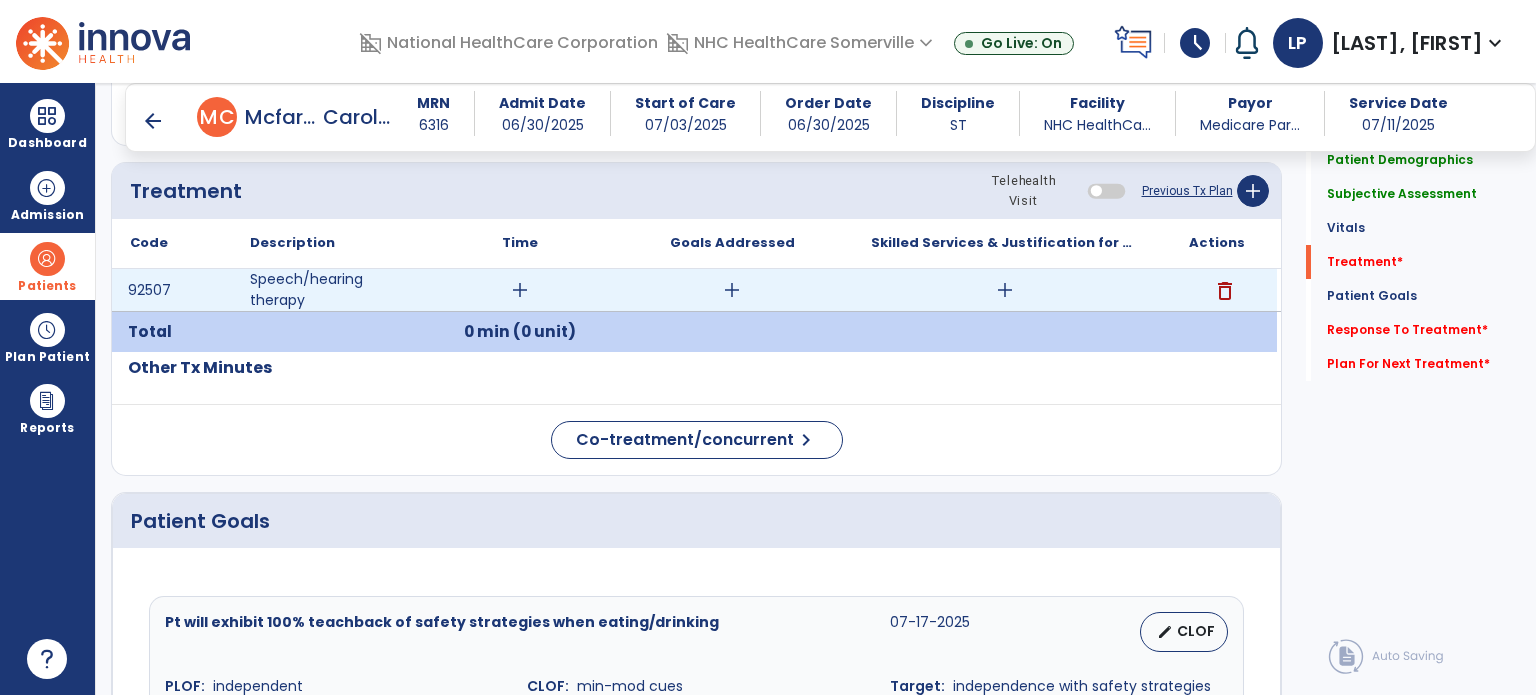 click on "add" at bounding box center [520, 290] 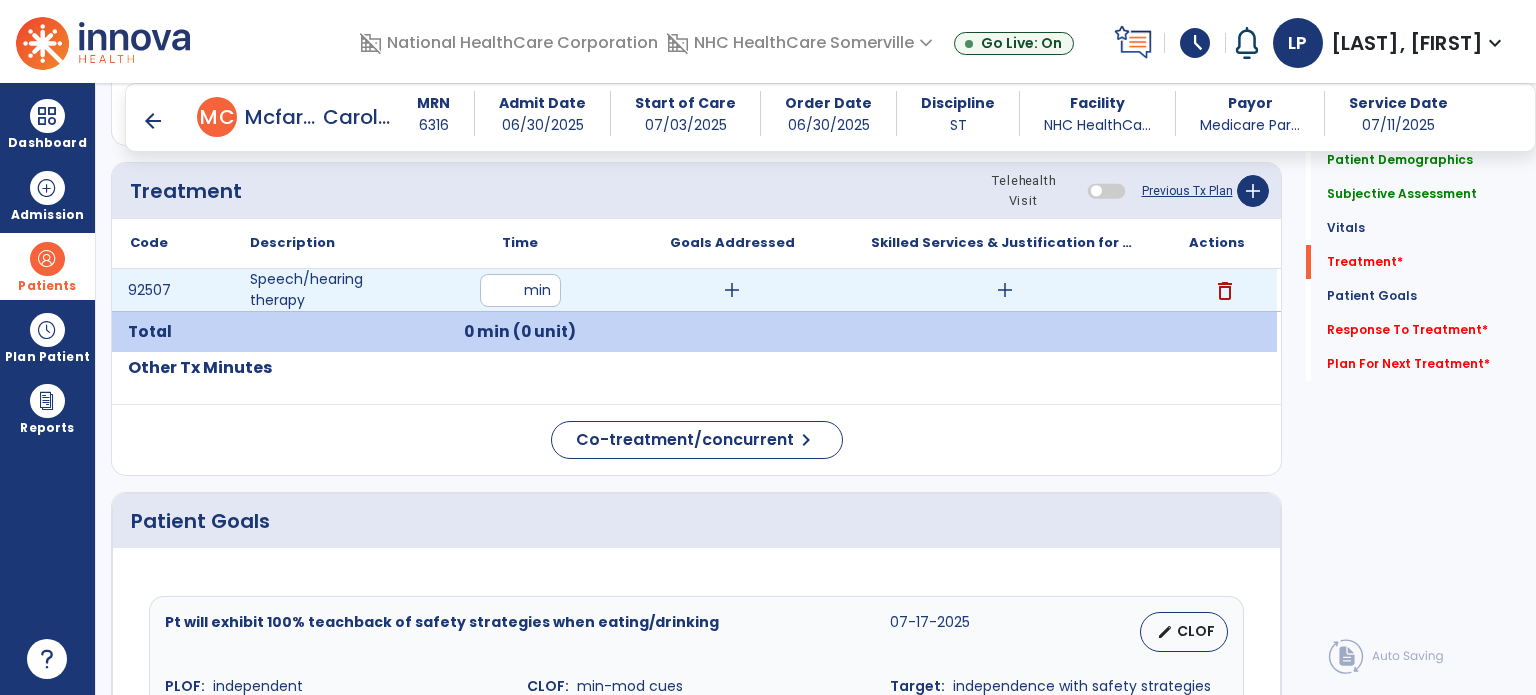 type on "**" 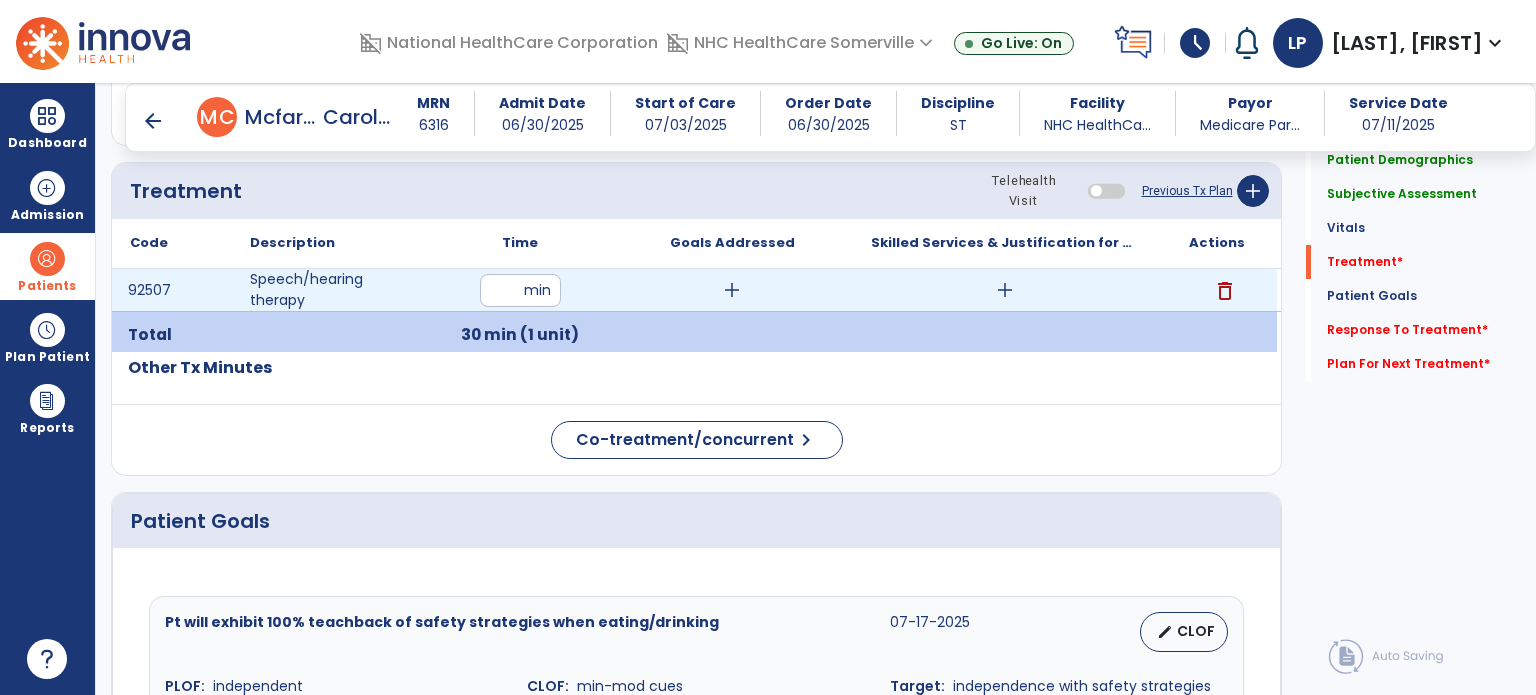 click on "add" at bounding box center [732, 290] 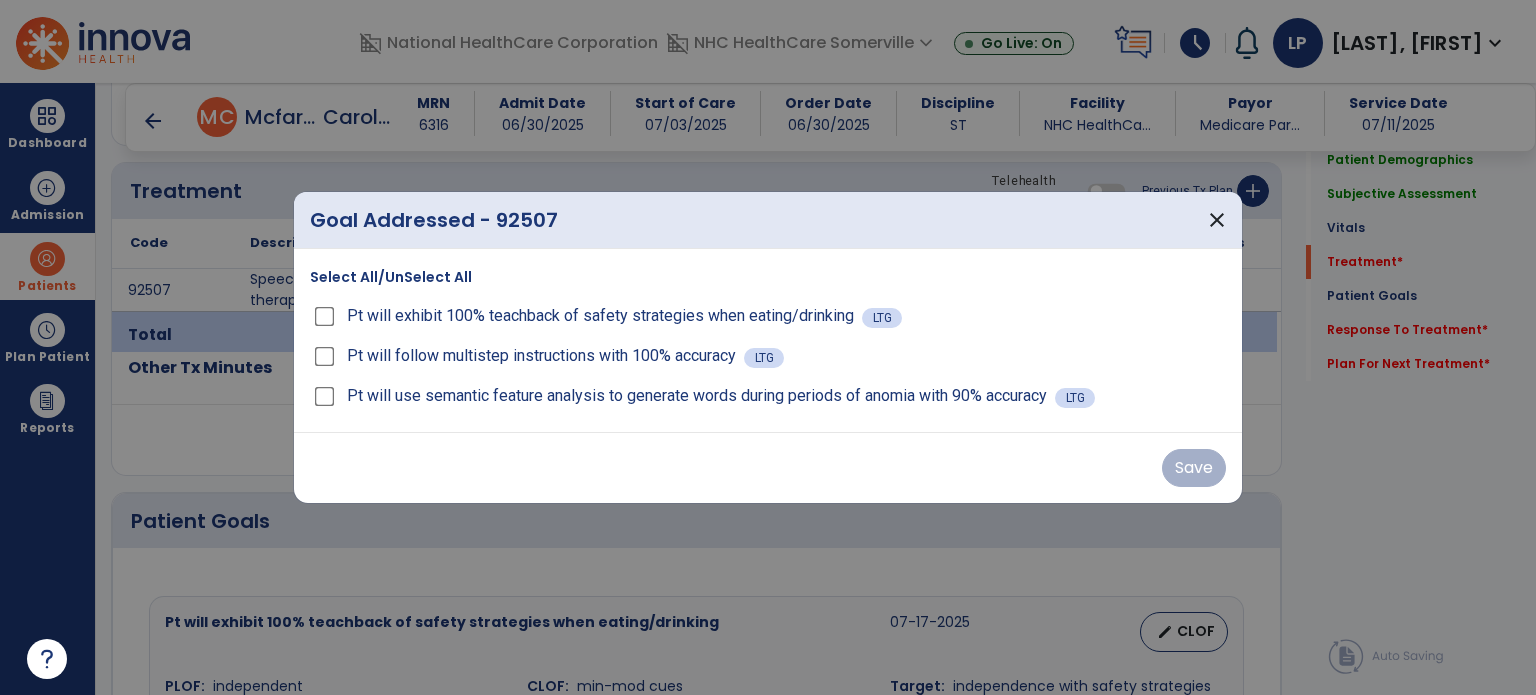 click on "Pt will use semantic feature analysis to generate words during periods of anomia with 90% accuracy LTG" at bounding box center (768, 396) 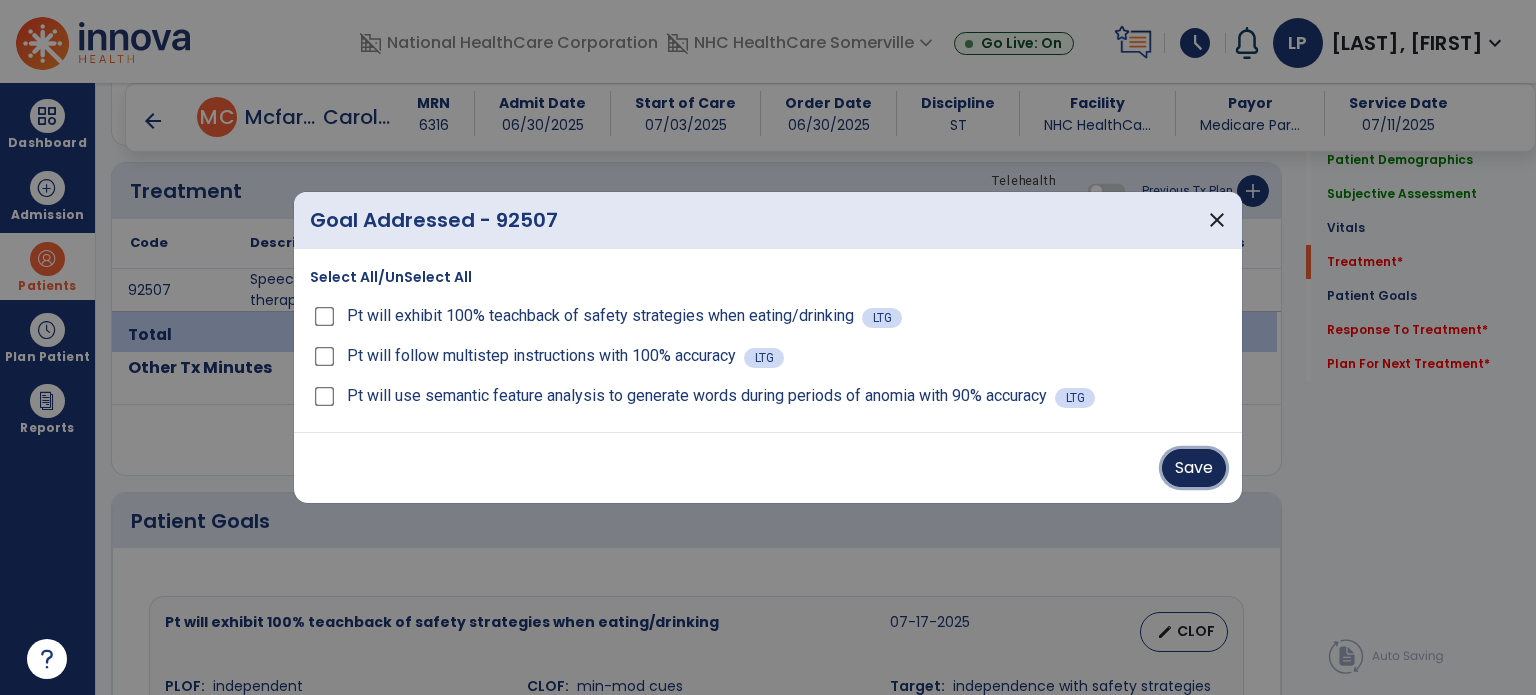 click on "Save" at bounding box center [1194, 468] 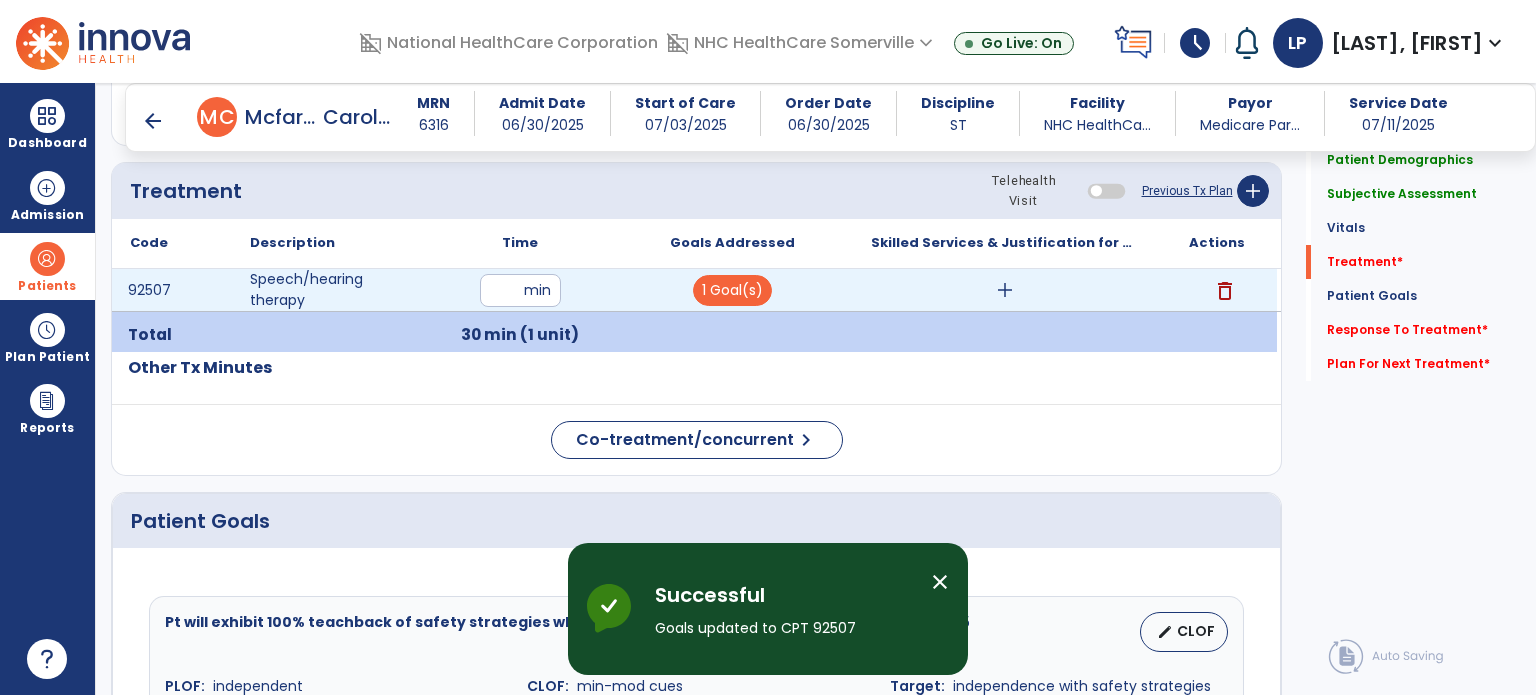 click on "add" at bounding box center [1005, 290] 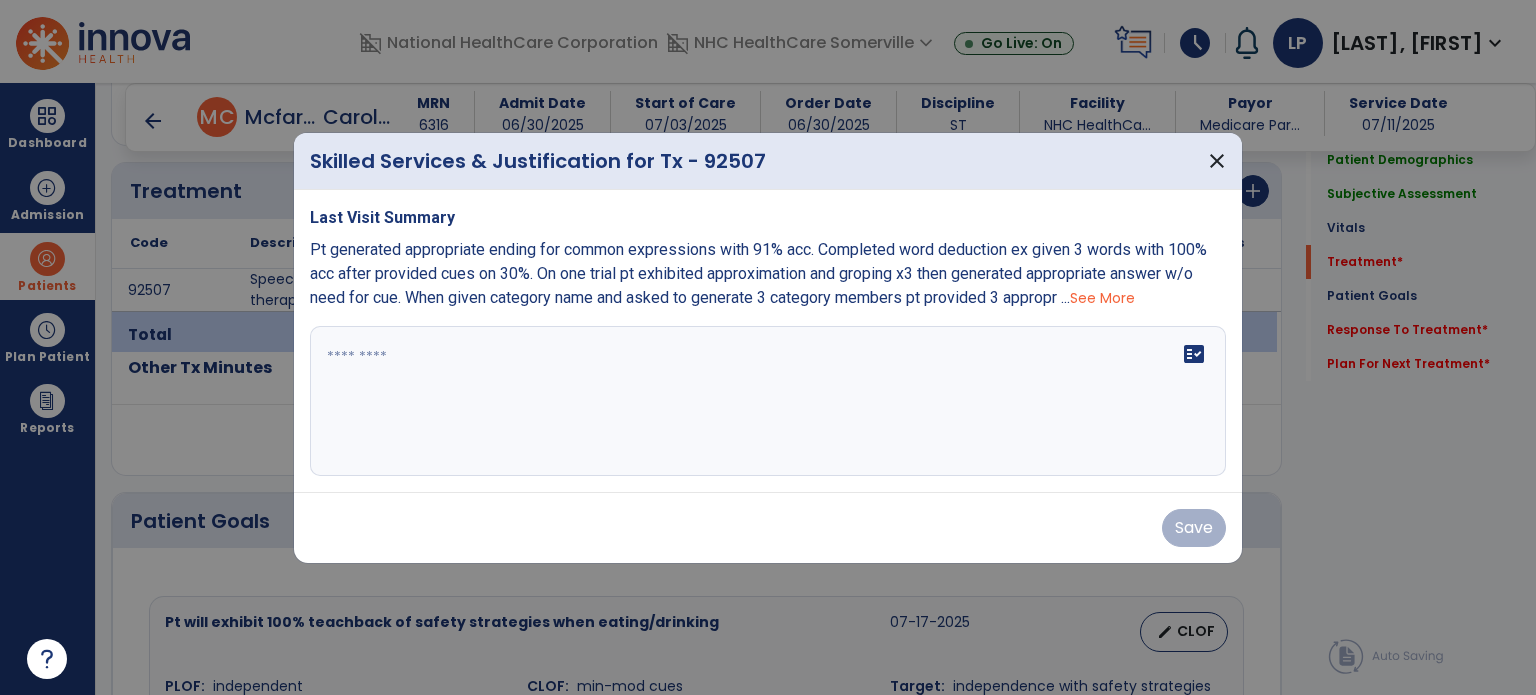click on "See More" at bounding box center [1102, 298] 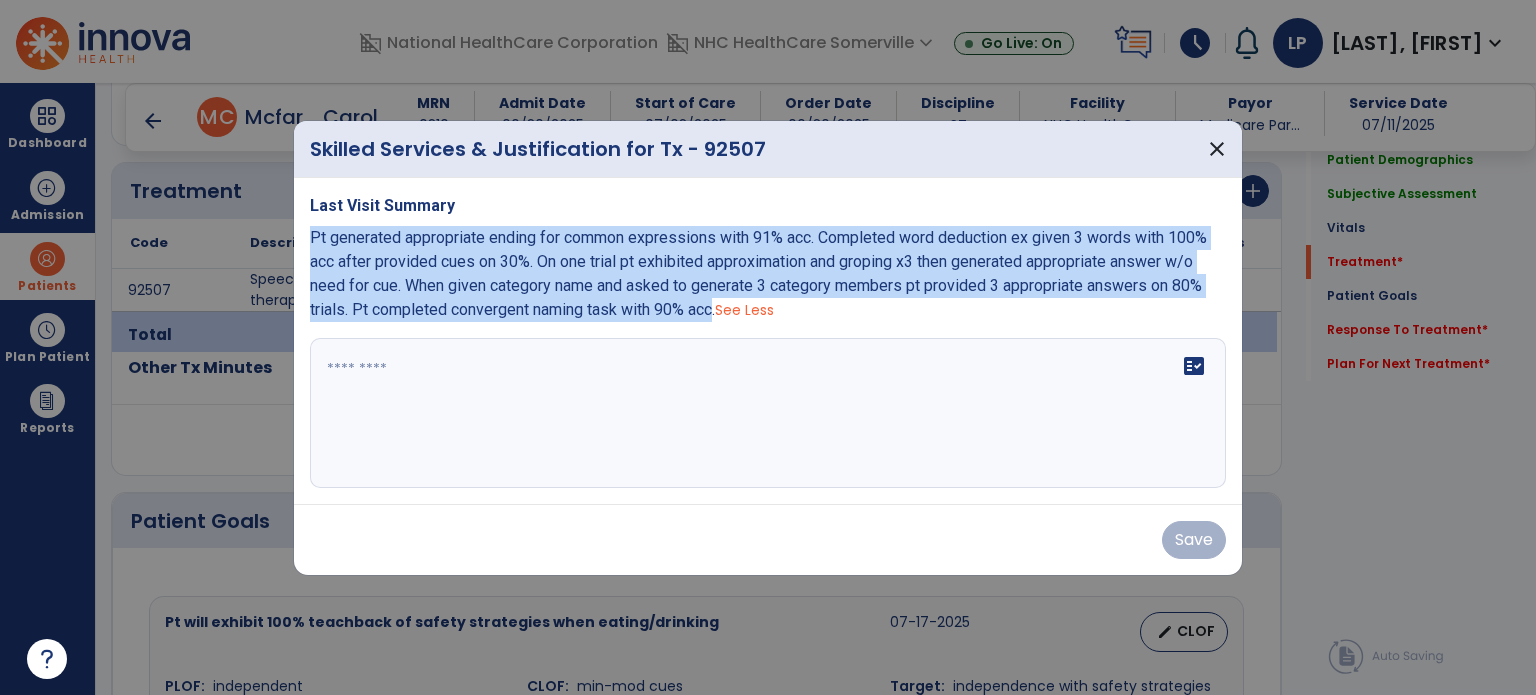 drag, startPoint x: 716, startPoint y: 311, endPoint x: 300, endPoint y: 239, distance: 422.18478 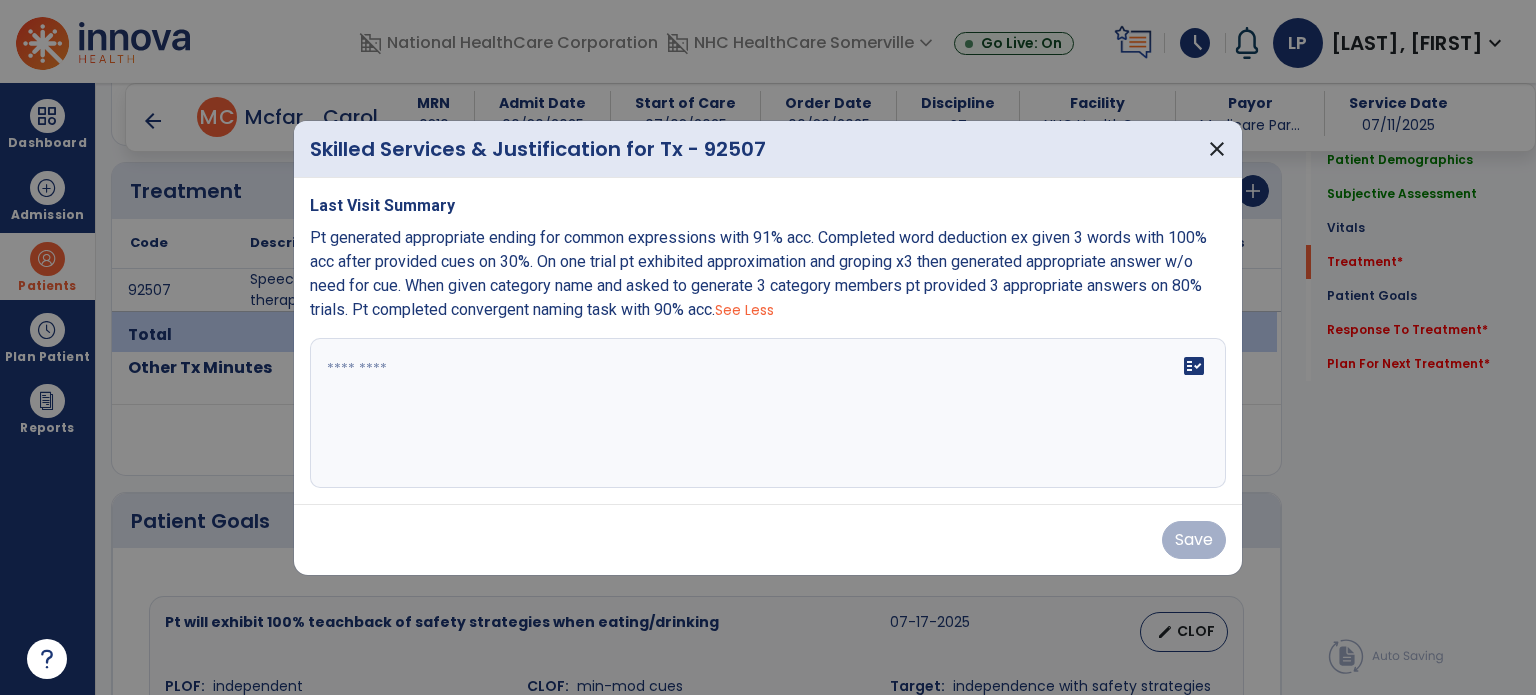 click on "fact_check" at bounding box center (768, 413) 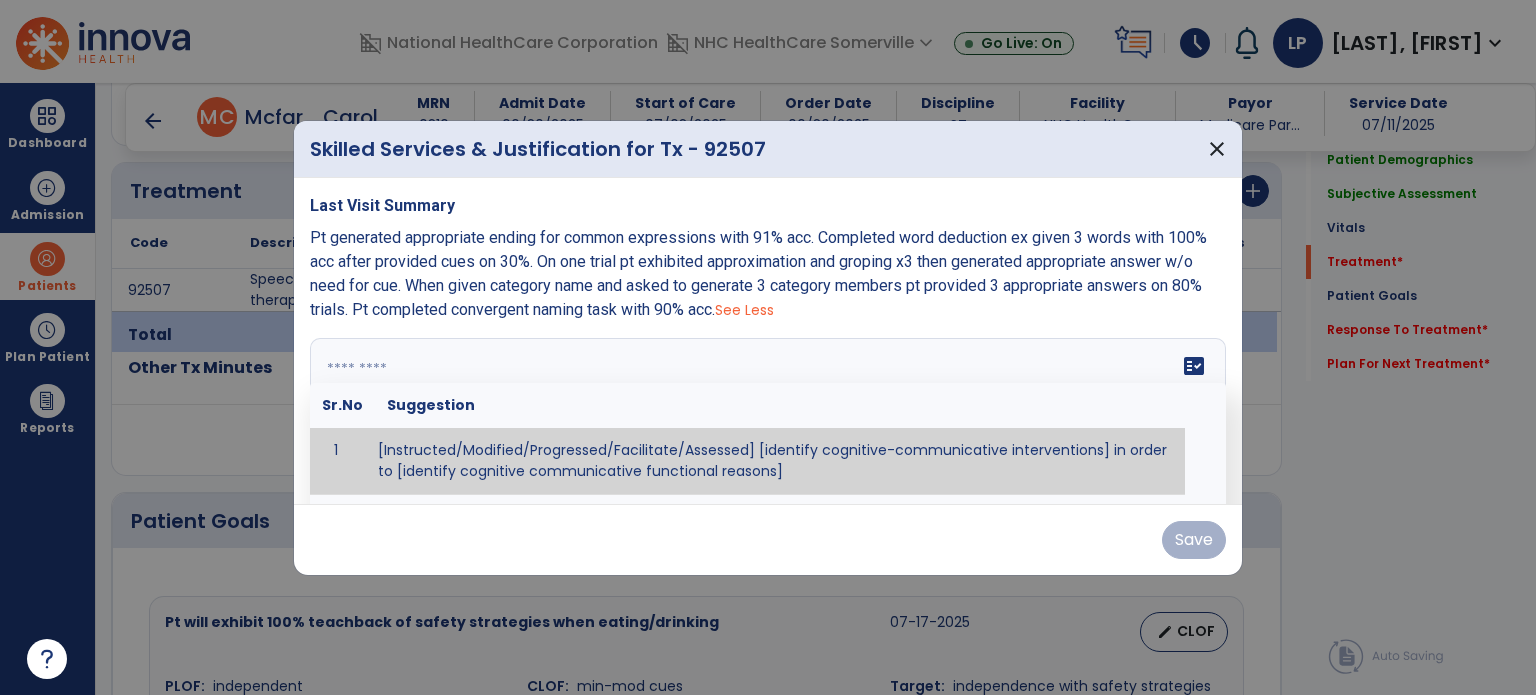 paste on "**********" 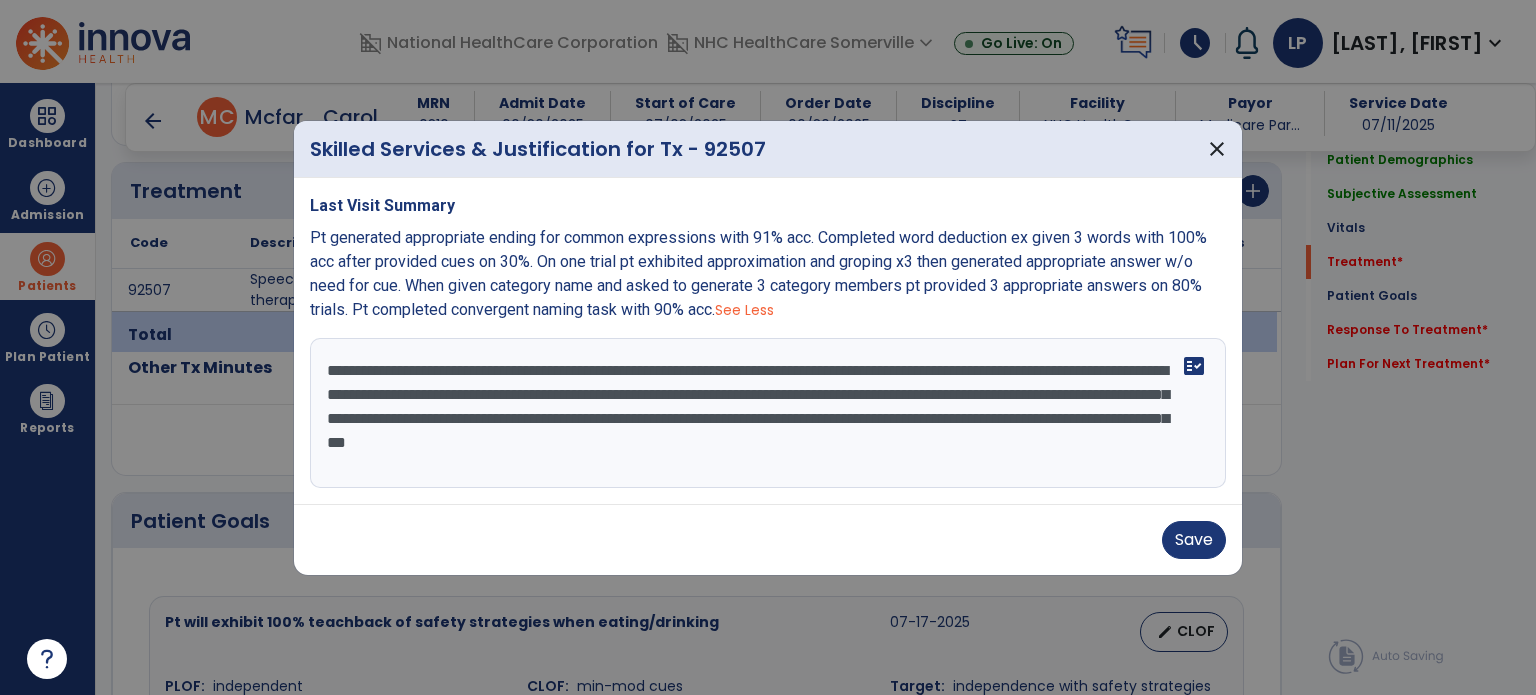 click on "**********" at bounding box center (768, 413) 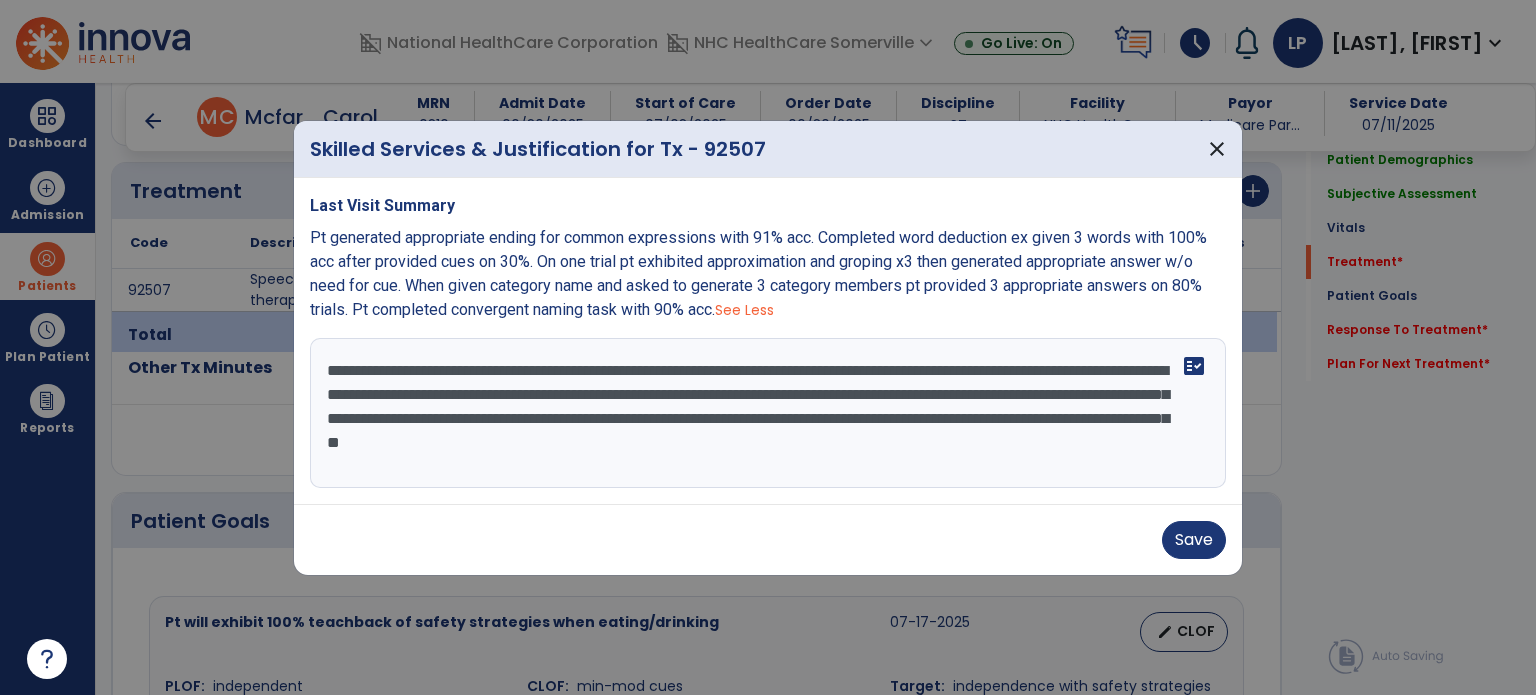click on "**********" at bounding box center [768, 413] 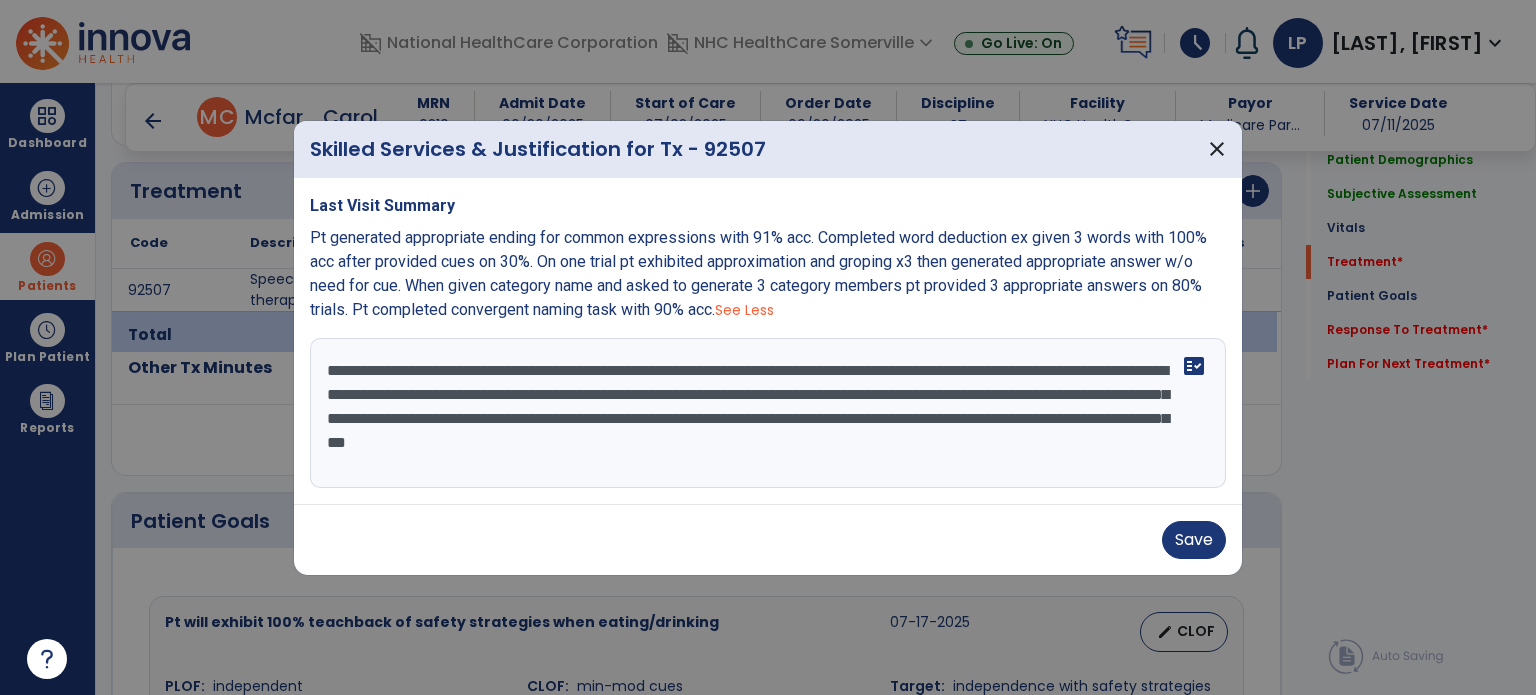 drag, startPoint x: 779, startPoint y: 394, endPoint x: 848, endPoint y: 423, distance: 74.84651 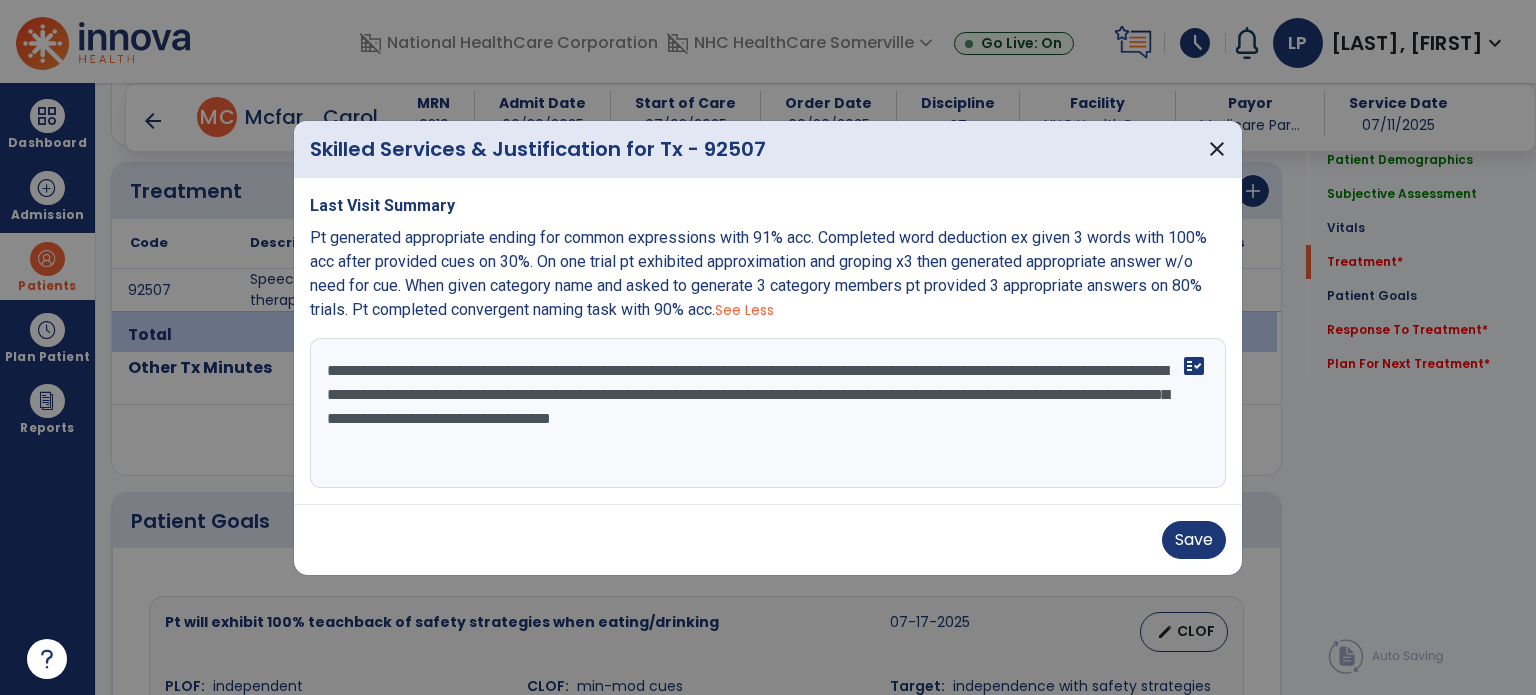 click on "**********" at bounding box center [768, 413] 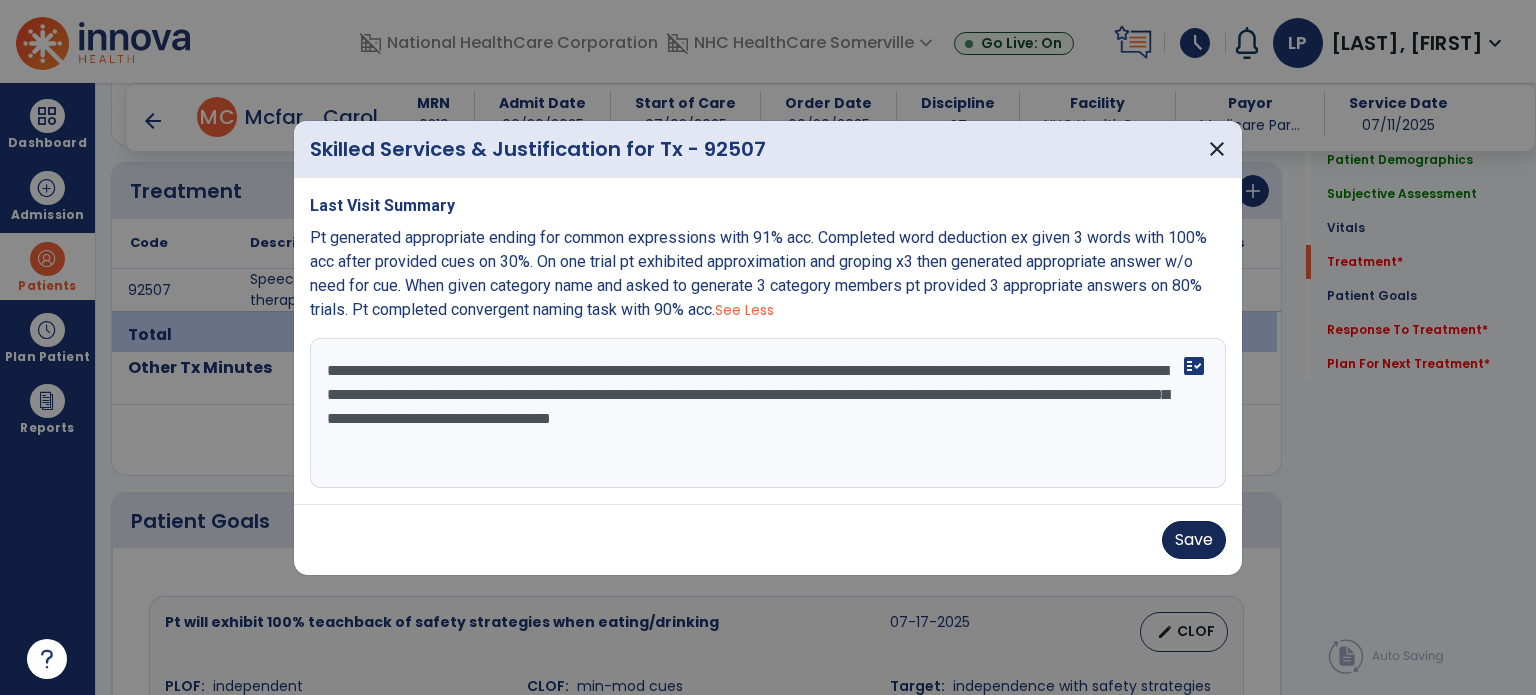 type on "**********" 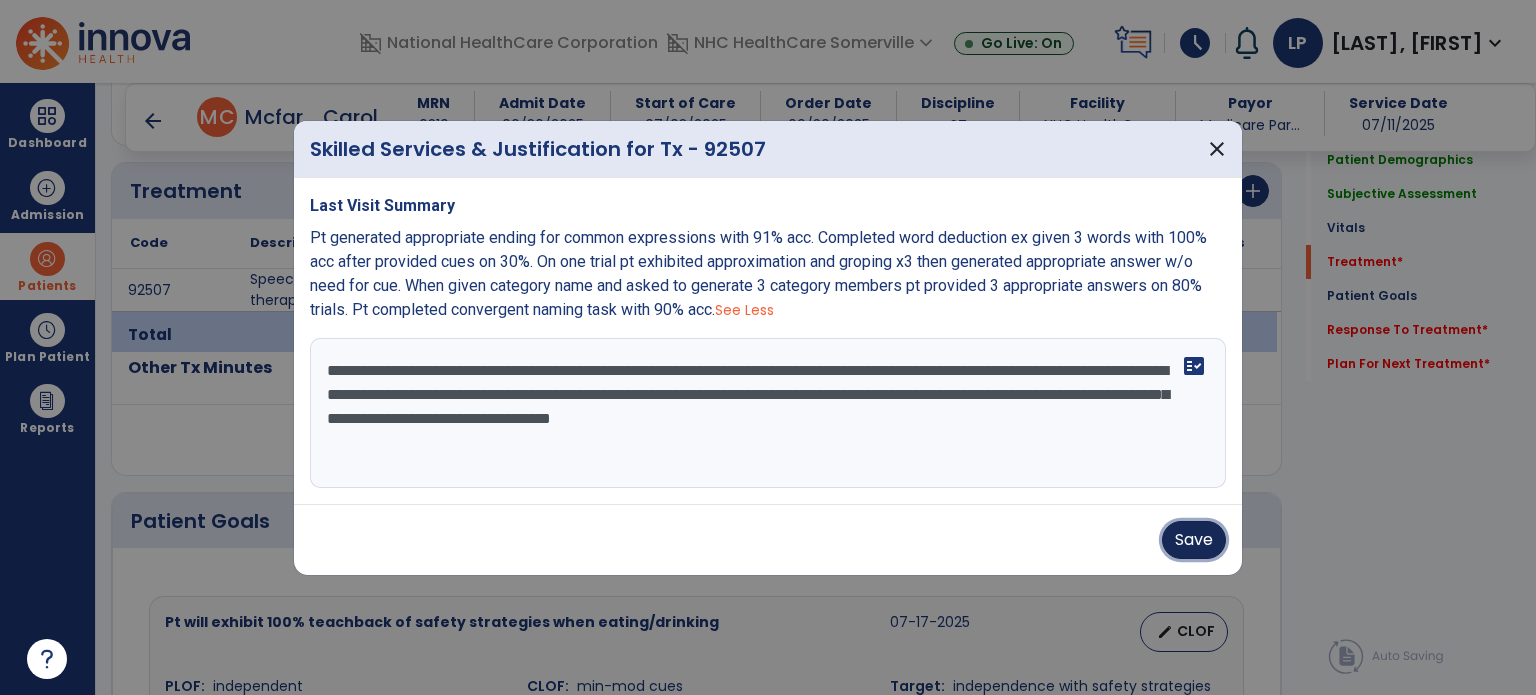 click on "Save" at bounding box center (1194, 540) 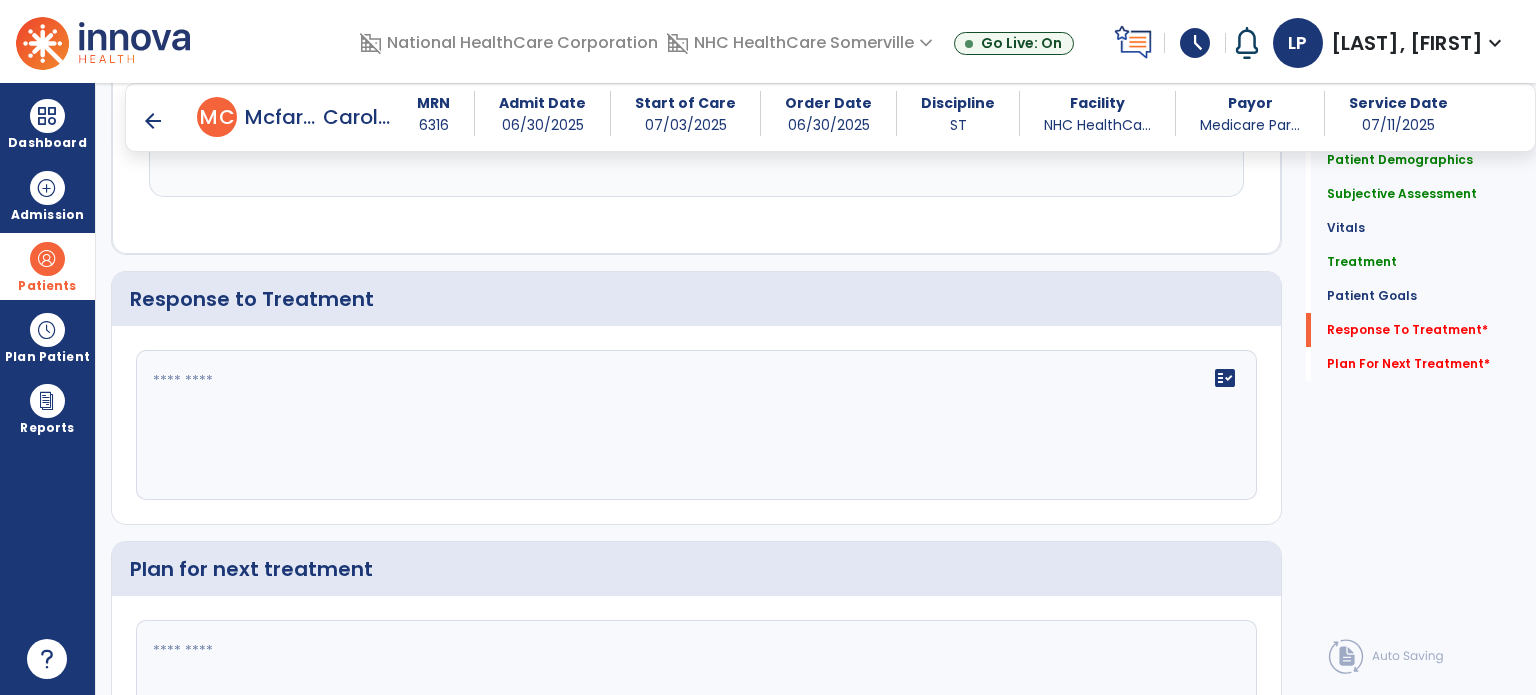 scroll, scrollTop: 2116, scrollLeft: 0, axis: vertical 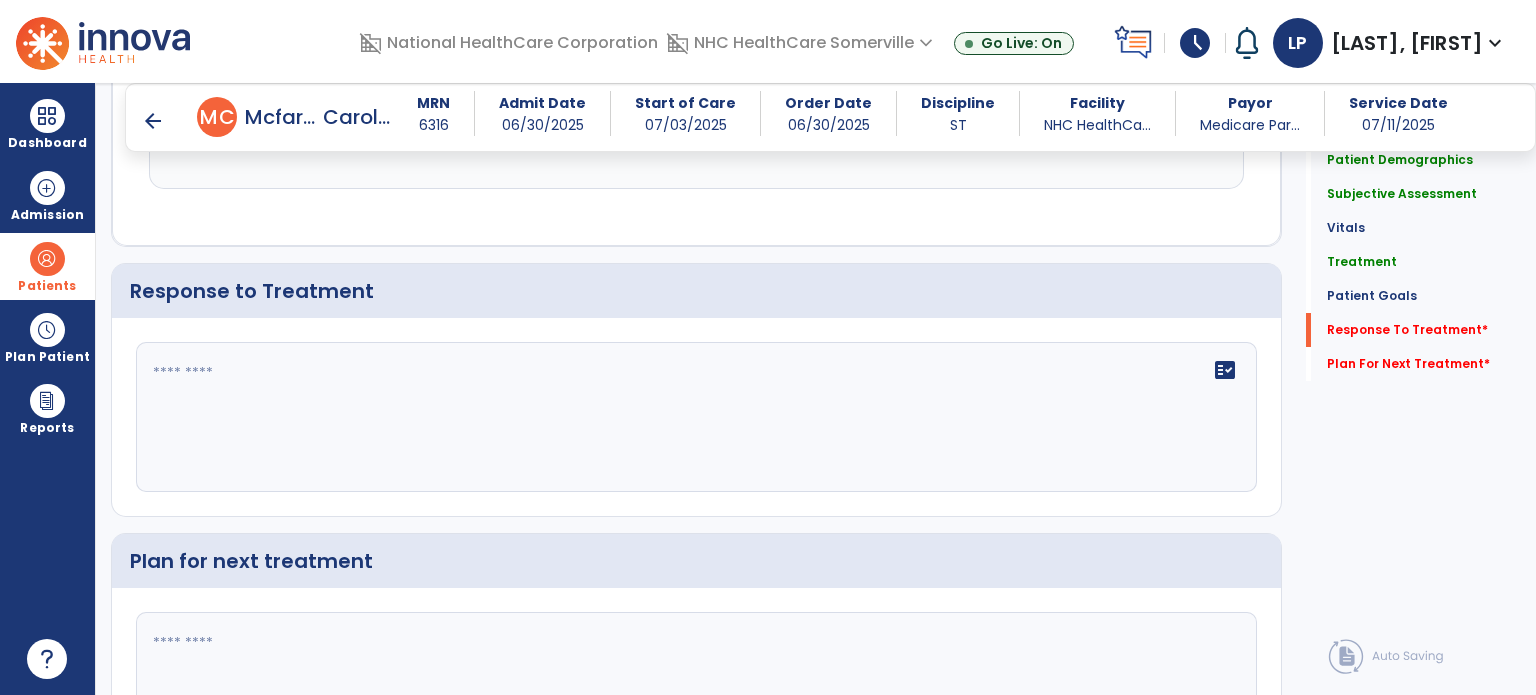 click on "fact_check" 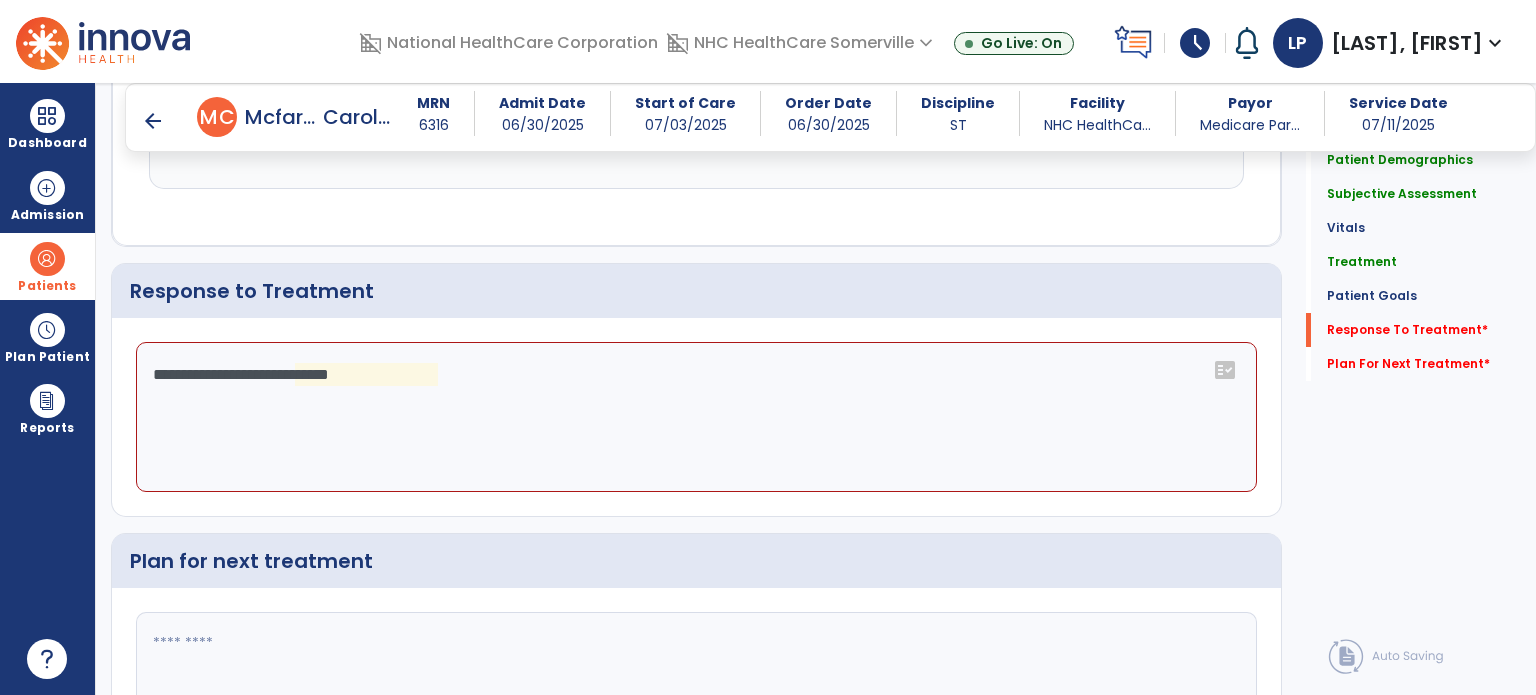 click on "**********" 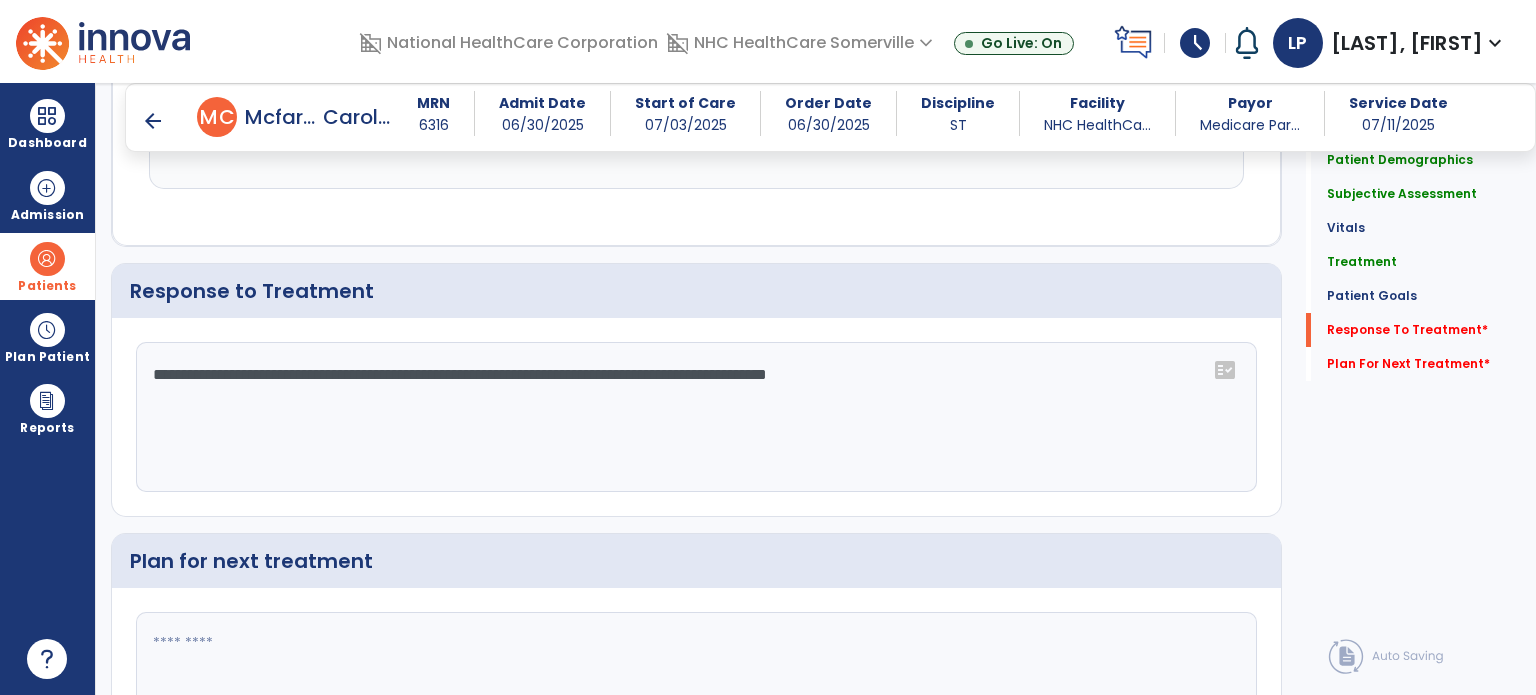 type on "**********" 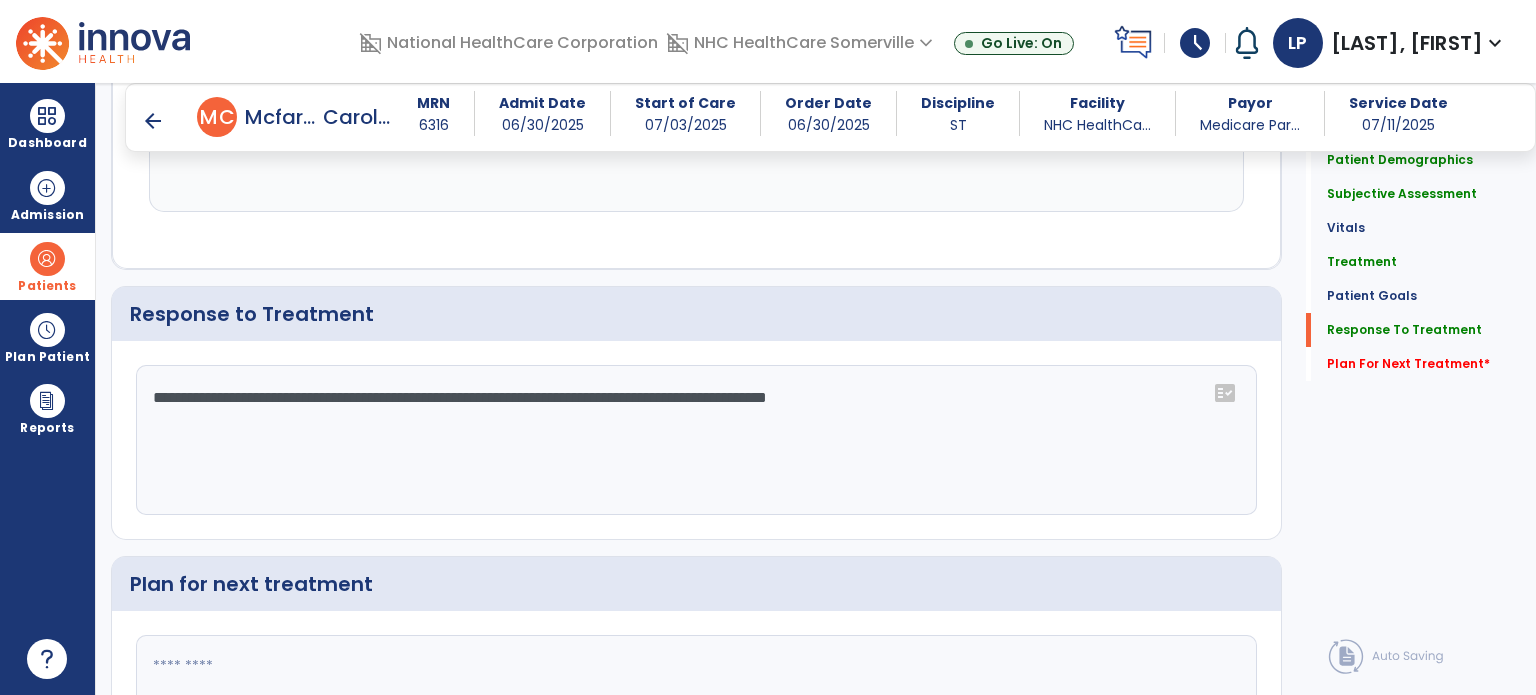 scroll, scrollTop: 2116, scrollLeft: 0, axis: vertical 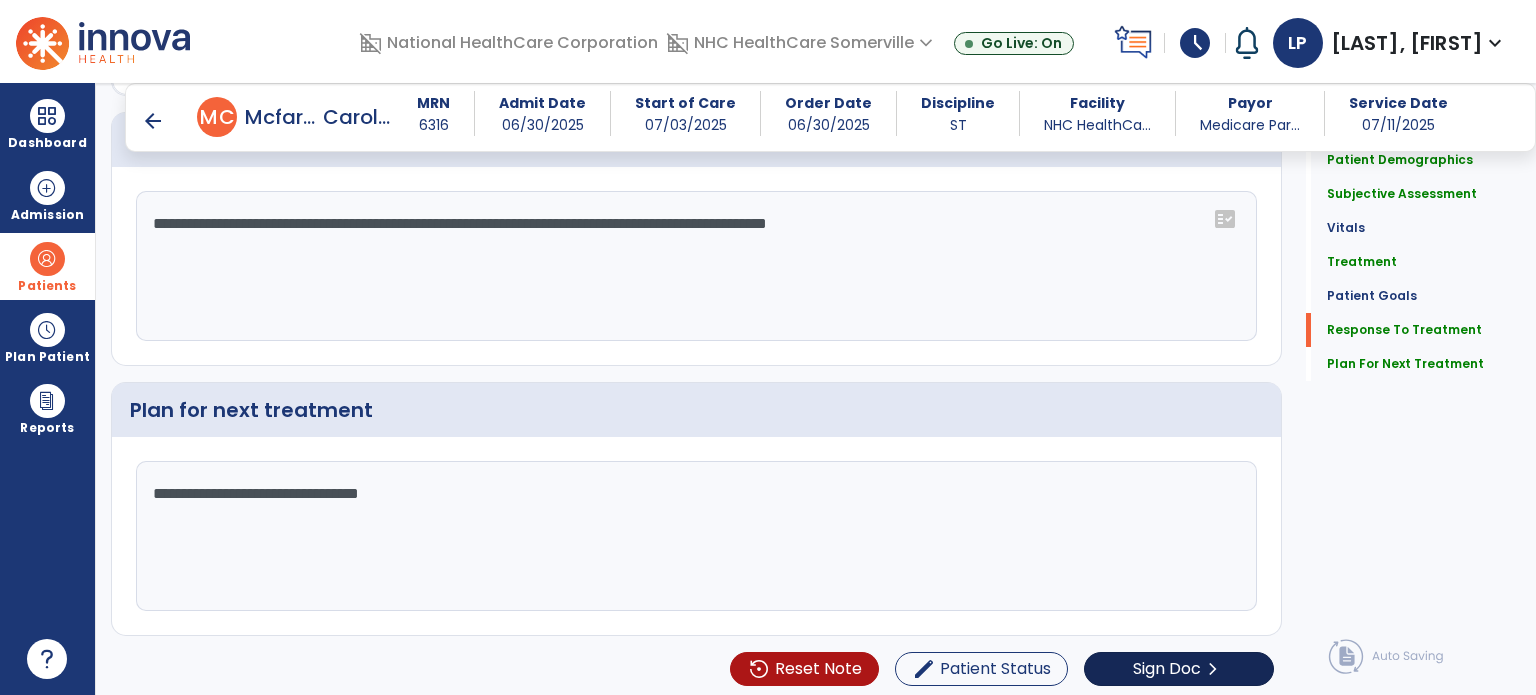 type on "**********" 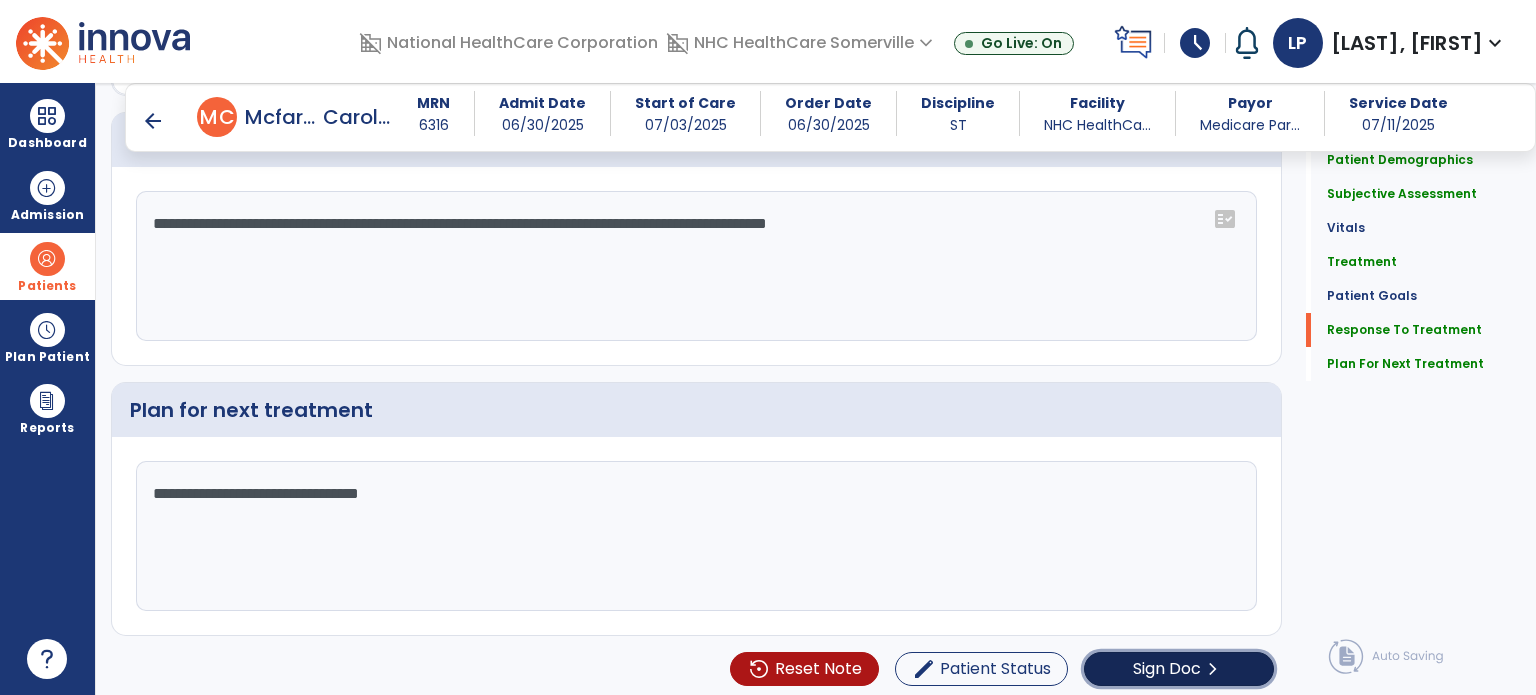 click on "Sign Doc  chevron_right" 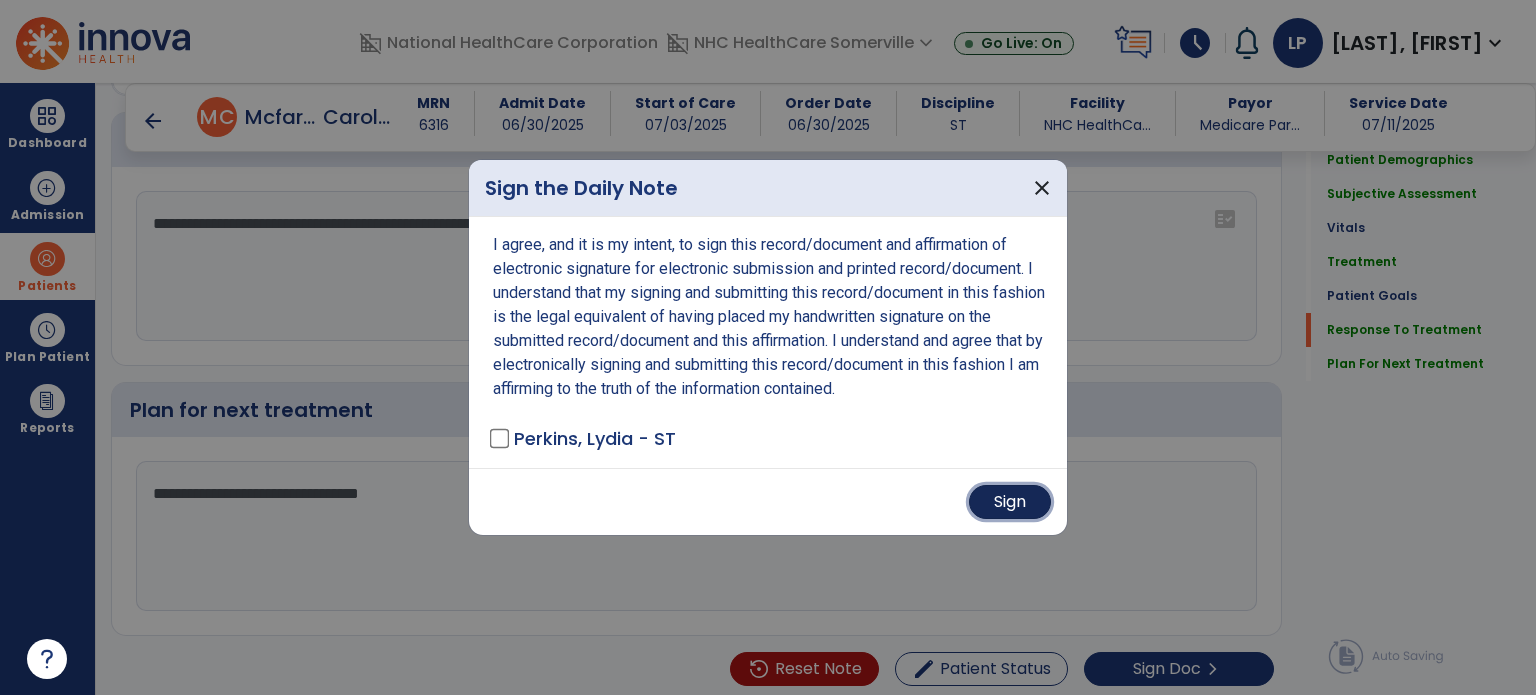 click on "Sign" at bounding box center [1010, 502] 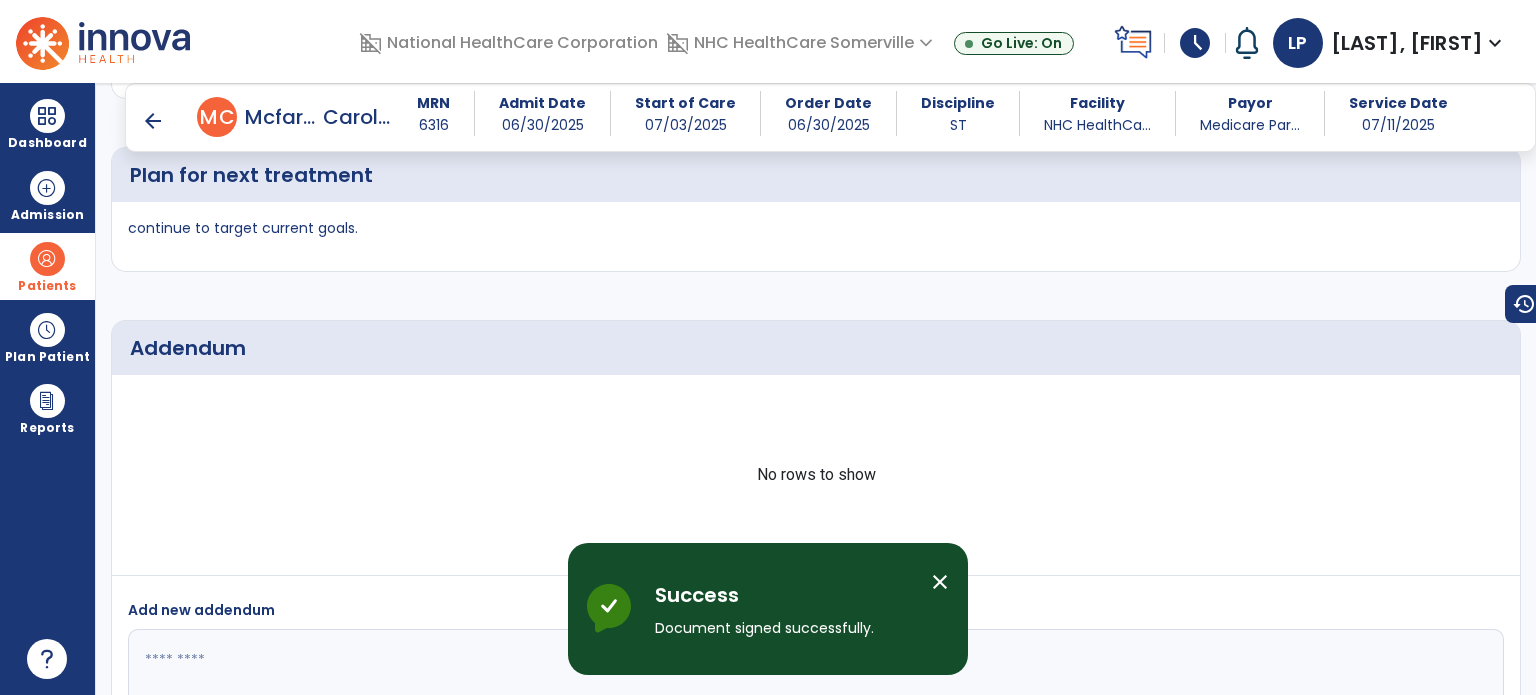 scroll, scrollTop: 2778, scrollLeft: 0, axis: vertical 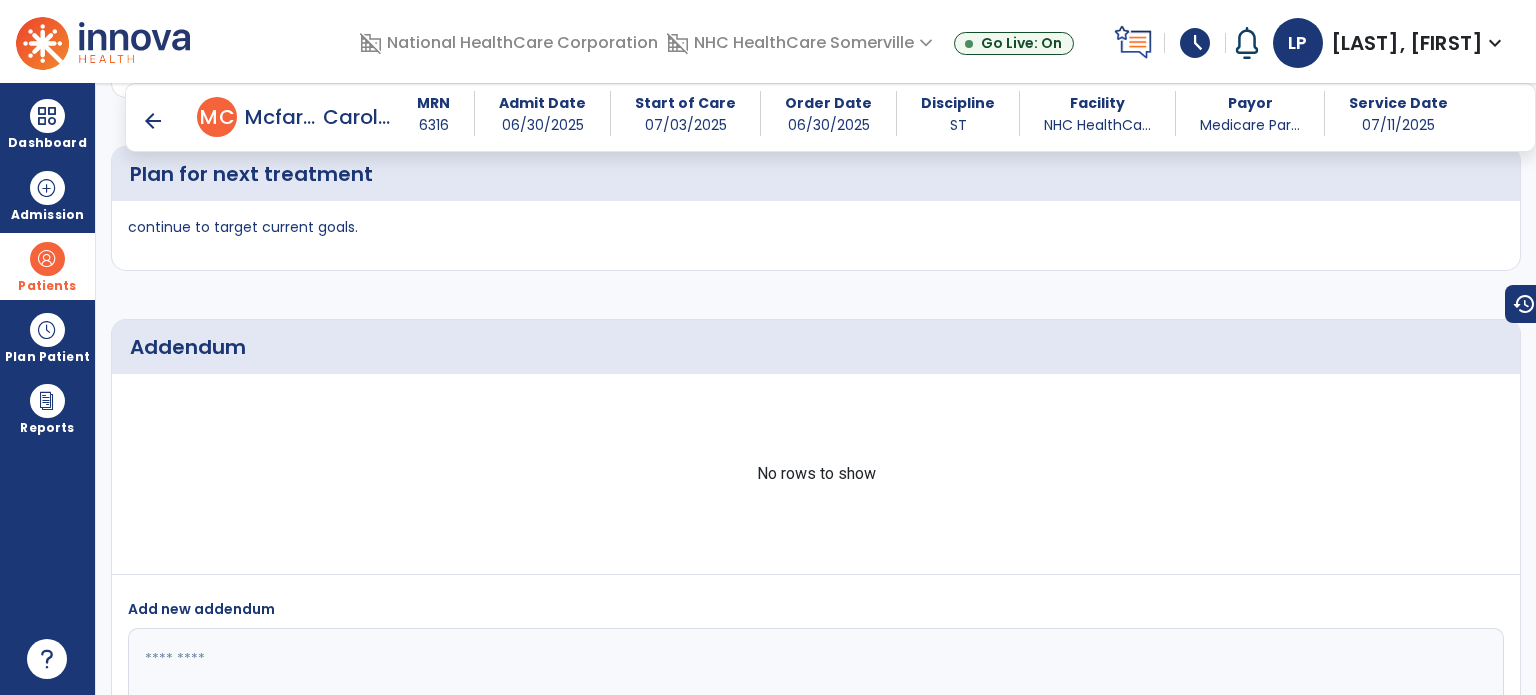 click on "arrow_back" at bounding box center (153, 121) 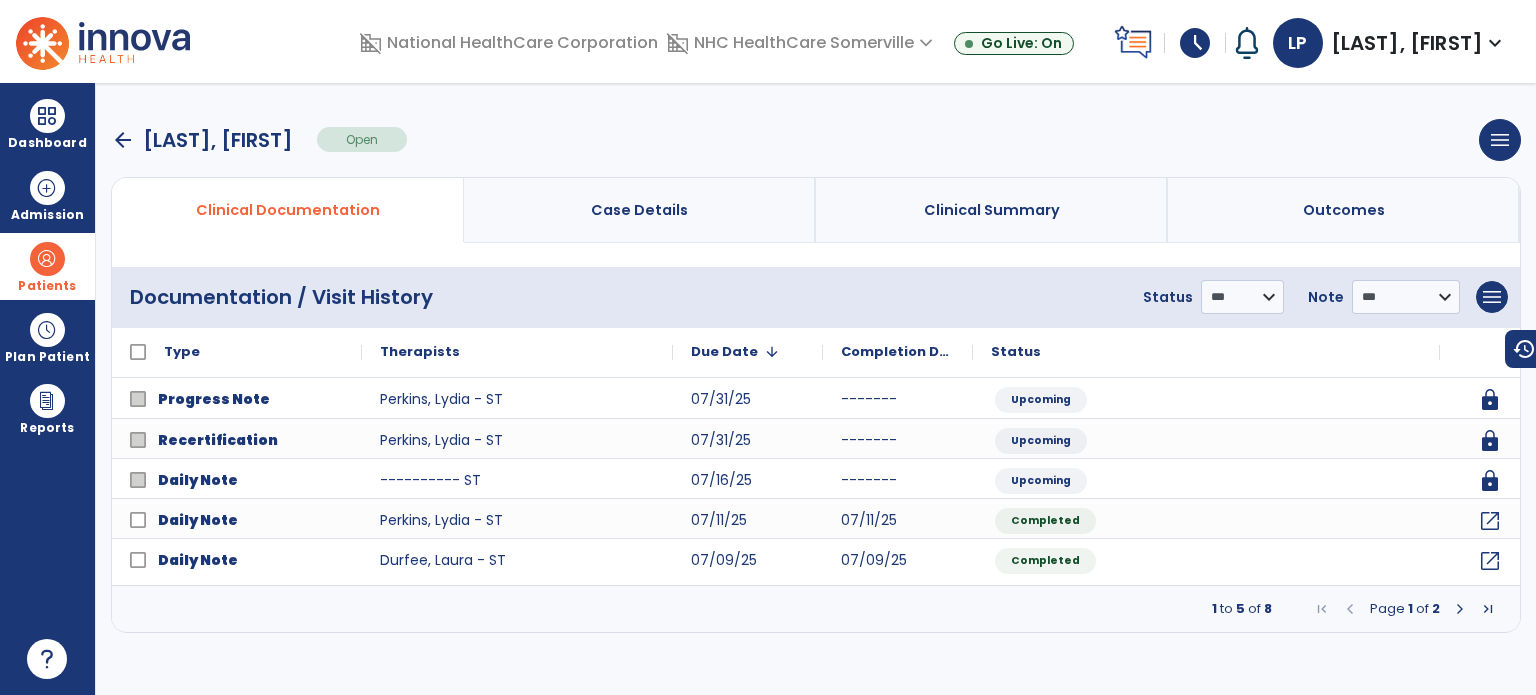 click on "arrow_back" at bounding box center (123, 140) 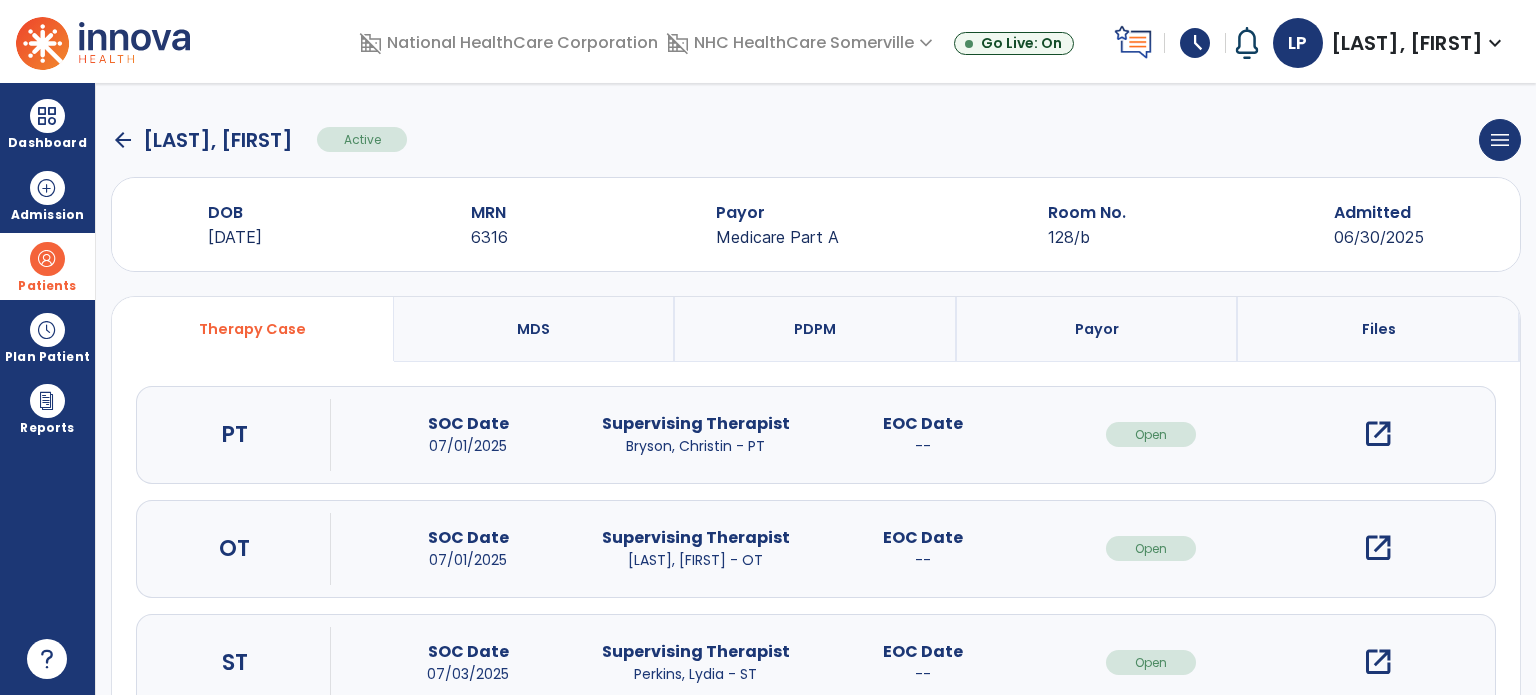 click on "arrow_back" 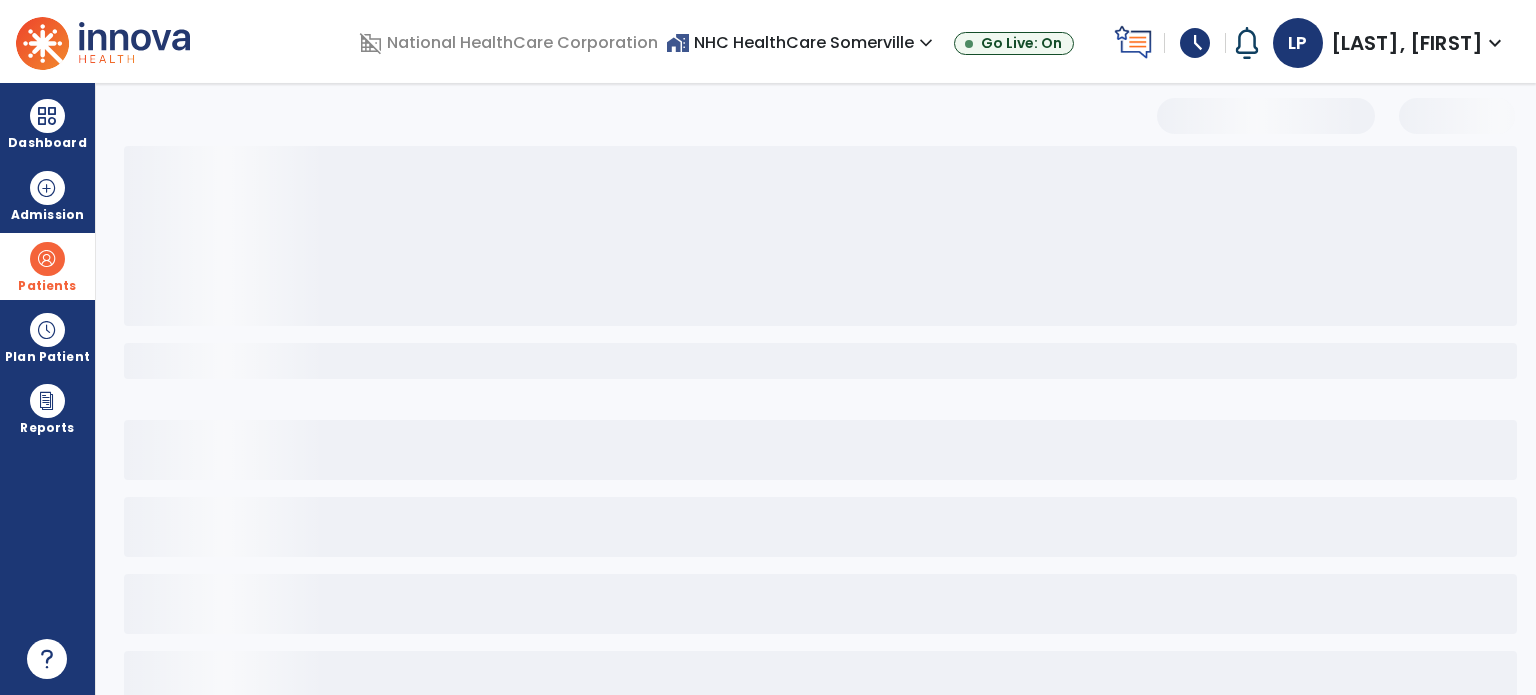 select on "***" 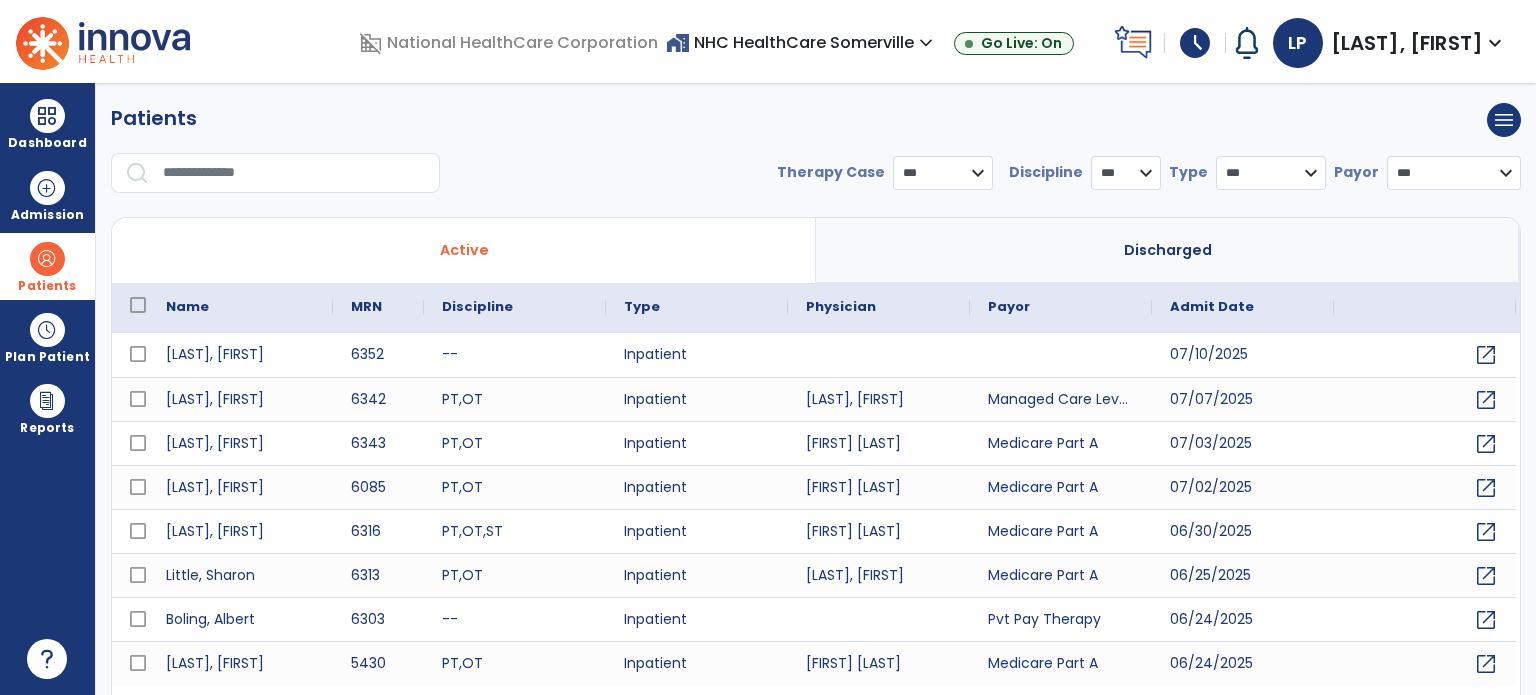 drag, startPoint x: 1530, startPoint y: 236, endPoint x: 1535, endPoint y: 502, distance: 266.047 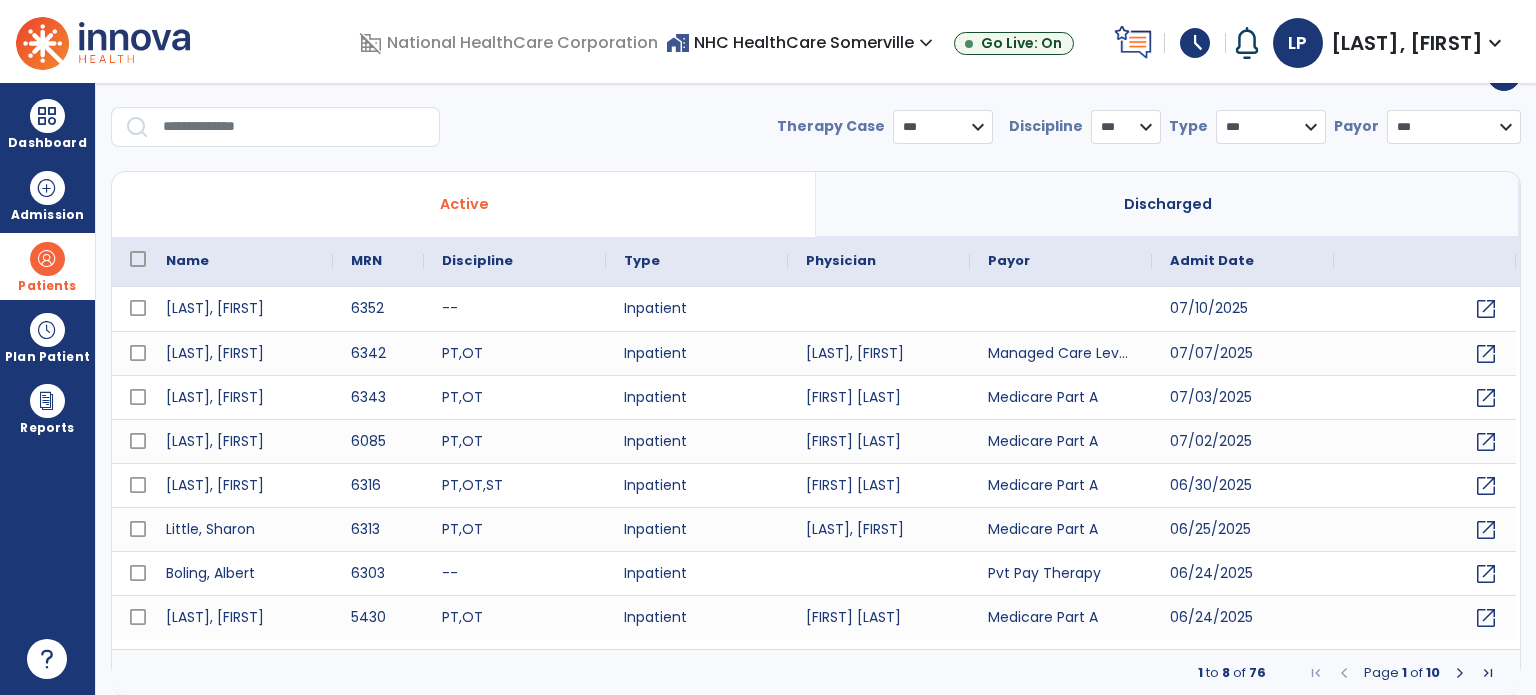 click at bounding box center (1460, 673) 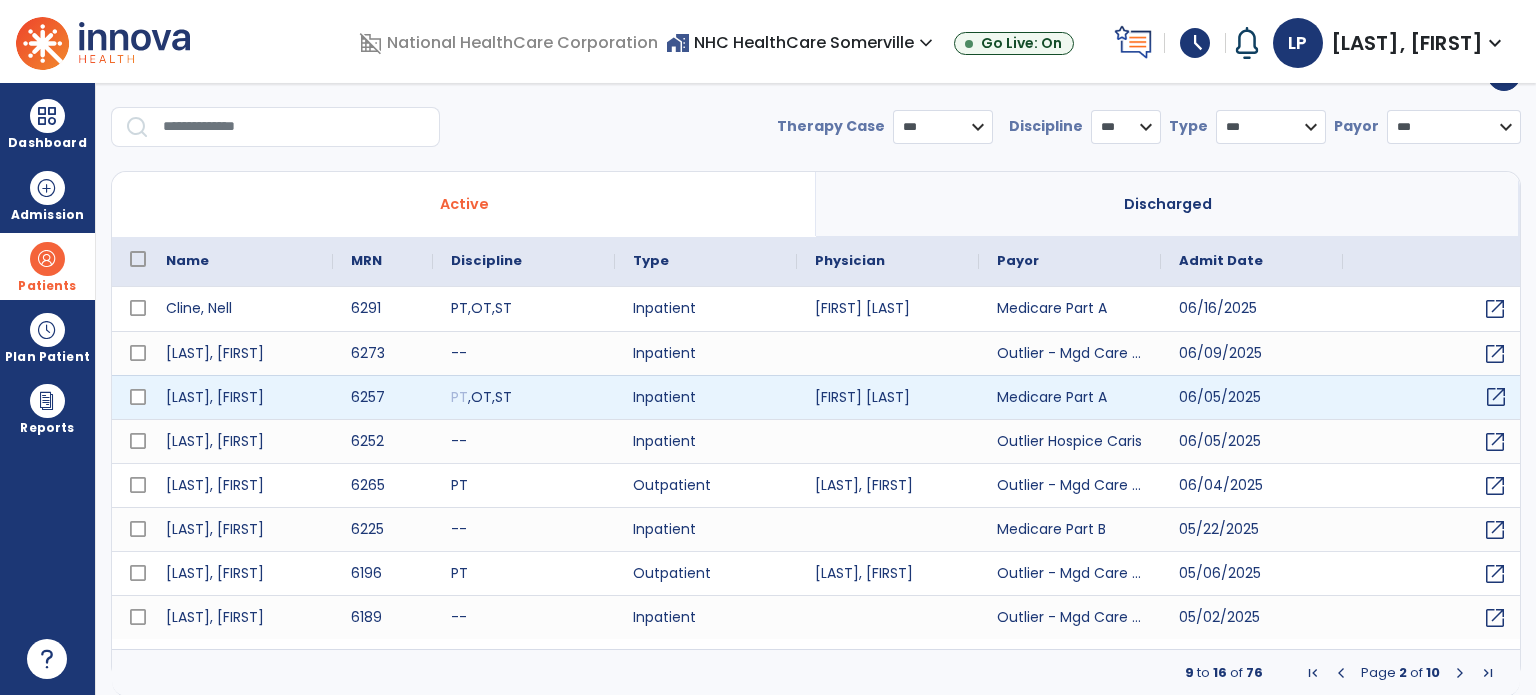 click on "open_in_new" at bounding box center [1496, 397] 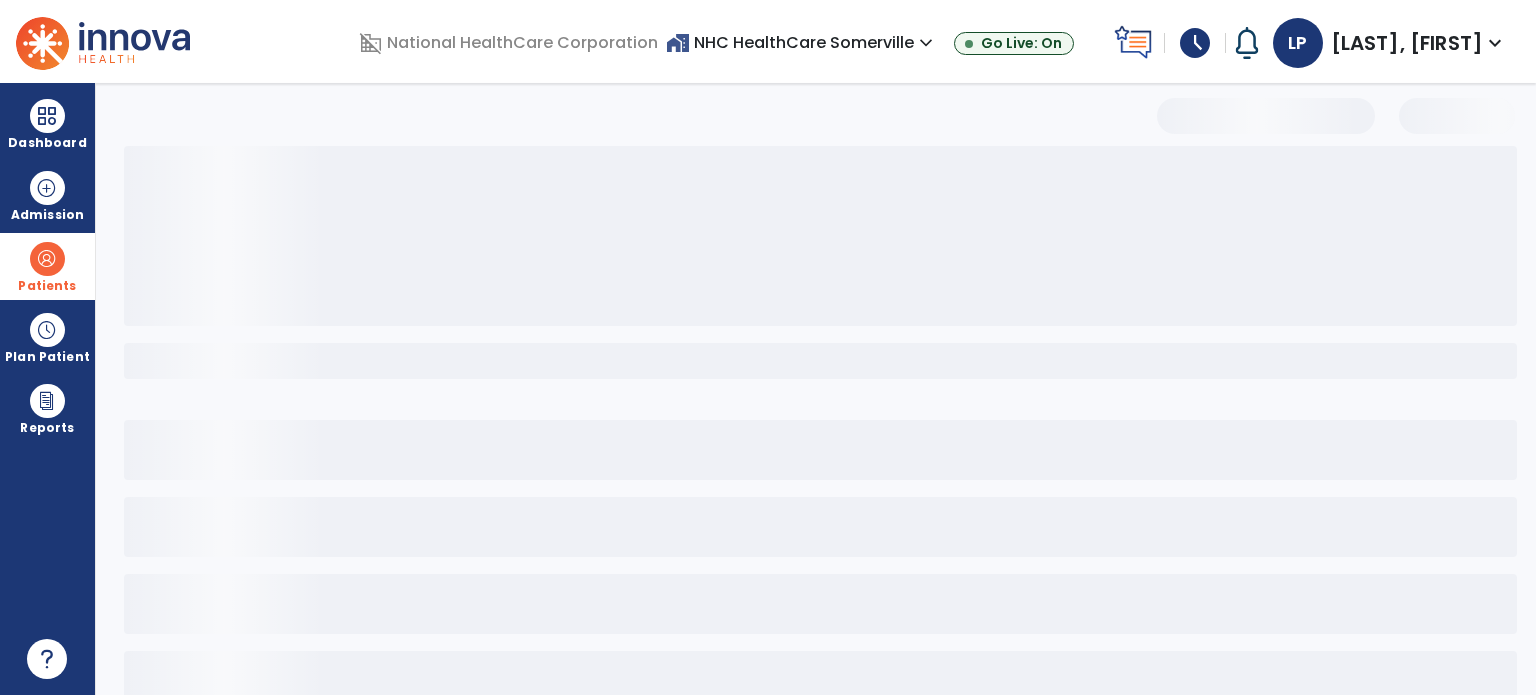 click at bounding box center [825, 430] 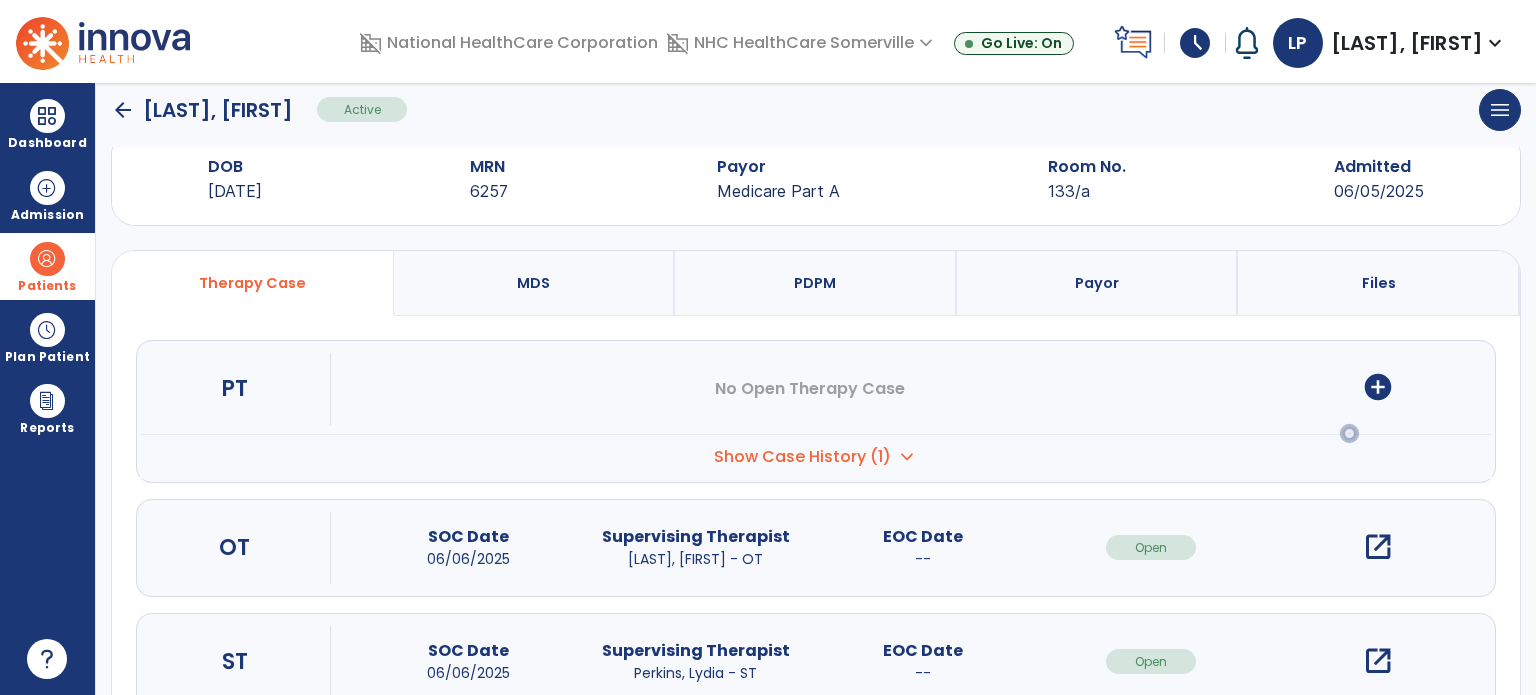 scroll, scrollTop: 0, scrollLeft: 0, axis: both 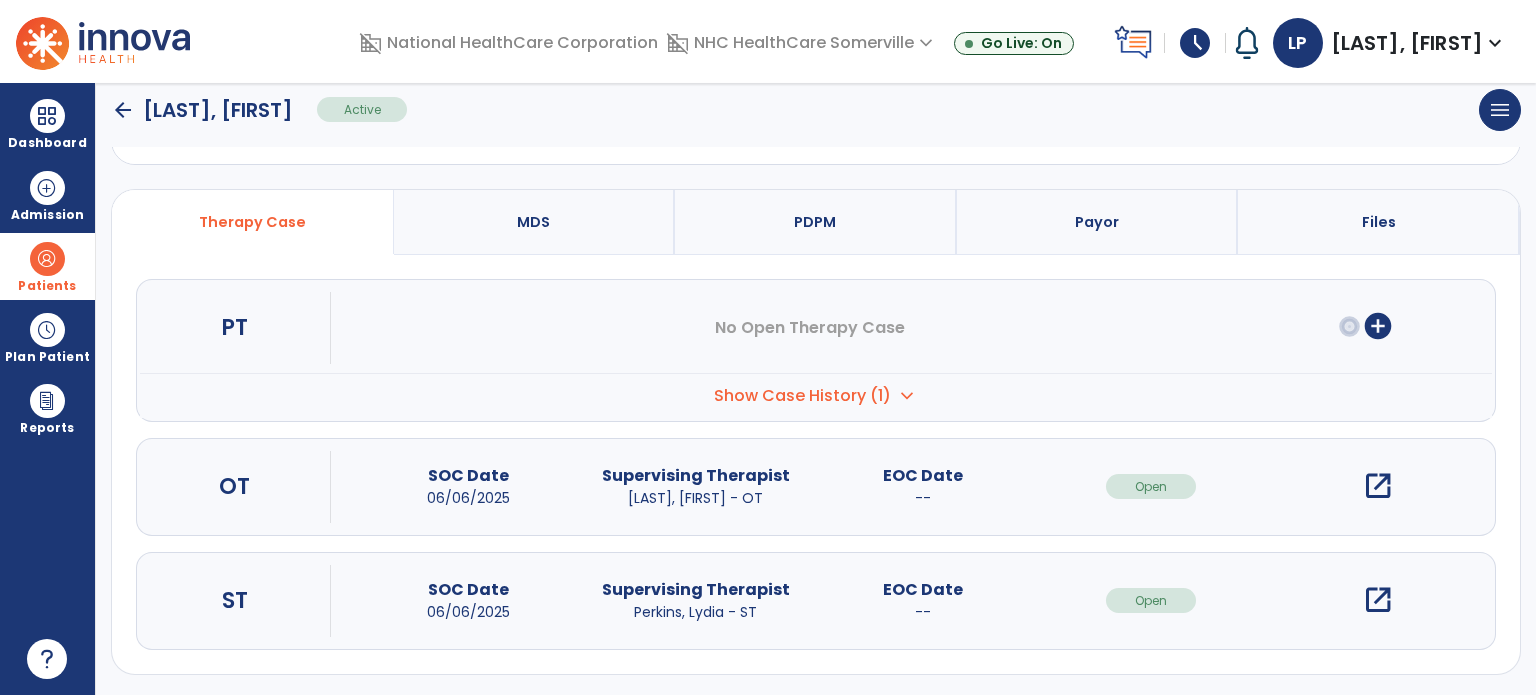 click on "open_in_new" at bounding box center (1378, 600) 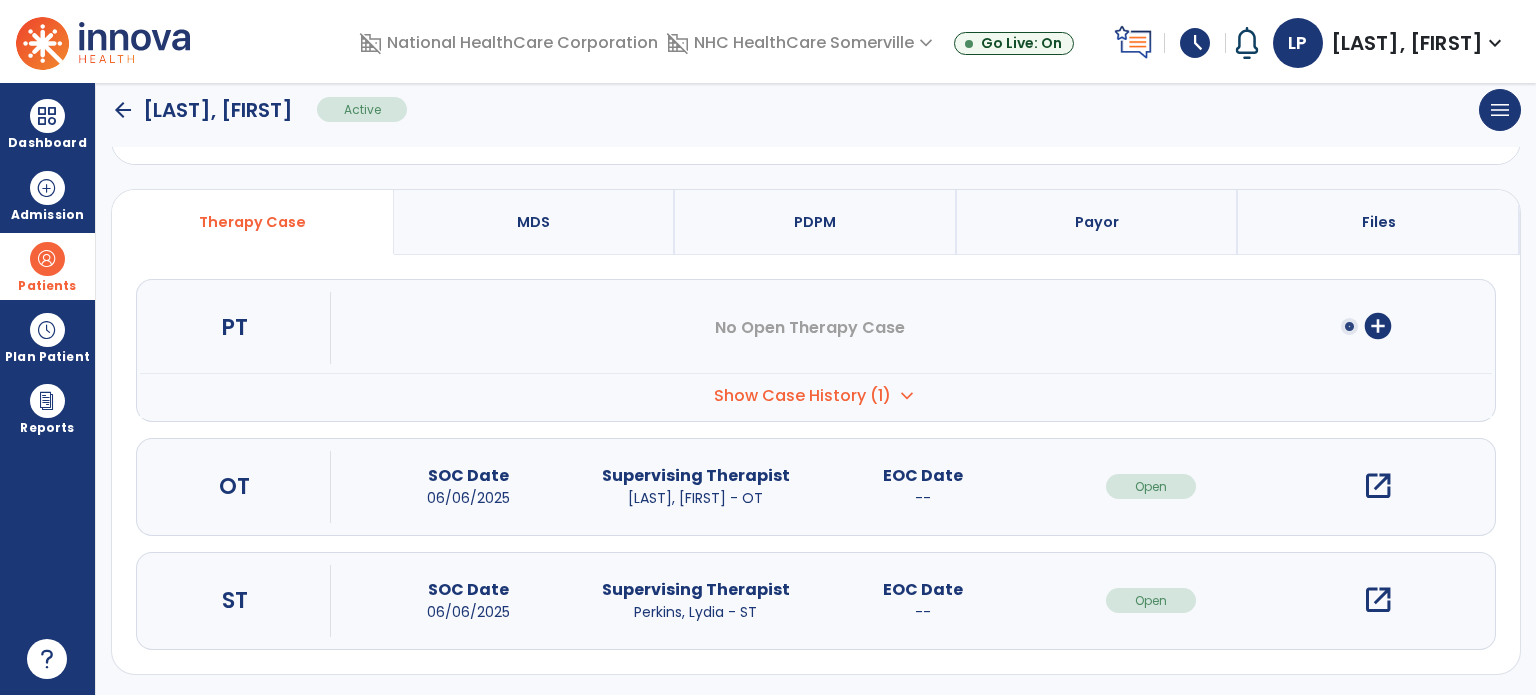 scroll, scrollTop: 0, scrollLeft: 0, axis: both 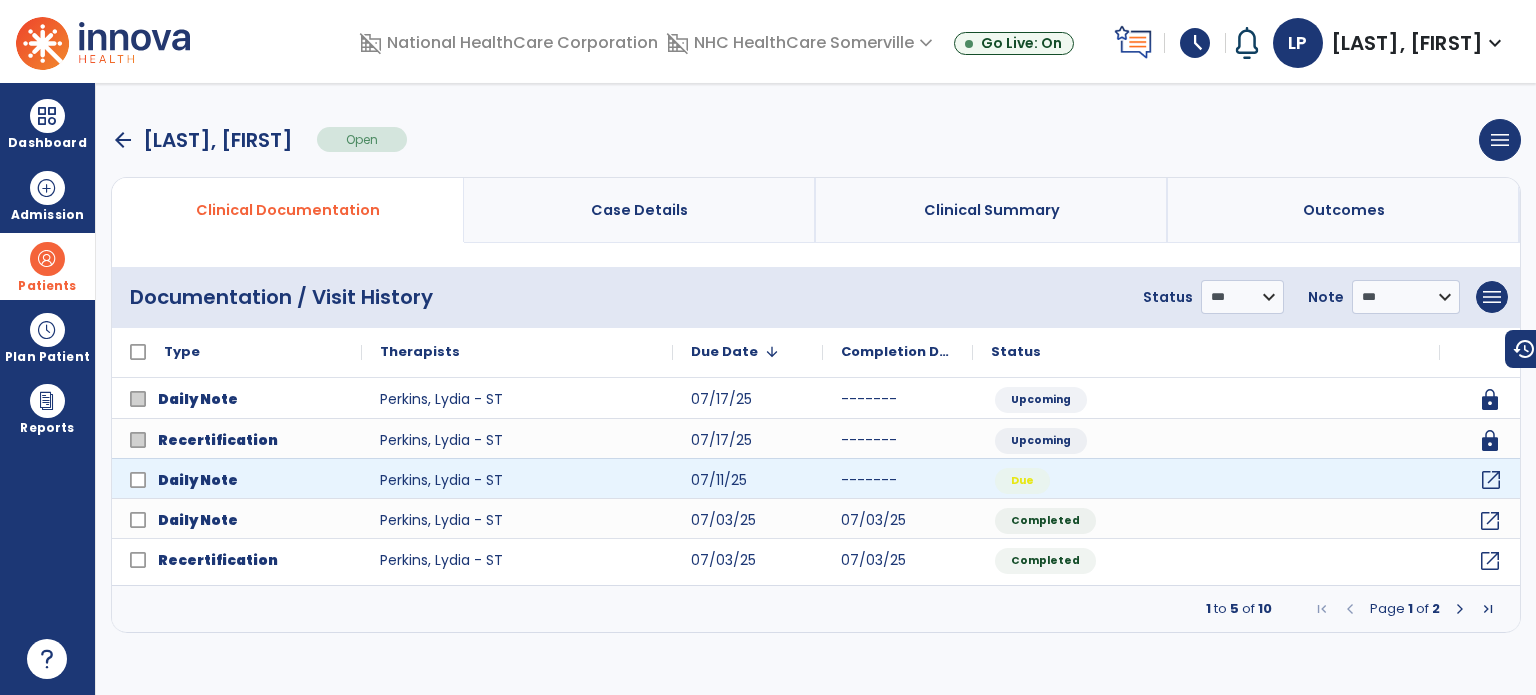 click on "open_in_new" 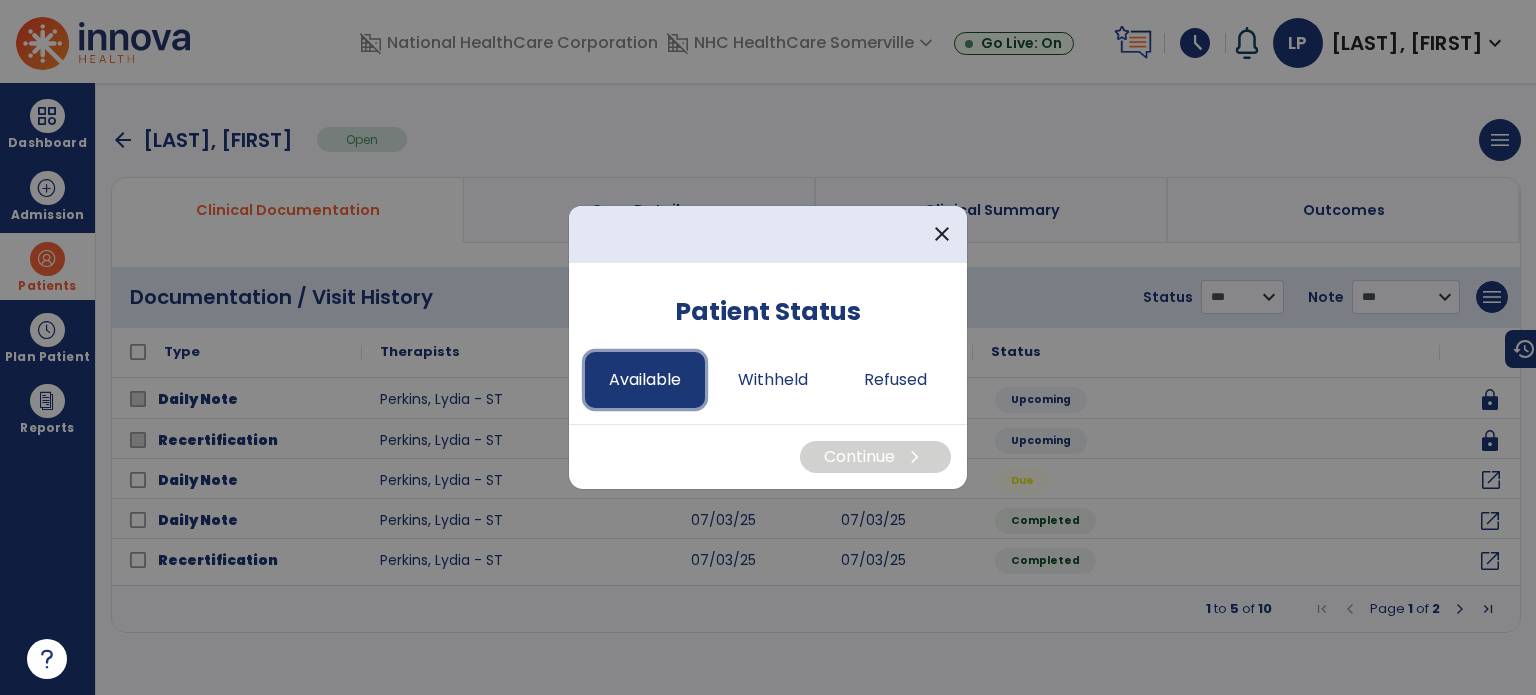 click on "Available" at bounding box center (645, 380) 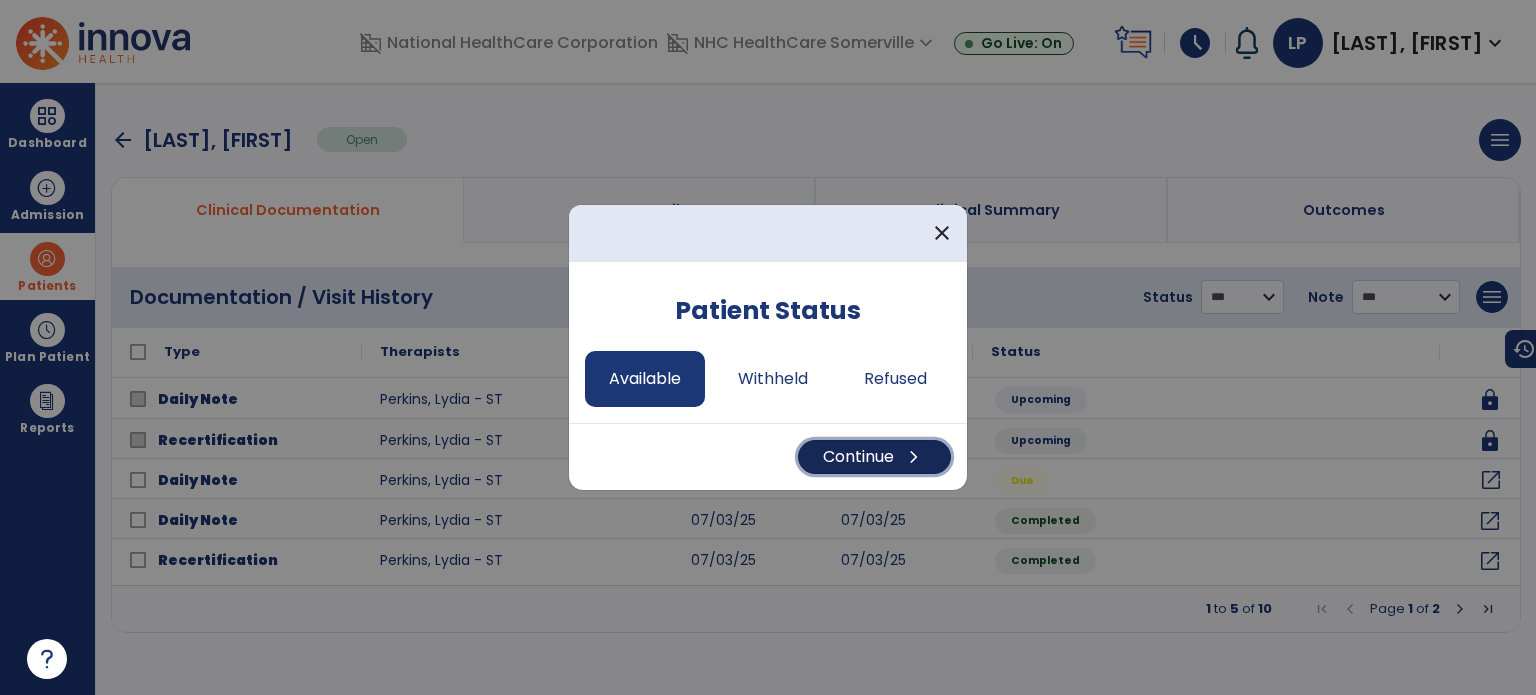 click on "Continue   chevron_right" at bounding box center [874, 457] 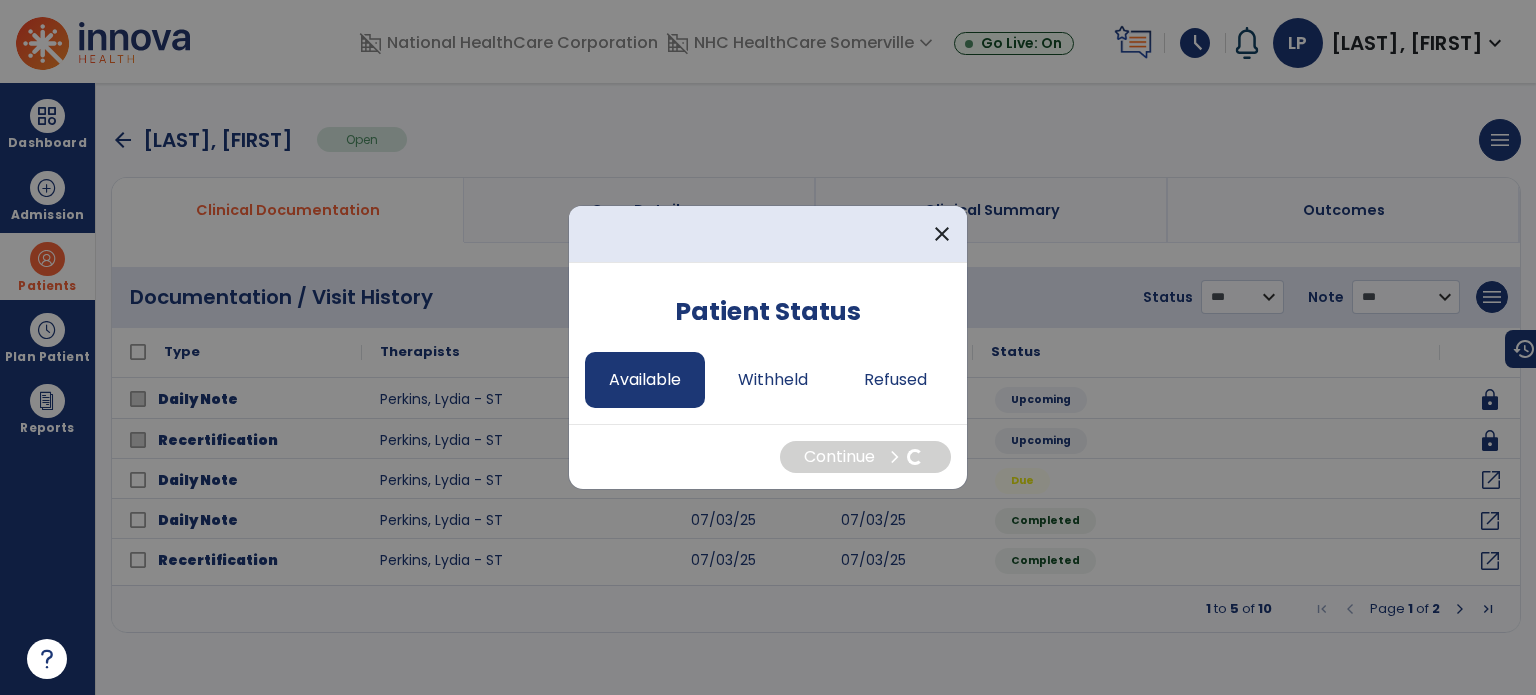 select on "*" 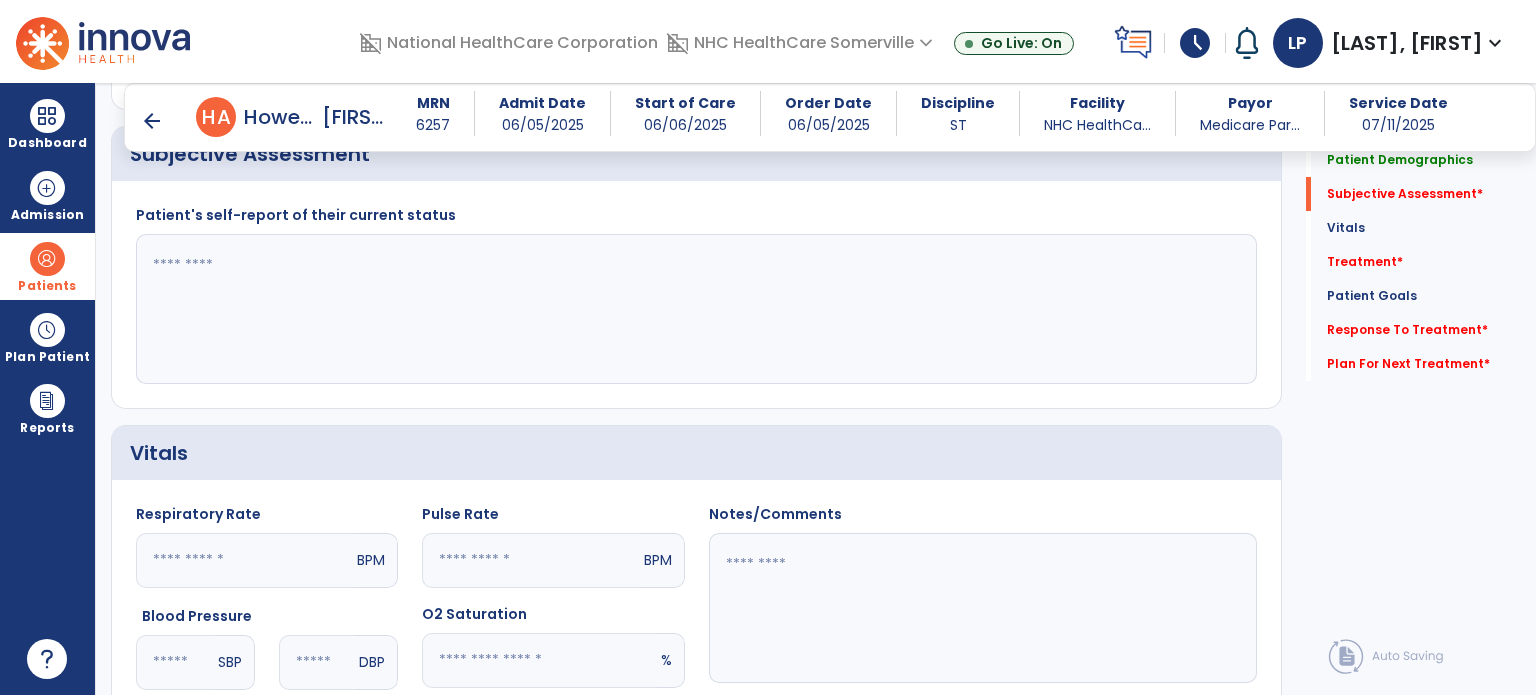 scroll, scrollTop: 412, scrollLeft: 0, axis: vertical 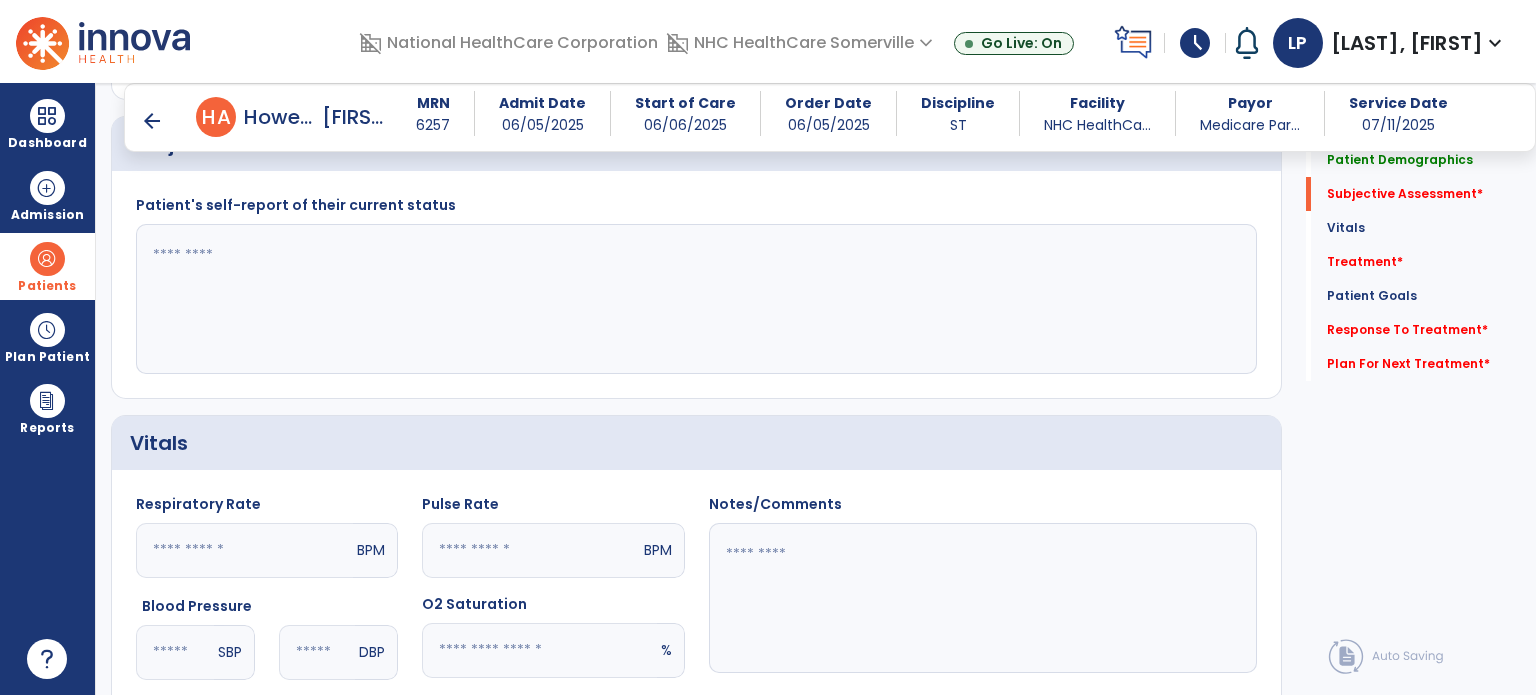 click 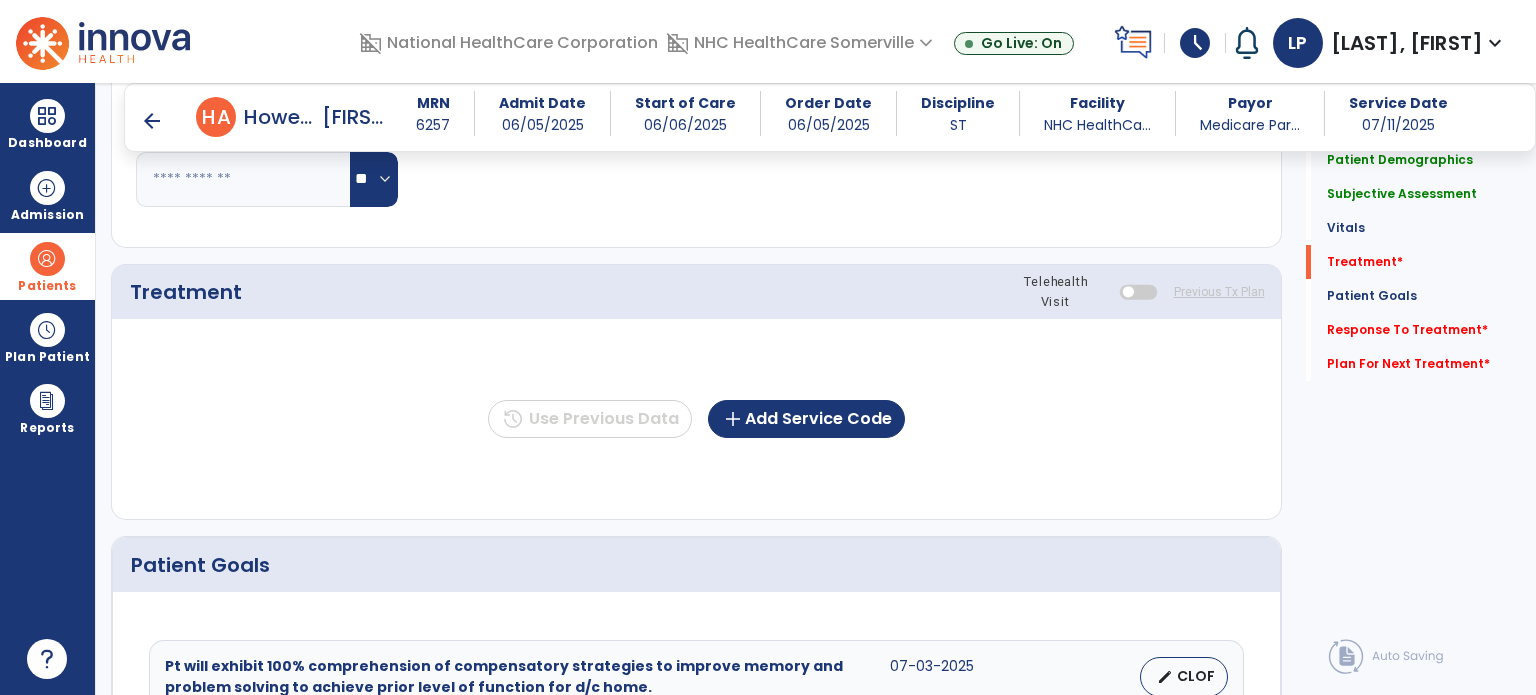 scroll, scrollTop: 1008, scrollLeft: 0, axis: vertical 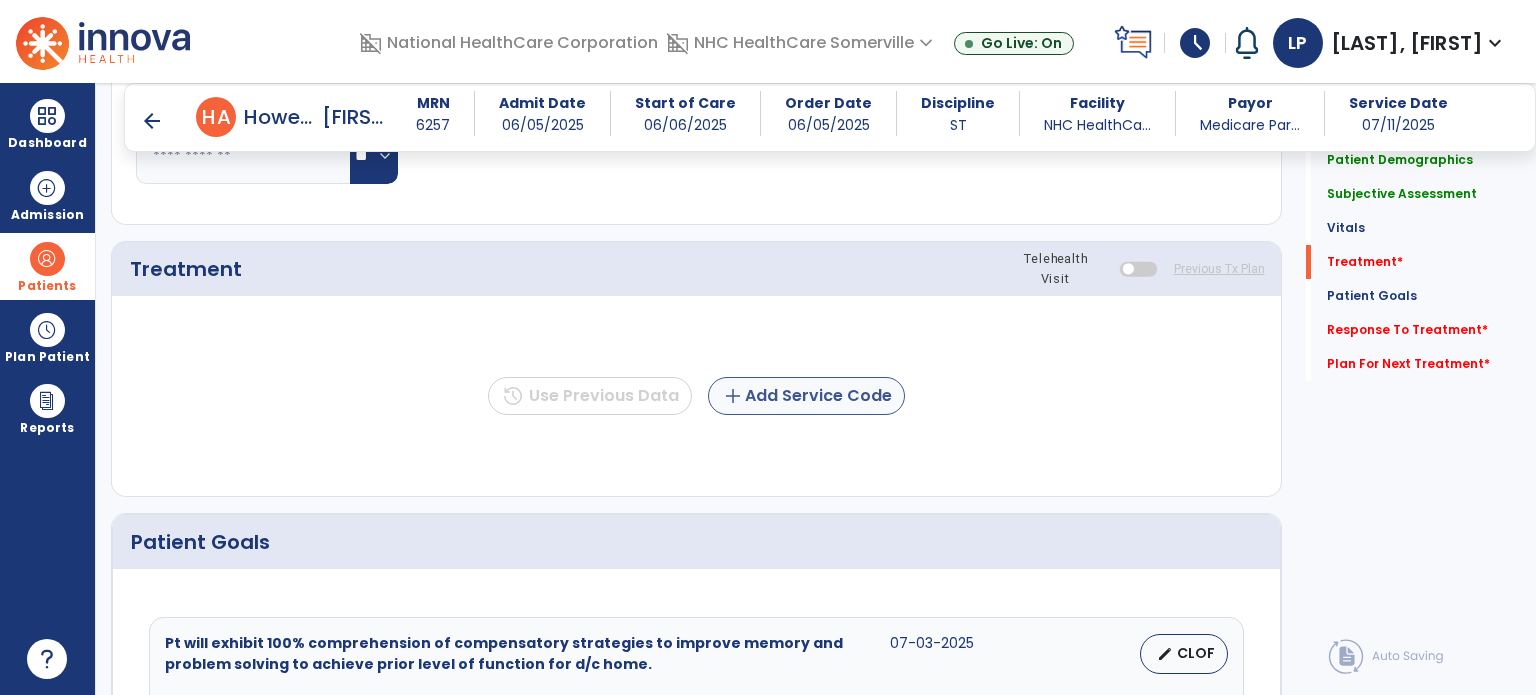 type on "**********" 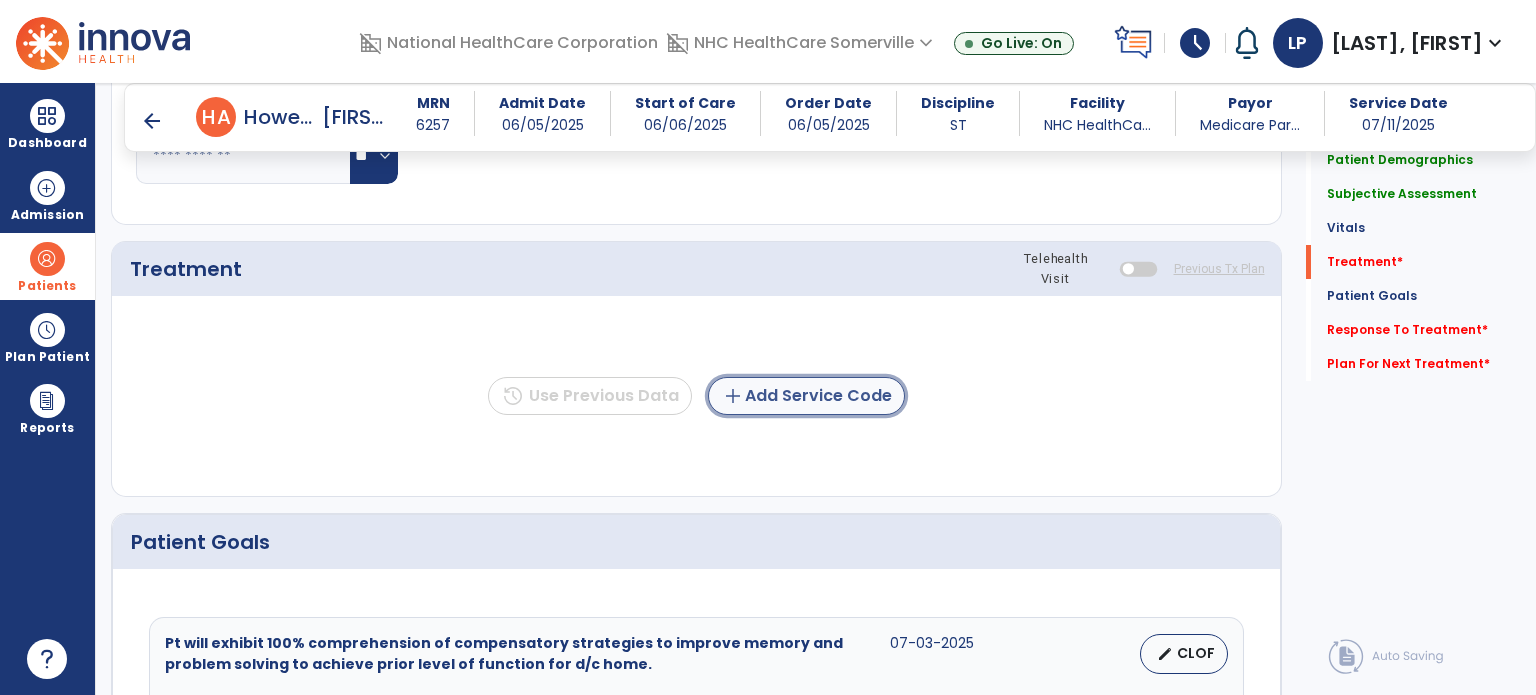 click on "add  Add Service Code" 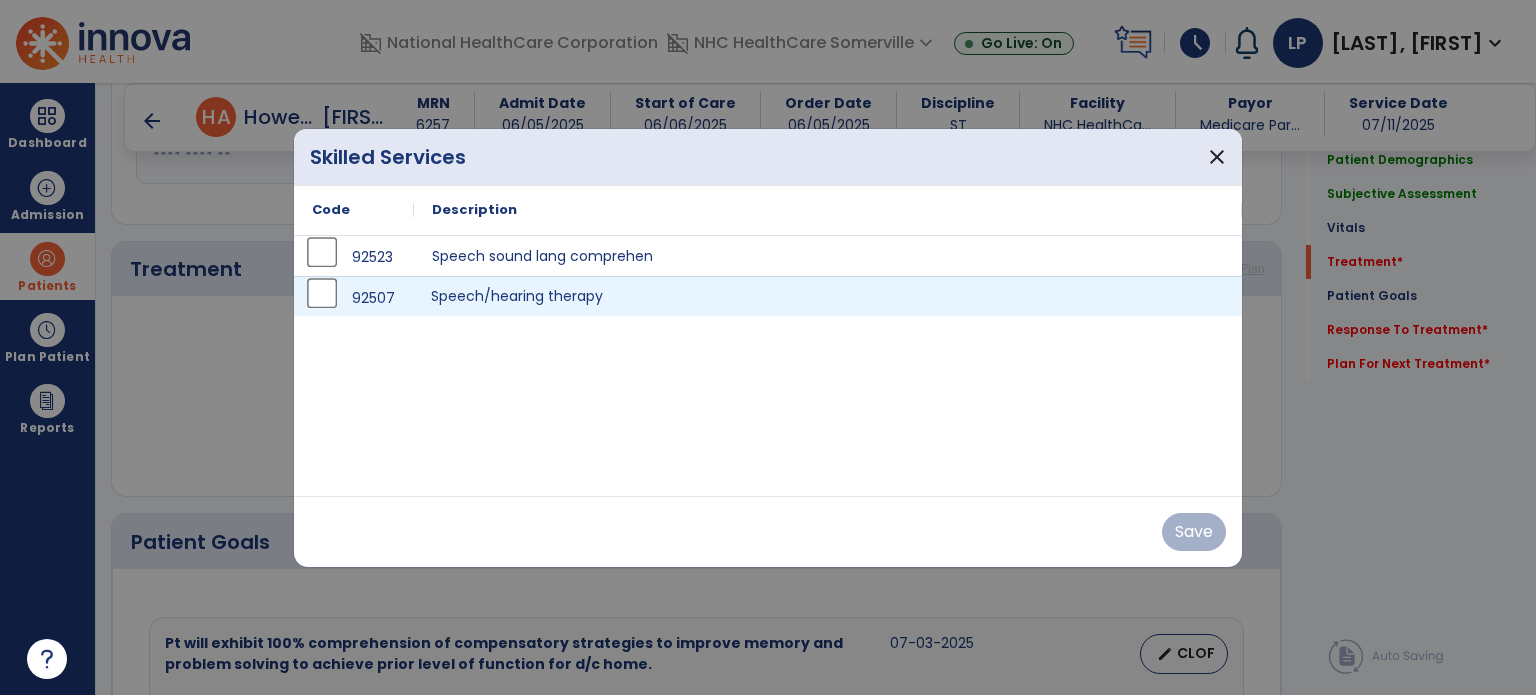 click on "Speech/hearing therapy" at bounding box center [828, 296] 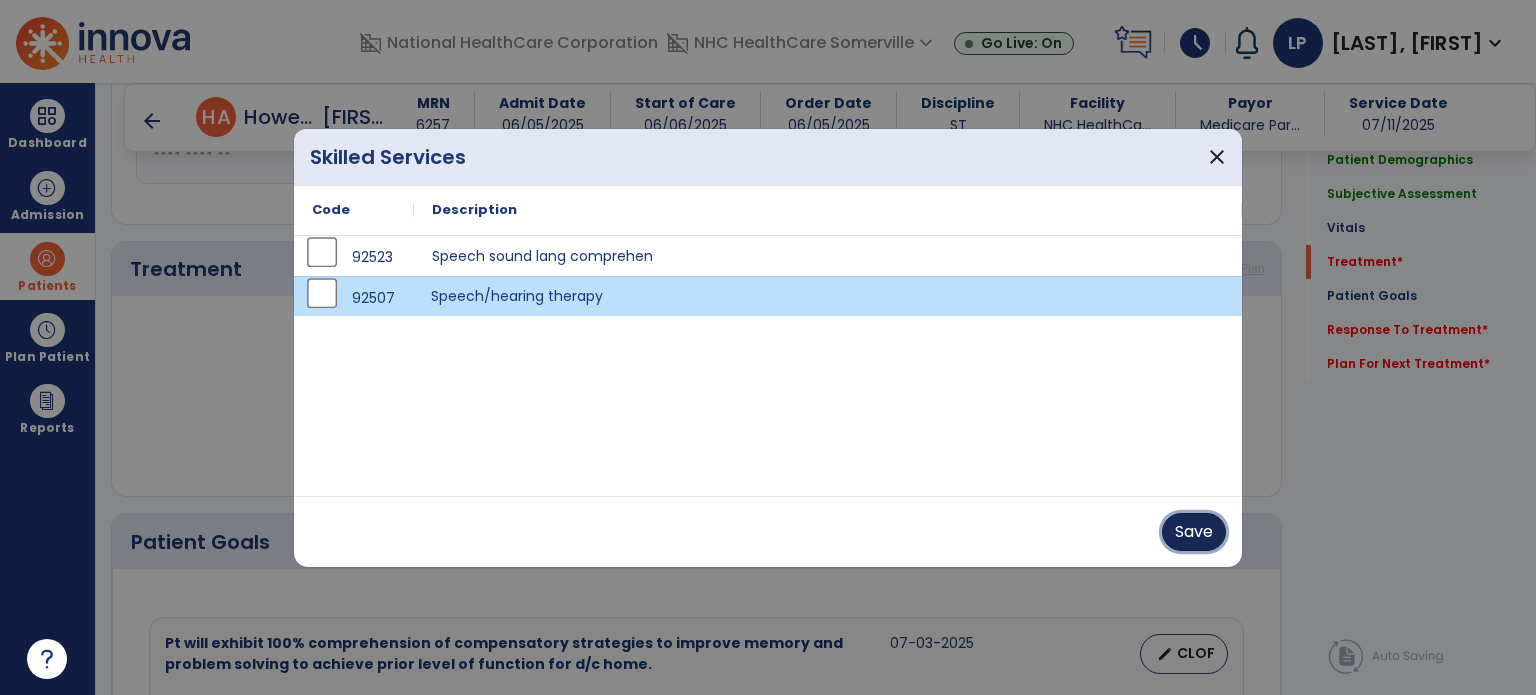 click on "Save" at bounding box center (1194, 532) 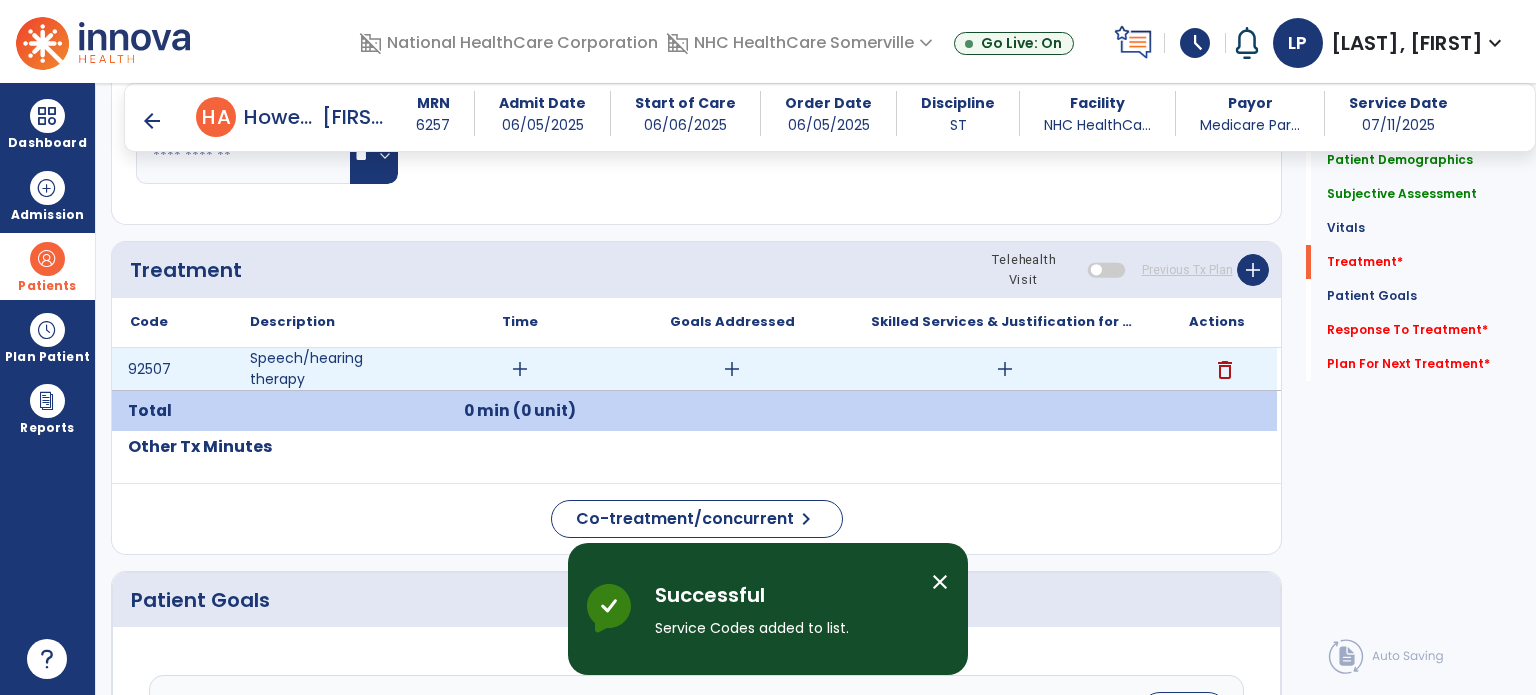 click on "add" at bounding box center [520, 369] 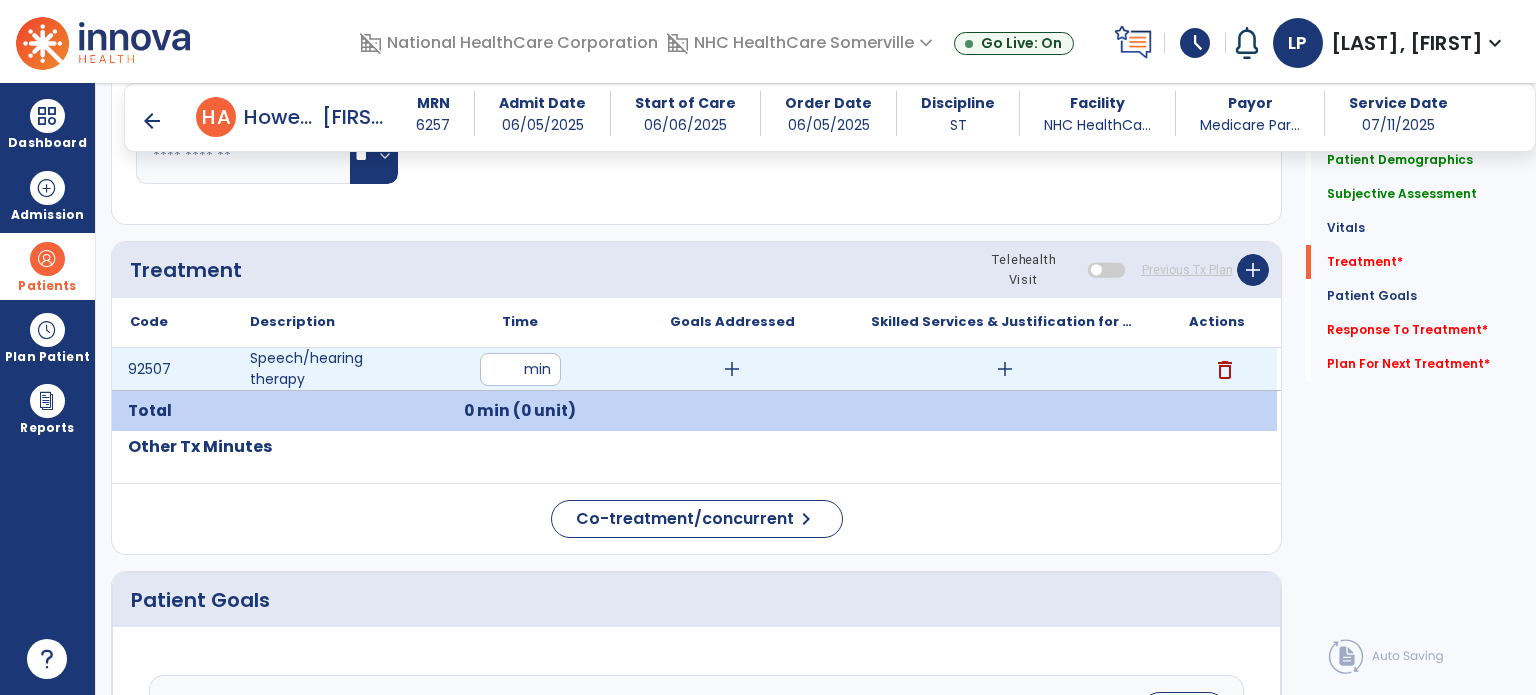 type on "**" 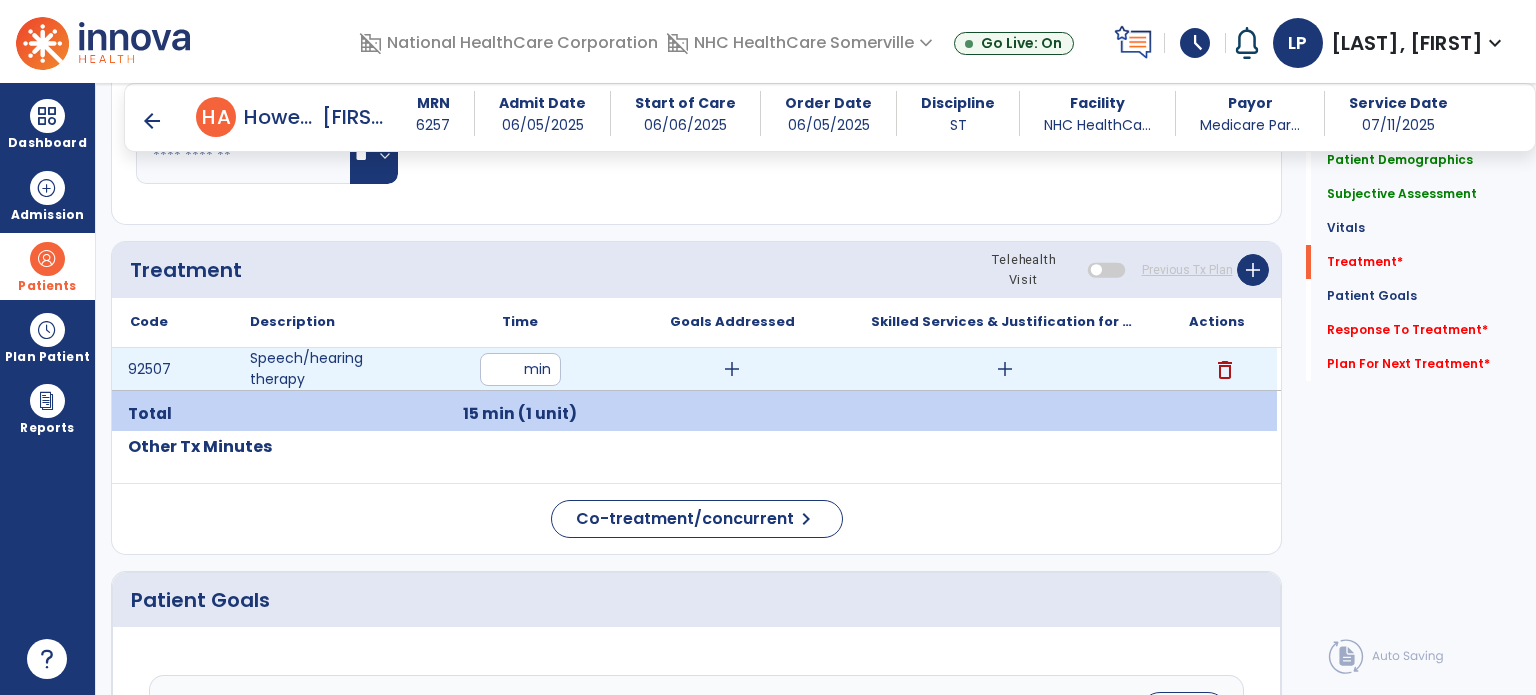 click on "add" at bounding box center (732, 369) 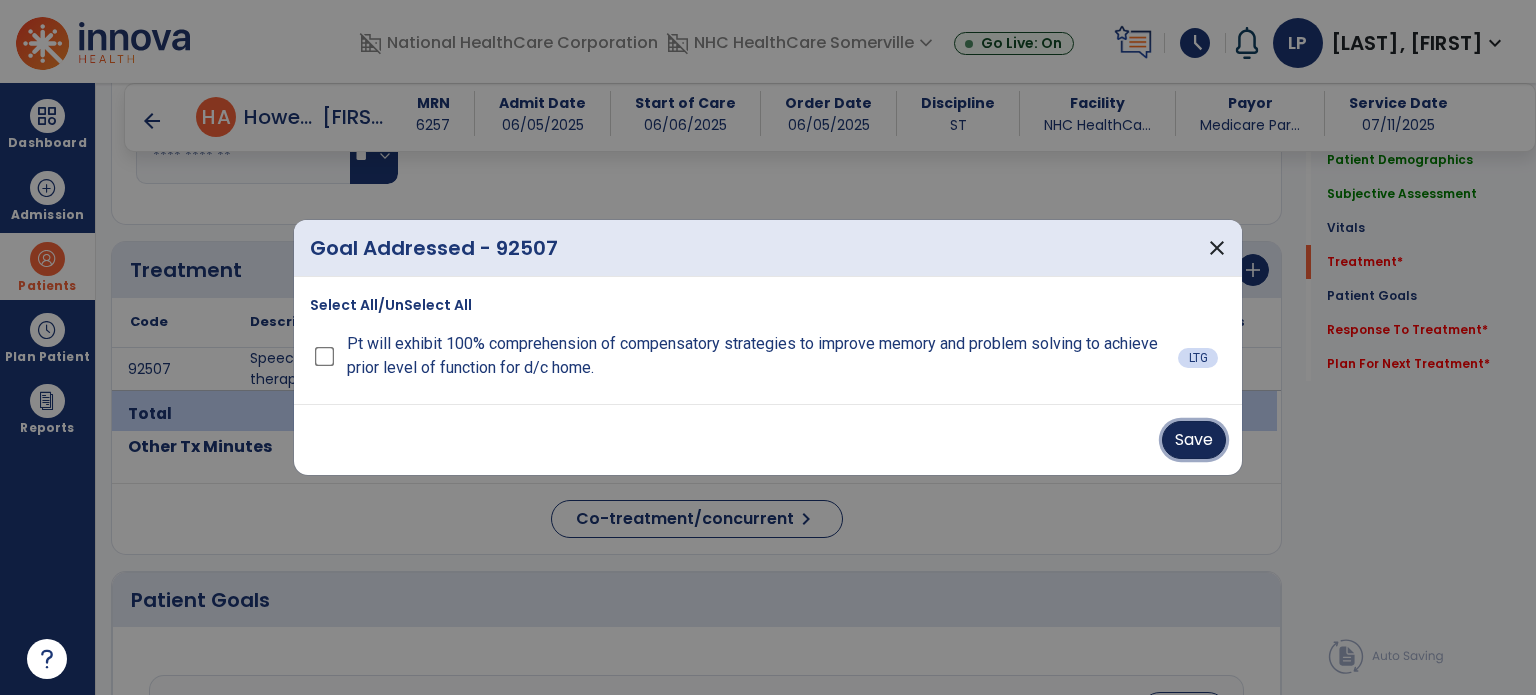 click on "Save" at bounding box center [1194, 440] 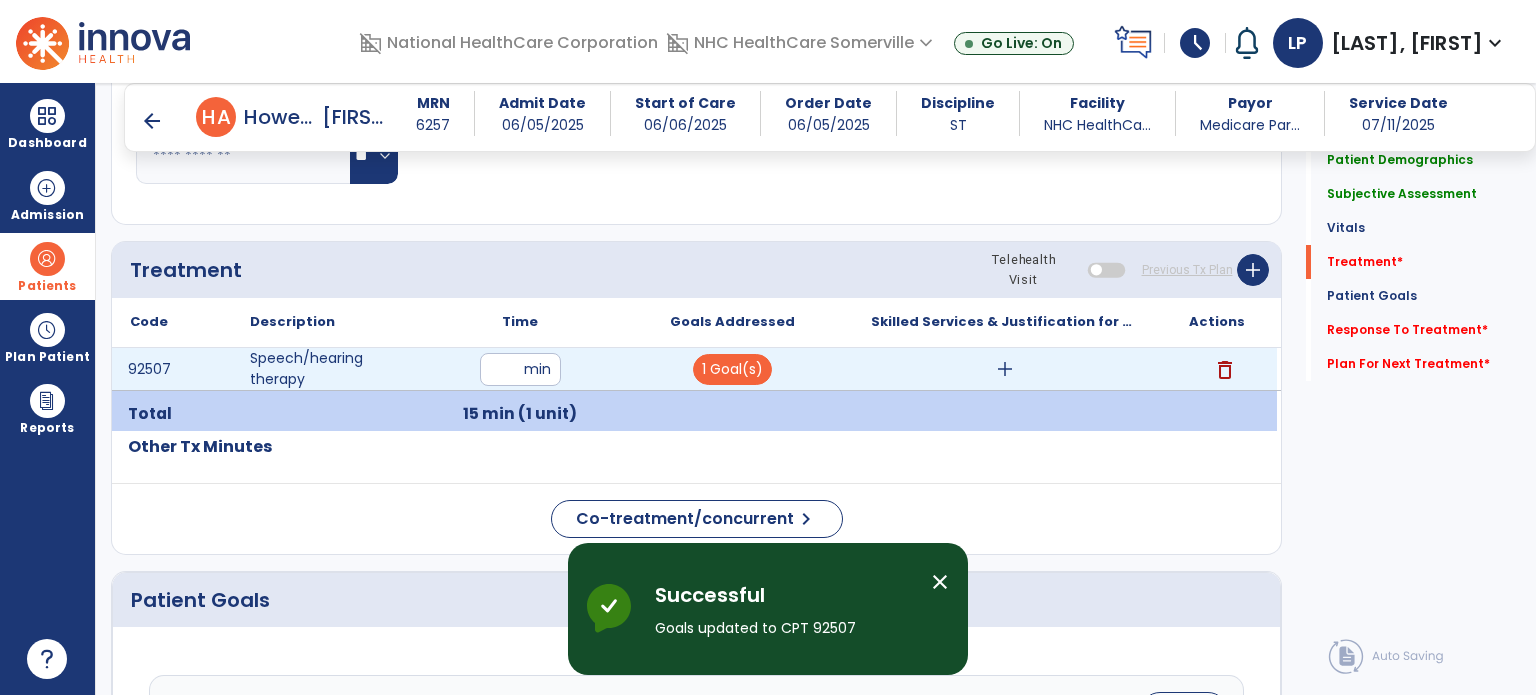 click on "add" at bounding box center [1005, 369] 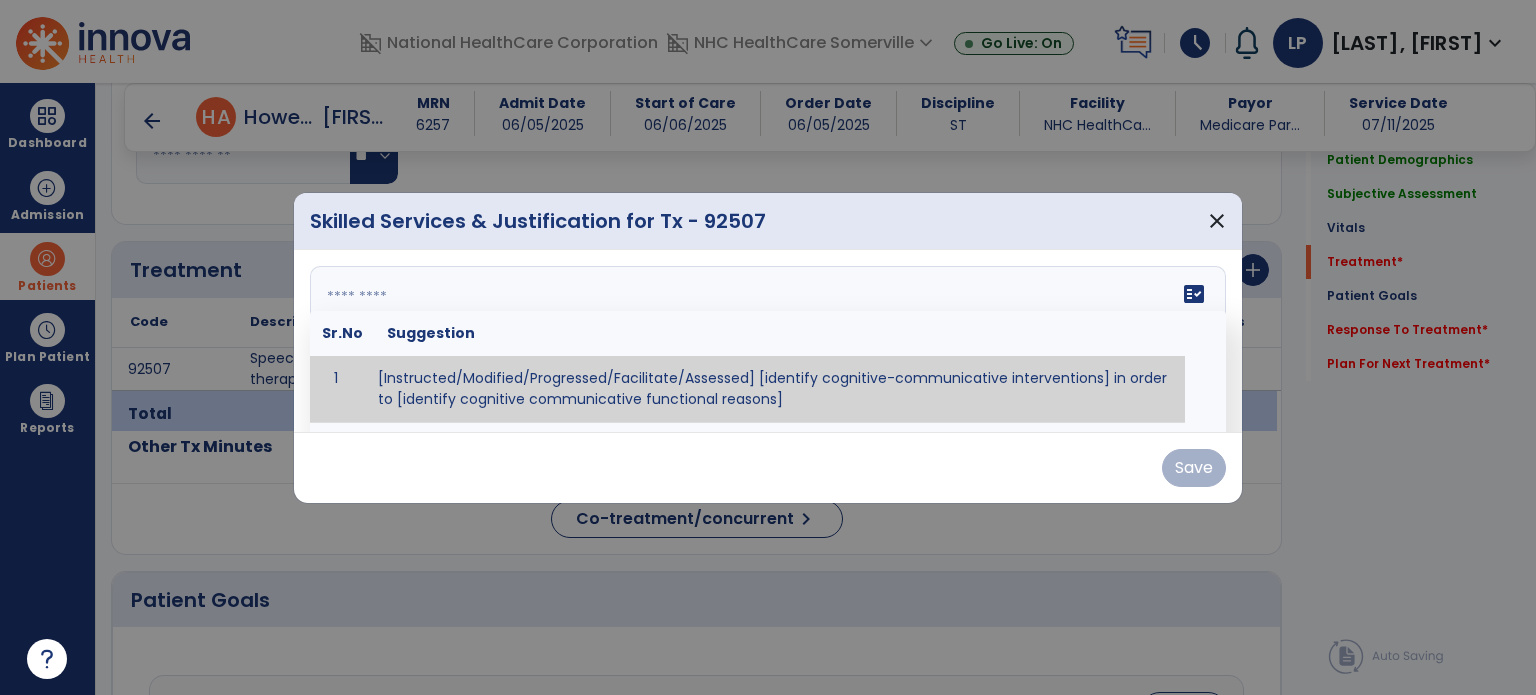 click on "fact_check  Sr.No Suggestion 1 [Instructed/Modified/Progressed/Facilitate/Assessed] [identify cognitive-communicative interventions] in order to [identify cognitive communicative functional reasons] 2 Assessed cognitive-communicative skills using [identify test]." at bounding box center (768, 341) 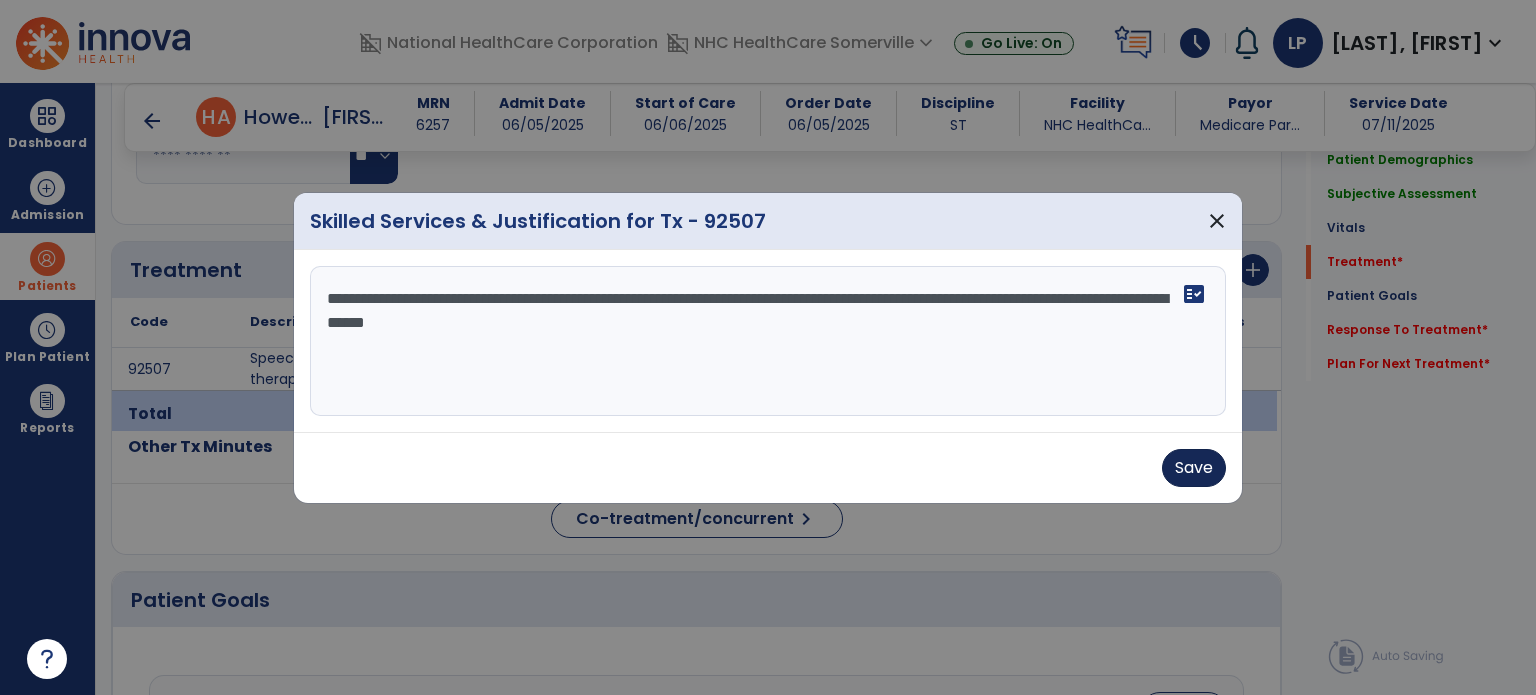 type on "**********" 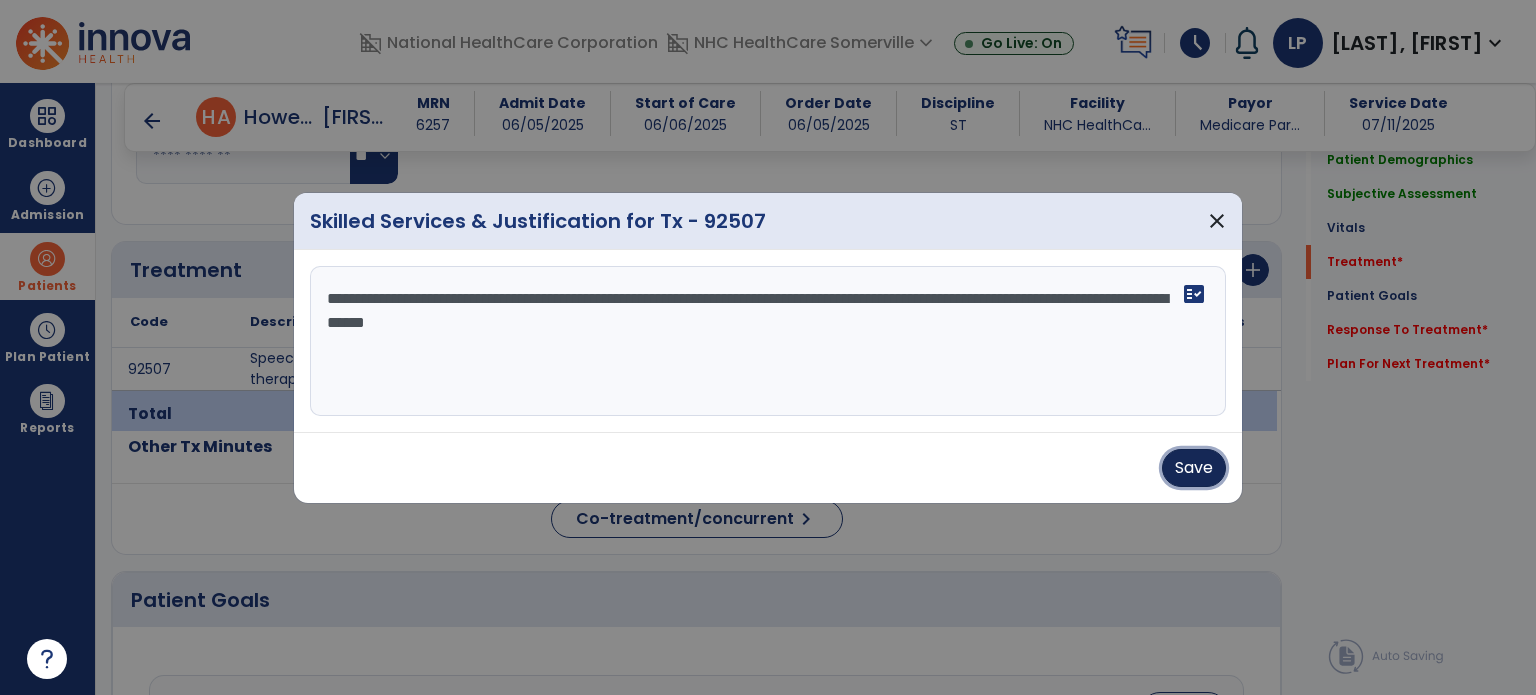 click on "Save" at bounding box center [1194, 468] 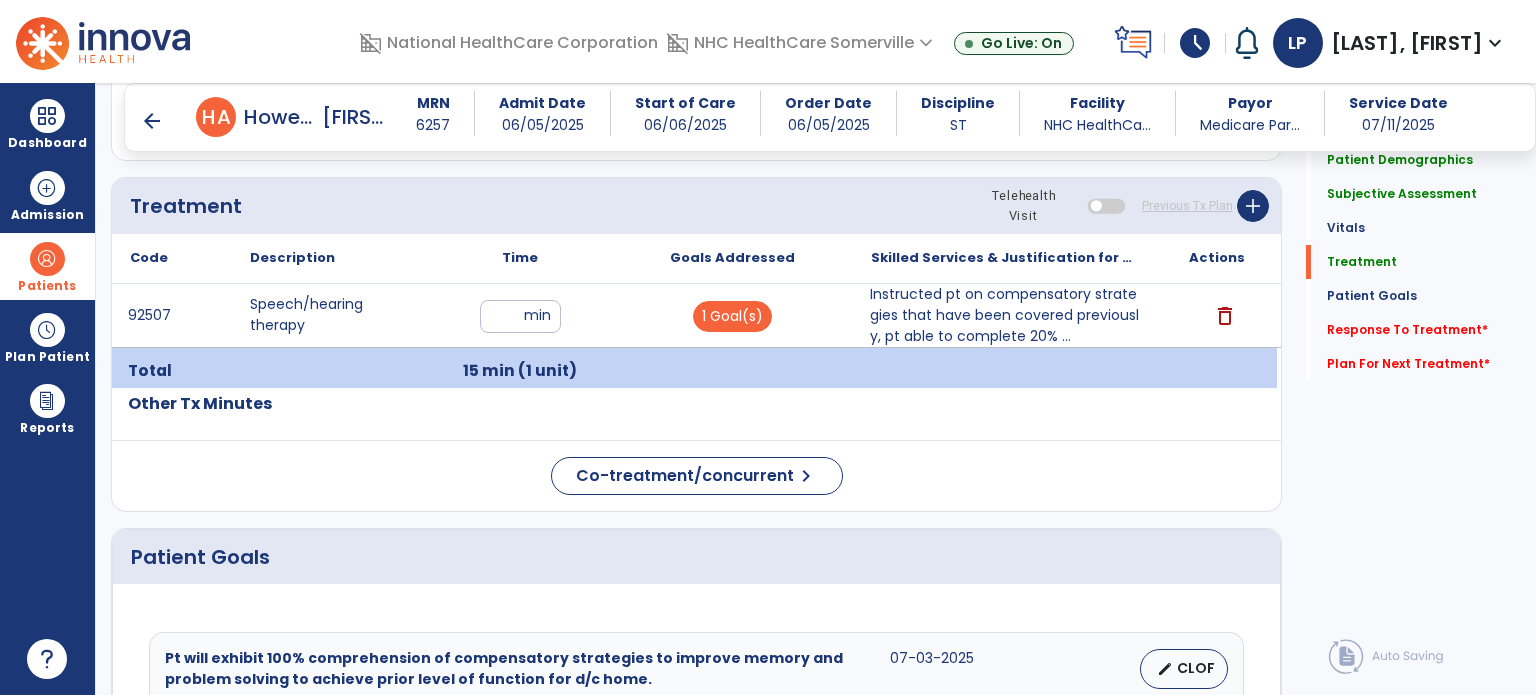 scroll, scrollTop: 997, scrollLeft: 0, axis: vertical 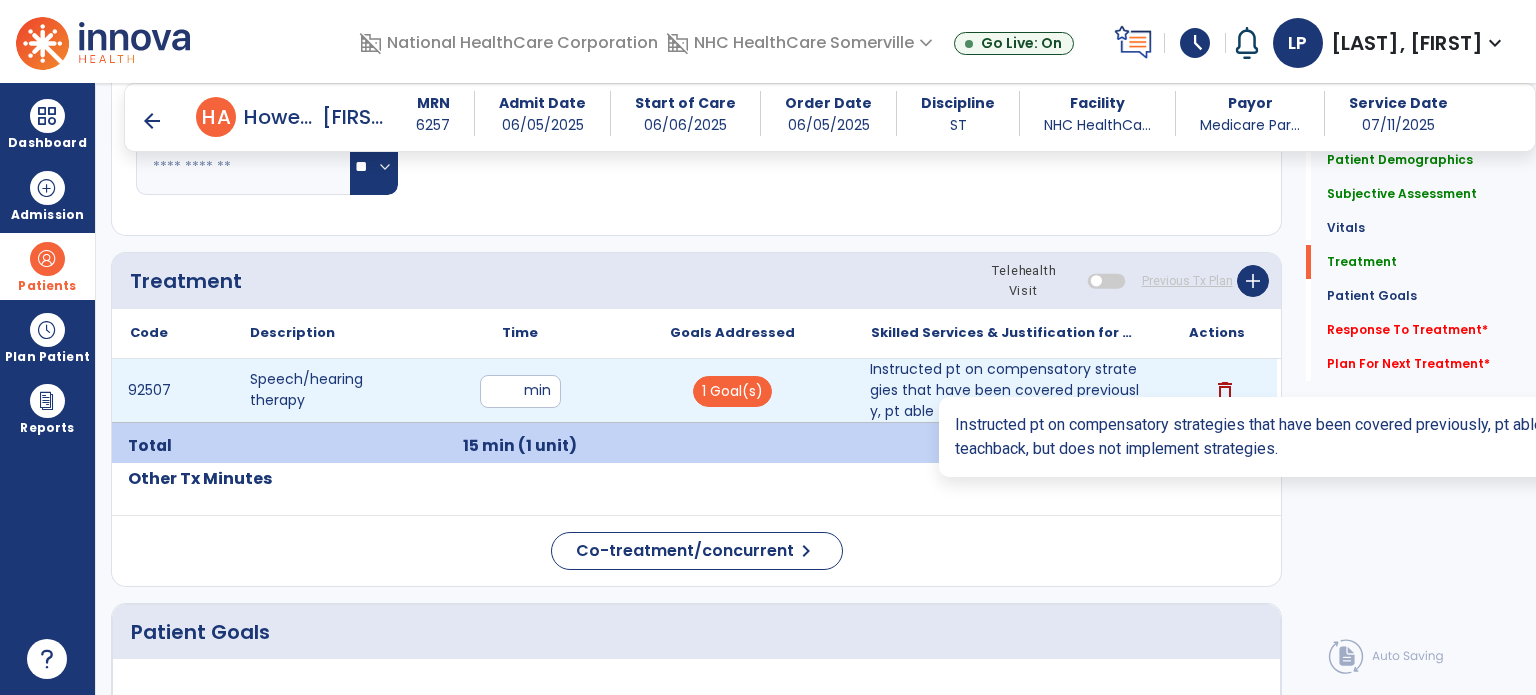 click on "Instructed pt on compensatory strategies that have been covered previously, pt able to complete 20% ..." at bounding box center (1004, 390) 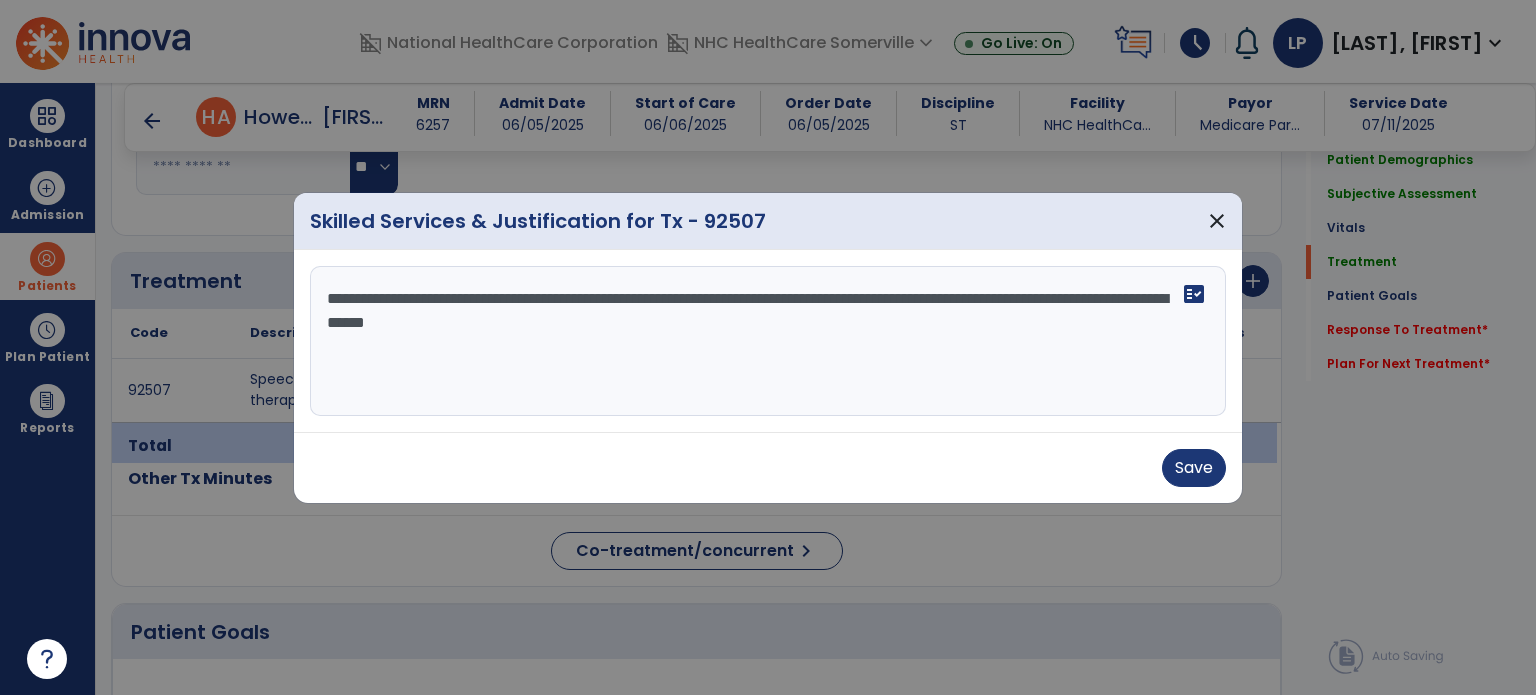 click on "**********" at bounding box center [768, 341] 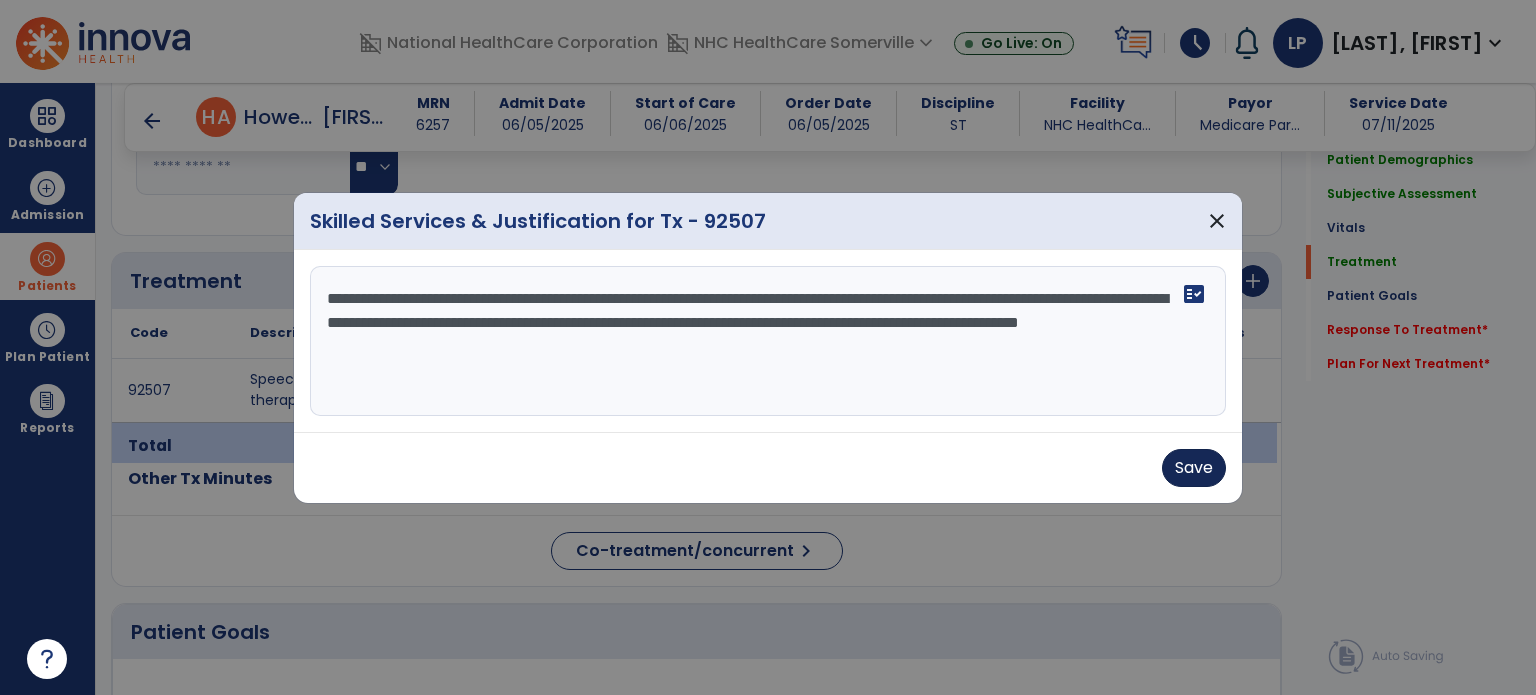 type on "**********" 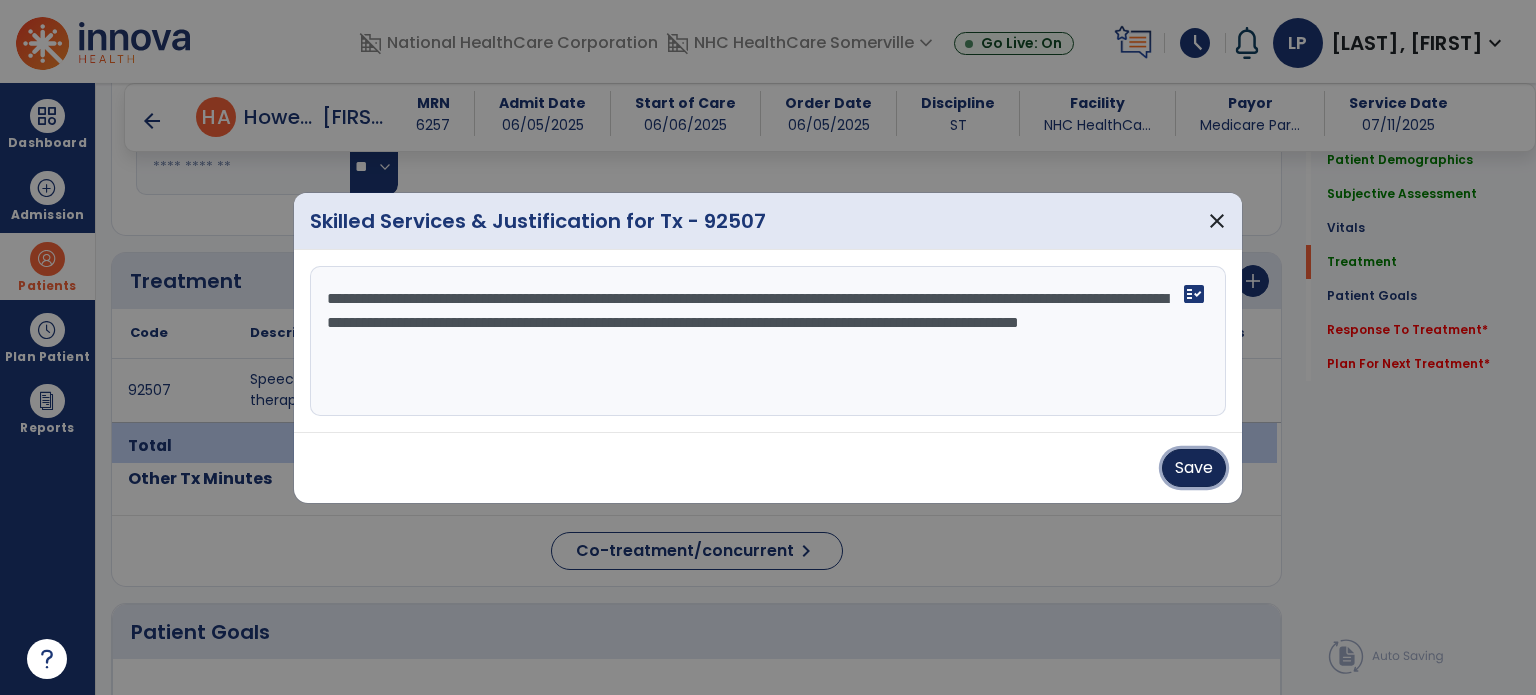 click on "Save" at bounding box center [1194, 468] 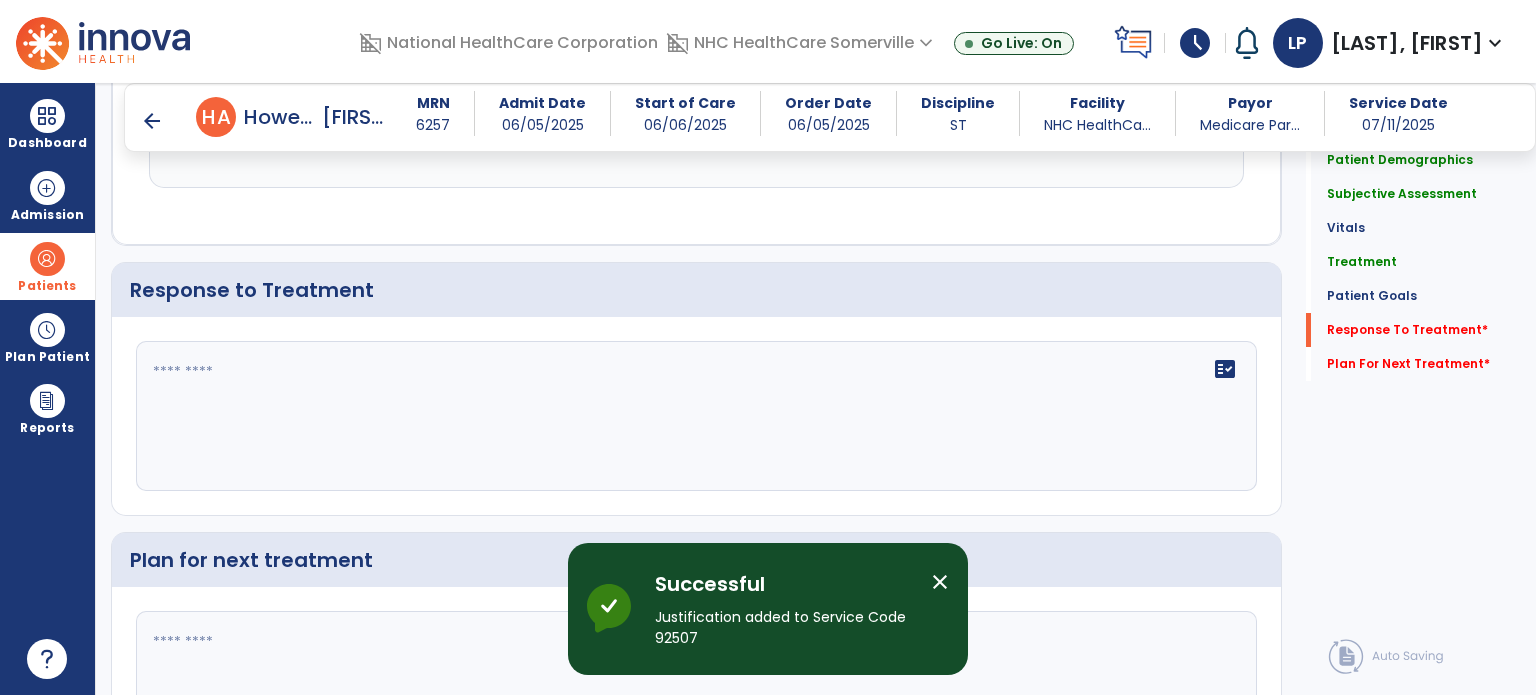 scroll, scrollTop: 1820, scrollLeft: 0, axis: vertical 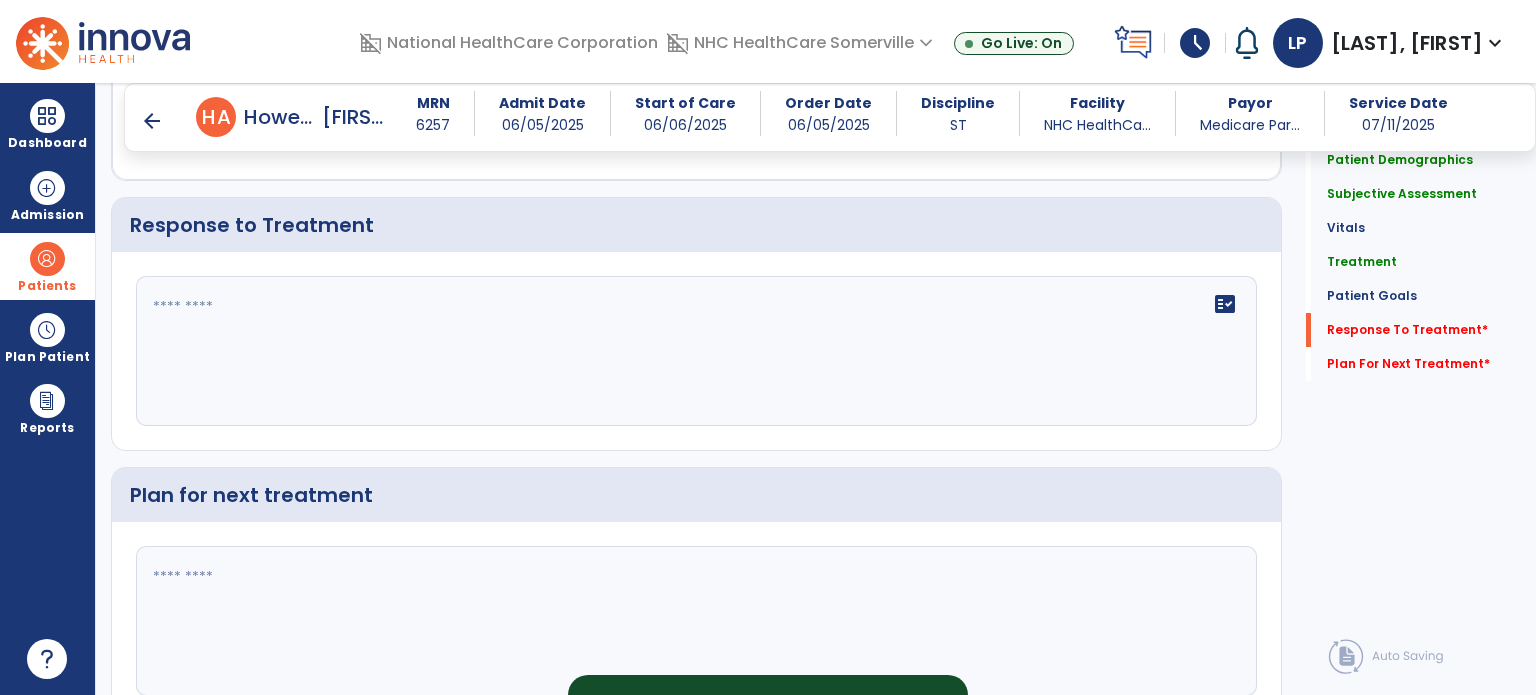 click on "fact_check" 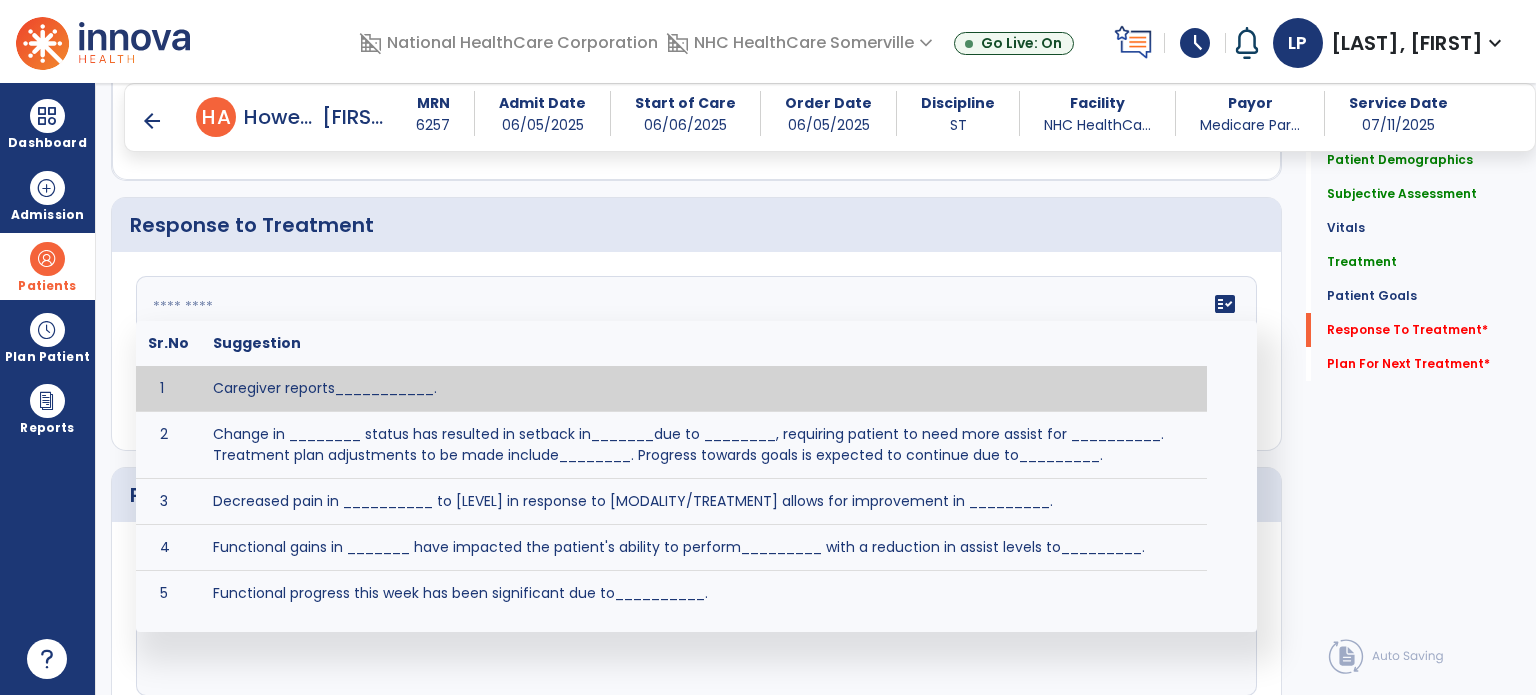 click on "fact_check  Sr.No Suggestion 1 Caregiver reports___________. 2 Change in ________ status has resulted in setback in_______due to ________, requiring patient to need more assist for __________.   Treatment plan adjustments to be made include________.  Progress towards goals is expected to continue due to_________. 3 Decreased pain in __________ to [LEVEL] in response to [MODALITY/TREATMENT] allows for improvement in _________. 4 Functional gains in _______ have impacted the patient's ability to perform_________ with a reduction in assist levels to_________. 5 Functional progress this week has been significant due to__________. 6 Gains in ________ have improved the patient's ability to perform ______with decreased levels of assist to___________. 7 Improvement in ________allows patient to tolerate higher levels of challenges in_________. 8 Pain in [AREA] has decreased to [LEVEL] in response to [TREATMENT/MODALITY], allowing fore ease in completing__________. 9 10 11 12 13 14 15 16 17 18 19 20 21" 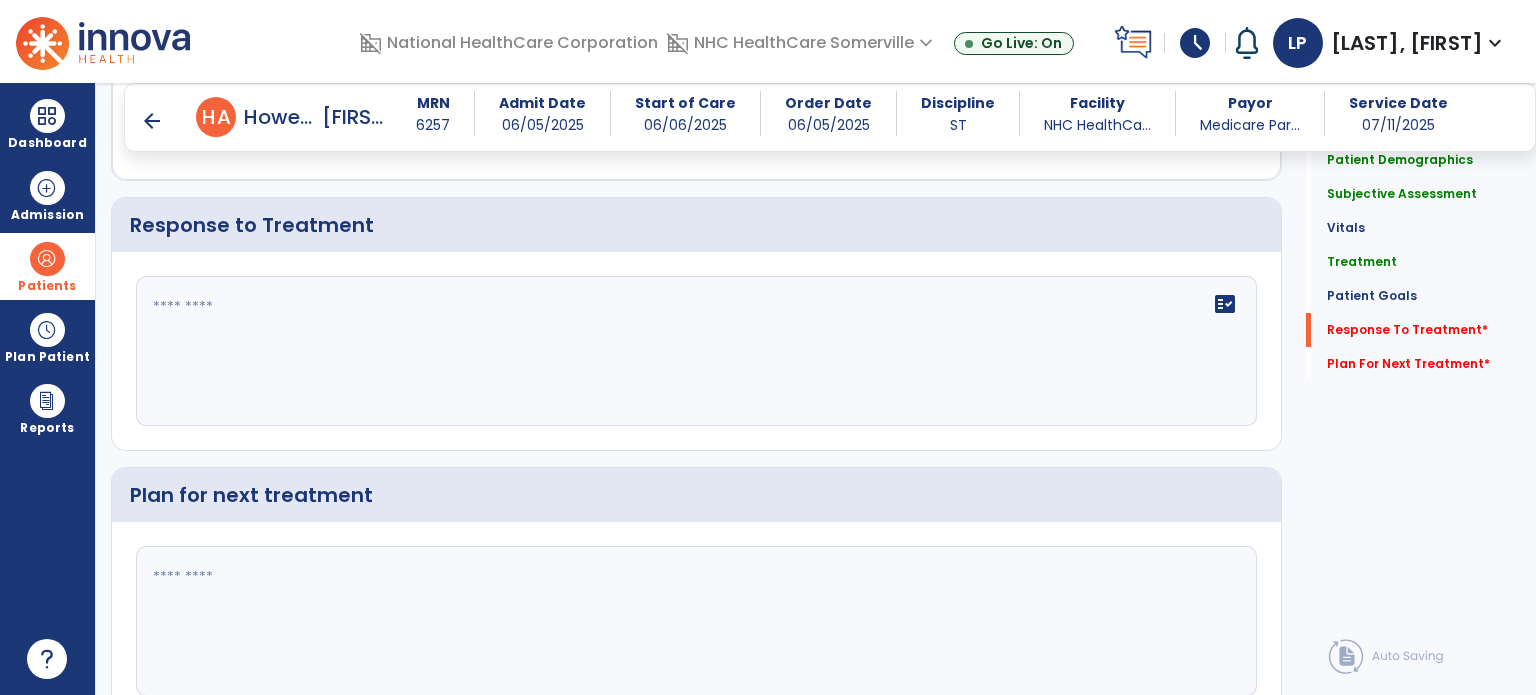 click on "fact_check" 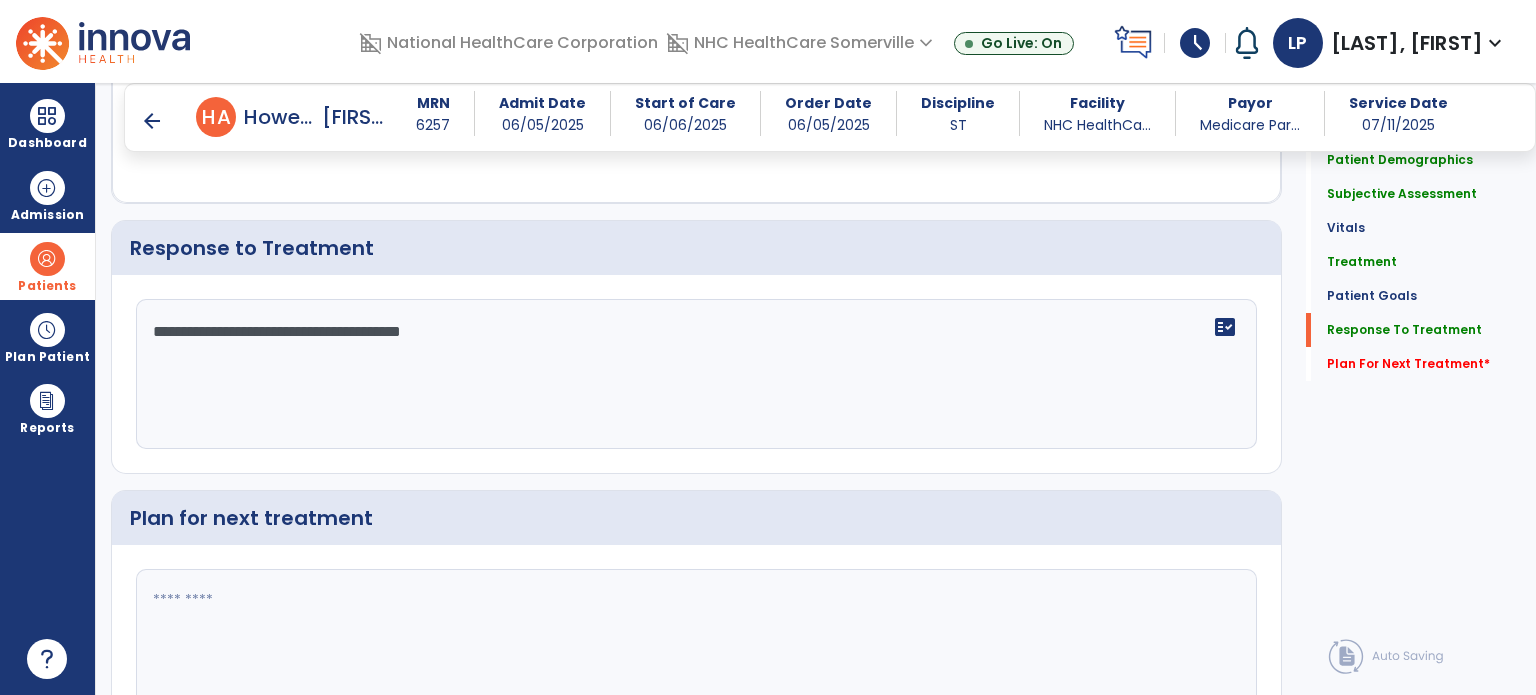 scroll, scrollTop: 1820, scrollLeft: 0, axis: vertical 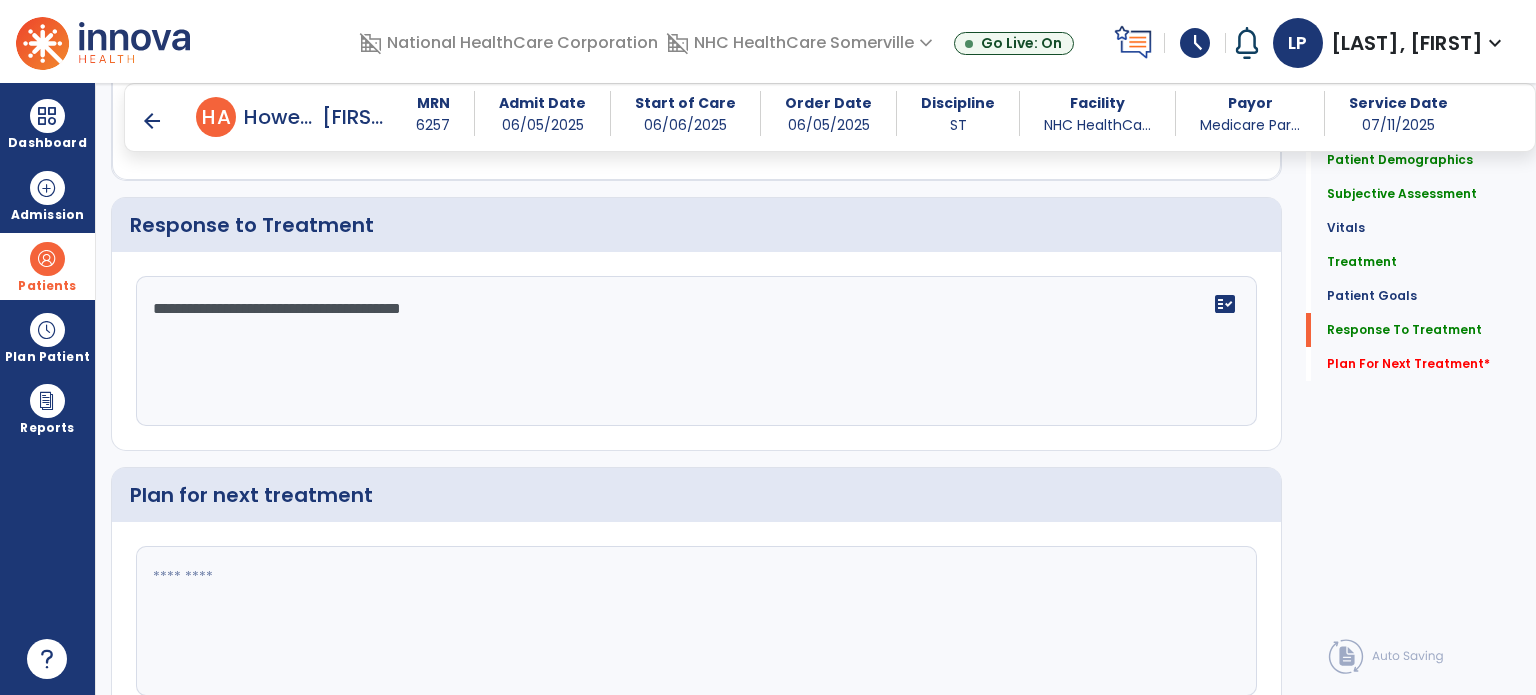 type on "**********" 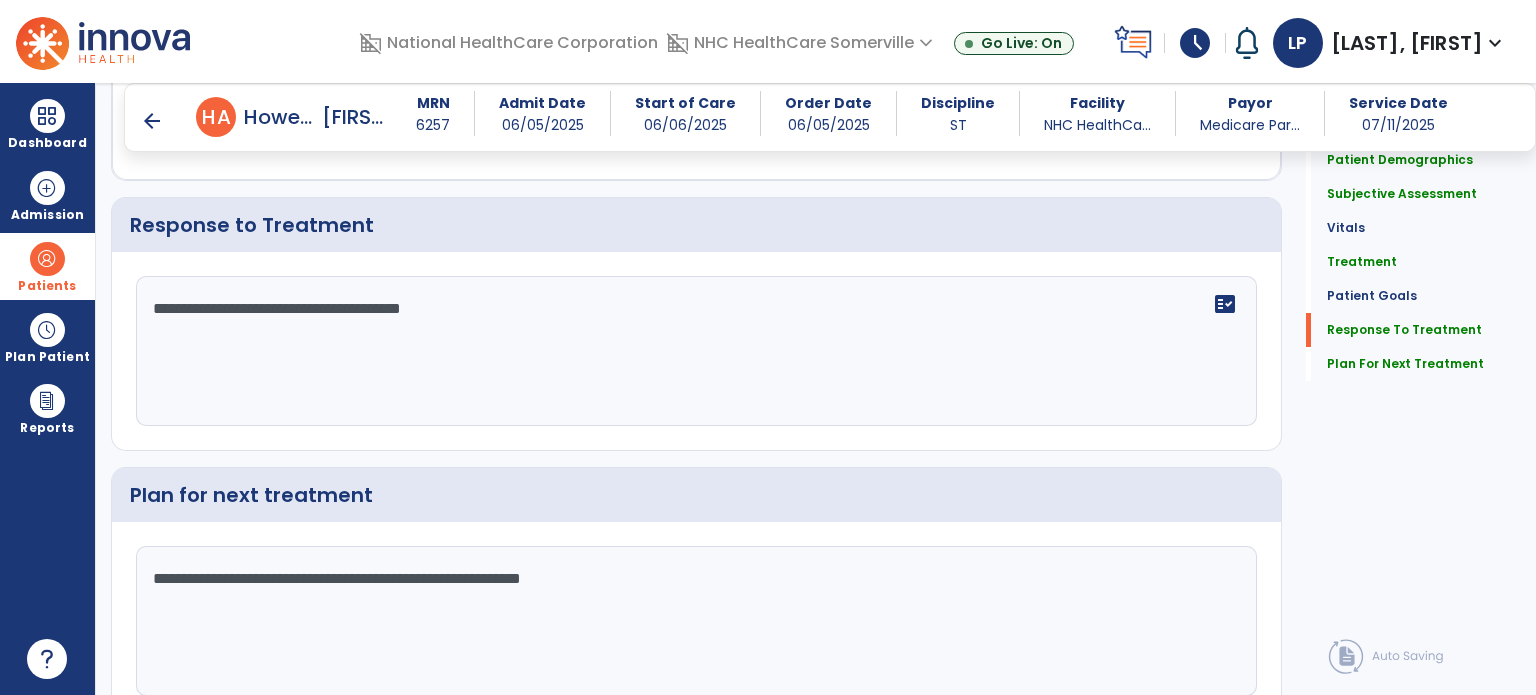 scroll, scrollTop: 1906, scrollLeft: 0, axis: vertical 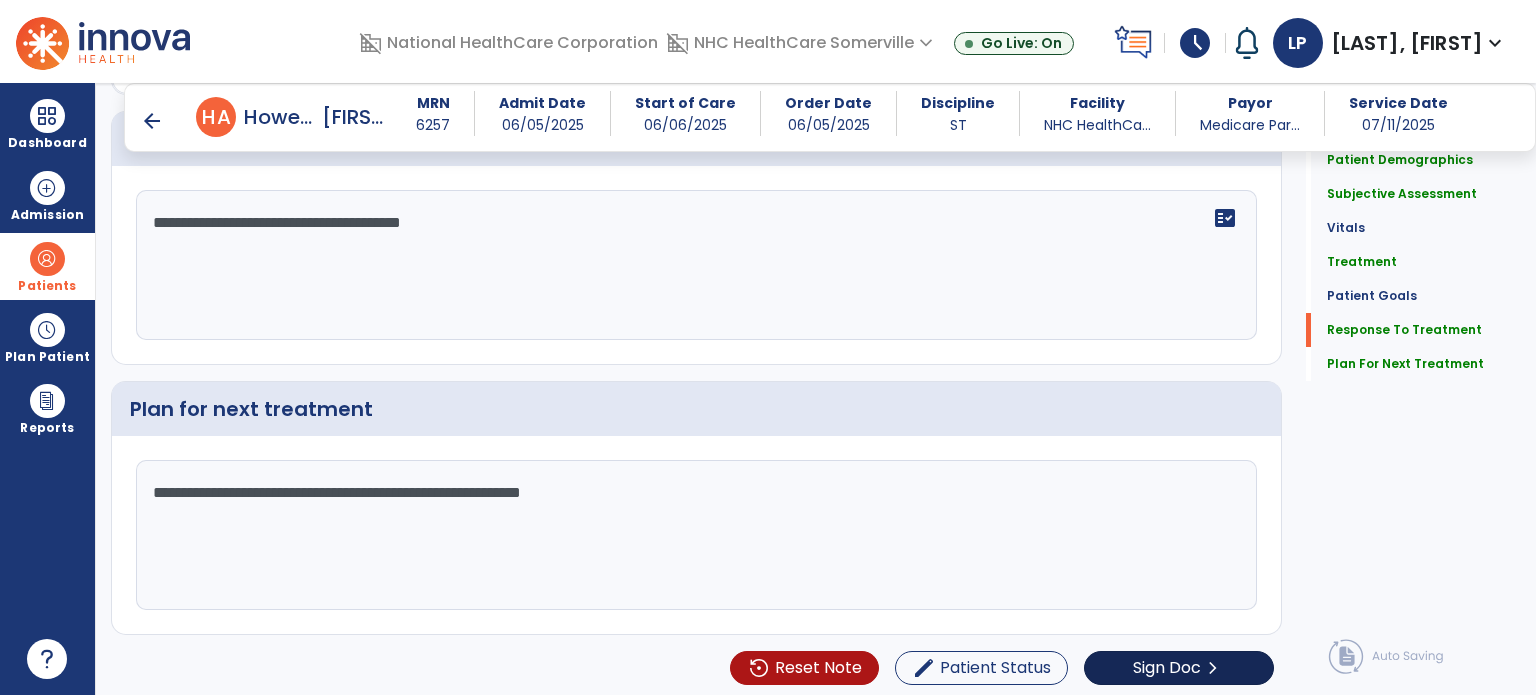 type on "**********" 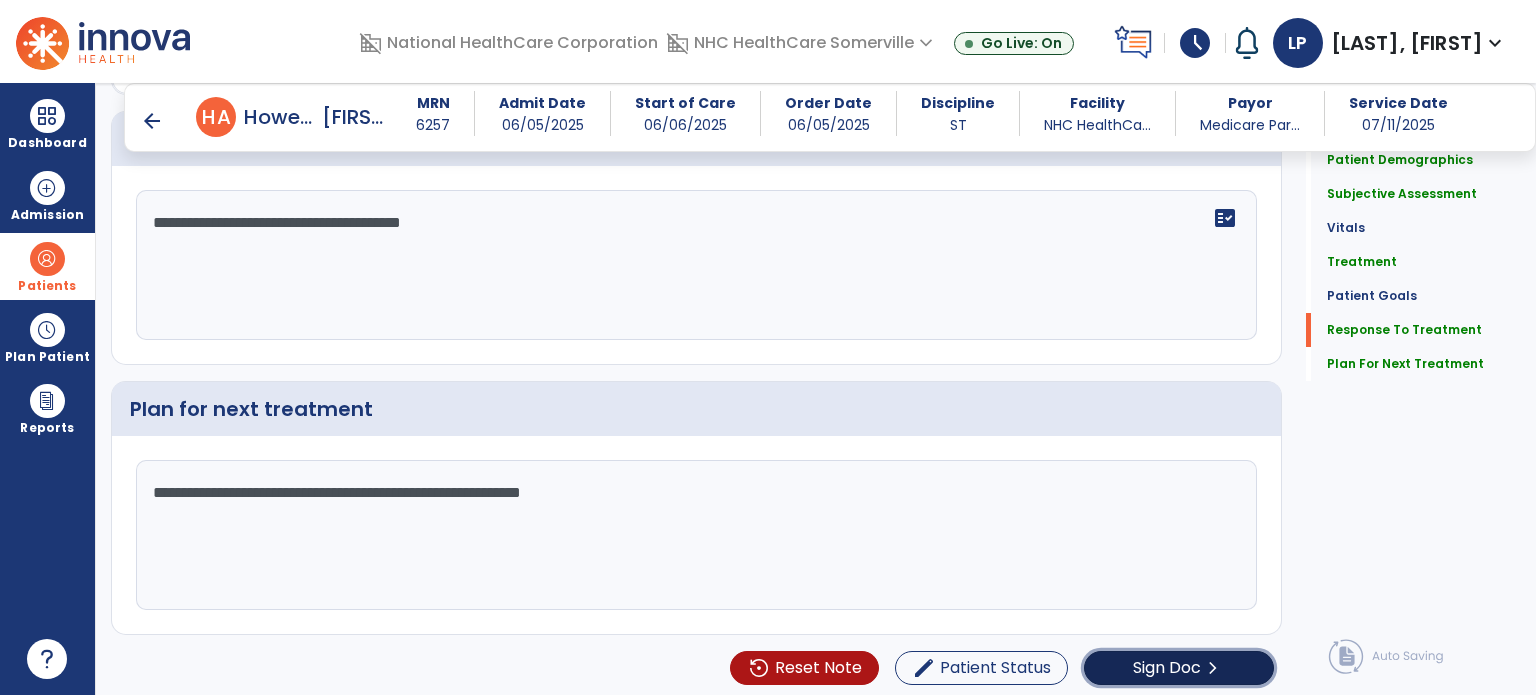 click on "Sign Doc  chevron_right" 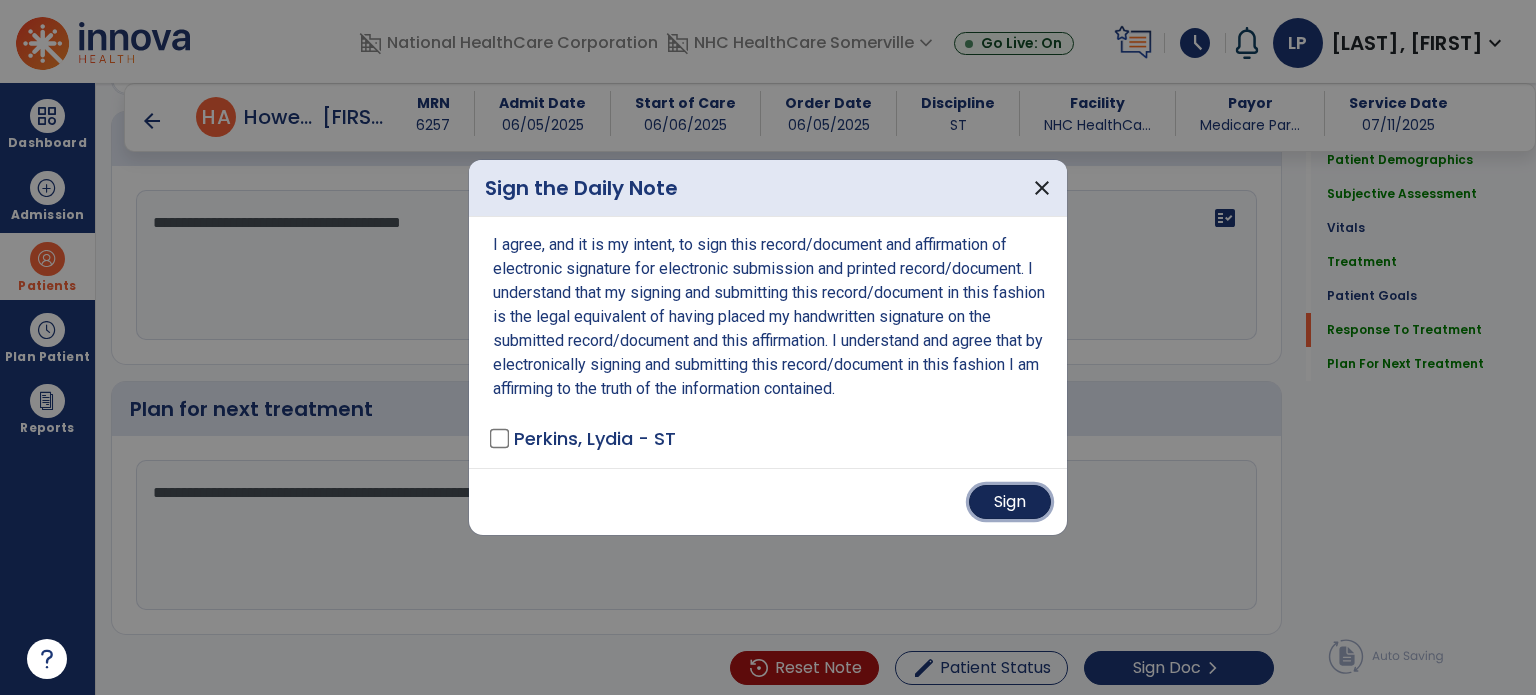 click on "Sign" at bounding box center [1010, 502] 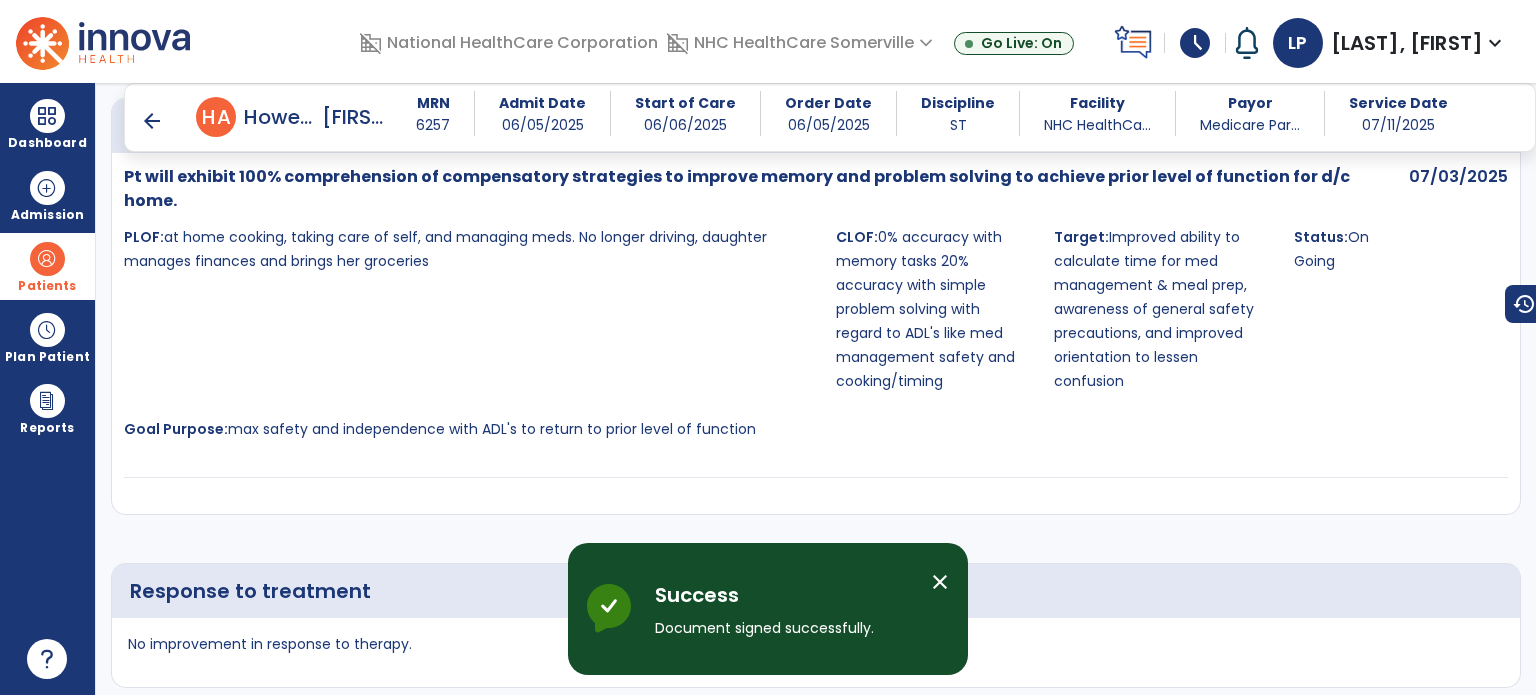 scroll, scrollTop: 1777, scrollLeft: 0, axis: vertical 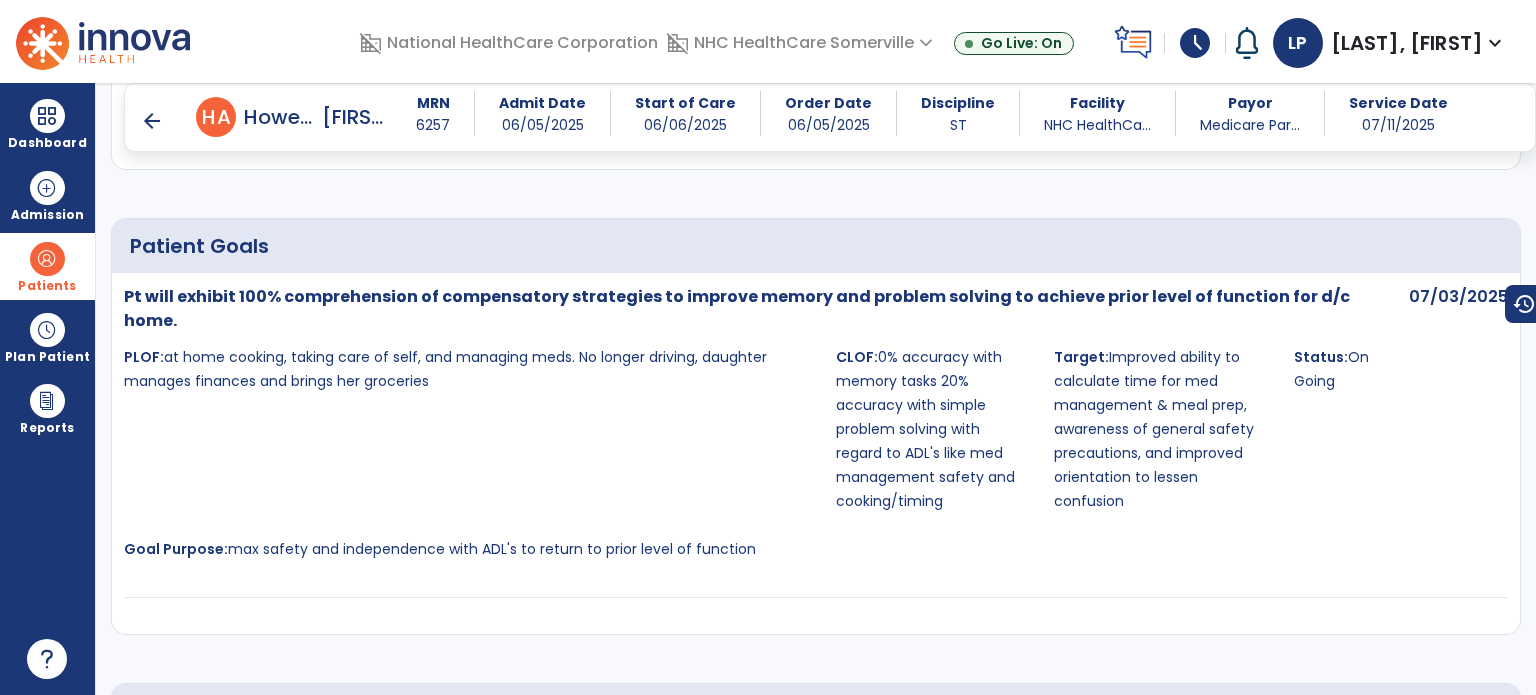 click on "arrow_back" at bounding box center [152, 121] 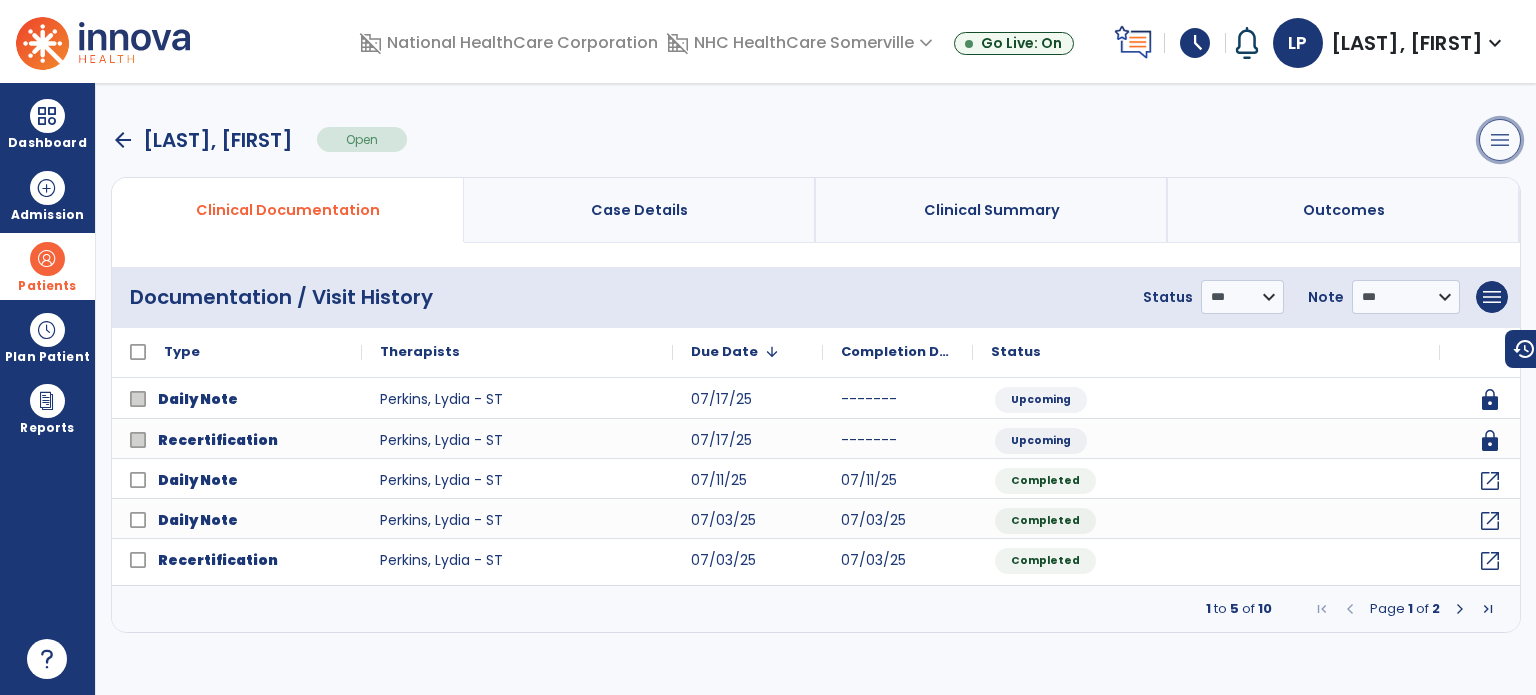 click on "menu" at bounding box center [1500, 140] 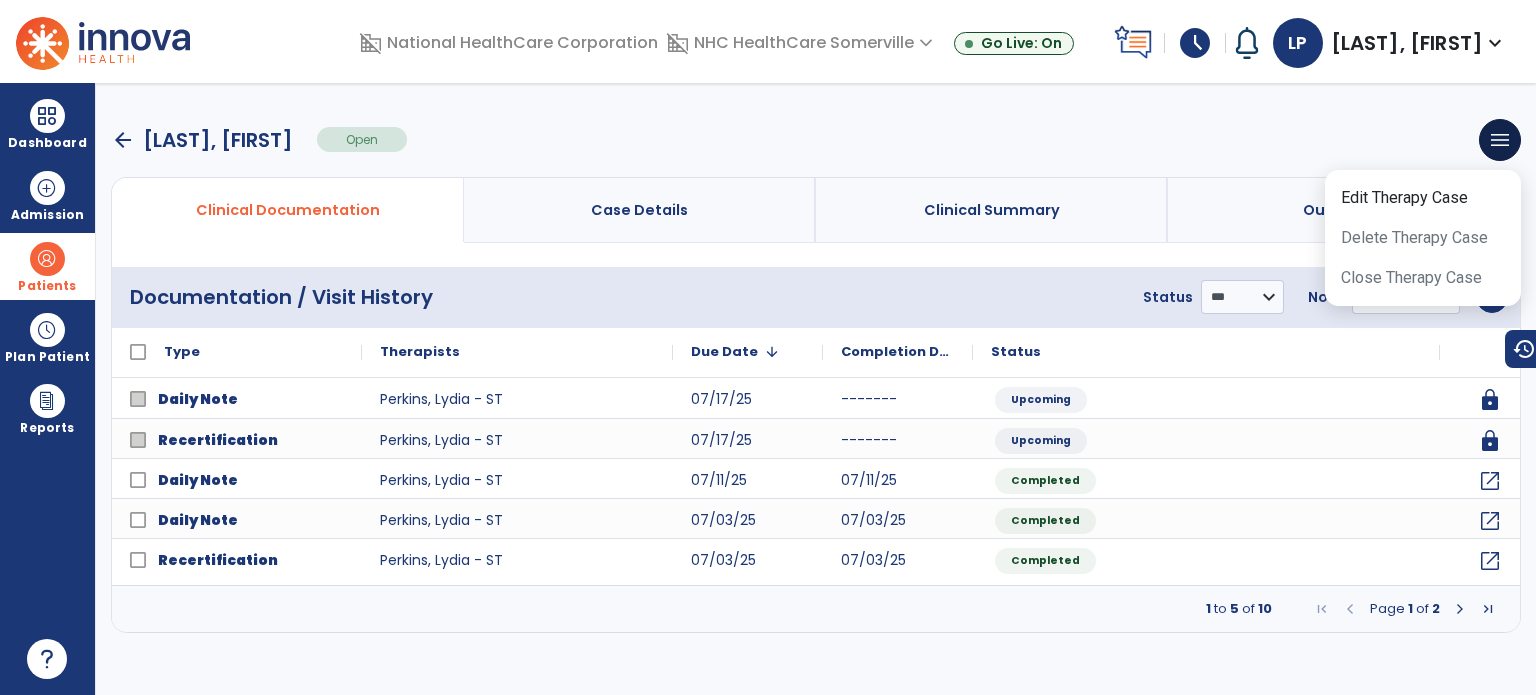 click on "arrow_back Howell, Amelia Open menu Edit Therapy Case Delete Therapy Case Close Therapy Case" at bounding box center (816, 140) 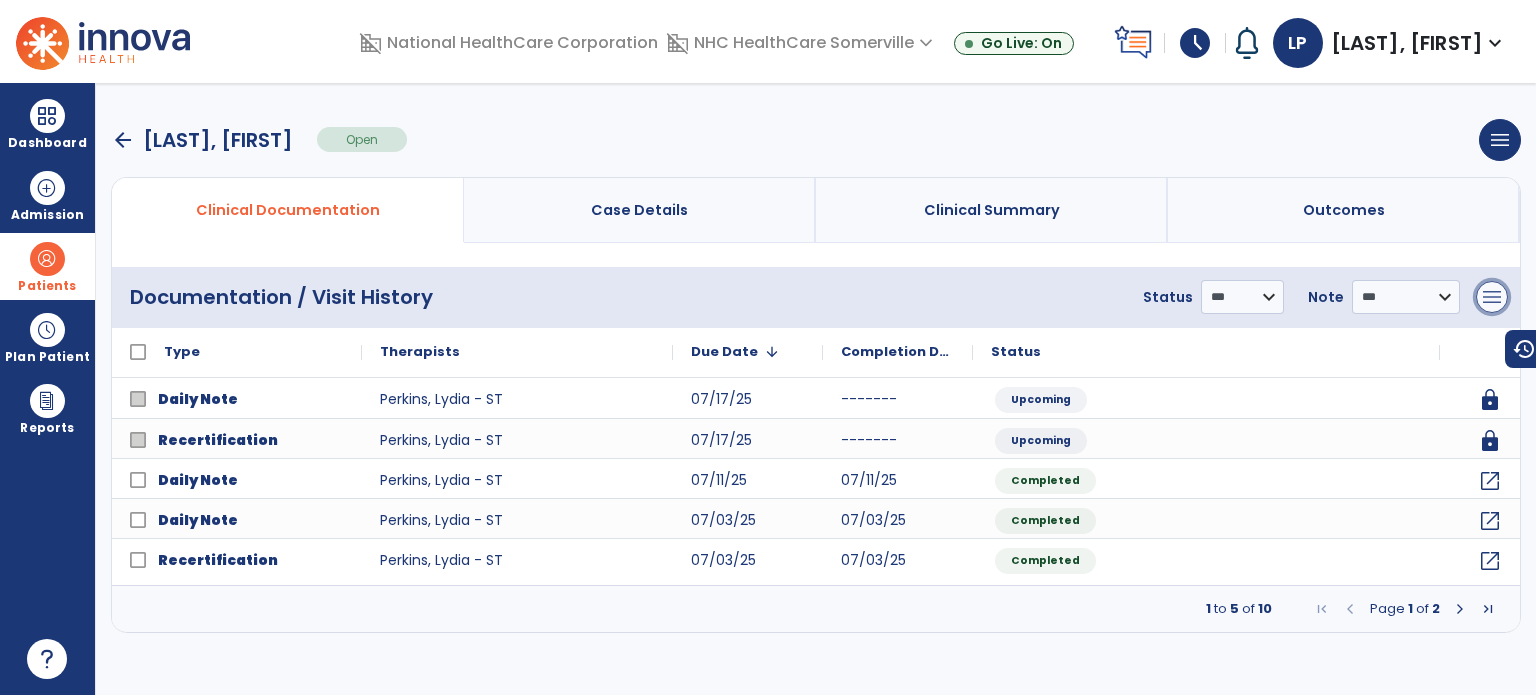 click on "menu" at bounding box center [1492, 297] 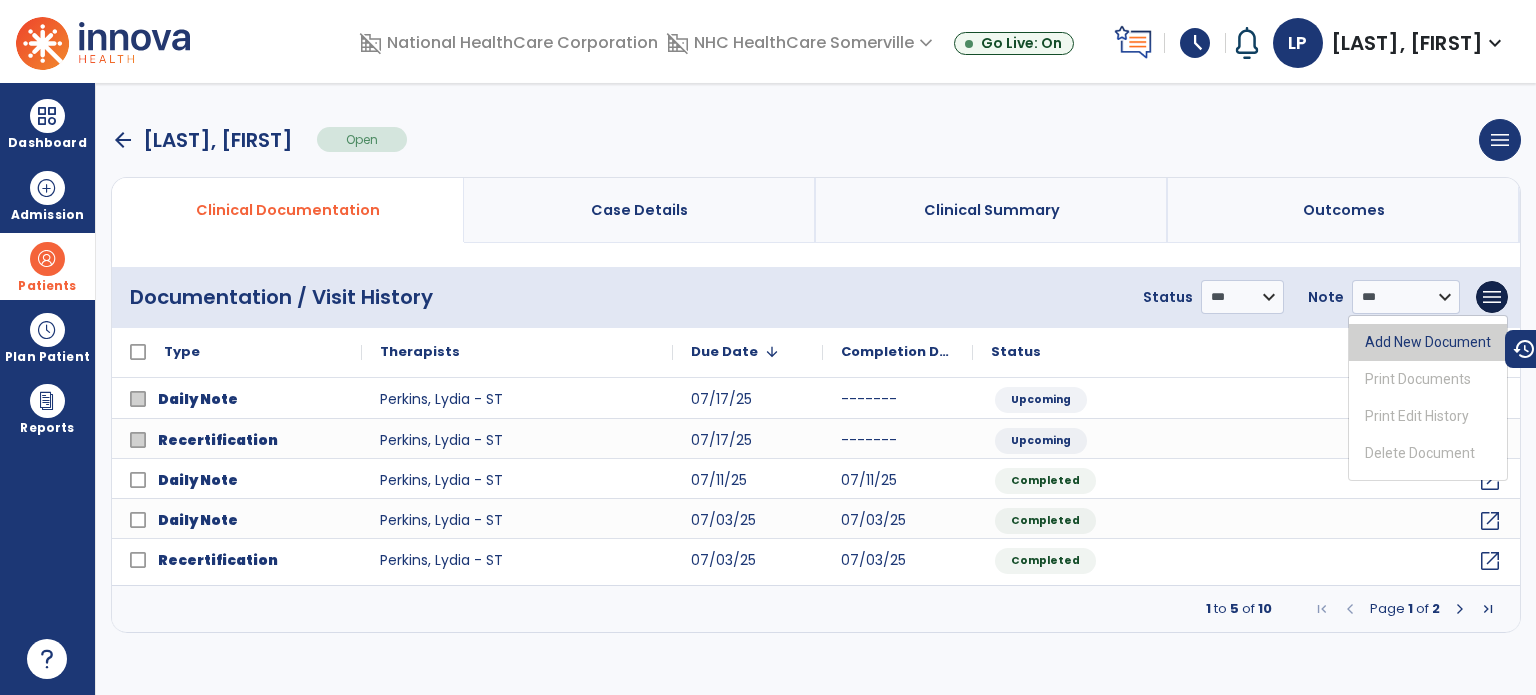click on "Add New Document" at bounding box center [1428, 342] 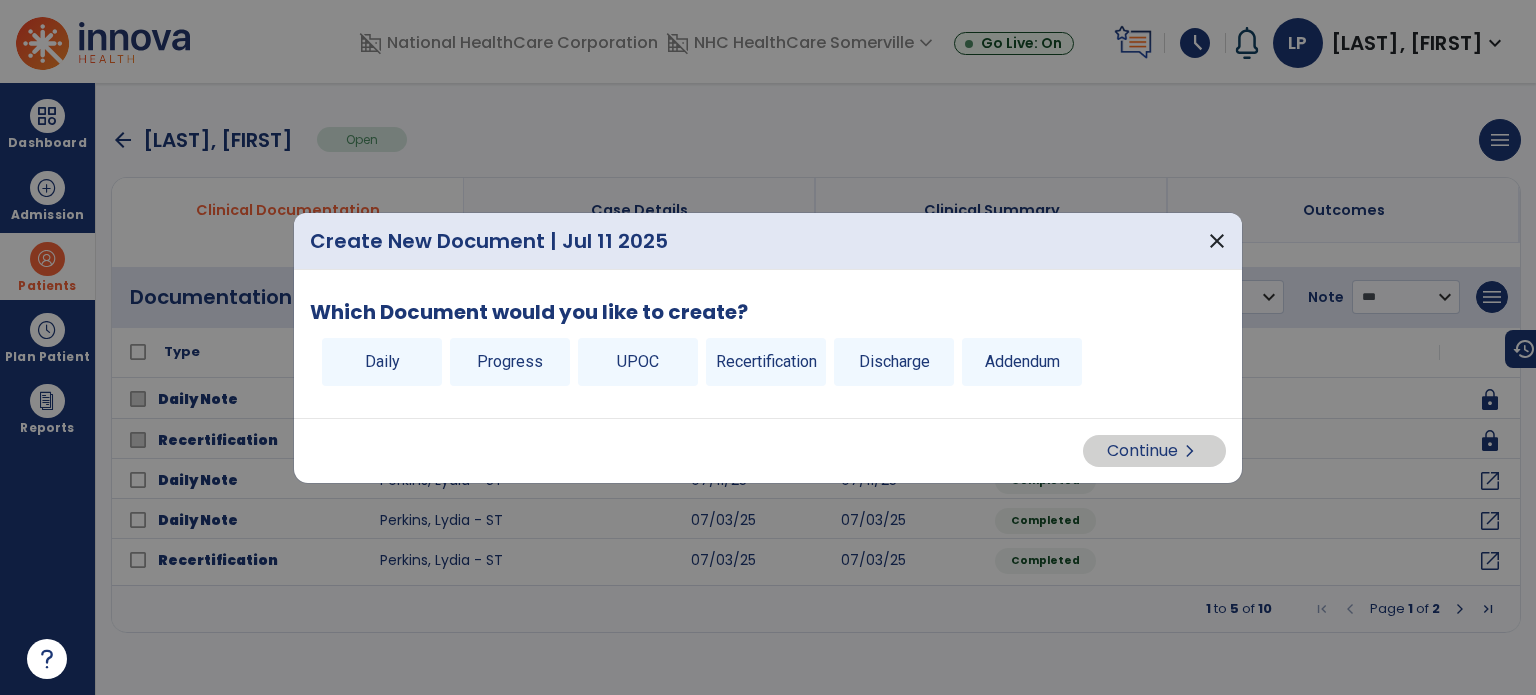 drag, startPoint x: 867, startPoint y: 358, endPoint x: 1184, endPoint y: 455, distance: 331.50867 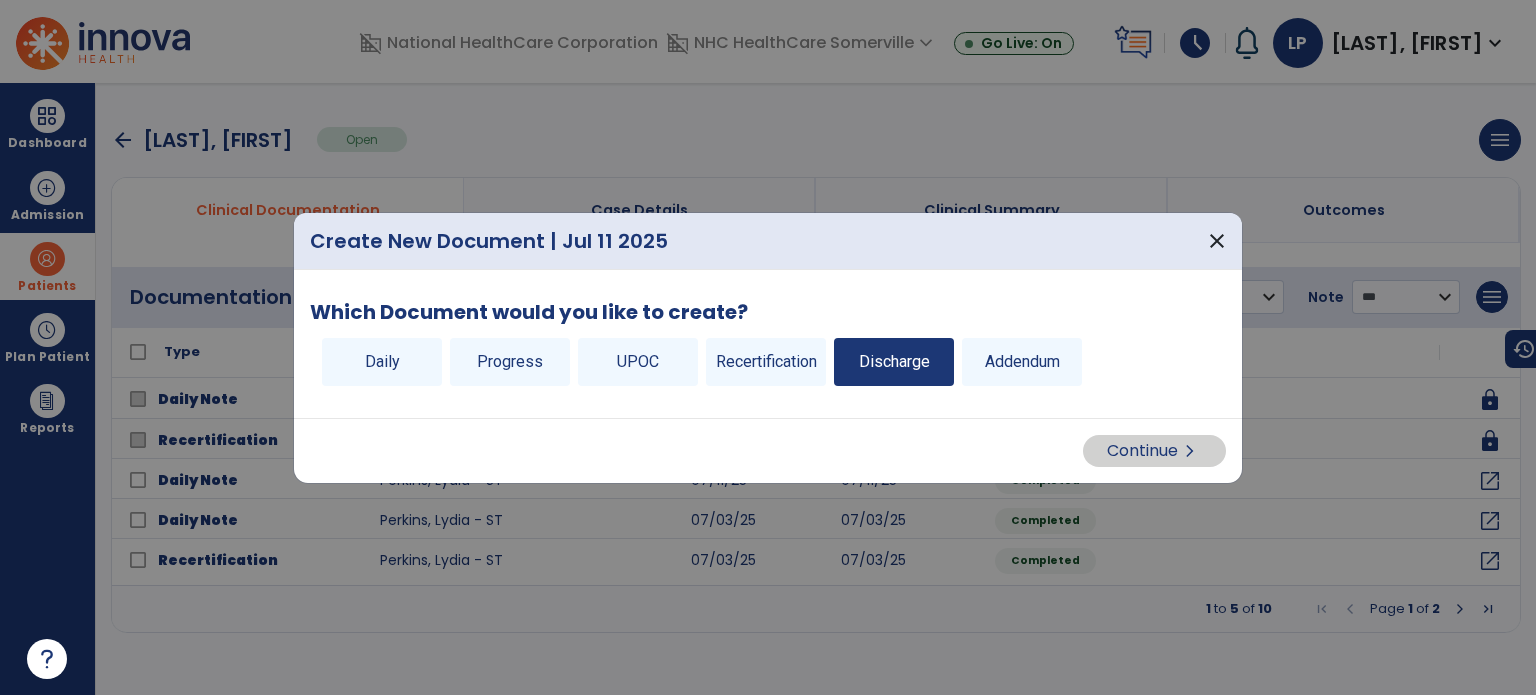 click on "Discharge" at bounding box center [894, 362] 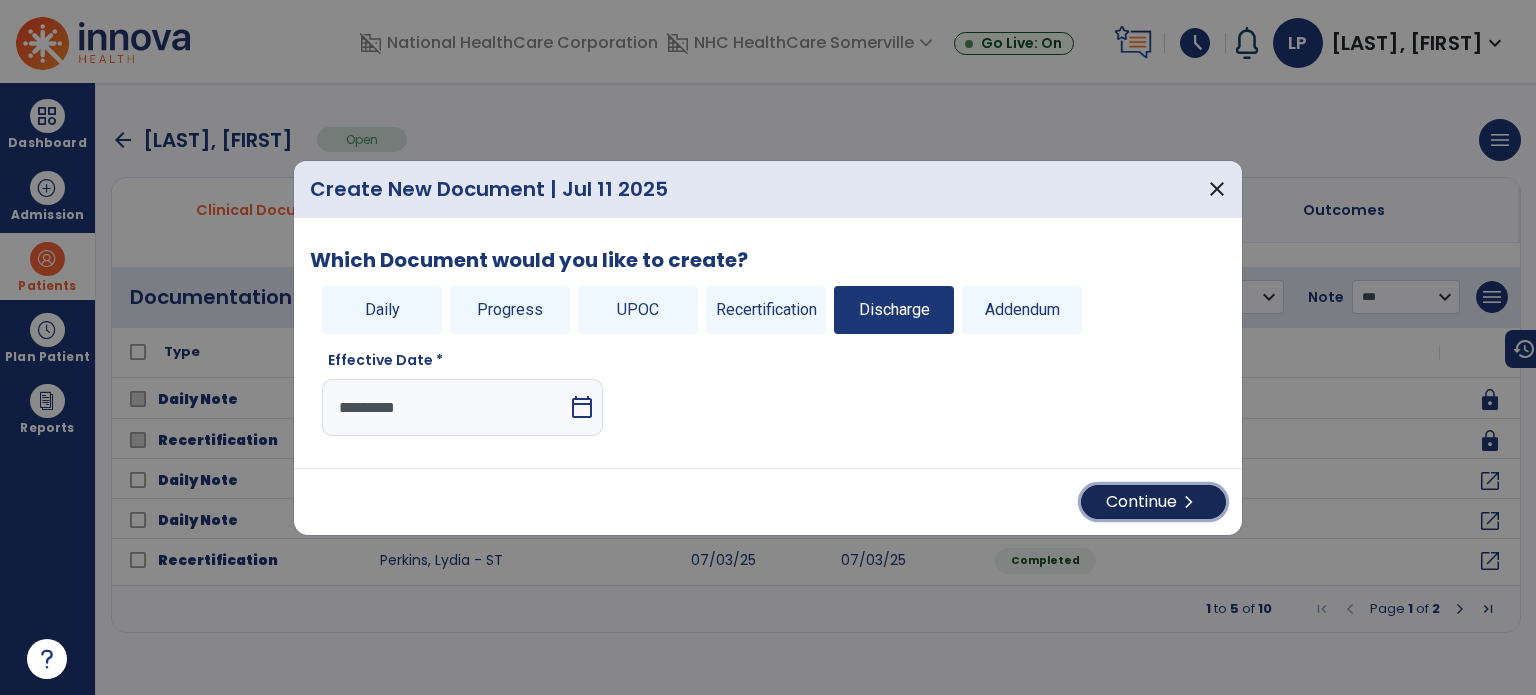 click on "Continue   chevron_right" at bounding box center (1153, 502) 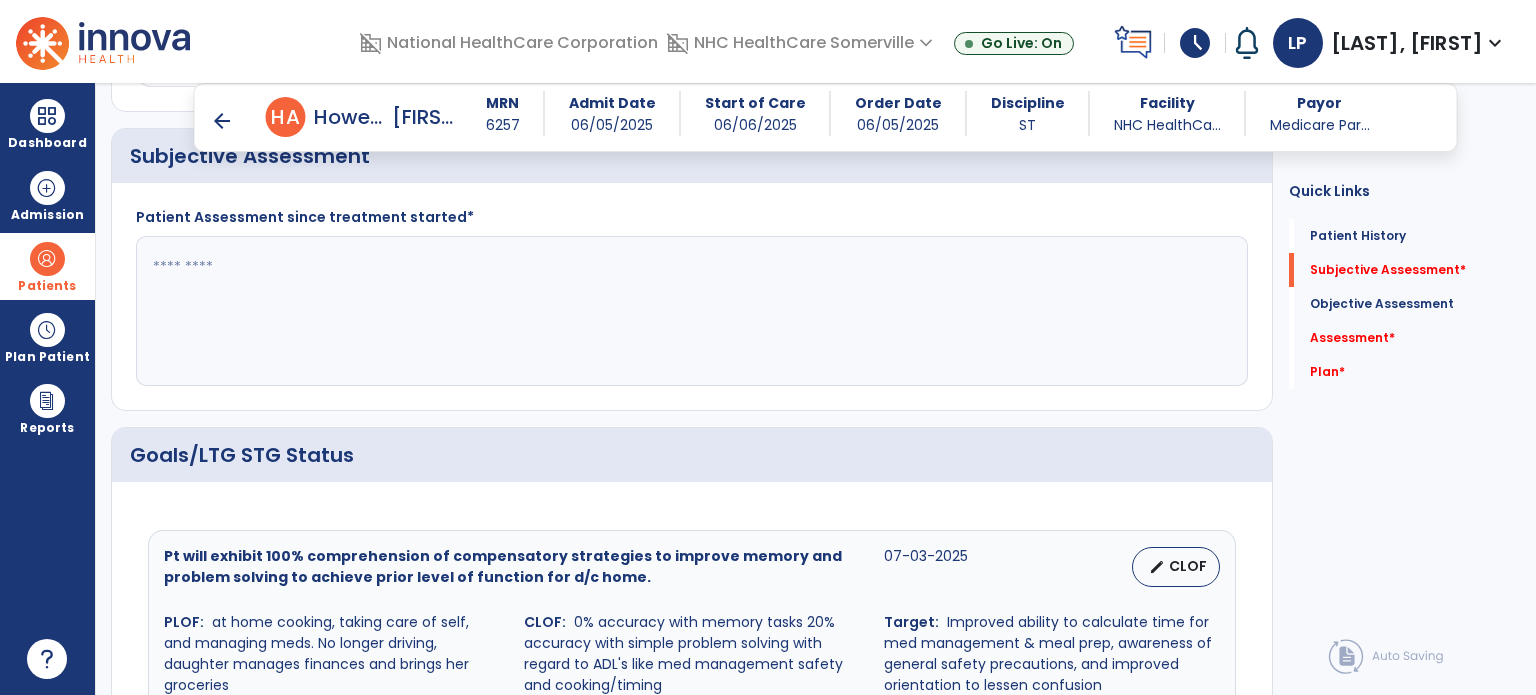 scroll, scrollTop: 374, scrollLeft: 0, axis: vertical 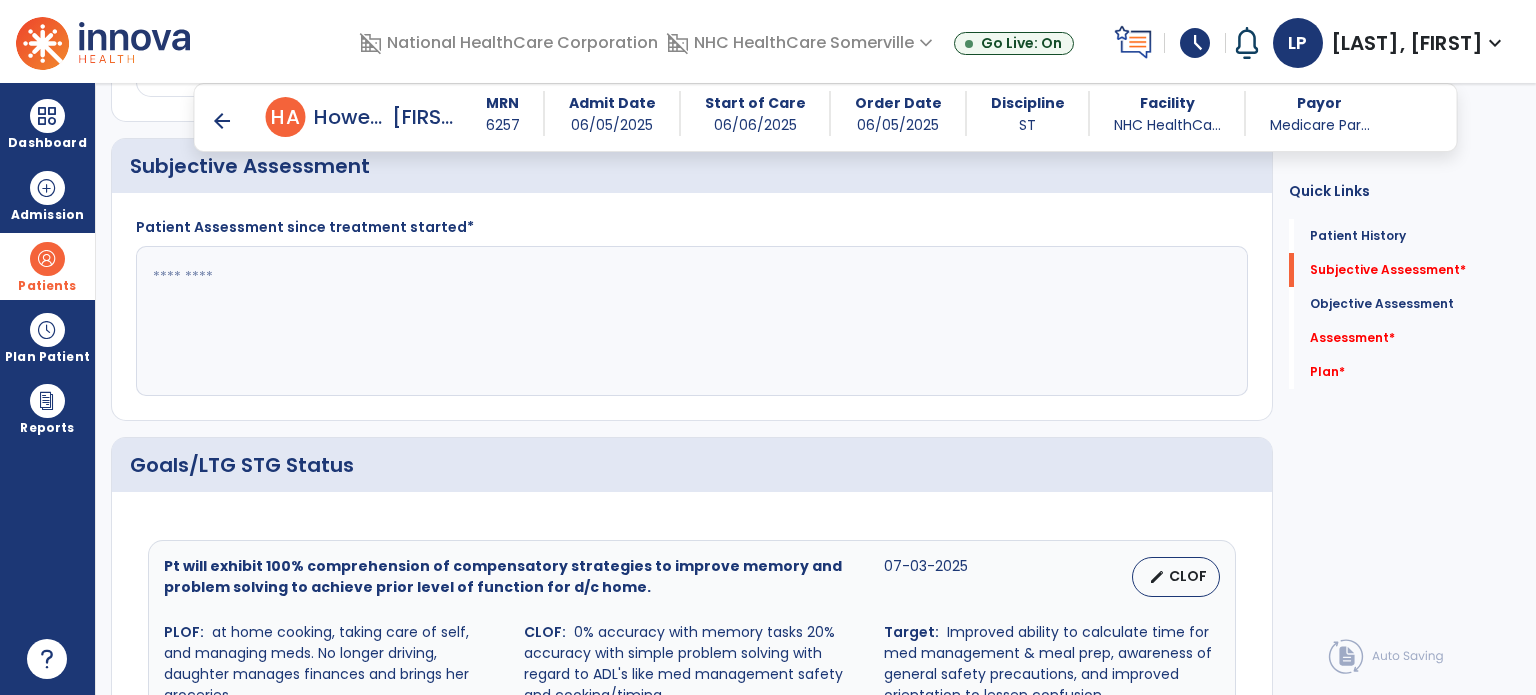 click 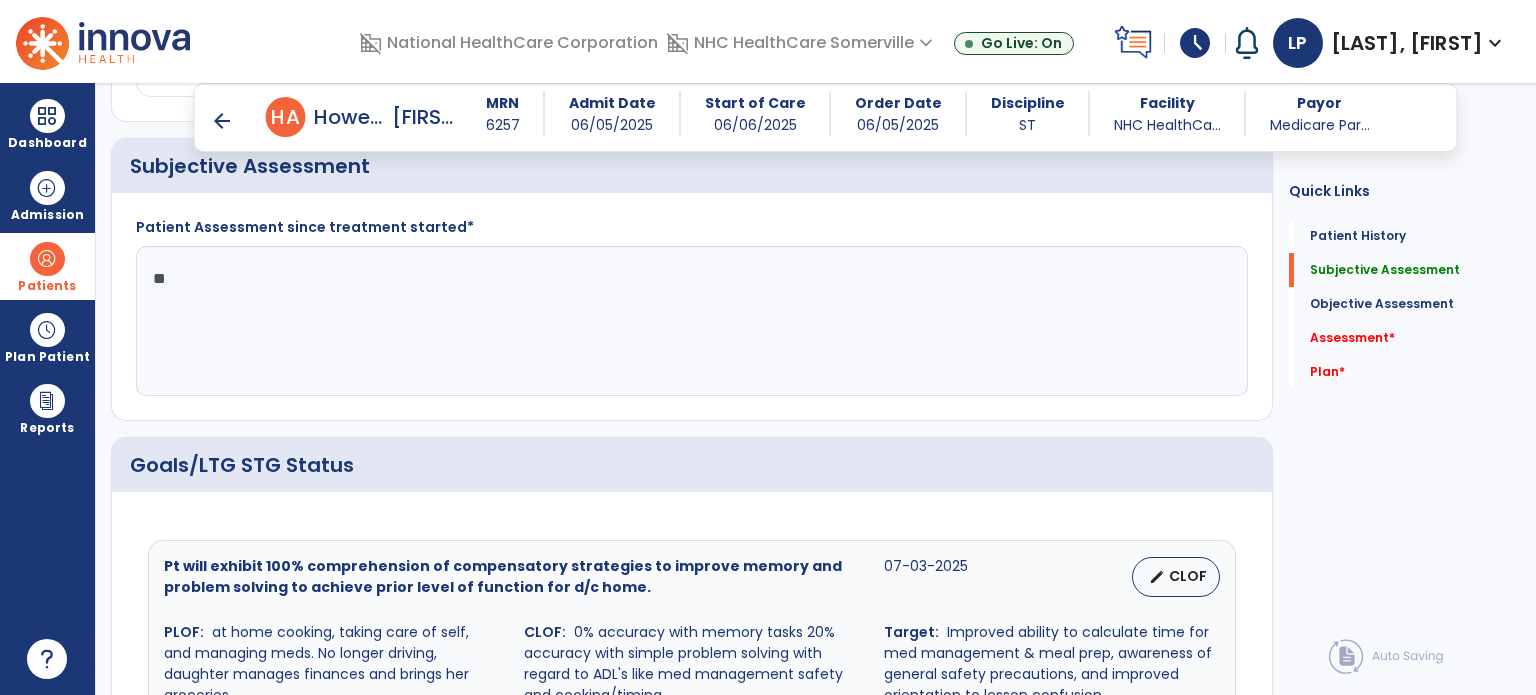 type on "*" 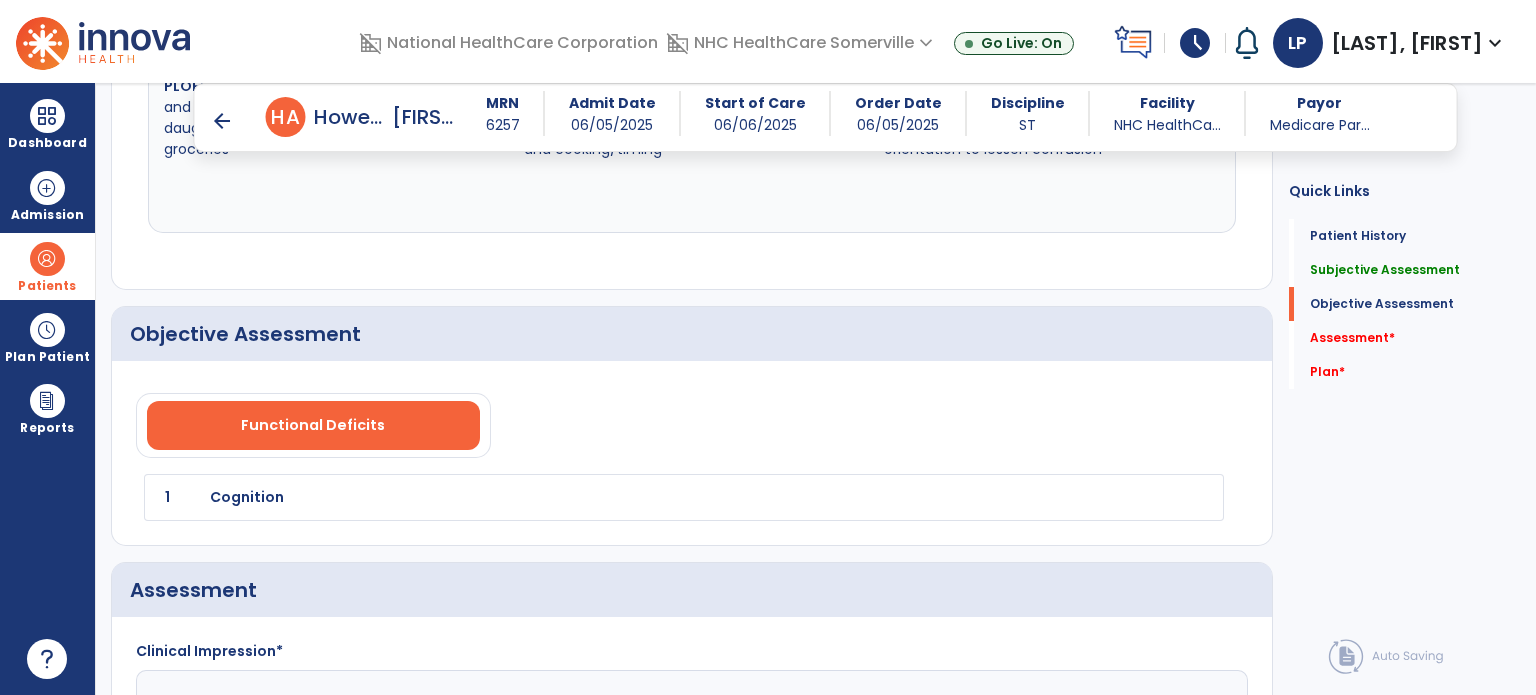scroll, scrollTop: 1049, scrollLeft: 0, axis: vertical 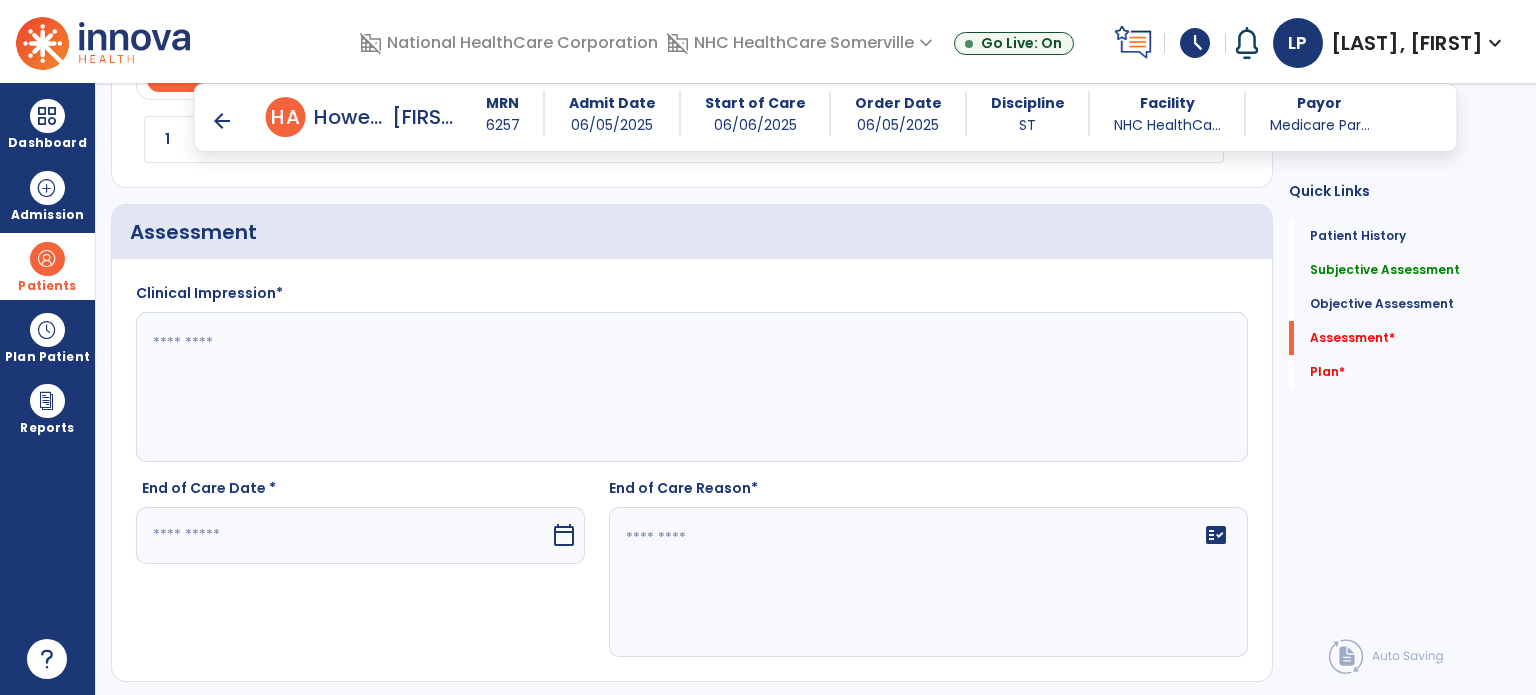 type on "**********" 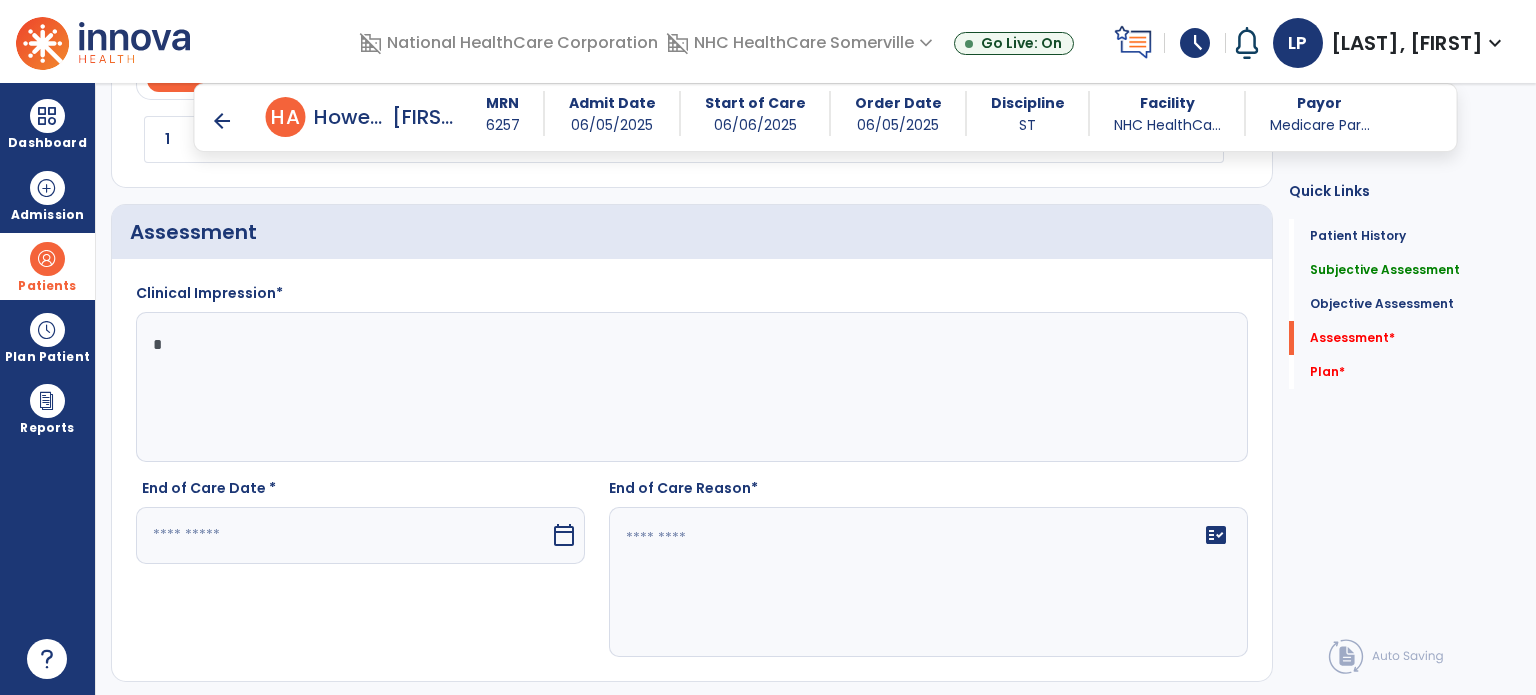 click 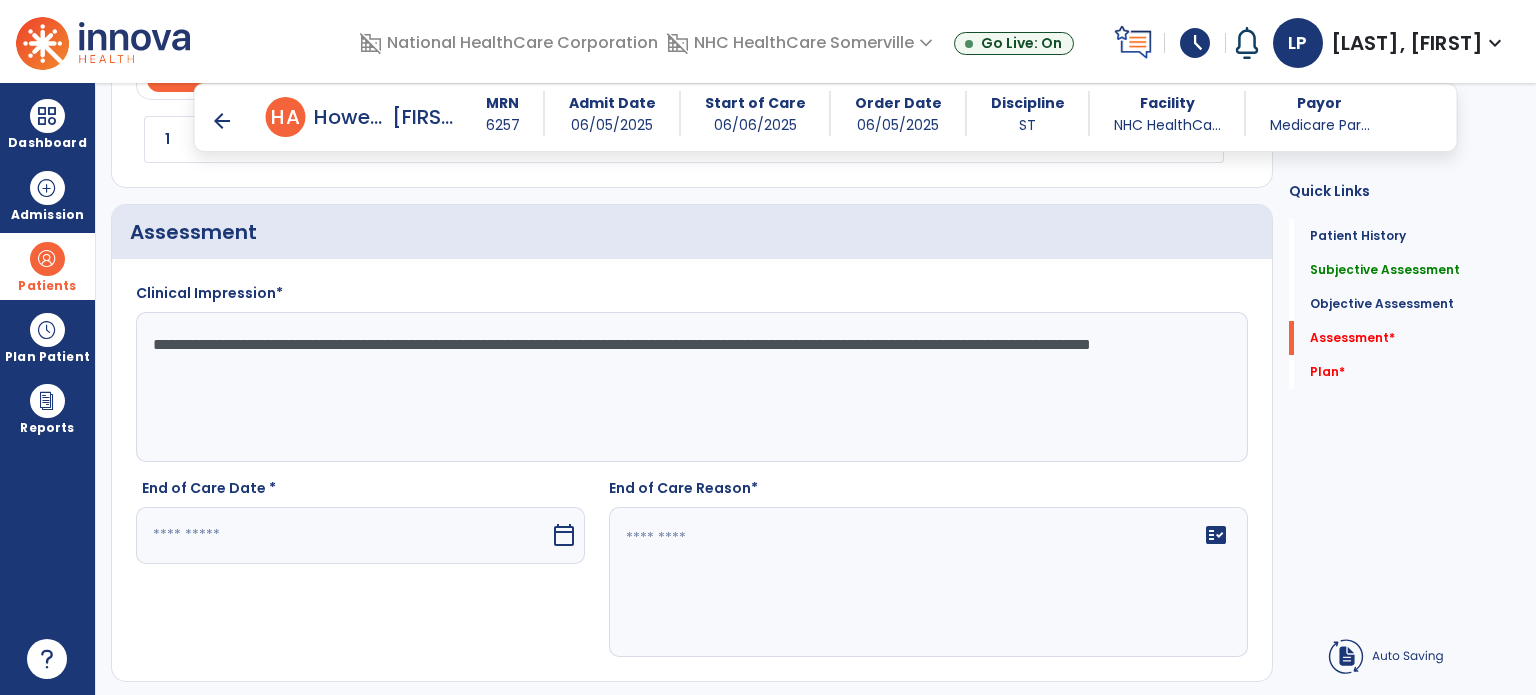 type on "**********" 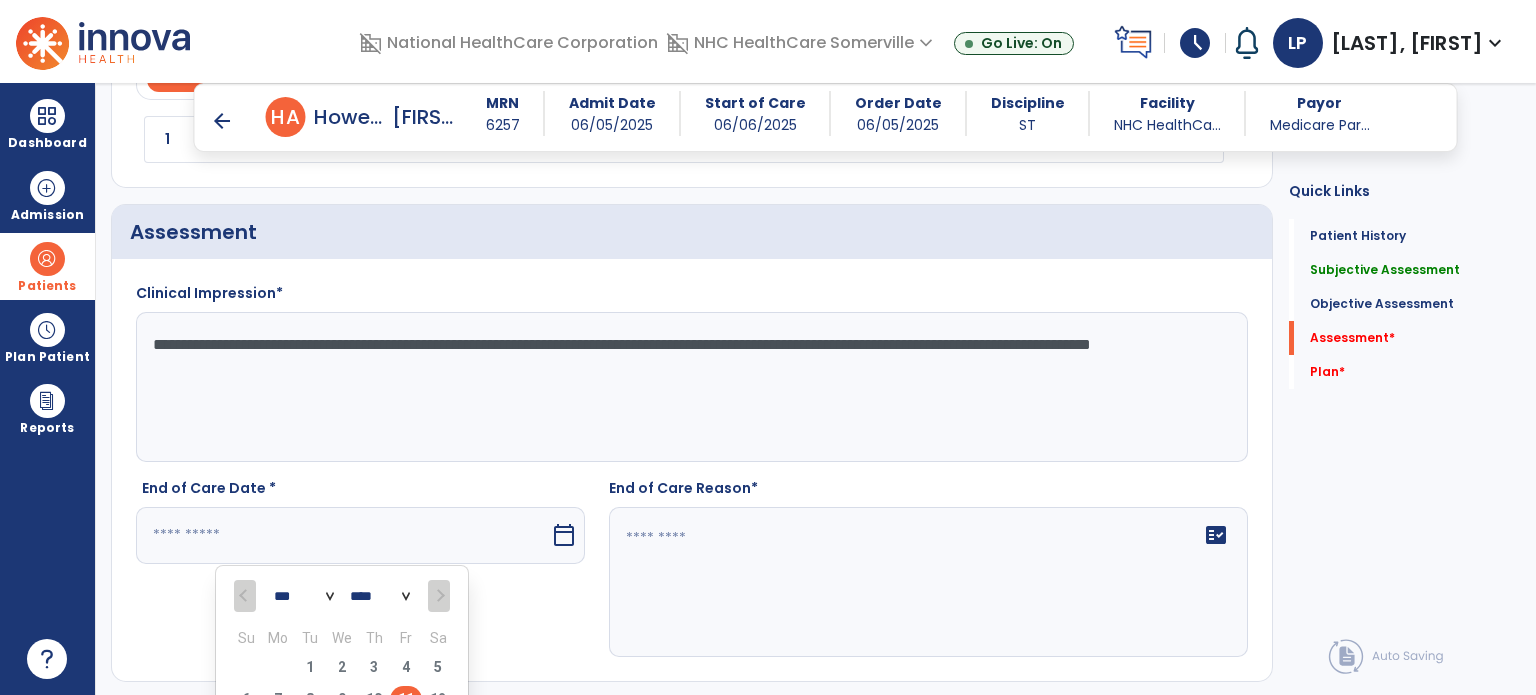 scroll, scrollTop: 1296, scrollLeft: 0, axis: vertical 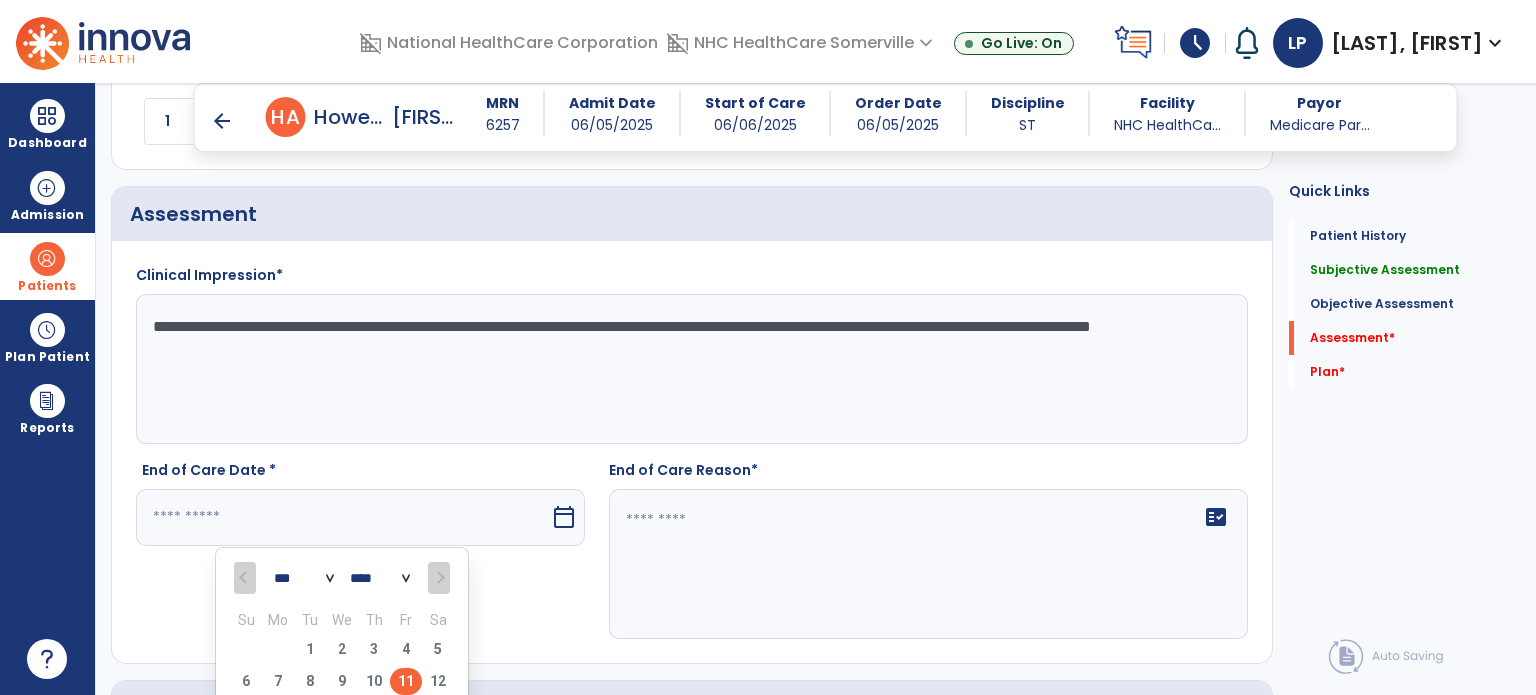 click on "11" at bounding box center [406, 681] 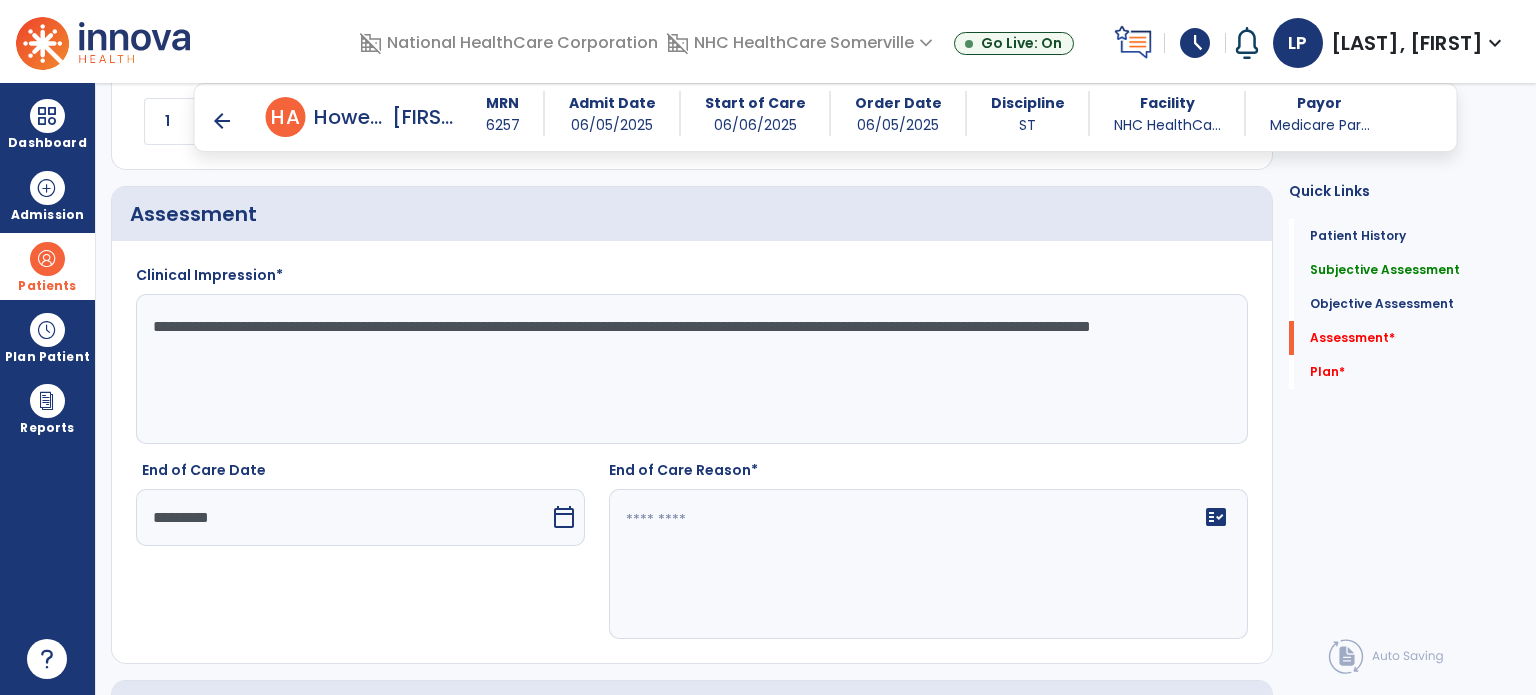 click on "fact_check" 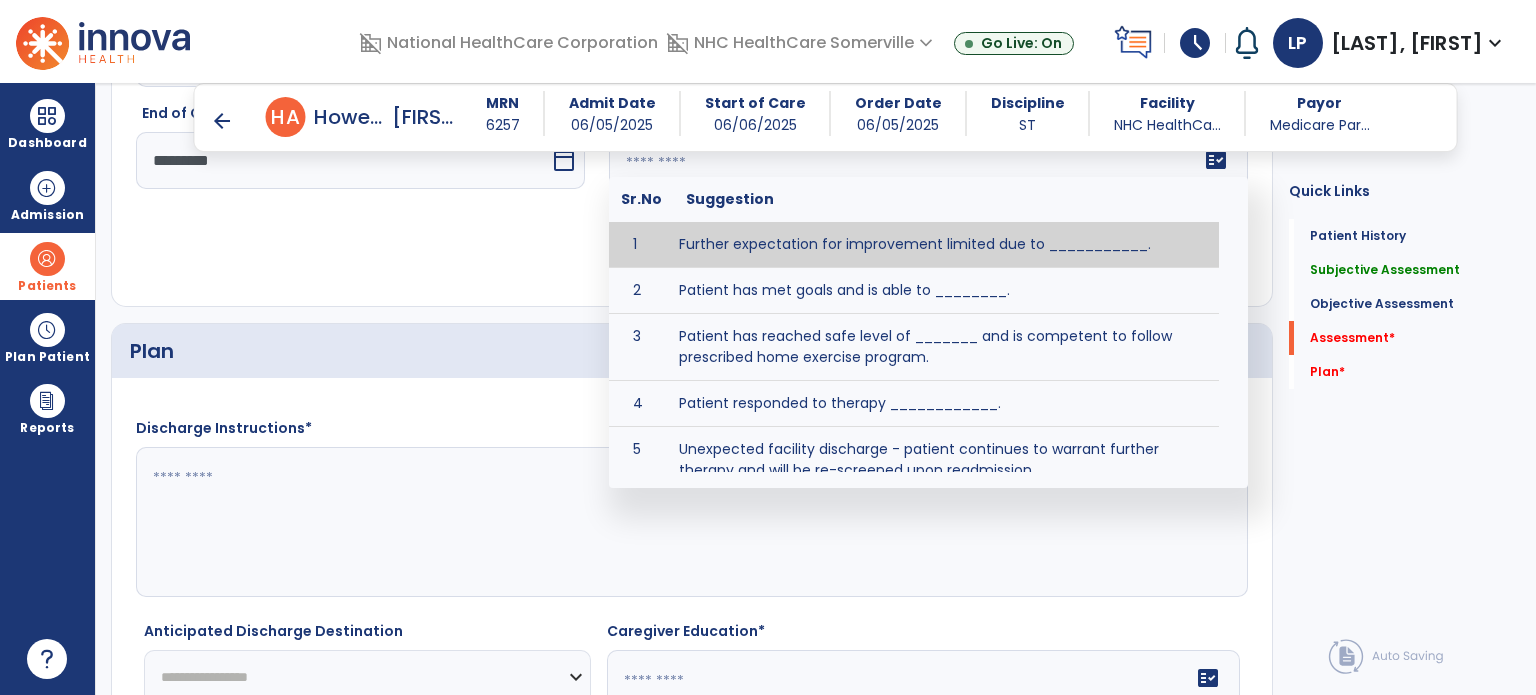 scroll, scrollTop: 1660, scrollLeft: 0, axis: vertical 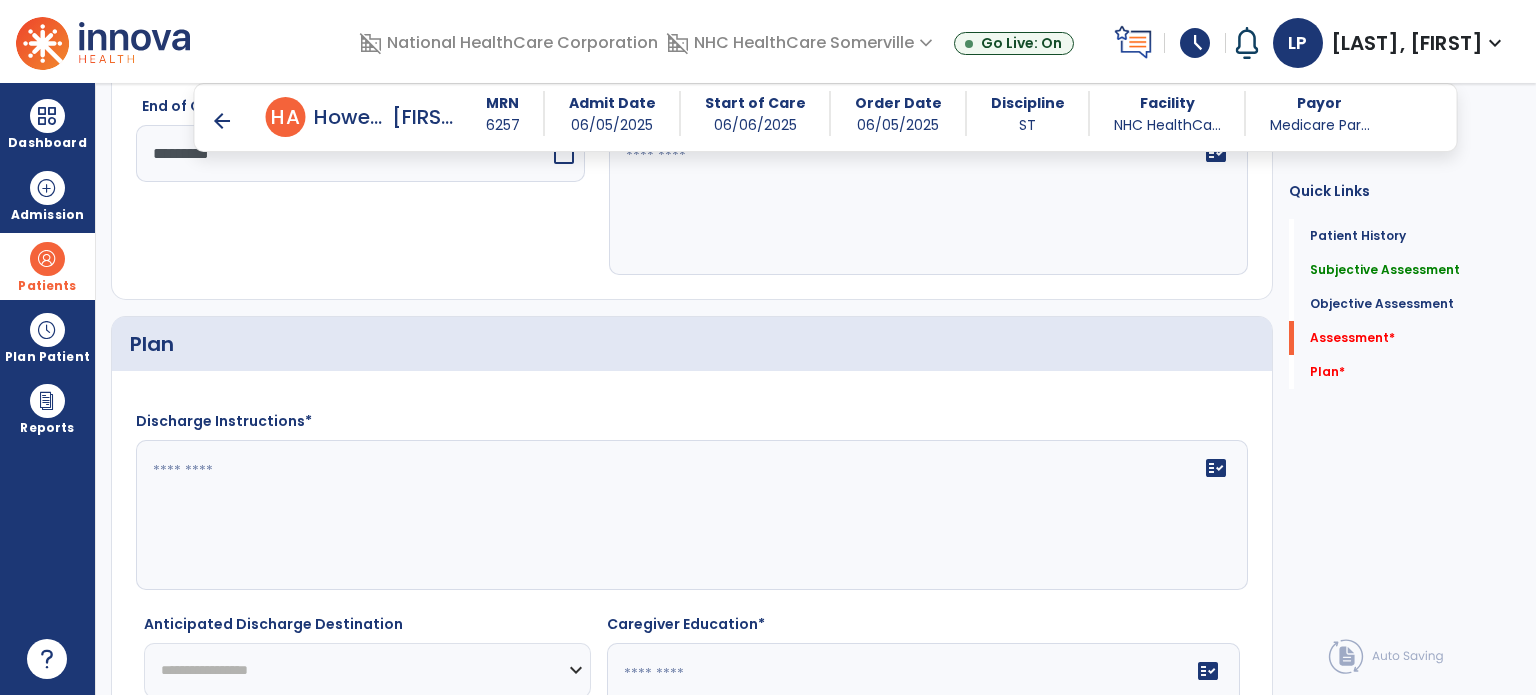 click on "Quick Links  Patient History   Patient History   Subjective Assessment   Subjective Assessment   Objective Assessment   Objective Assessment   Assessment   *  Assessment   *  Plan   *  Plan   *" 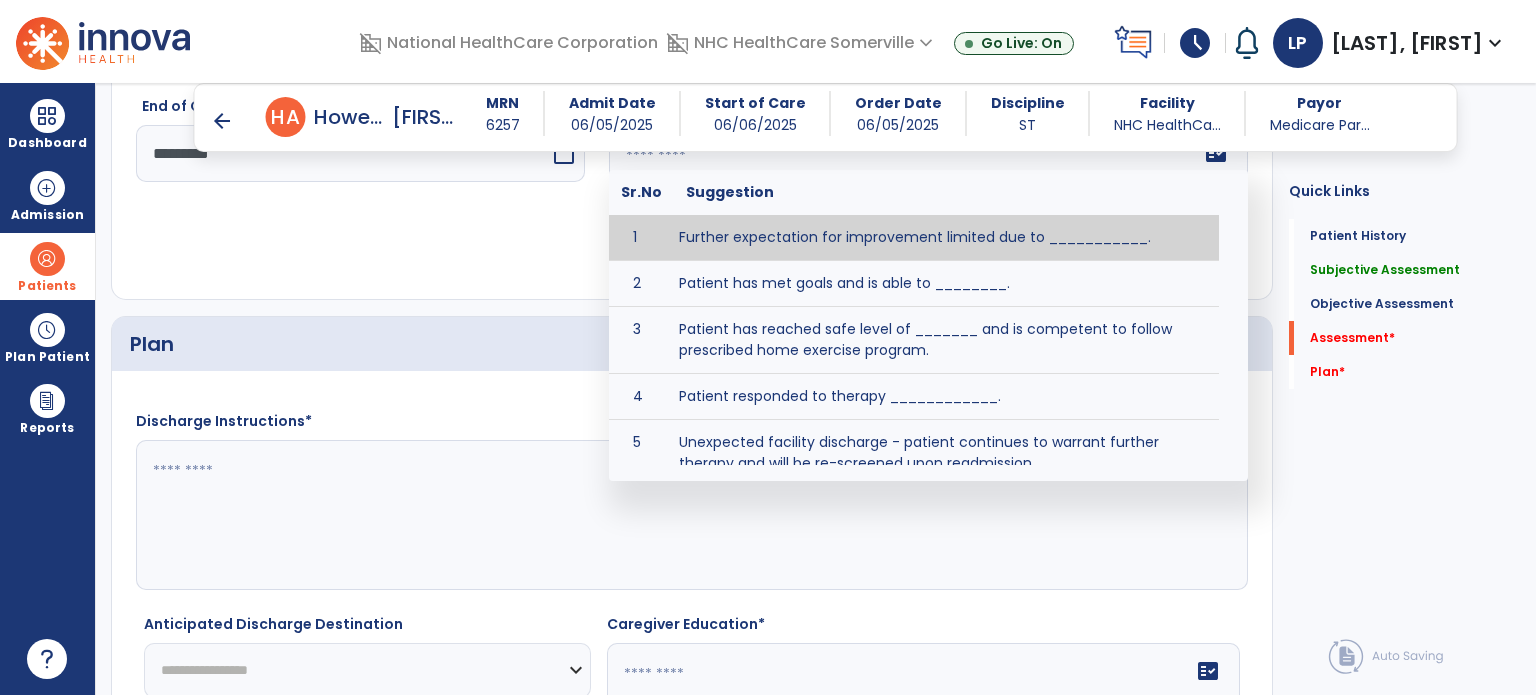 click on "fact_check  Sr.No Suggestion 1 Further expectation for improvement limited due to ___________. 2 Patient has met goals and is able to ________. 3 Patient has reached safe level of _______ and is competent to follow prescribed home exercise program. 4 Patient responded to therapy ____________. 5 Unexpected facility discharge - patient continues to warrant further therapy and will be re-screened upon readmission. 6 Unstable medical condition makes continued services inappropriate at this time." 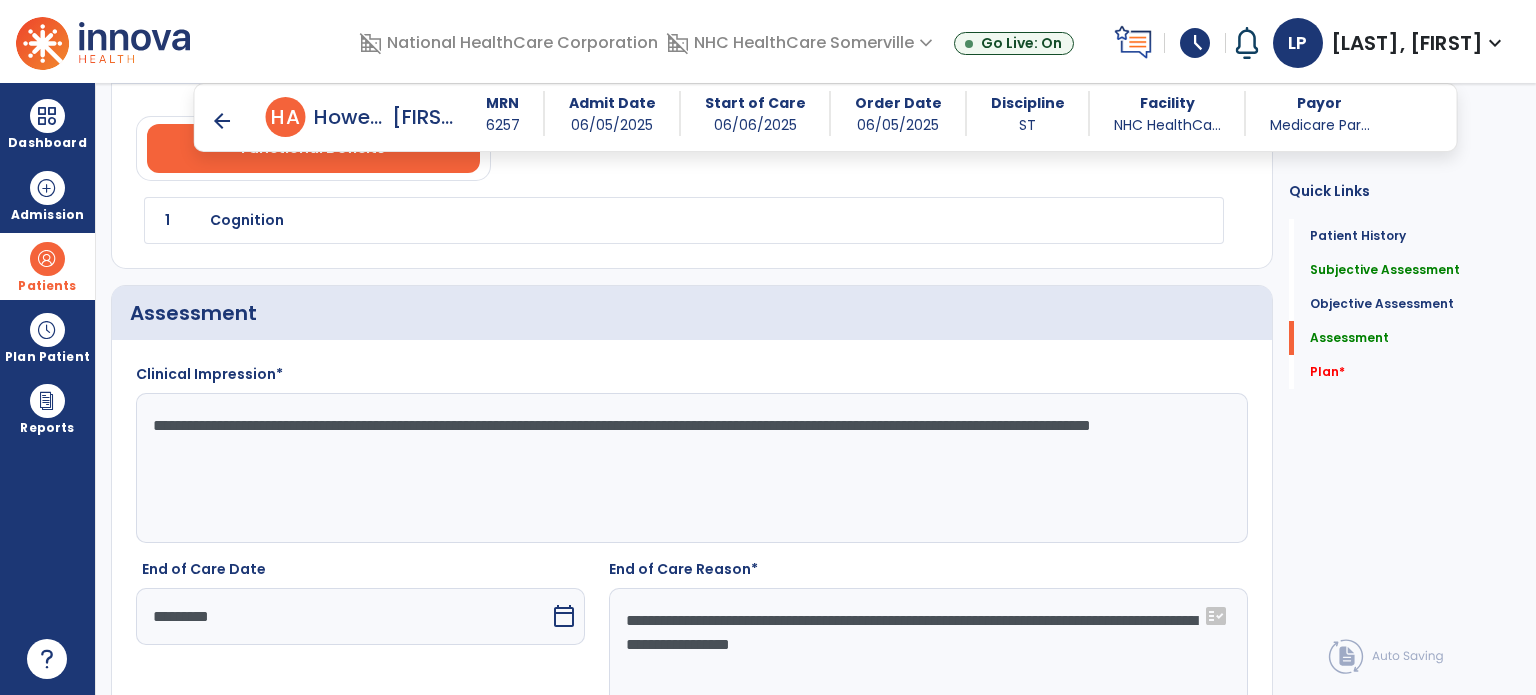 scroll, scrollTop: 1201, scrollLeft: 0, axis: vertical 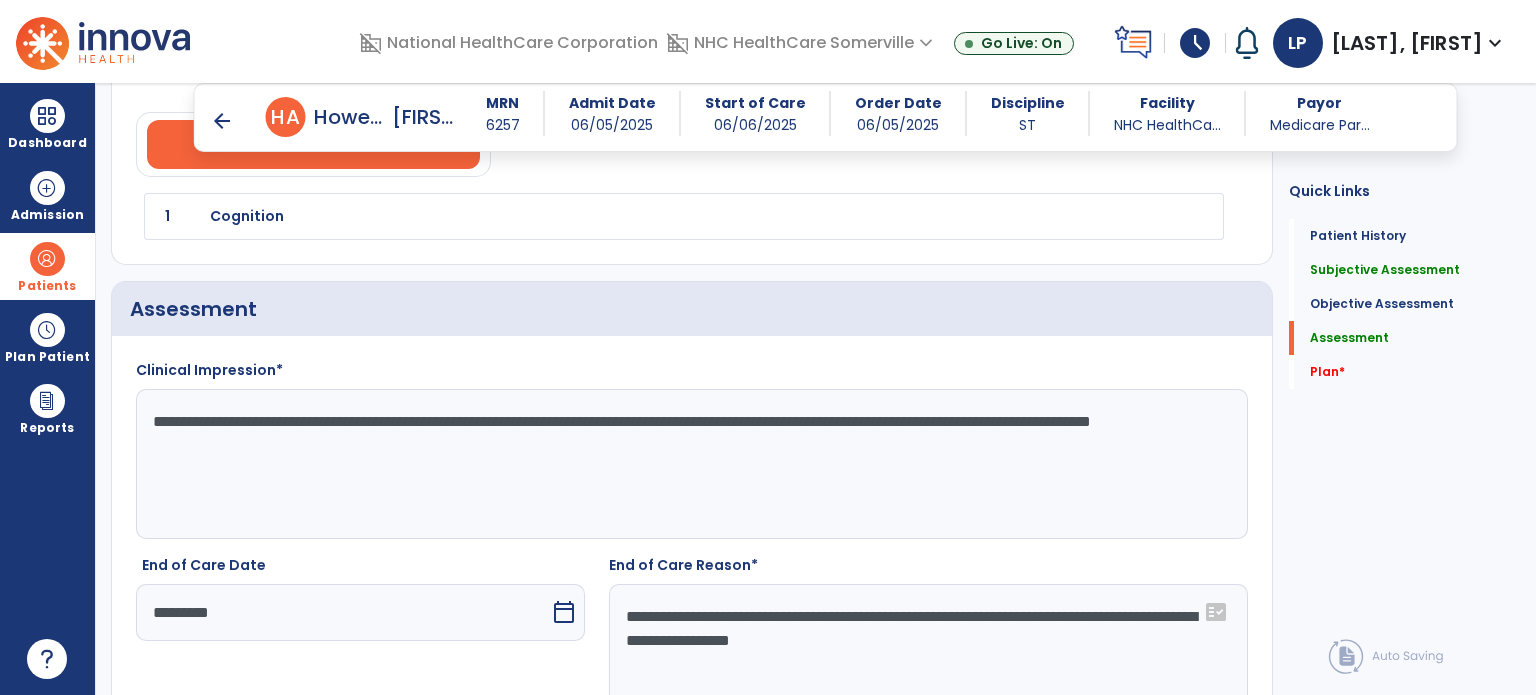 type on "**********" 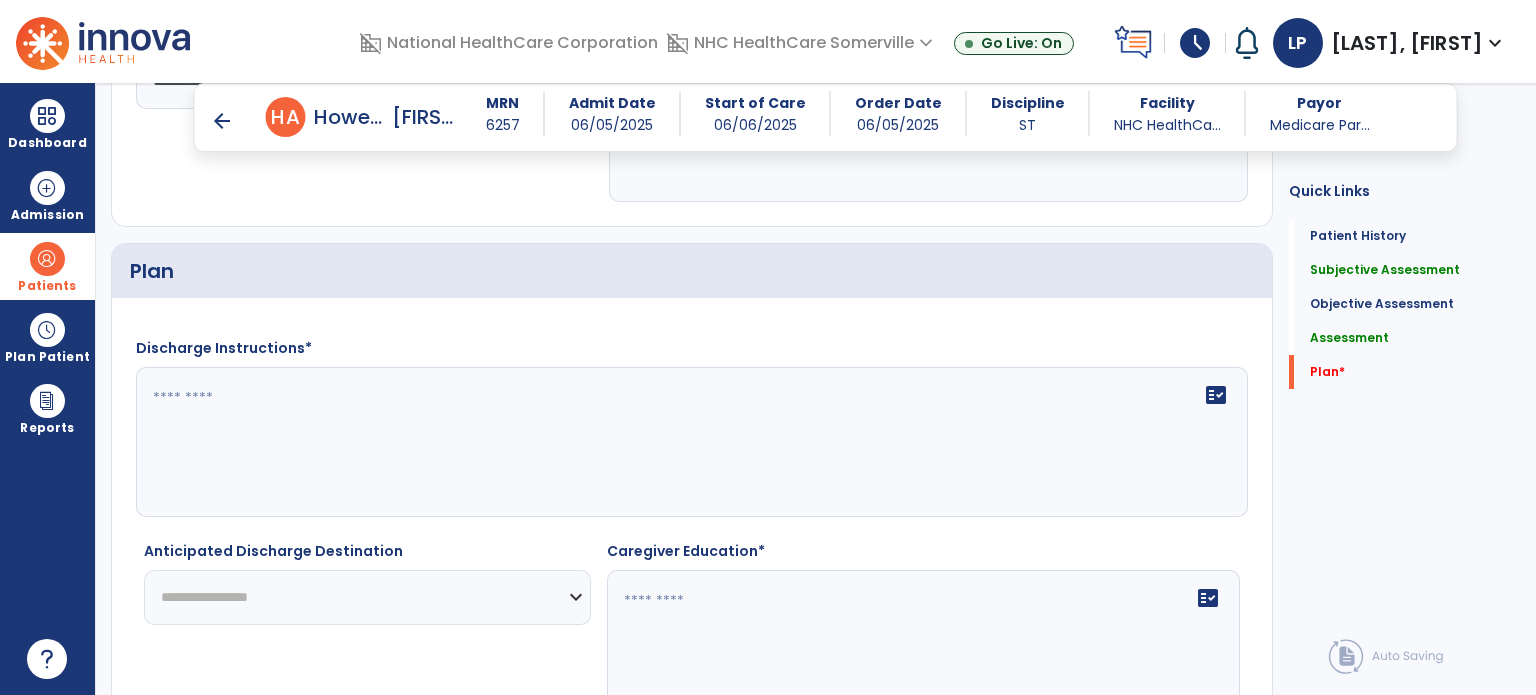 scroll, scrollTop: 1766, scrollLeft: 0, axis: vertical 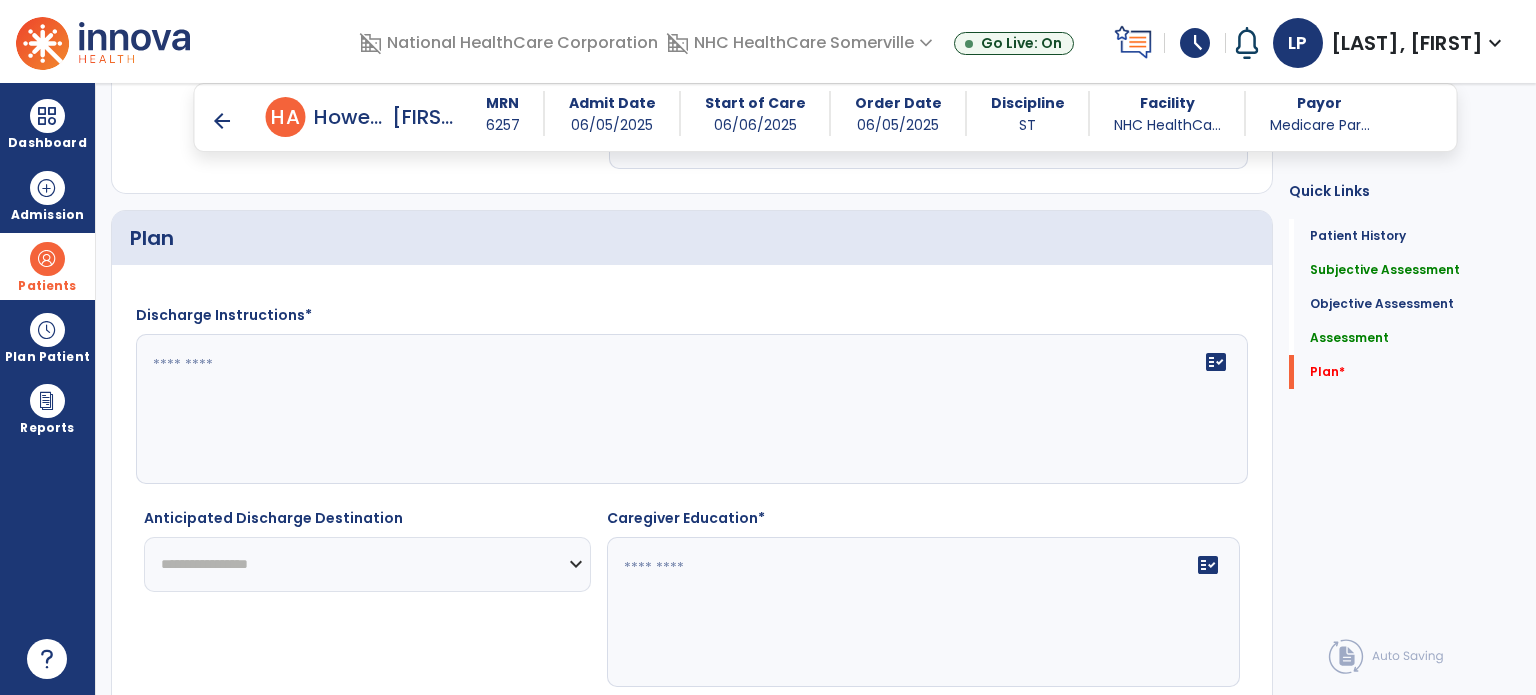 type on "**********" 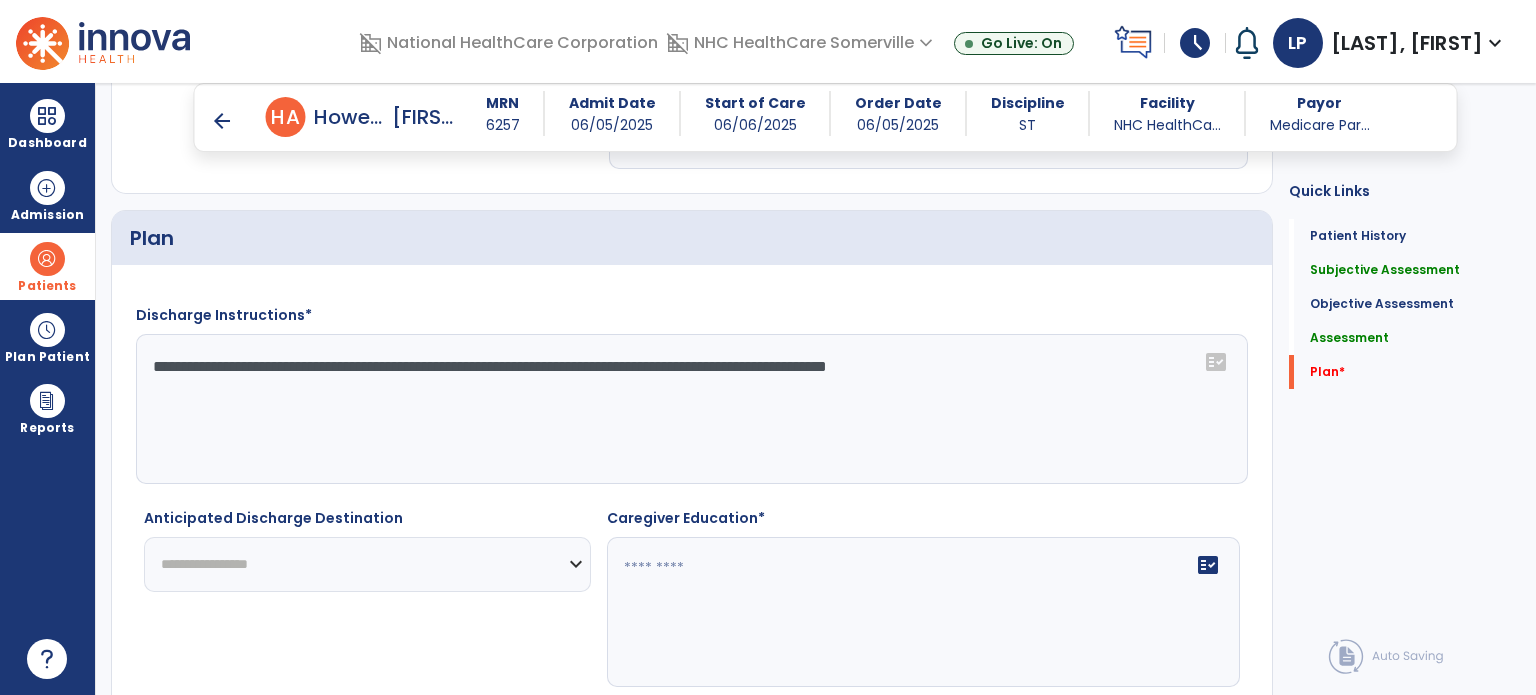 type on "**********" 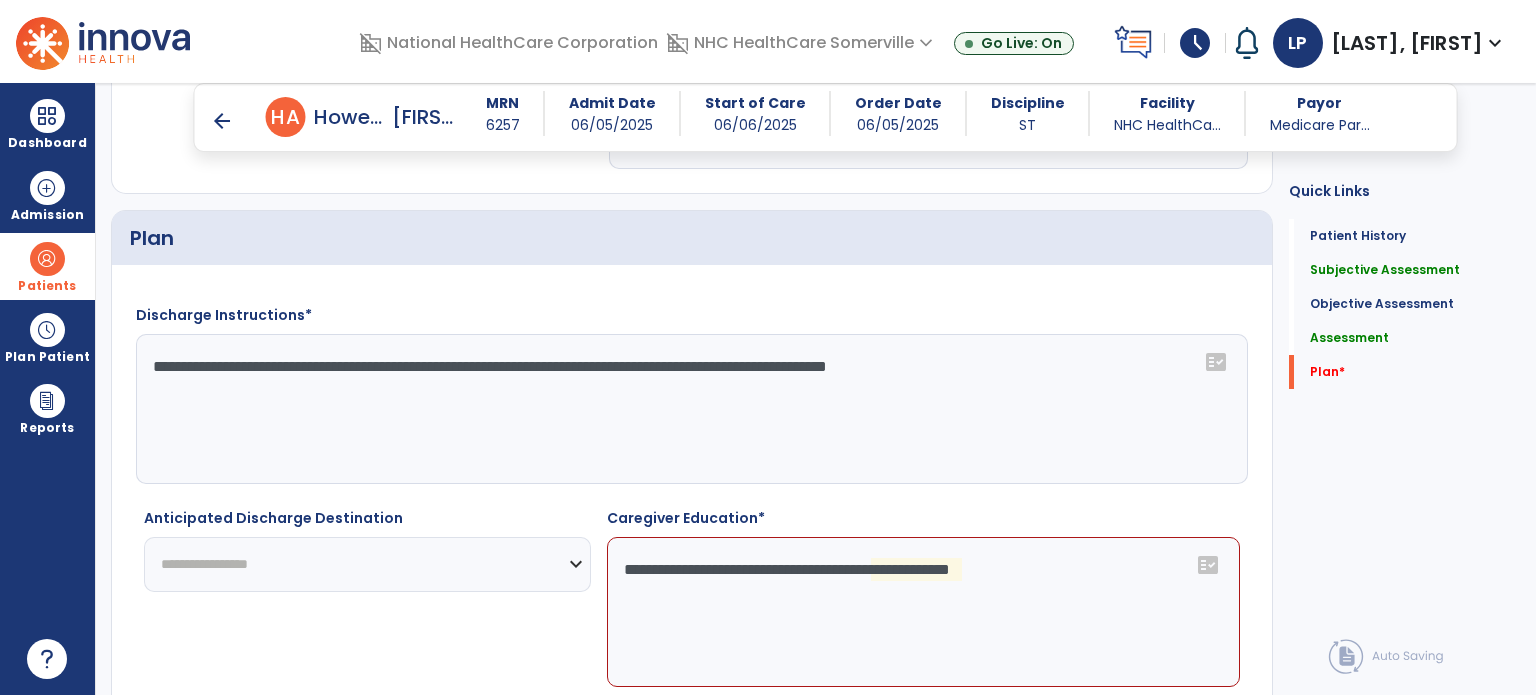 click on "**********" 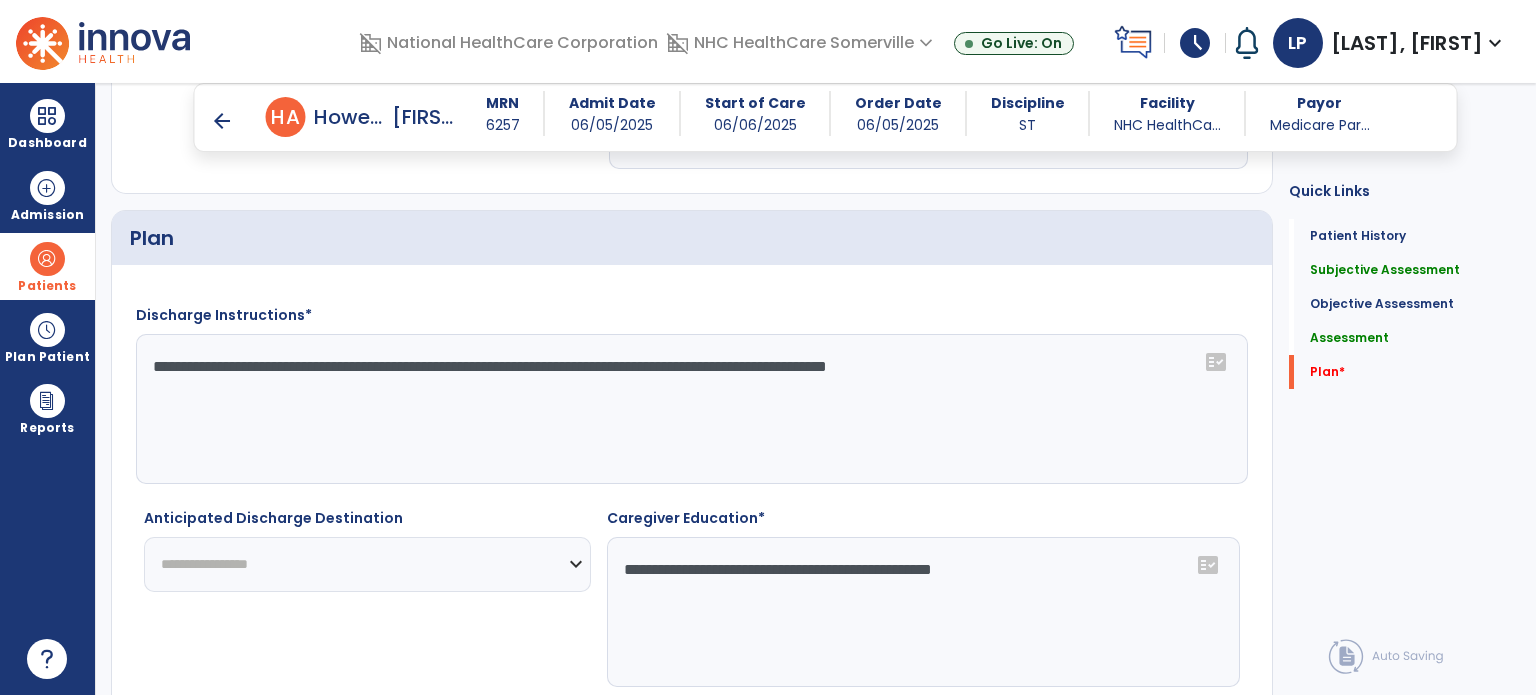 type on "**********" 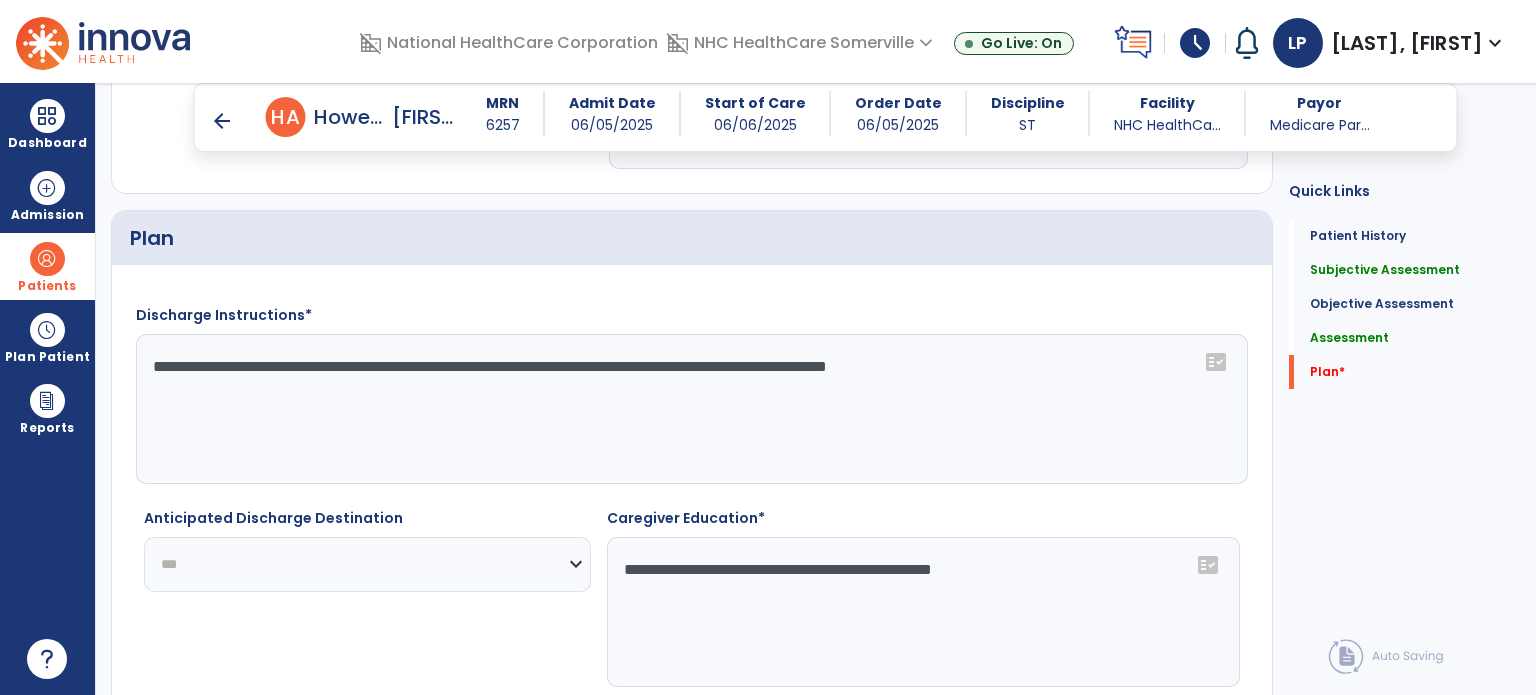 click on "**********" 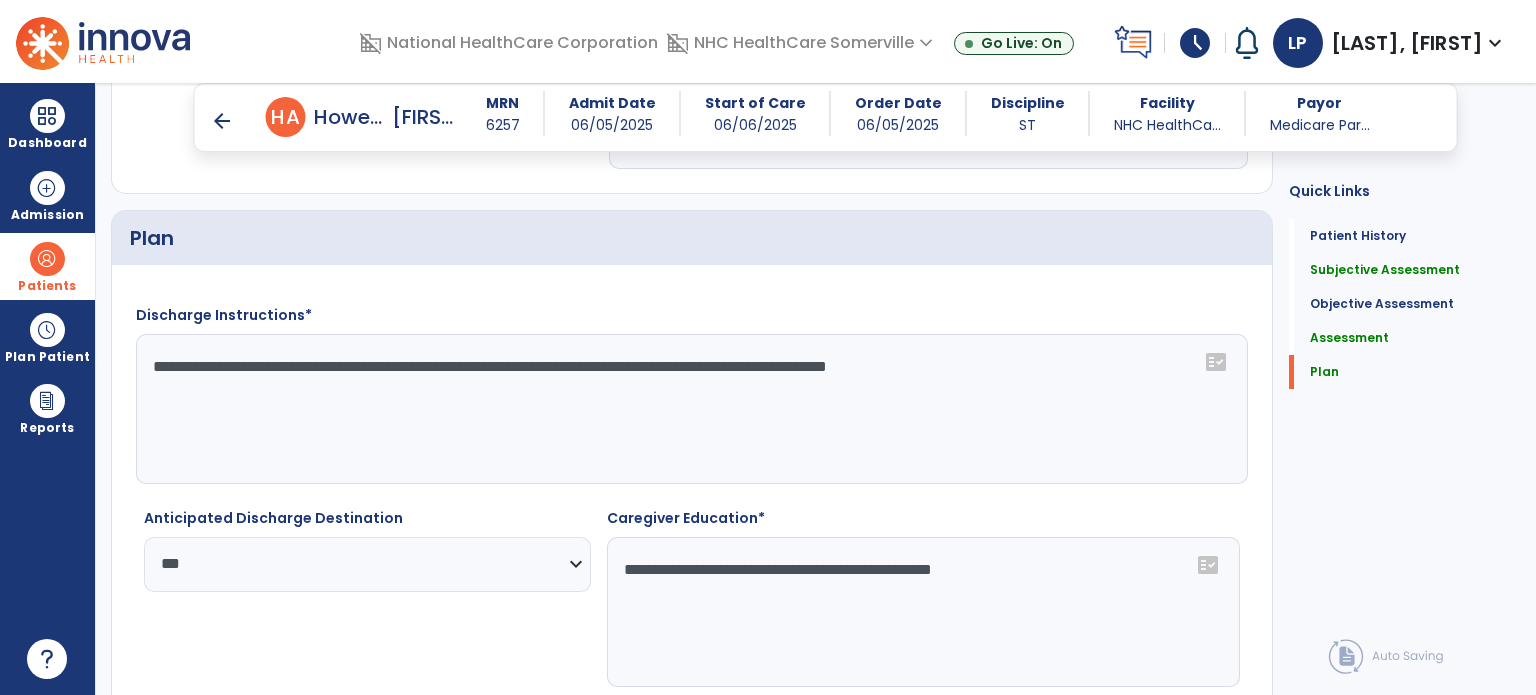 scroll, scrollTop: 1858, scrollLeft: 0, axis: vertical 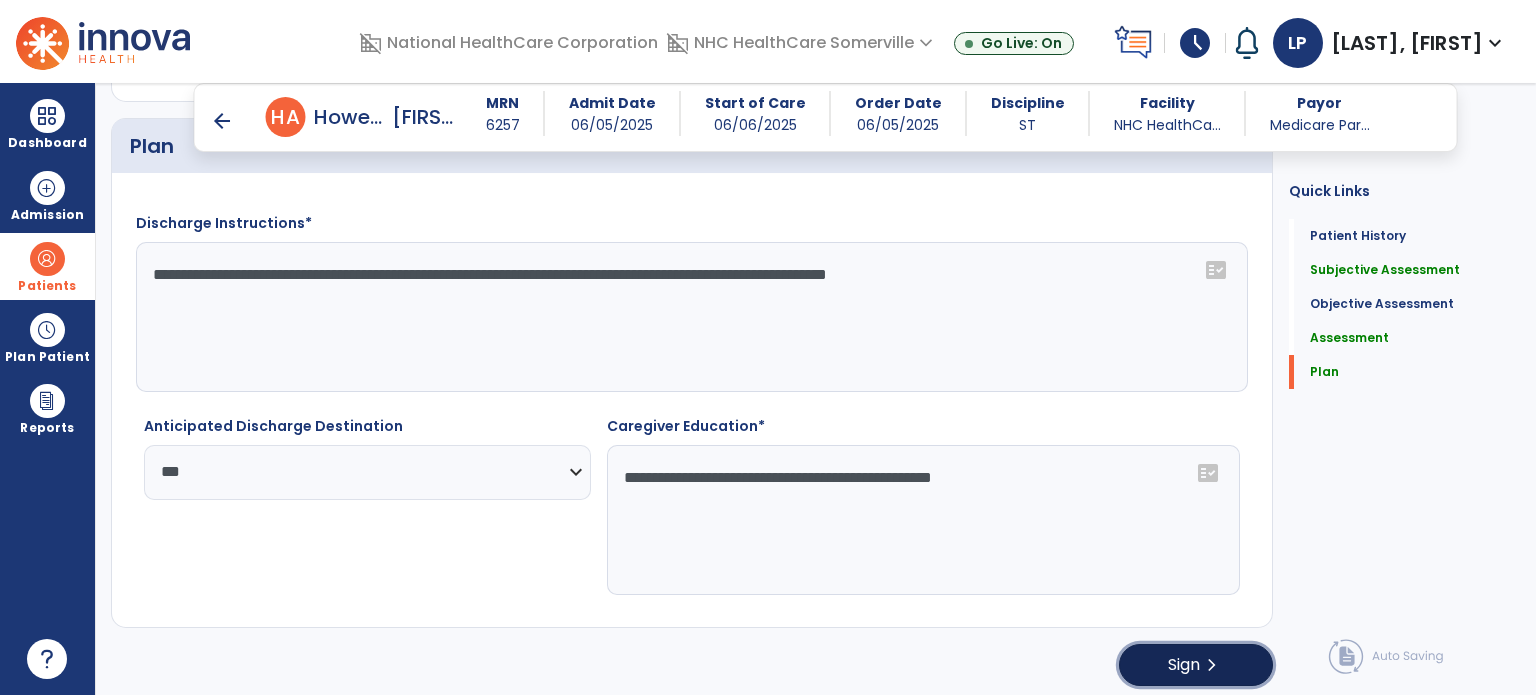 click on "chevron_right" 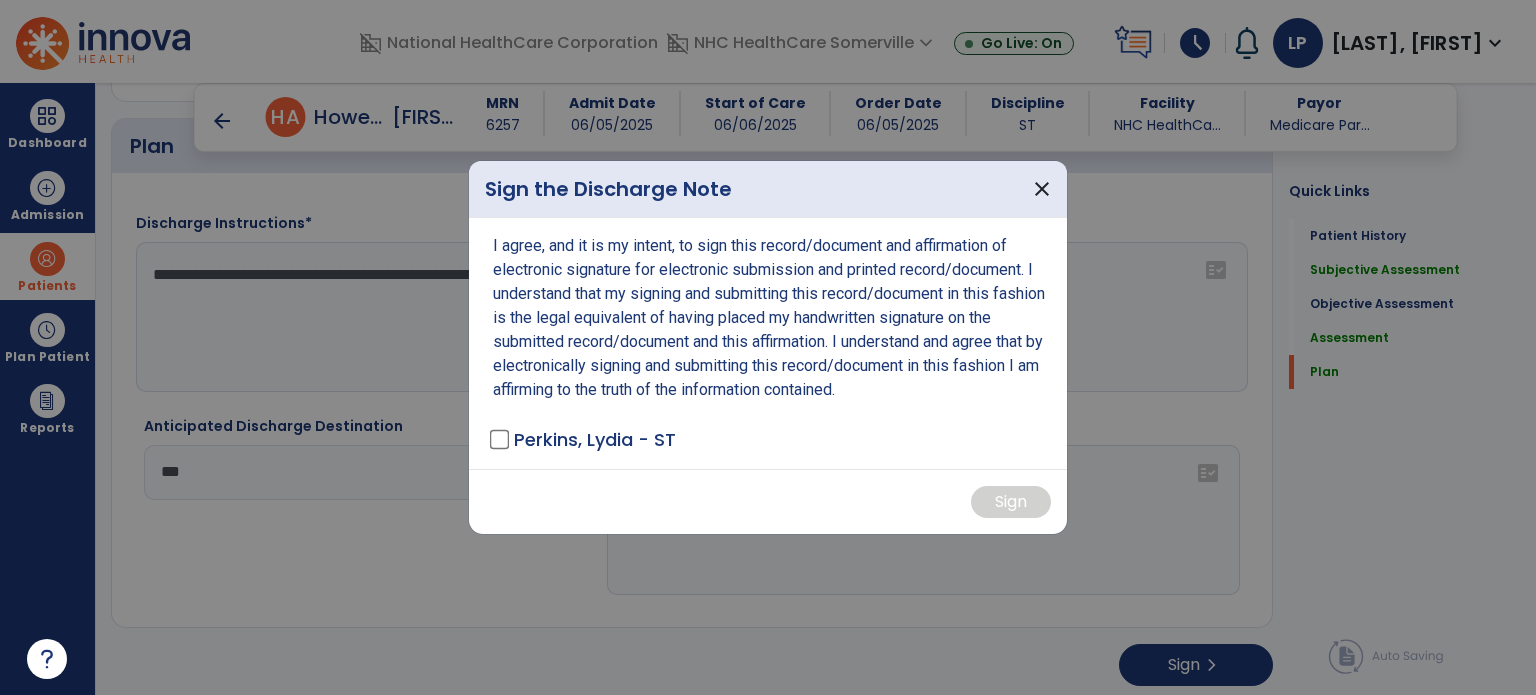 click on "Perkins, Lydia  - ST" at bounding box center (595, 439) 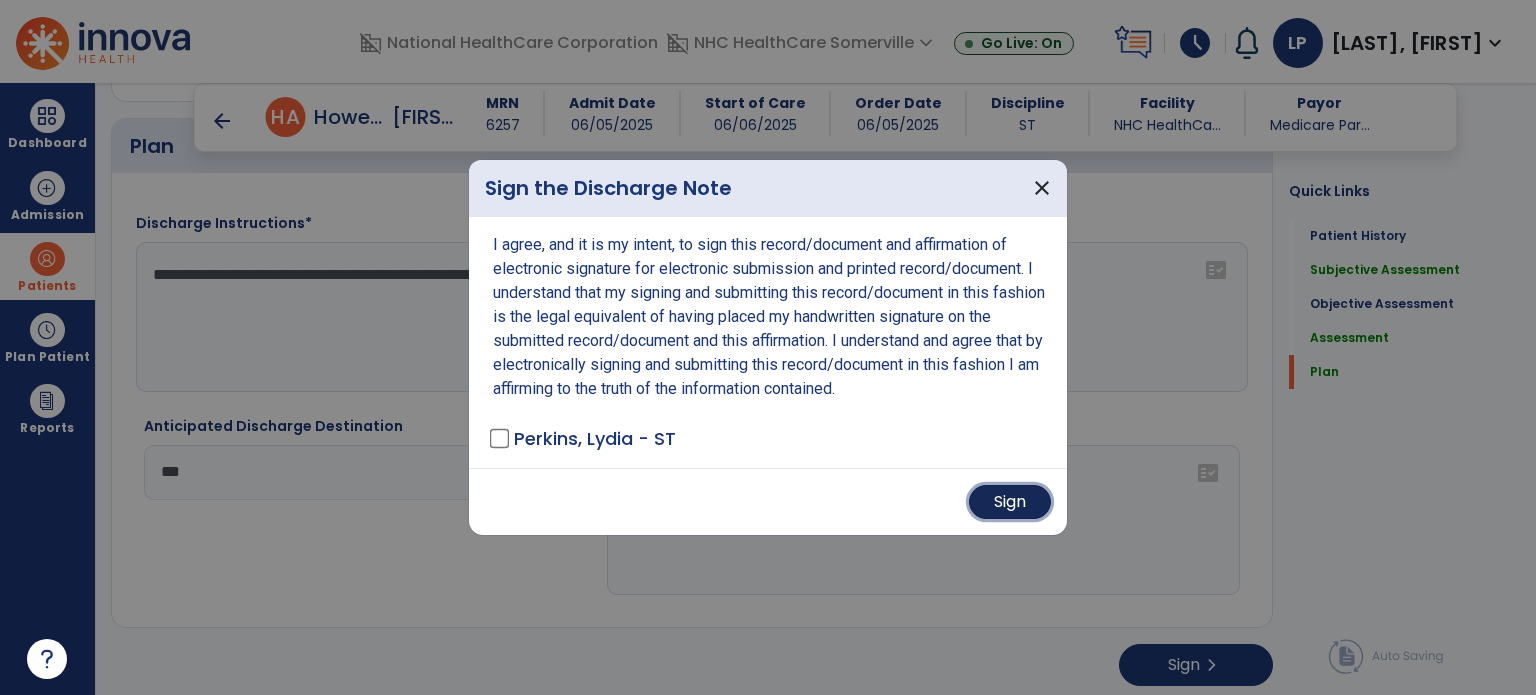 click on "Sign" at bounding box center (1010, 502) 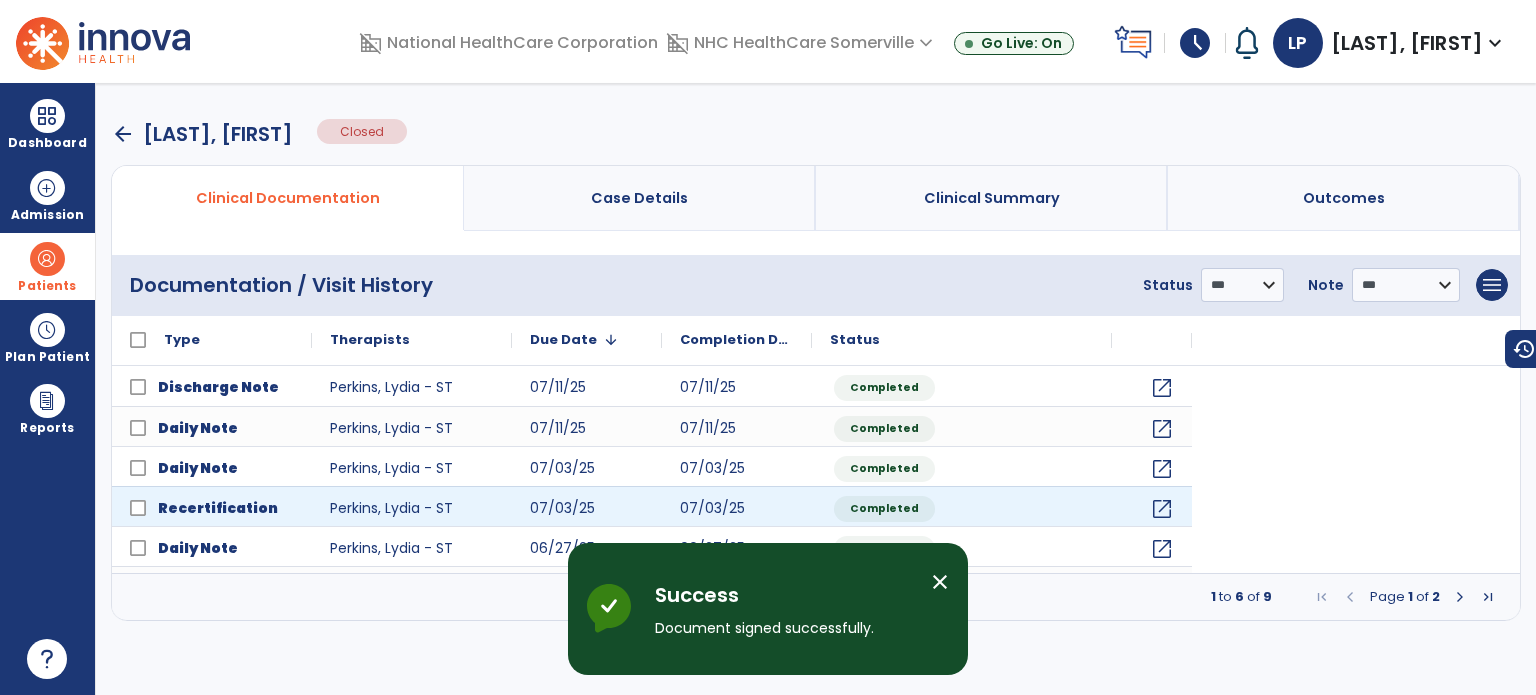 scroll, scrollTop: 0, scrollLeft: 0, axis: both 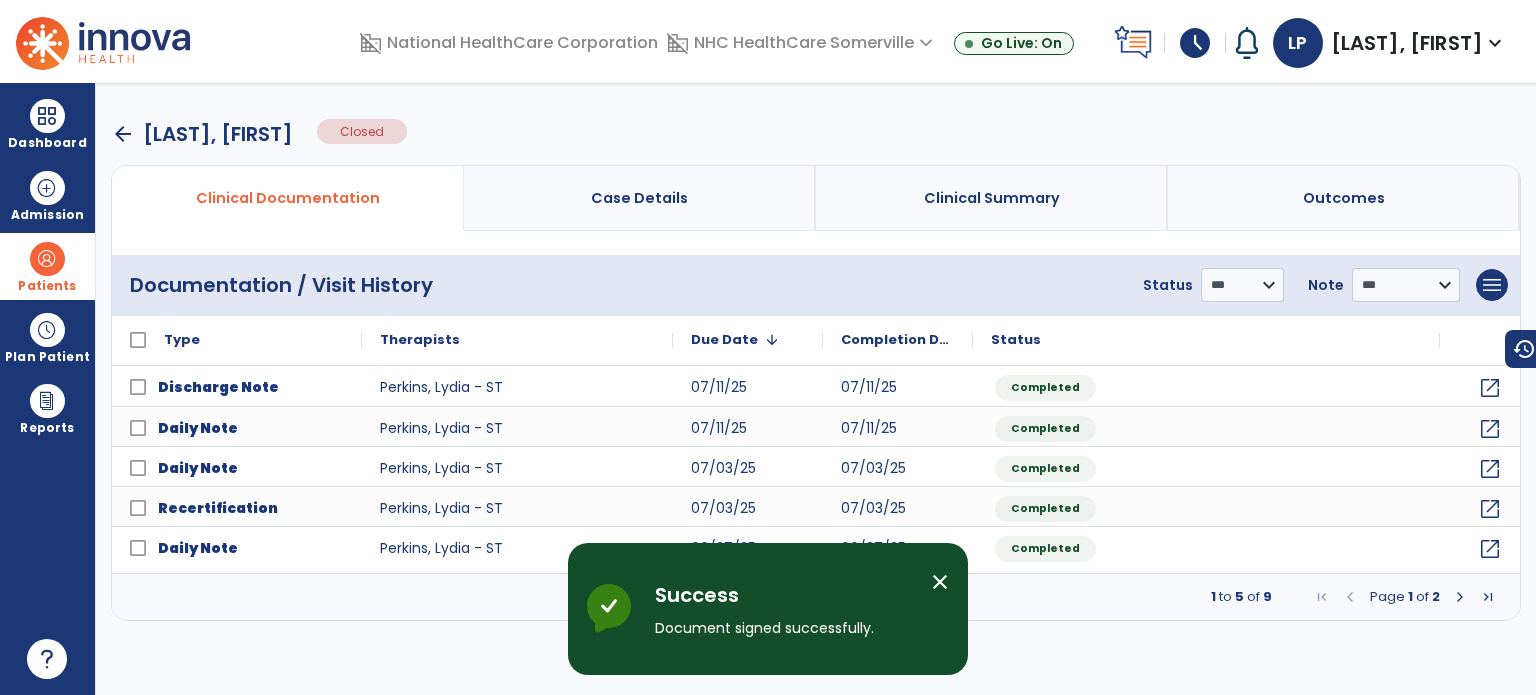 click on "arrow_back" at bounding box center (123, 134) 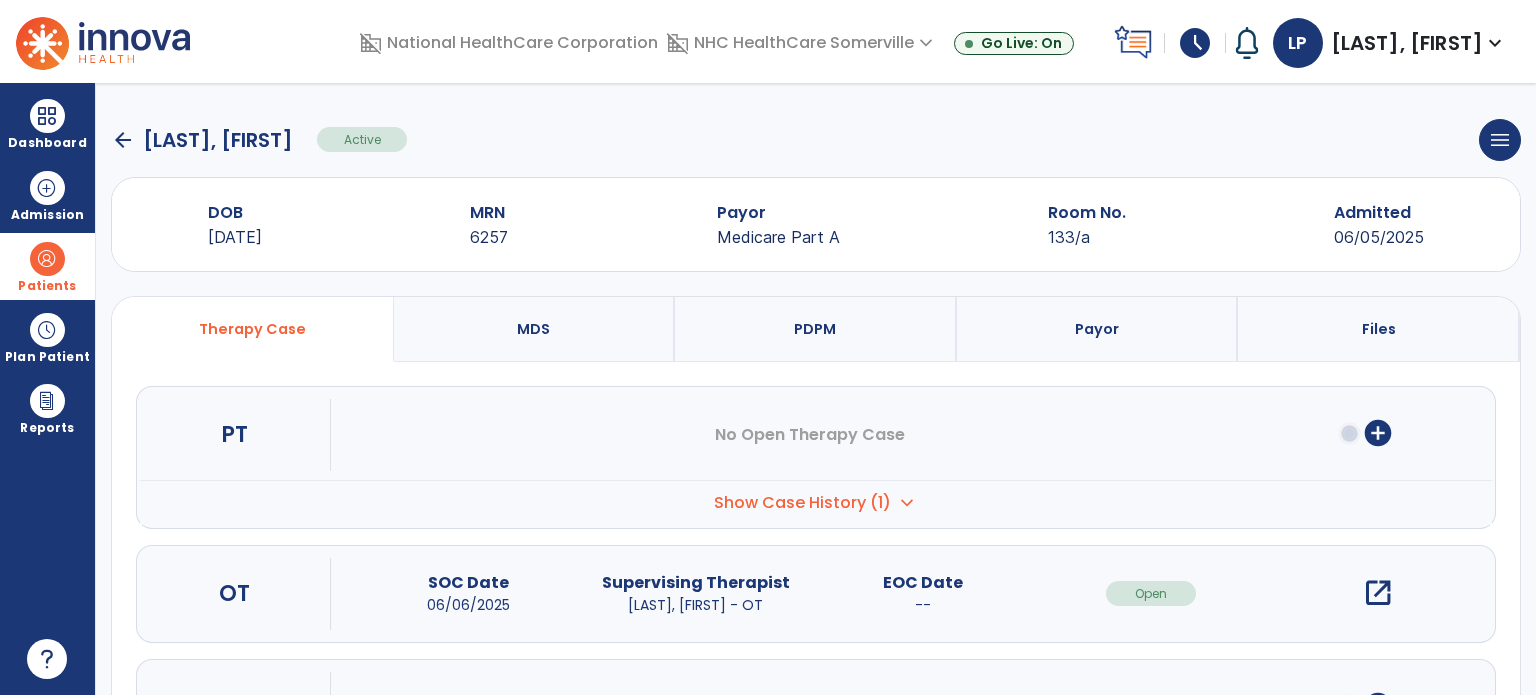 click on "arrow_back" 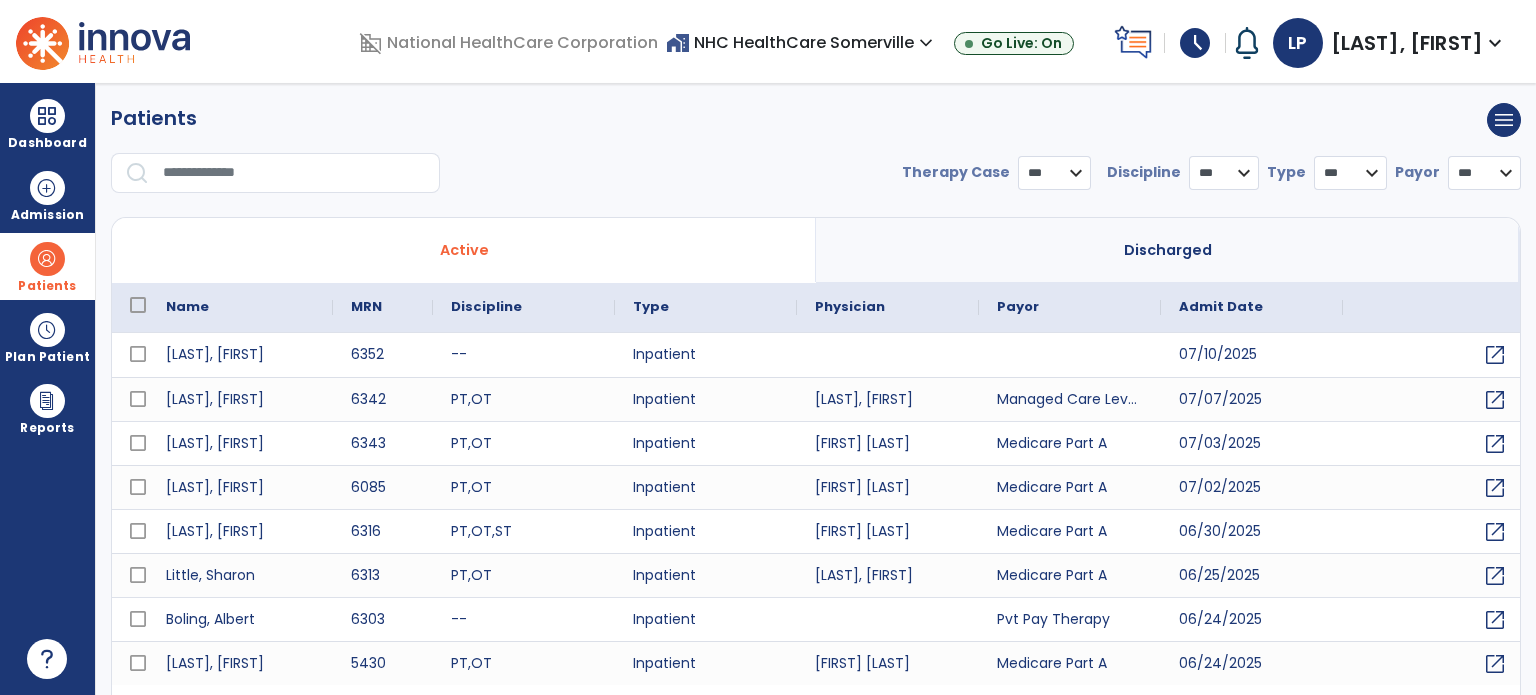 select on "***" 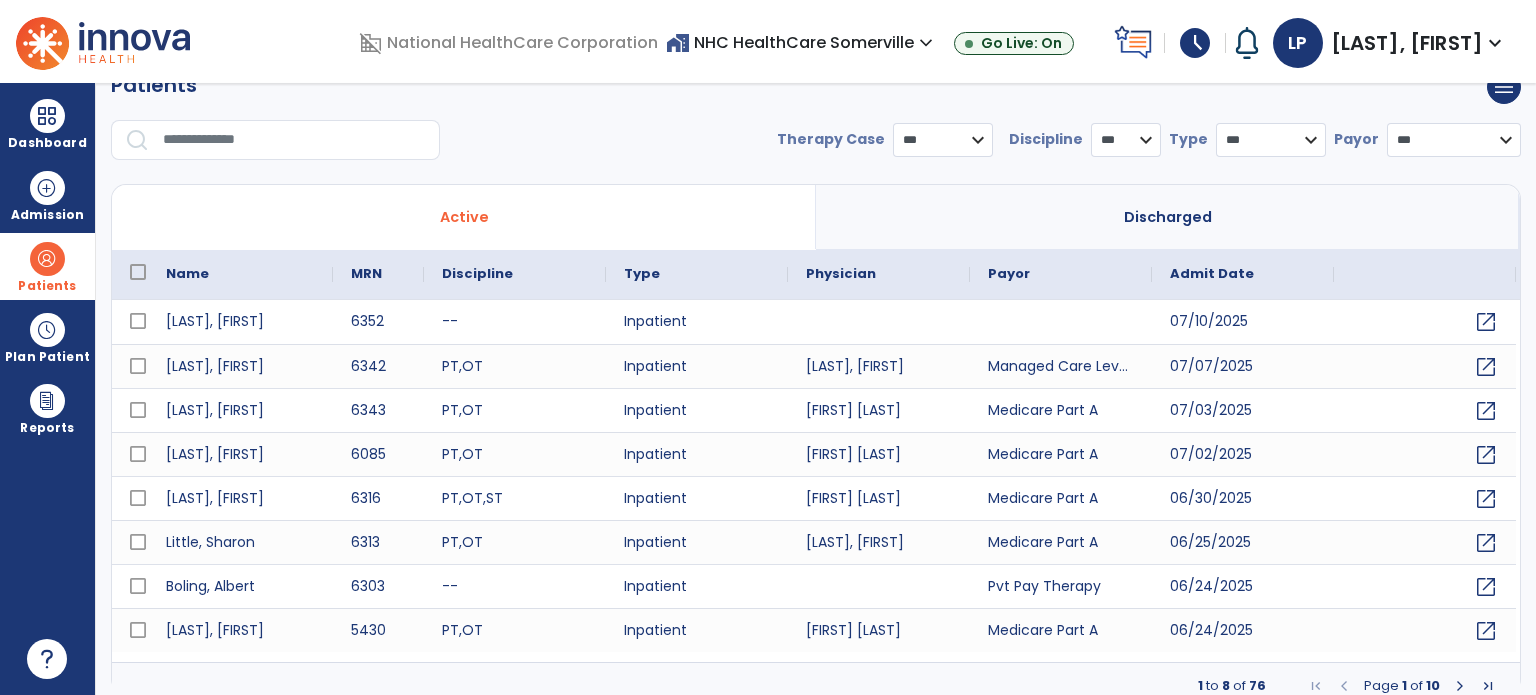 scroll, scrollTop: 46, scrollLeft: 0, axis: vertical 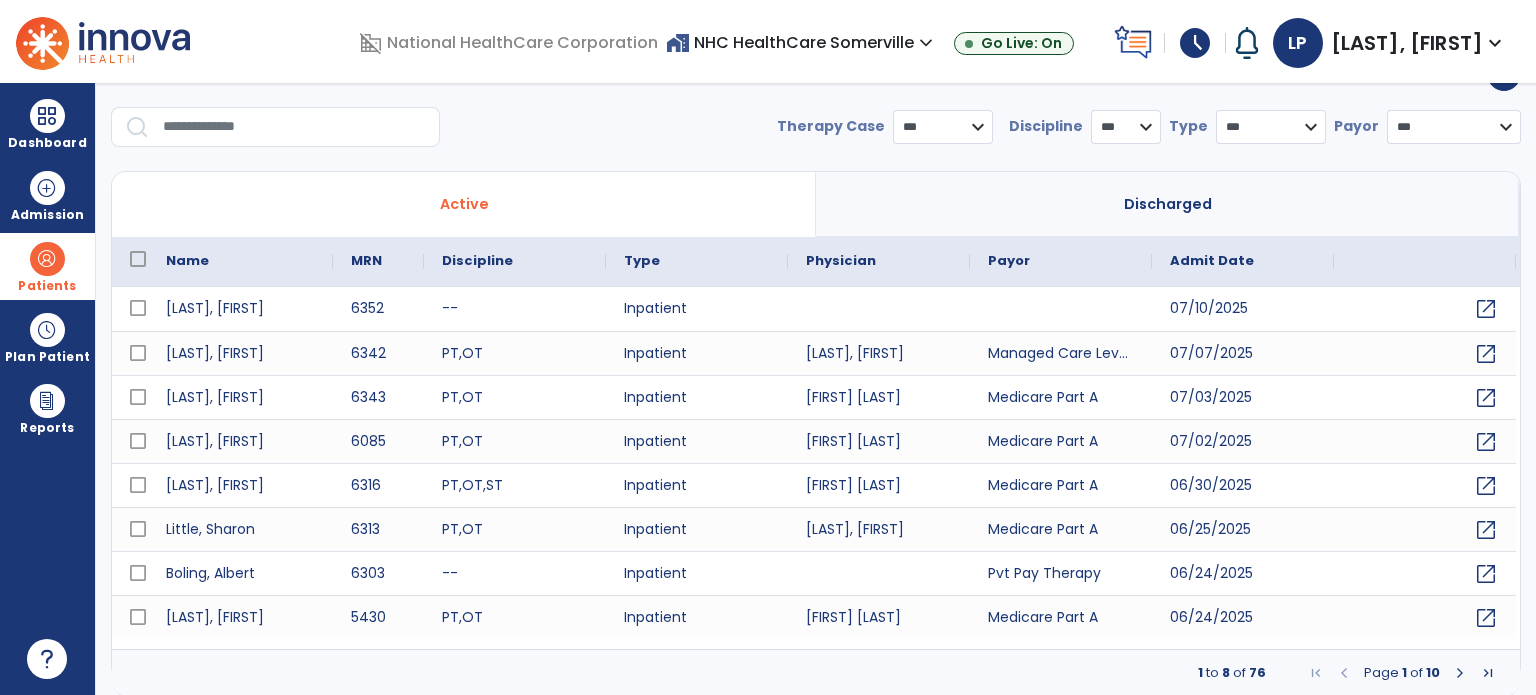 click at bounding box center [1460, 673] 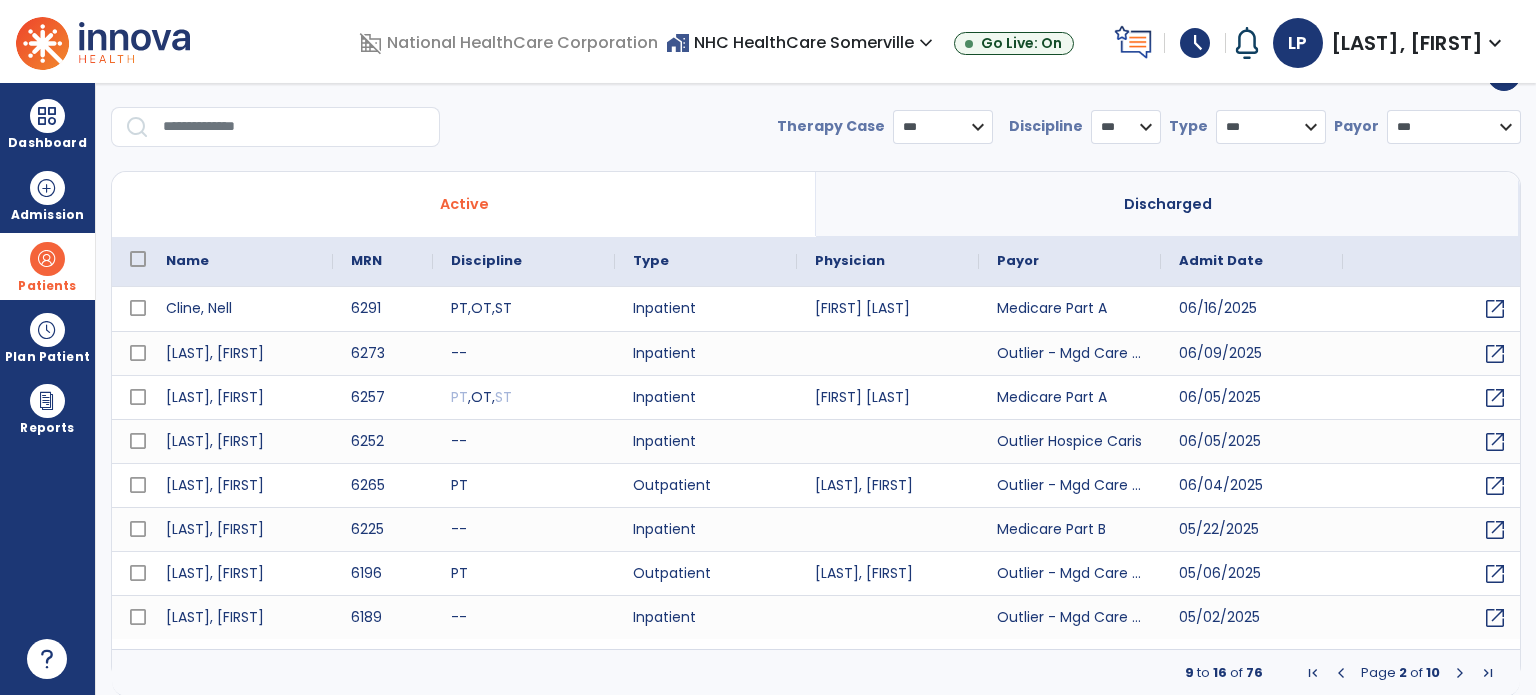click at bounding box center [1460, 673] 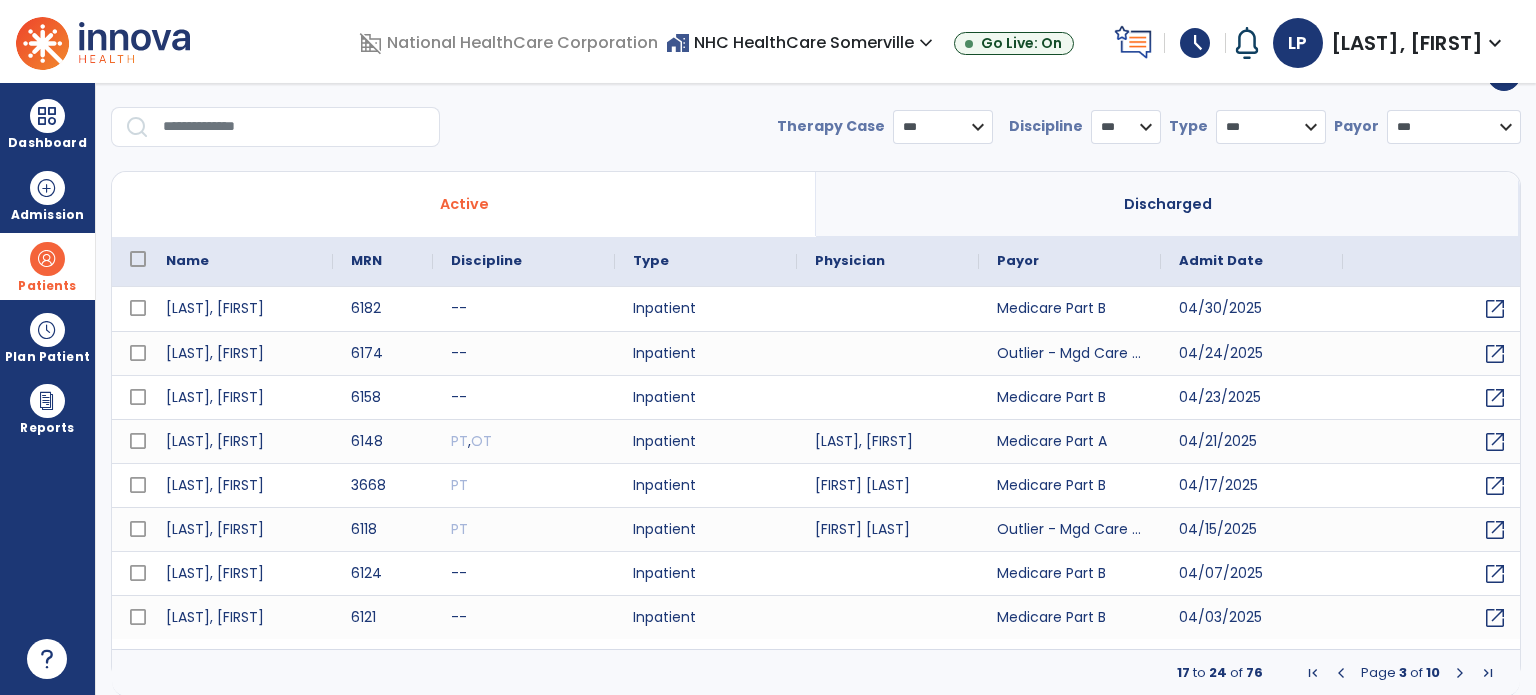 click at bounding box center [1460, 673] 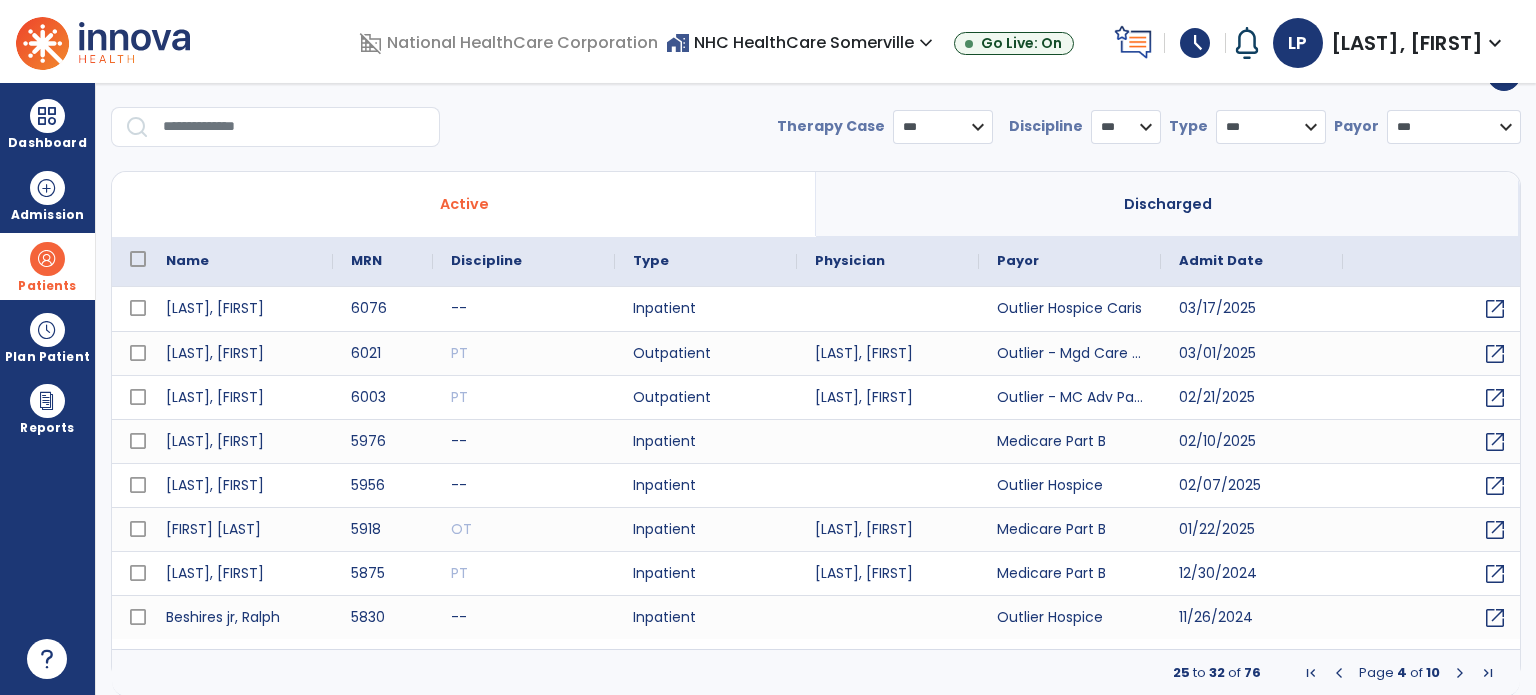 click at bounding box center (1460, 673) 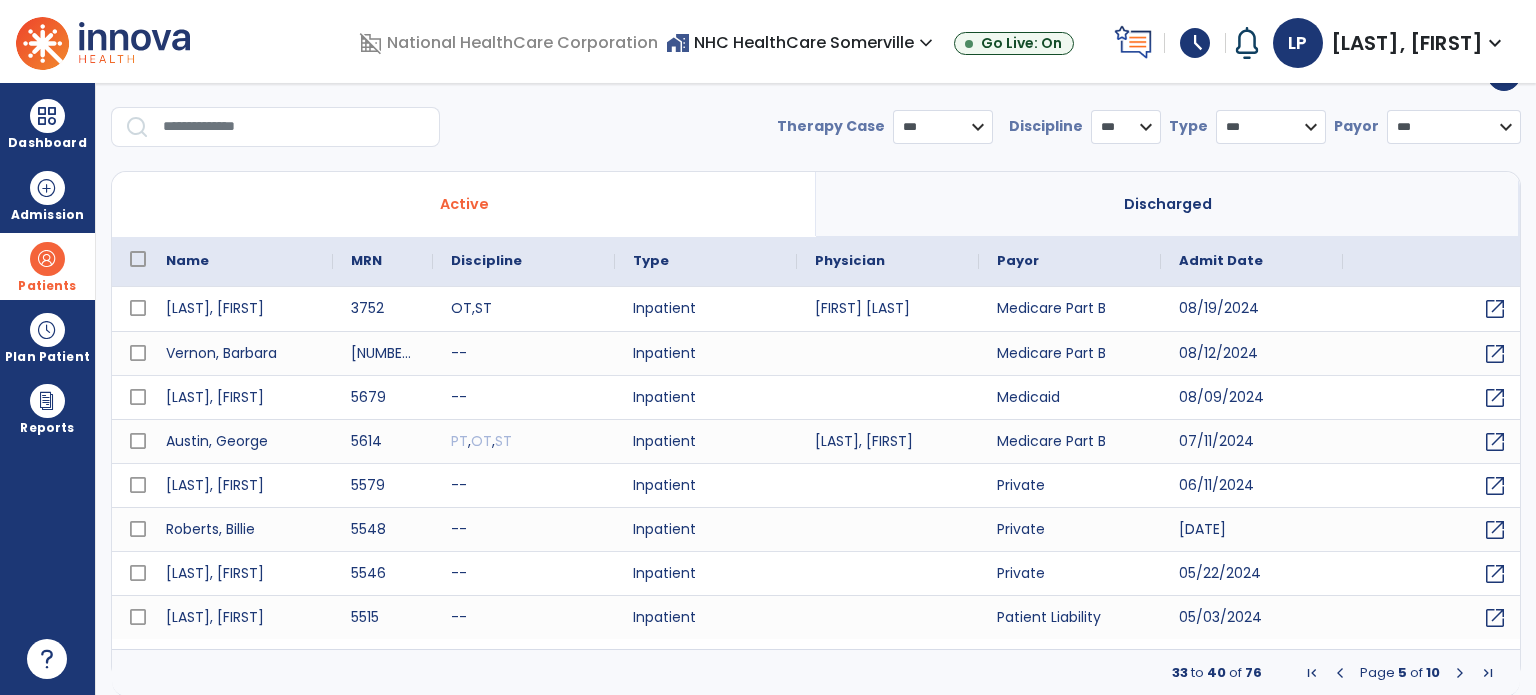 click at bounding box center [1460, 673] 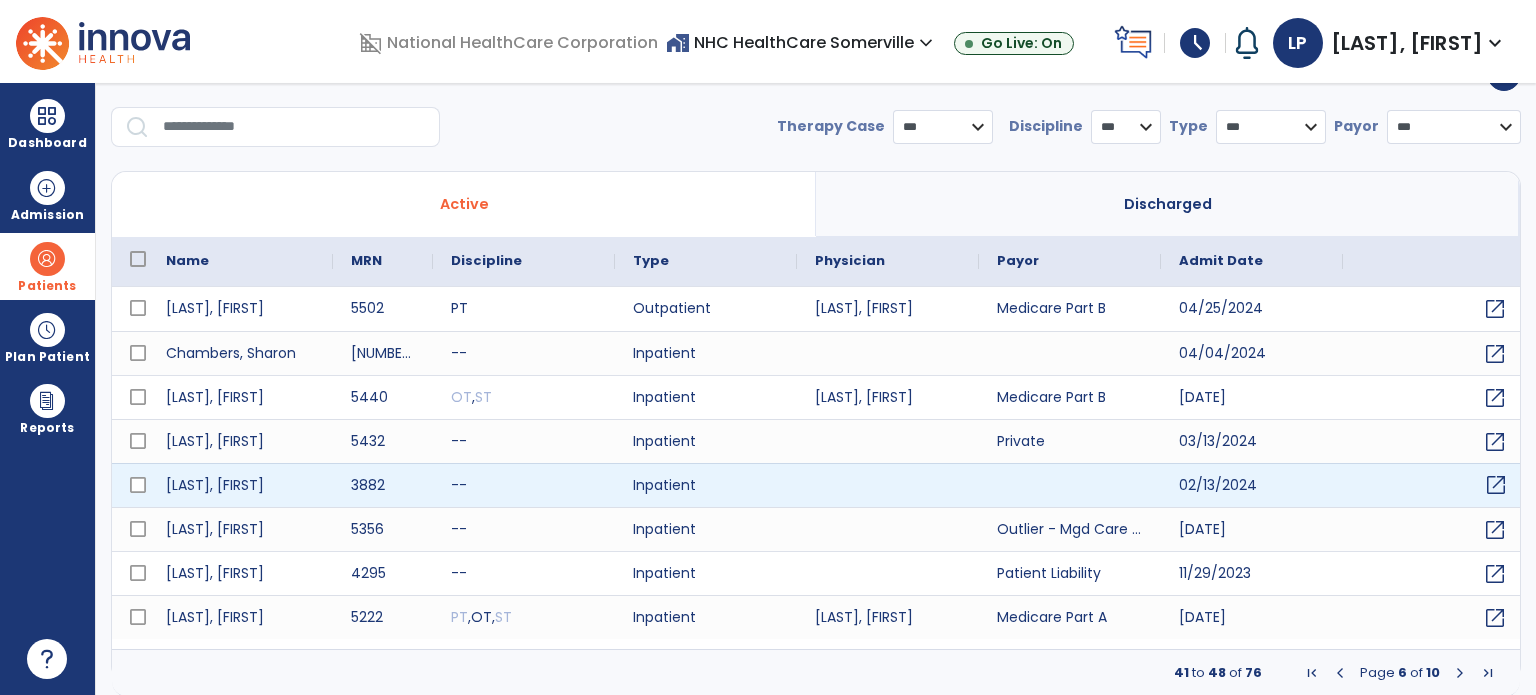 click on "open_in_new" at bounding box center (1496, 485) 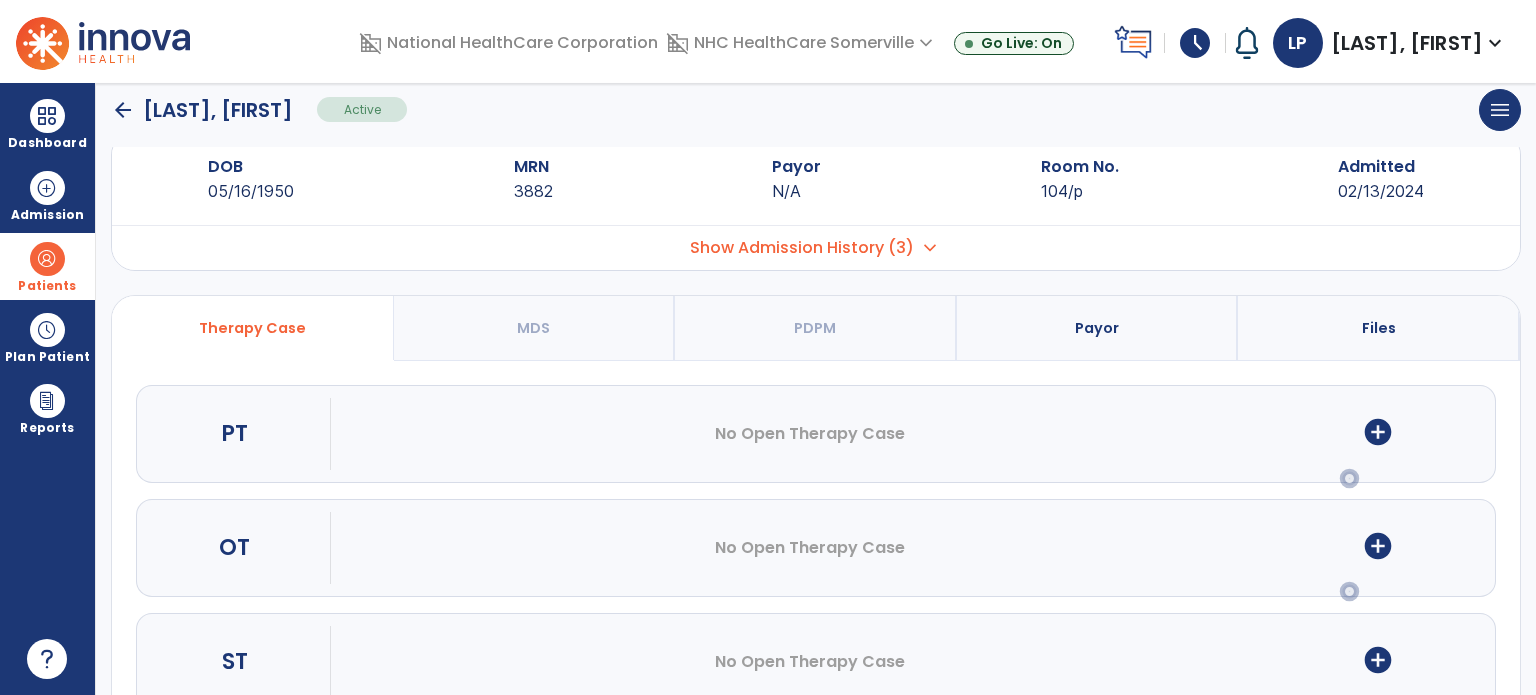 scroll, scrollTop: 0, scrollLeft: 0, axis: both 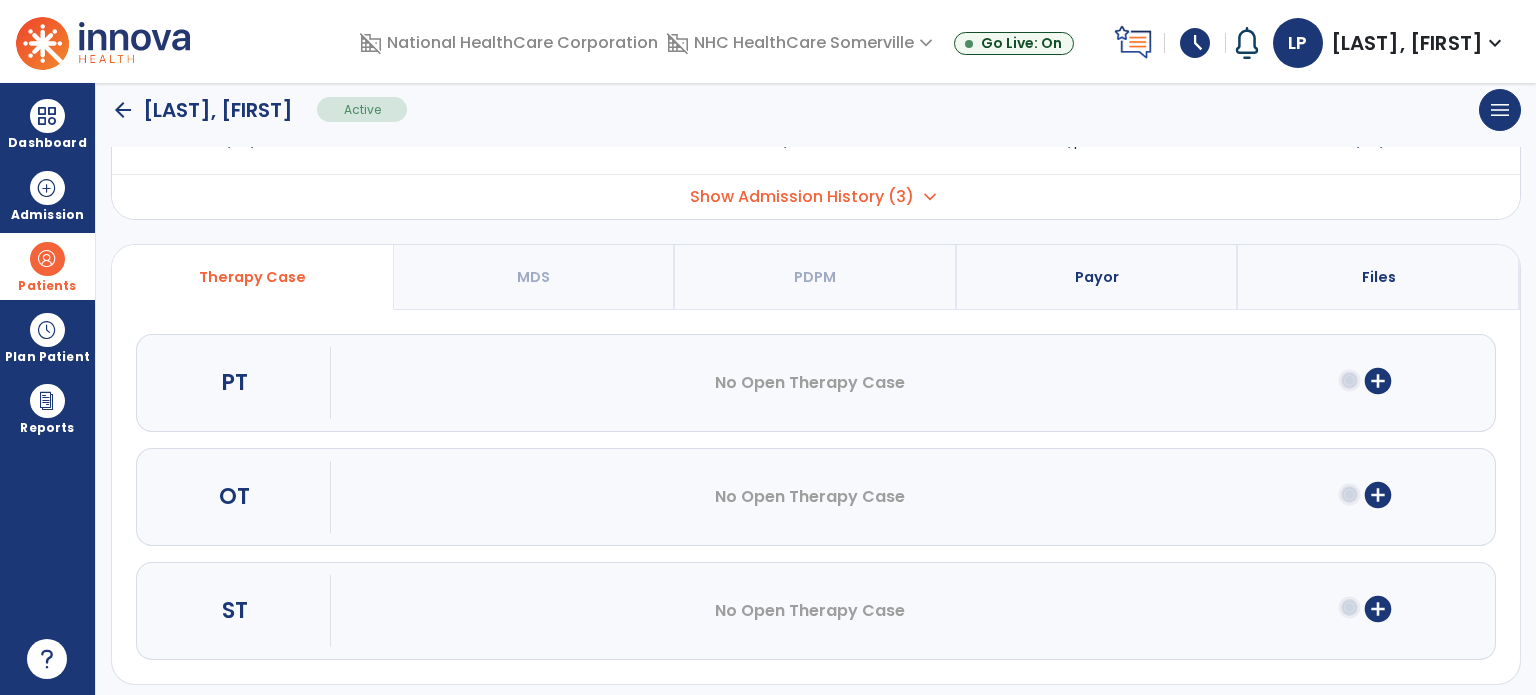 click on "add_circle" at bounding box center (1378, 609) 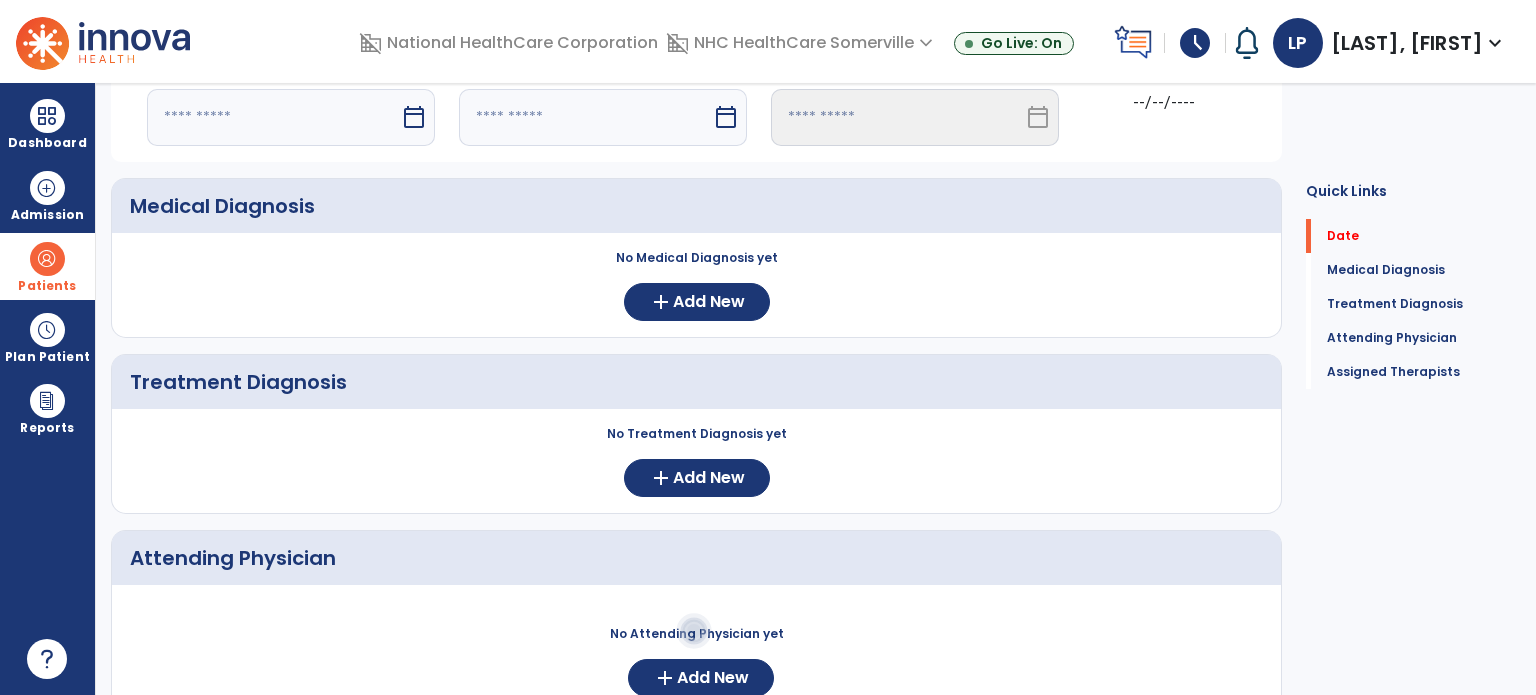 click on "Quick Links  Date   Date   Medical Diagnosis   Medical Diagnosis   Treatment Diagnosis   Treatment Diagnosis   Attending Physician   Attending Physician   Assigned Therapists   Assigned Therapists" 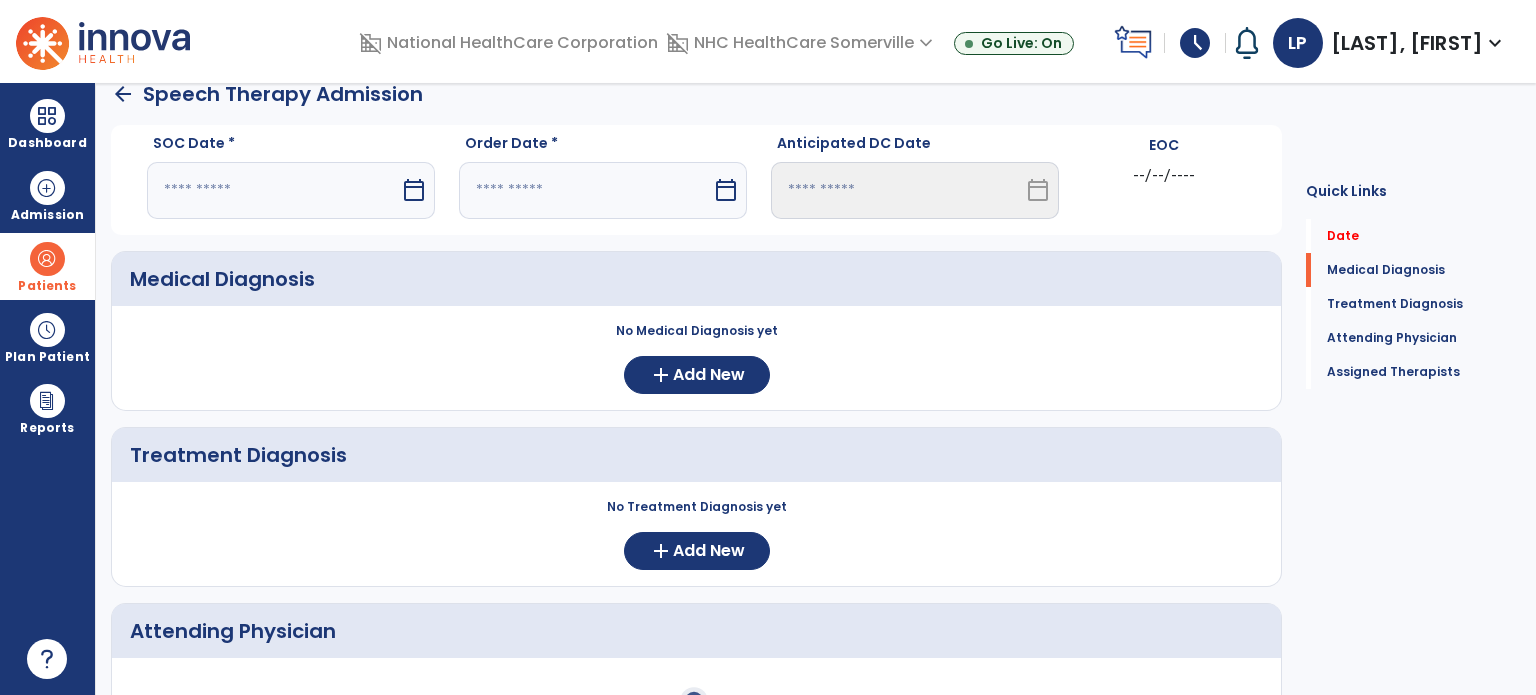 scroll, scrollTop: 0, scrollLeft: 0, axis: both 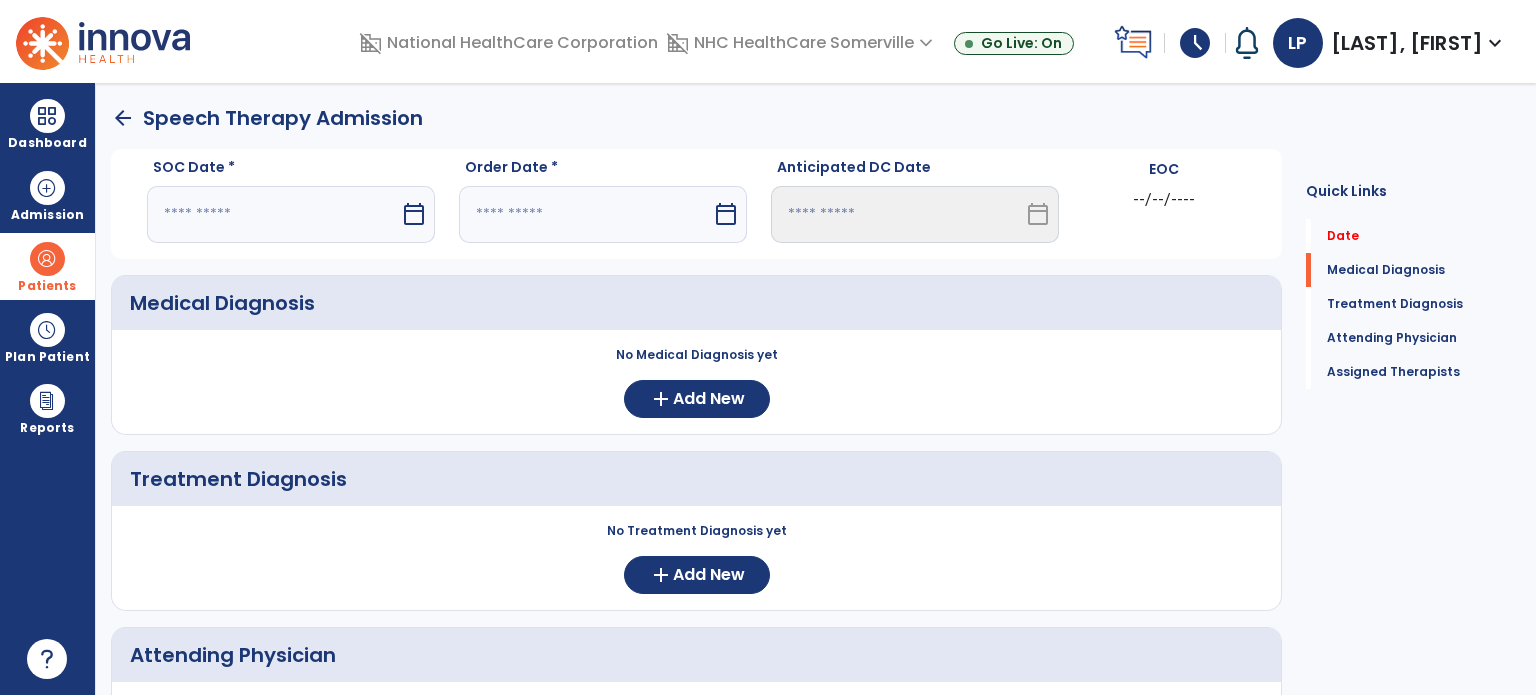 click at bounding box center [273, 214] 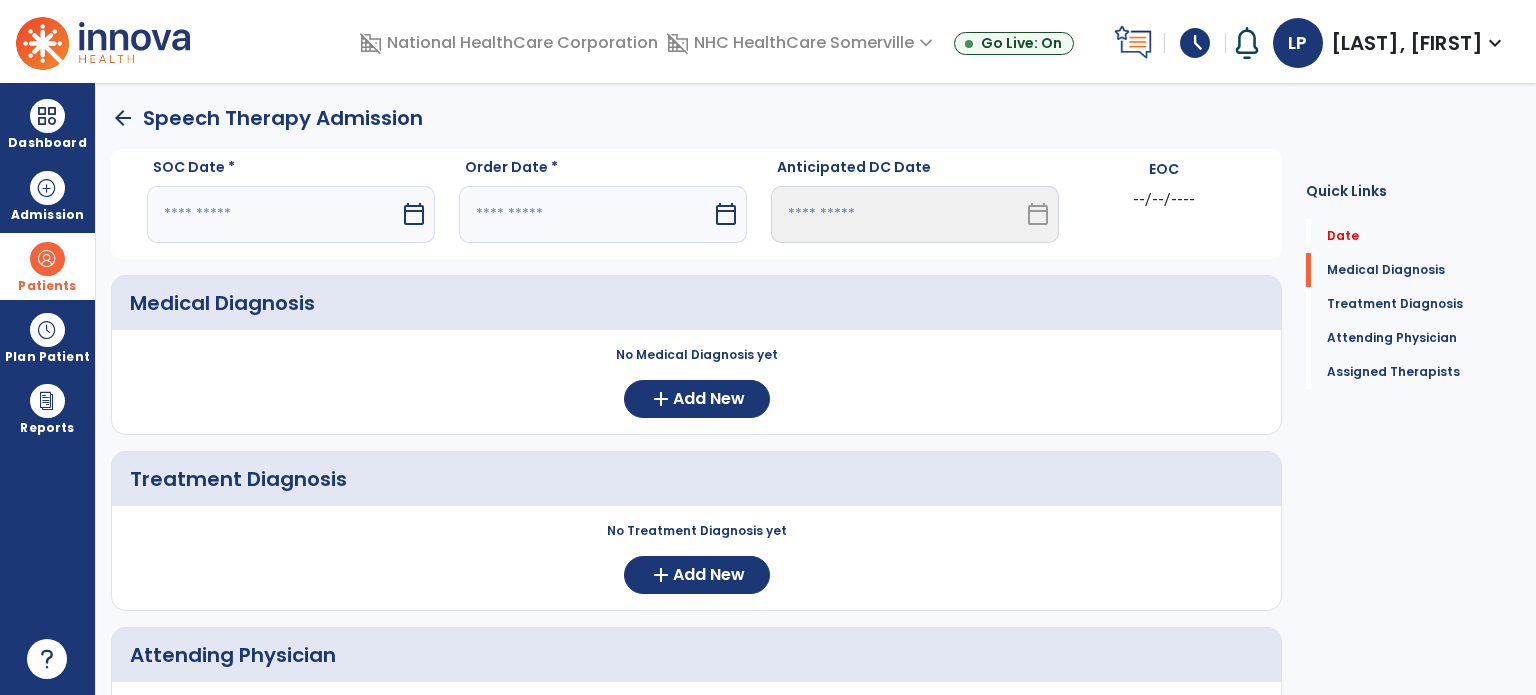 select on "*" 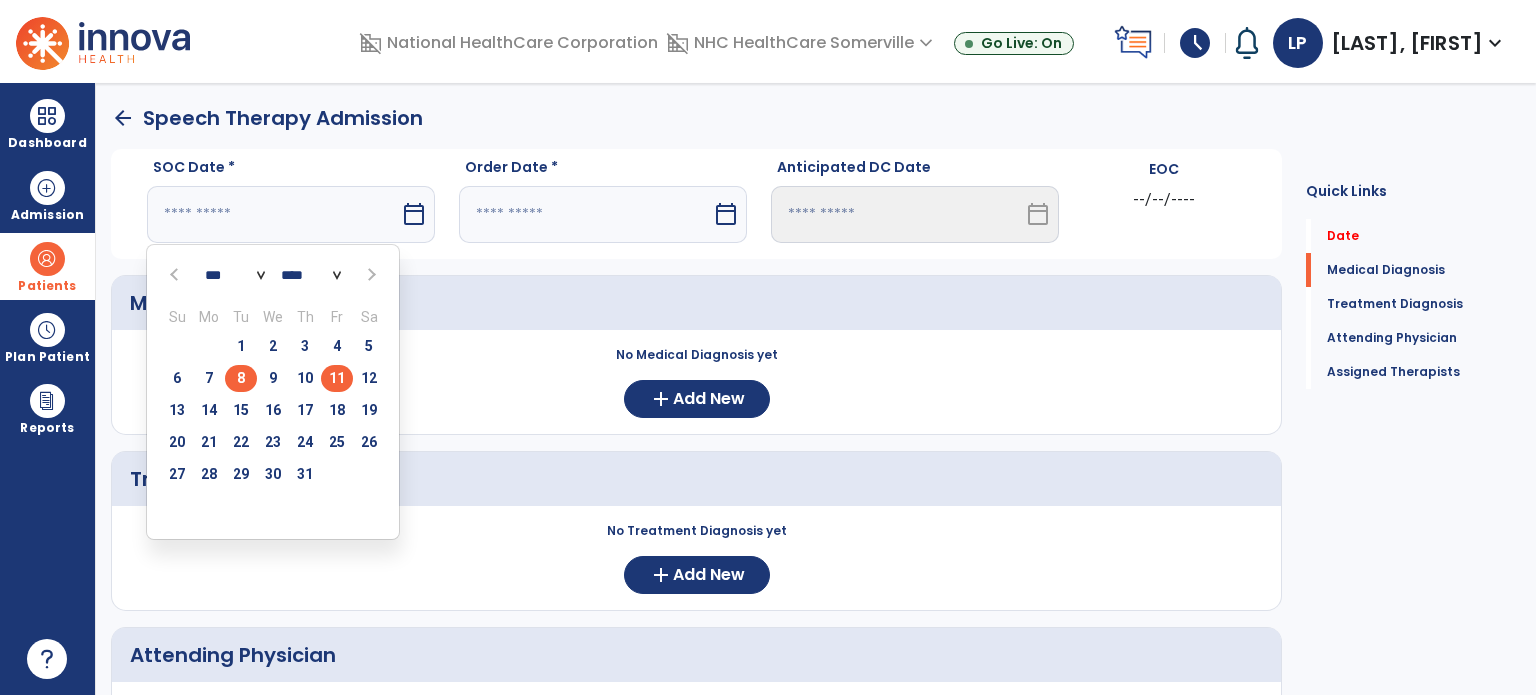 click on "8" at bounding box center [241, 378] 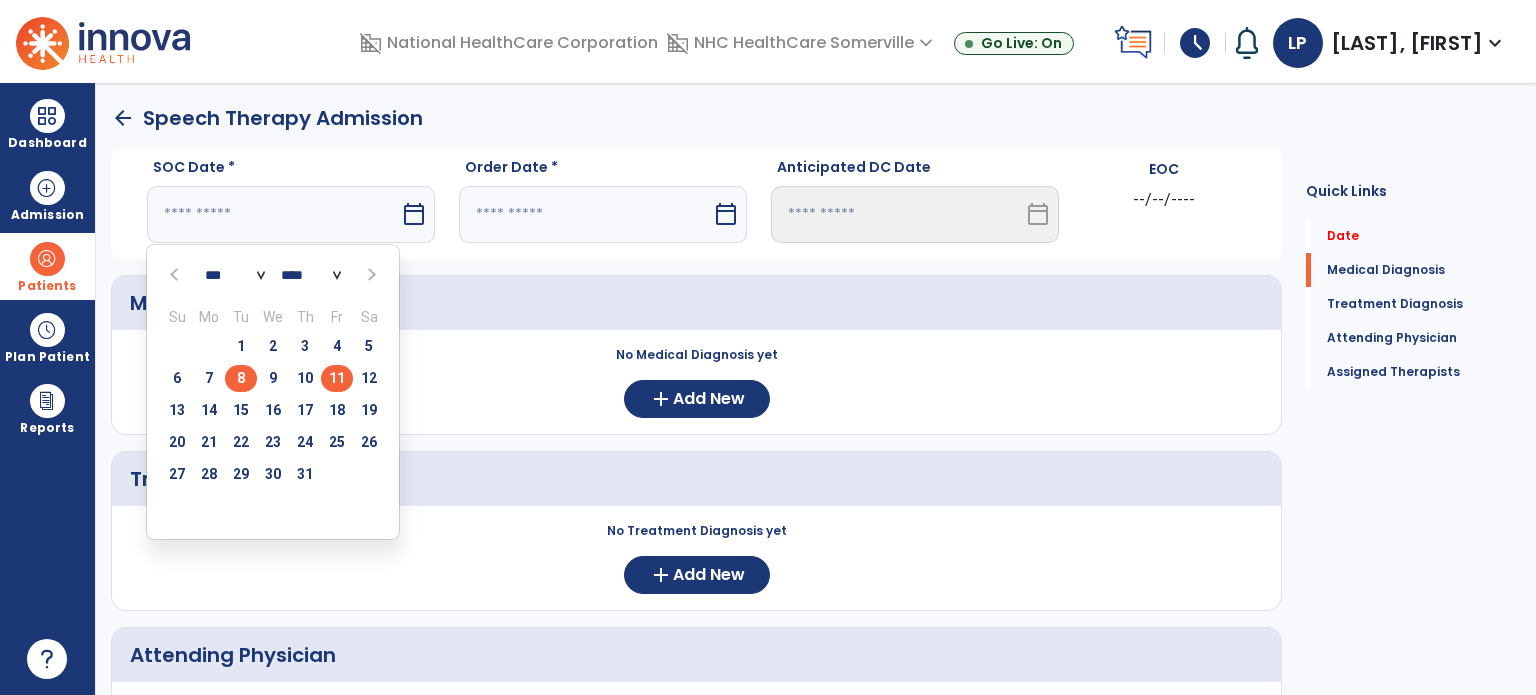 type on "********" 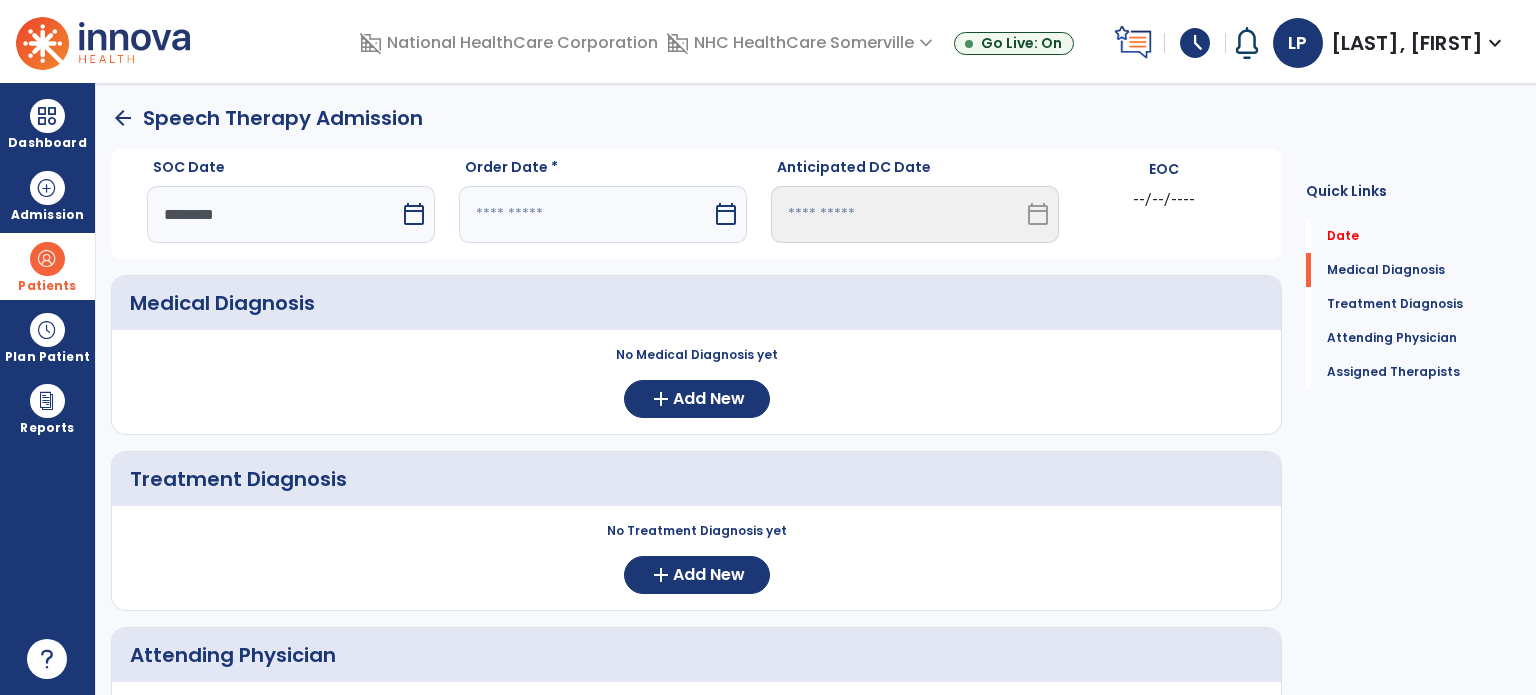 click at bounding box center [585, 214] 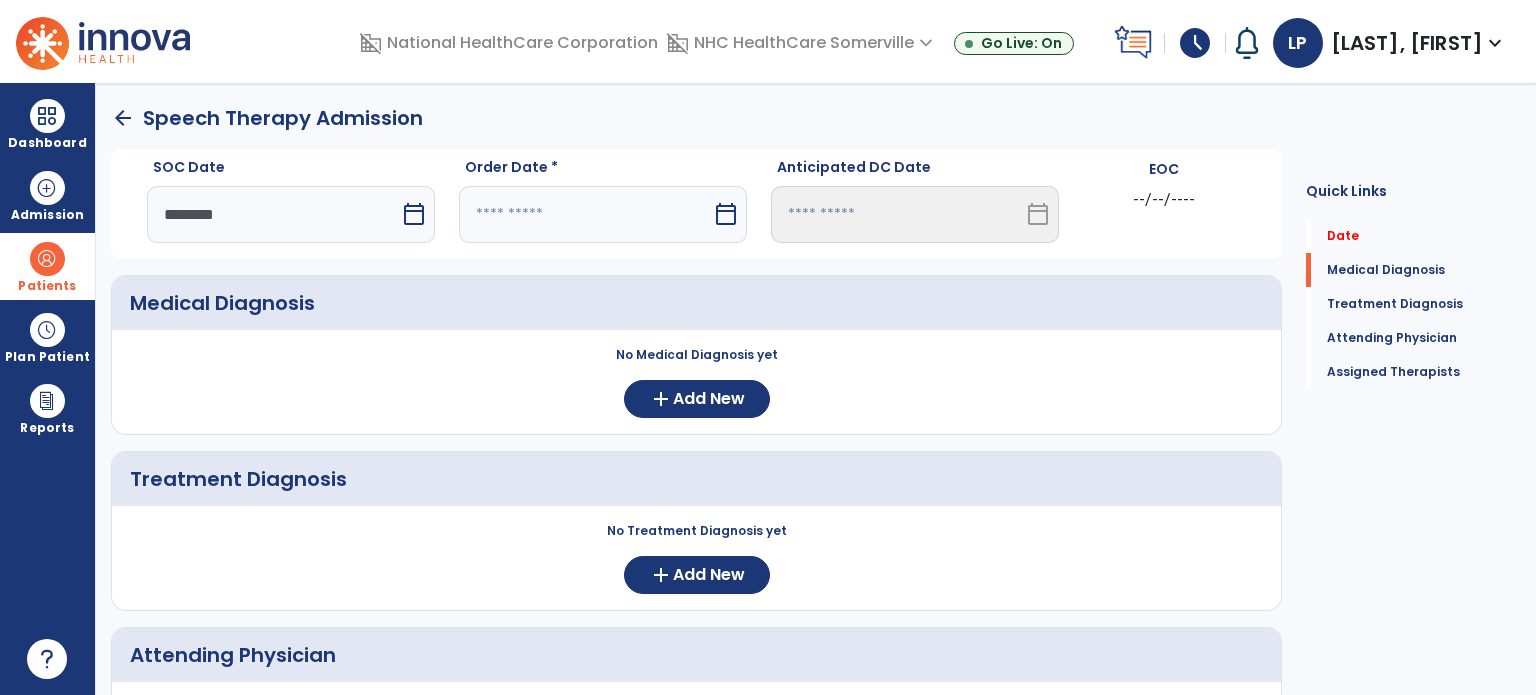 select on "*" 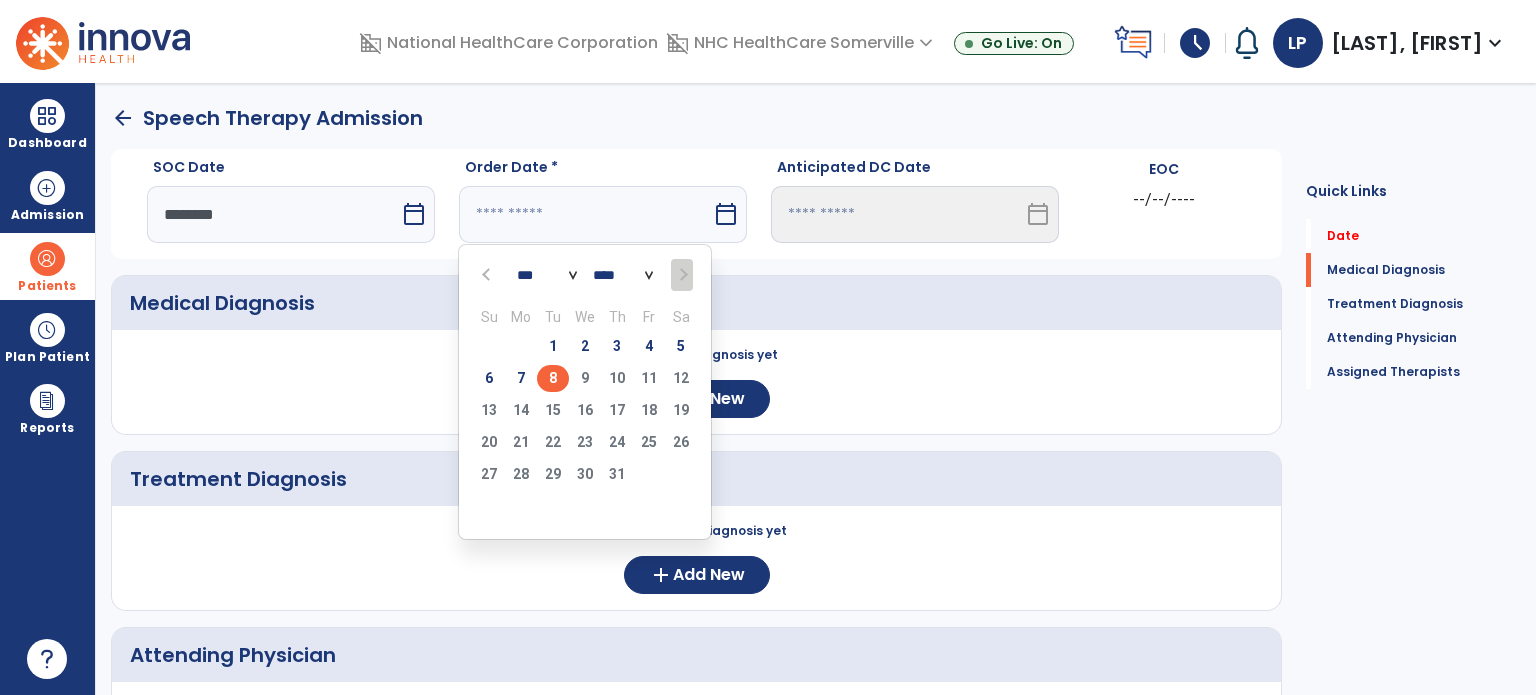 click on "6   7   8   9   10   11   12" at bounding box center (585, 381) 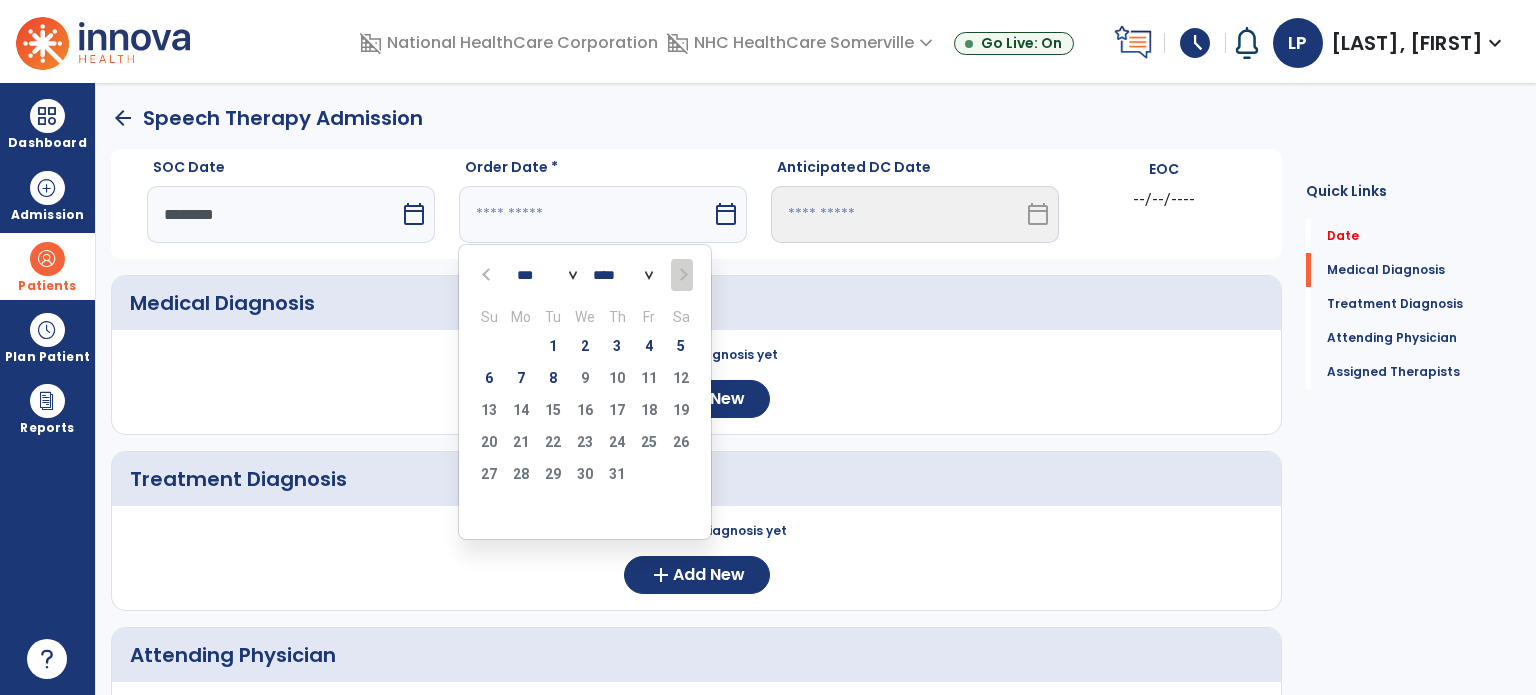 click on "6   7   8   9   10   11   12" at bounding box center (585, 381) 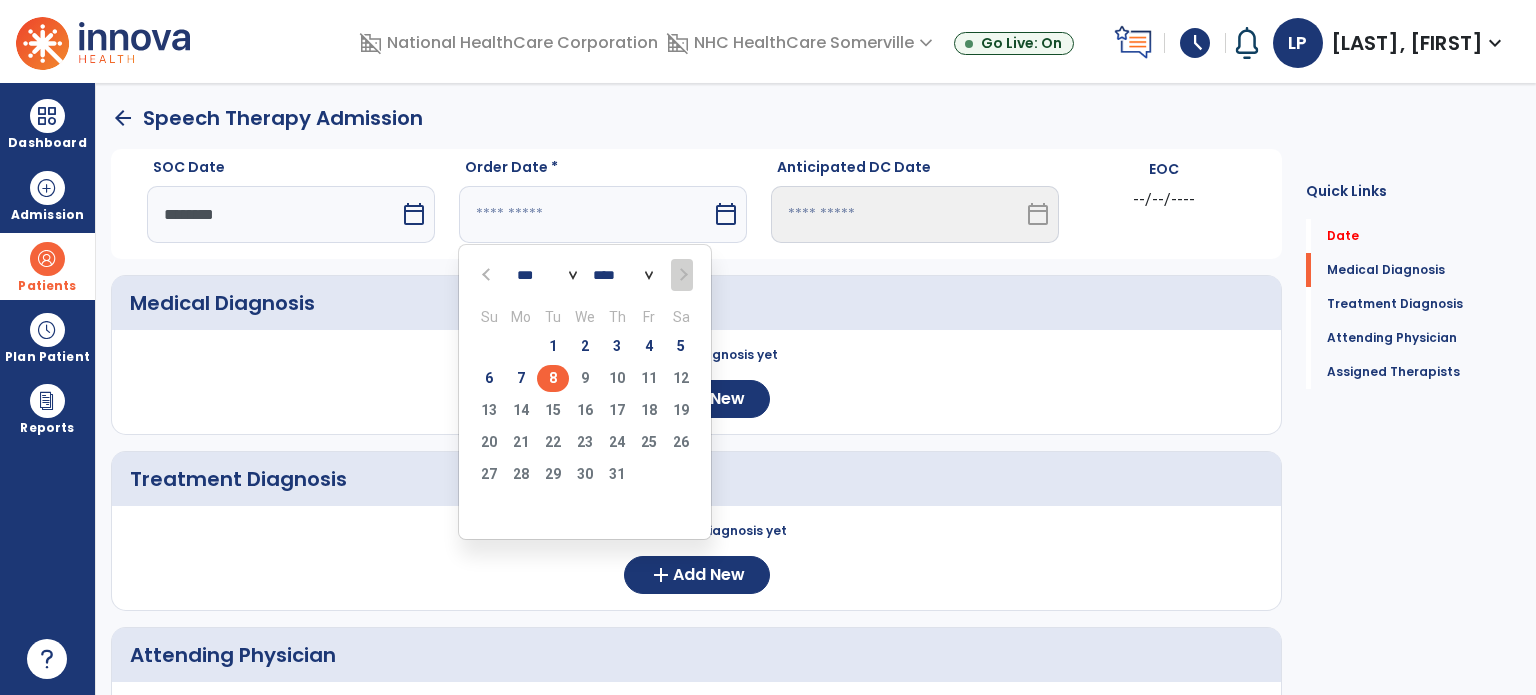 click on "8" at bounding box center [553, 378] 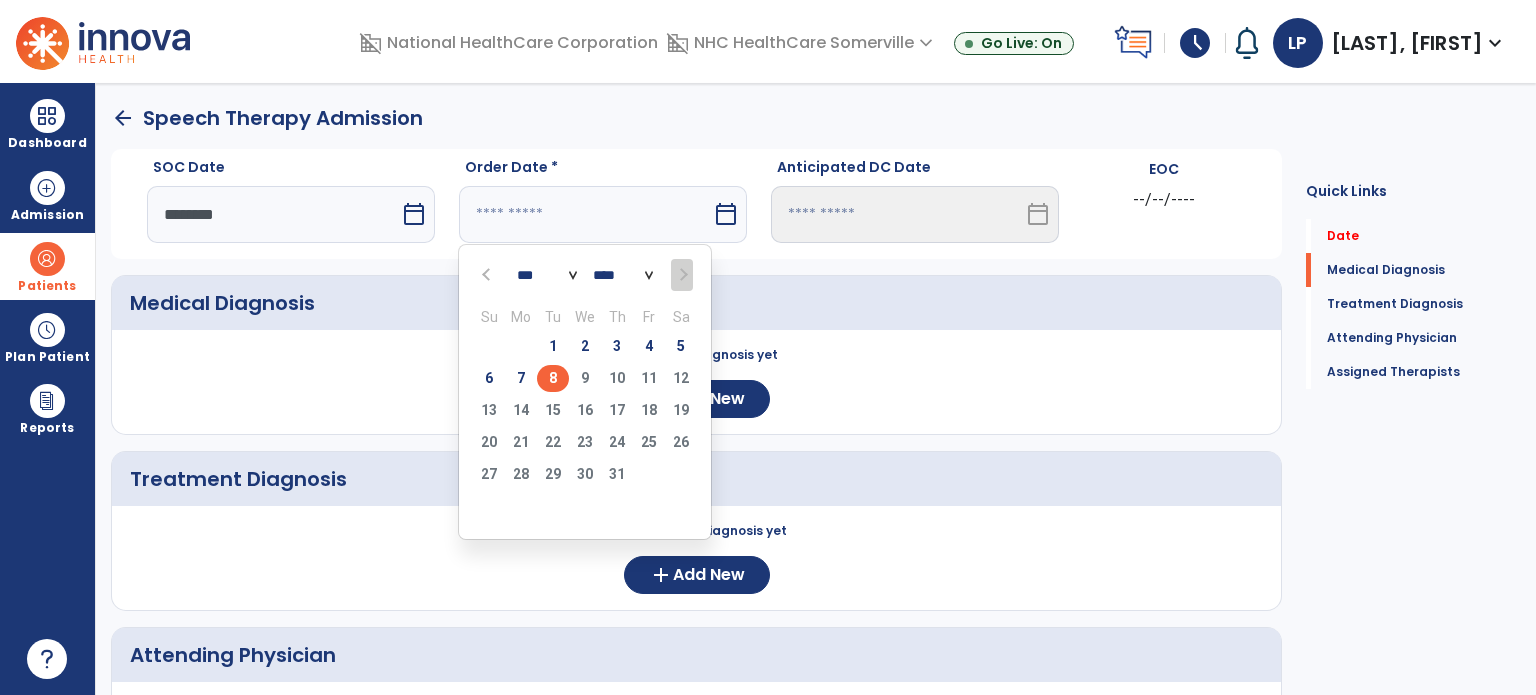 type on "********" 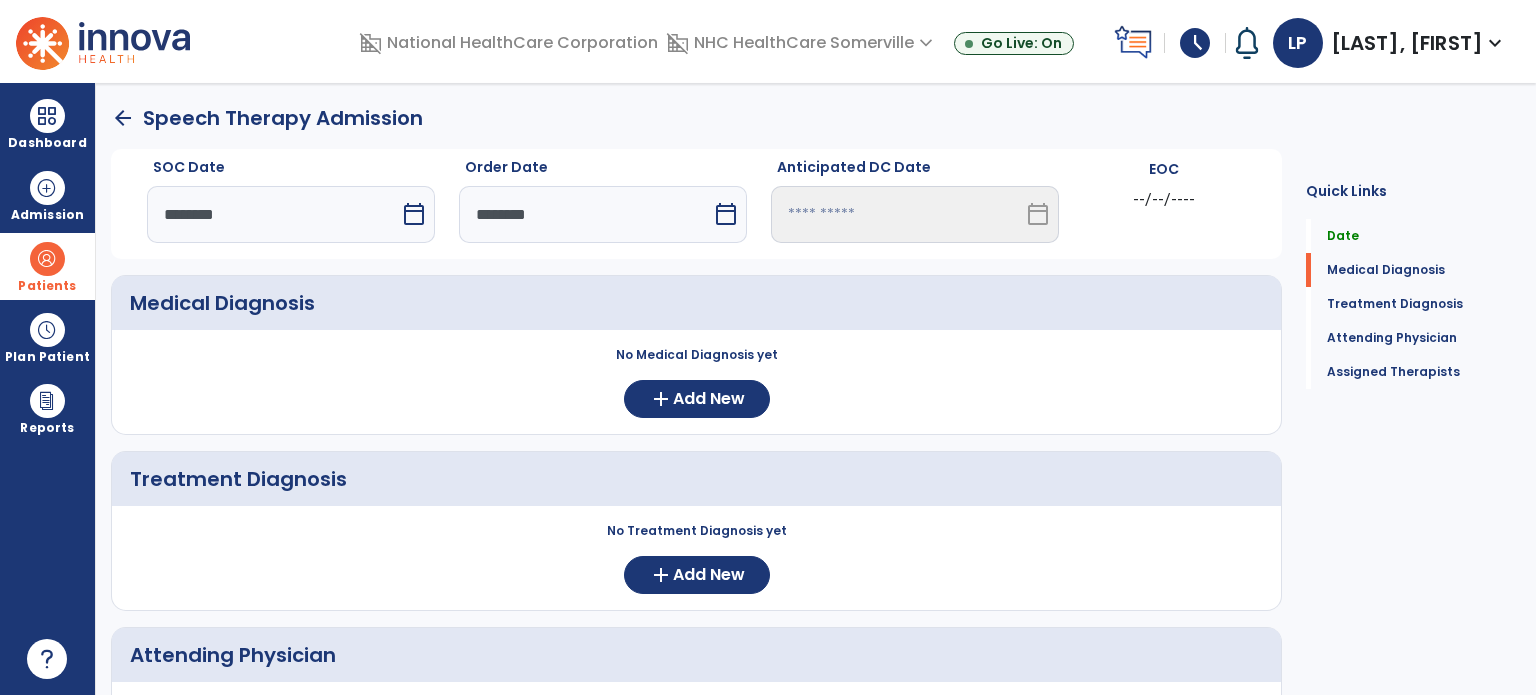 click on "calendar_today" at bounding box center [414, 214] 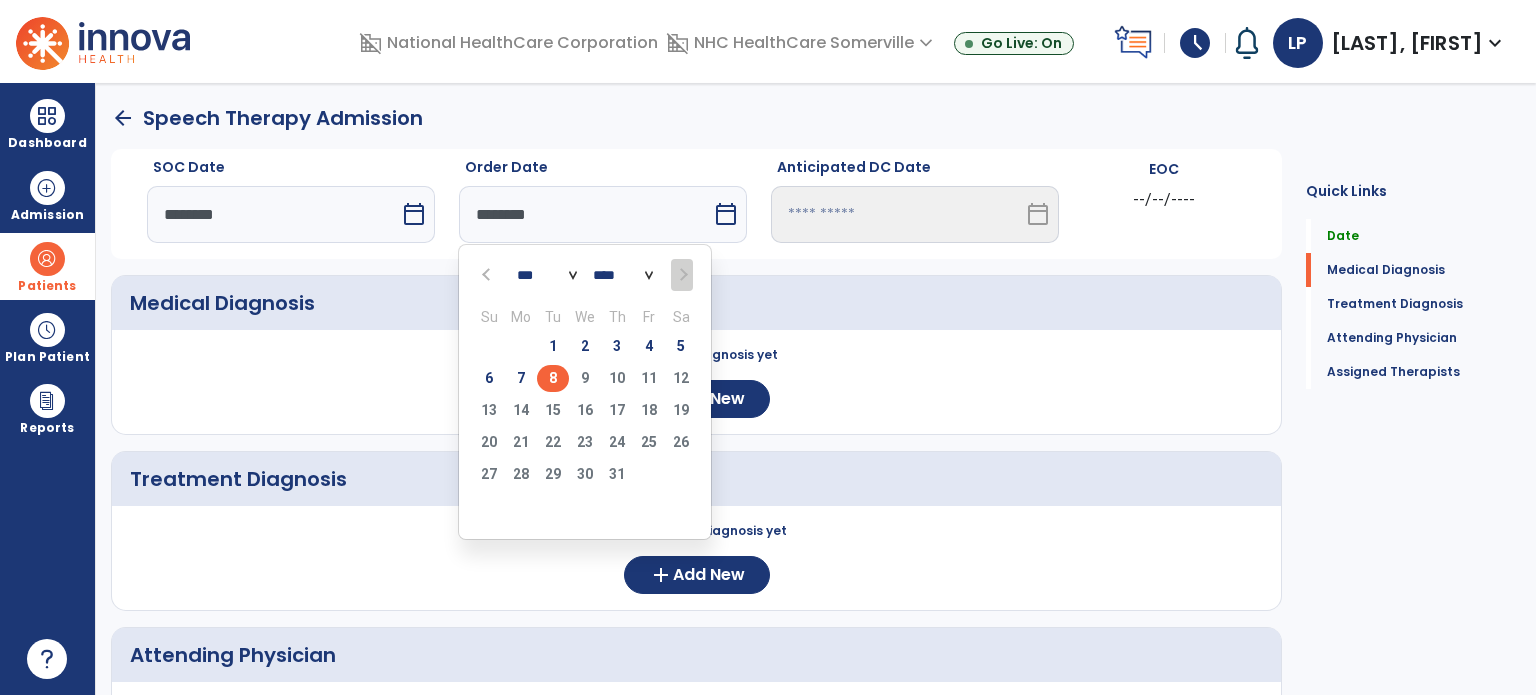 click on "6   7   8   9   10   11   12" at bounding box center (585, 381) 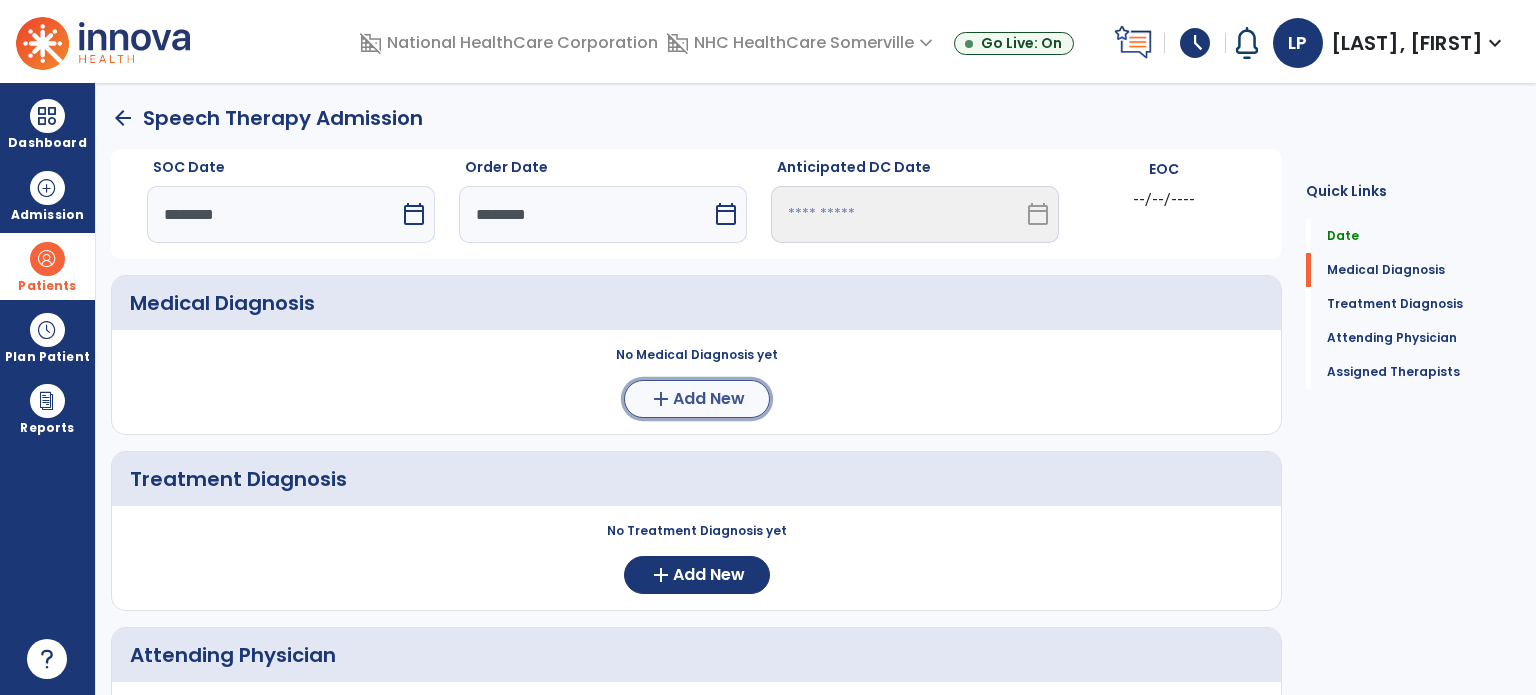 click on "Add New" 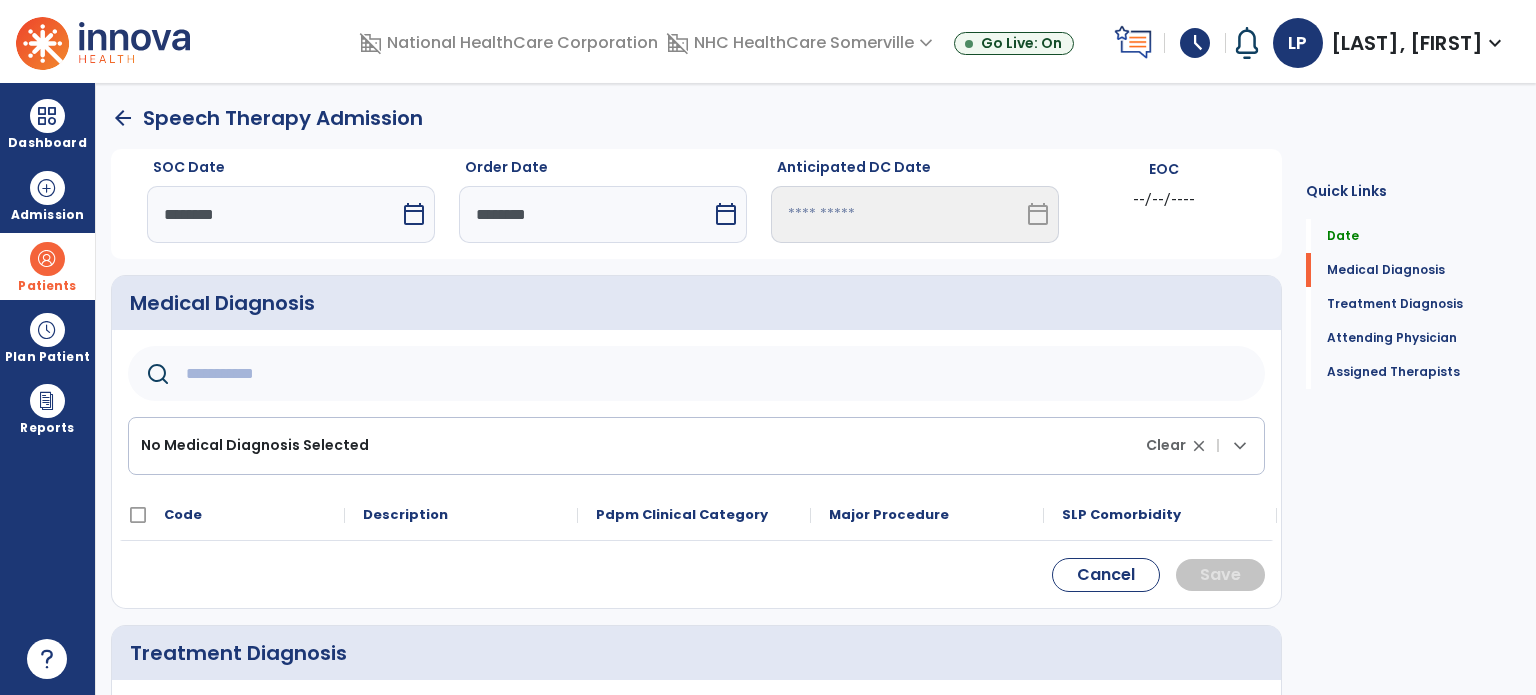 click 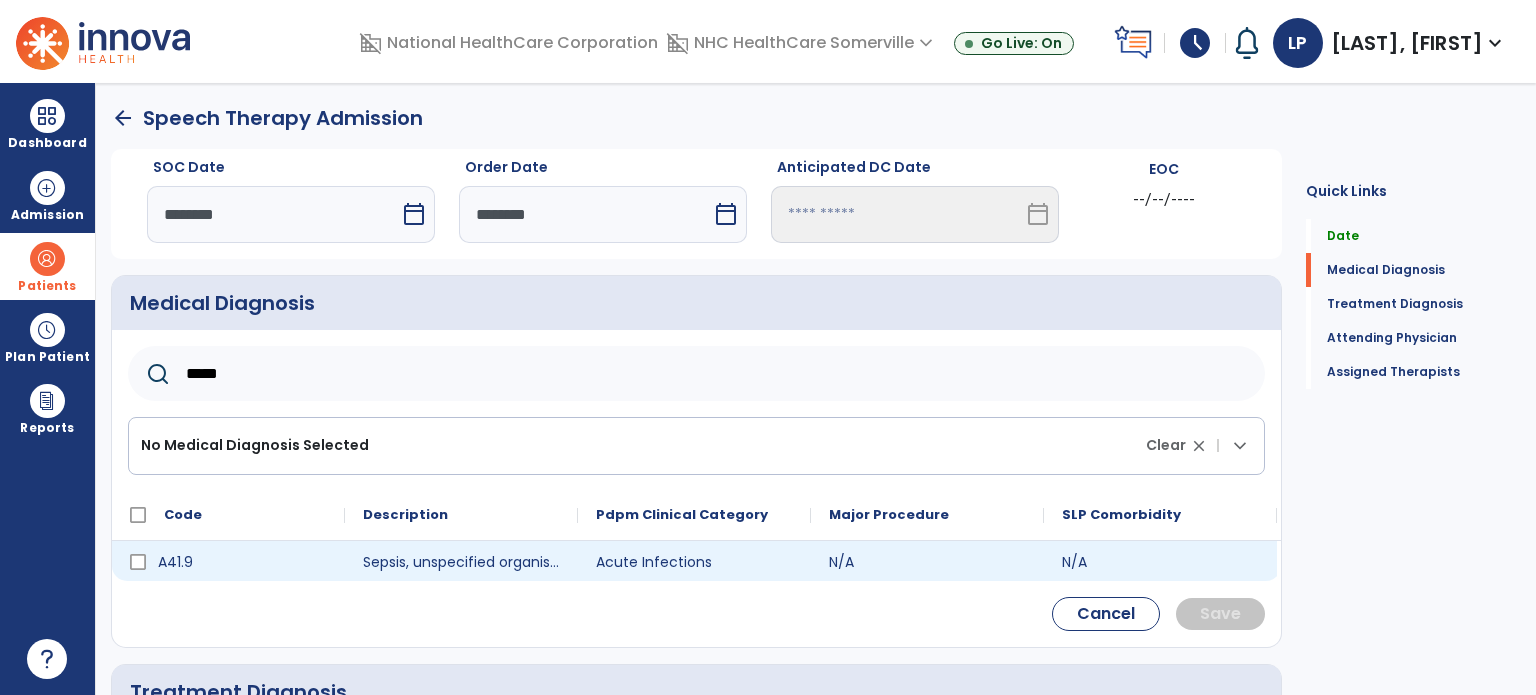 type on "*****" 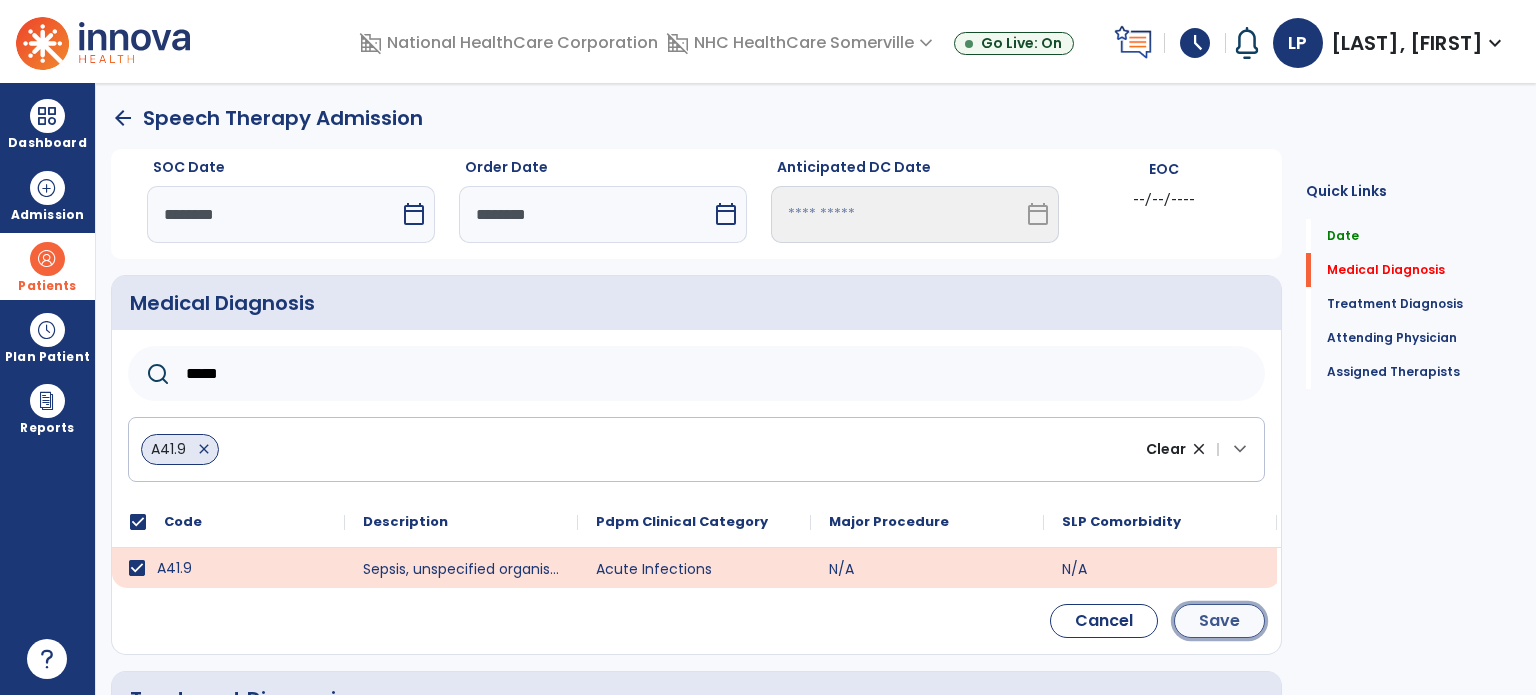 click on "Save" 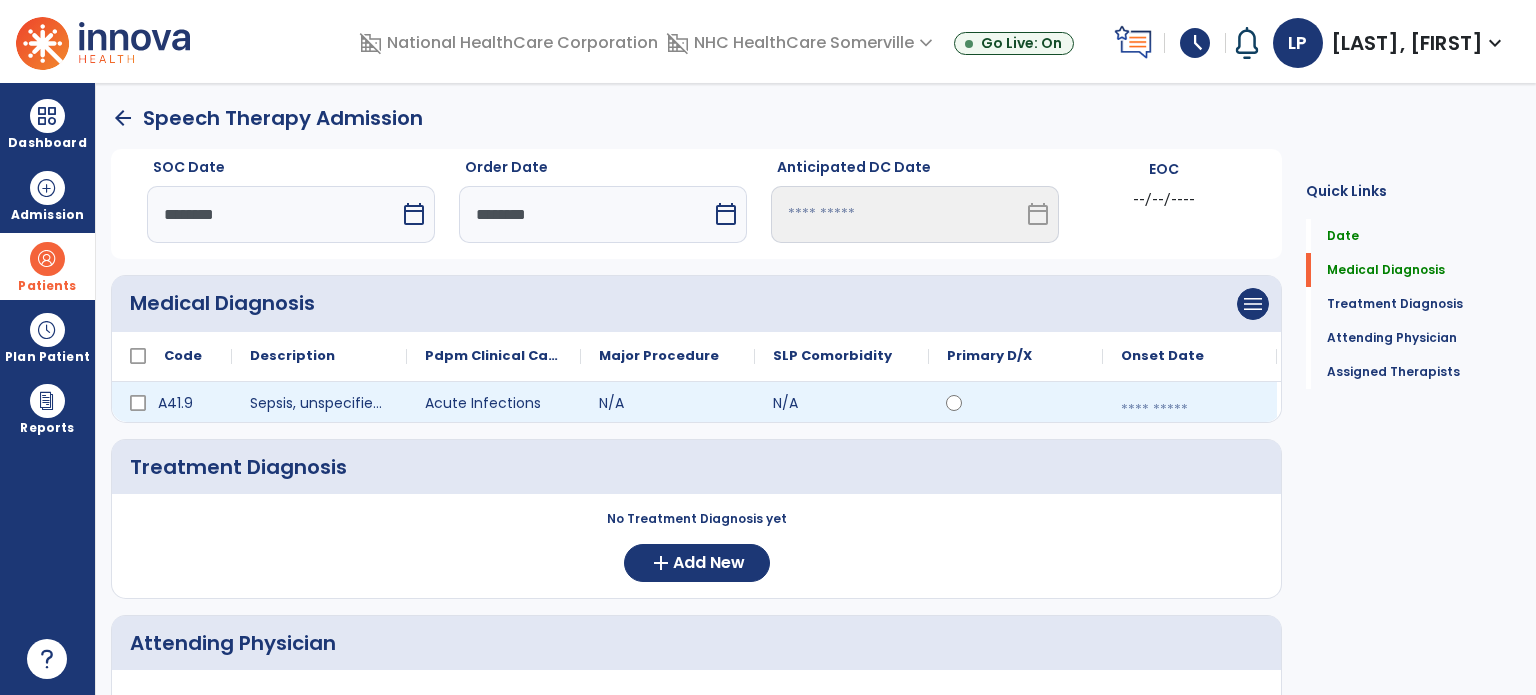 click at bounding box center (1190, 410) 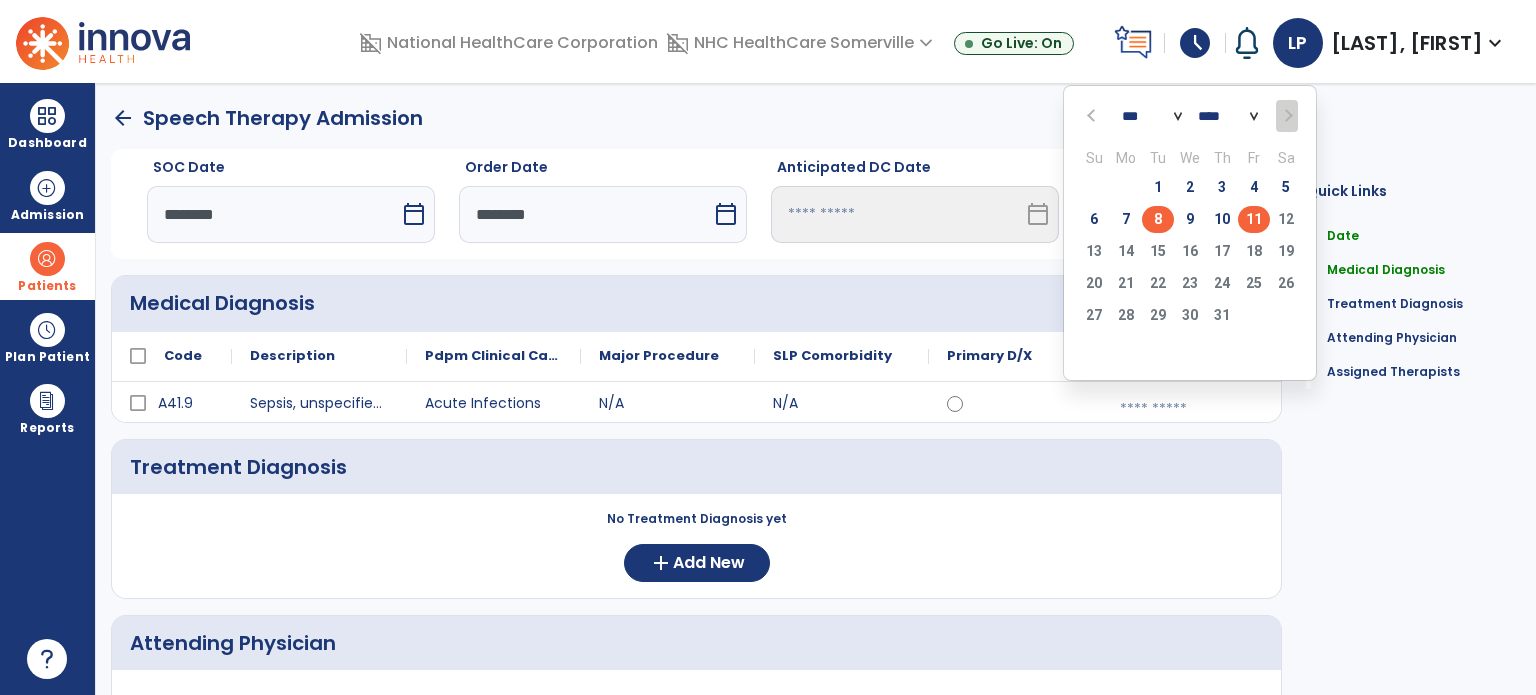 click on "8" 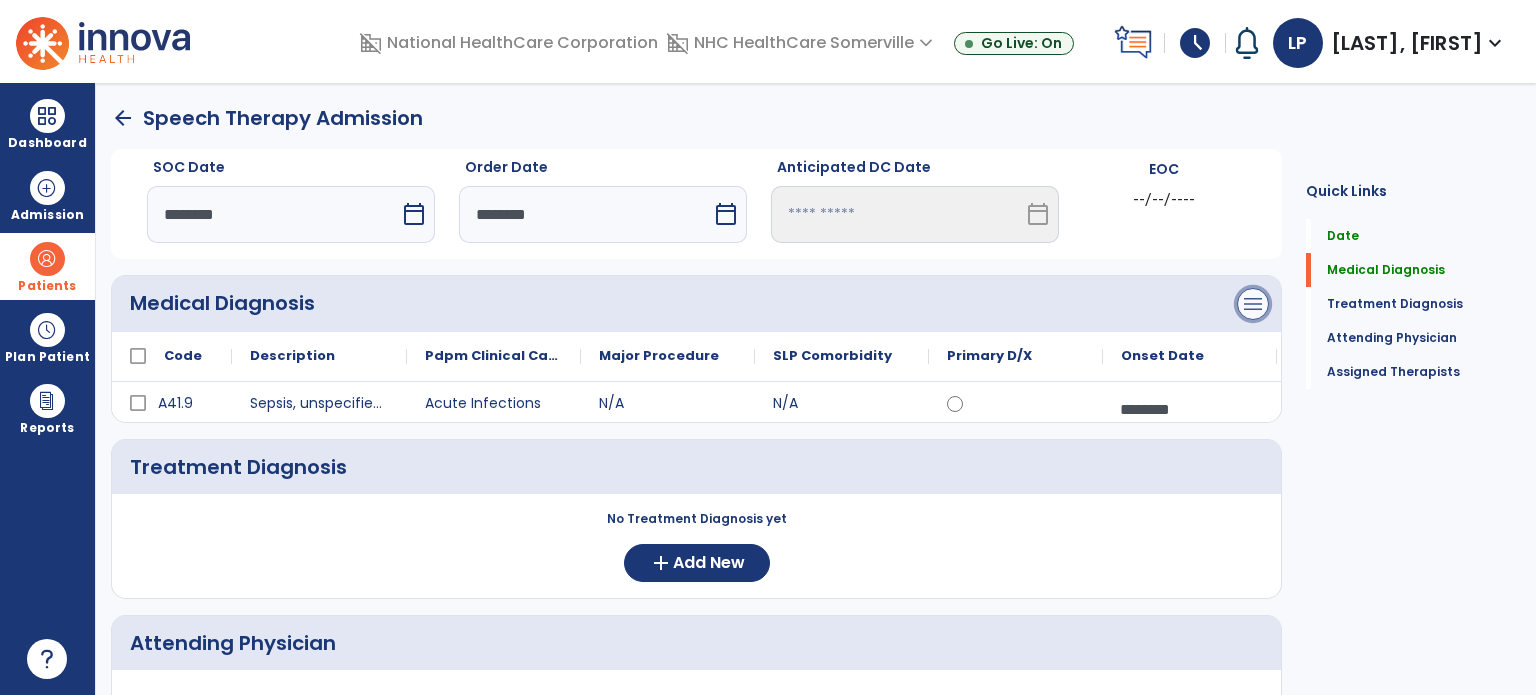 click on "menu" at bounding box center [1253, 304] 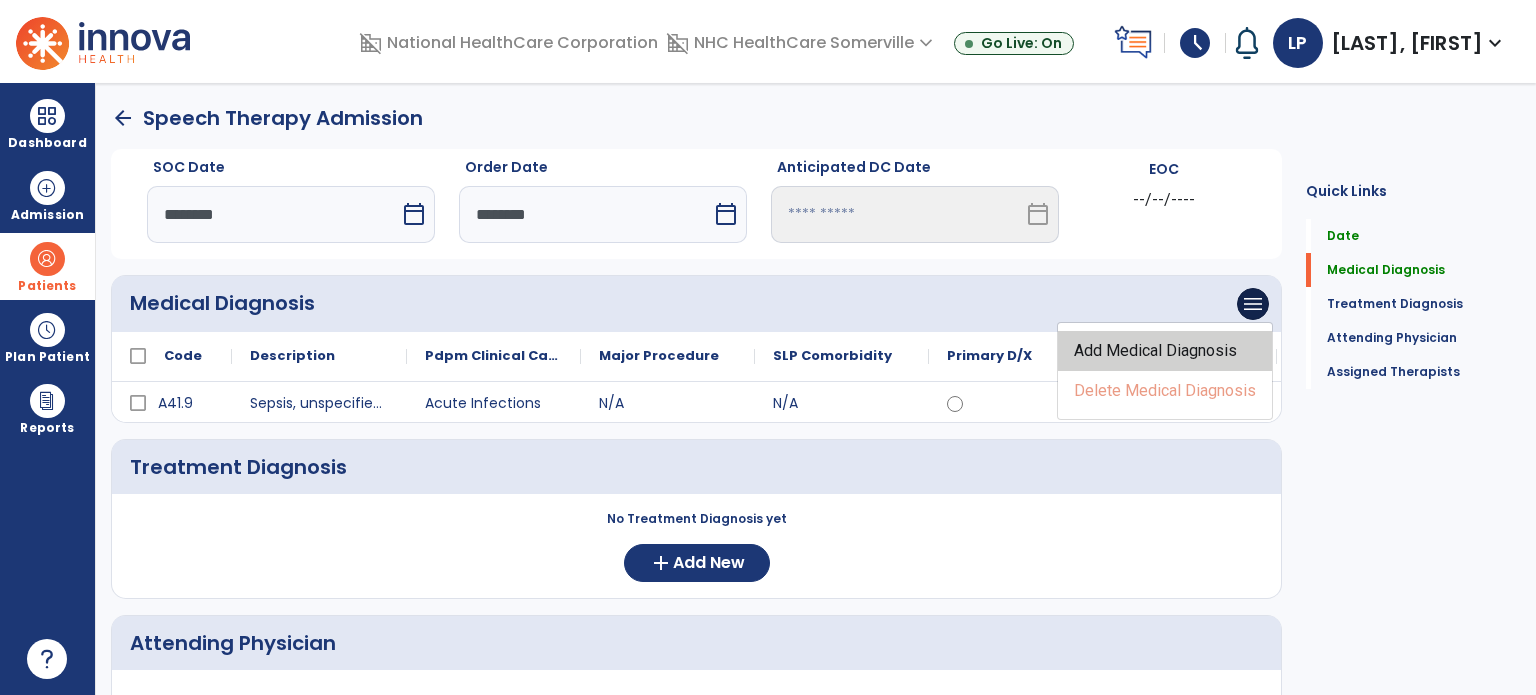 click on "Add Medical Diagnosis" 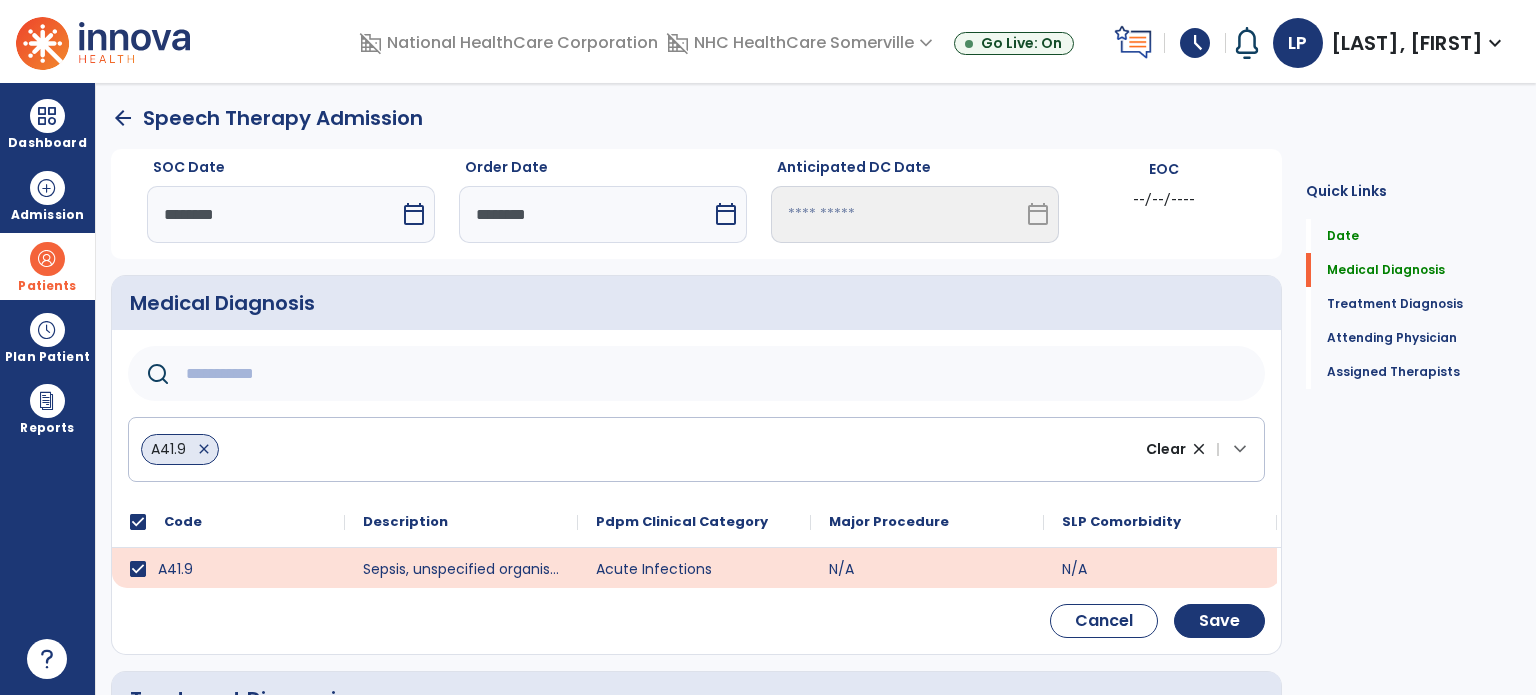 click 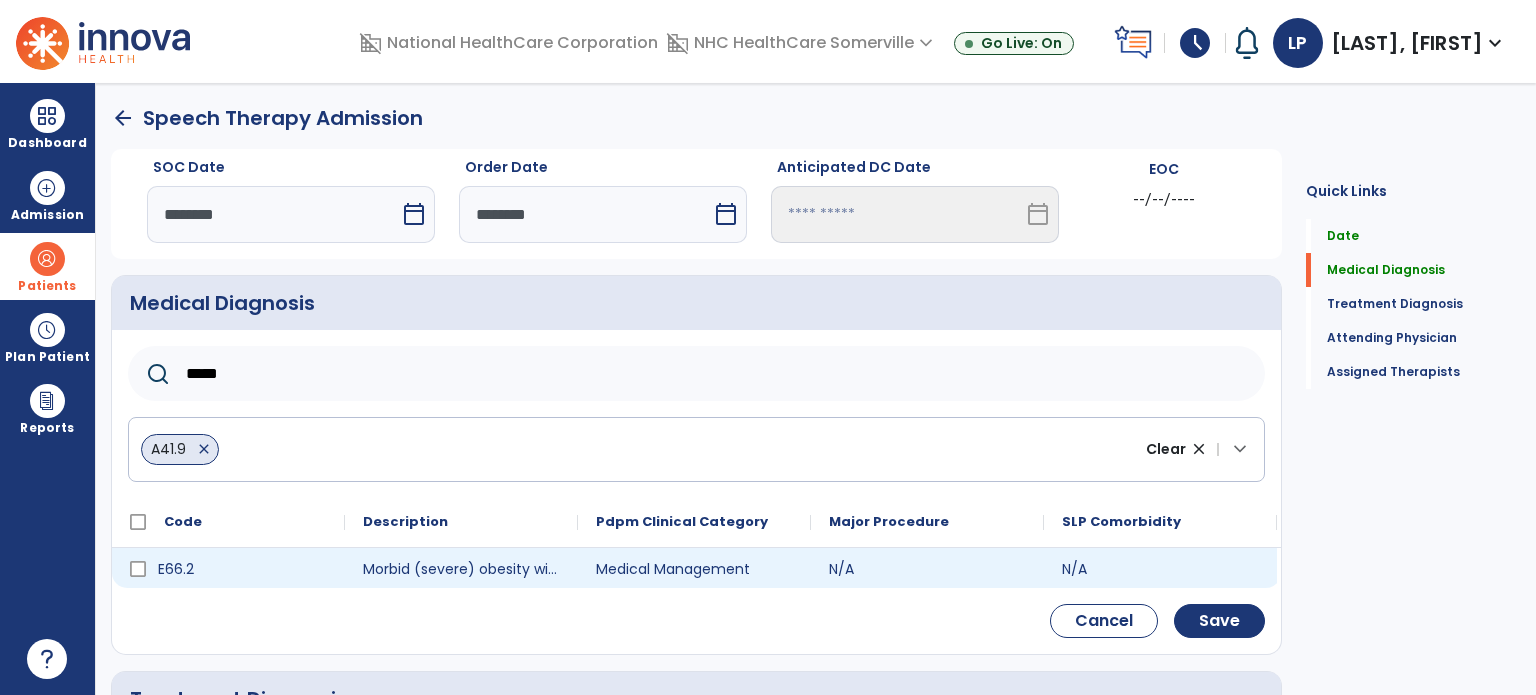type on "*****" 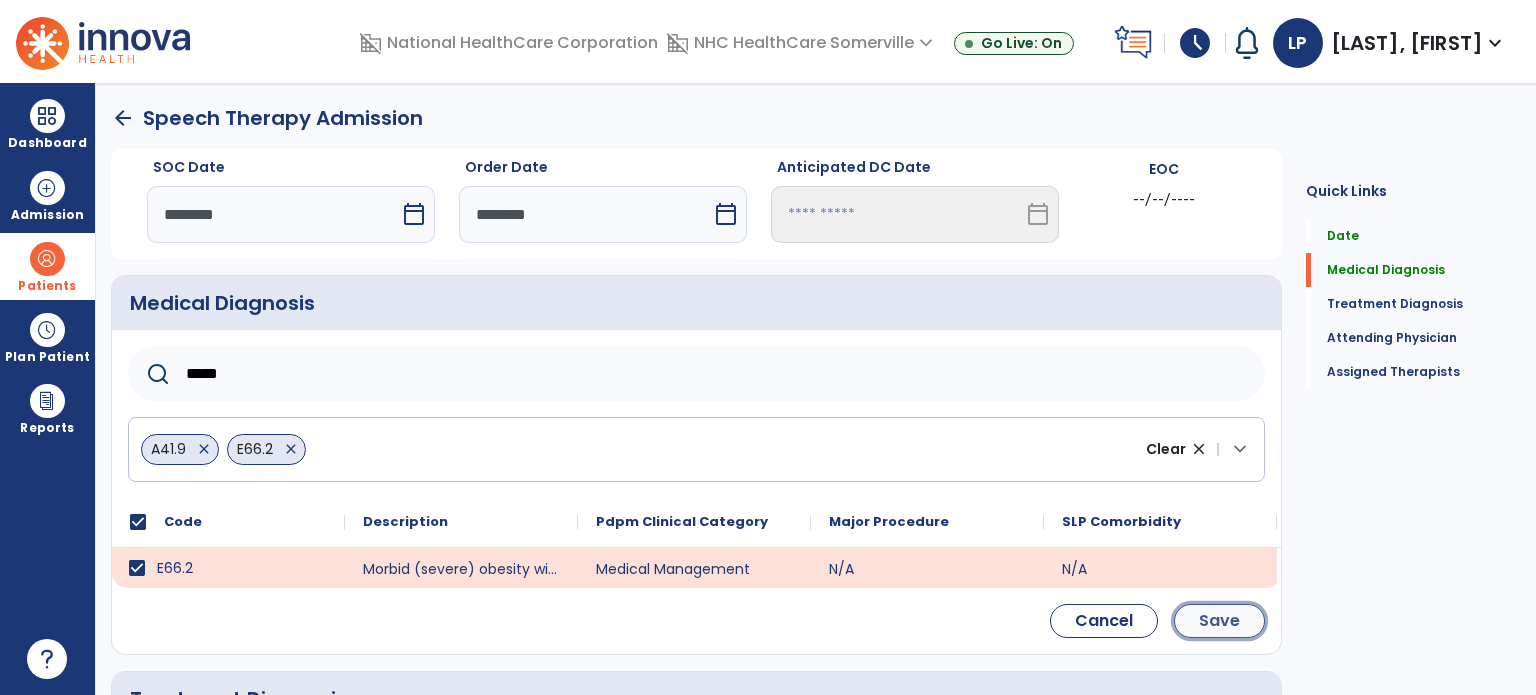 click on "Save" 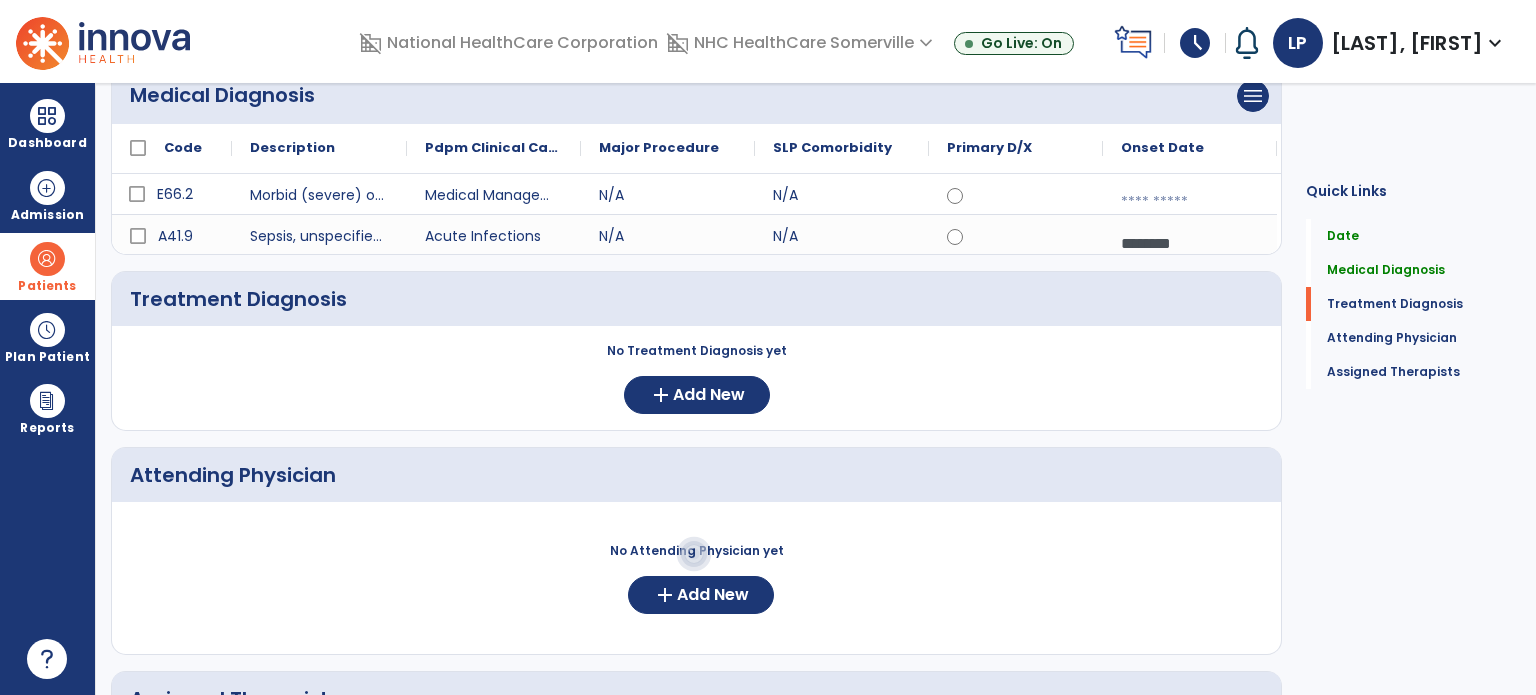 scroll, scrollTop: 212, scrollLeft: 0, axis: vertical 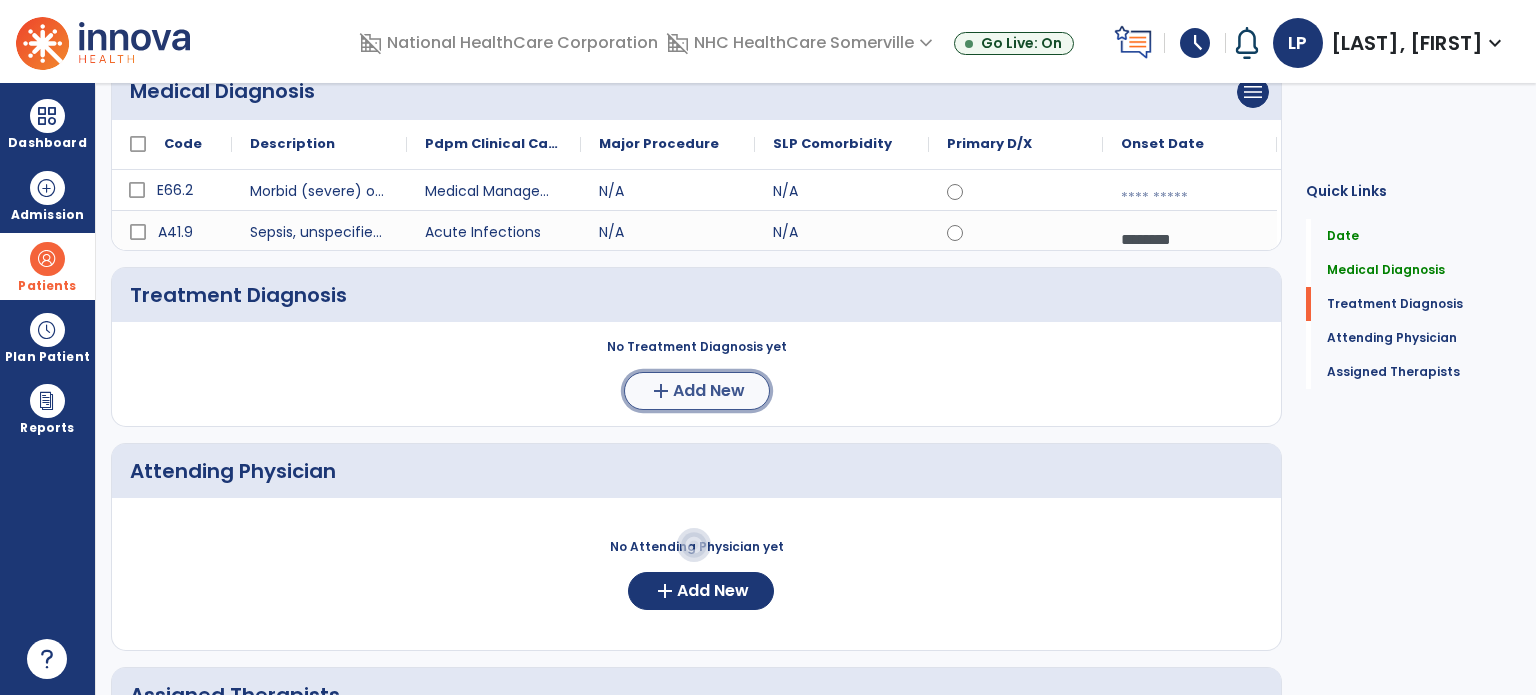 click on "Add New" 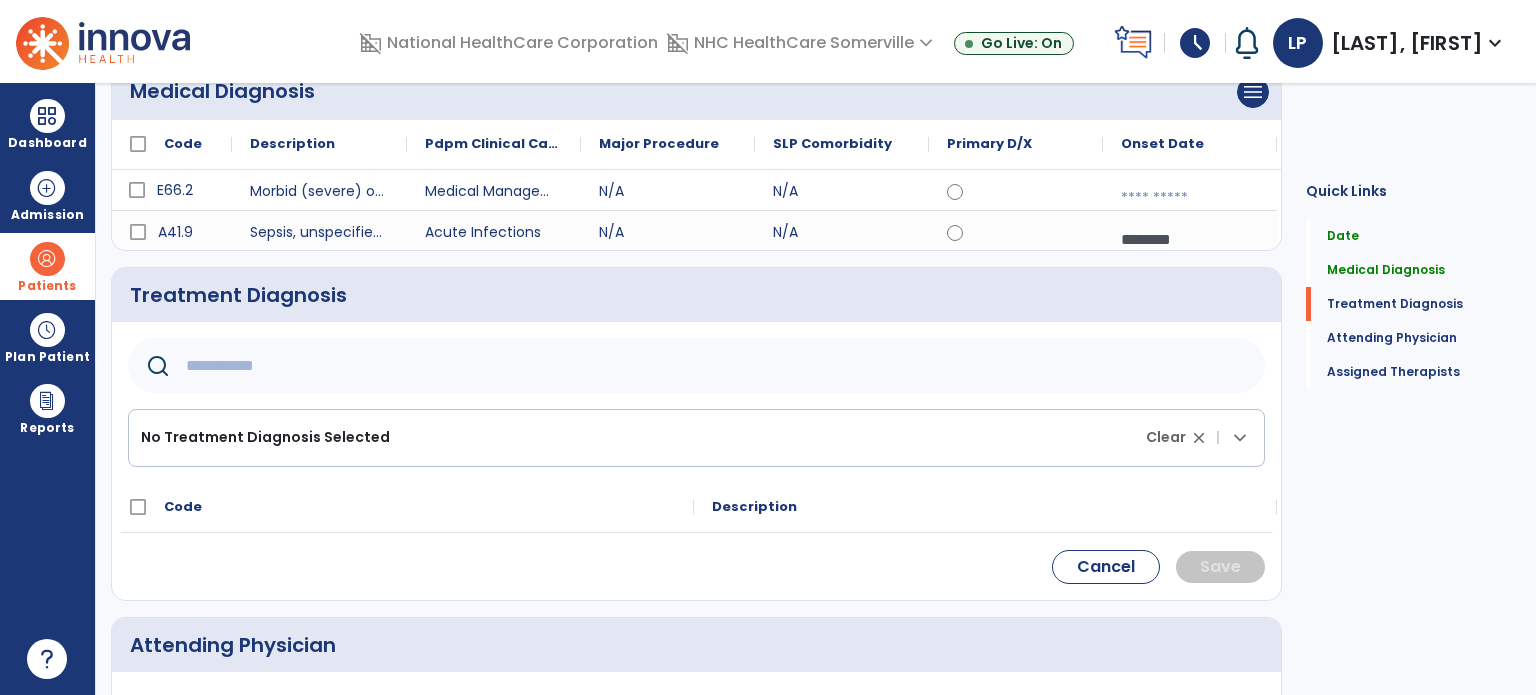 click 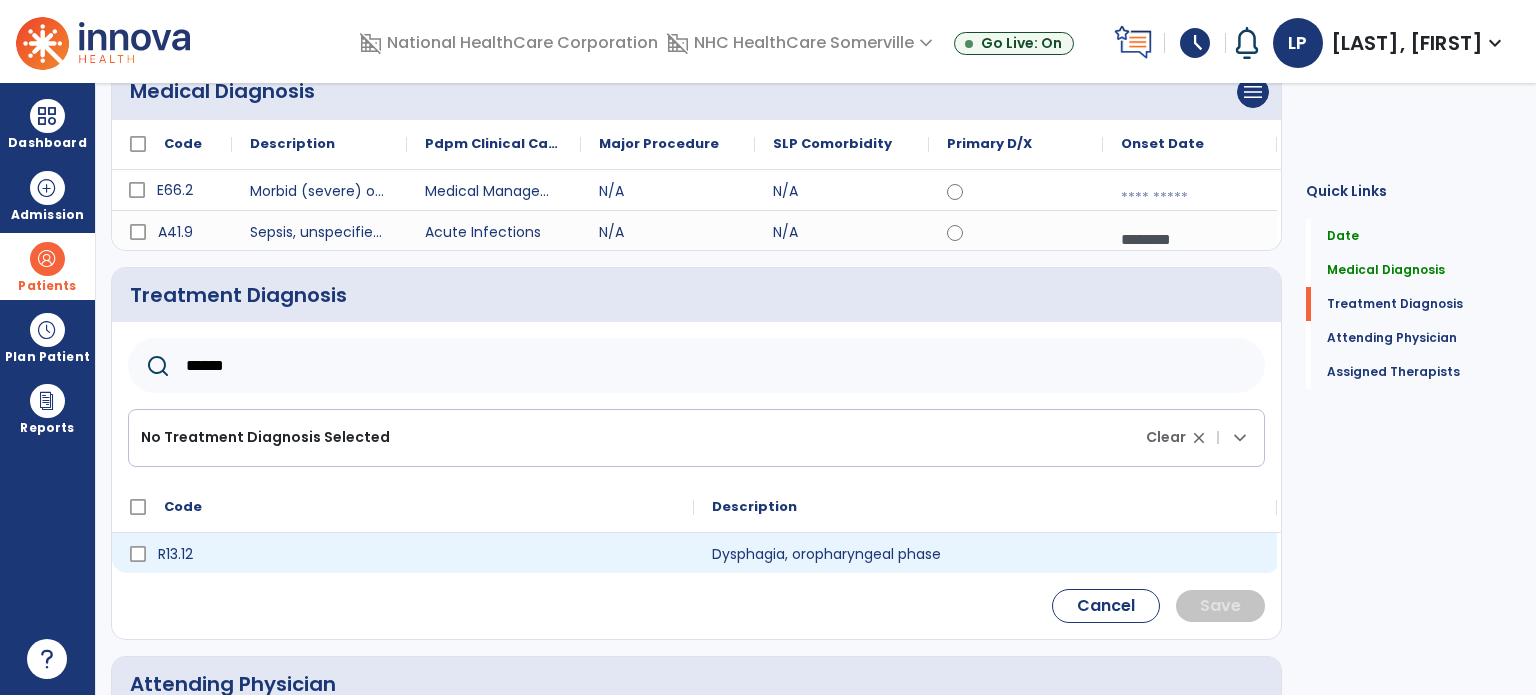 type on "******" 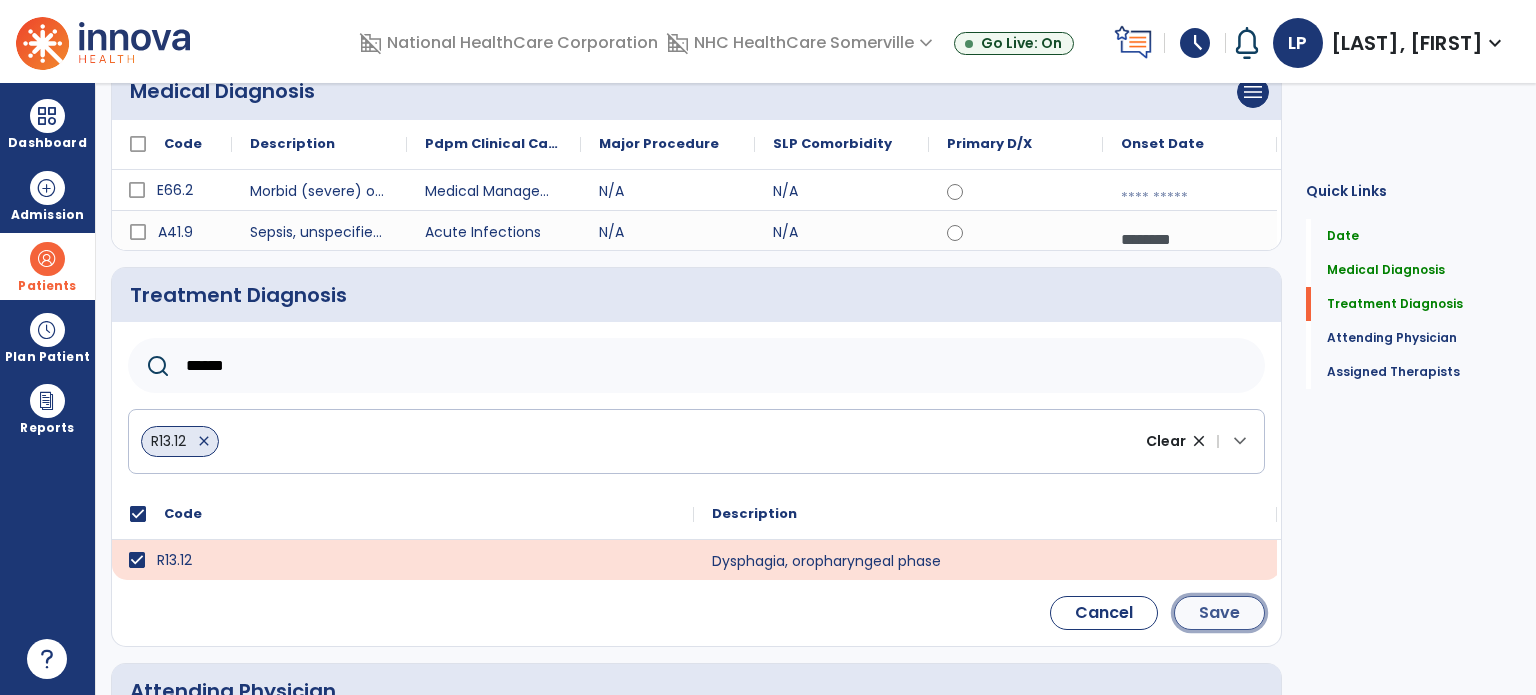 click on "Save" 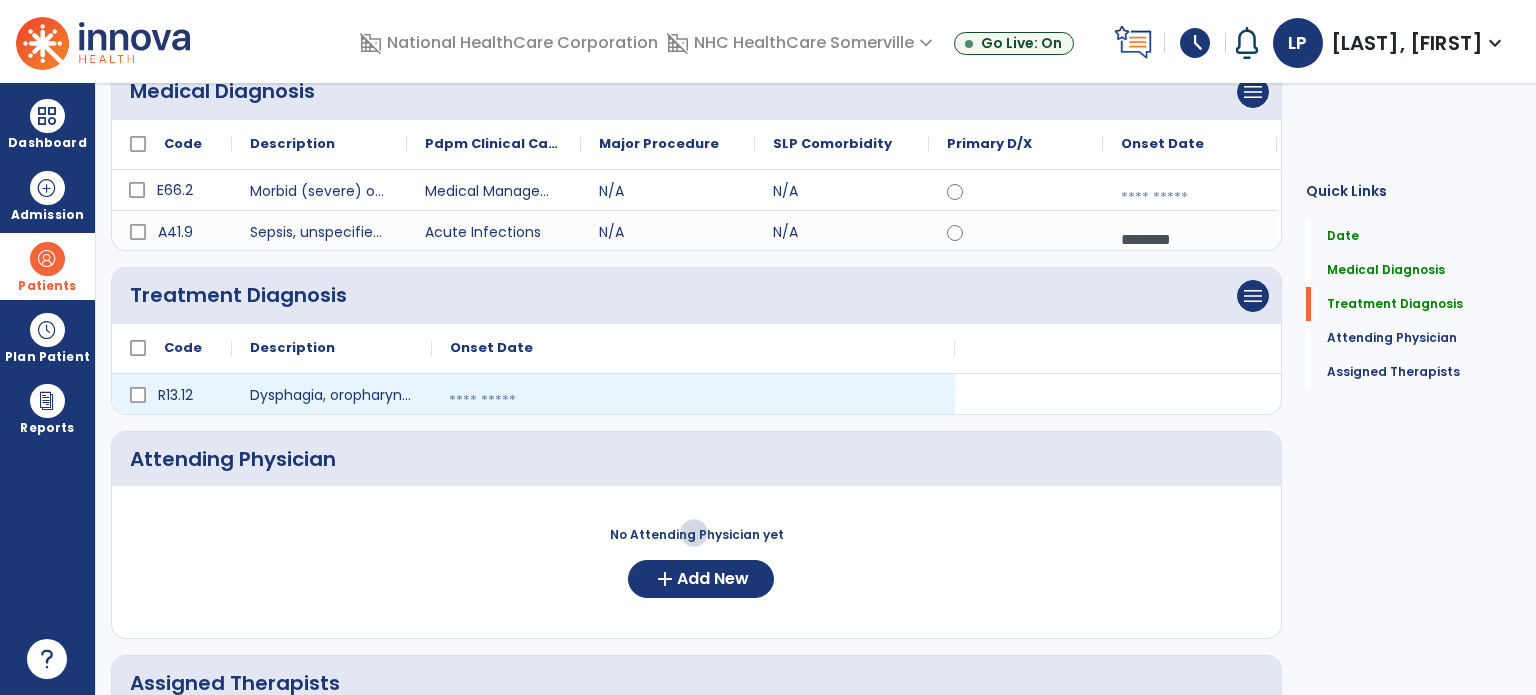 click at bounding box center [693, 401] 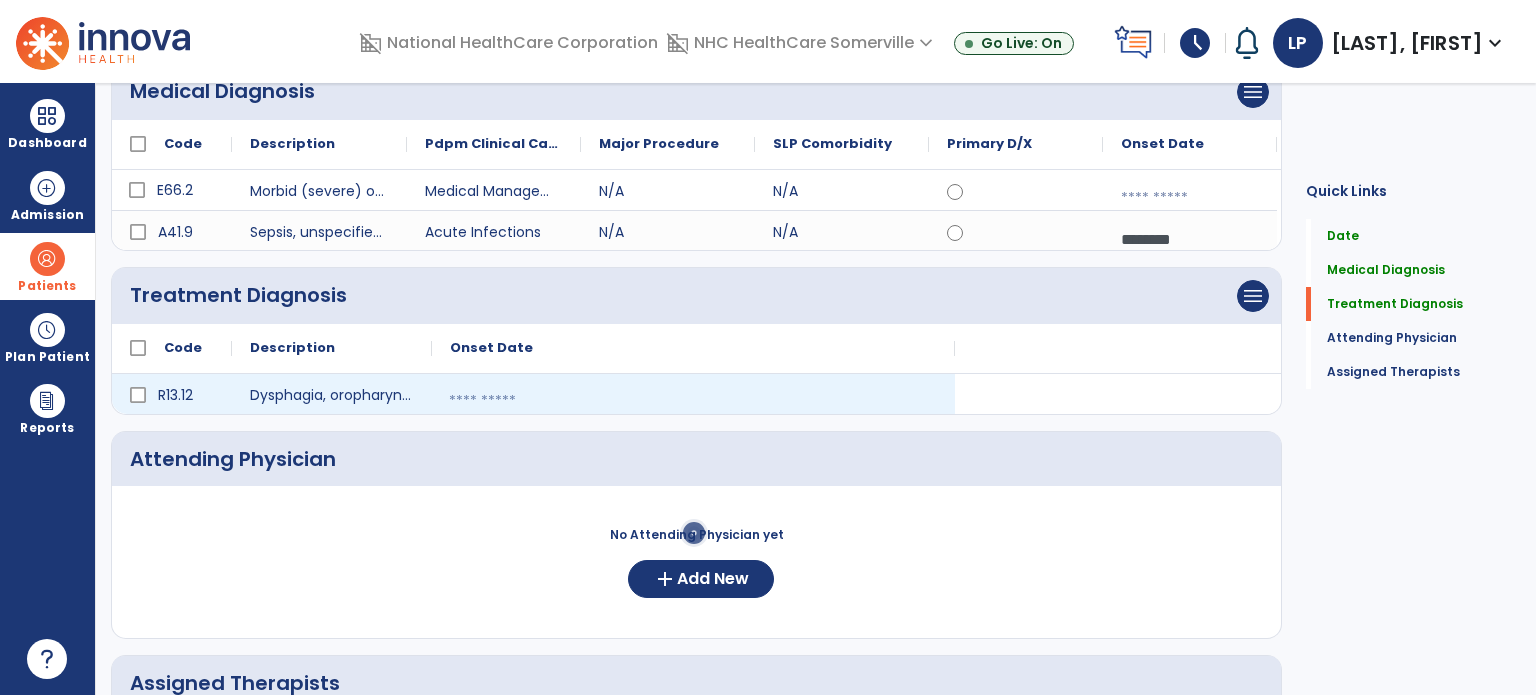 select on "*" 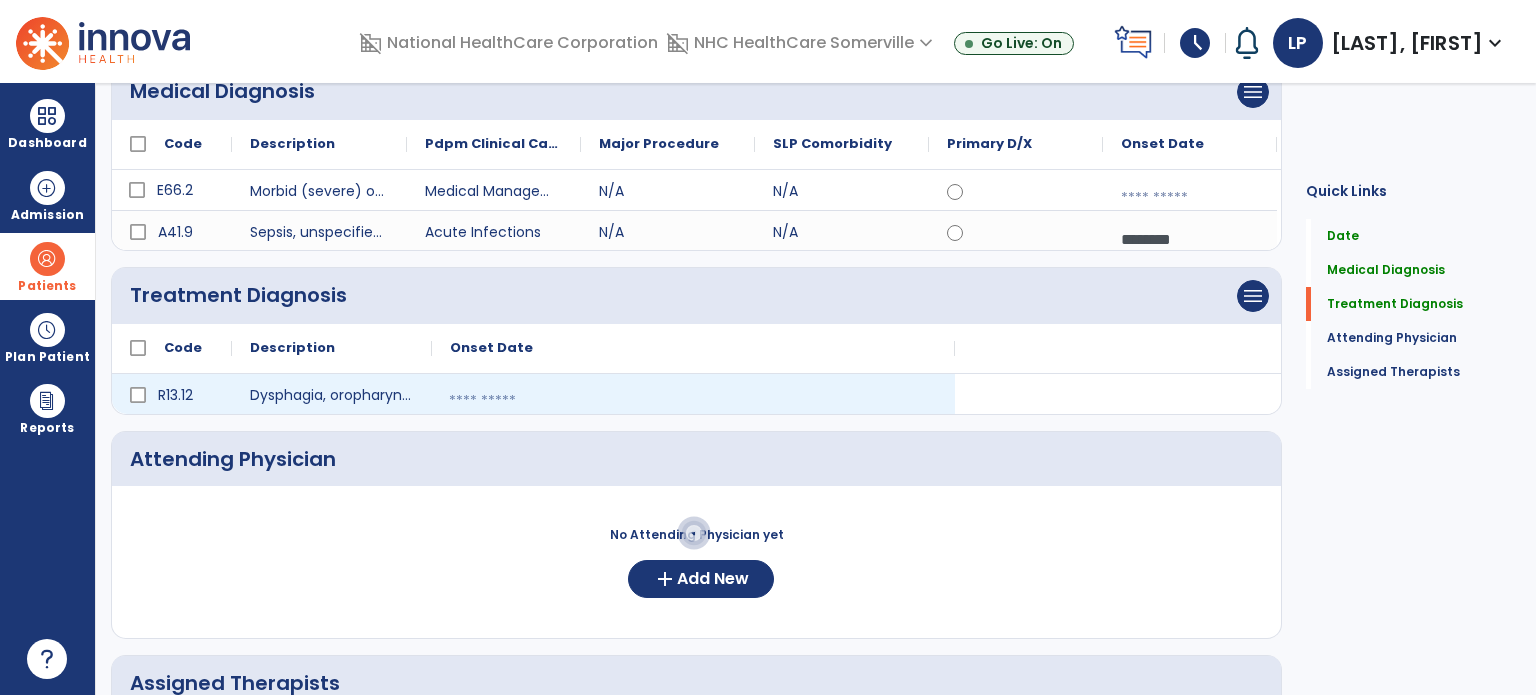 select on "****" 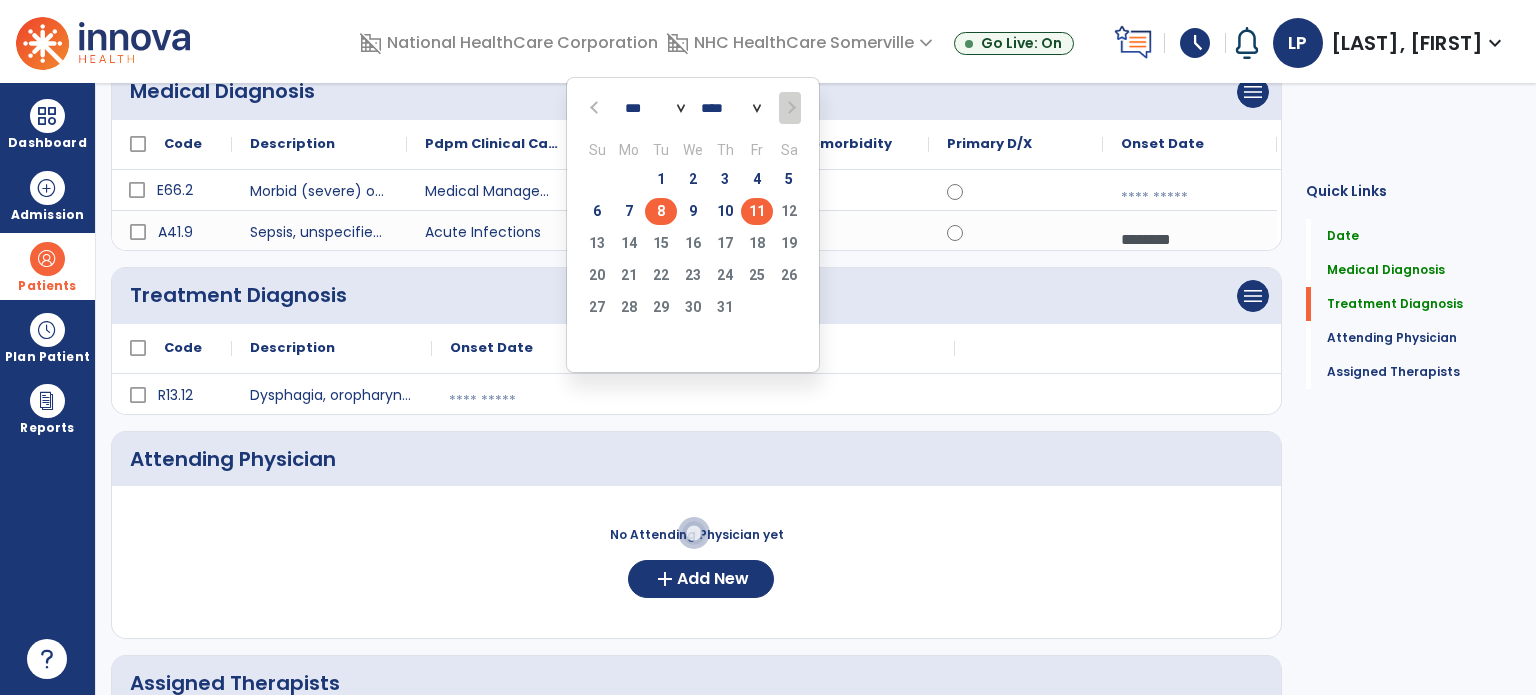 click on "8" 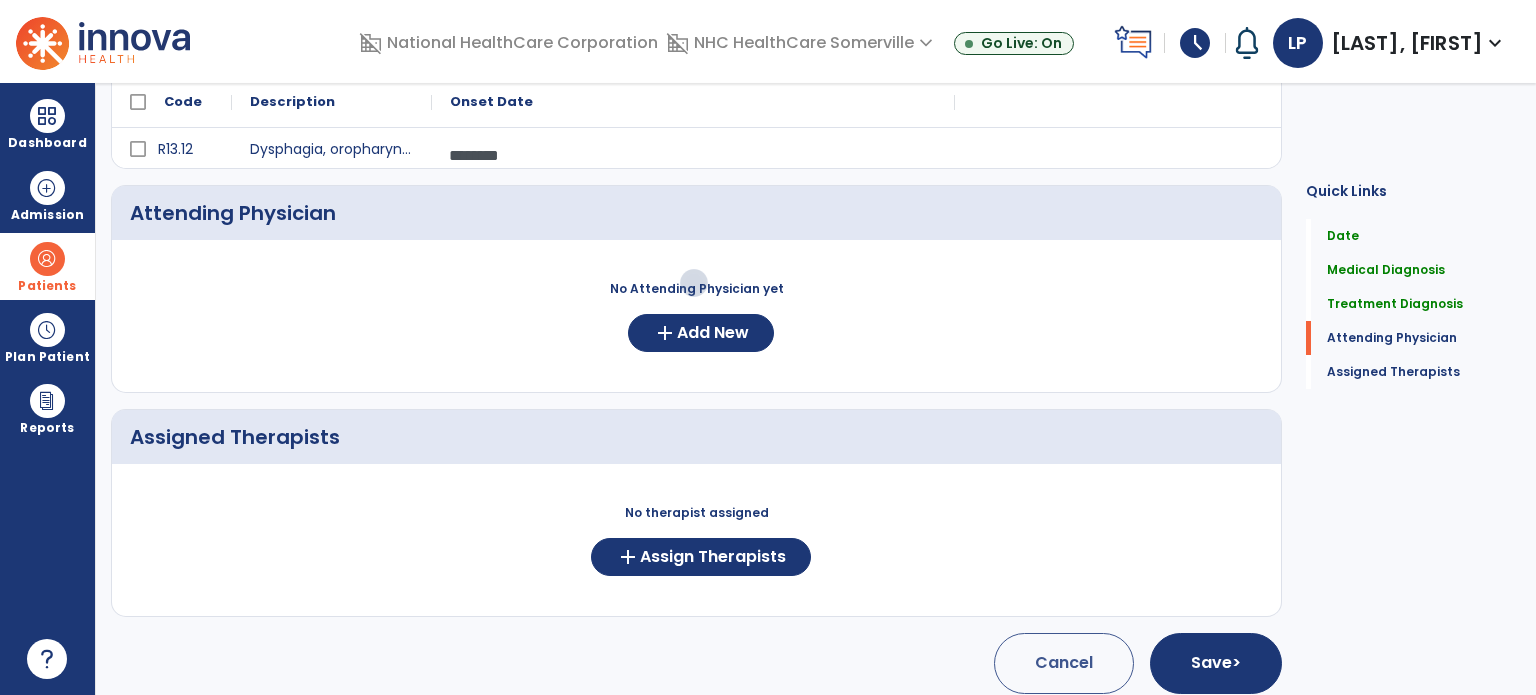 scroll, scrollTop: 465, scrollLeft: 0, axis: vertical 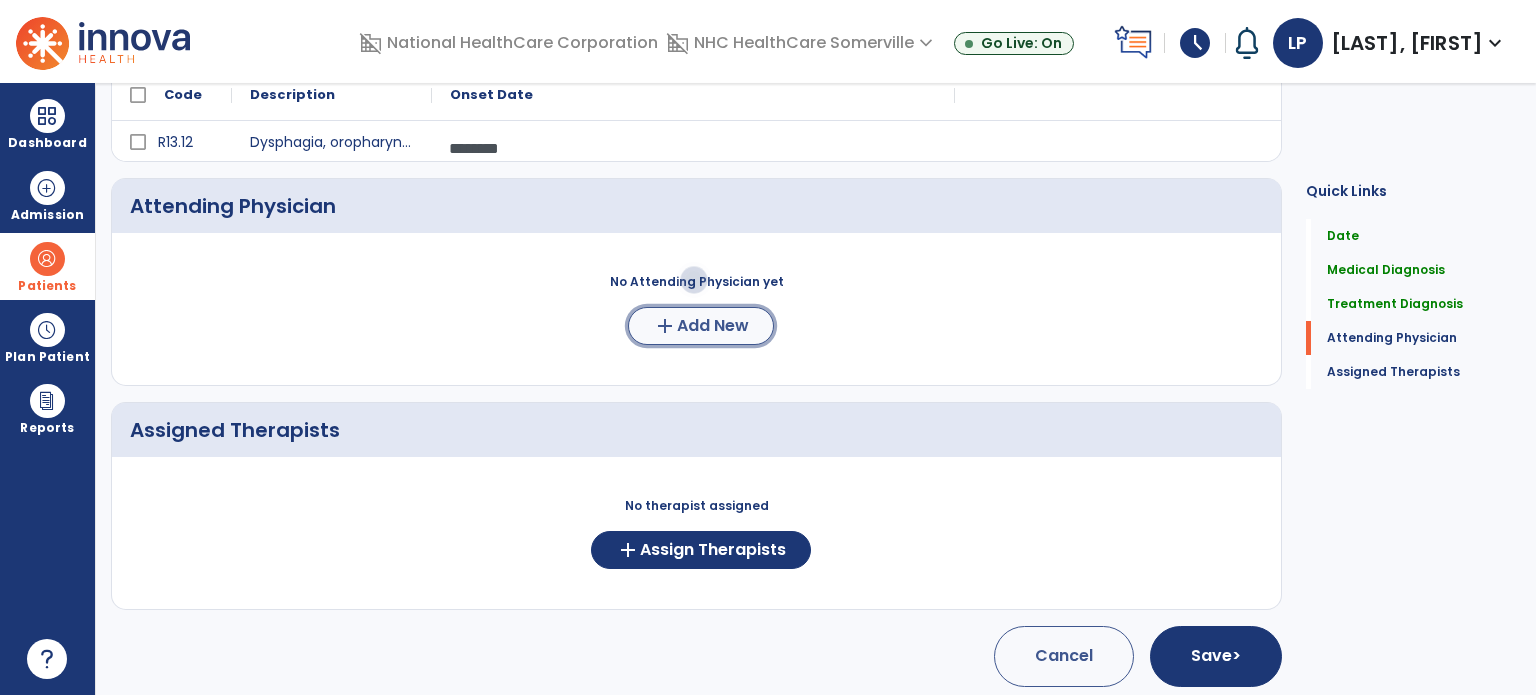 click on "Add New" 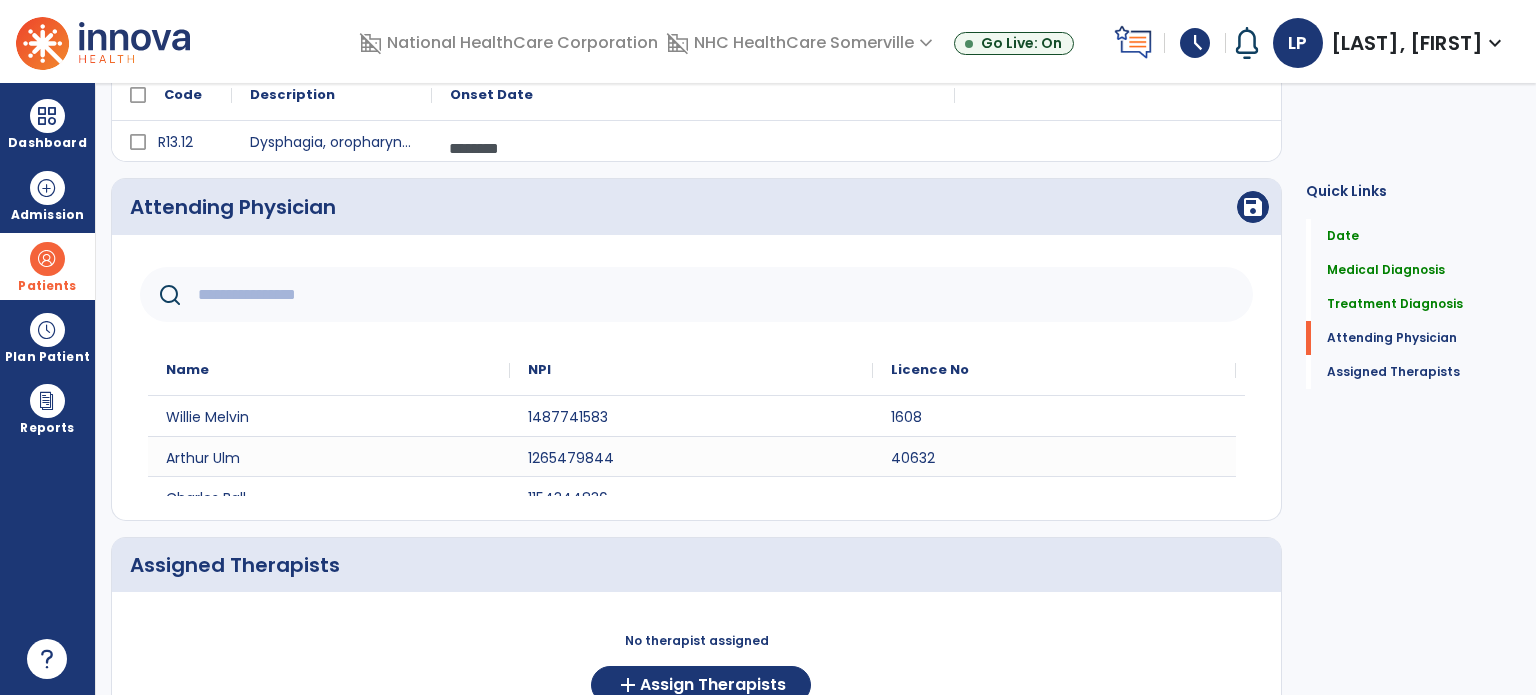 click 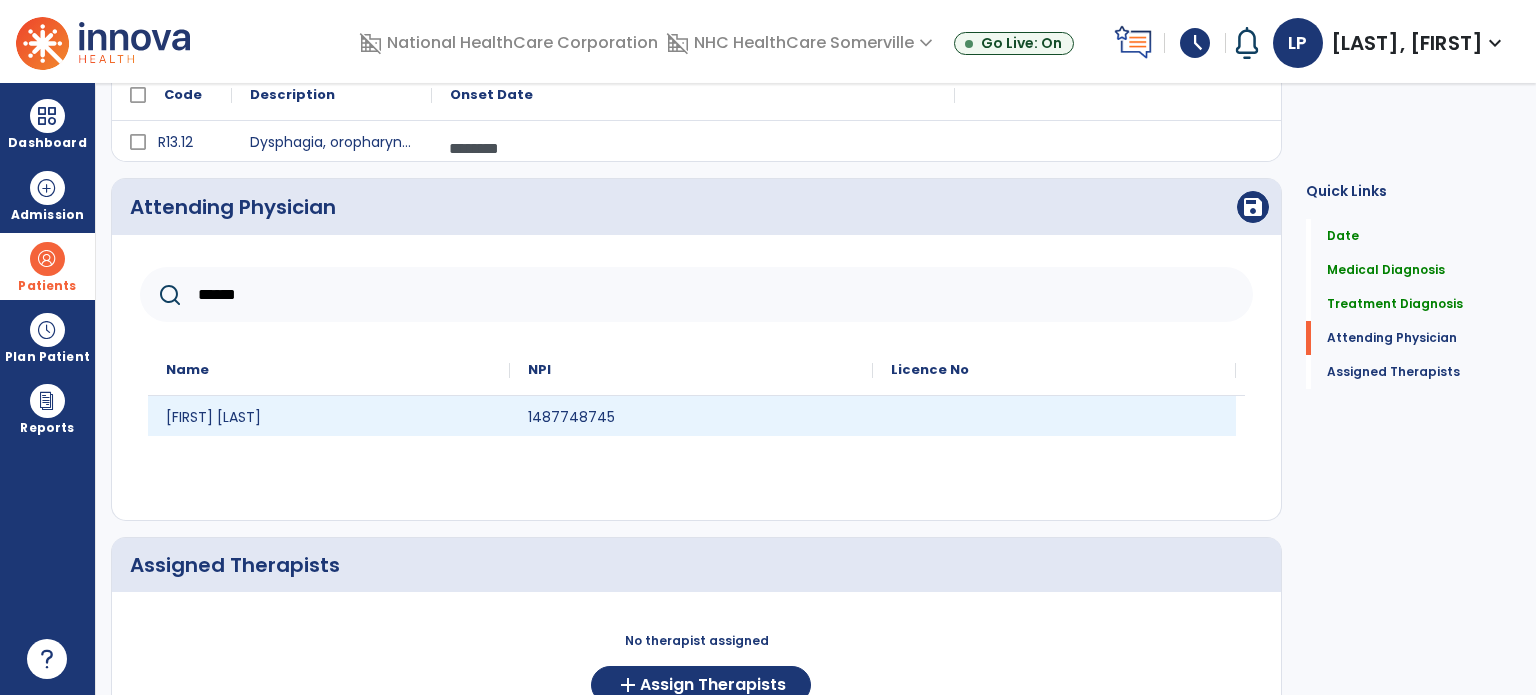 type on "******" 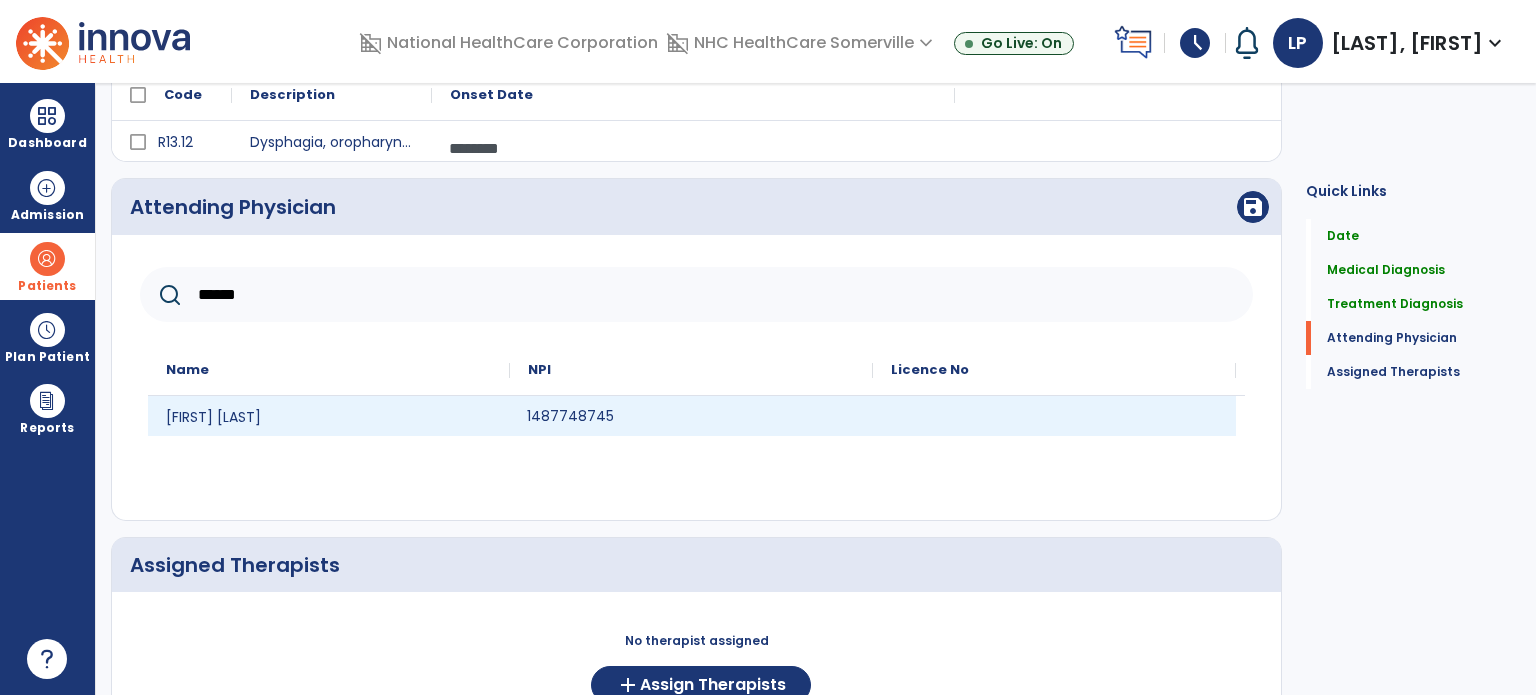 click on "1487748745" 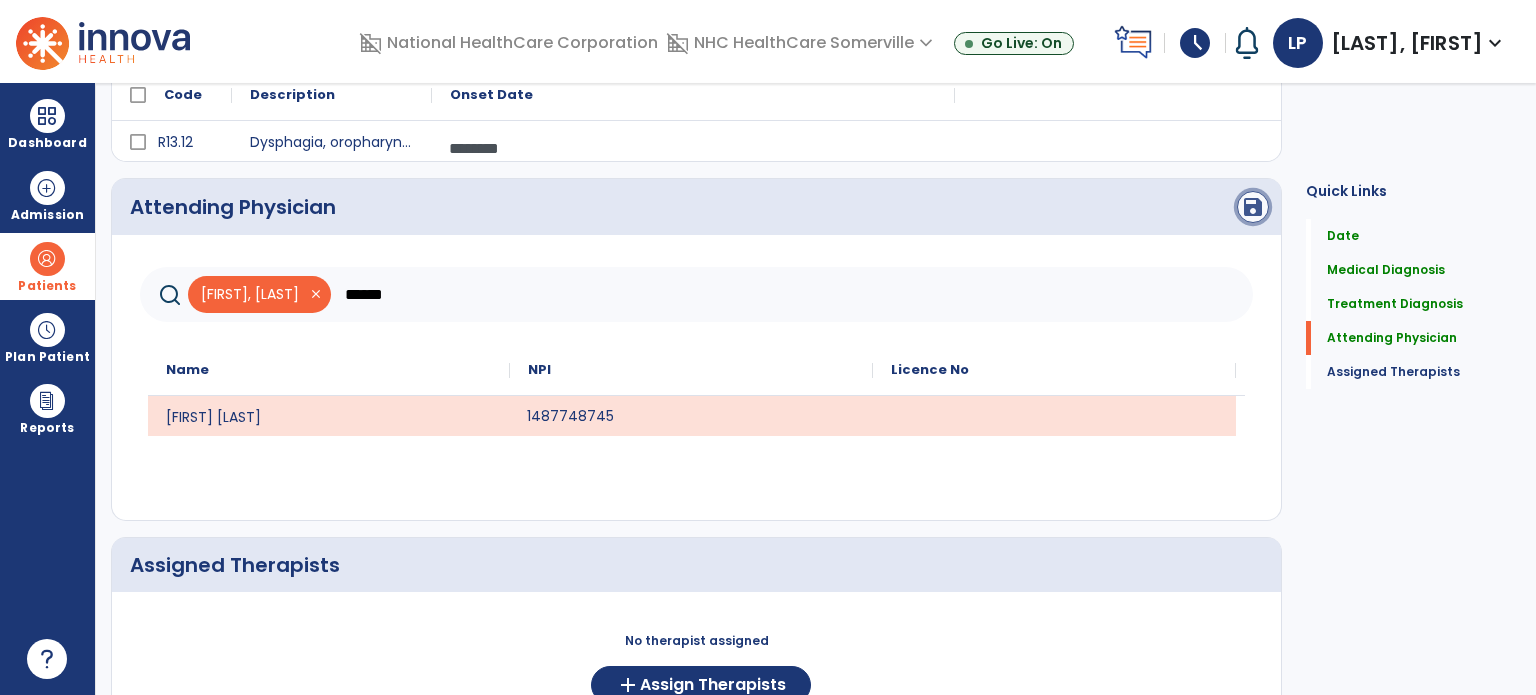 click on "save" 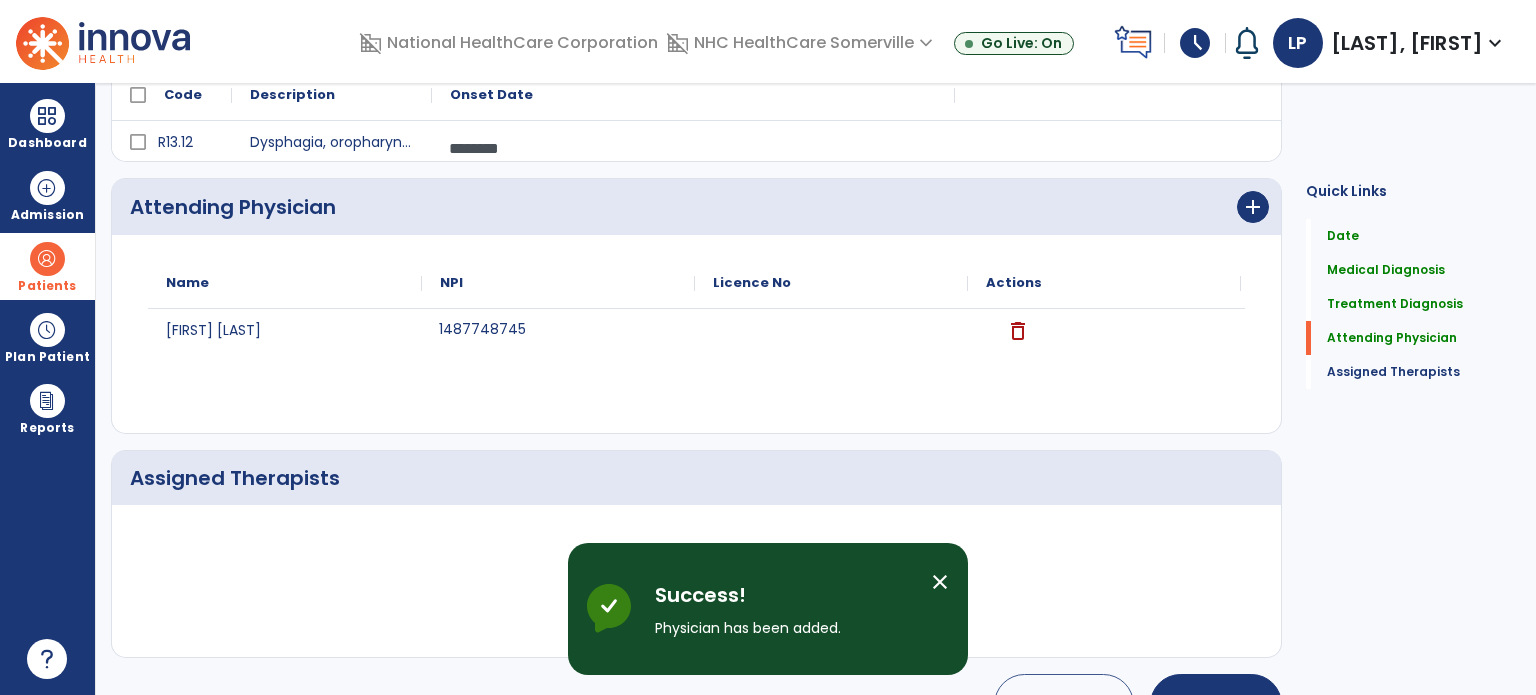 scroll, scrollTop: 517, scrollLeft: 0, axis: vertical 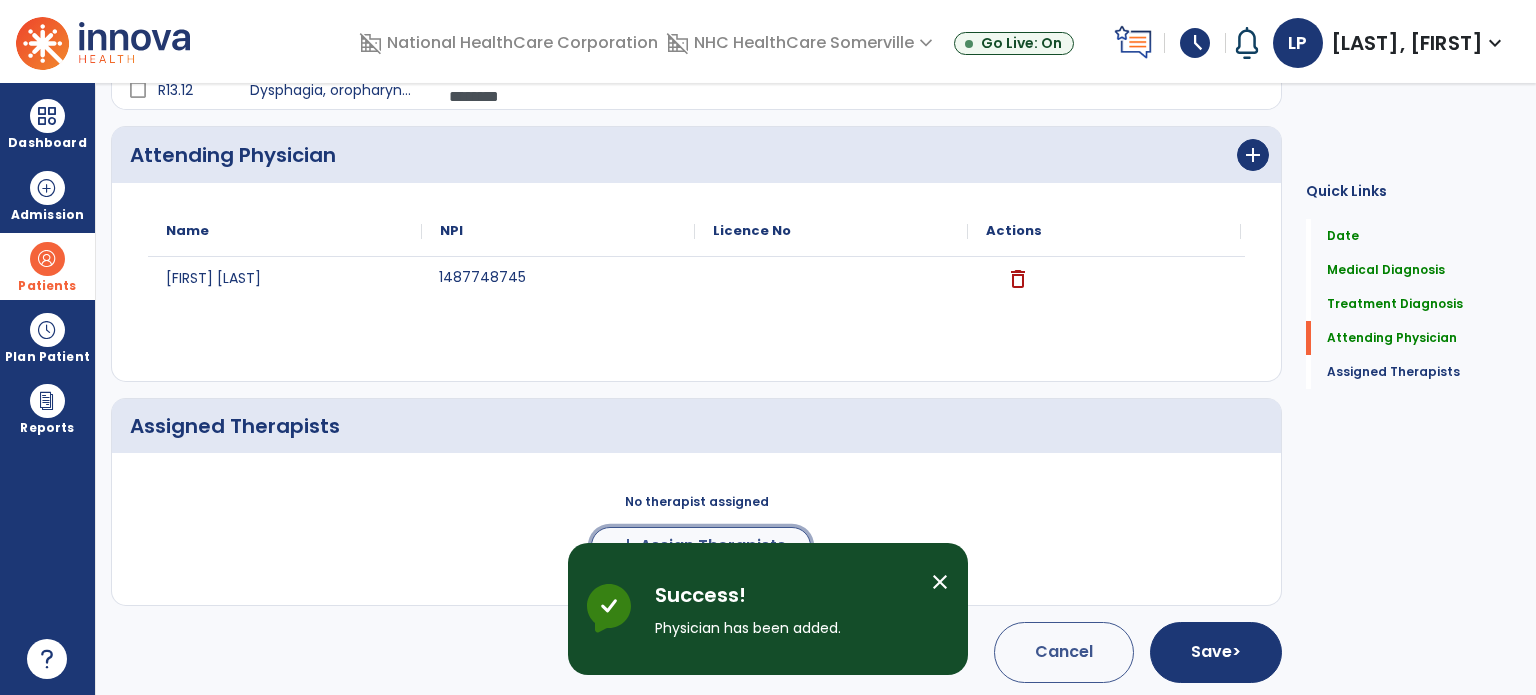 click on "Assign Therapists" 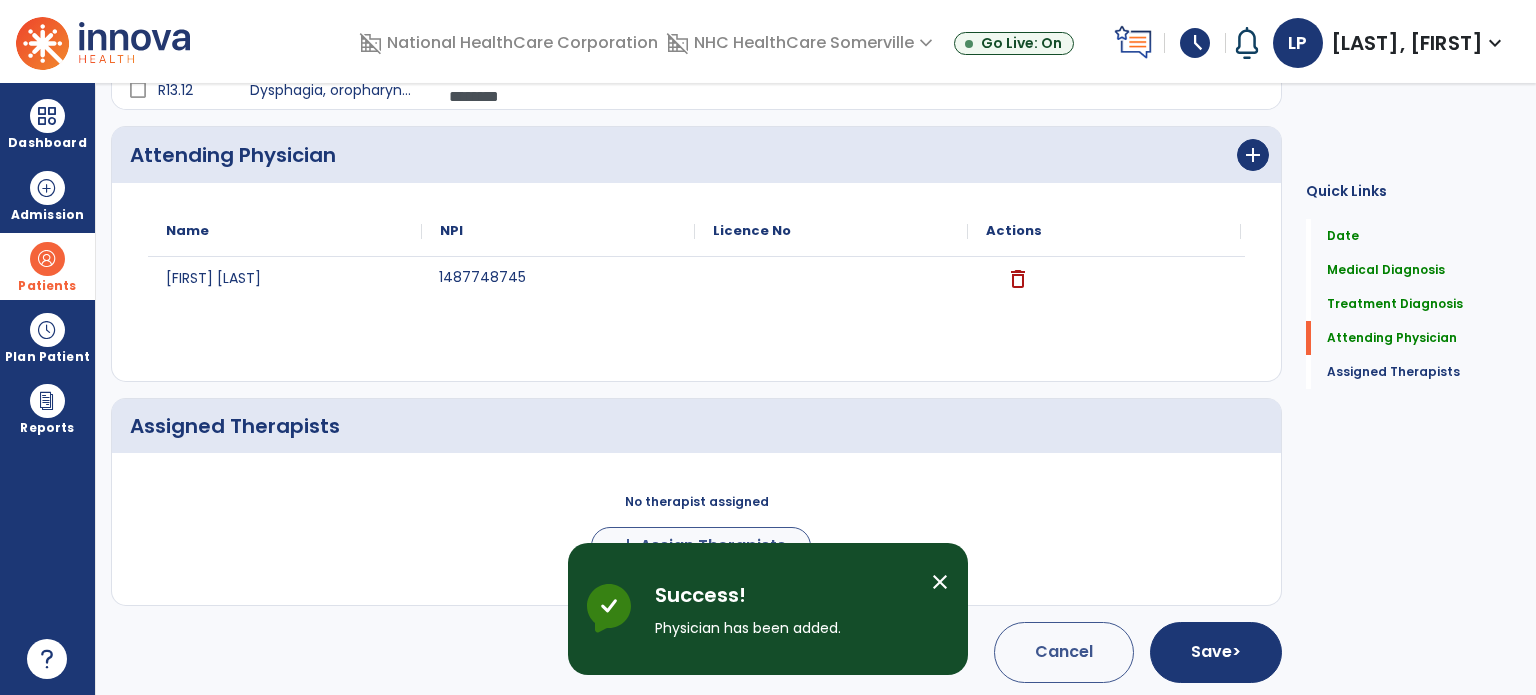 scroll, scrollTop: 514, scrollLeft: 0, axis: vertical 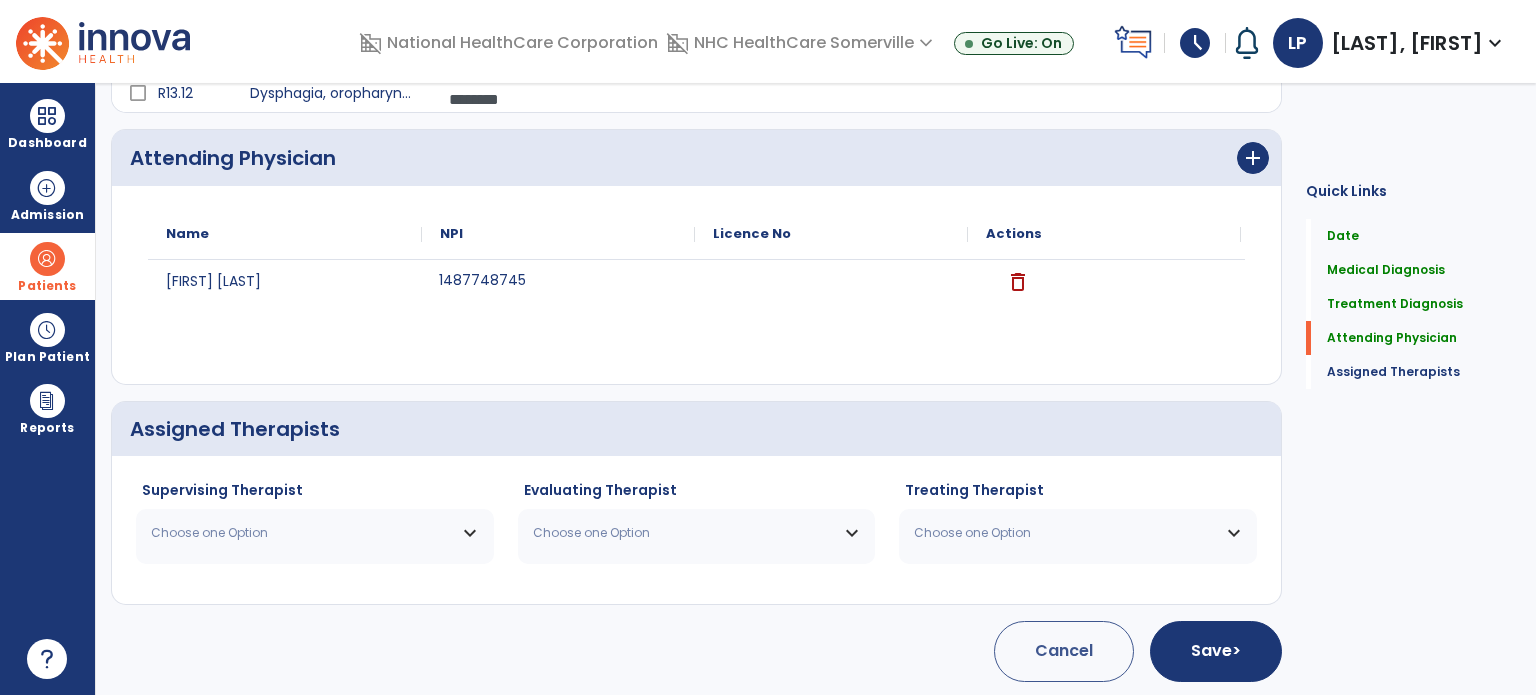click on "Choose one Option" at bounding box center (315, 533) 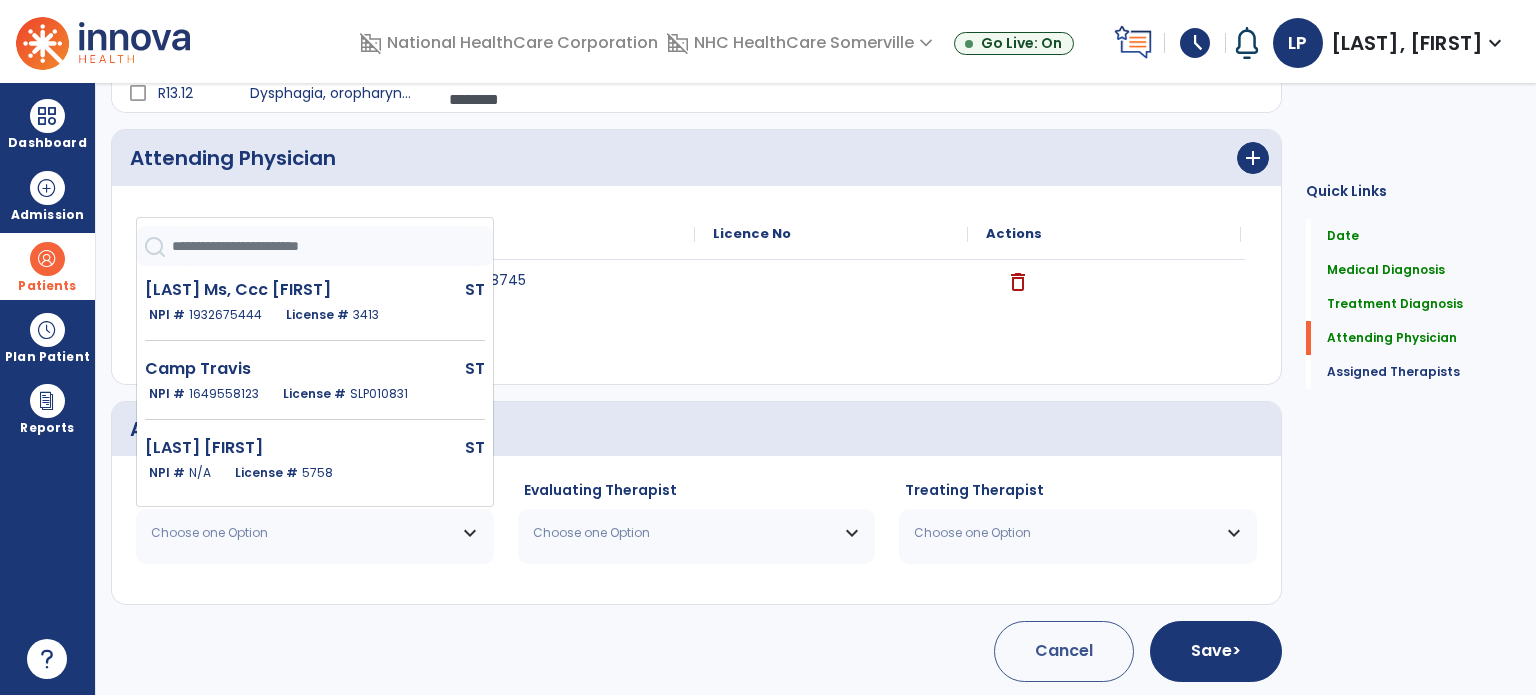click on "Choose one Option" at bounding box center (302, 533) 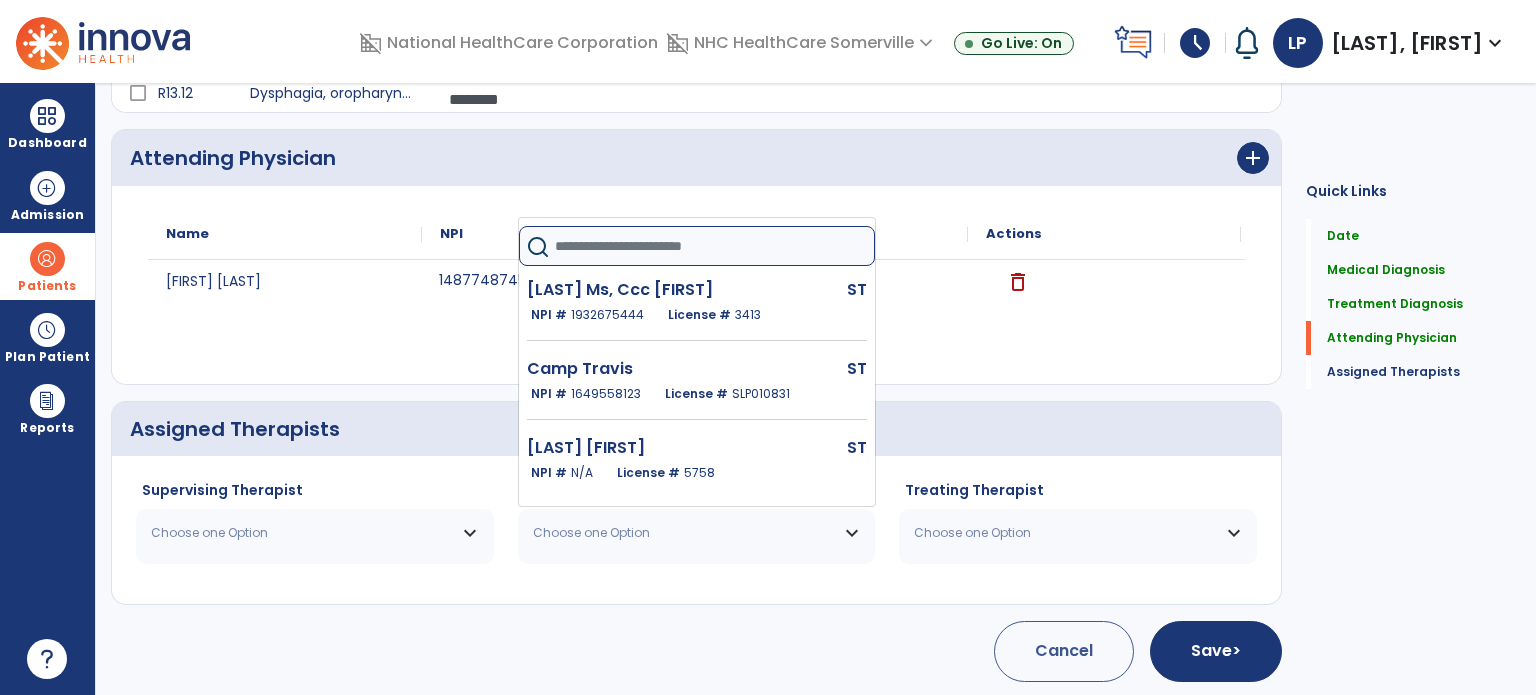 click 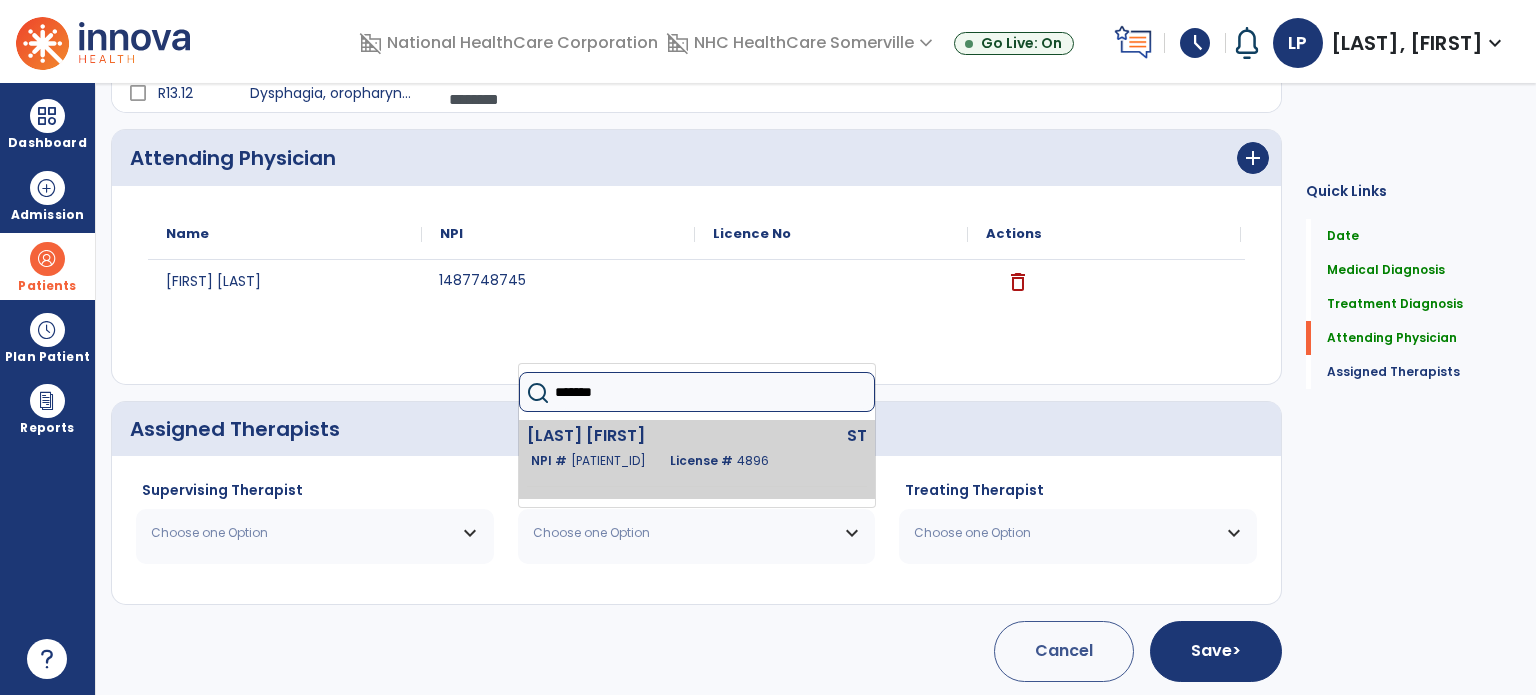 type on "*******" 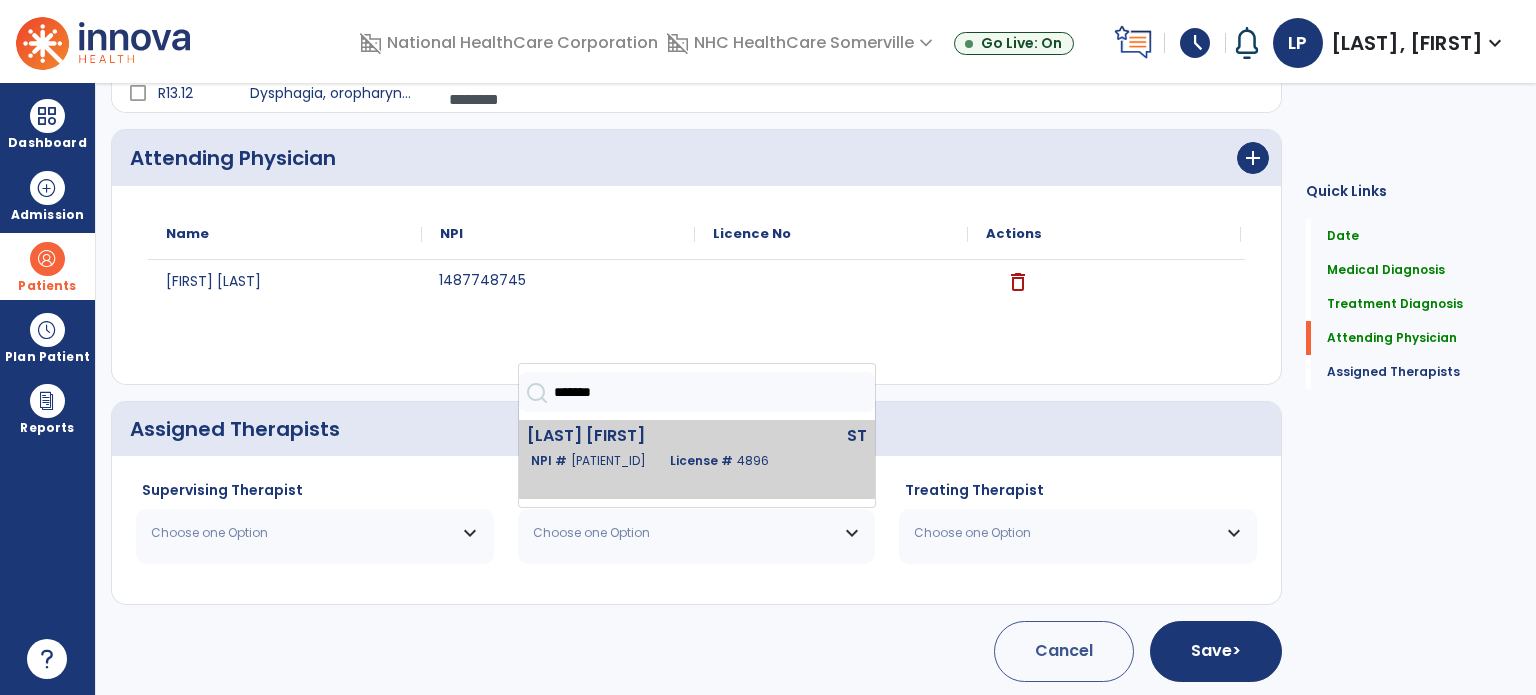 click on "[LAST], [FIRST]" 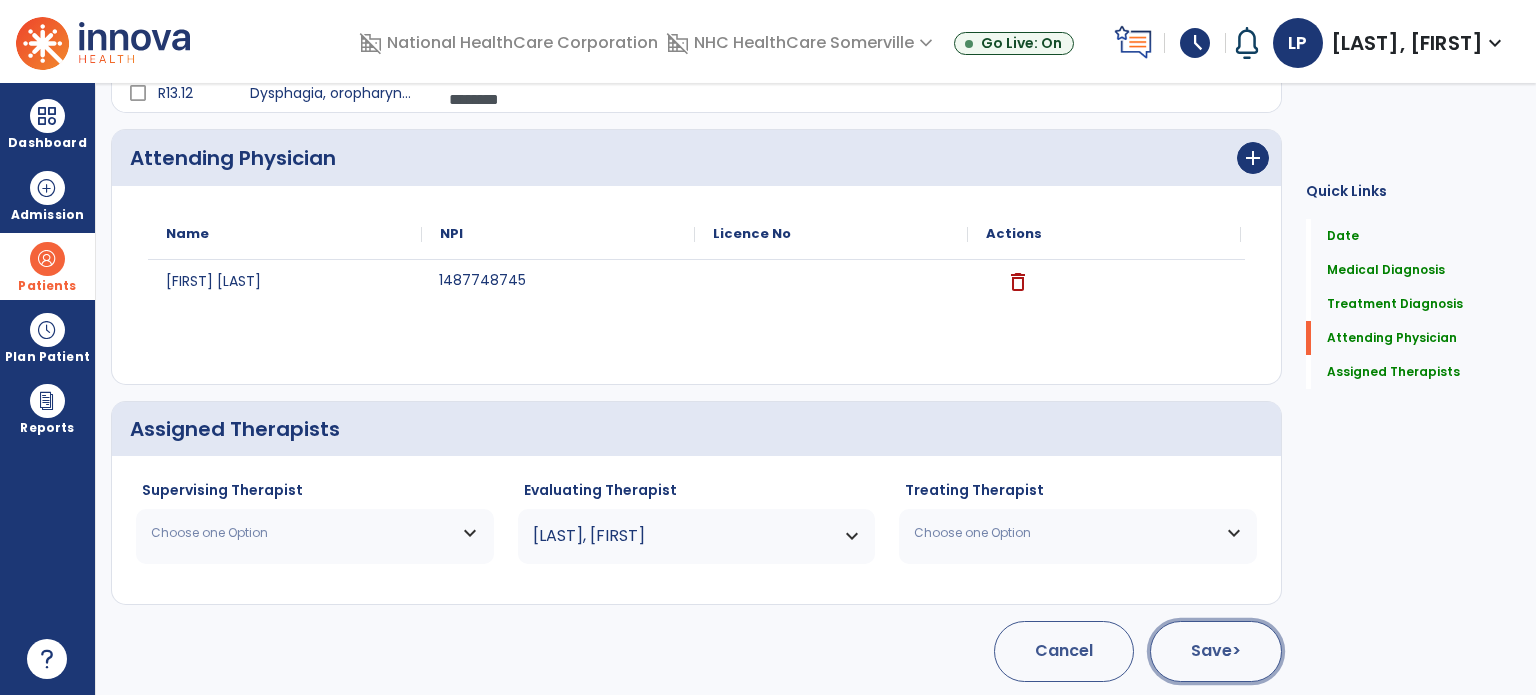 click on "Save  >" 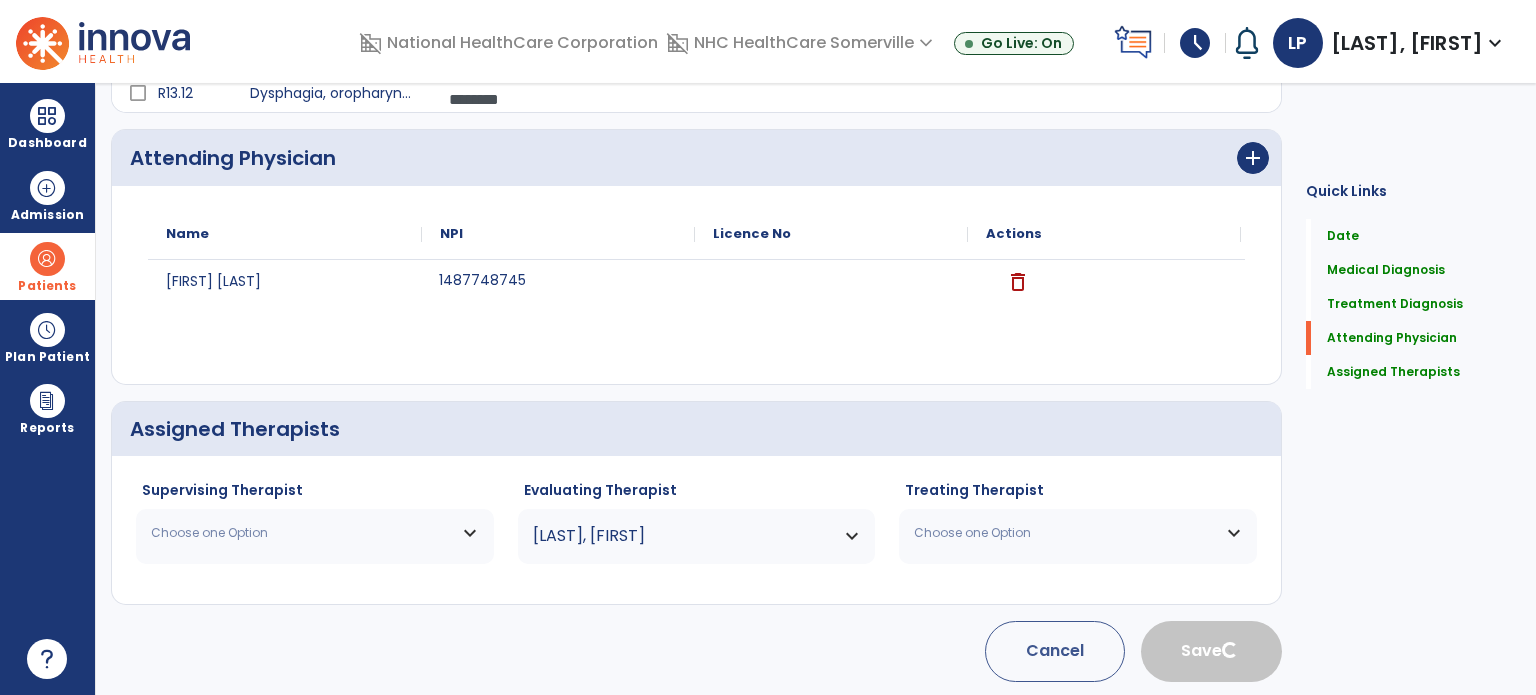 type 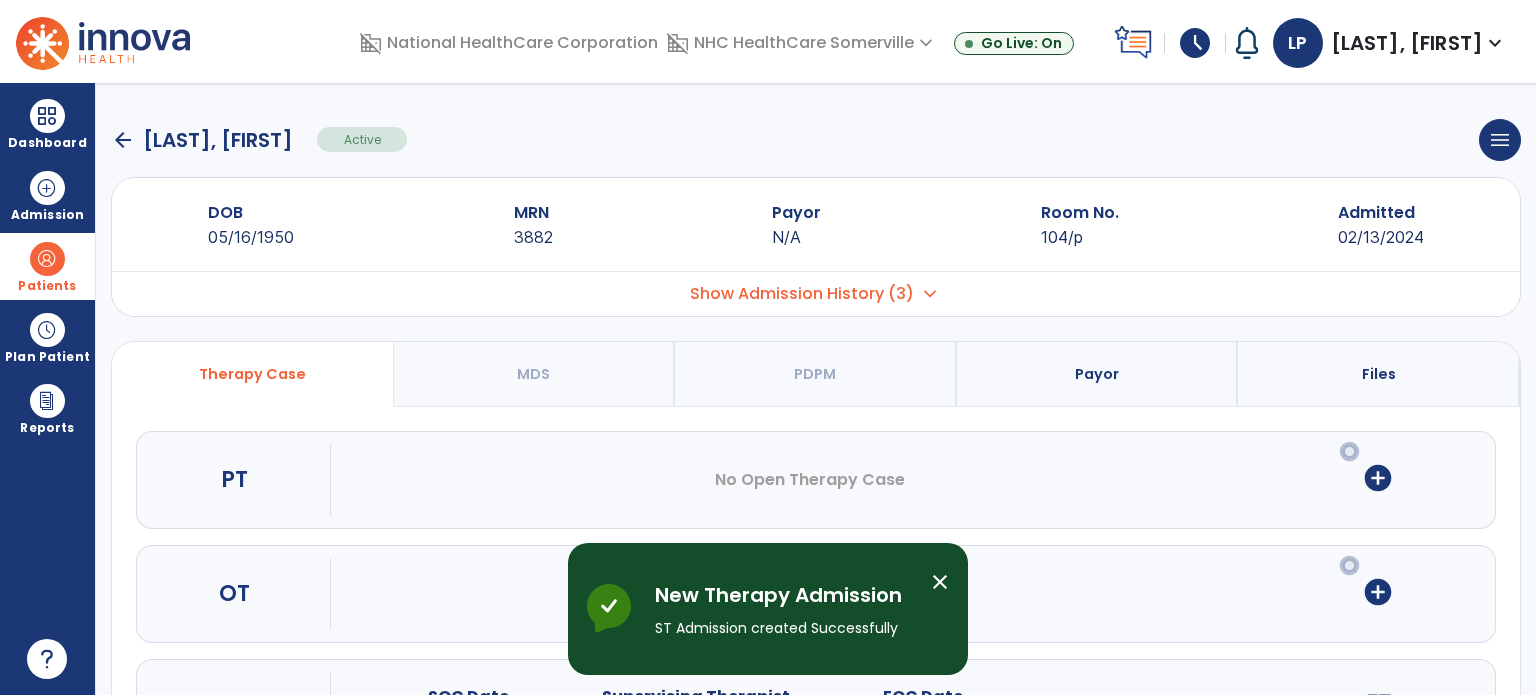 scroll, scrollTop: 107, scrollLeft: 0, axis: vertical 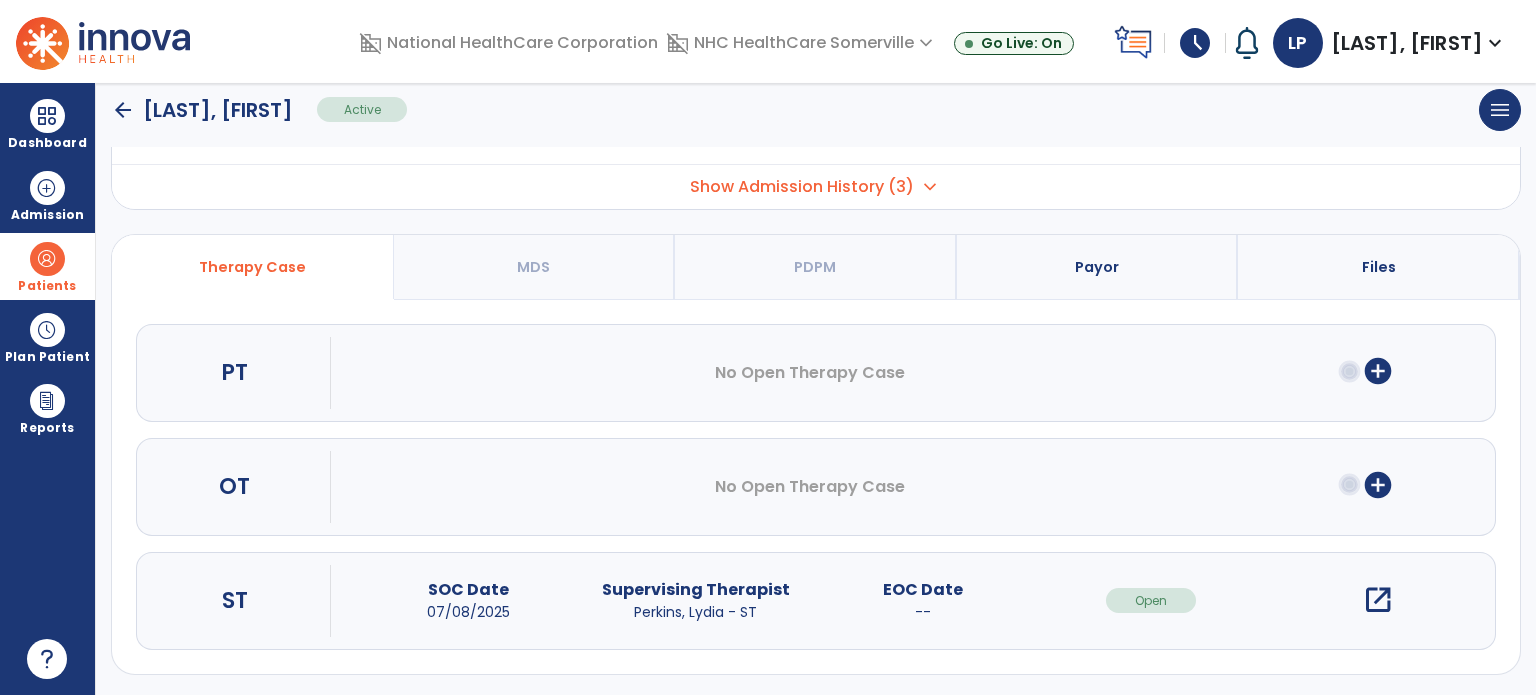 click on "open_in_new" at bounding box center [1378, 600] 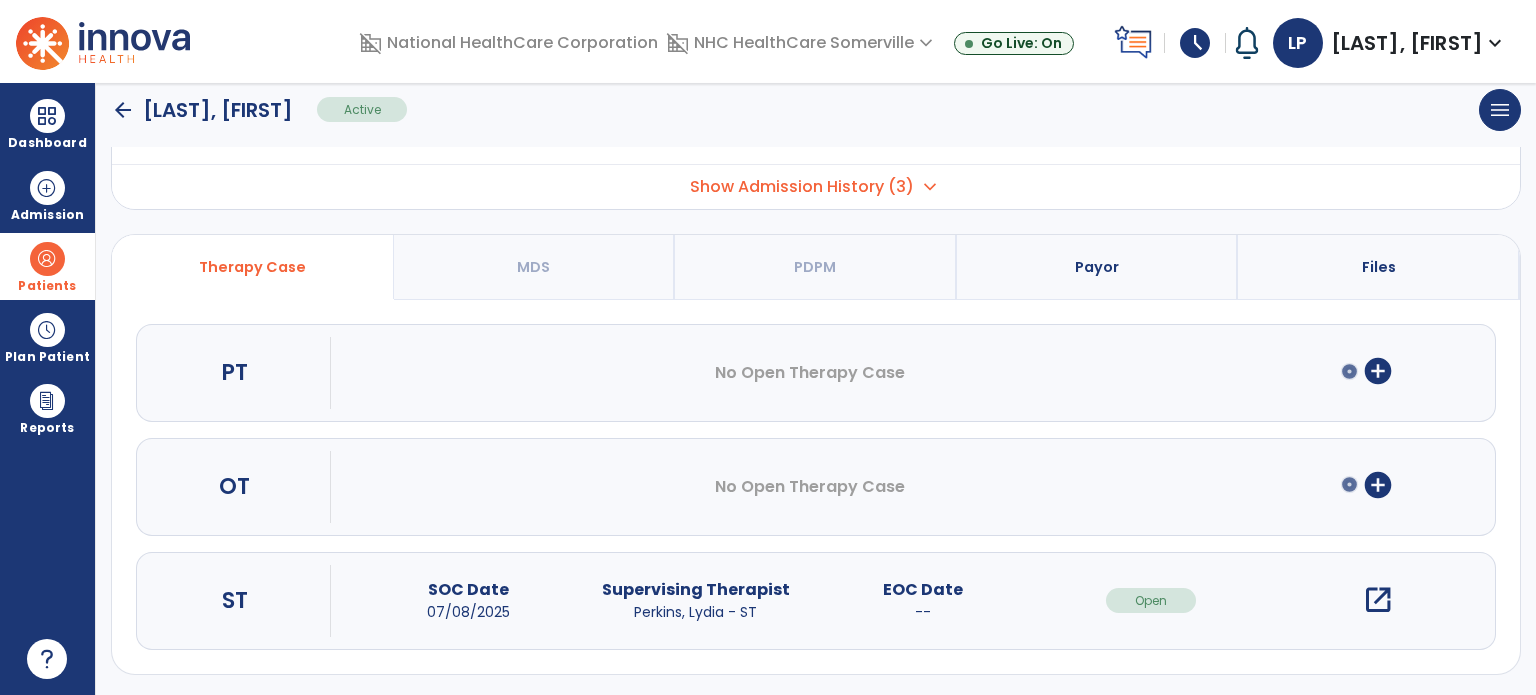 scroll, scrollTop: 0, scrollLeft: 0, axis: both 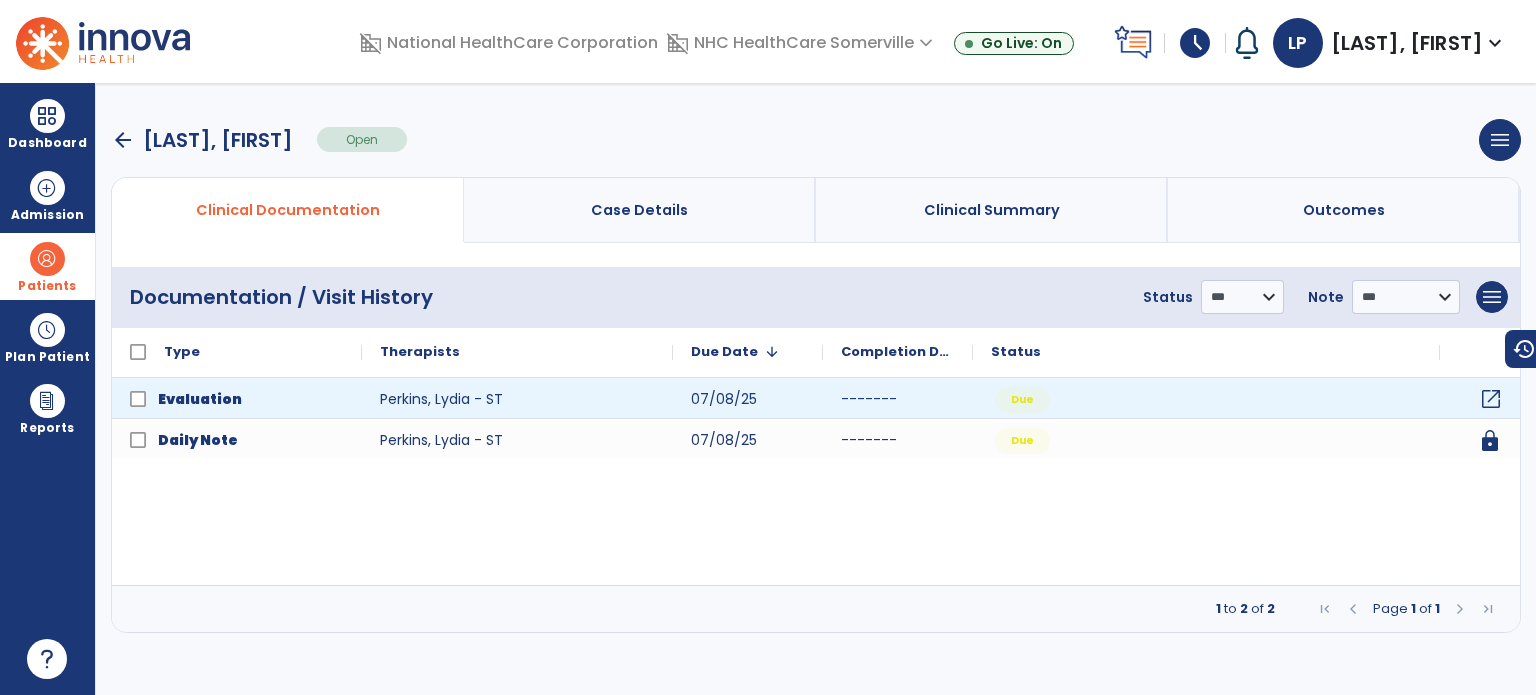 click on "open_in_new" 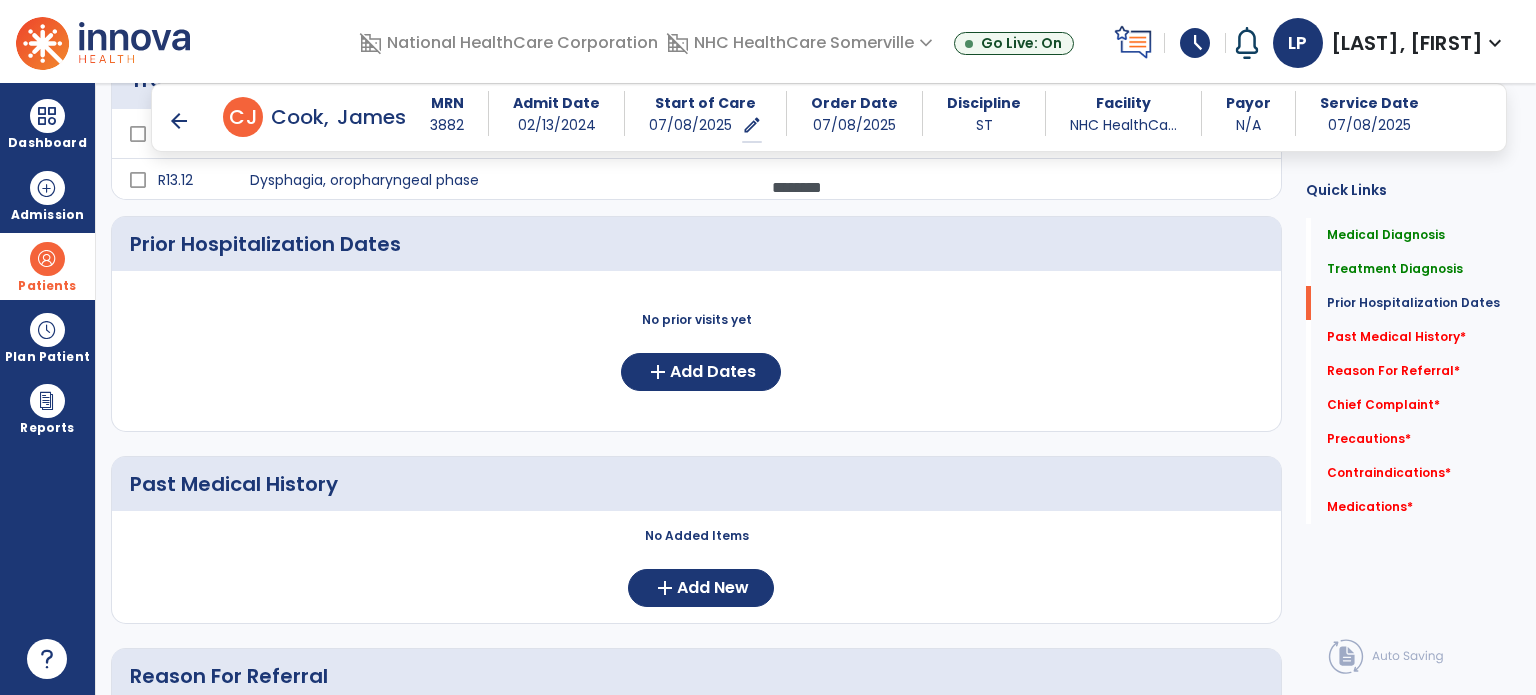 scroll, scrollTop: 492, scrollLeft: 0, axis: vertical 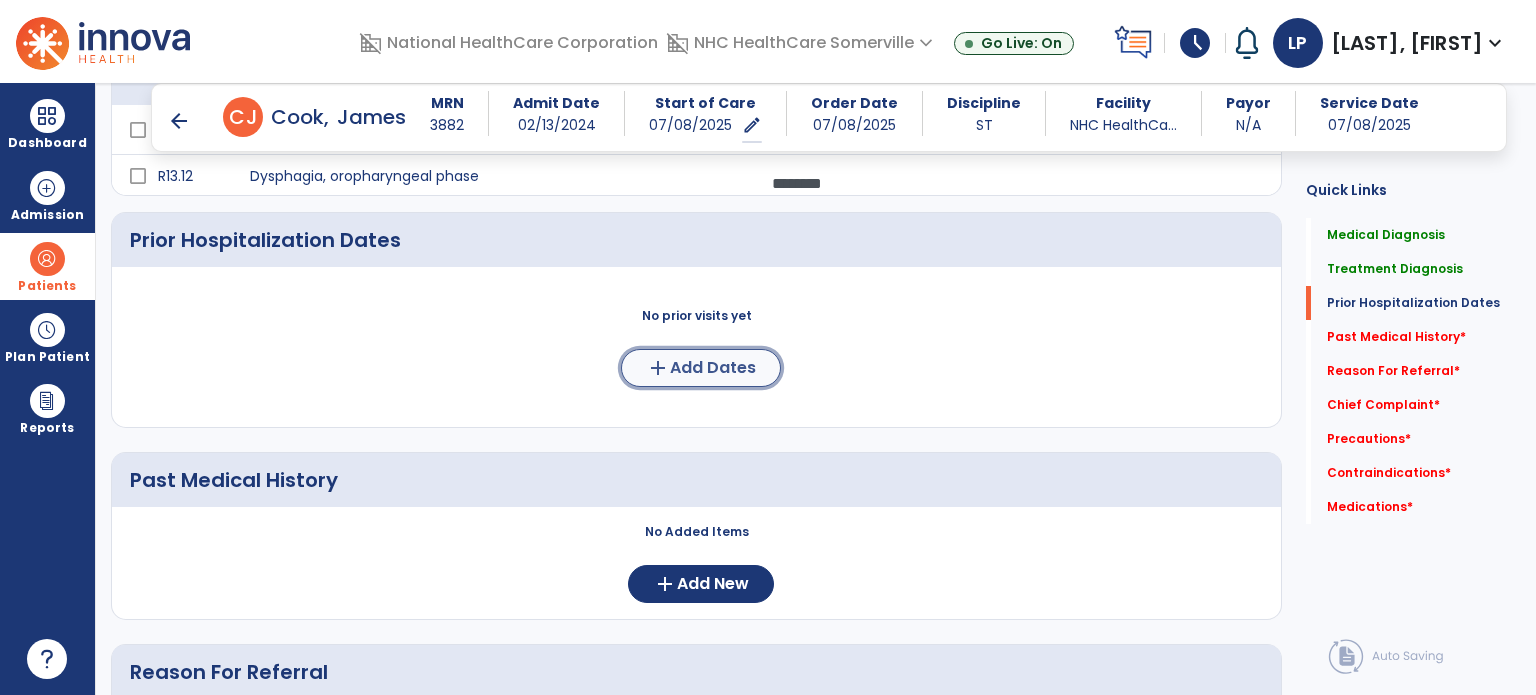 click on "Add Dates" 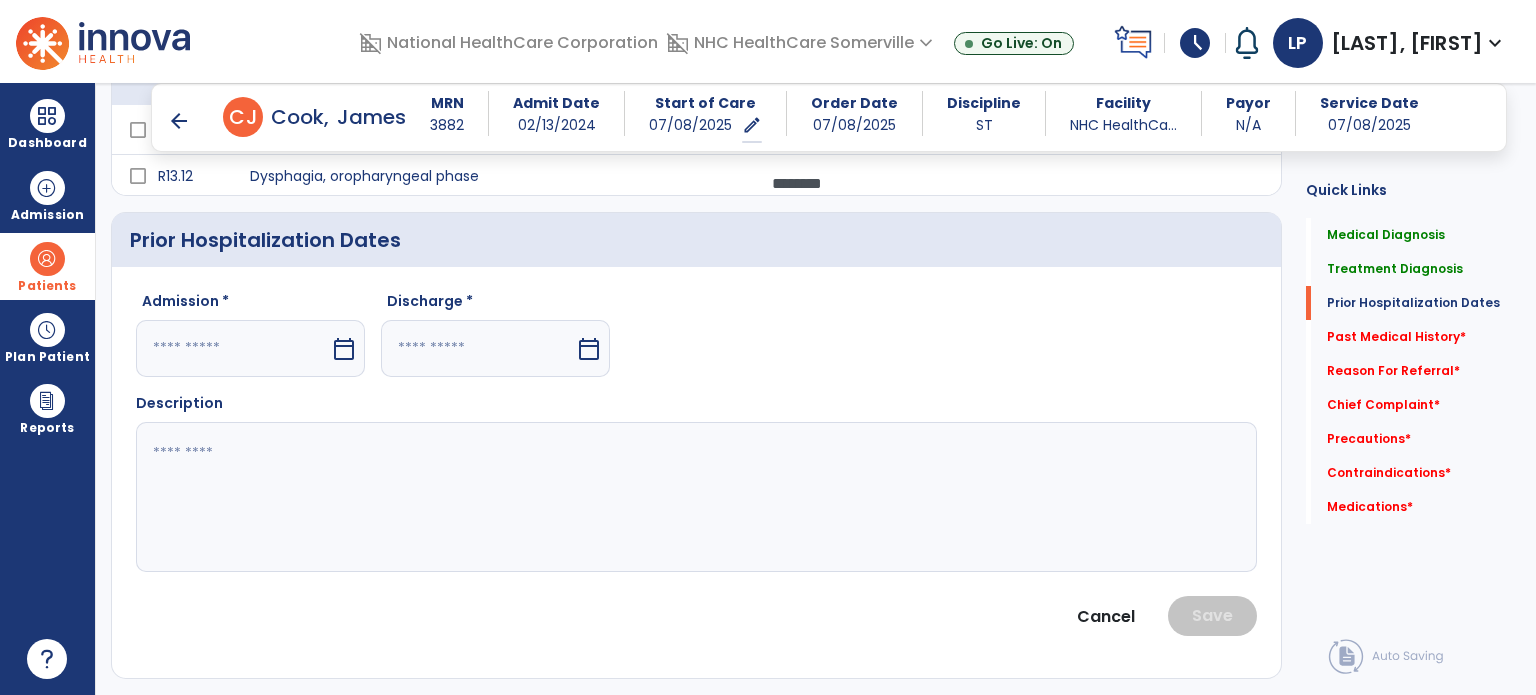 click on "Admission *  calendar_today  Discharge *  calendar_today" 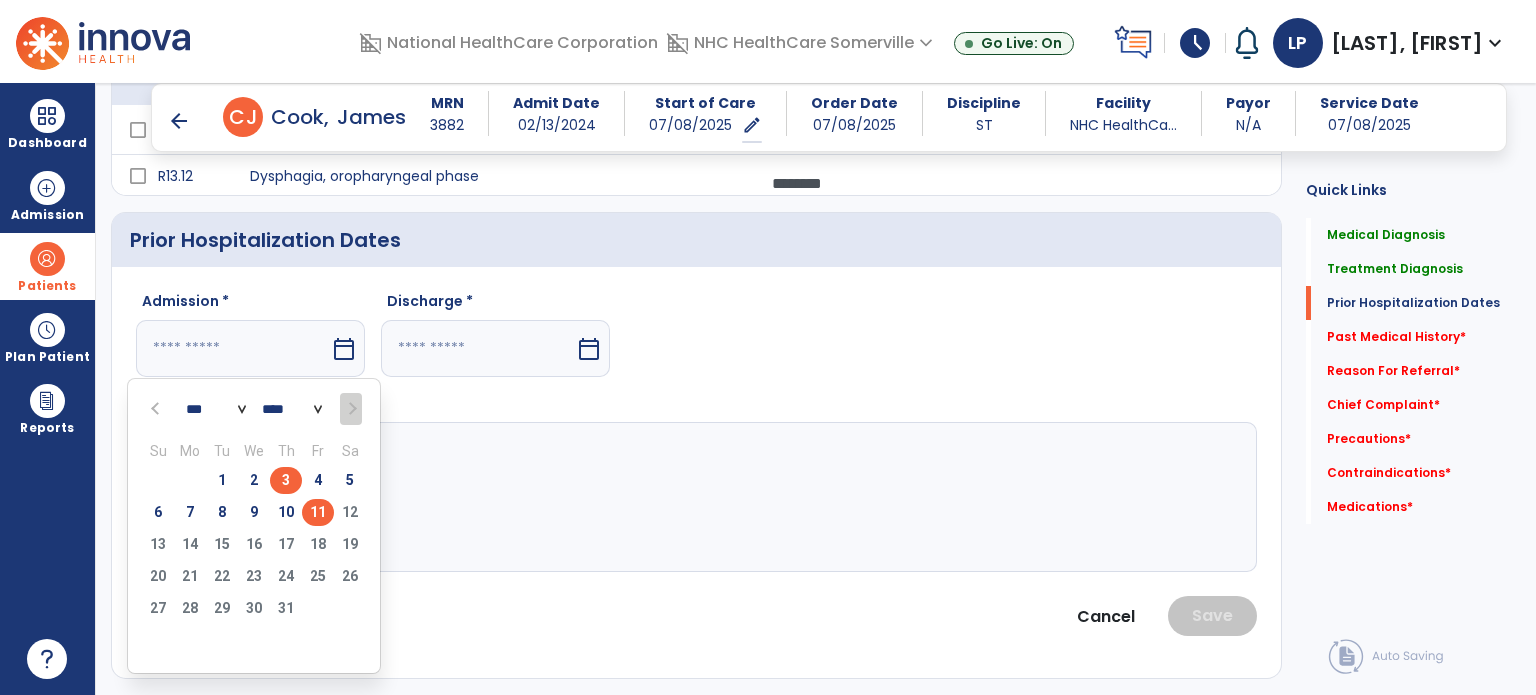 click on "3" at bounding box center [286, 480] 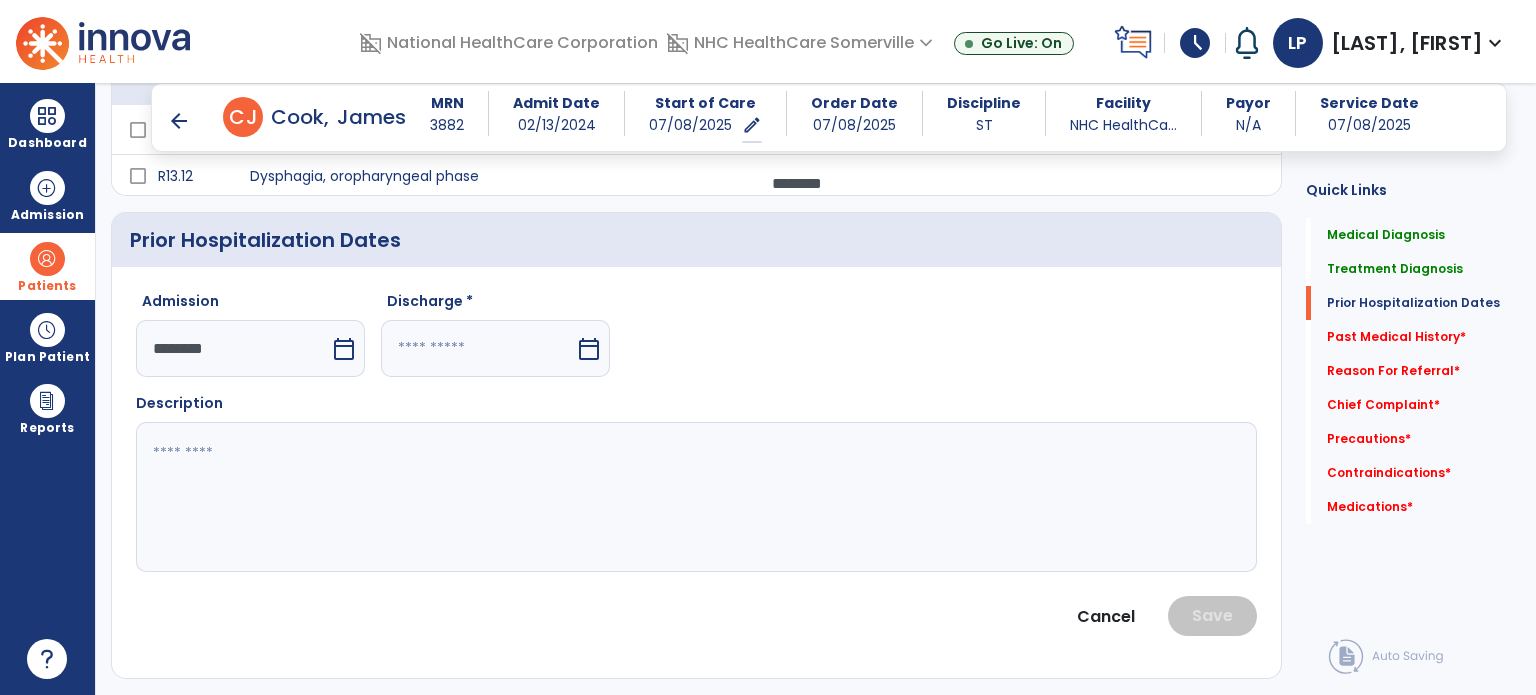 click on "calendar_today" at bounding box center (589, 349) 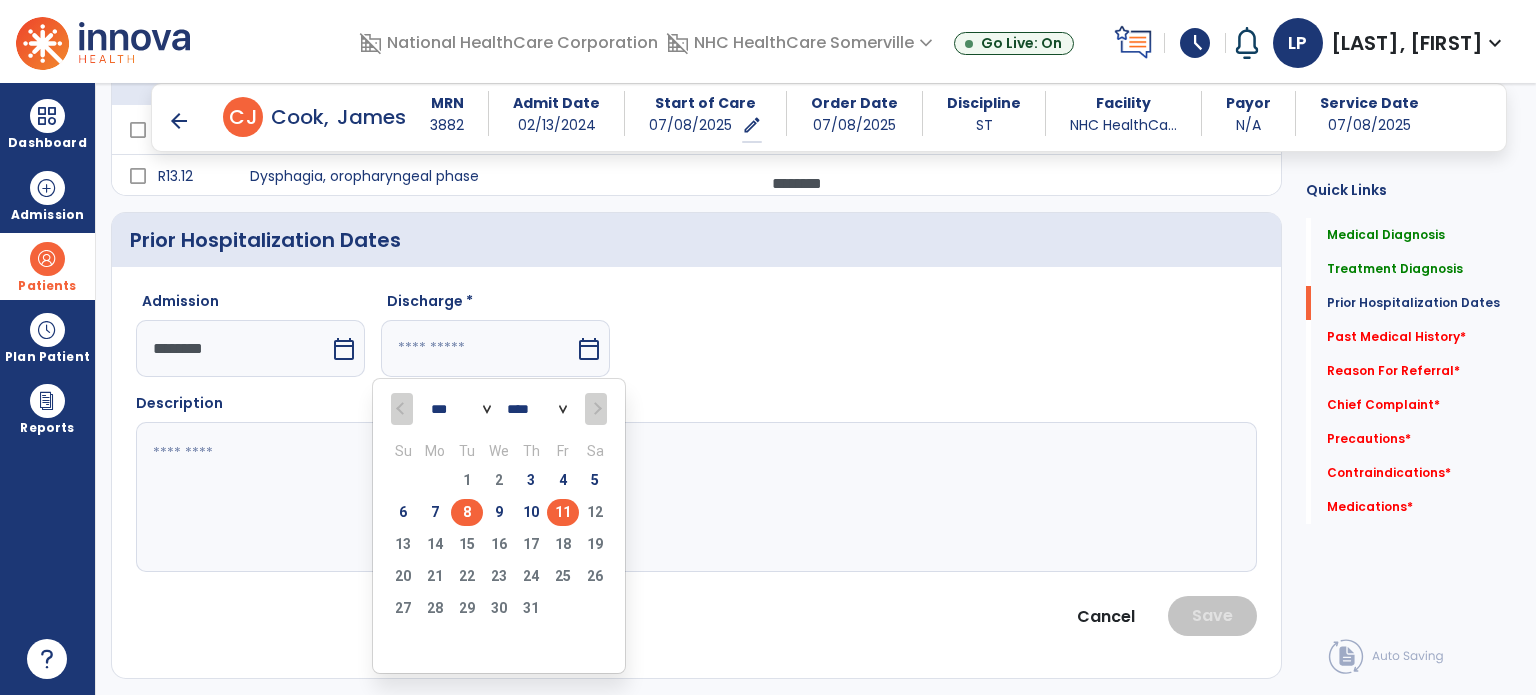 click on "8" at bounding box center (467, 512) 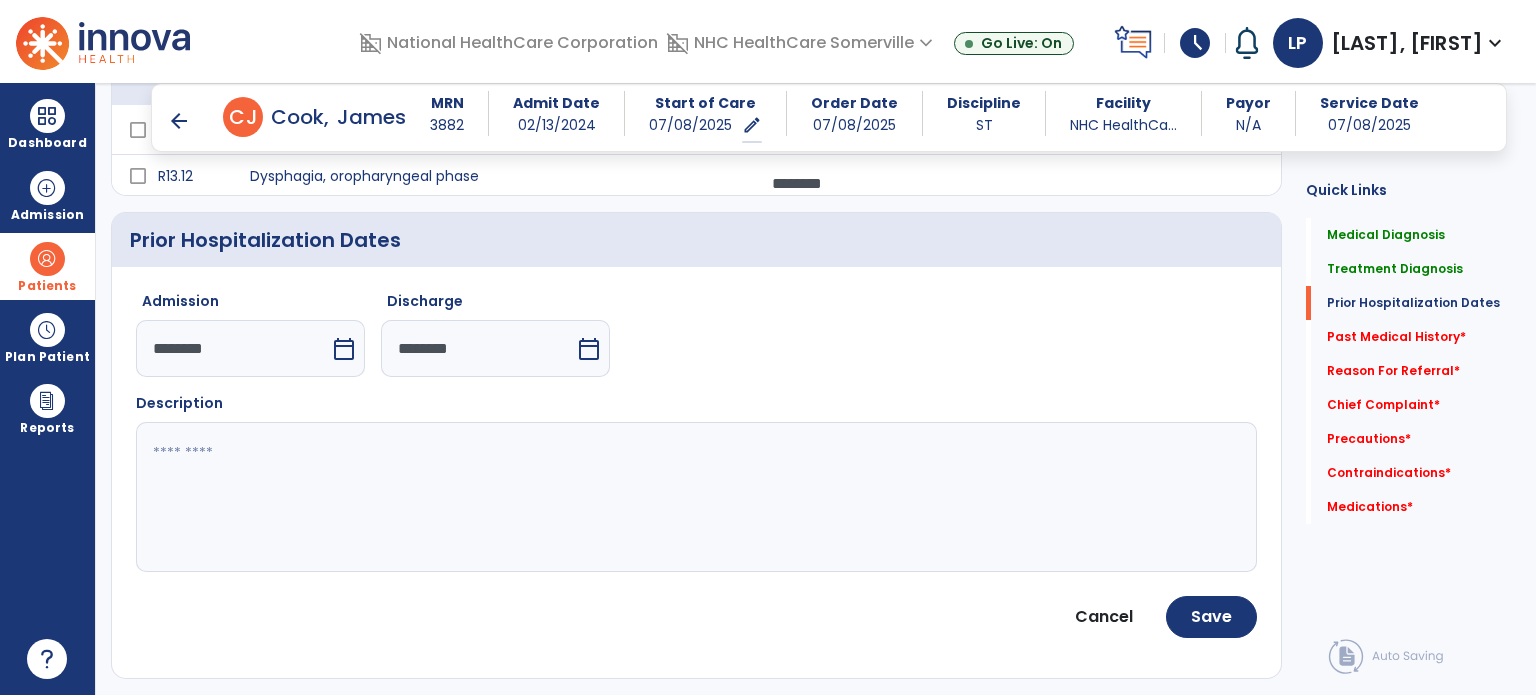 click 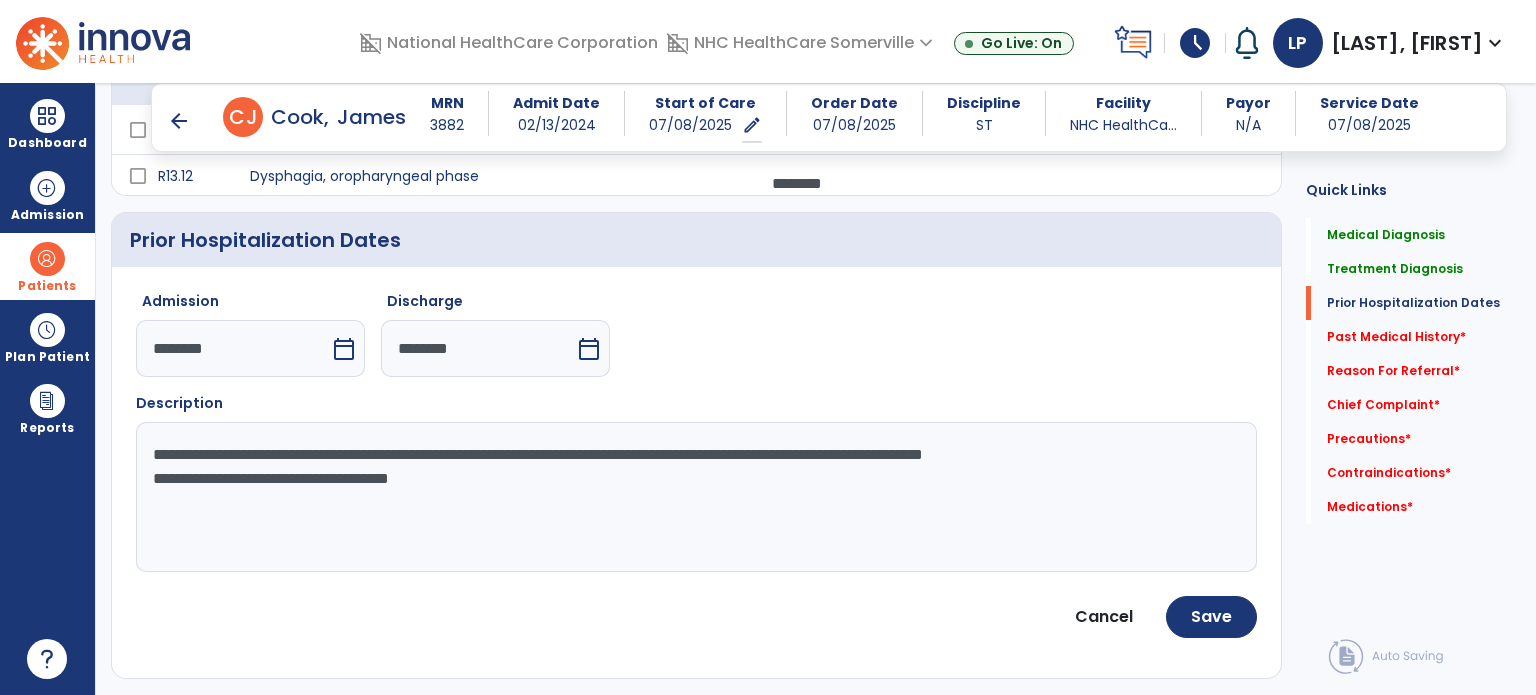click on "**********" 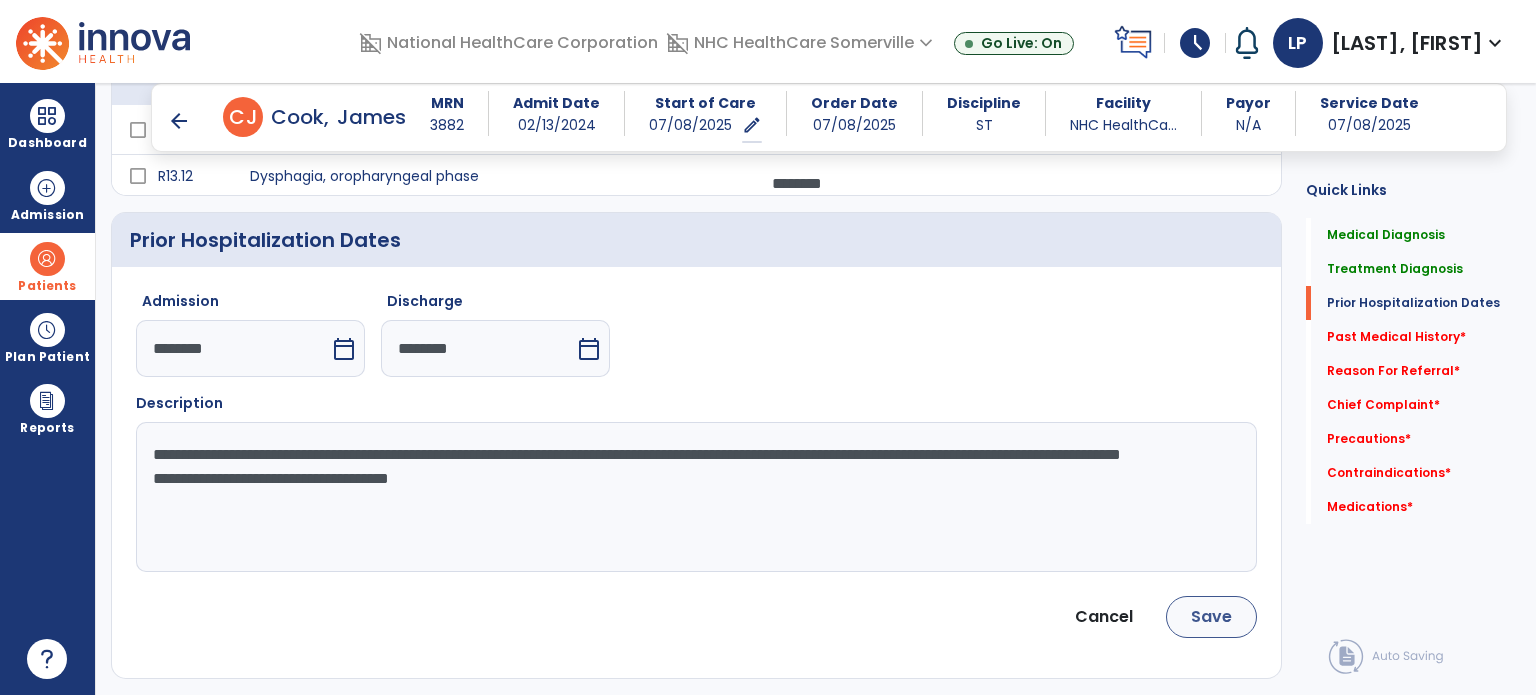 type on "**********" 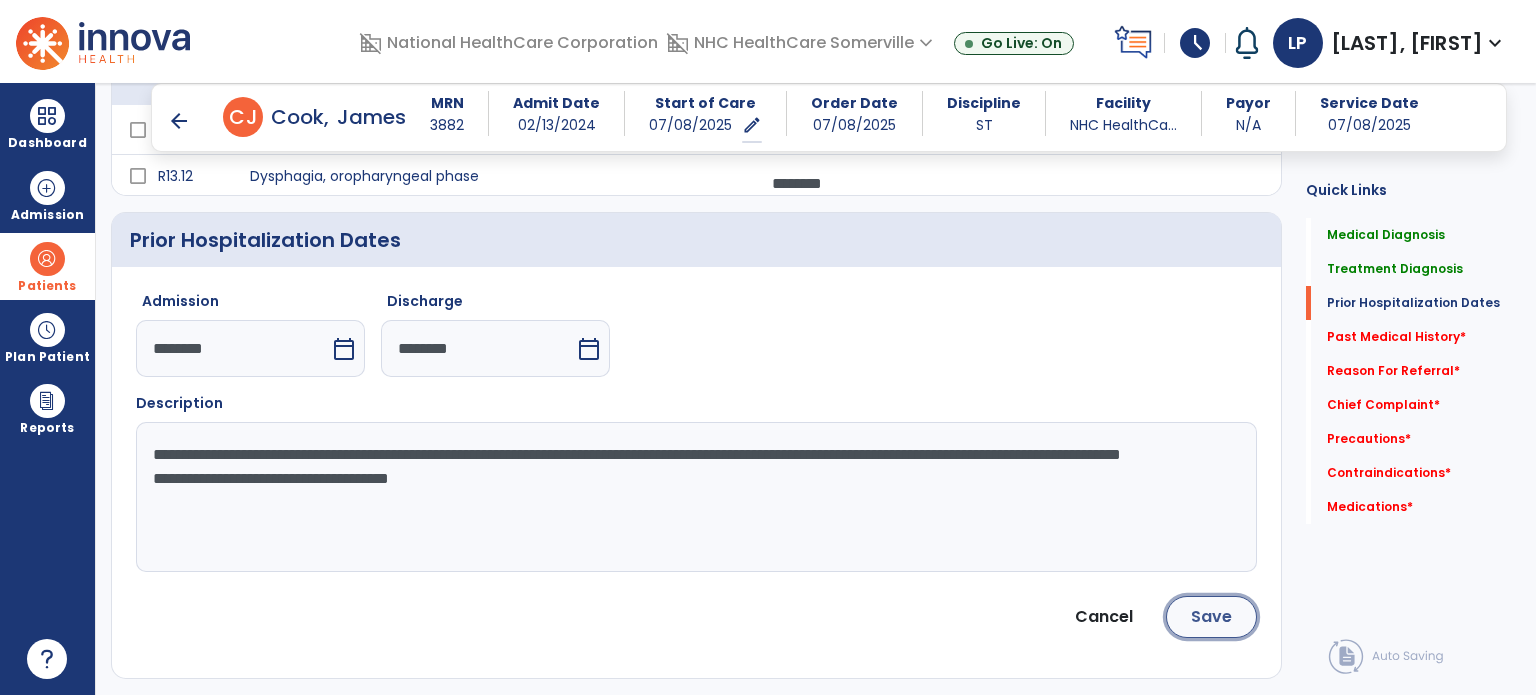 click on "Save" 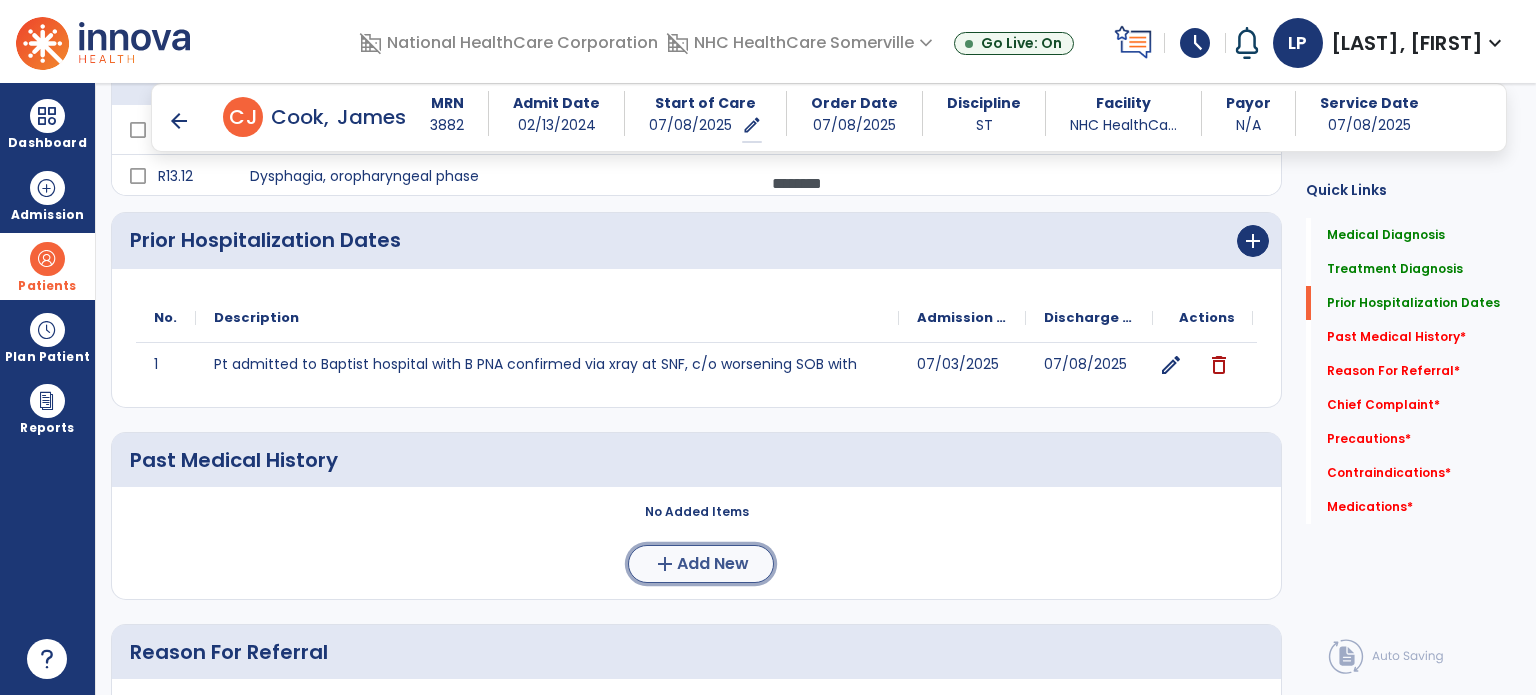 click on "Add New" 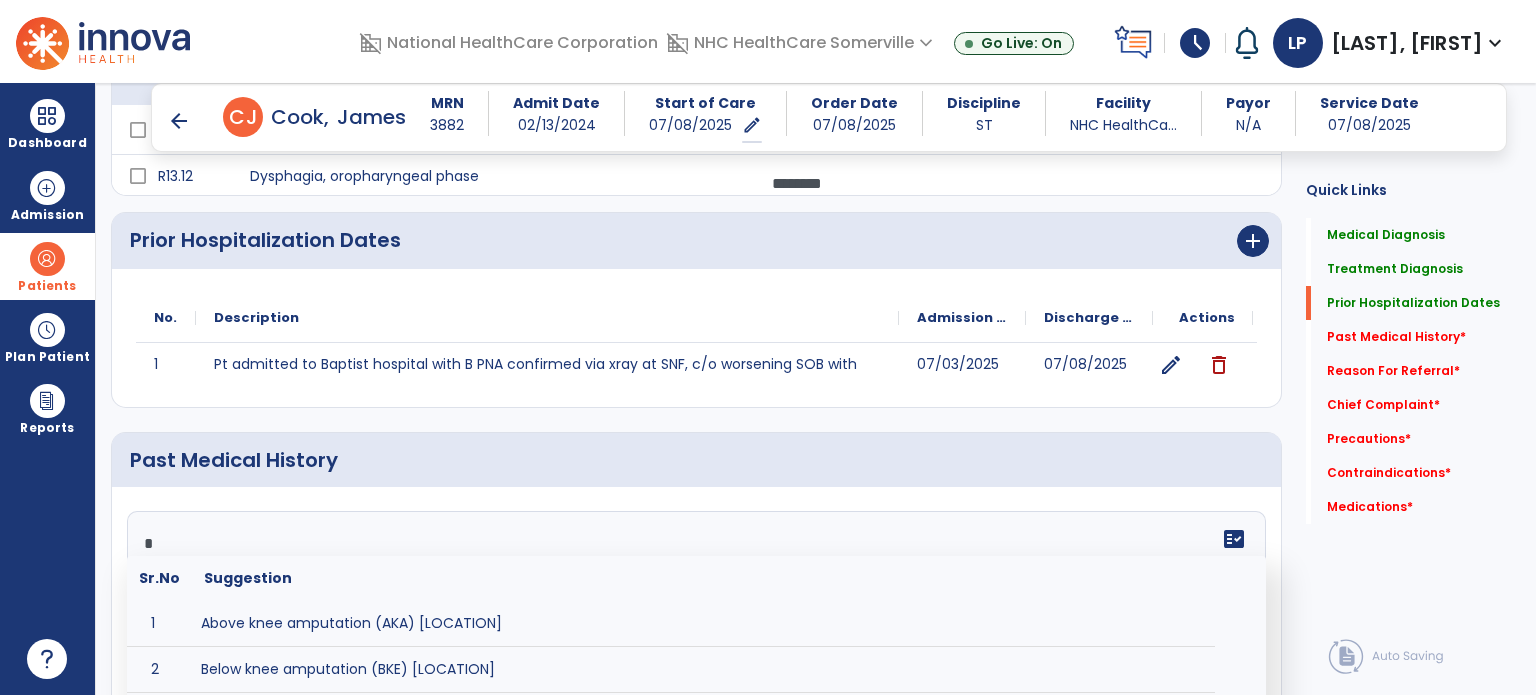 type on "*" 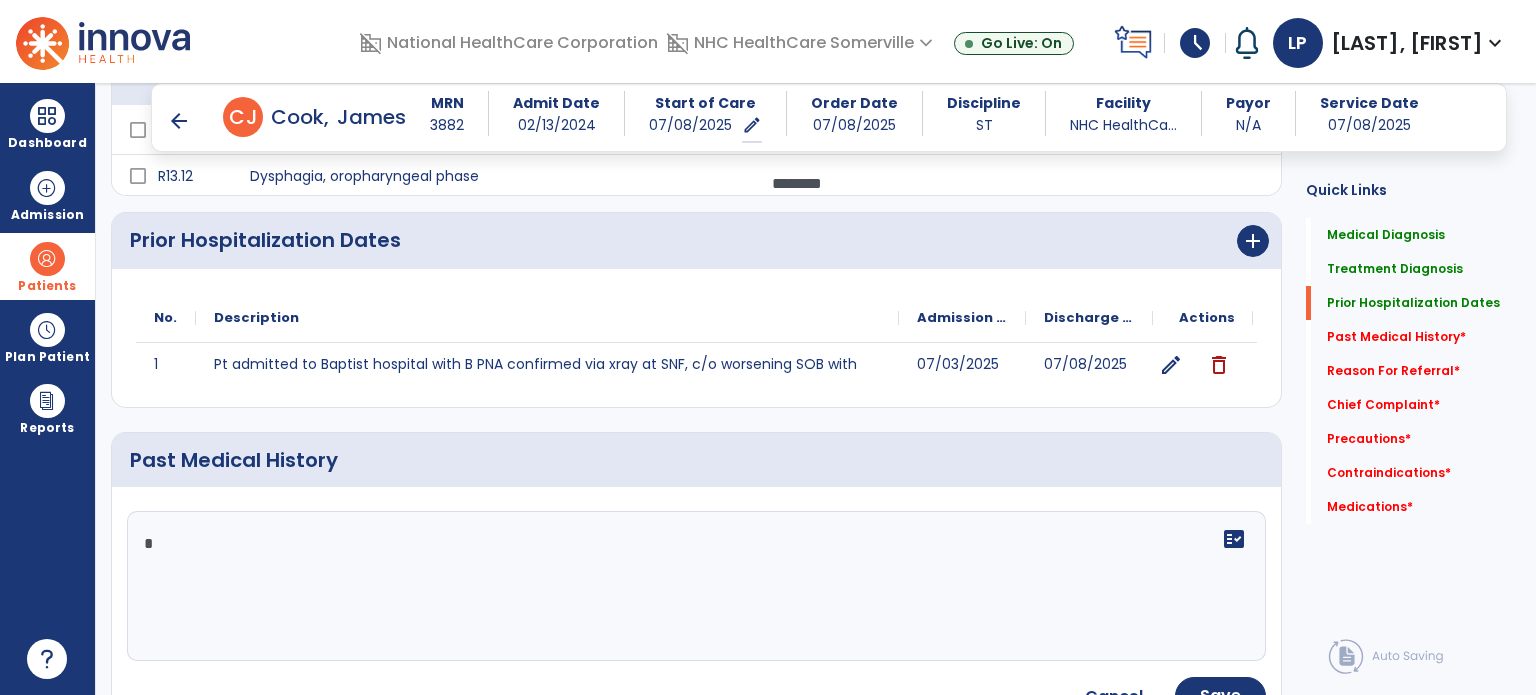 click on "*" 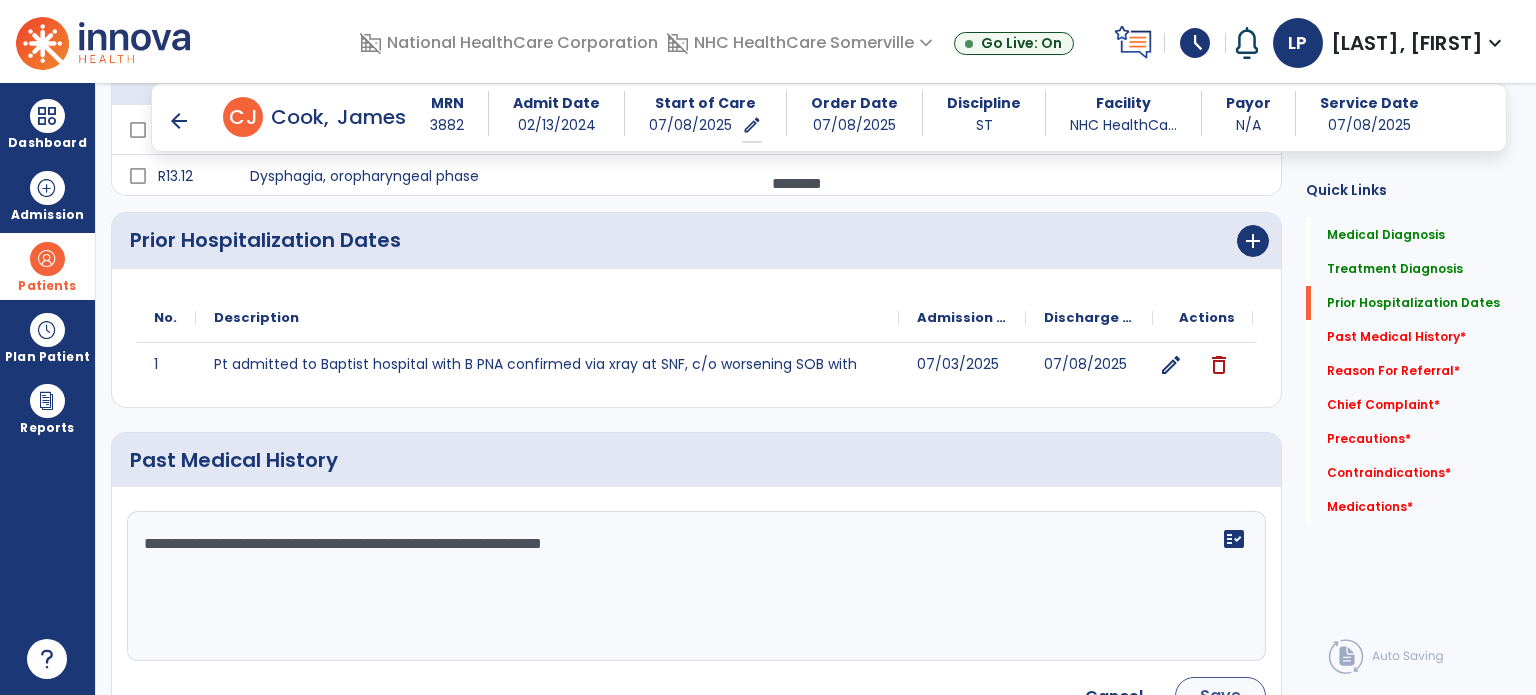 type on "**********" 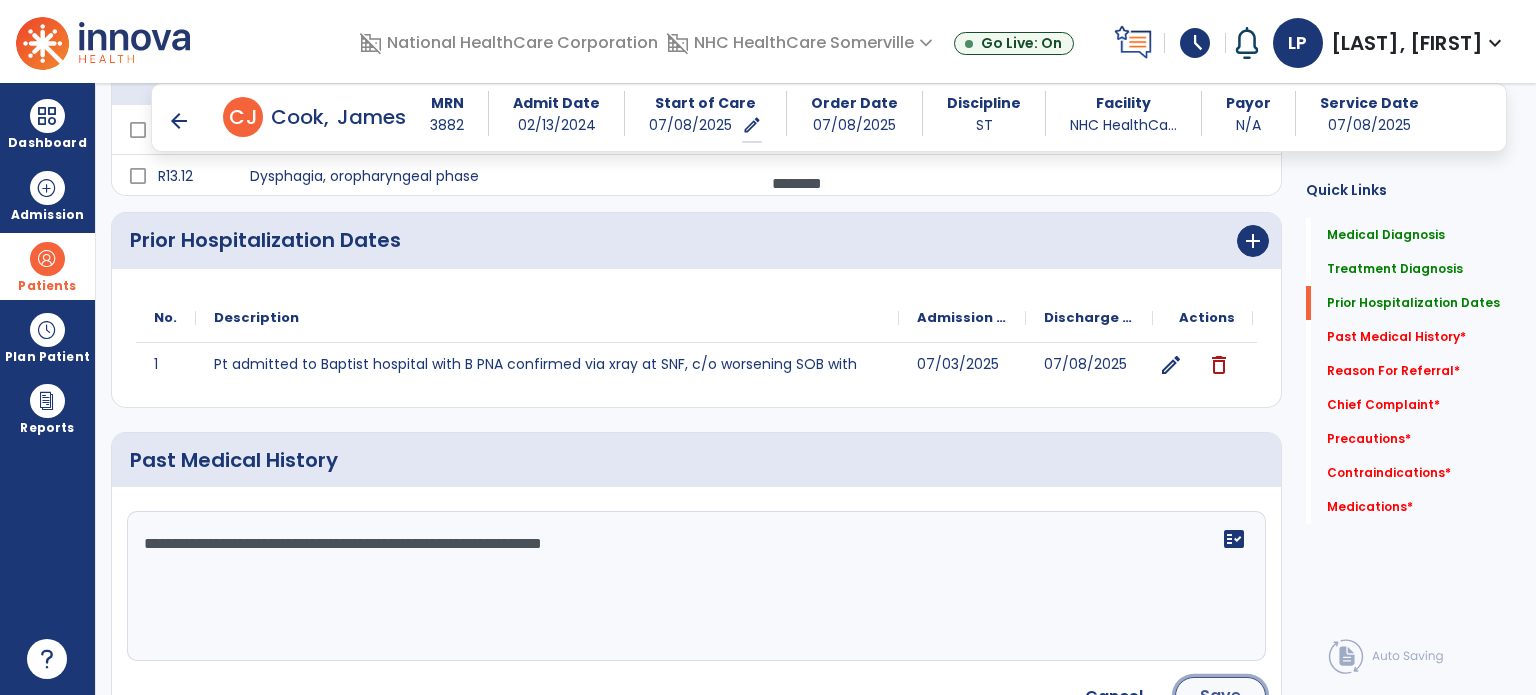click on "Save" 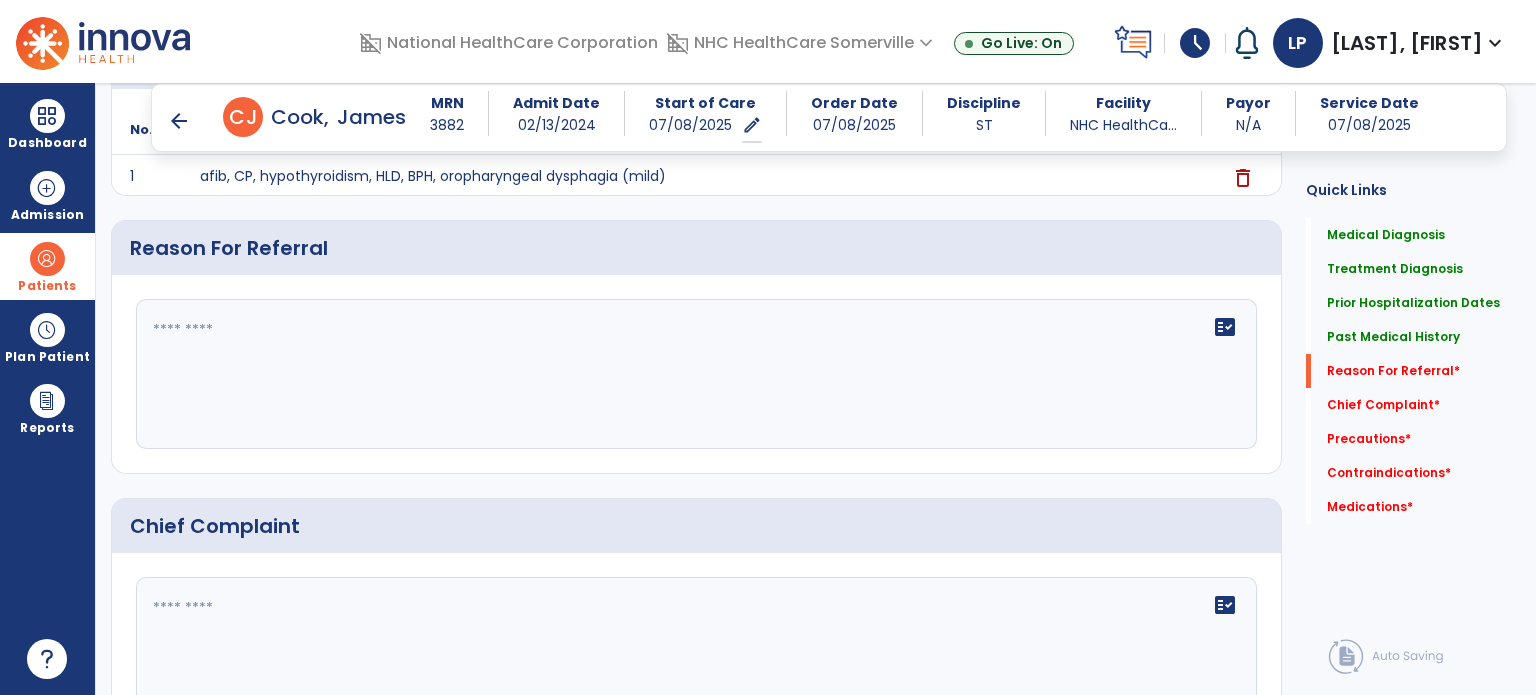 scroll, scrollTop: 898, scrollLeft: 0, axis: vertical 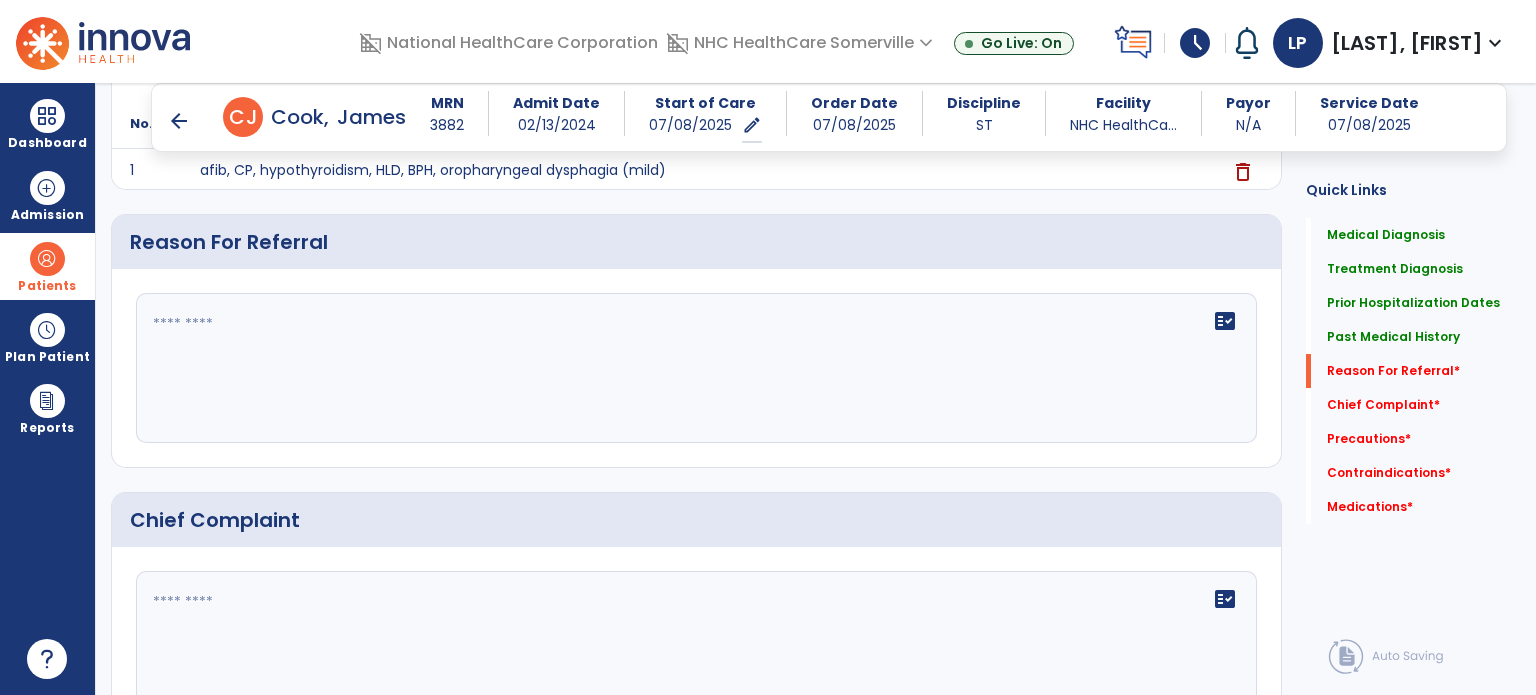 click on "fact_check" 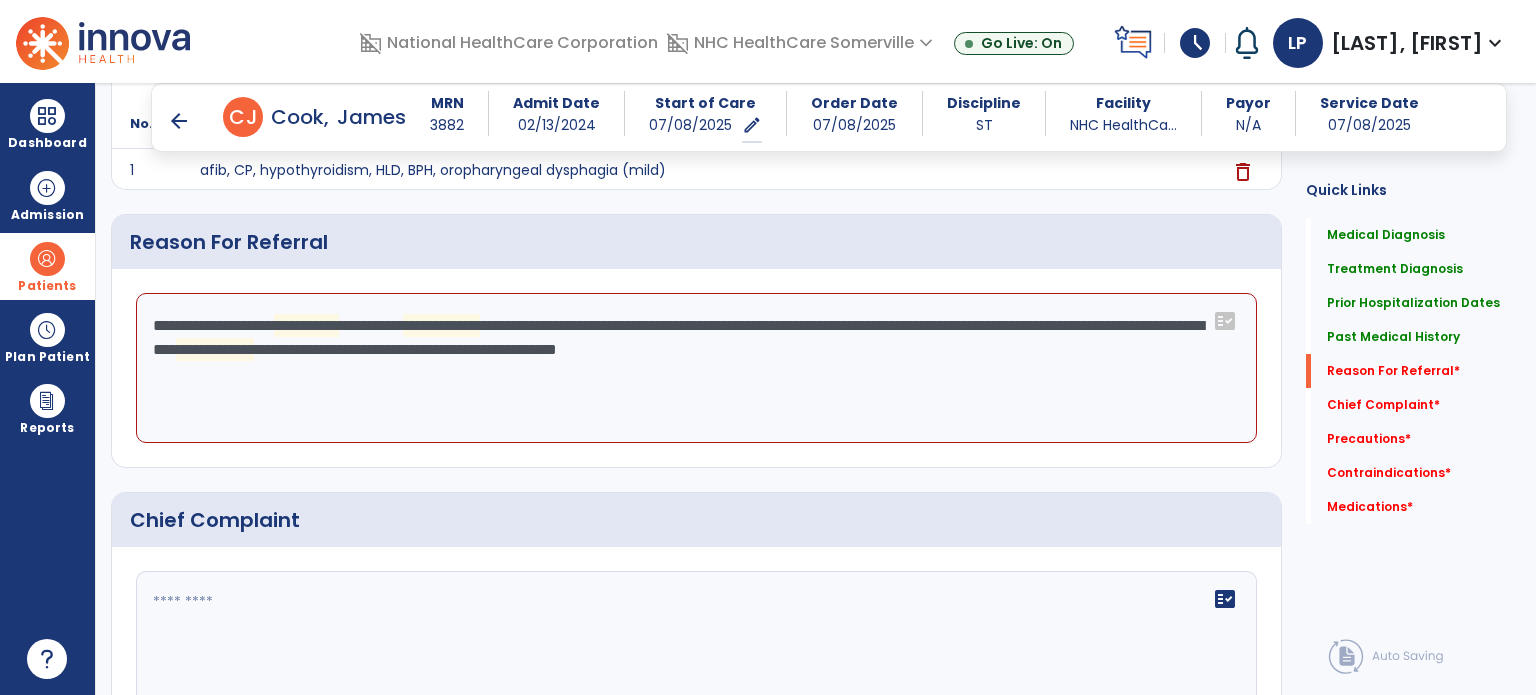 click on "**********" 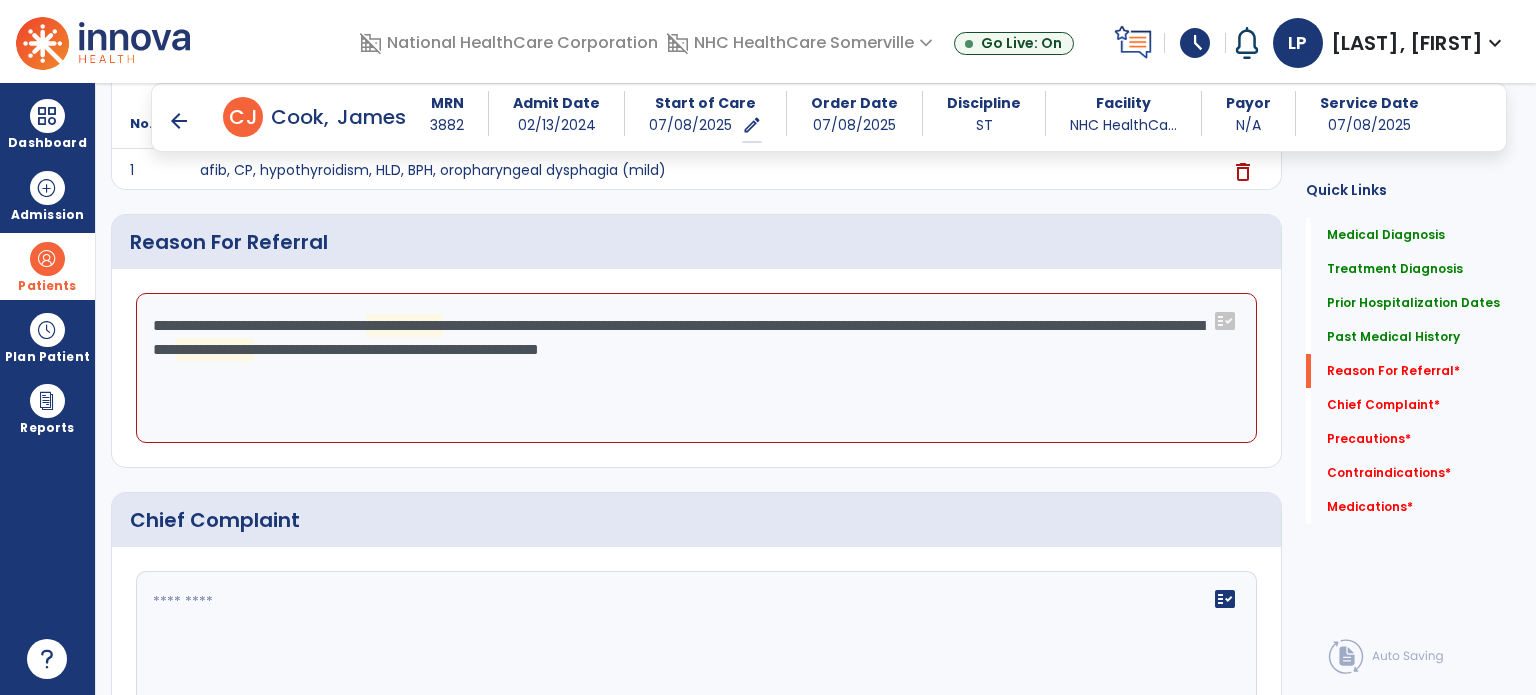 click on "**********" 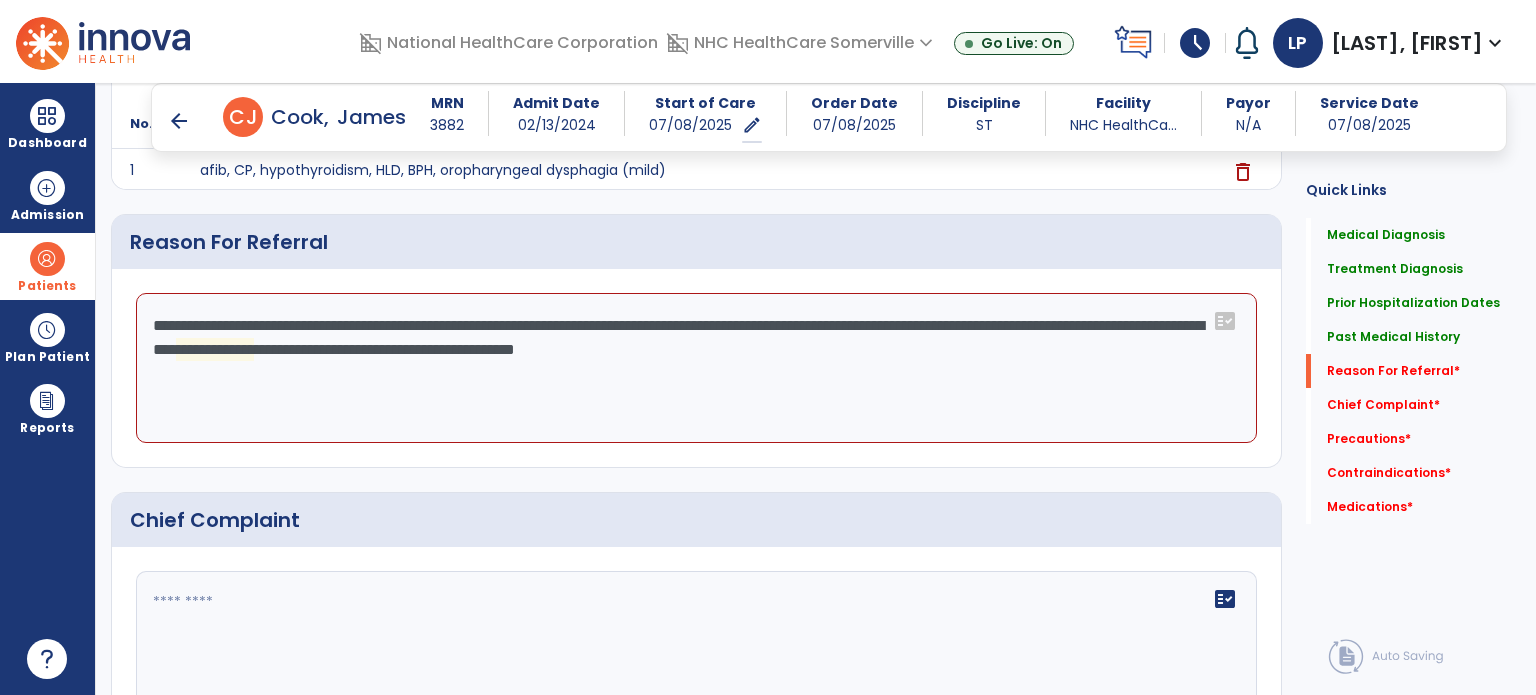 click on "**********" 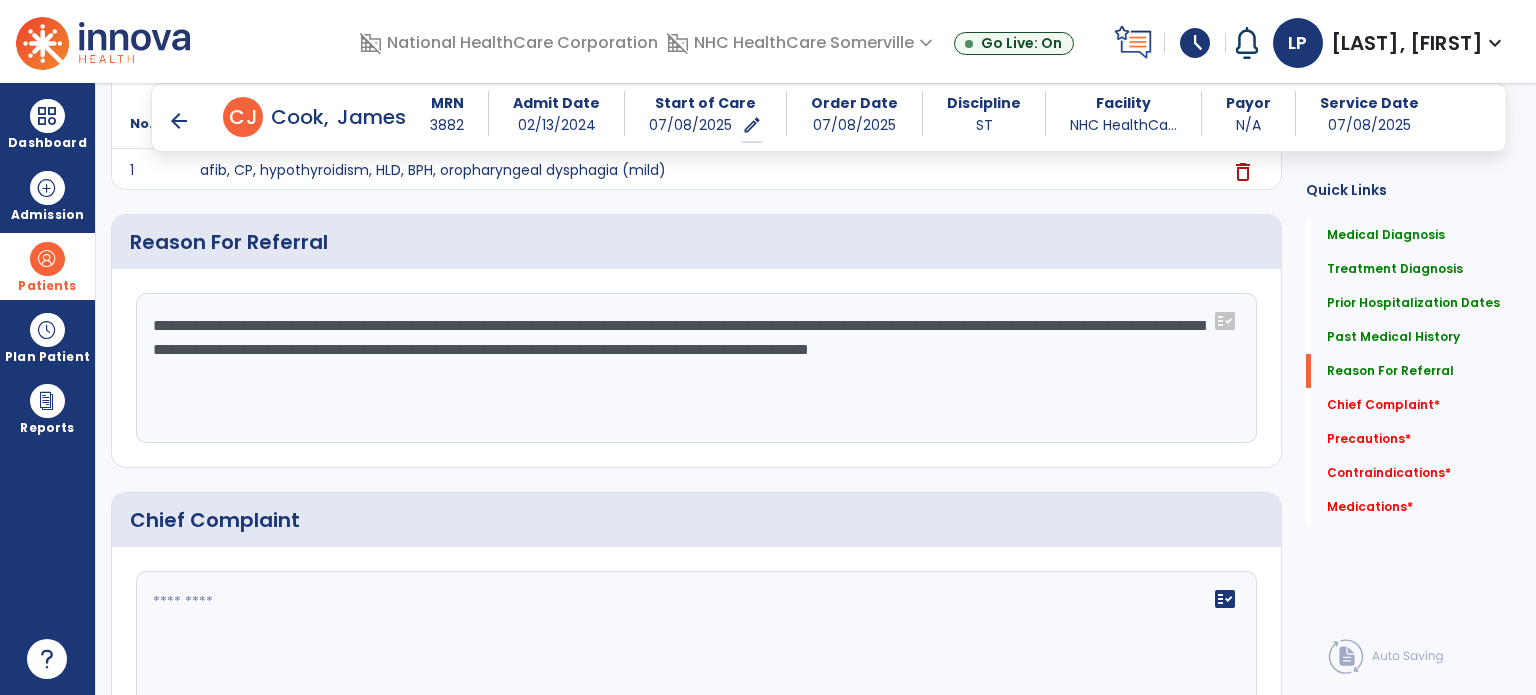 type on "**********" 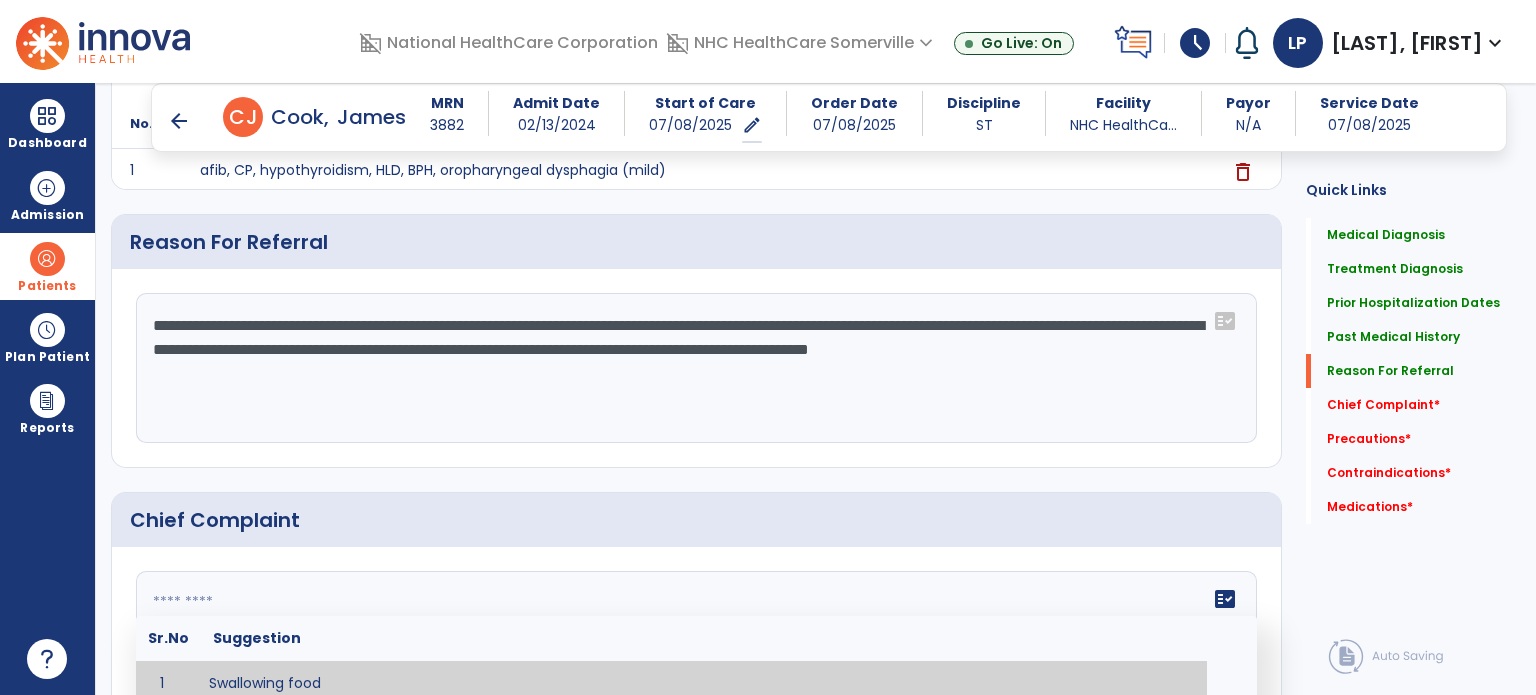 click on "fact_check  Sr.No Suggestion 1 Swallowing food 2 Verbal understanding 3 Recollection / memory 4 Word retrieval 5 Spoken communication 6 Written communication 7 Understanding 8 Pocketing food 9 Holding food in mouth 10 Coughing at meals 11 Expectorating food or medications 12 Weight loss related to dysphagia 13 Recurrent aspiration PNA" 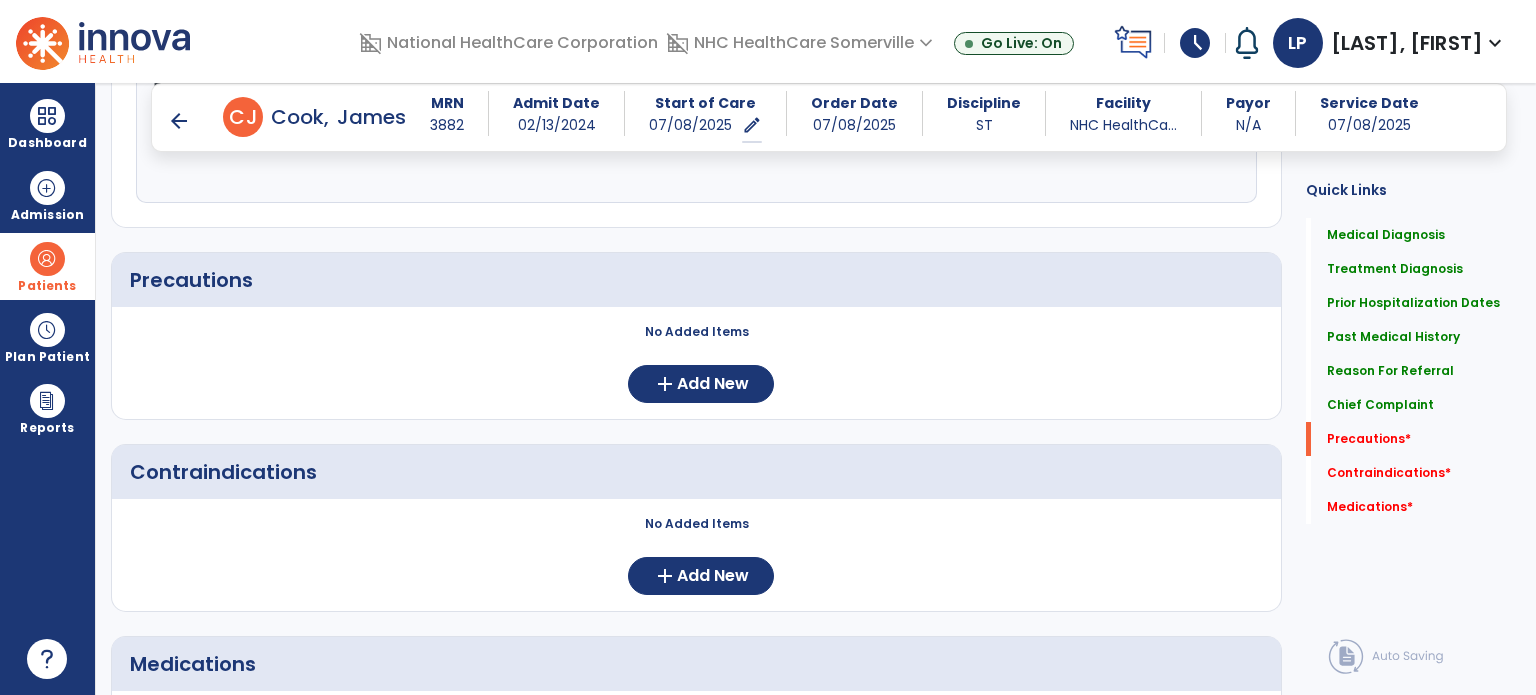 scroll, scrollTop: 1422, scrollLeft: 0, axis: vertical 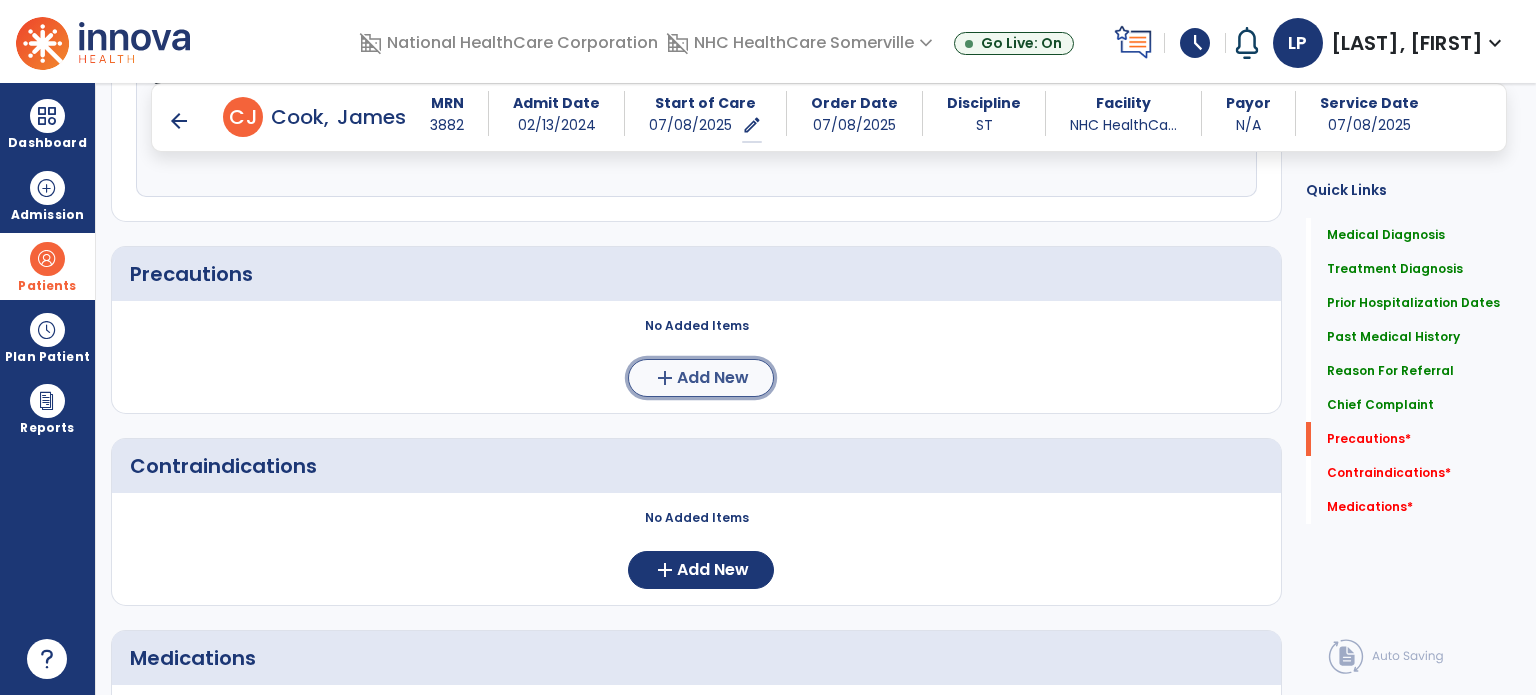 click on "Add New" 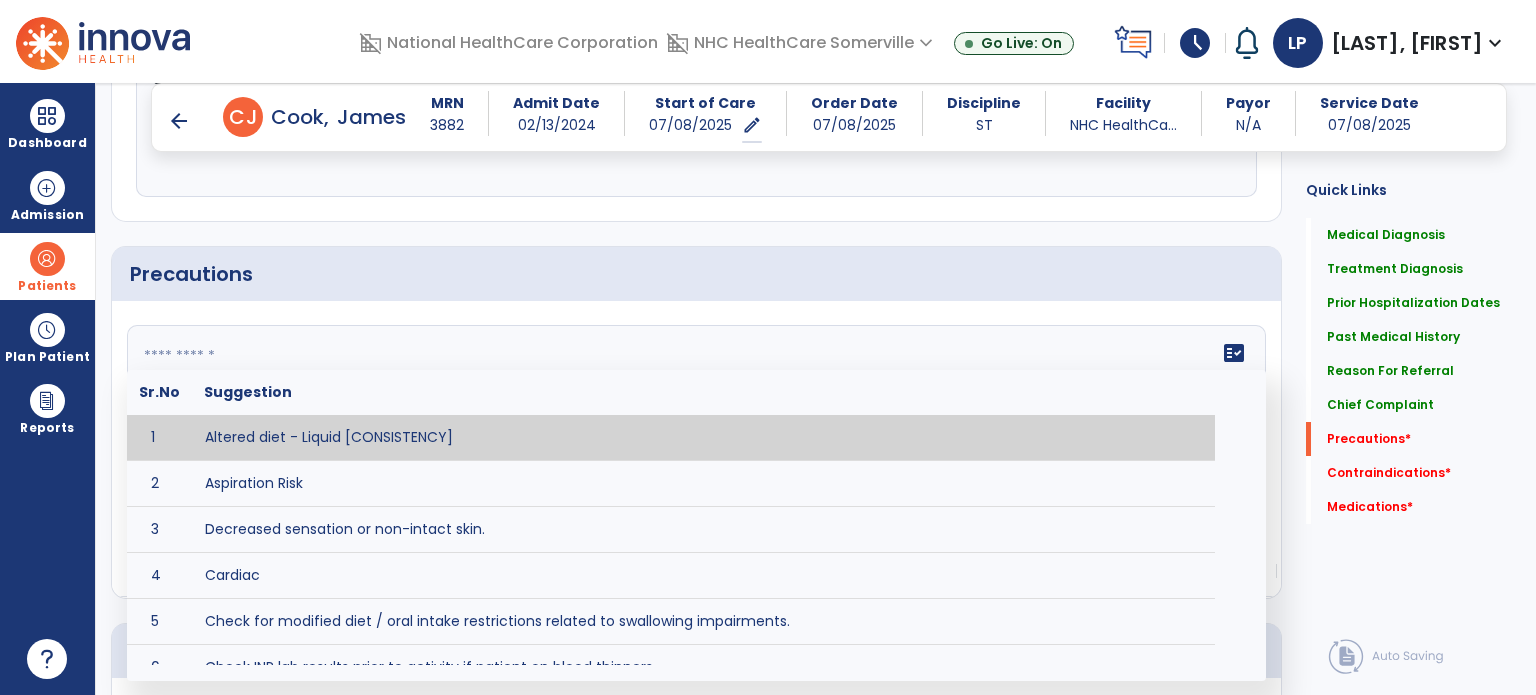 click on "fact_check  Sr.No Suggestion 1 Altered diet - Liquid [CONSISTENCY] 2 Aspiration Risk 3 Decreased sensation or non-intact skin. 4 Cardiac 5 Check for modified diet / oral intake restrictions related to swallowing impairments. 6 Check INR lab results prior to activity if patient on blood thinners. 7 Closely monitor anxiety or stress due to increased SOB/dyspnea and cease activity/exercise until patient is able to control this response 8 Code Status:  9 Confirm surgical approach and discoloration or other precautions. 10 Continuous pulse oximetry (SpO2) during all periods of sleep (day and night) and when out of line of sight of a competent caregiver. 11 Precautions for exercise include:  12 Depression 13 Diabetic diet 14 Fall risk 15 Fluid restriction 16 High fall risk related to cognitive, motor, perceptual, and sensory deficits 17 Hip precaution 18 Impulsive tendencies, restrict patient performance in unsupervised tasks 19 Isolation 20 Lymphedema 21 22 23 24 25 Monitor for respiratory dysfunction 26 27 NPO" 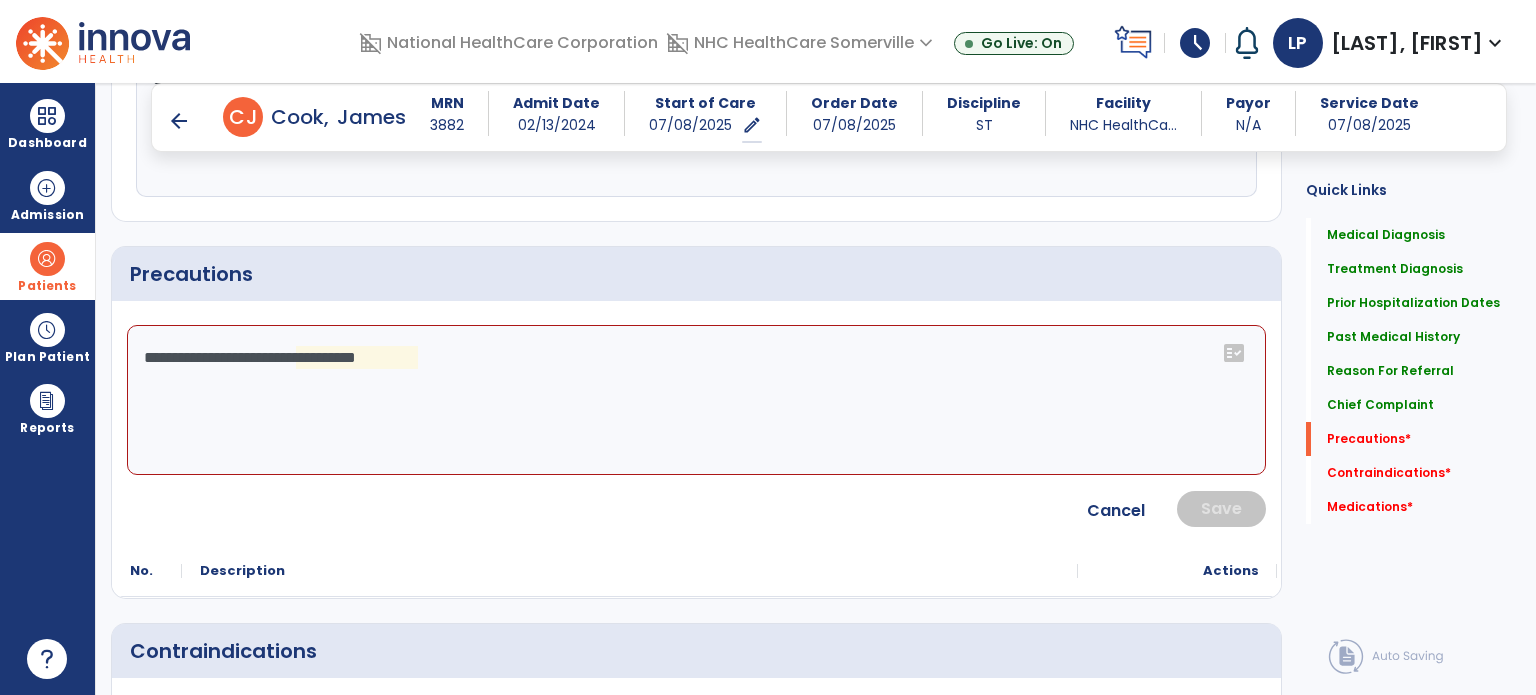 click on "**********" 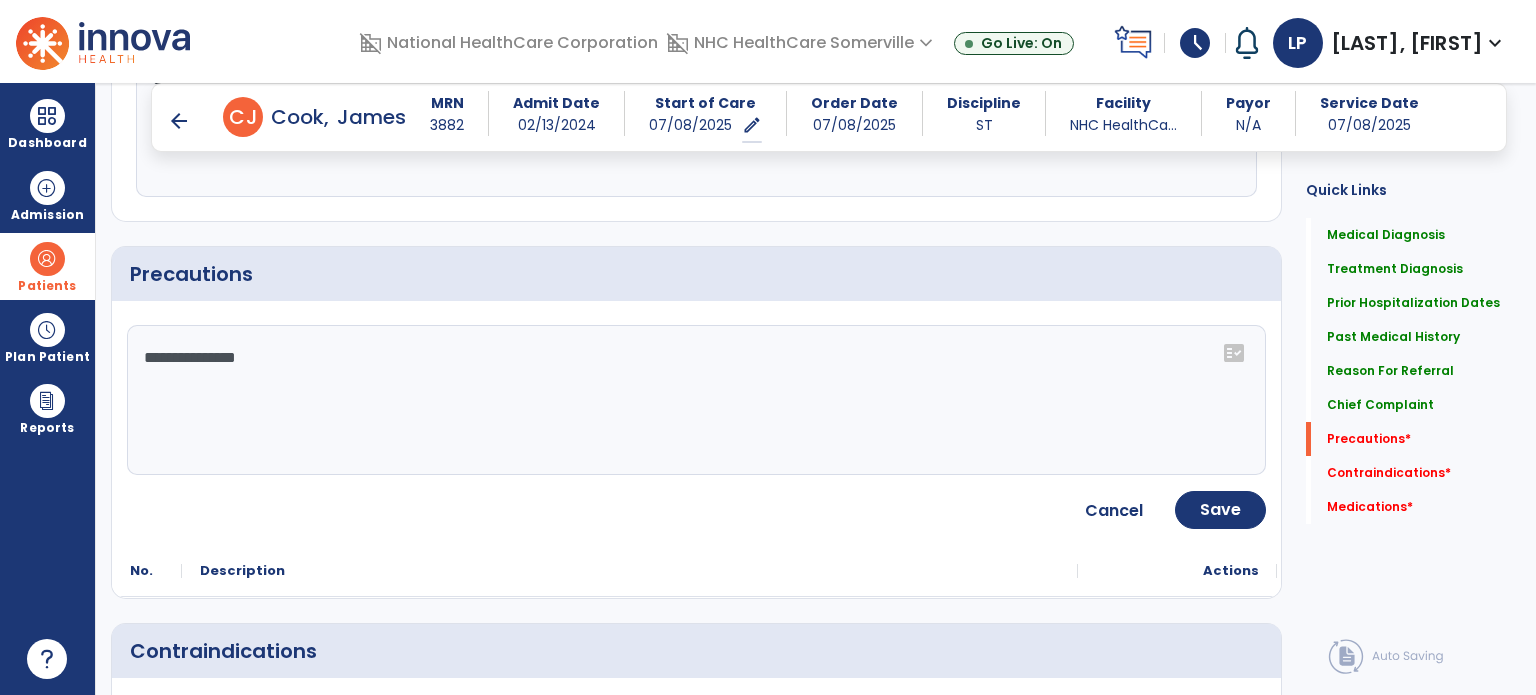 click on "**********" 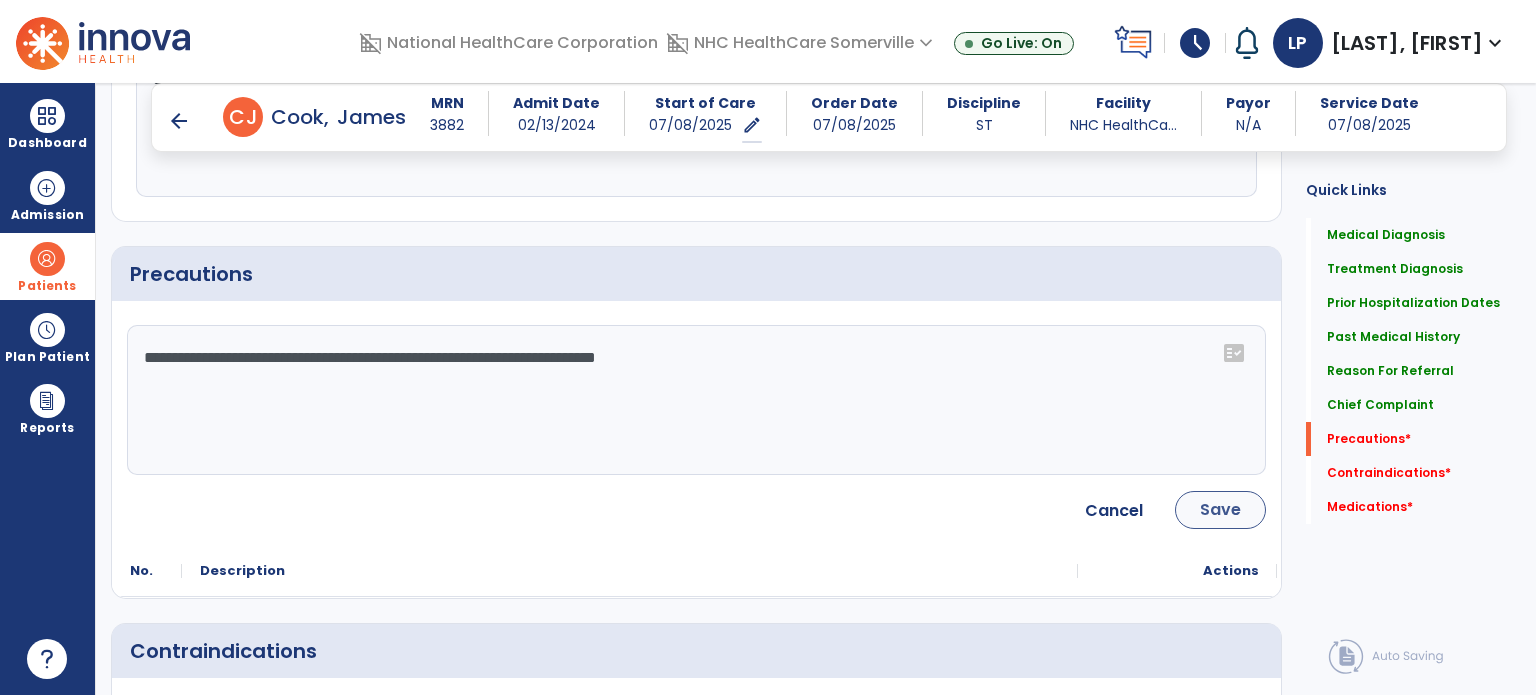 type on "**********" 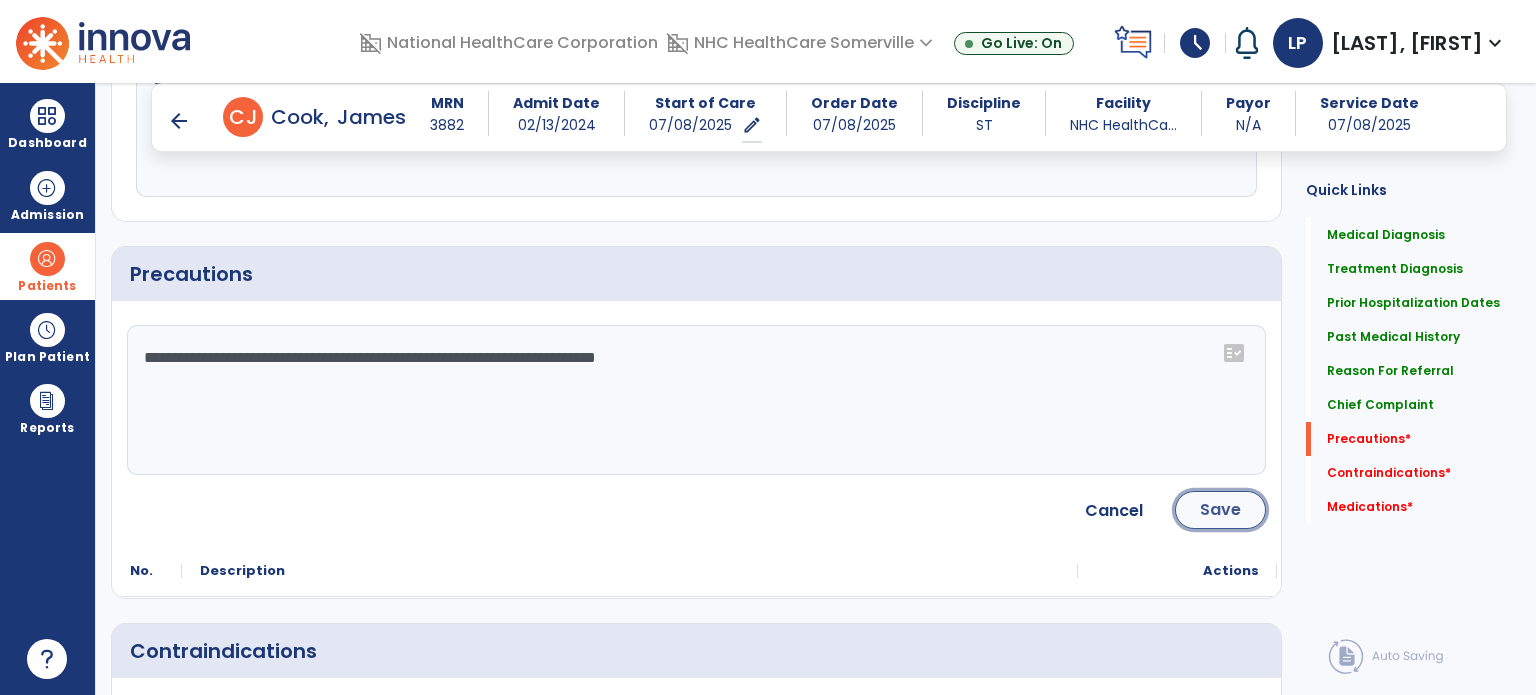 click on "Save" 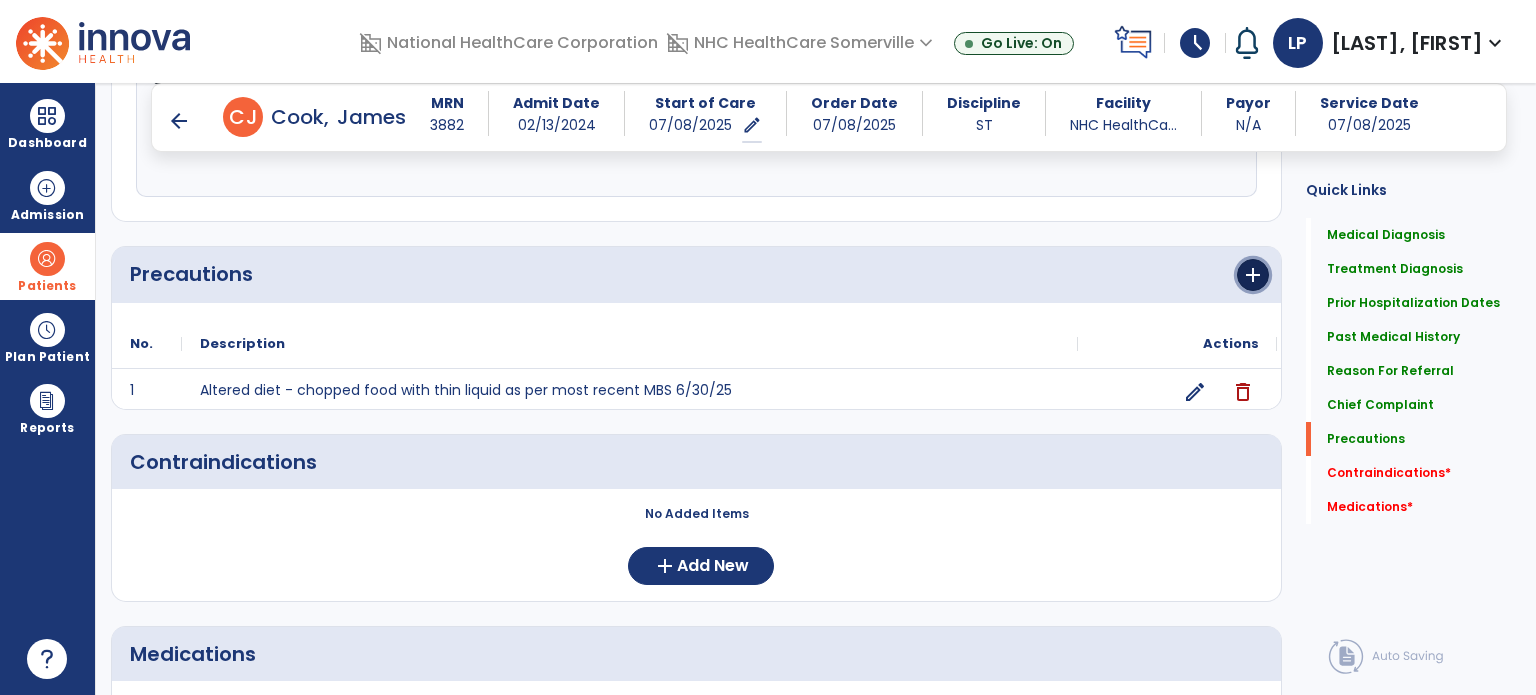 click on "add" 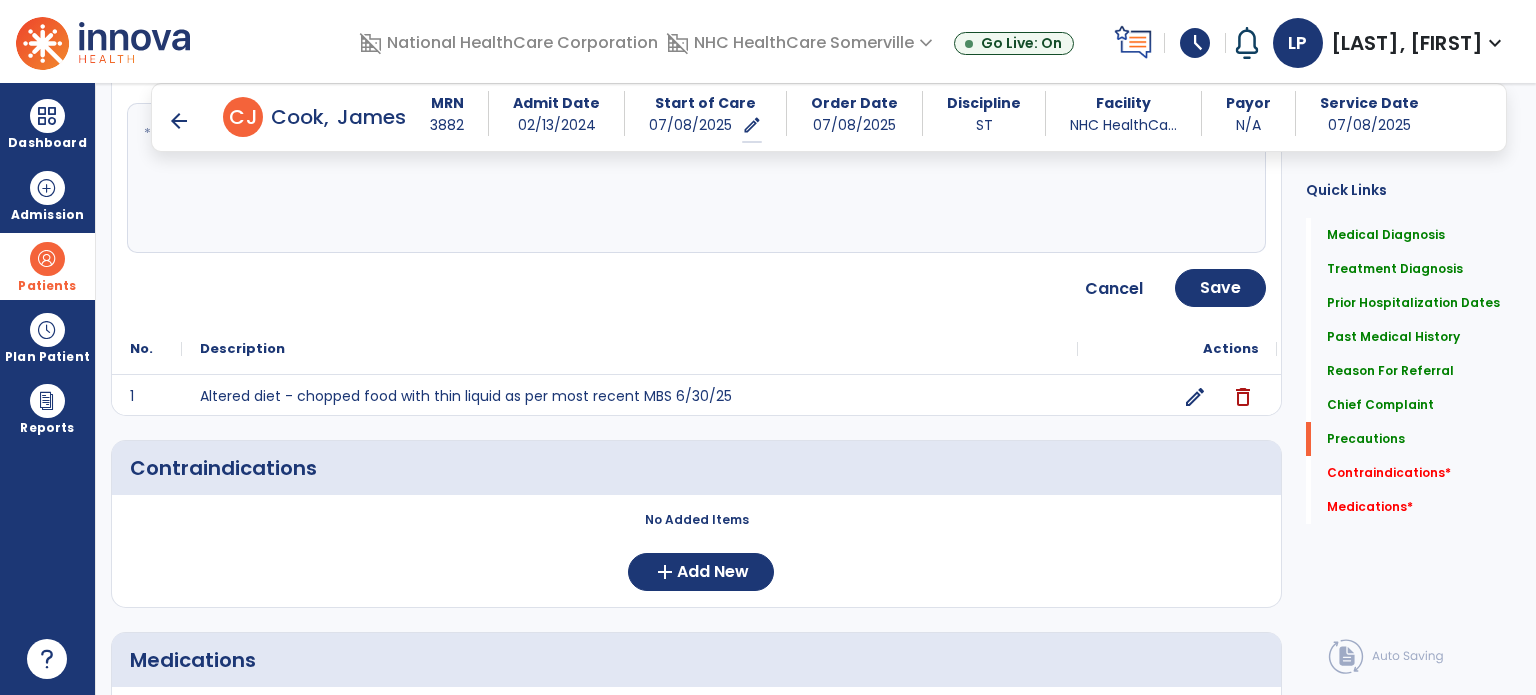 scroll, scrollTop: 1653, scrollLeft: 0, axis: vertical 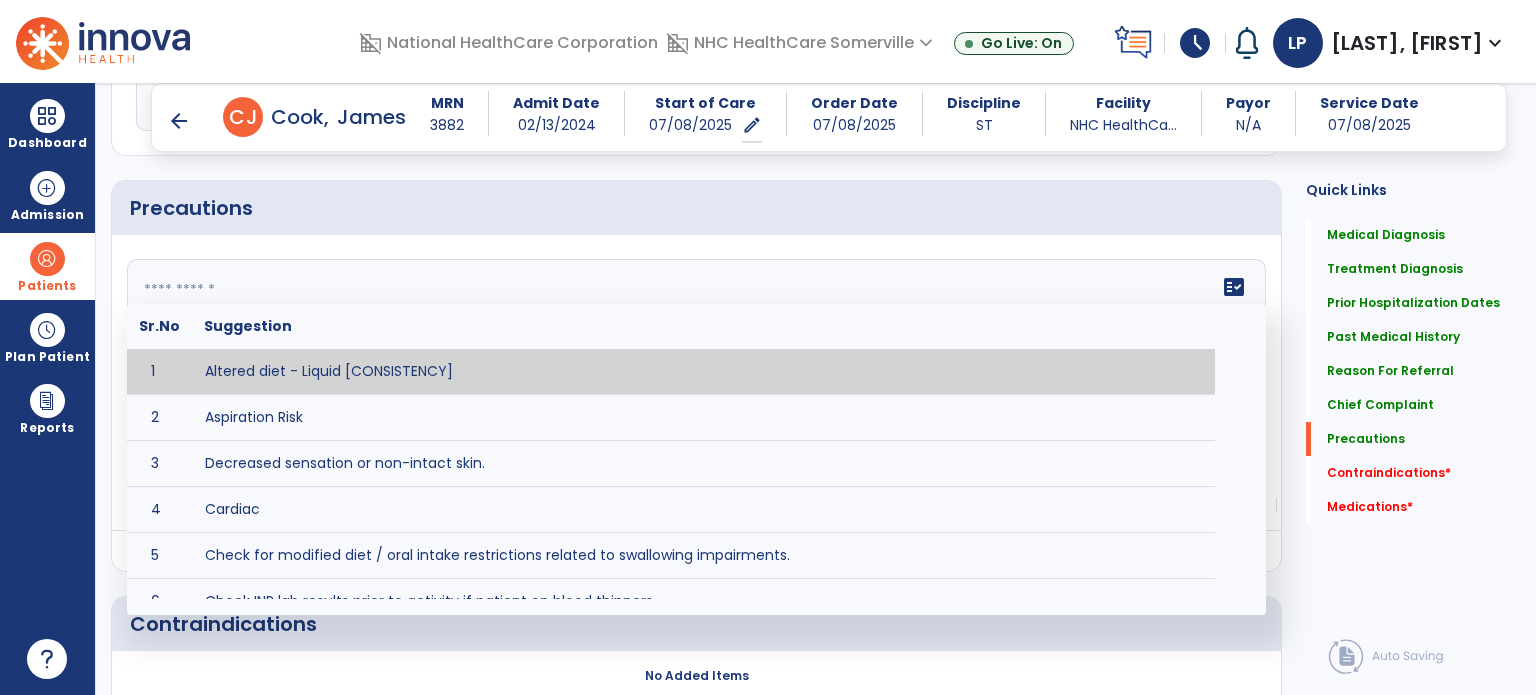 click on "fact_check  Sr.No Suggestion 1 Altered diet - Liquid [CONSISTENCY] 2 Aspiration Risk 3 Decreased sensation or non-intact skin. 4 Cardiac 5 Check for modified diet / oral intake restrictions related to swallowing impairments. 6 Check INR lab results prior to activity if patient on blood thinners. 7 Closely monitor anxiety or stress due to increased SOB/dyspnea and cease activity/exercise until patient is able to control this response 8 Code Status:  9 Confirm surgical approach and discoloration or other precautions. 10 Continuous pulse oximetry (SpO2) during all periods of sleep (day and night) and when out of line of sight of a competent caregiver. 11 Precautions for exercise include:  12 Depression 13 Diabetic diet 14 Fall risk 15 Fluid restriction 16 High fall risk related to cognitive, motor, perceptual, and sensory deficits 17 Hip precaution 18 Impulsive tendencies, restrict patient performance in unsupervised tasks 19 Isolation 20 Lymphedema 21 22 23 24 25 Monitor for respiratory dysfunction 26 27 NPO" 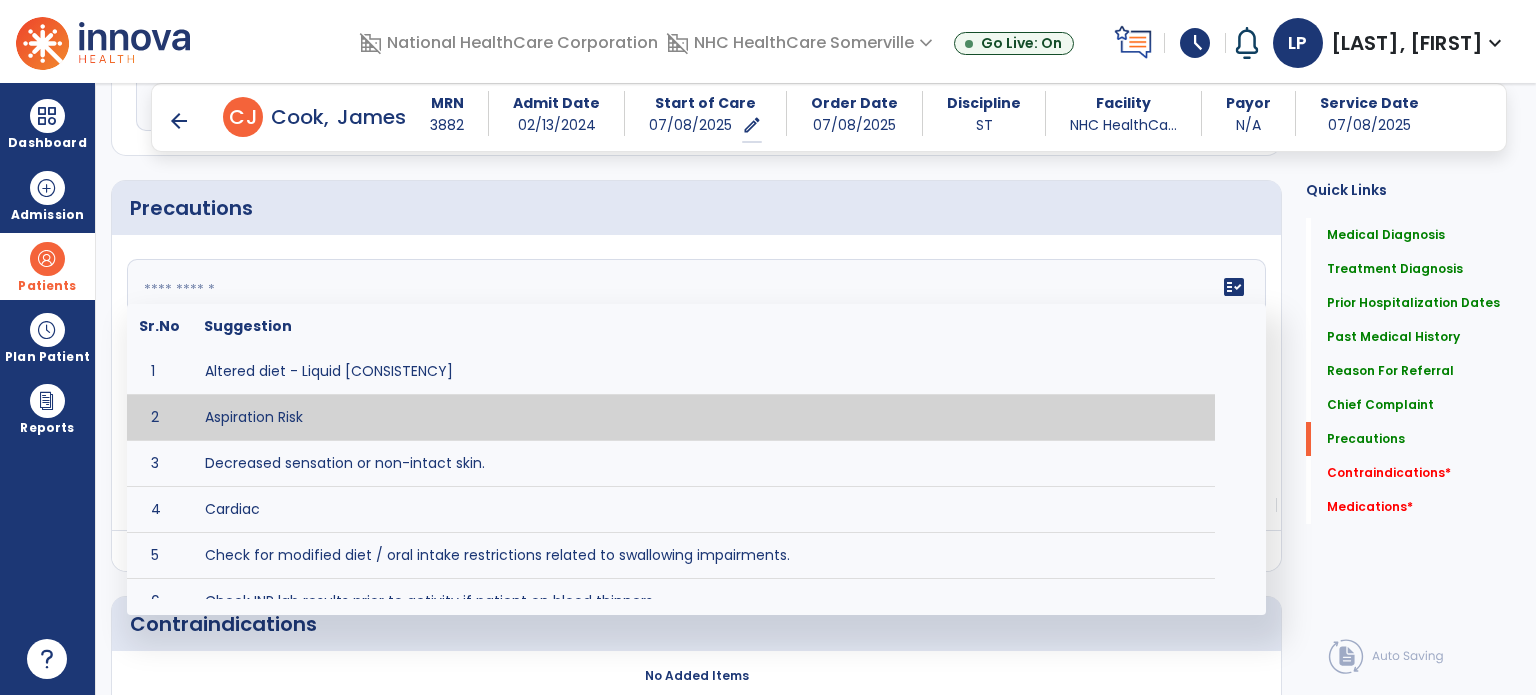 type on "**********" 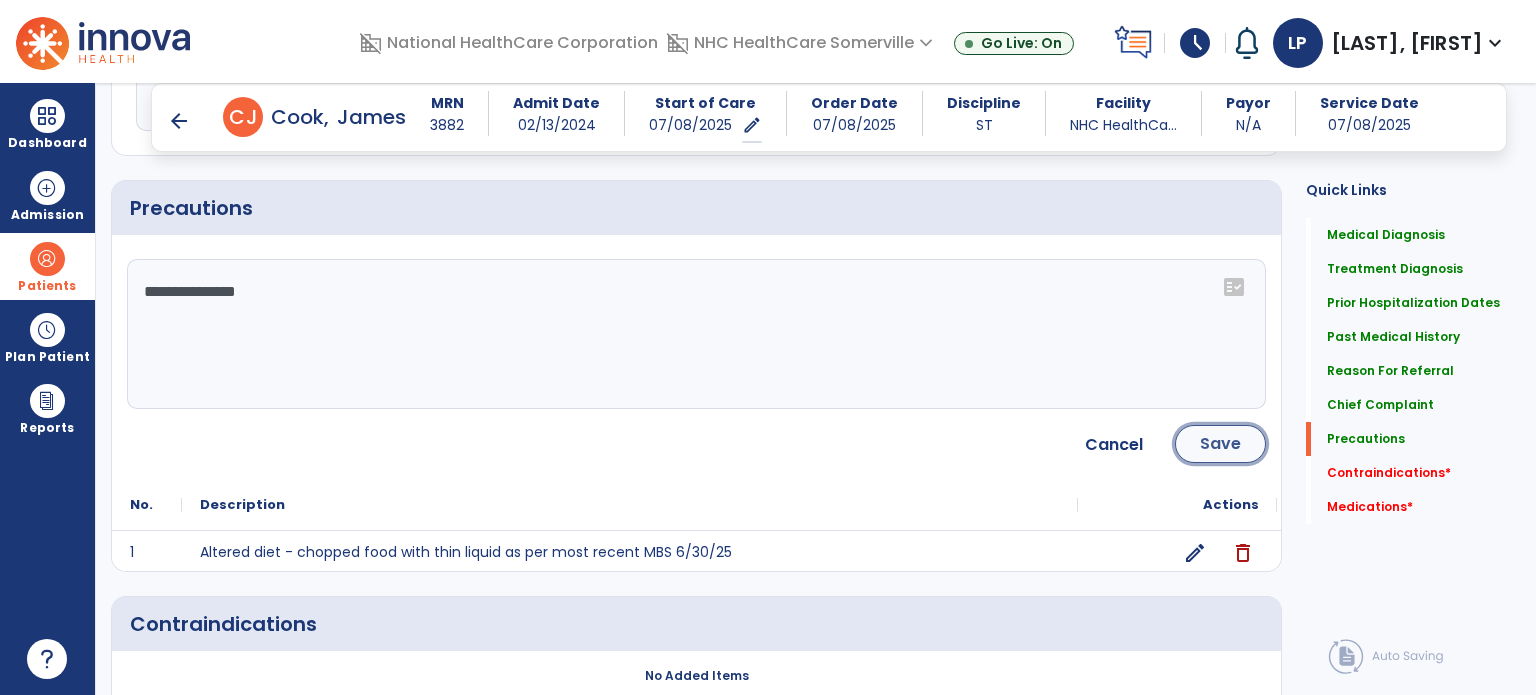 click on "Save" 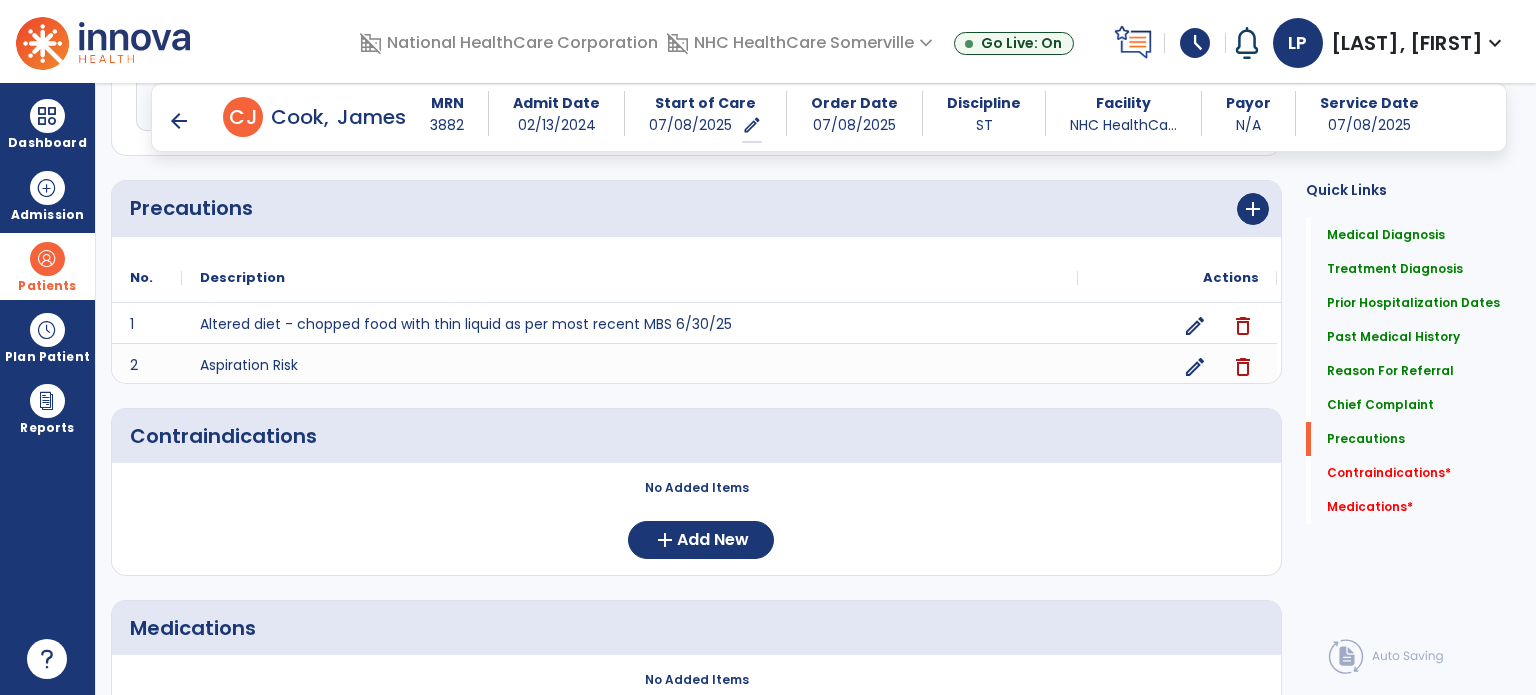scroll, scrollTop: 1625, scrollLeft: 0, axis: vertical 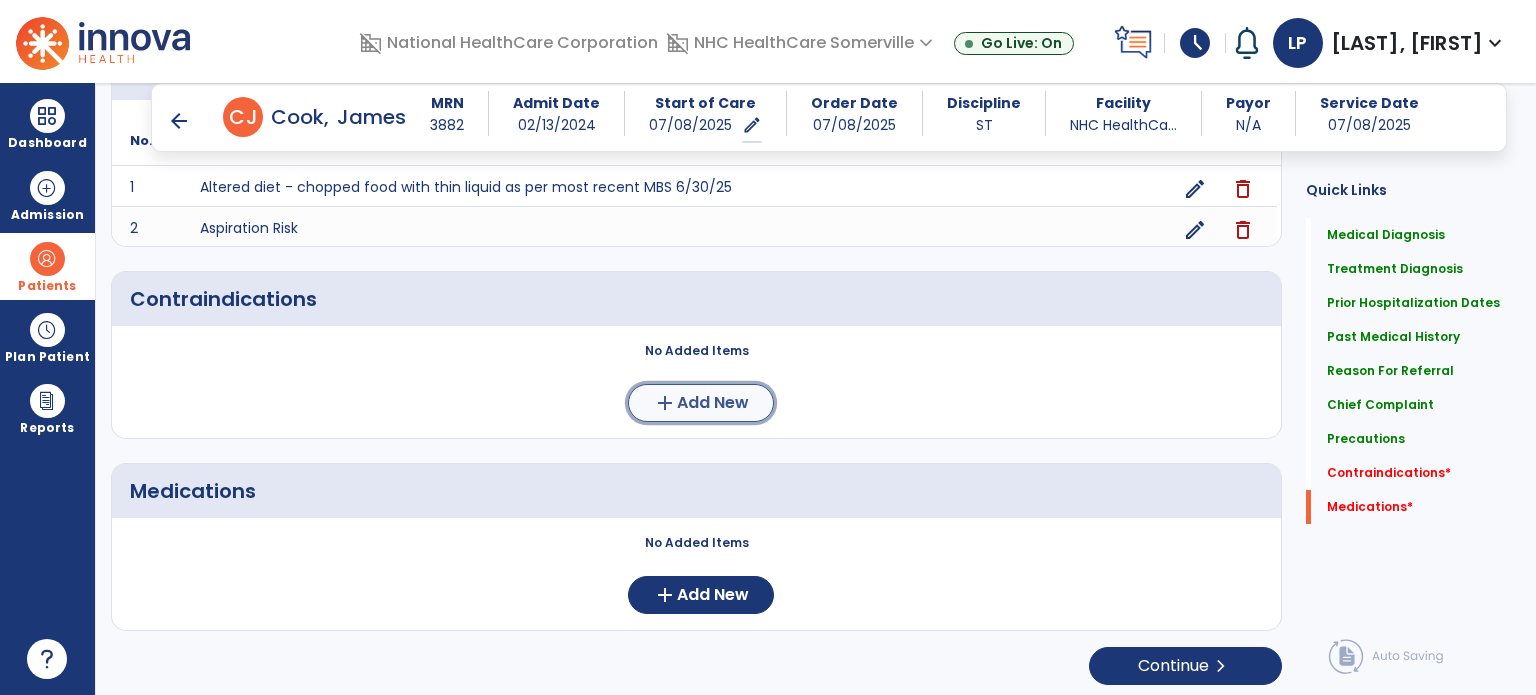 click on "Add New" 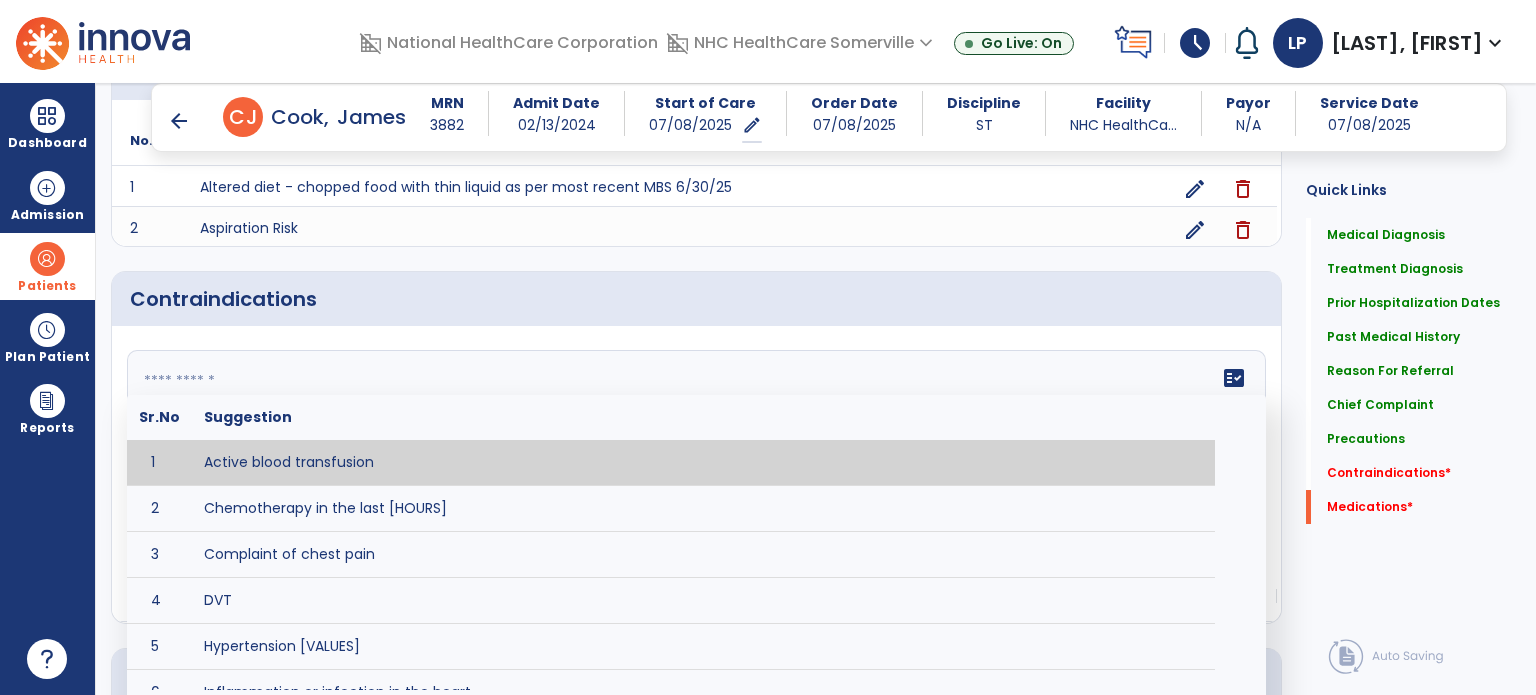 click on "fact_check  Sr.No Suggestion 1 Active blood transfusion 2 Chemotherapy in the last [HOURS] 3 Complaint of chest pain 4 DVT 5 Hypertension [VALUES] 6 Inflammation or infection in the heart. 7 Oxygen saturation lower than [VALUE] 8 Pacemaker 9 Pulmonary infarction 10 Recent changes in EKG 11 Severe aortic stenosis 12 Severe dehydration 13 Severe diaphoresis 14 Severe orthostatic hypotension 15 Severe shortness of breath/dyspnea 16 Significantly elevated potassium levels 17 Significantly low potassium levels 18 Suspected or known dissecting aneurysm 19 Systemic infection 20 Uncontrolled diabetes with blood sugar levels greater than [VALUE] or less than [Value]  21 Unstable angina 22 Untreated blood clots" 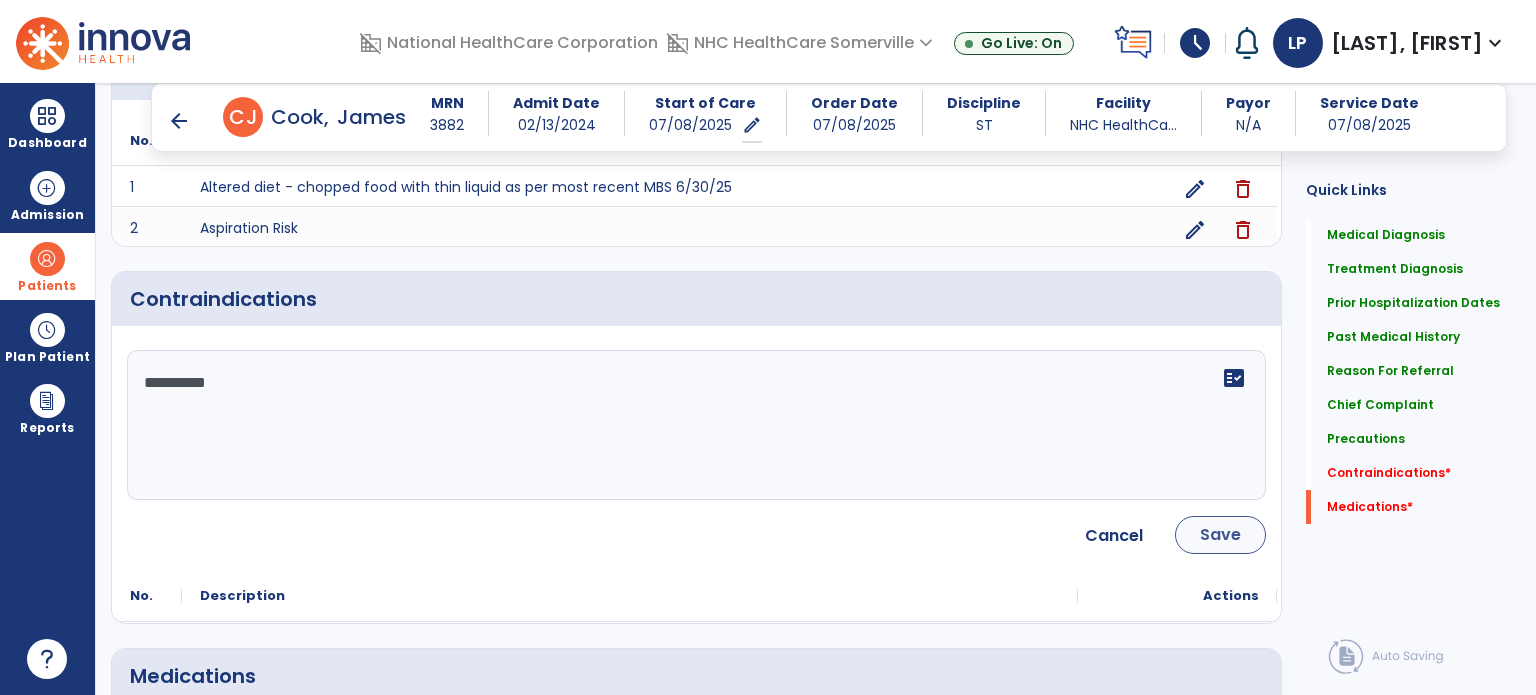 type on "**********" 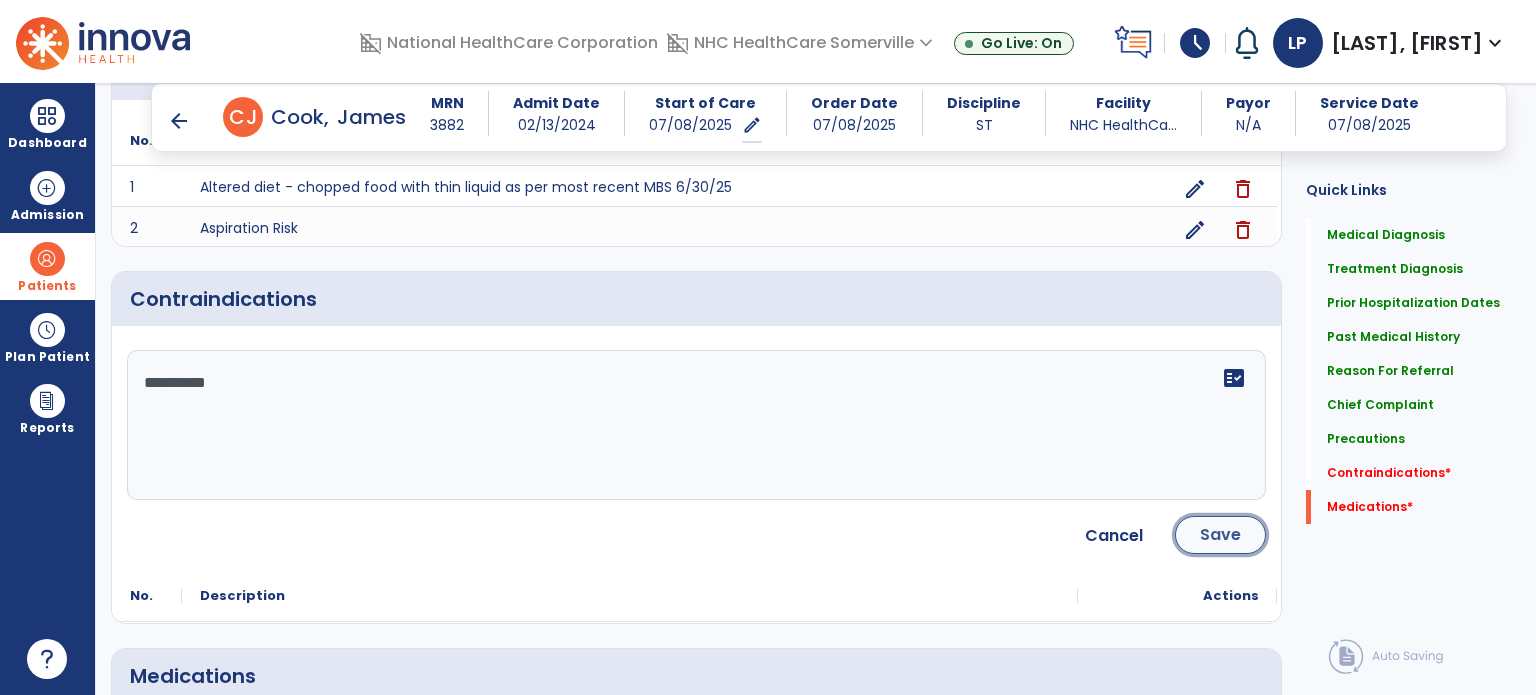 click on "Save" 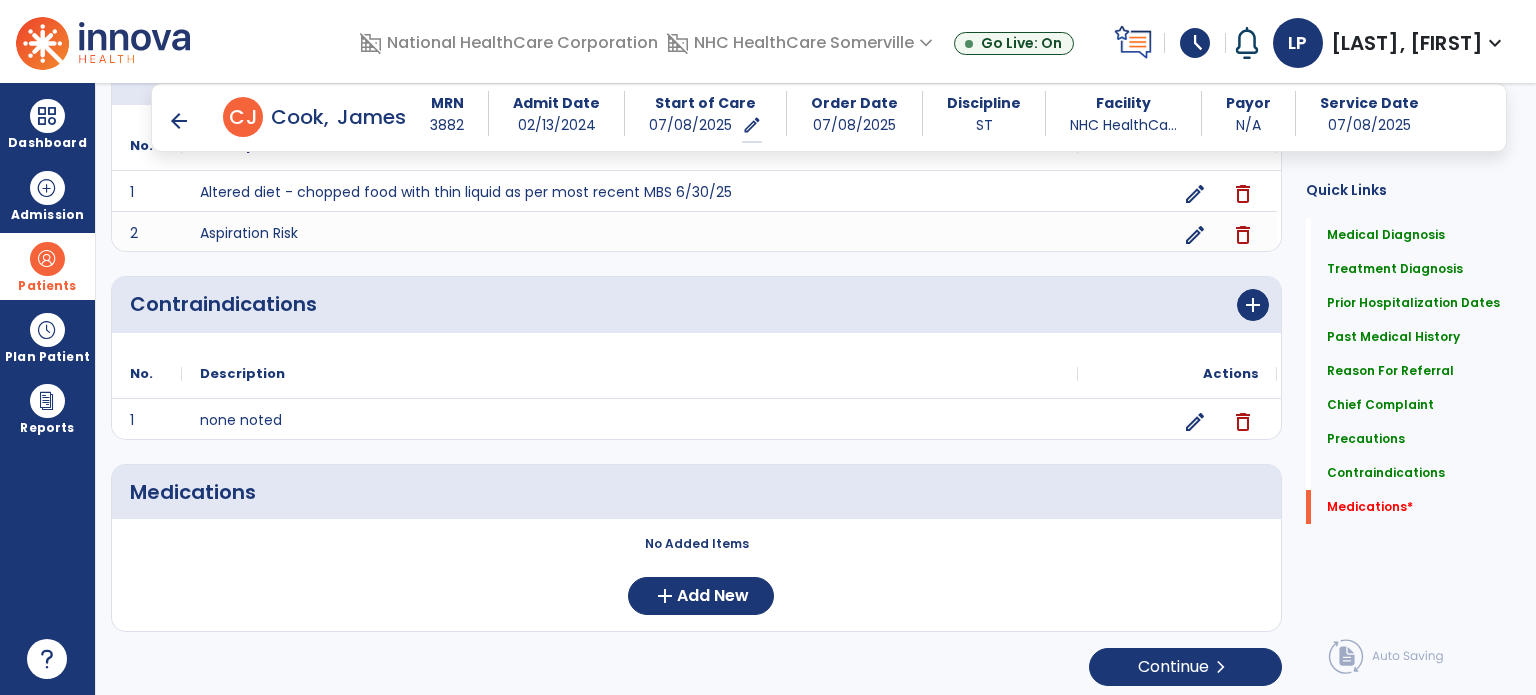 scroll, scrollTop: 1621, scrollLeft: 0, axis: vertical 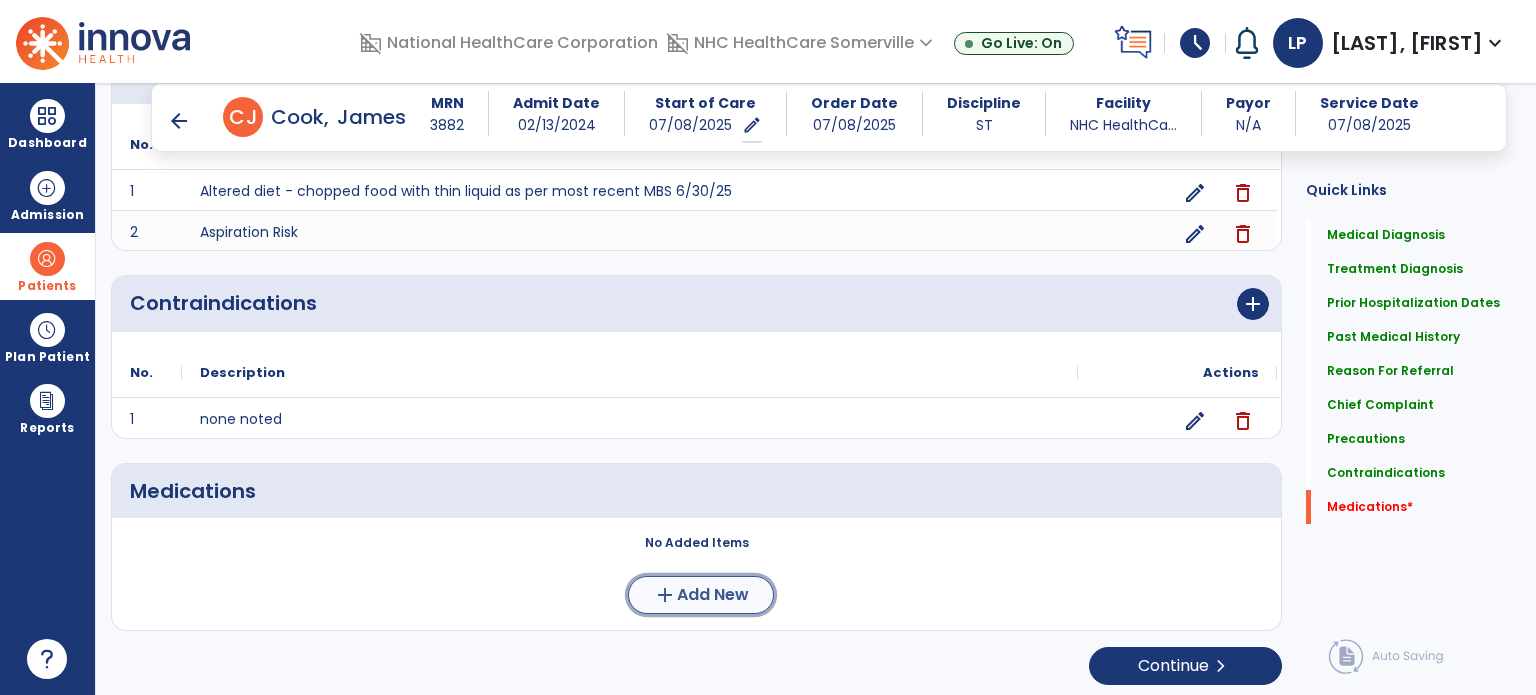 click on "Add New" 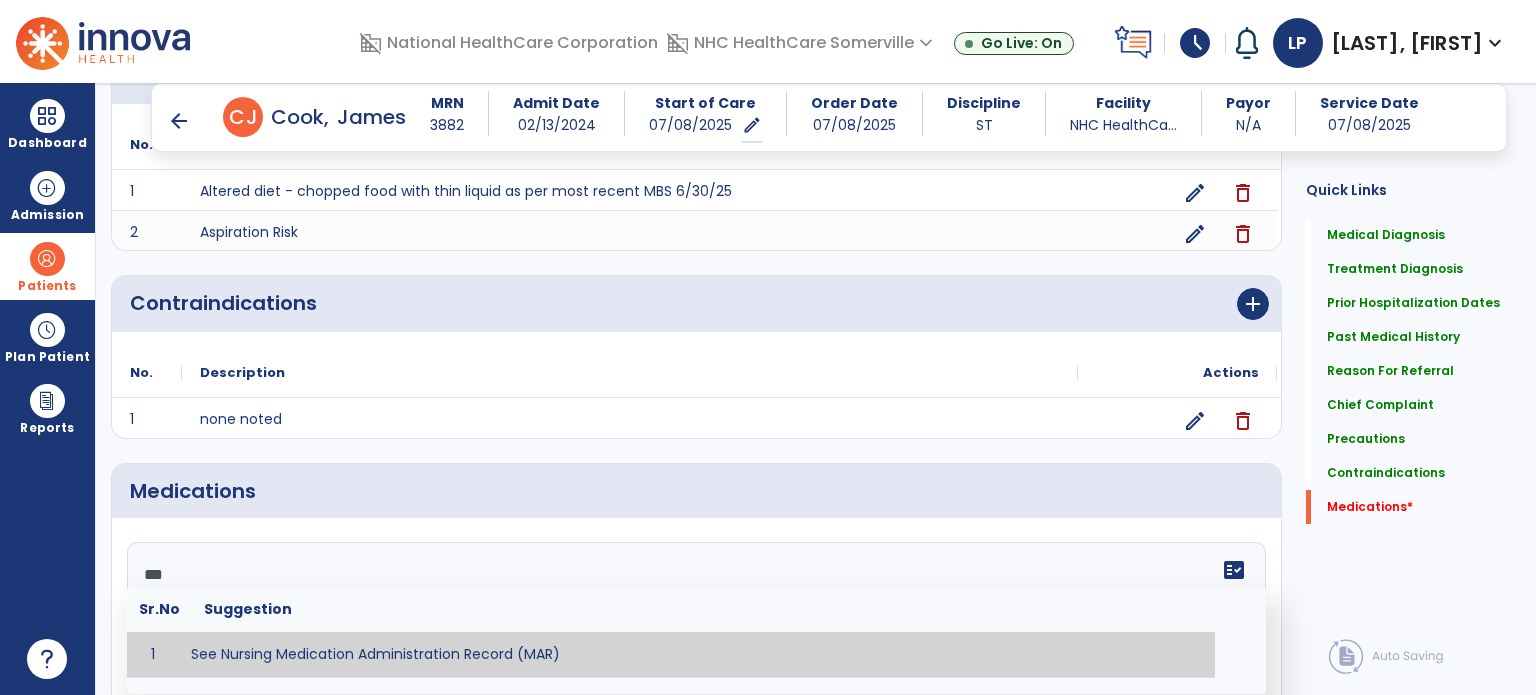 type on "**********" 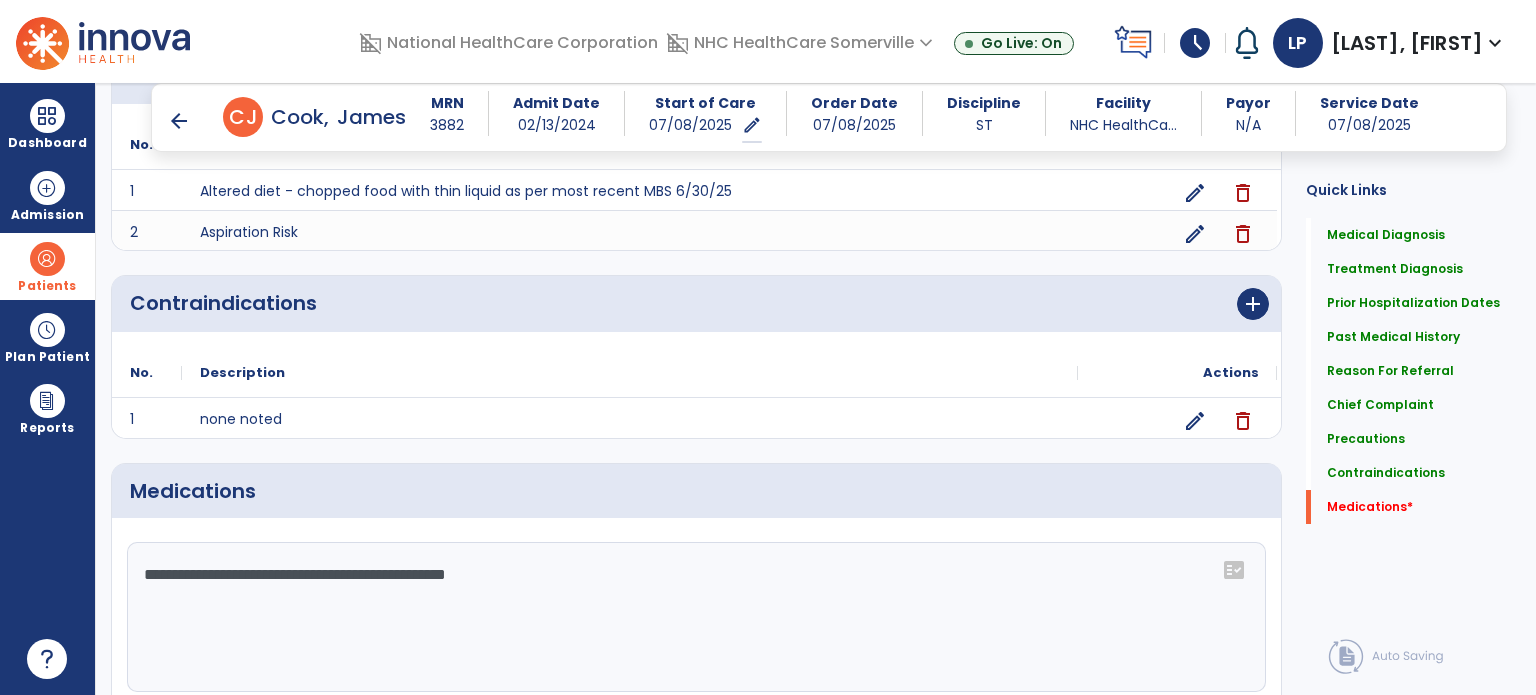 scroll, scrollTop: 1805, scrollLeft: 0, axis: vertical 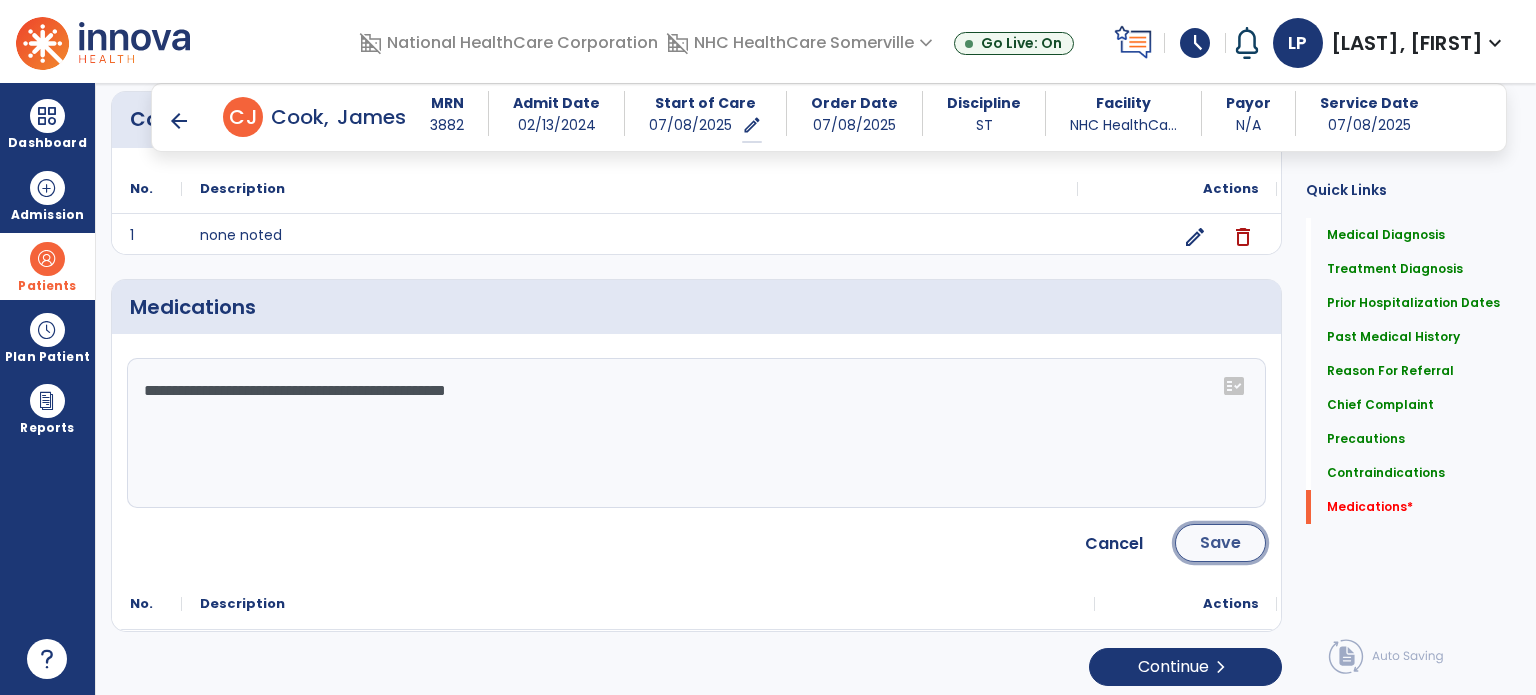 click on "Save" 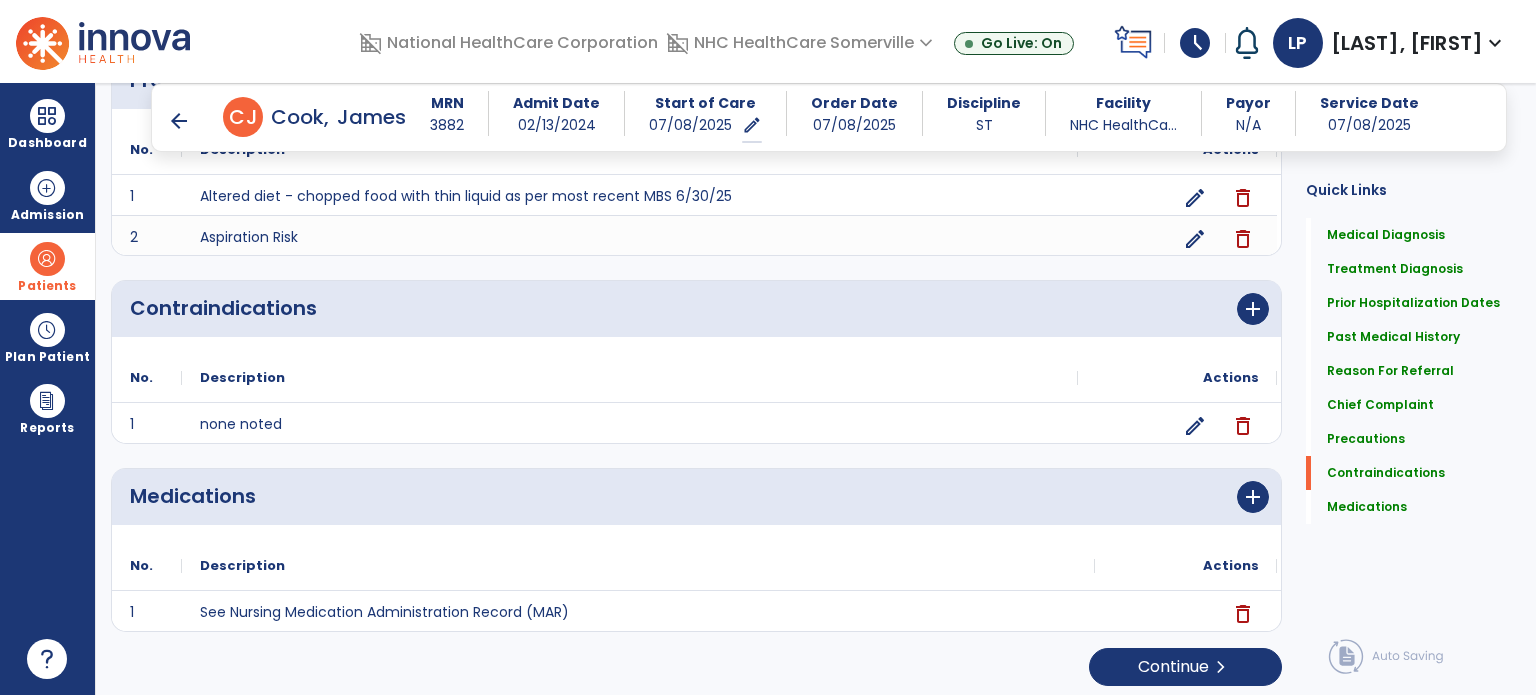 scroll, scrollTop: 1618, scrollLeft: 0, axis: vertical 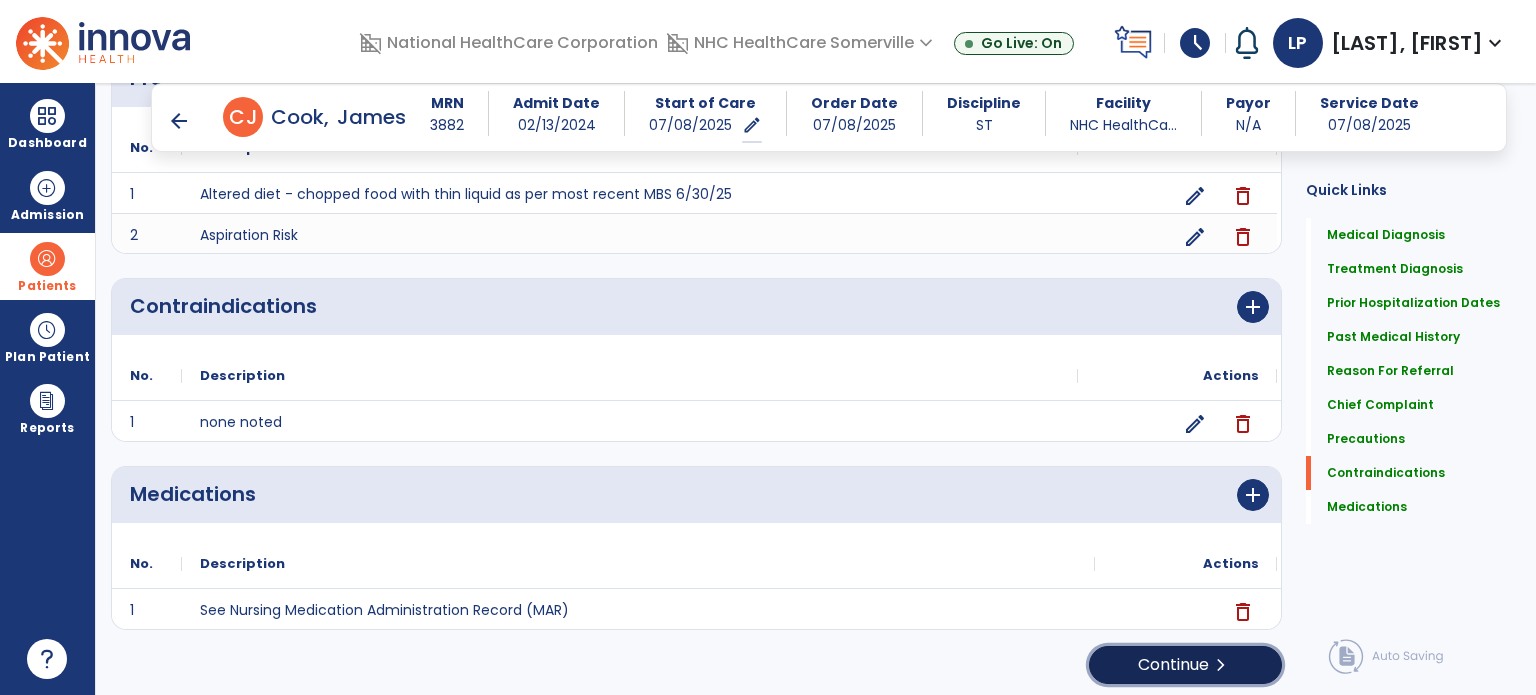 click on "Continue  chevron_right" 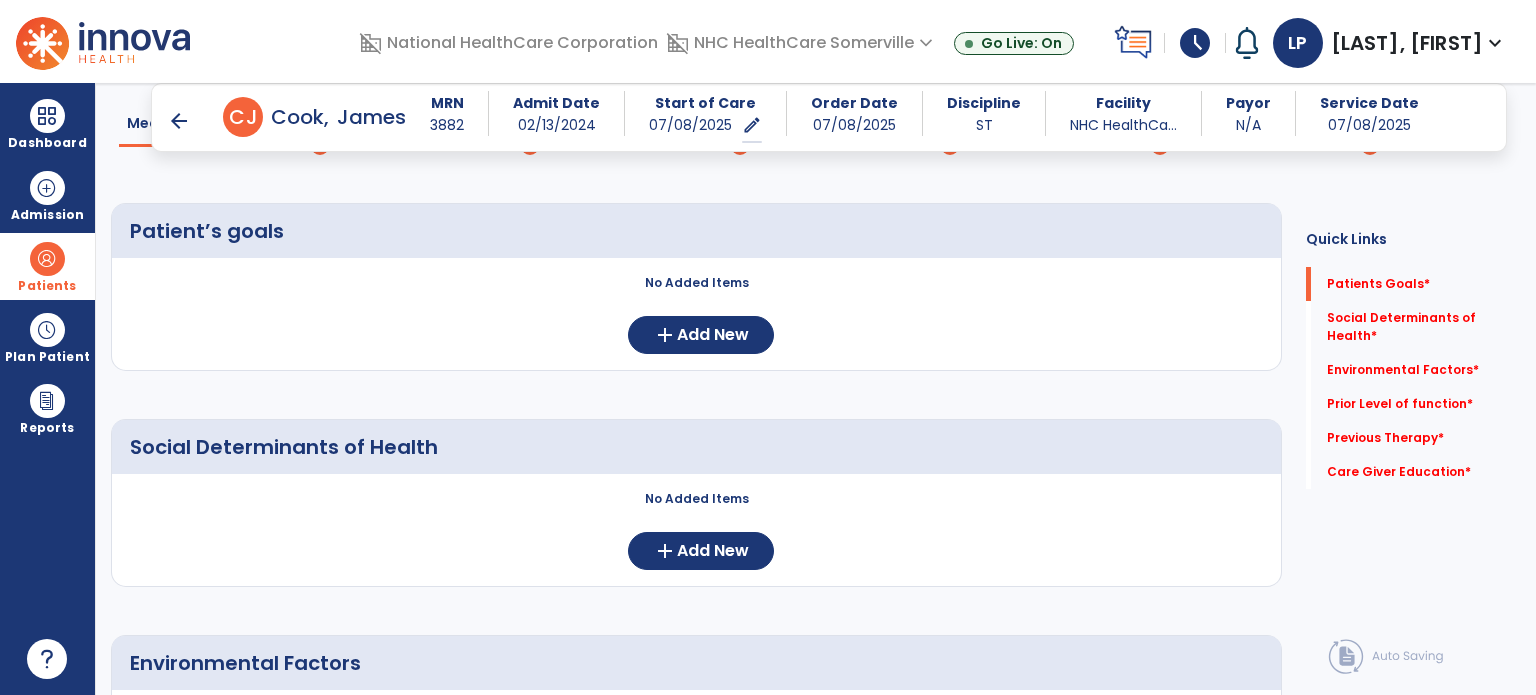 scroll, scrollTop: 128, scrollLeft: 0, axis: vertical 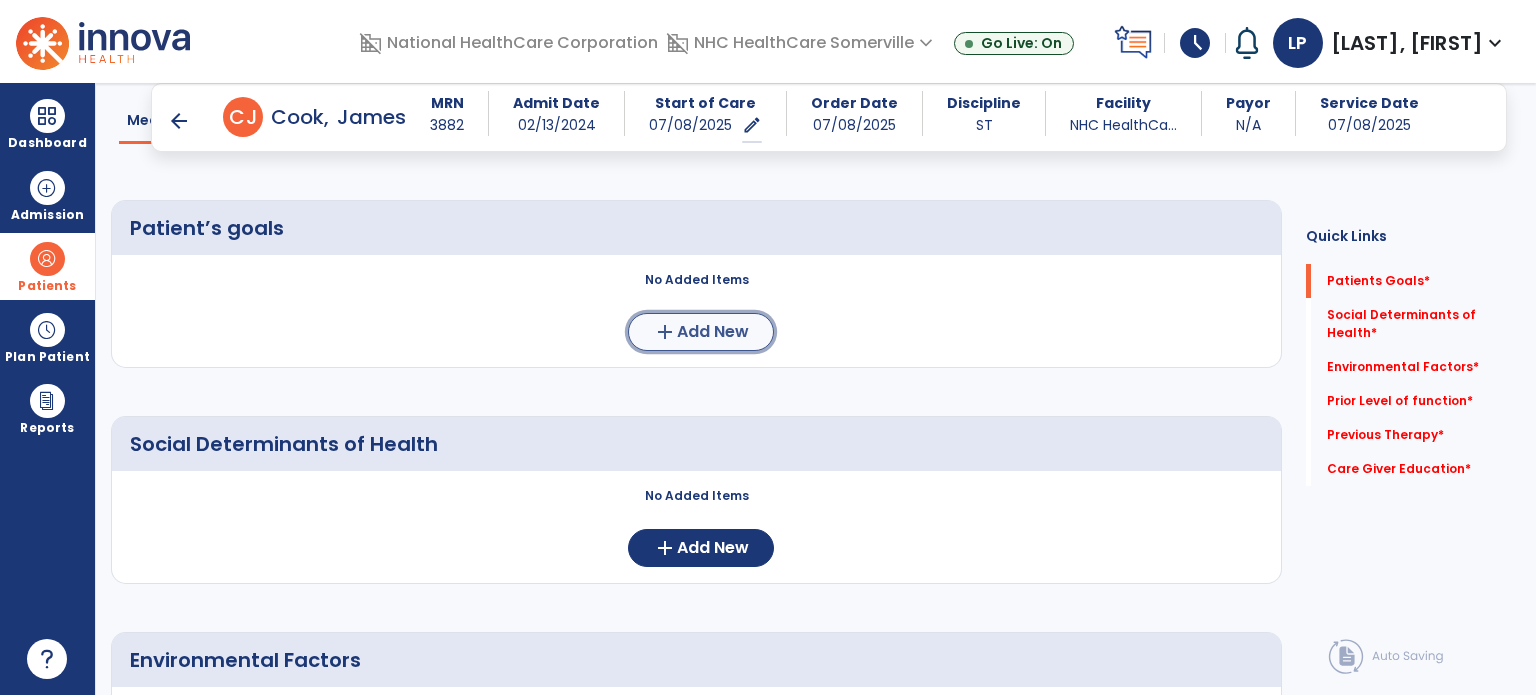 click on "Add New" 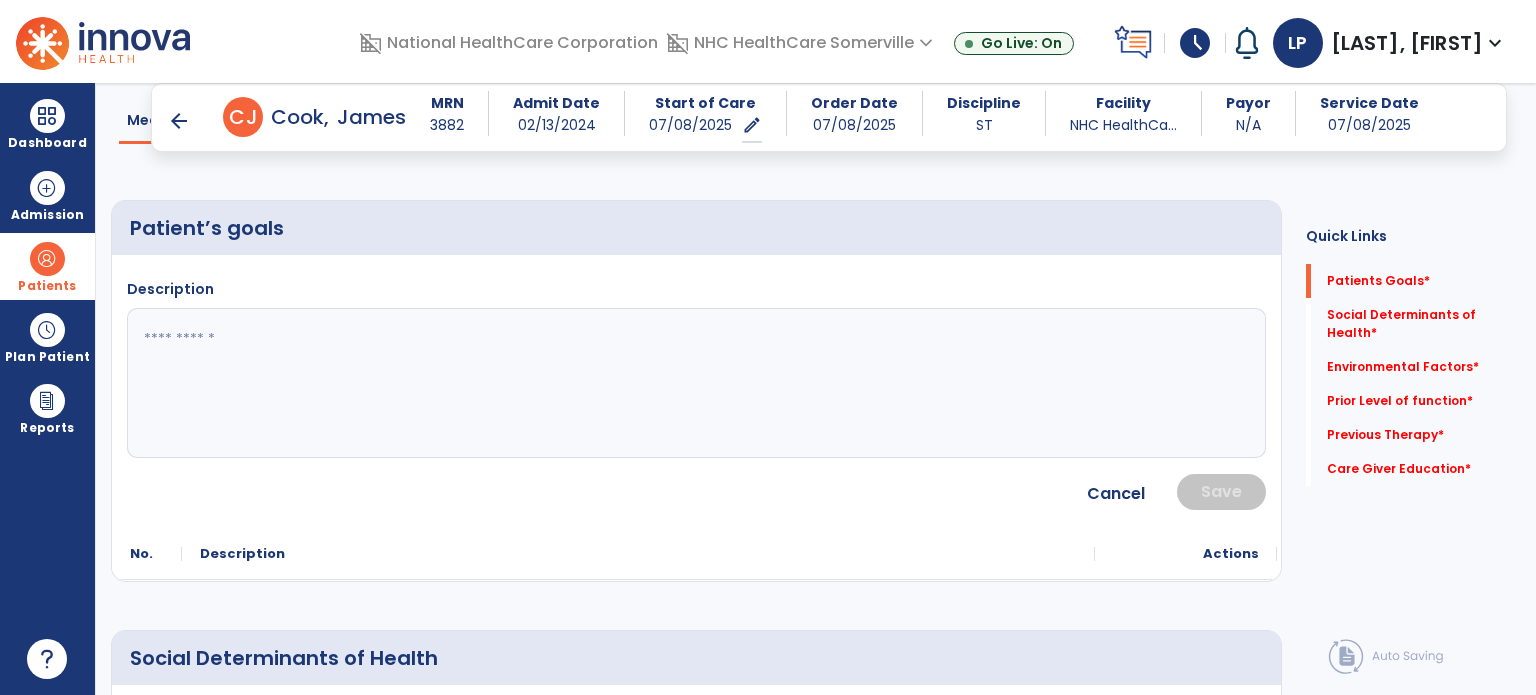 click 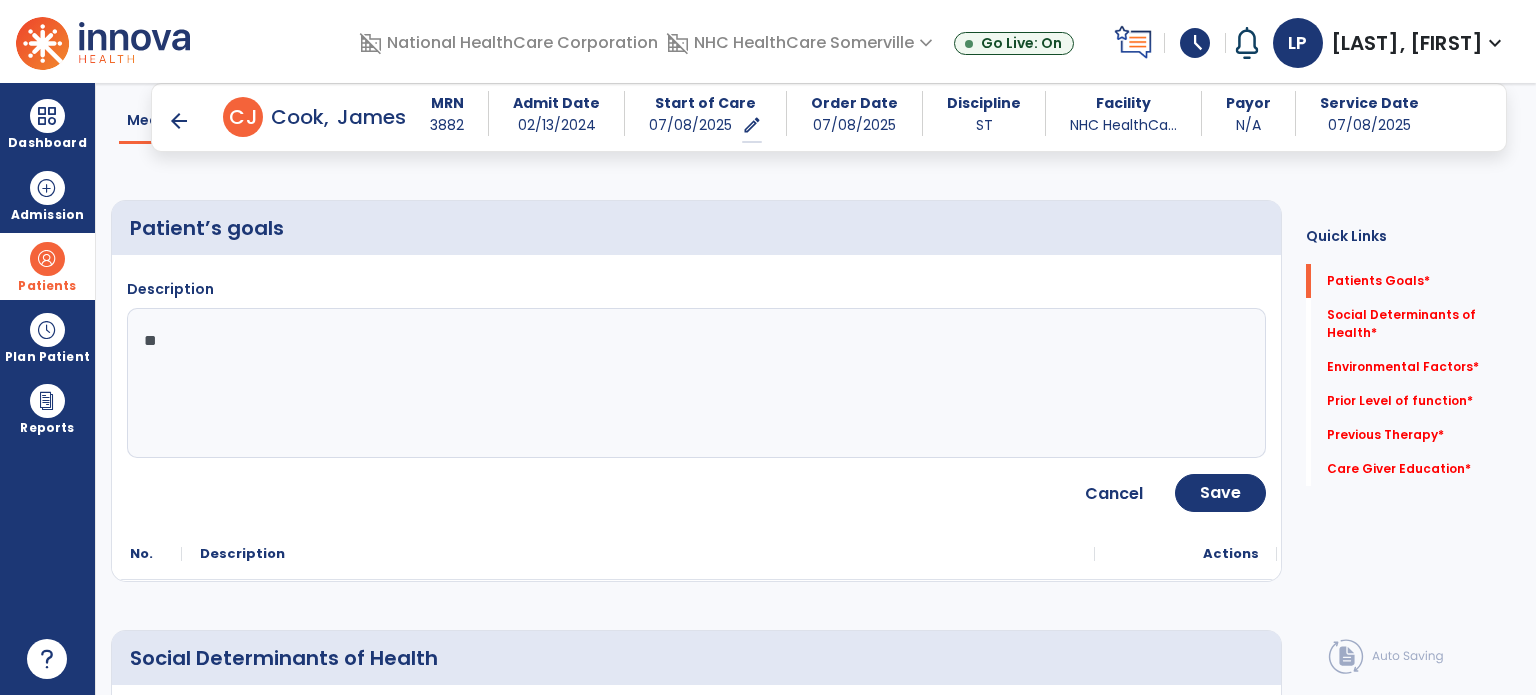 type on "*" 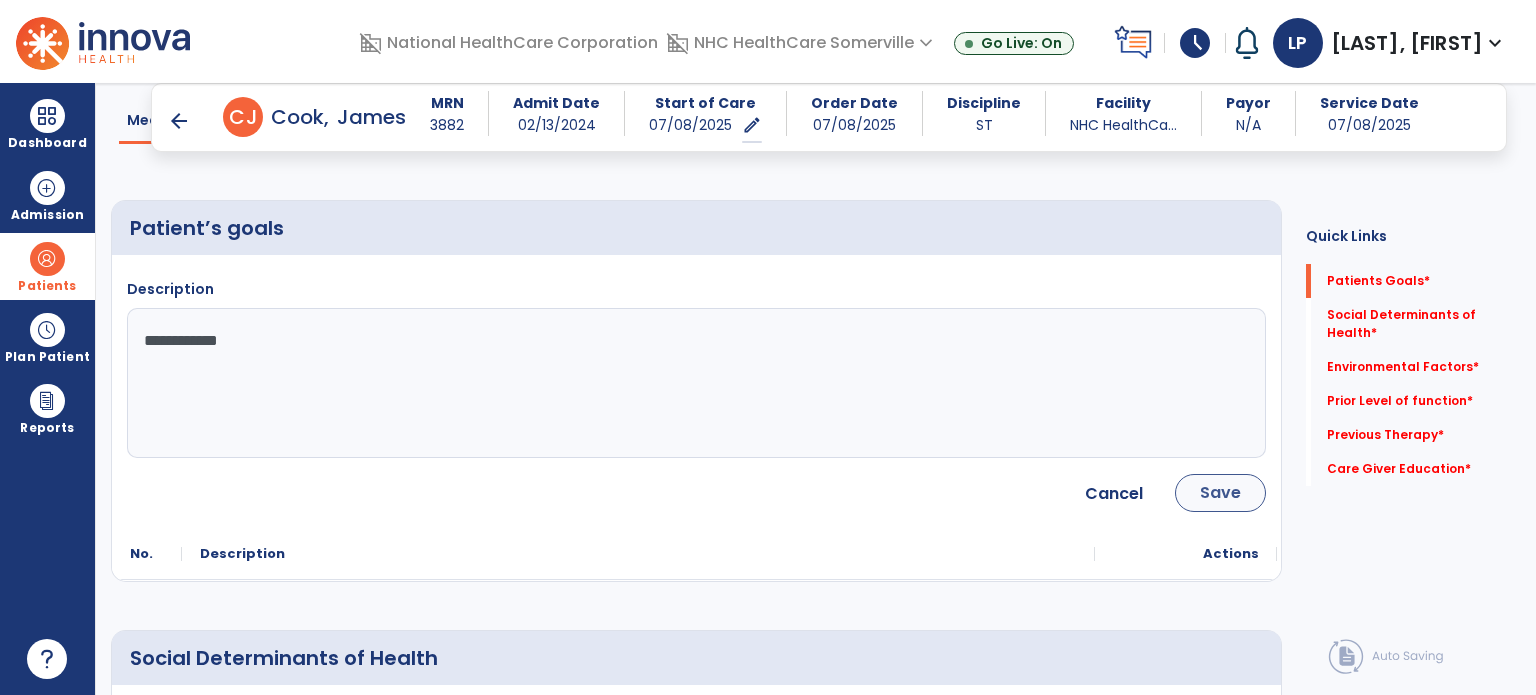 type on "**********" 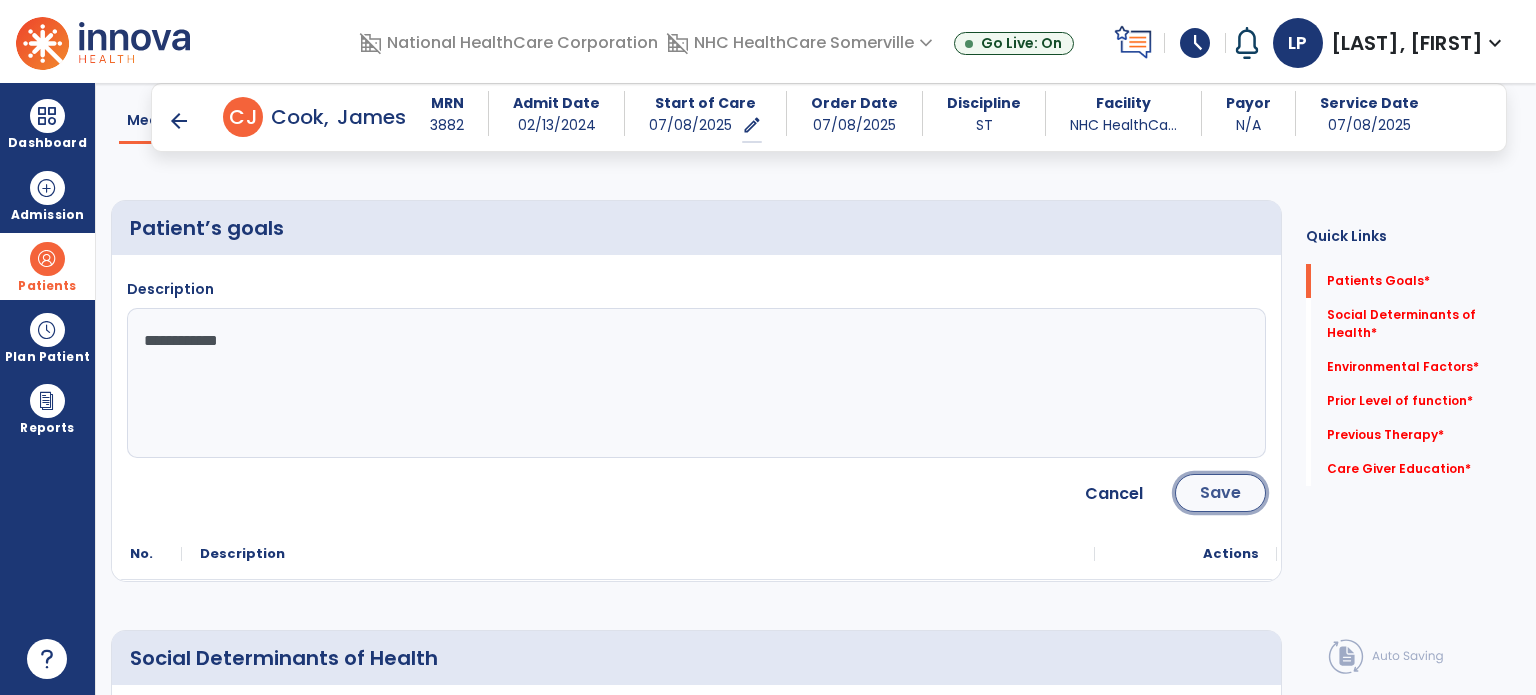 click on "Save" 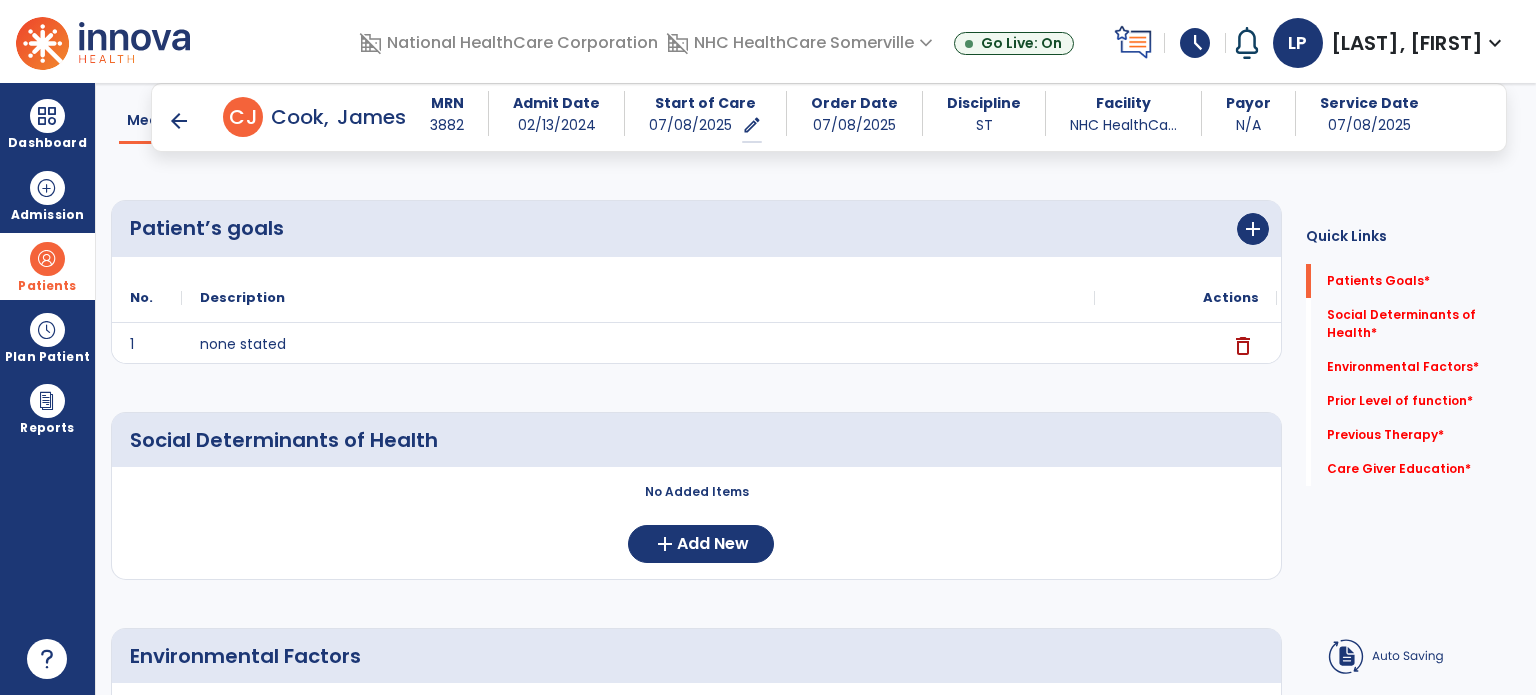 click on "No Added Items" 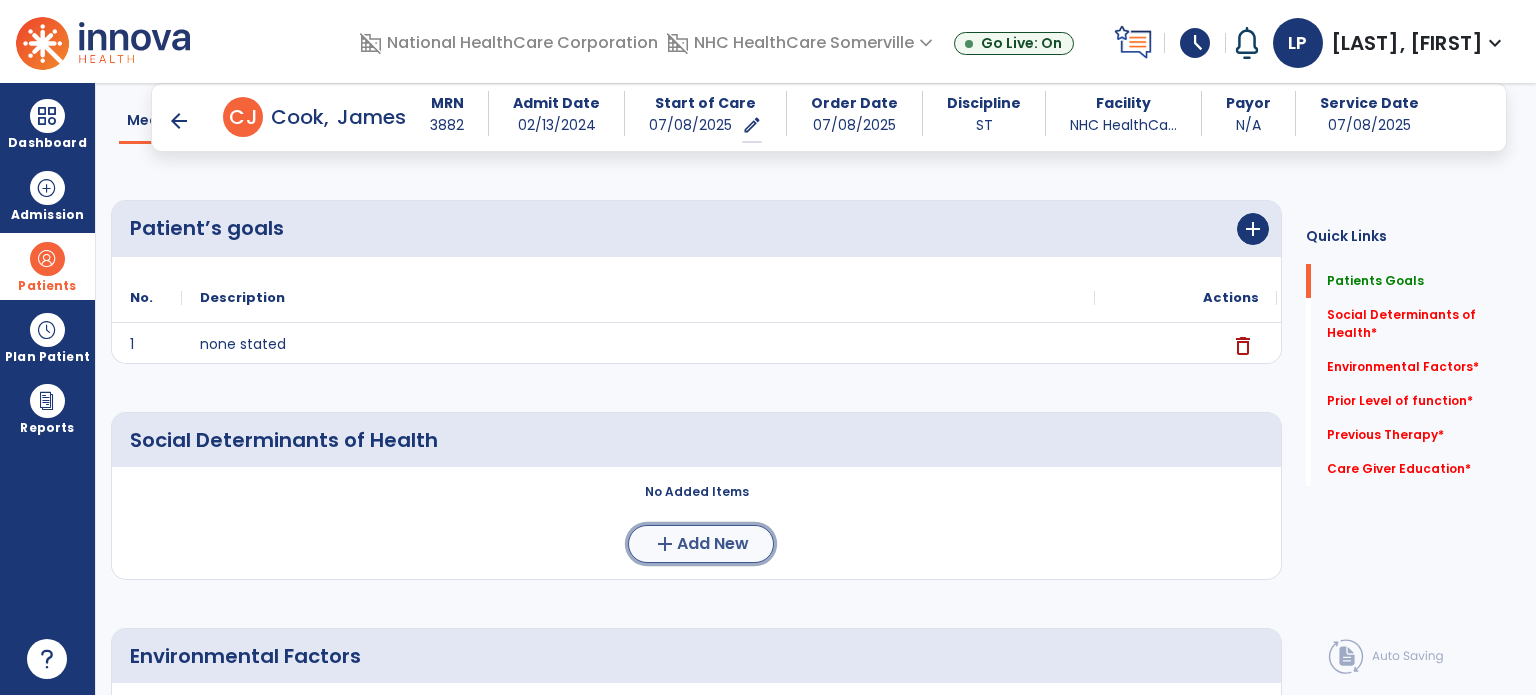 click on "Add New" 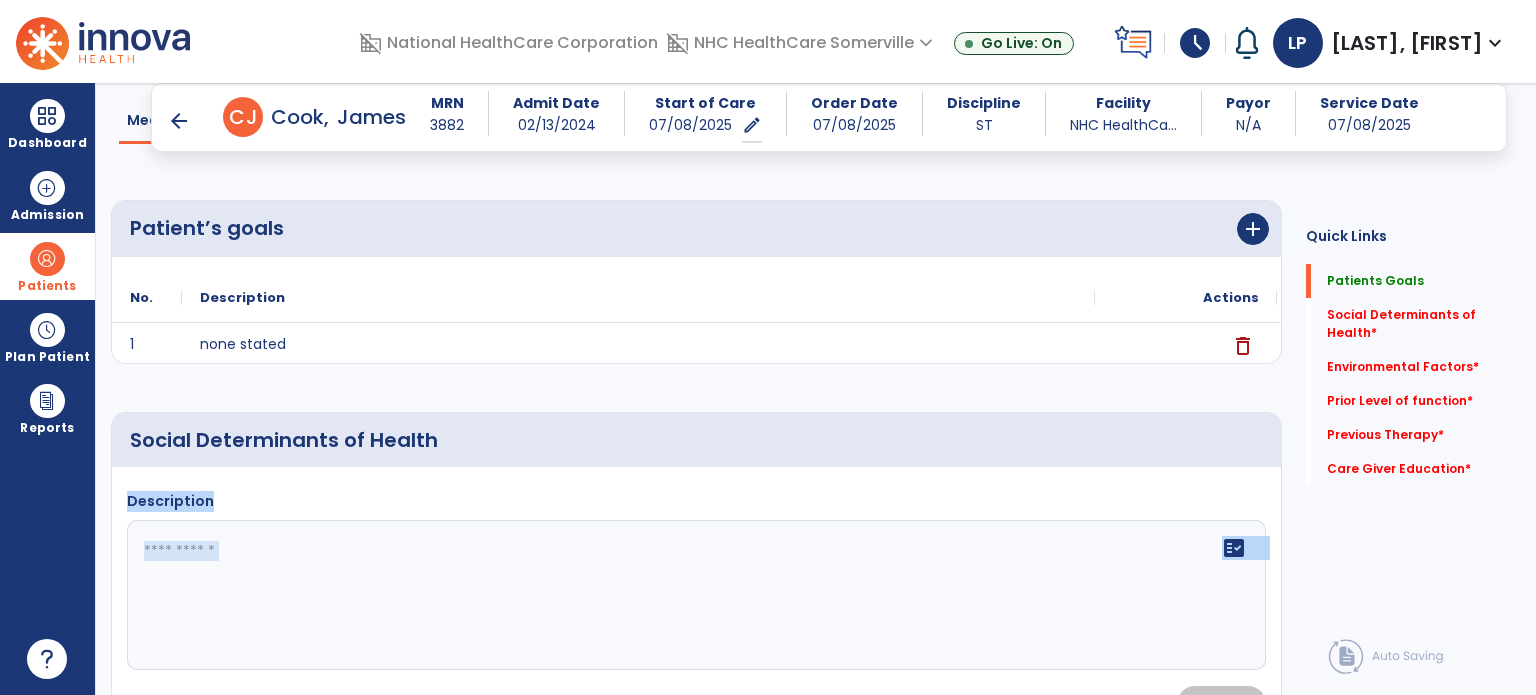 click 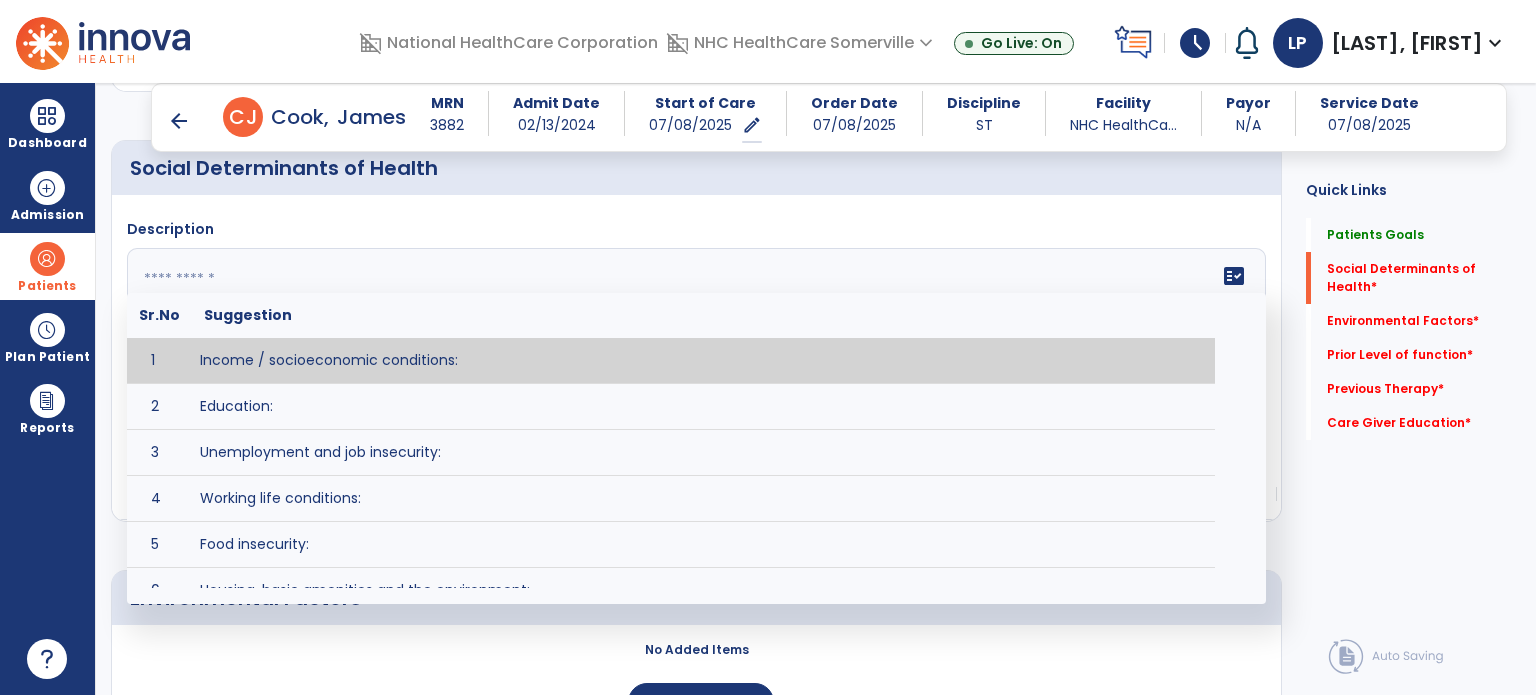 scroll, scrollTop: 402, scrollLeft: 0, axis: vertical 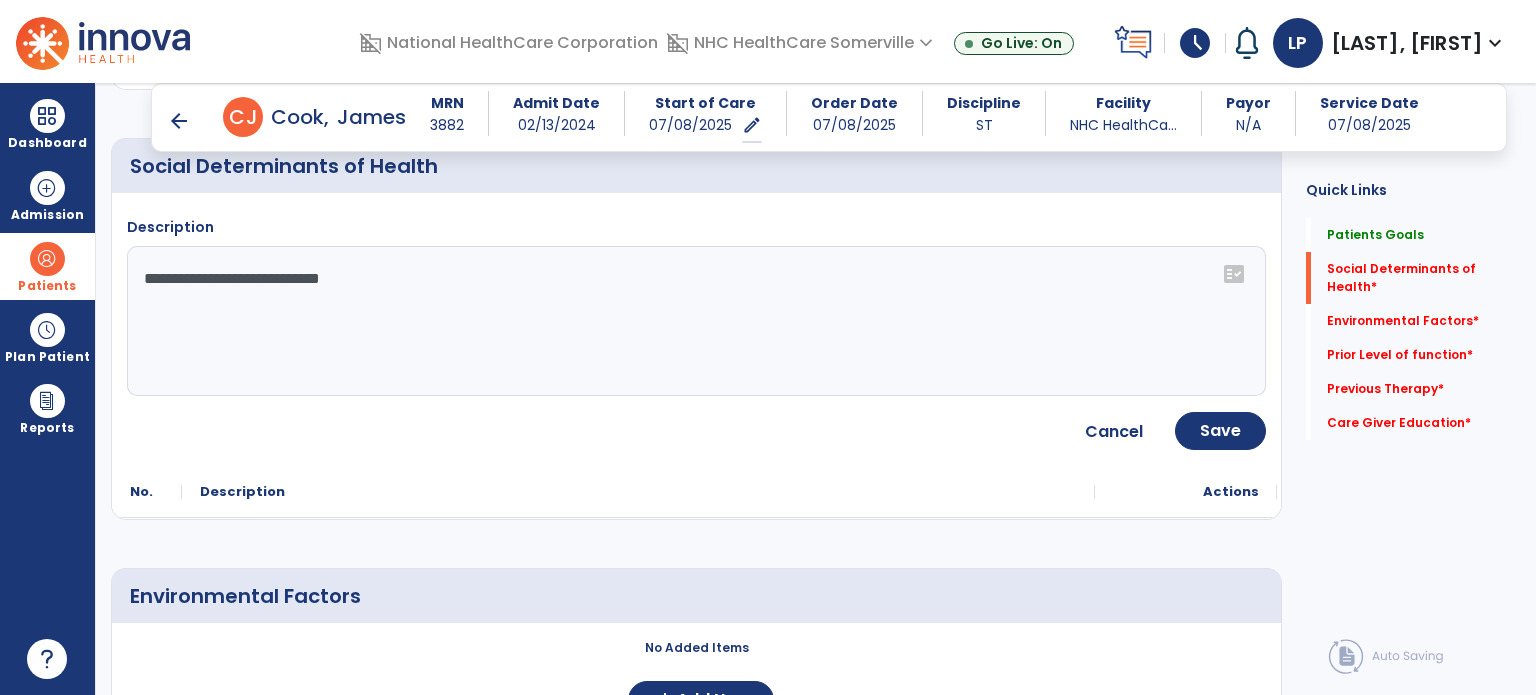 click on "**********" 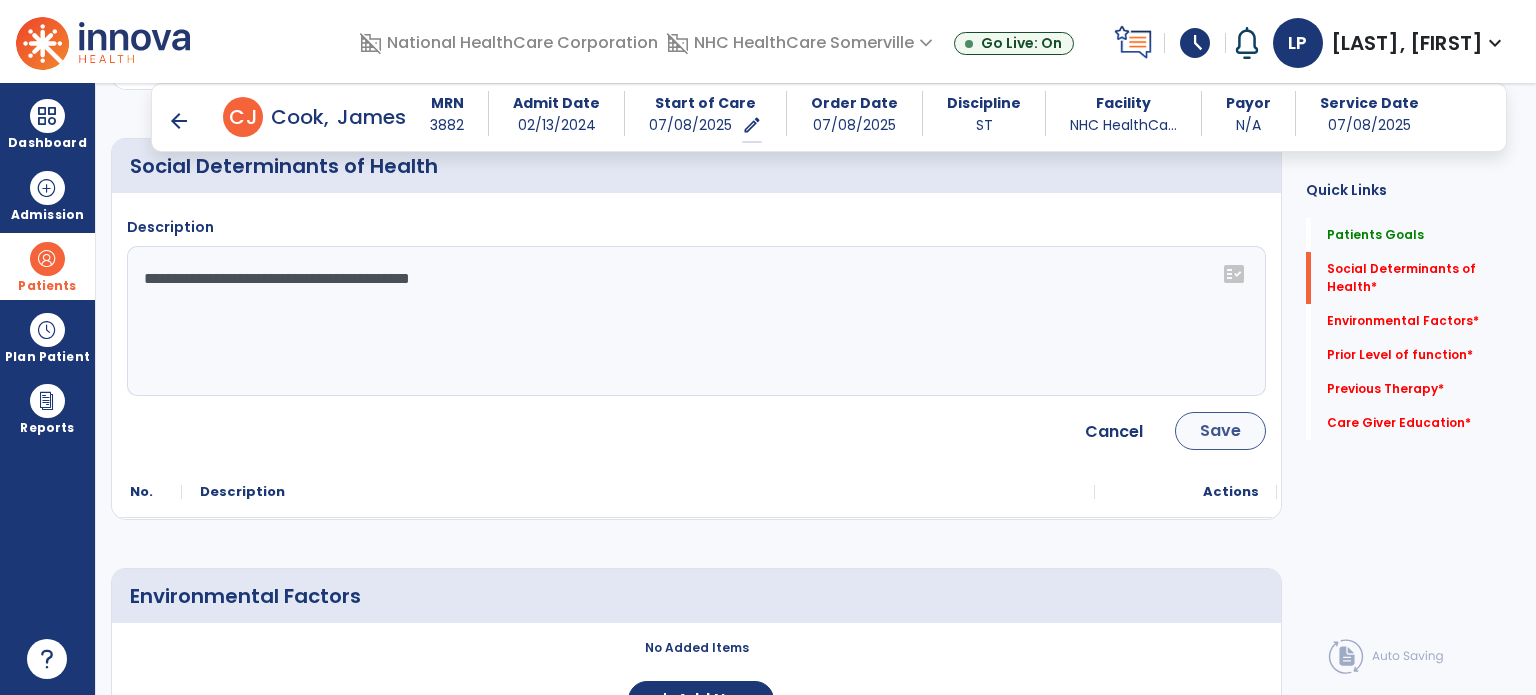 type on "**********" 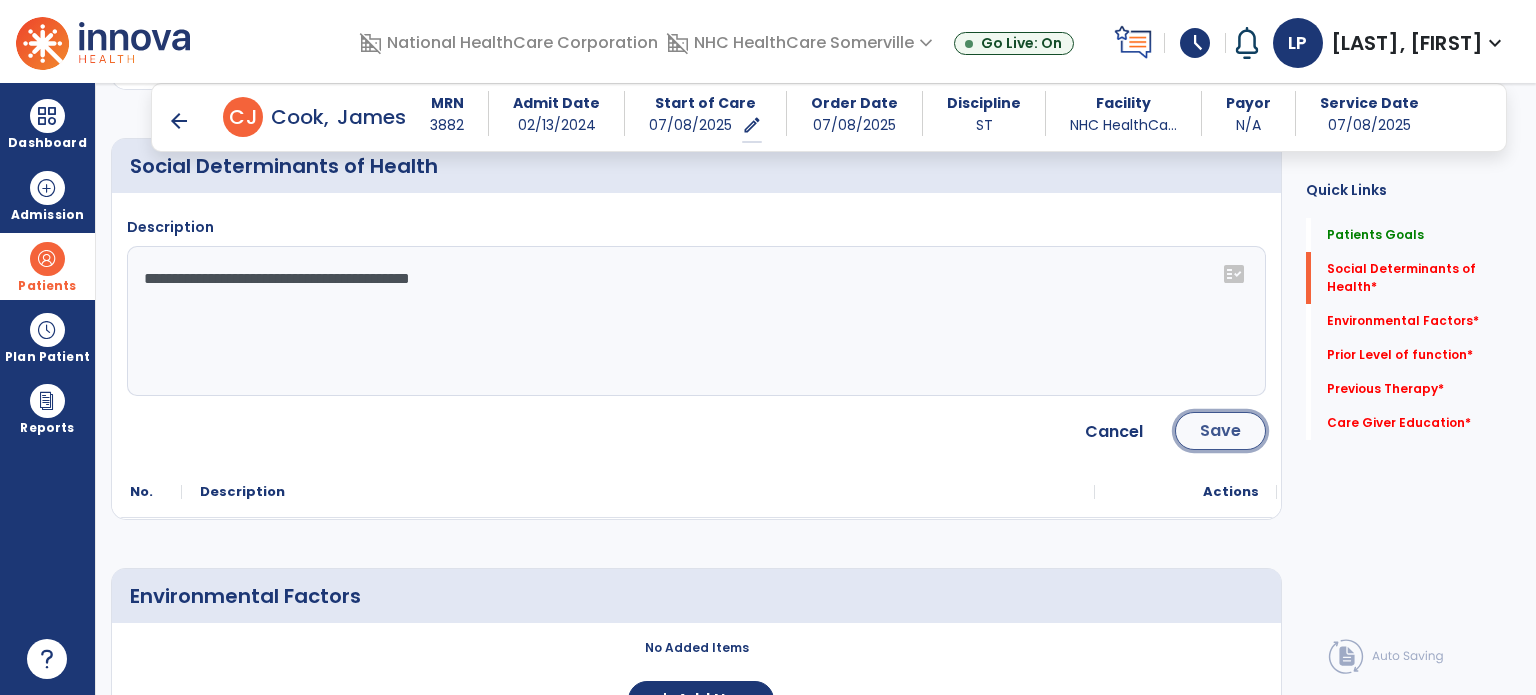 click on "Save" 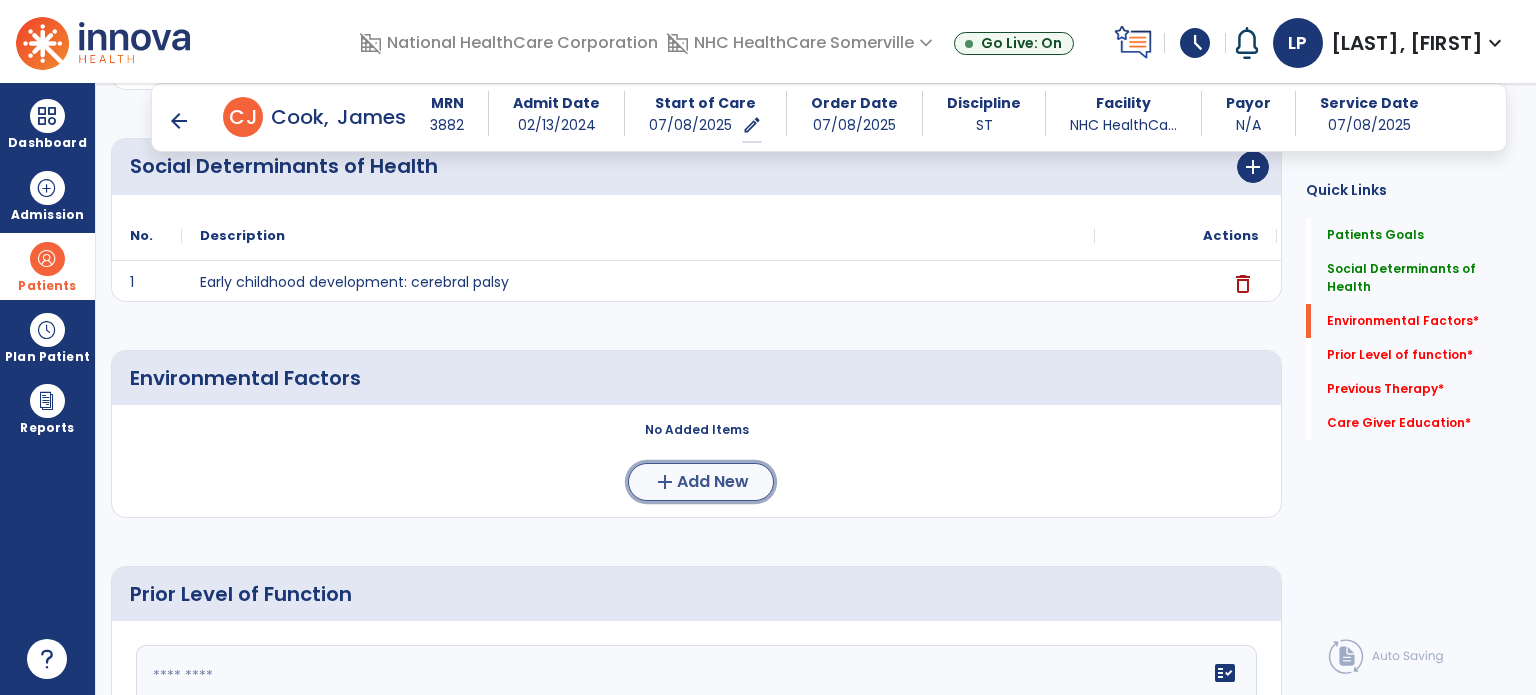 click on "Add New" 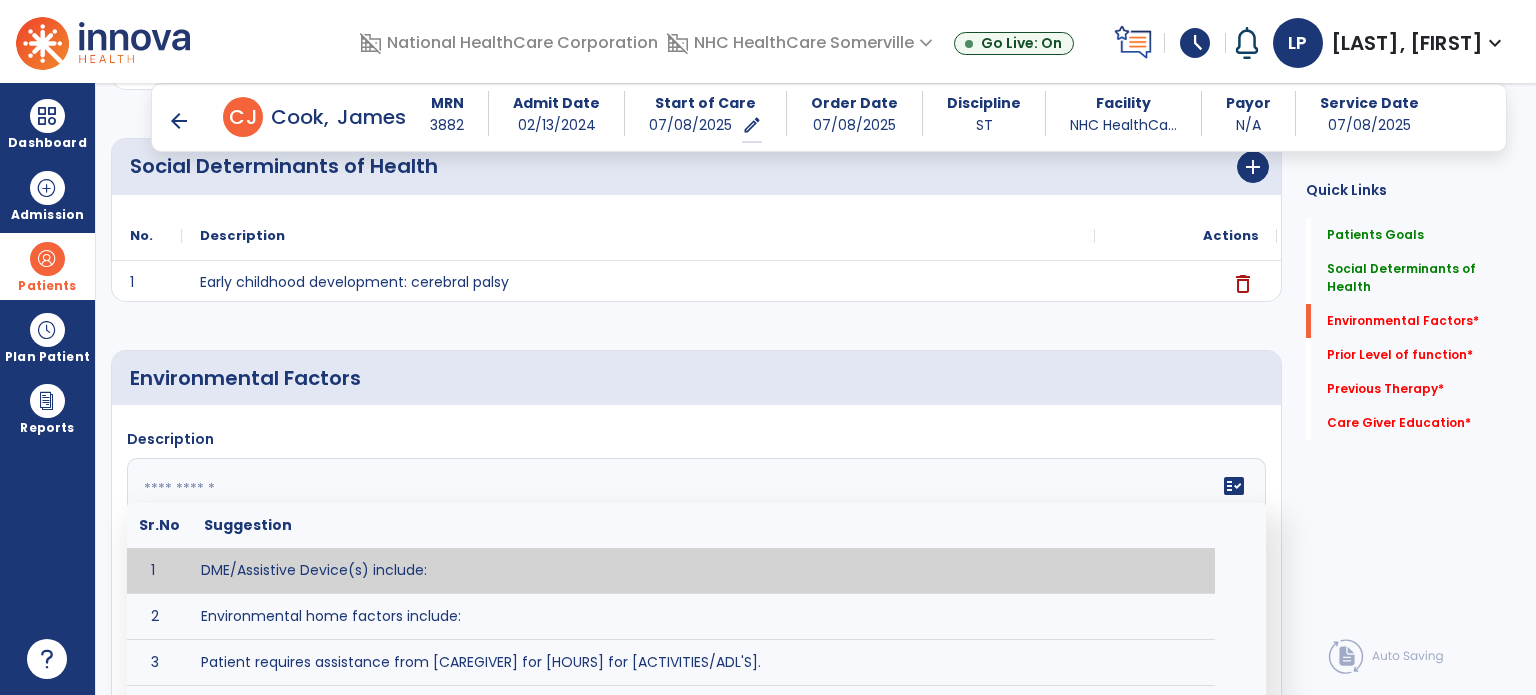 click 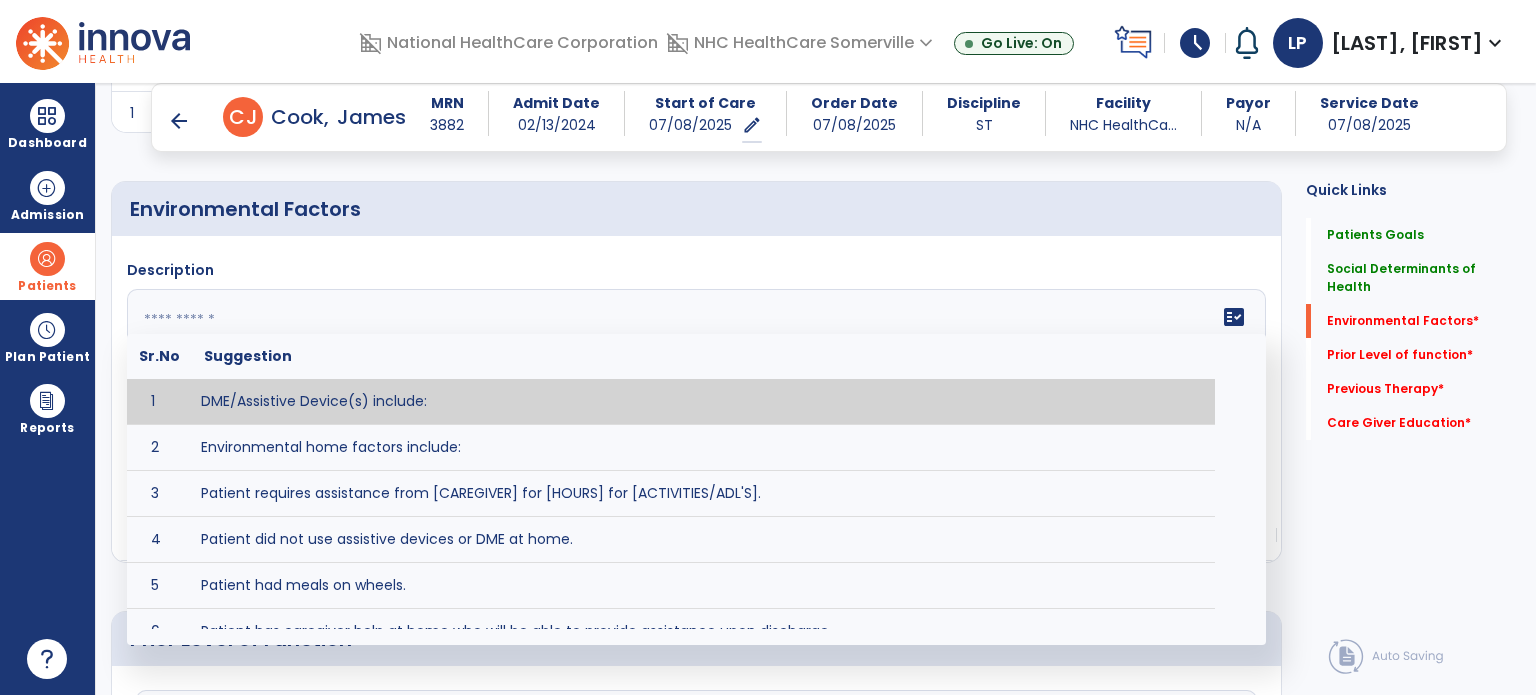 scroll, scrollTop: 581, scrollLeft: 0, axis: vertical 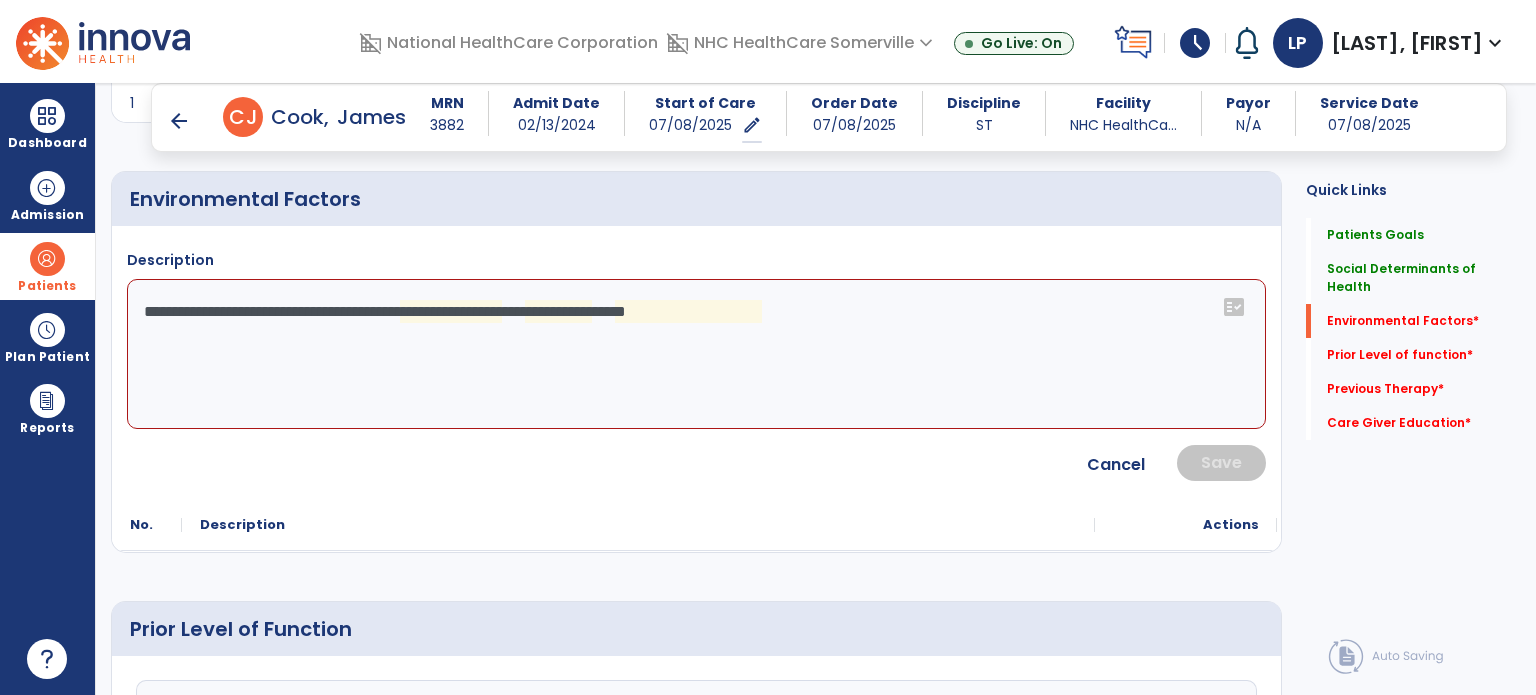 click on "**********" 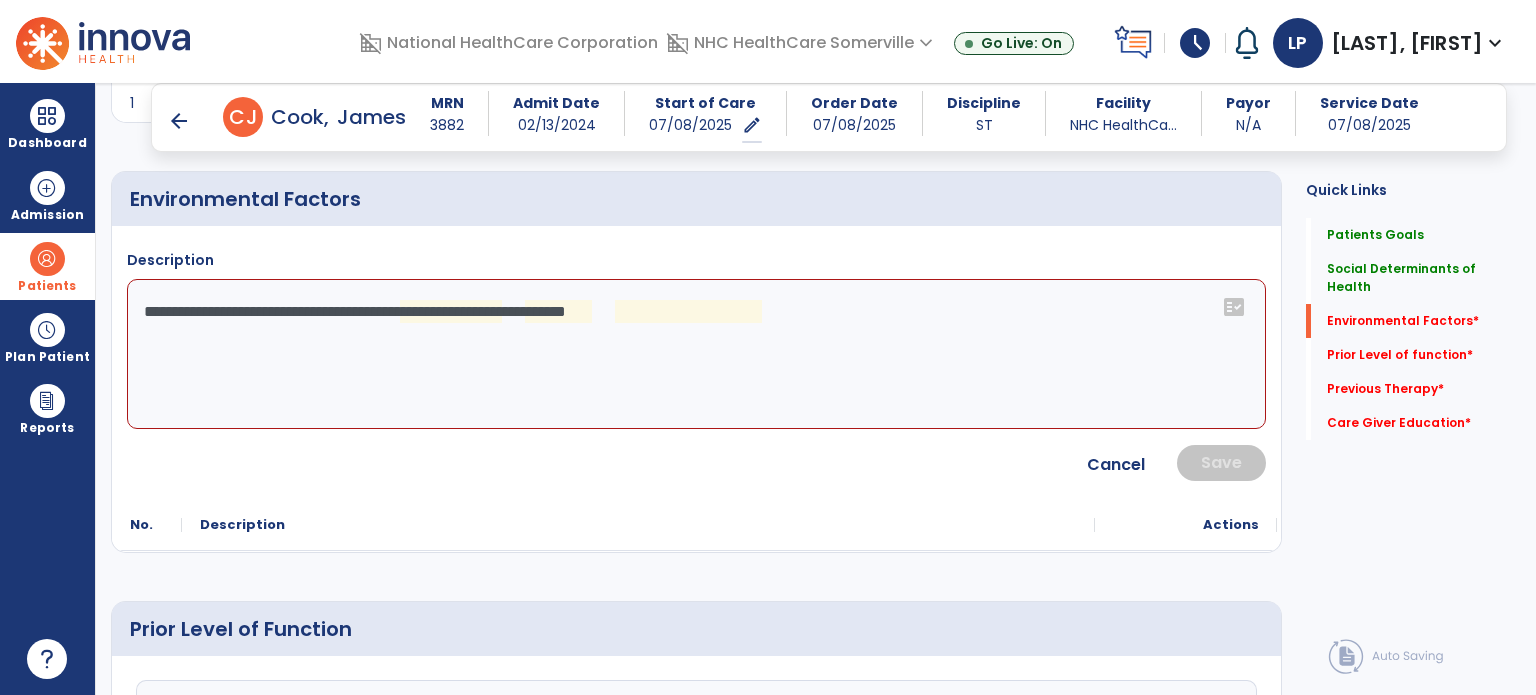 click on "**********" 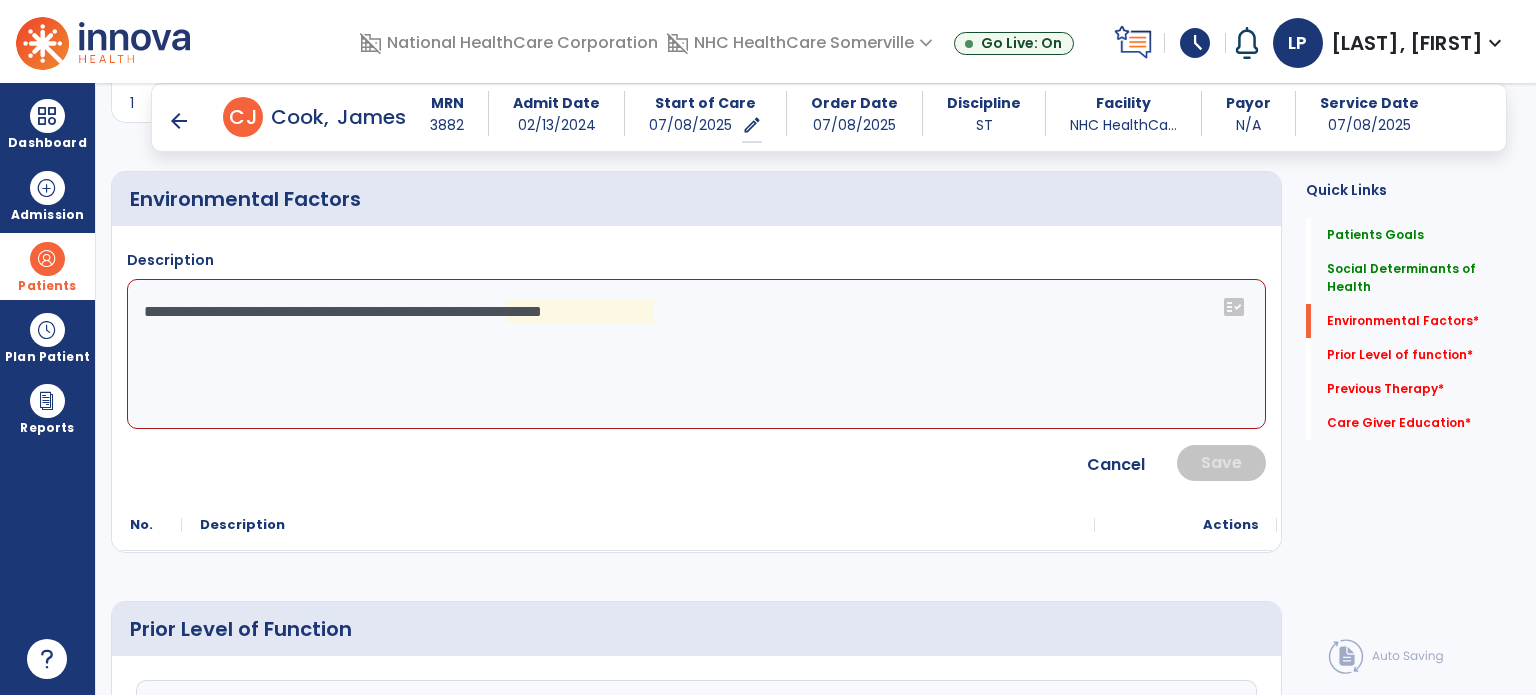 click on "**********" 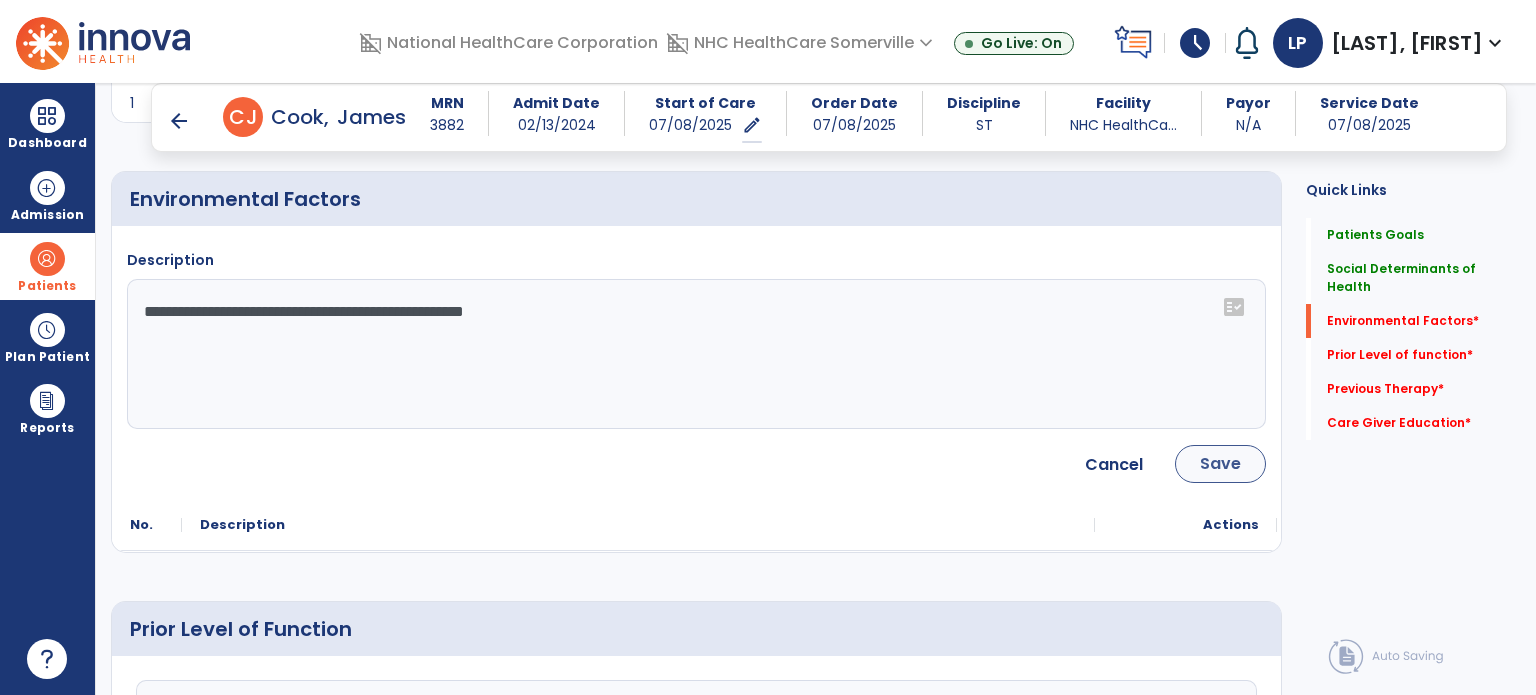 type on "**********" 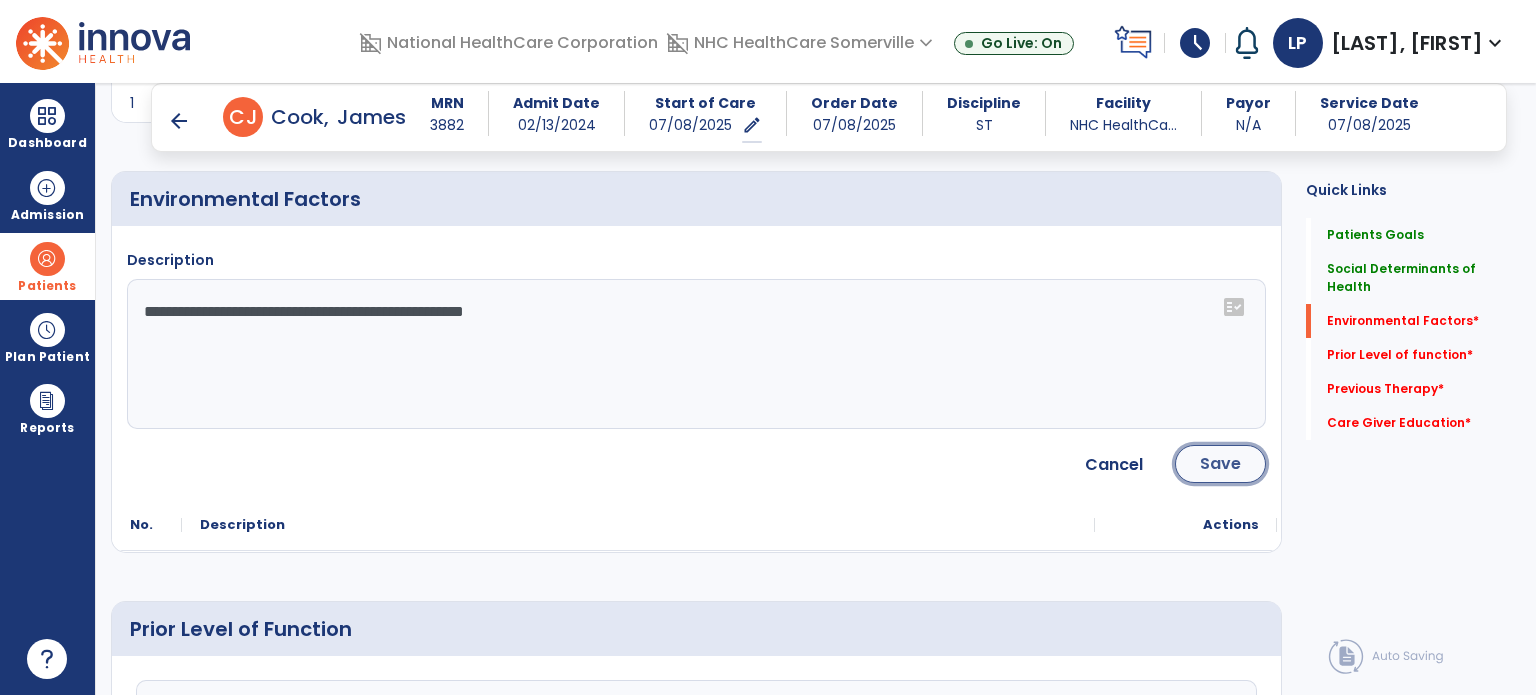 click on "Save" 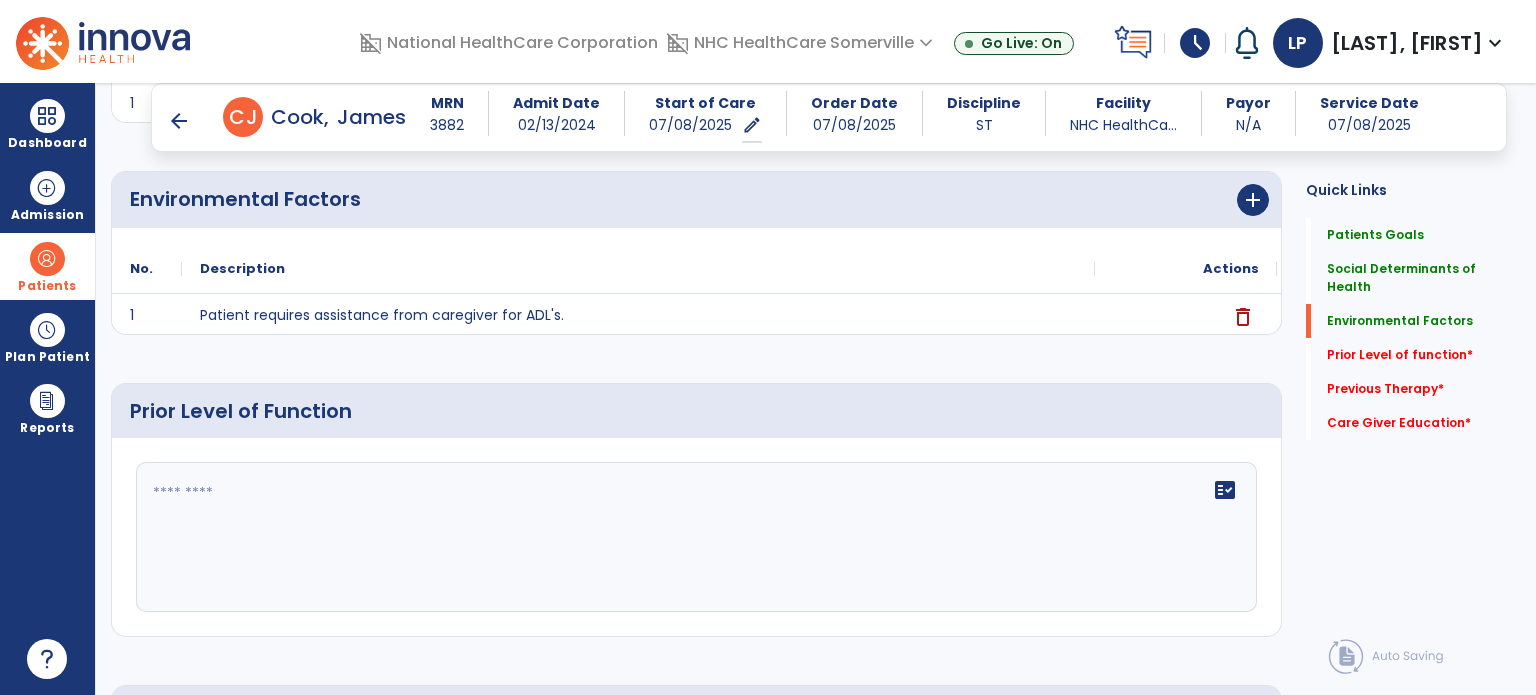 click on "fact_check" 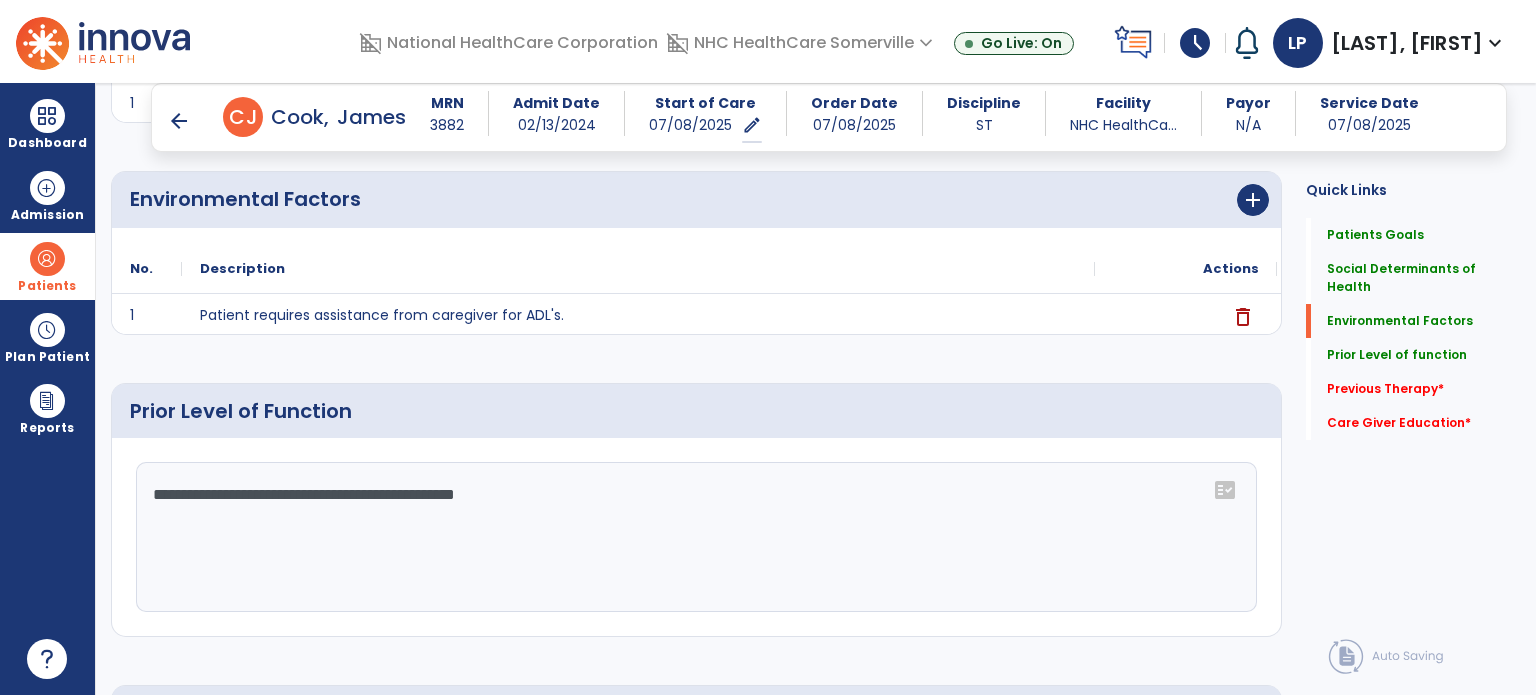 click on "**********" 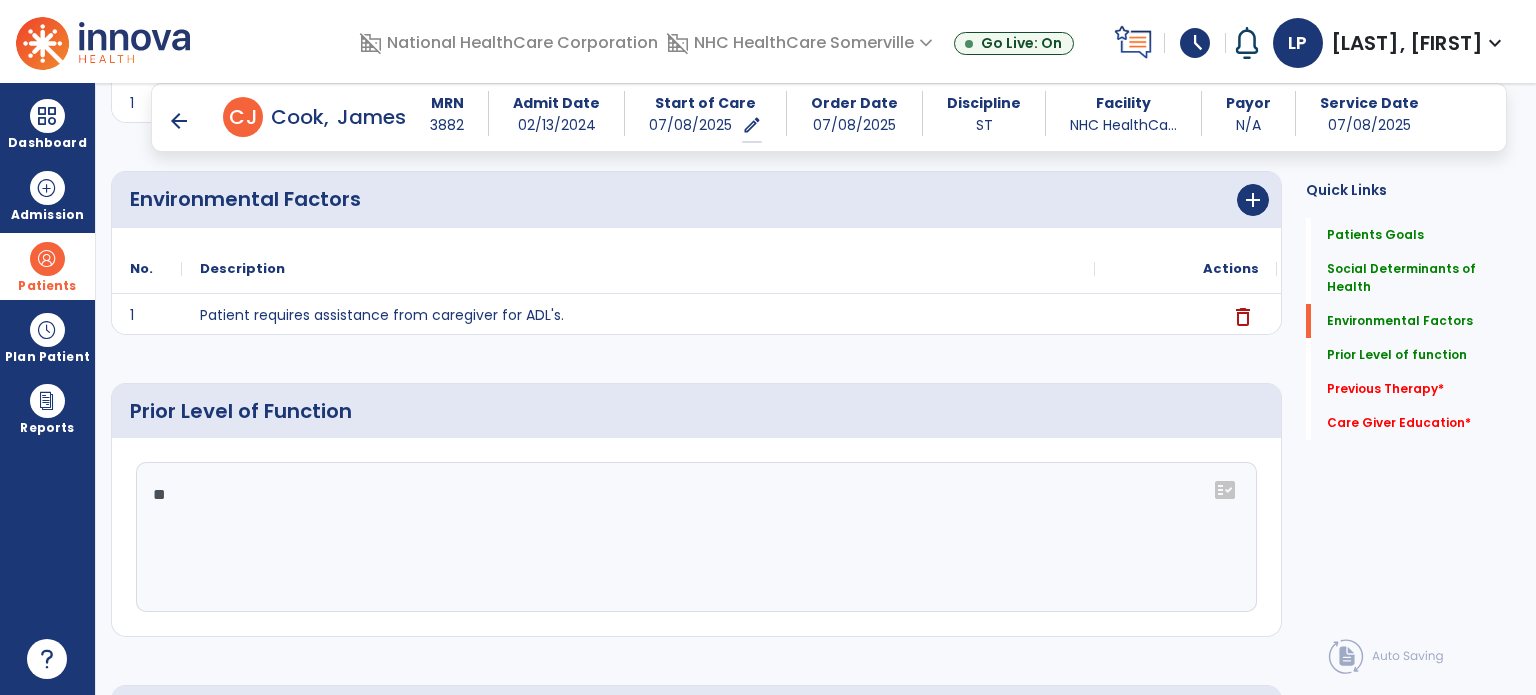type on "*" 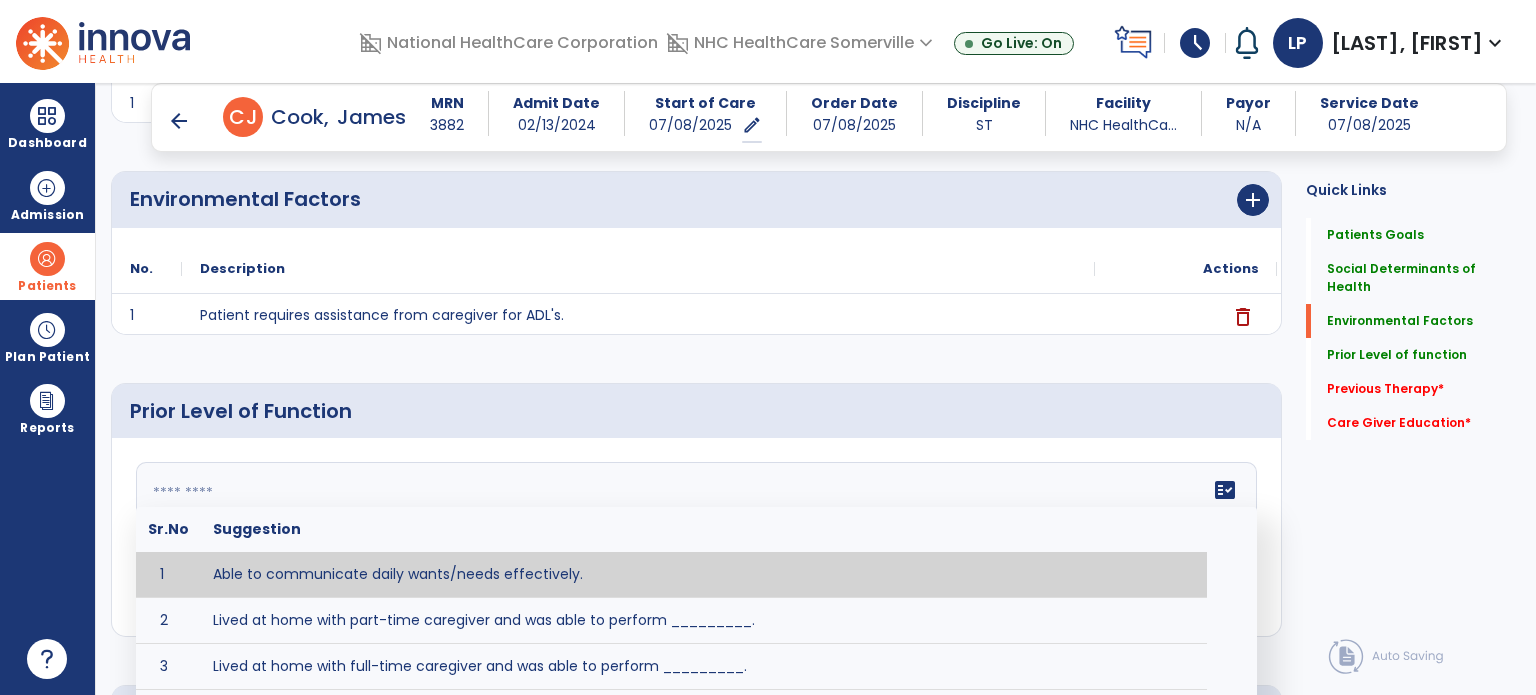 type on "*" 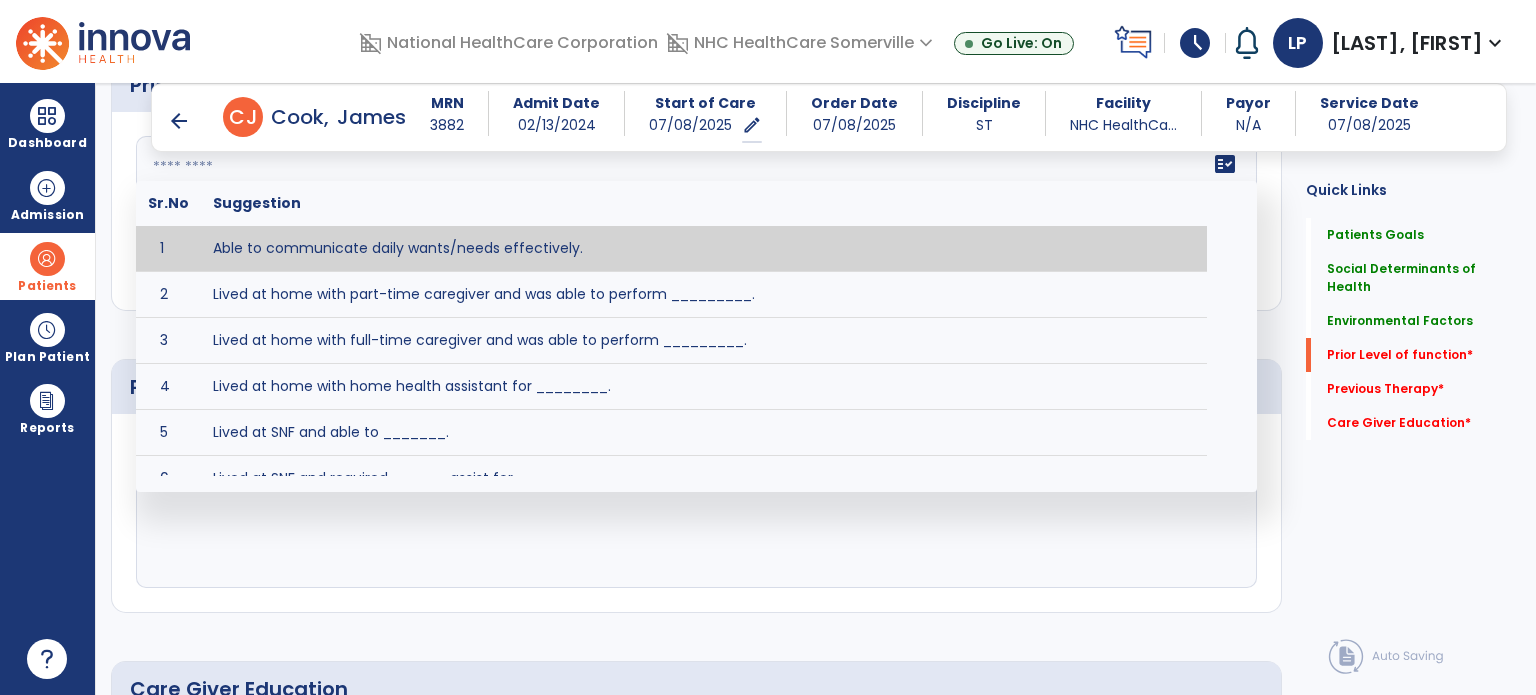 scroll, scrollTop: 912, scrollLeft: 0, axis: vertical 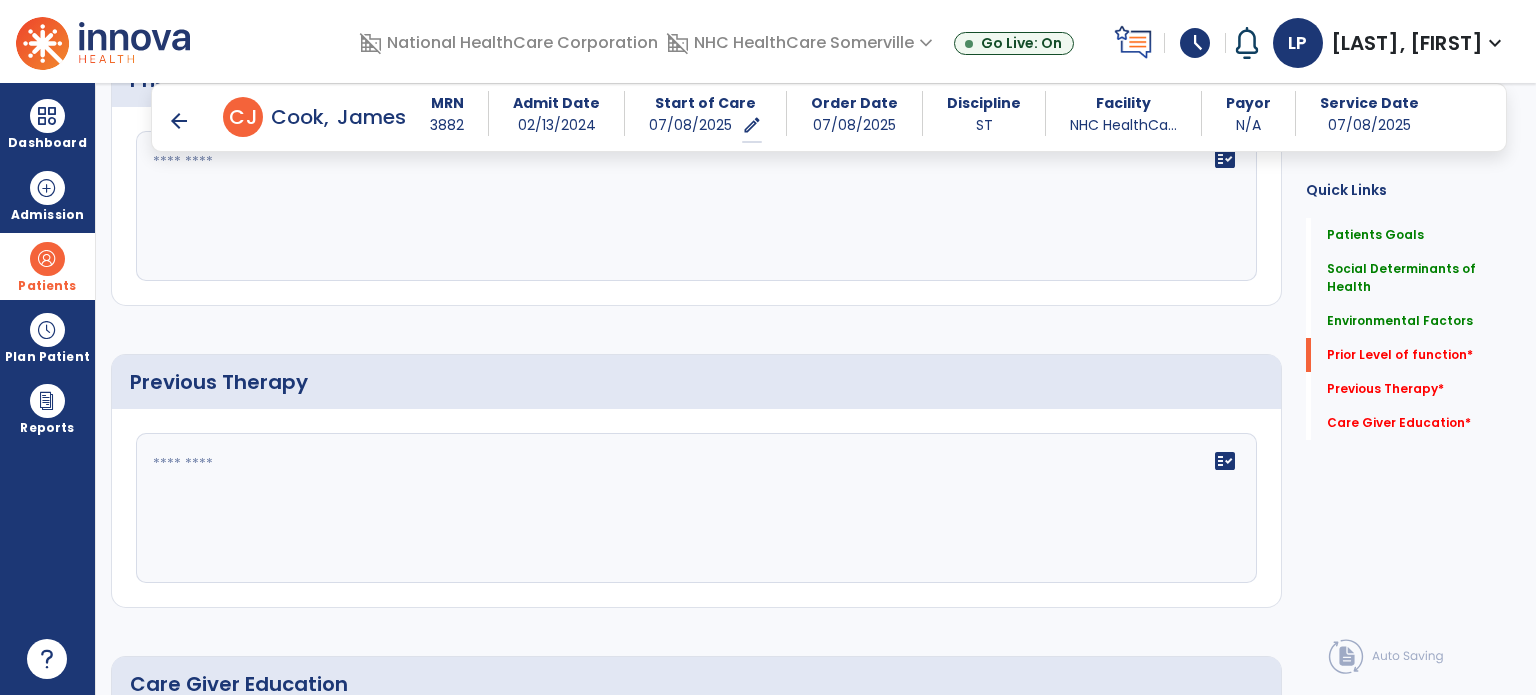 drag, startPoint x: 1225, startPoint y: 244, endPoint x: 1226, endPoint y: 265, distance: 21.023796 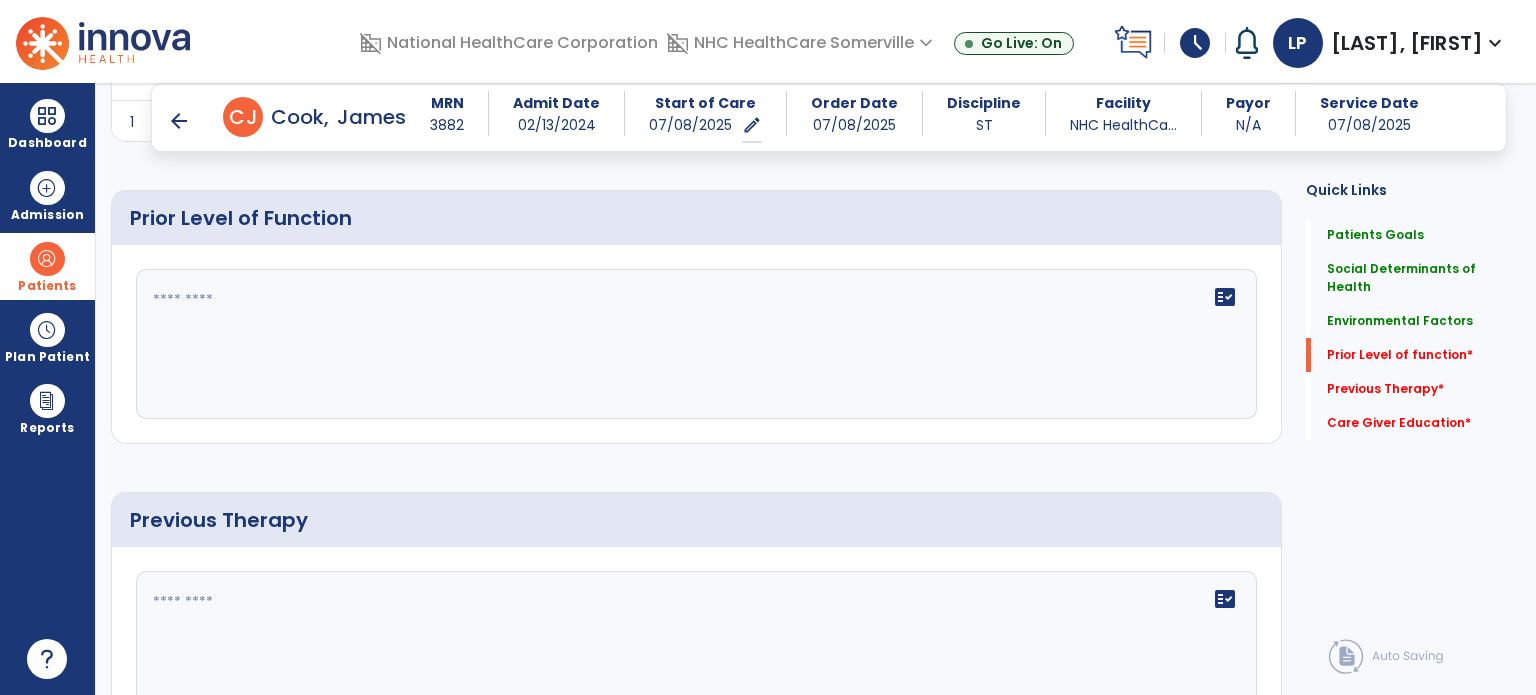 scroll, scrollTop: 748, scrollLeft: 0, axis: vertical 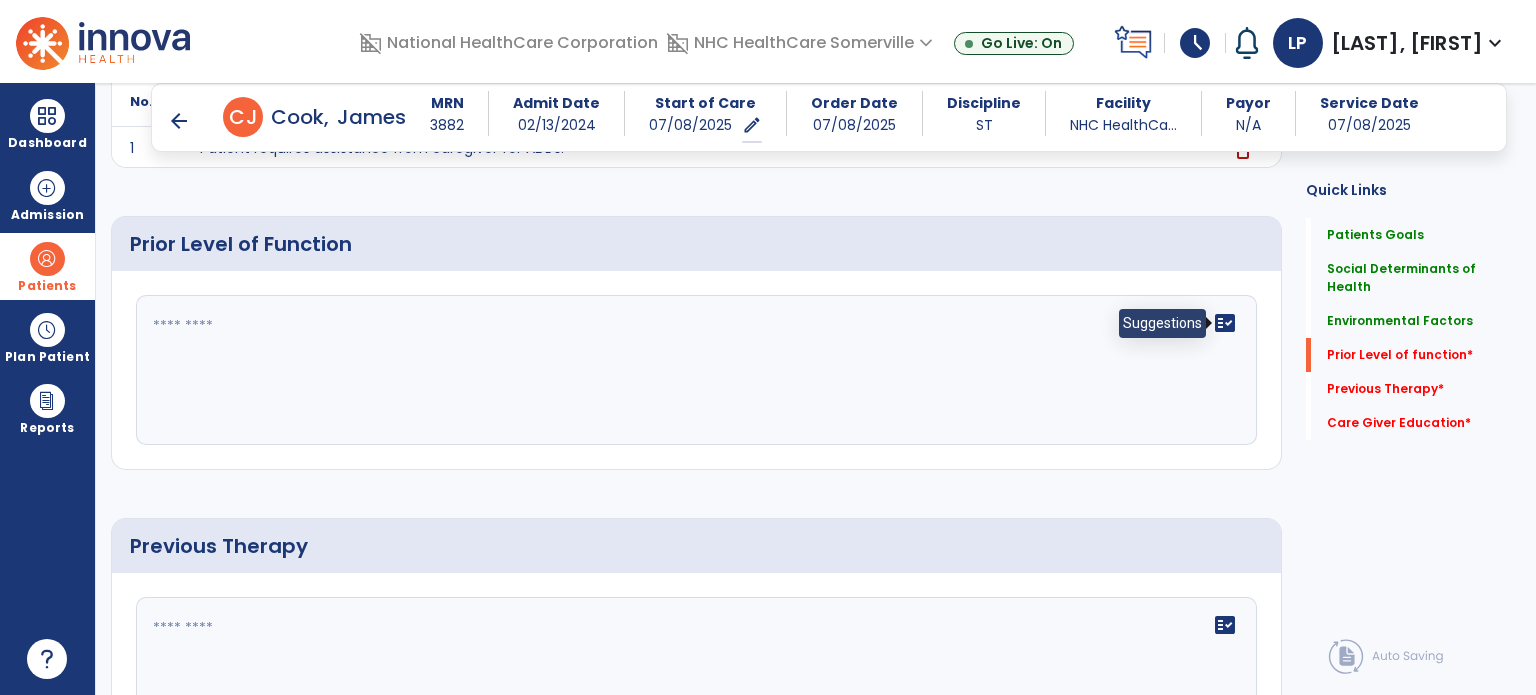 click on "fact_check" 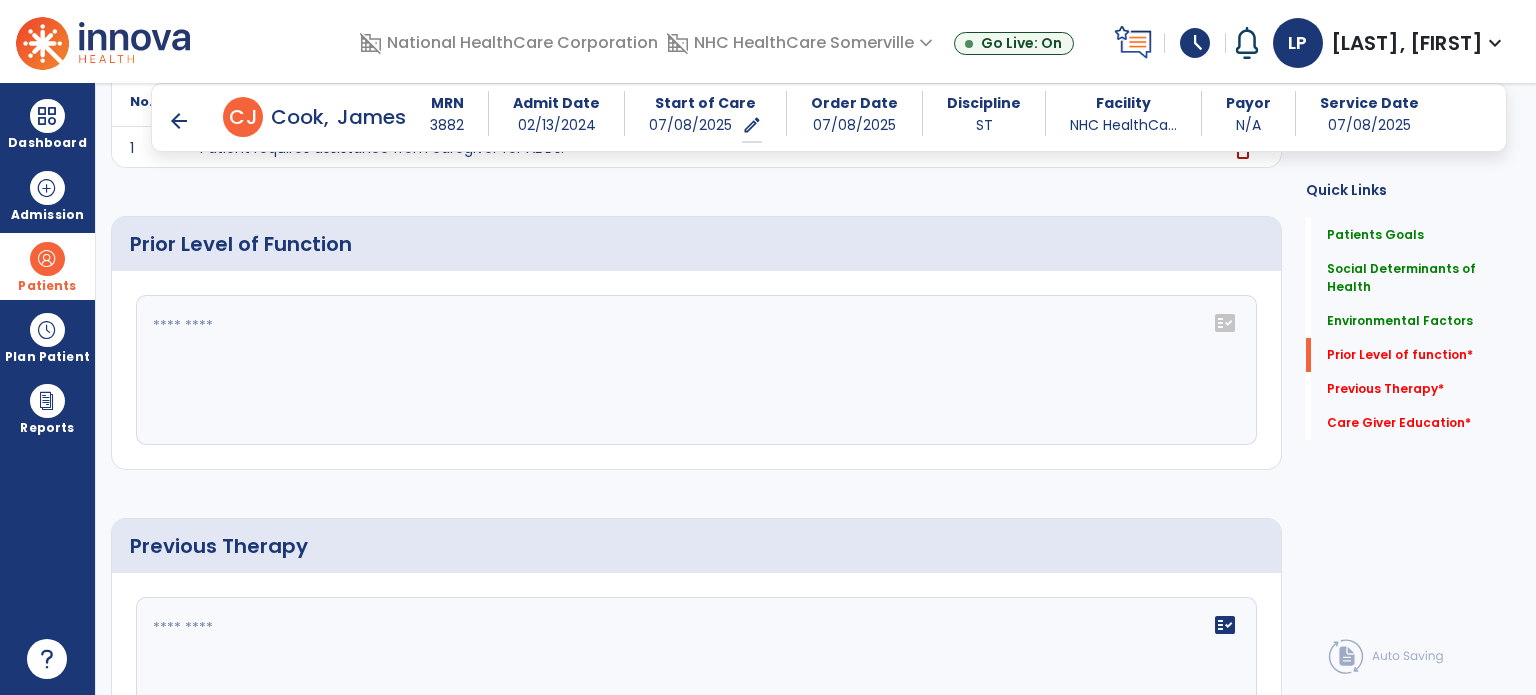 click 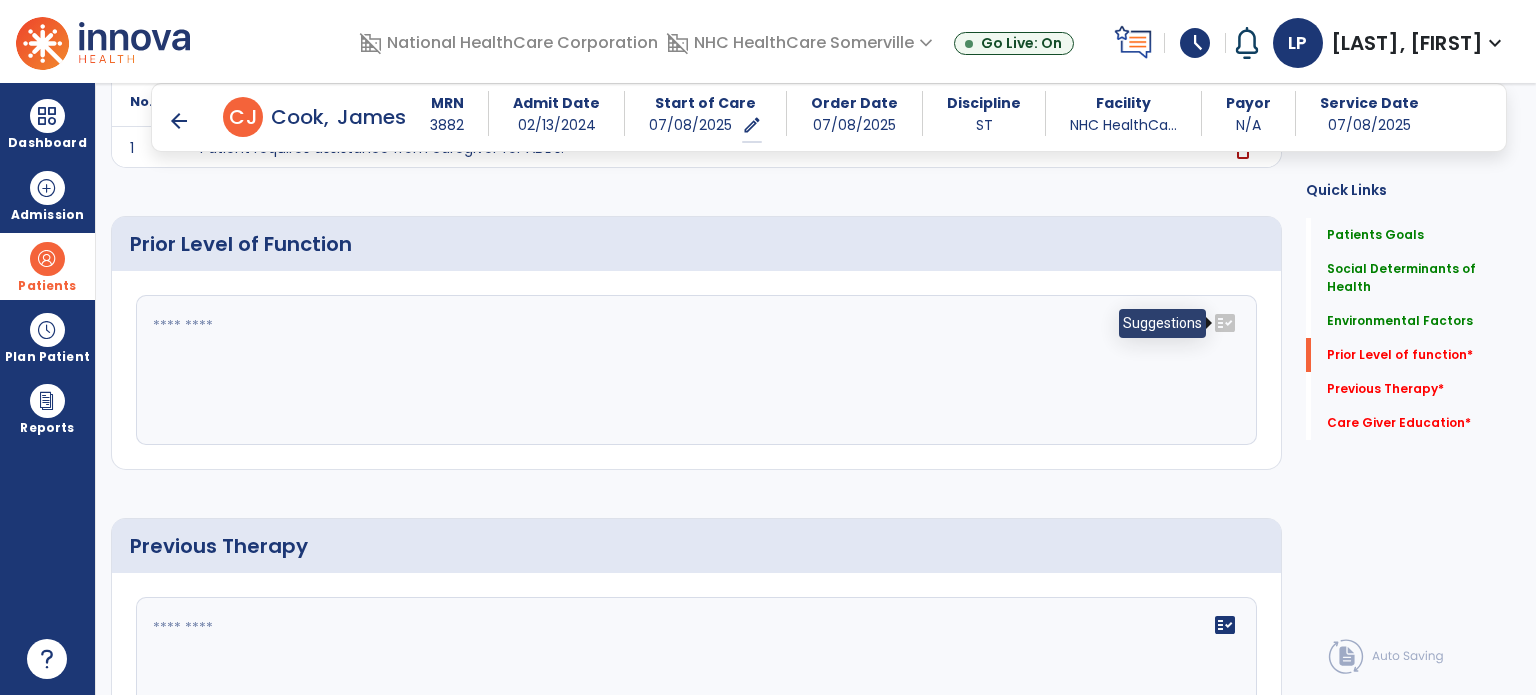 click on "fact_check" 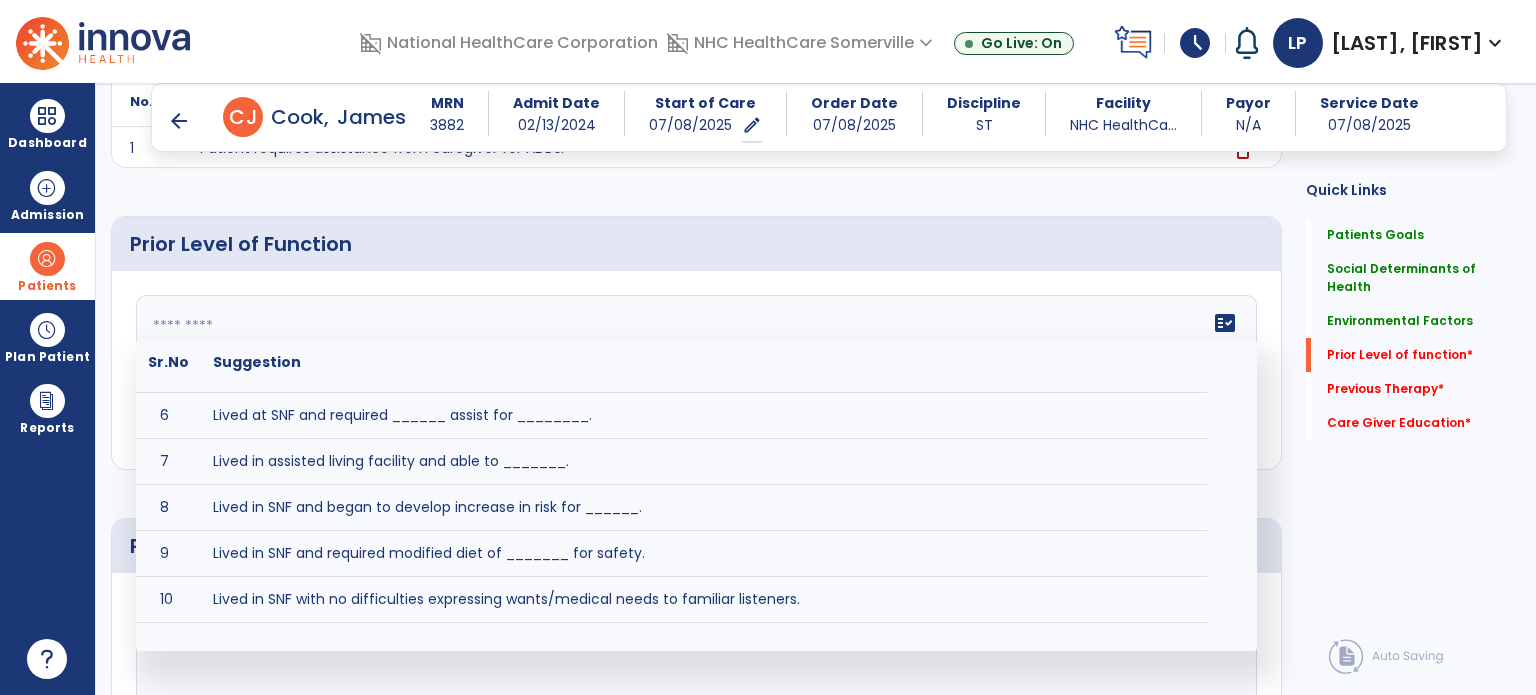 scroll, scrollTop: 232, scrollLeft: 0, axis: vertical 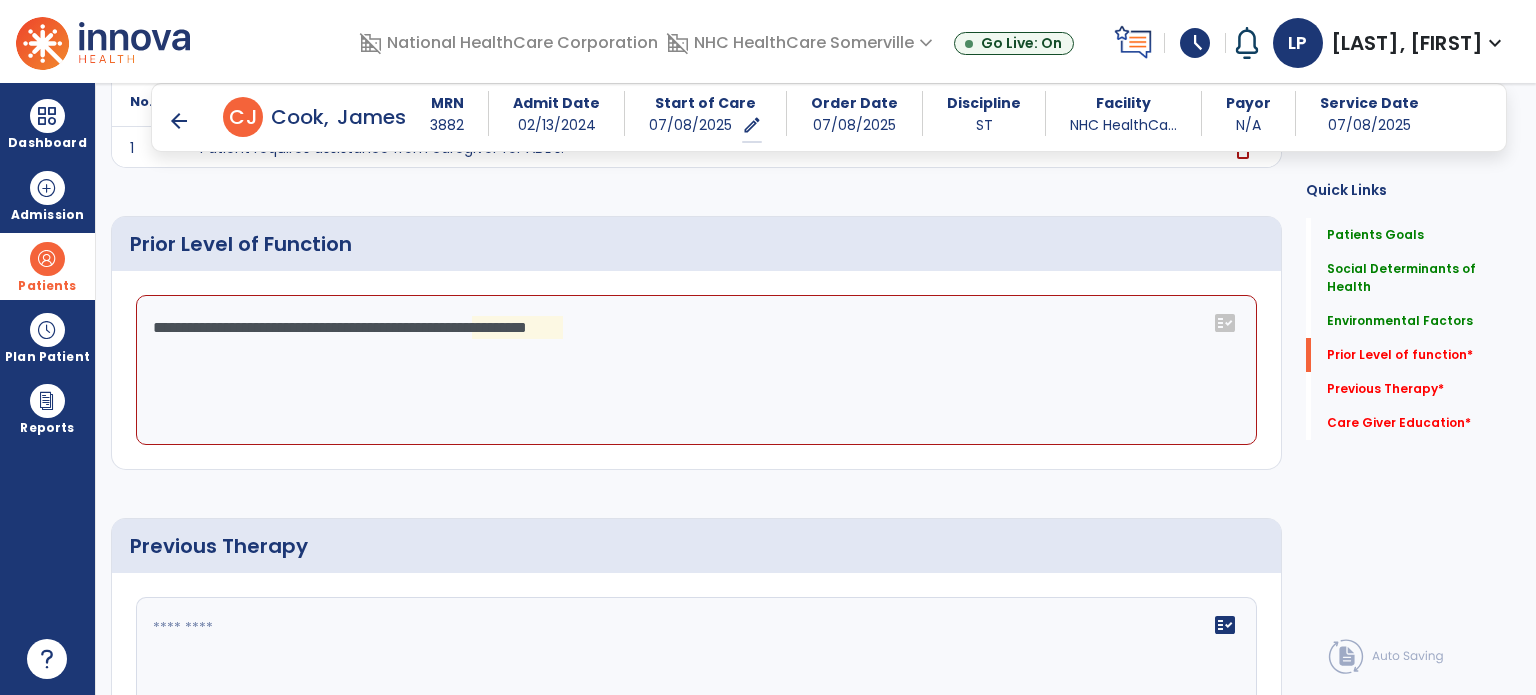 click on "**********" 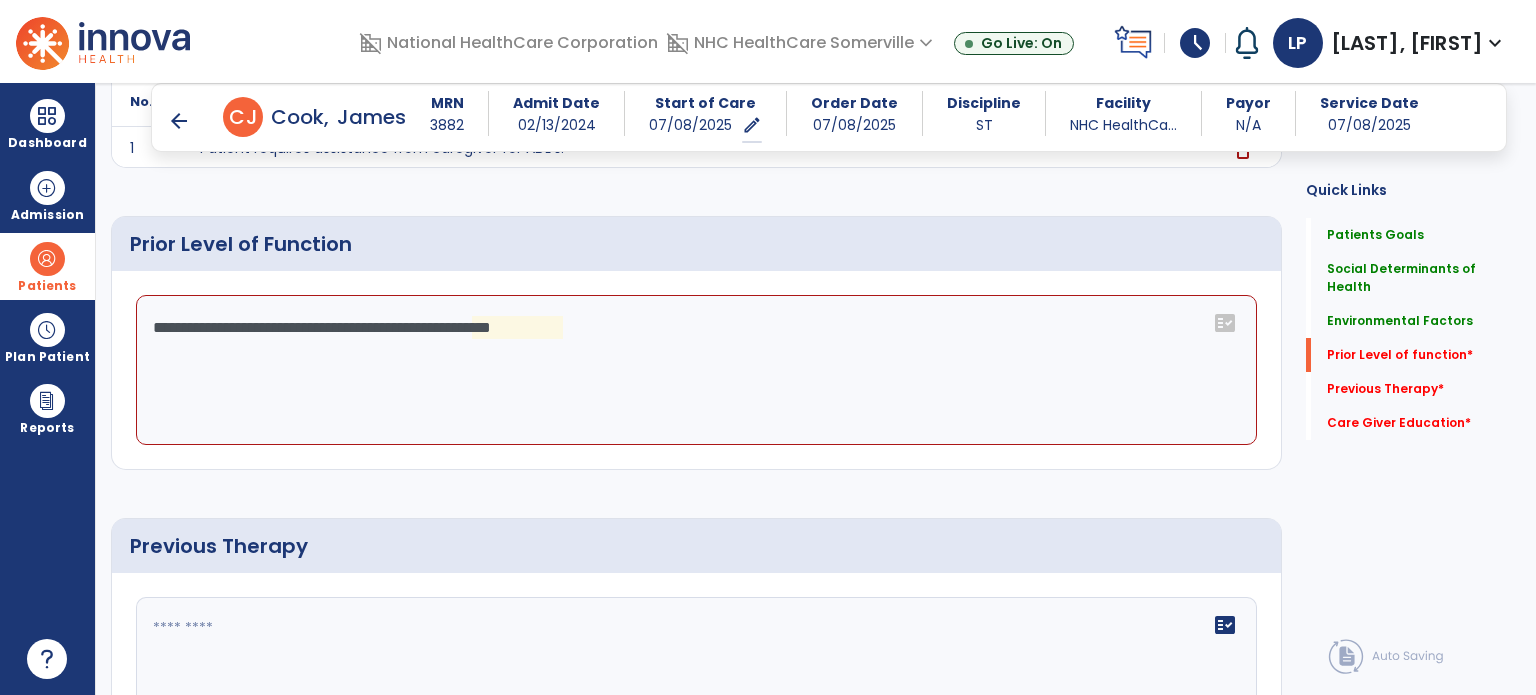 click on "**********" 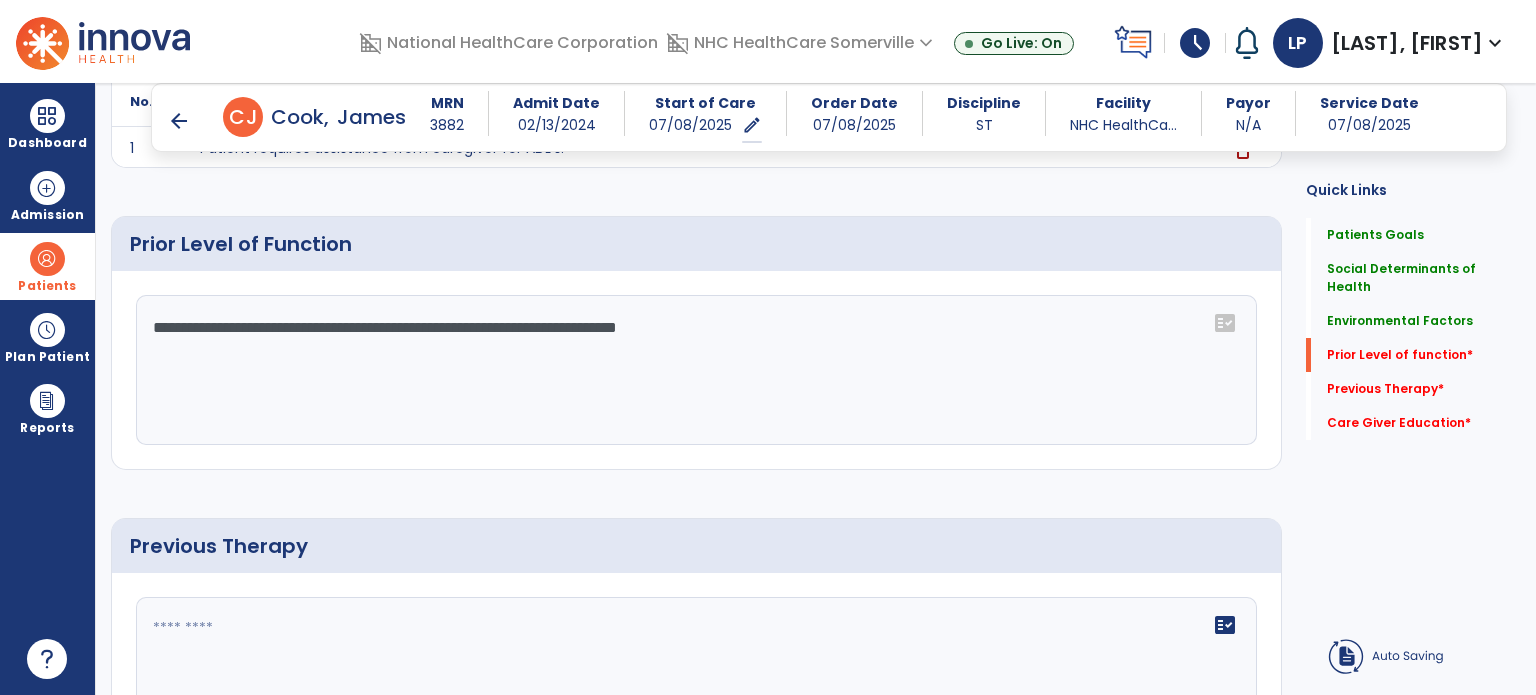 click on "**********" 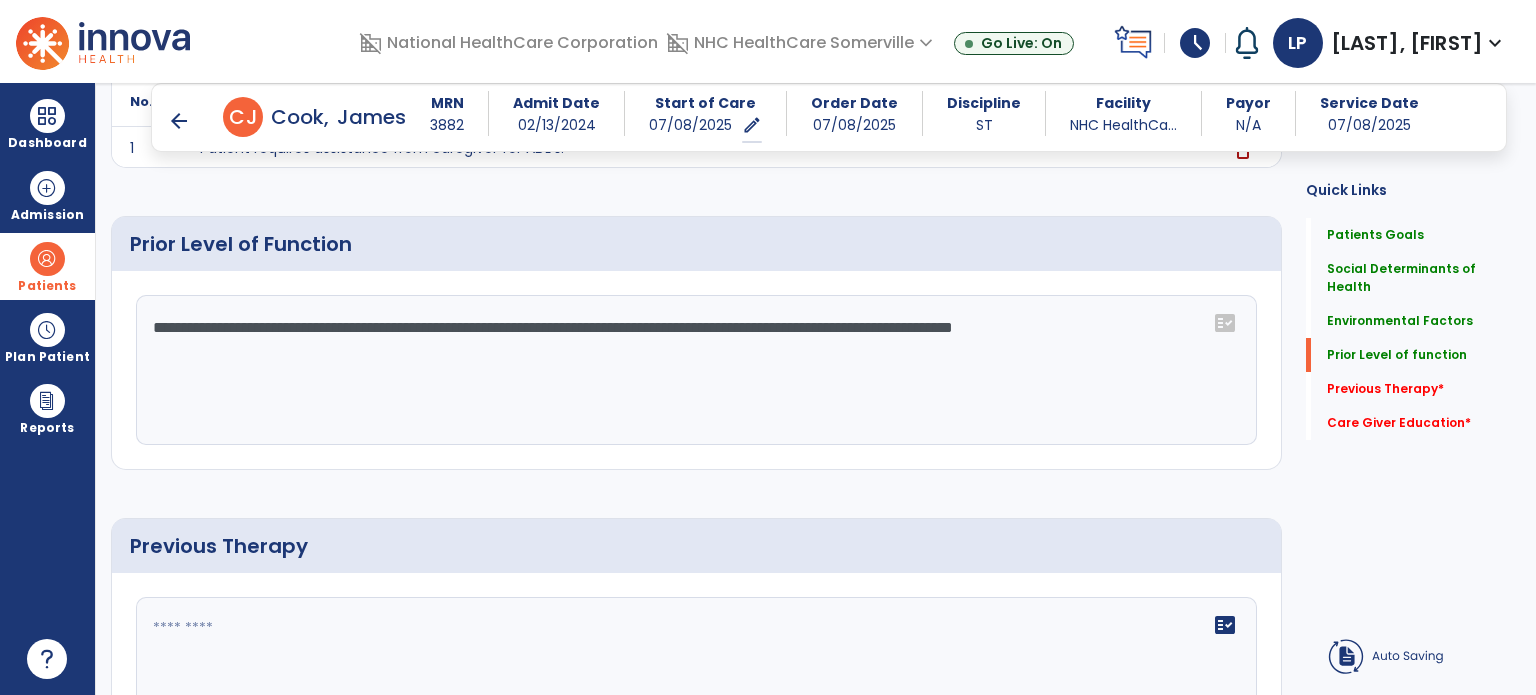 type on "**********" 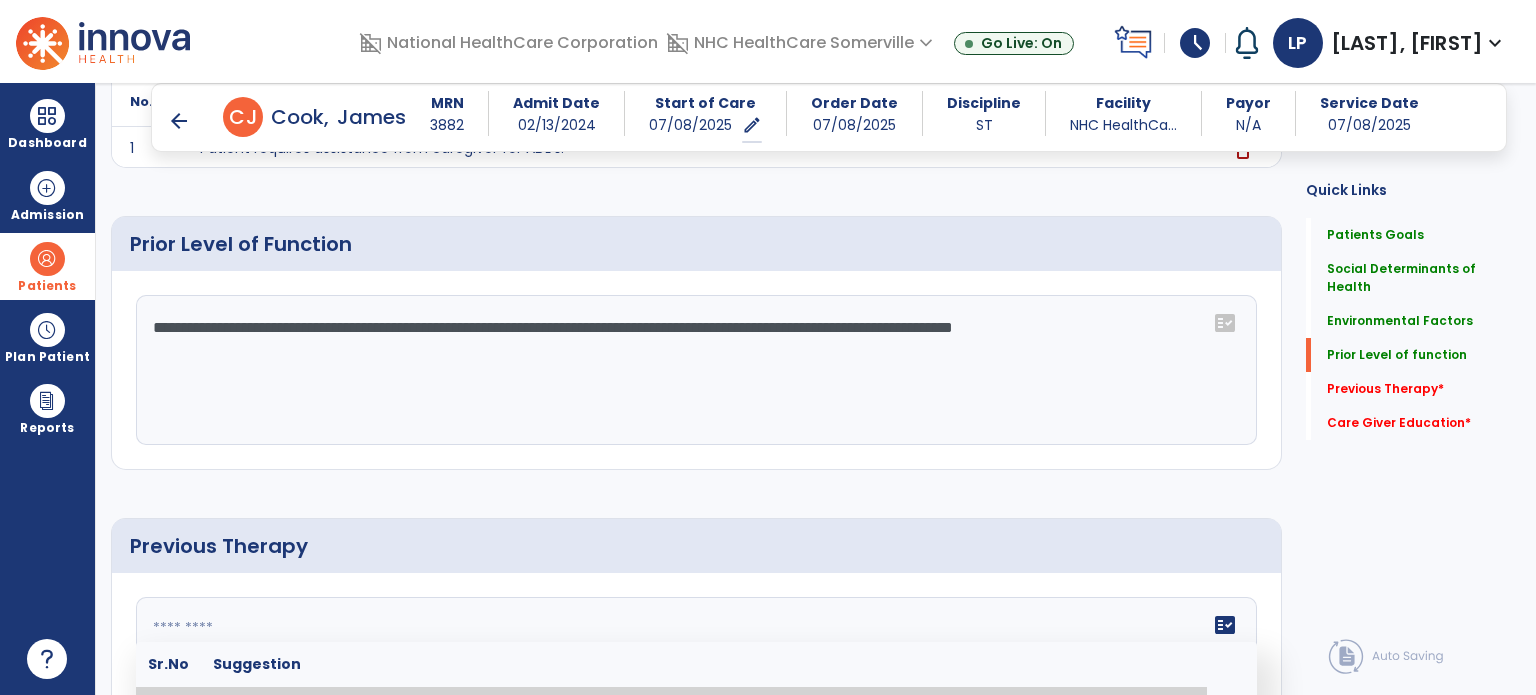 click 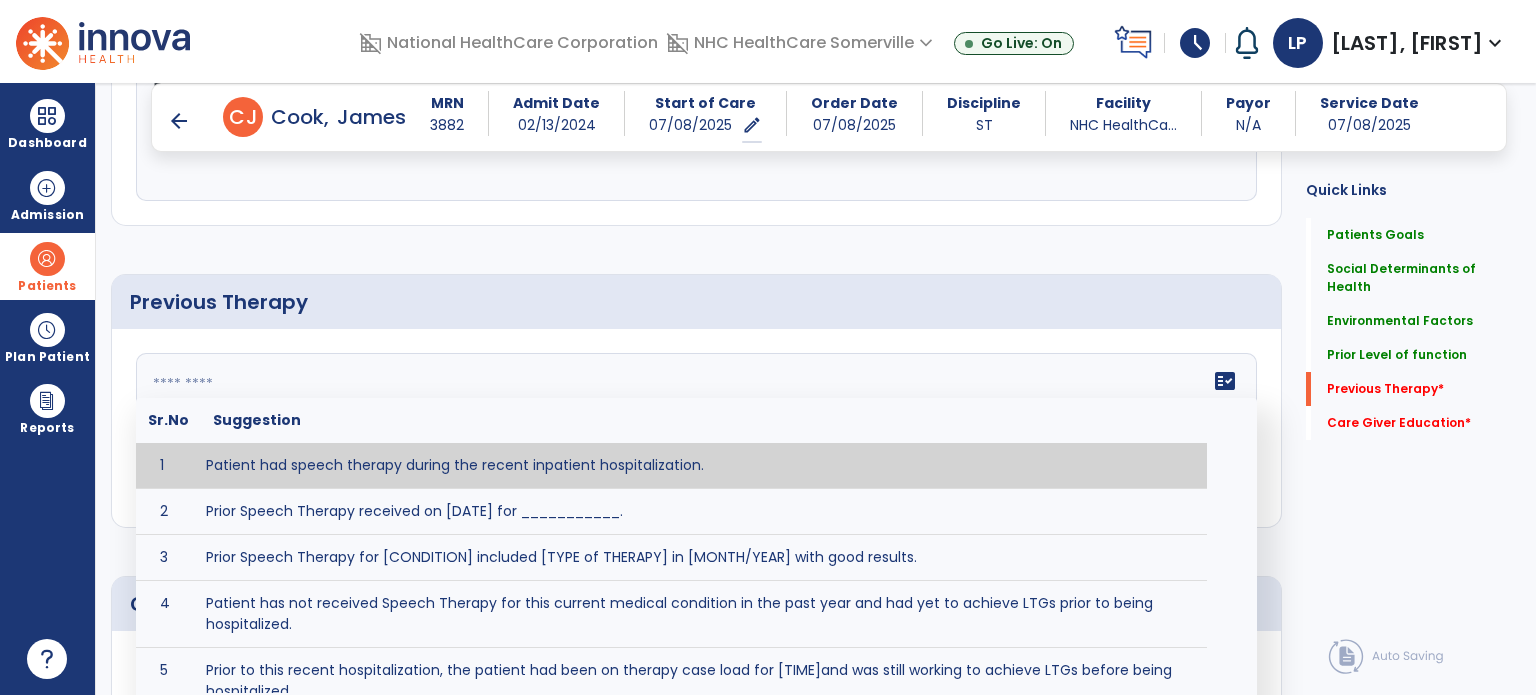 scroll, scrollTop: 1000, scrollLeft: 0, axis: vertical 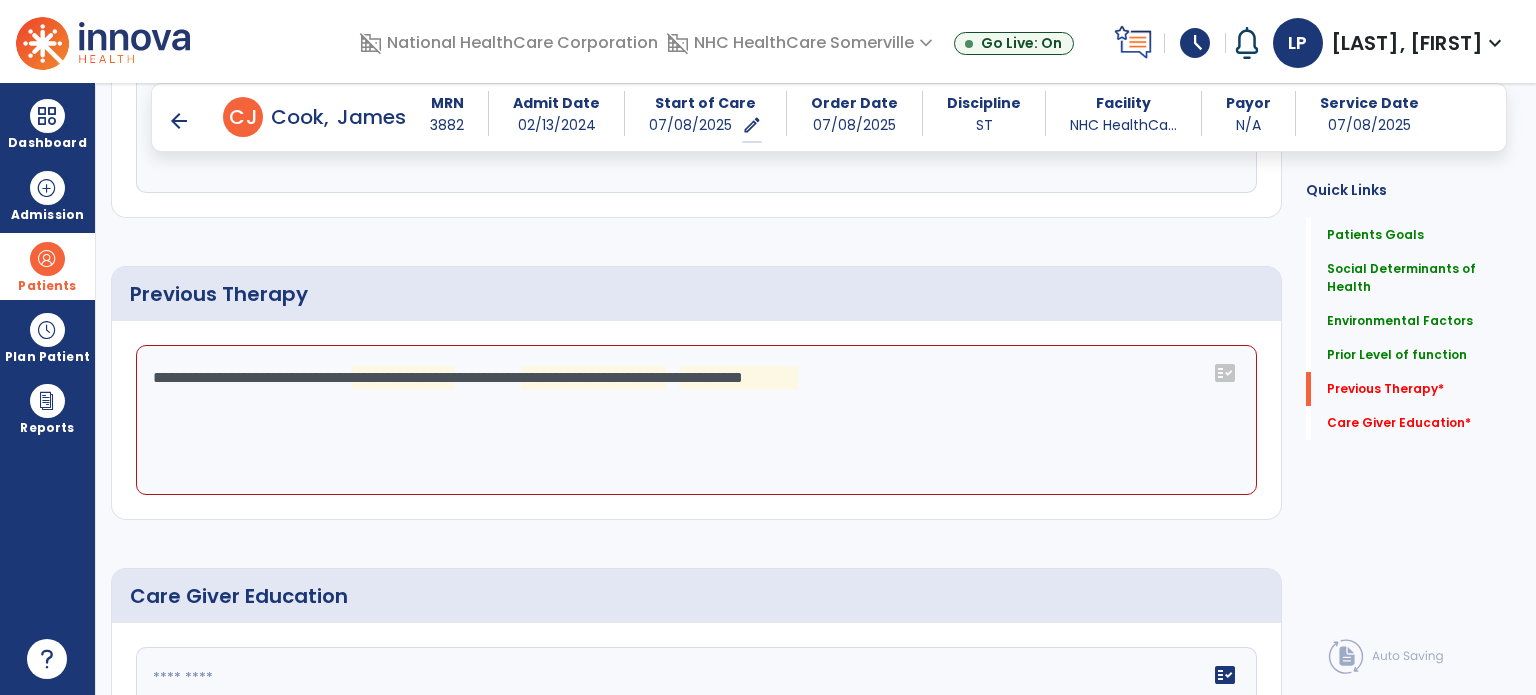 click on "**********" 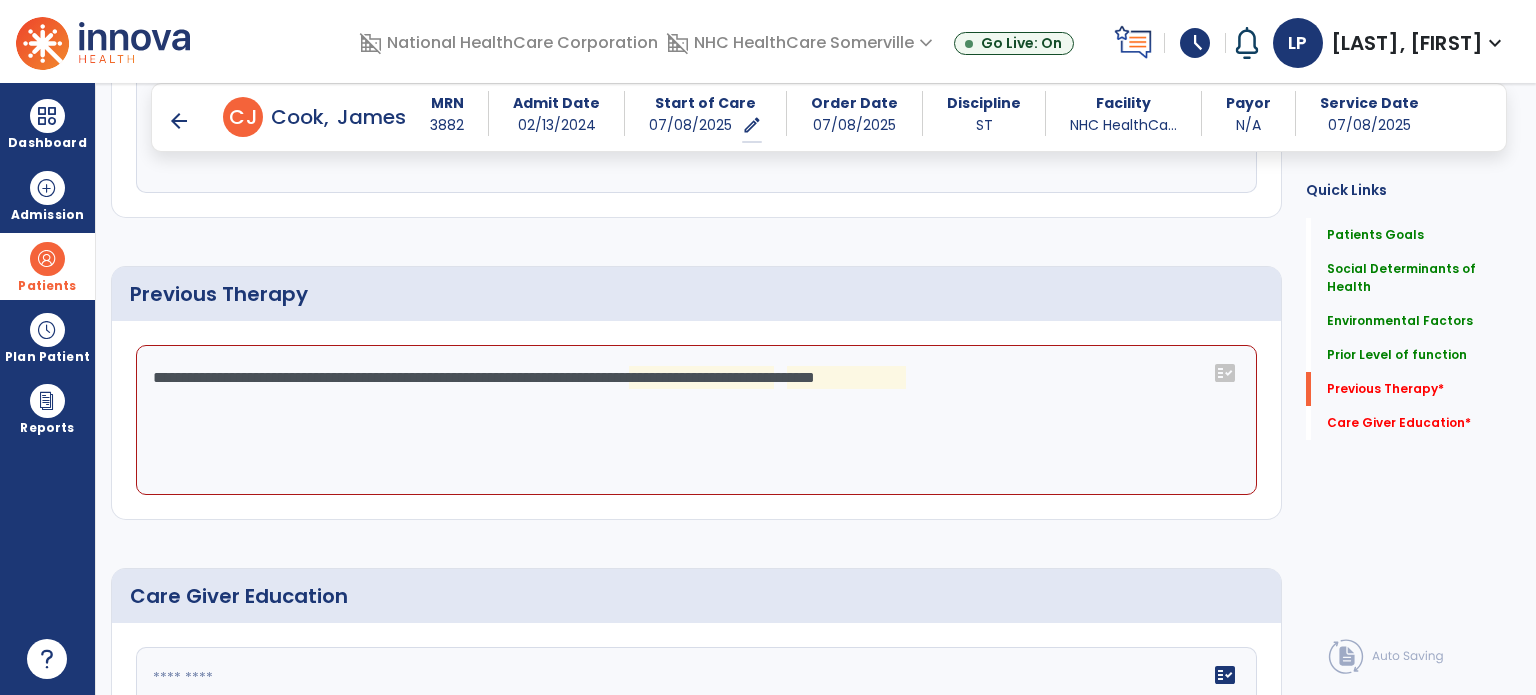 click on "**********" 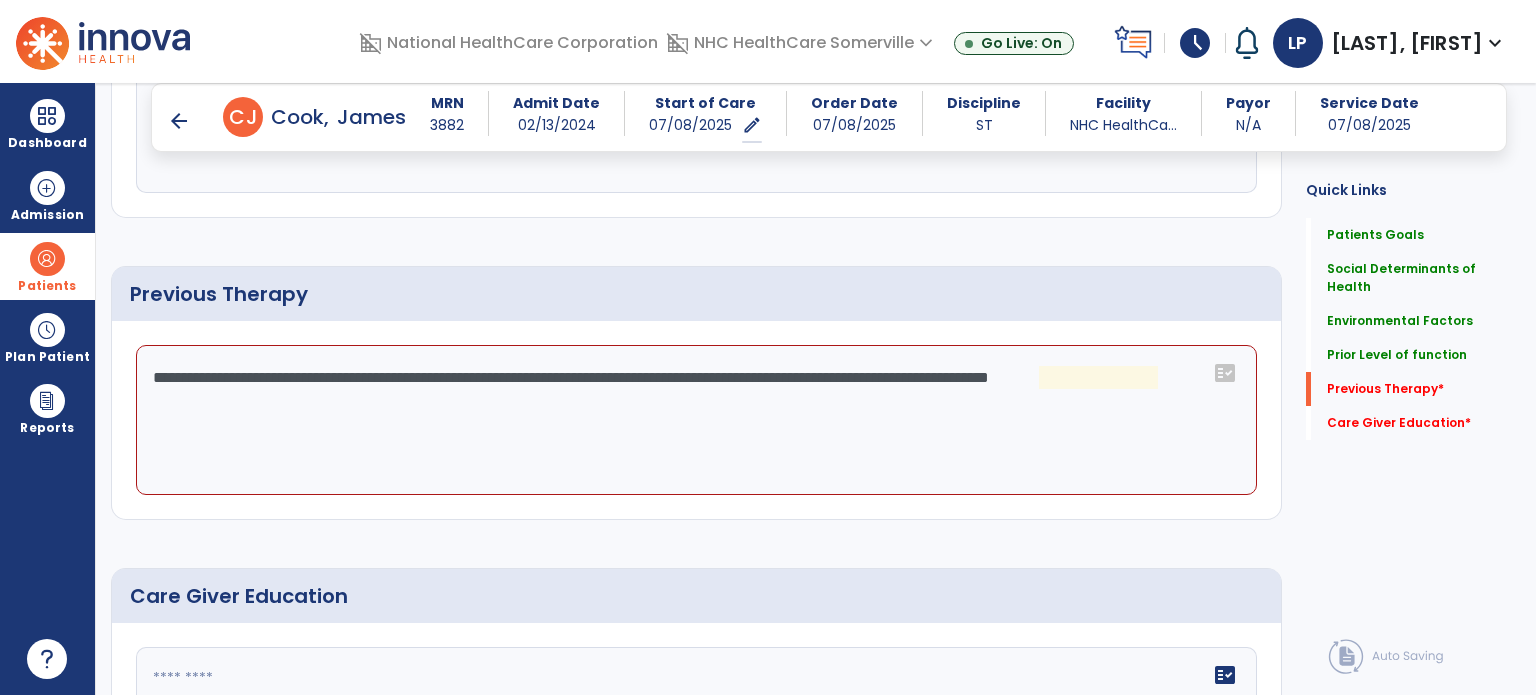 click on "**********" 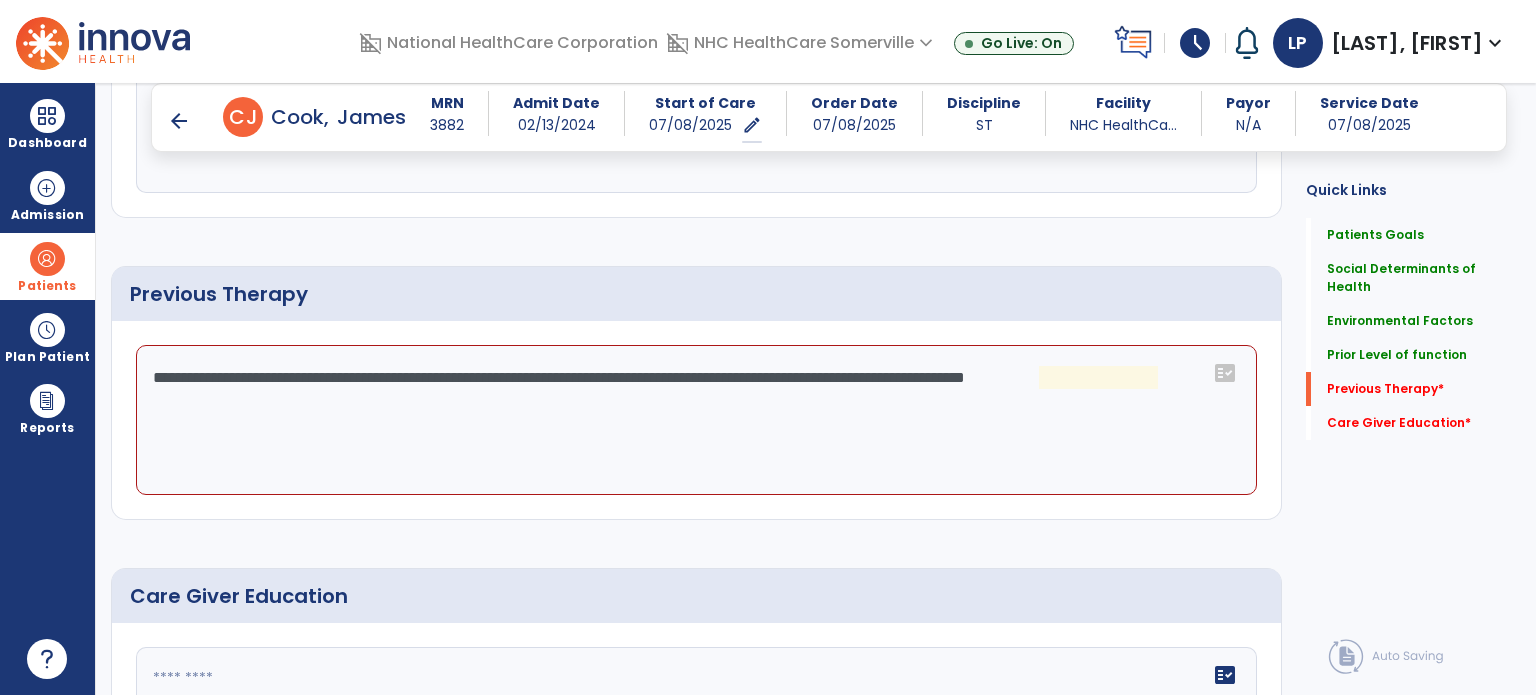 click on "**********" 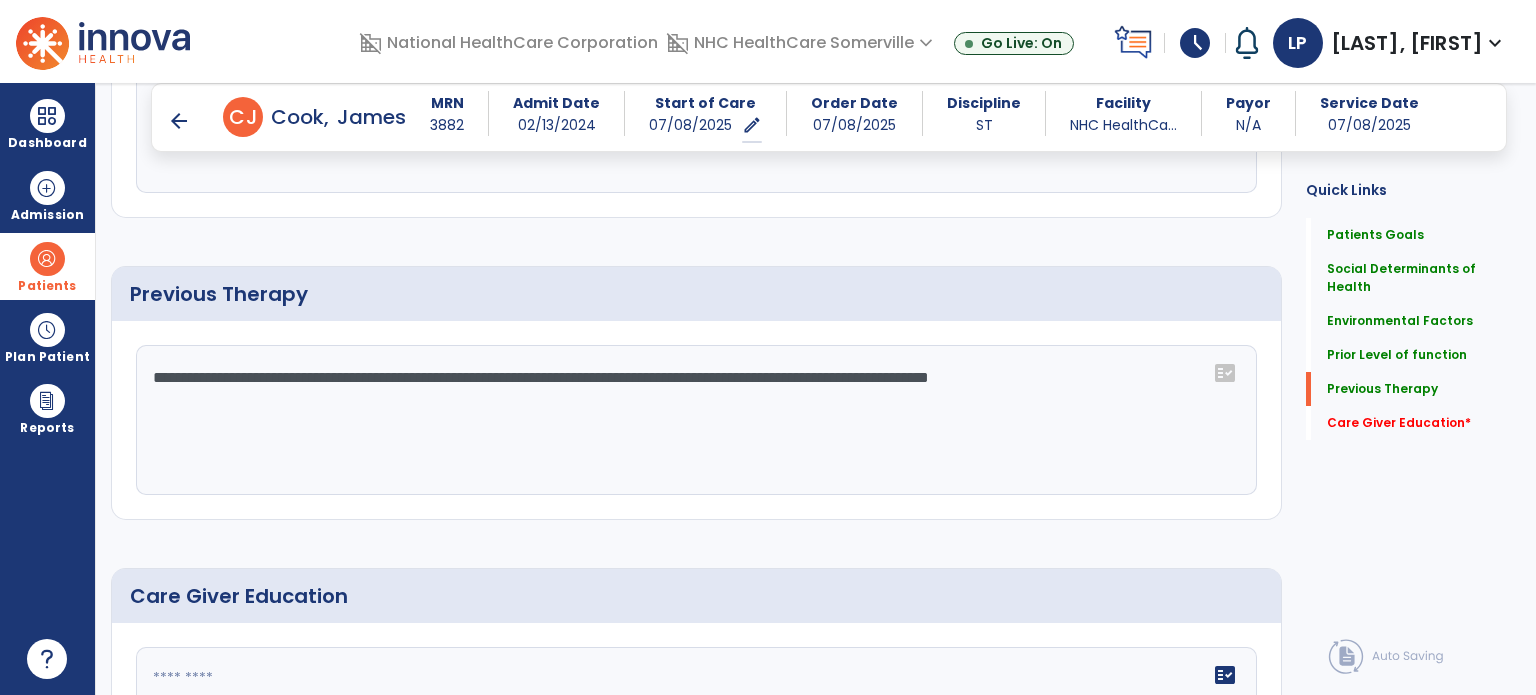 click on "**********" 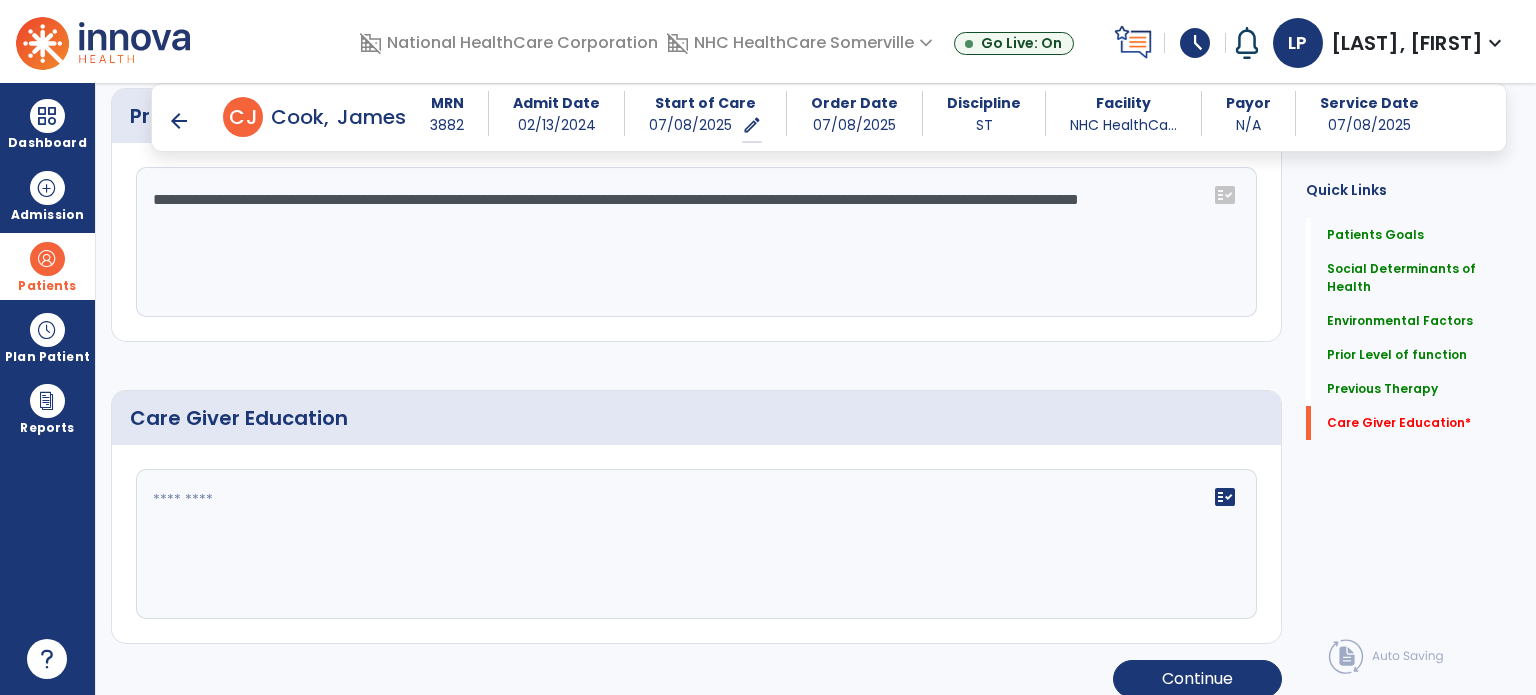 scroll, scrollTop: 1183, scrollLeft: 0, axis: vertical 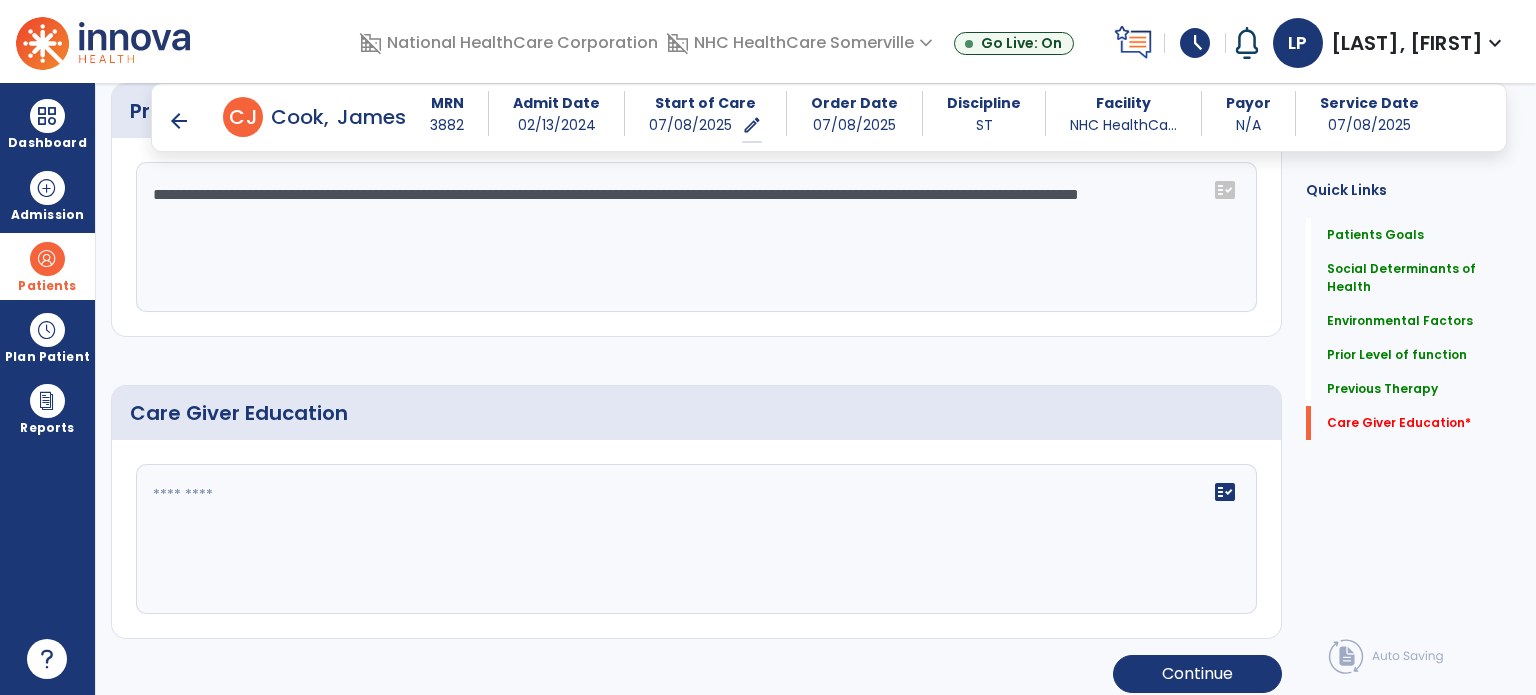 type on "**********" 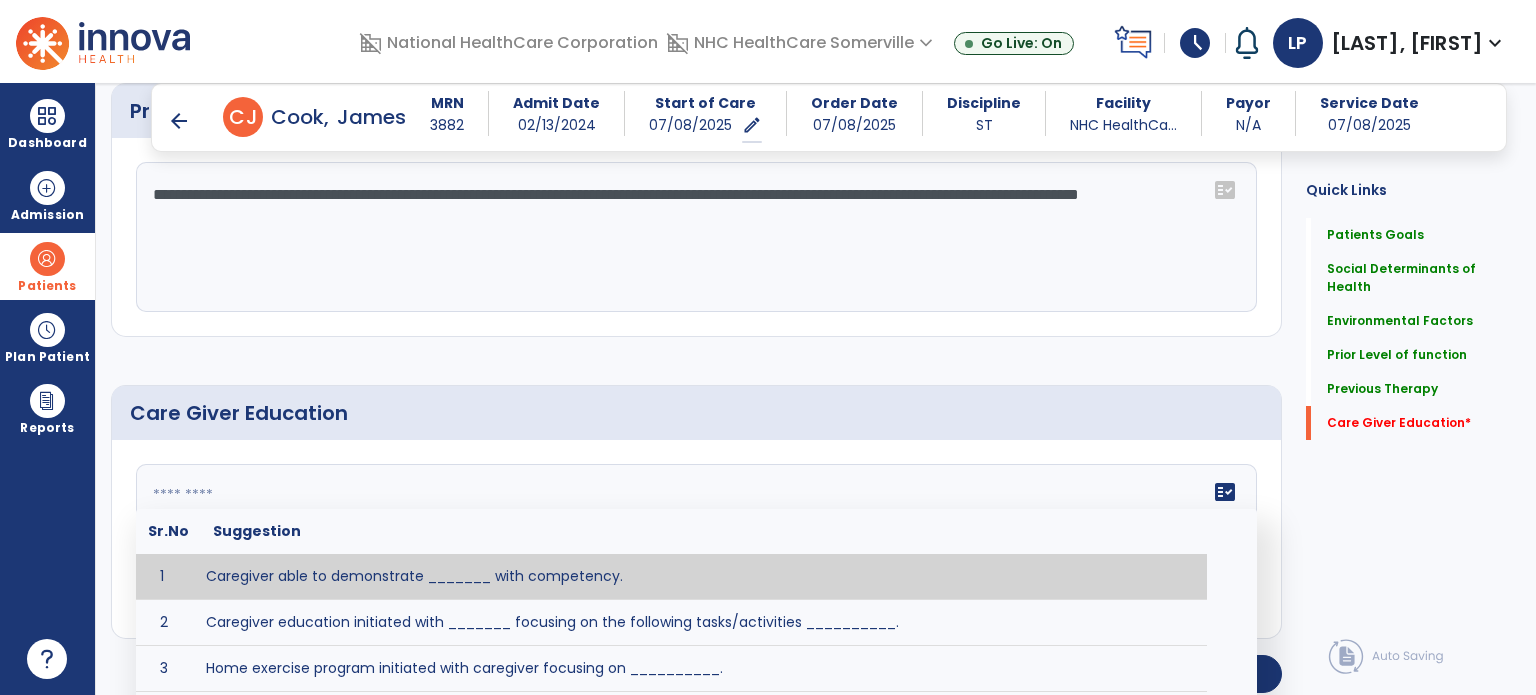 click on "fact_check  Sr.No Suggestion 1 Caregiver able to demonstrate _______ with competency. 2 Caregiver education initiated with _______ focusing on the following tasks/activities __________. 3 Home exercise program initiated with caregiver focusing on __________. 4 Patient educated in precautions and is able to recount information with [VALUE]% accuracy." 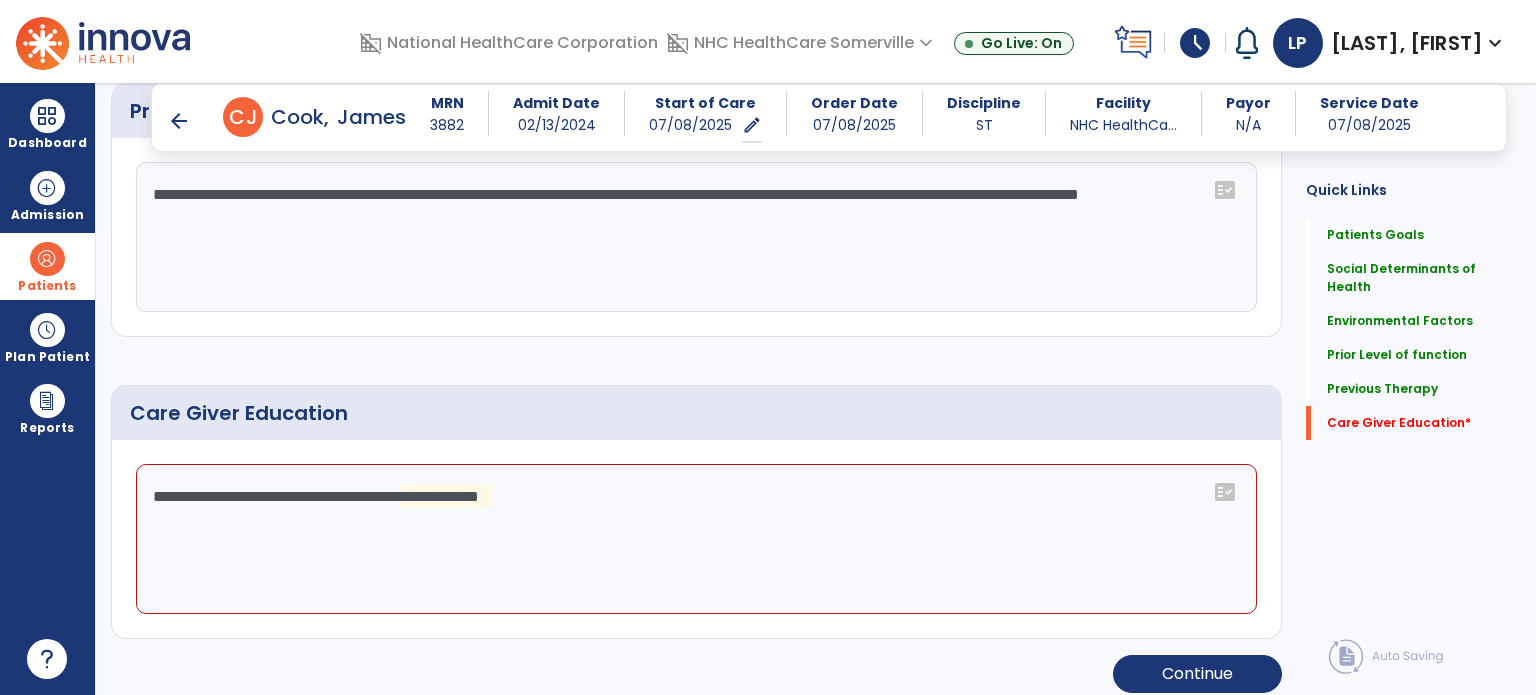 click on "**********" 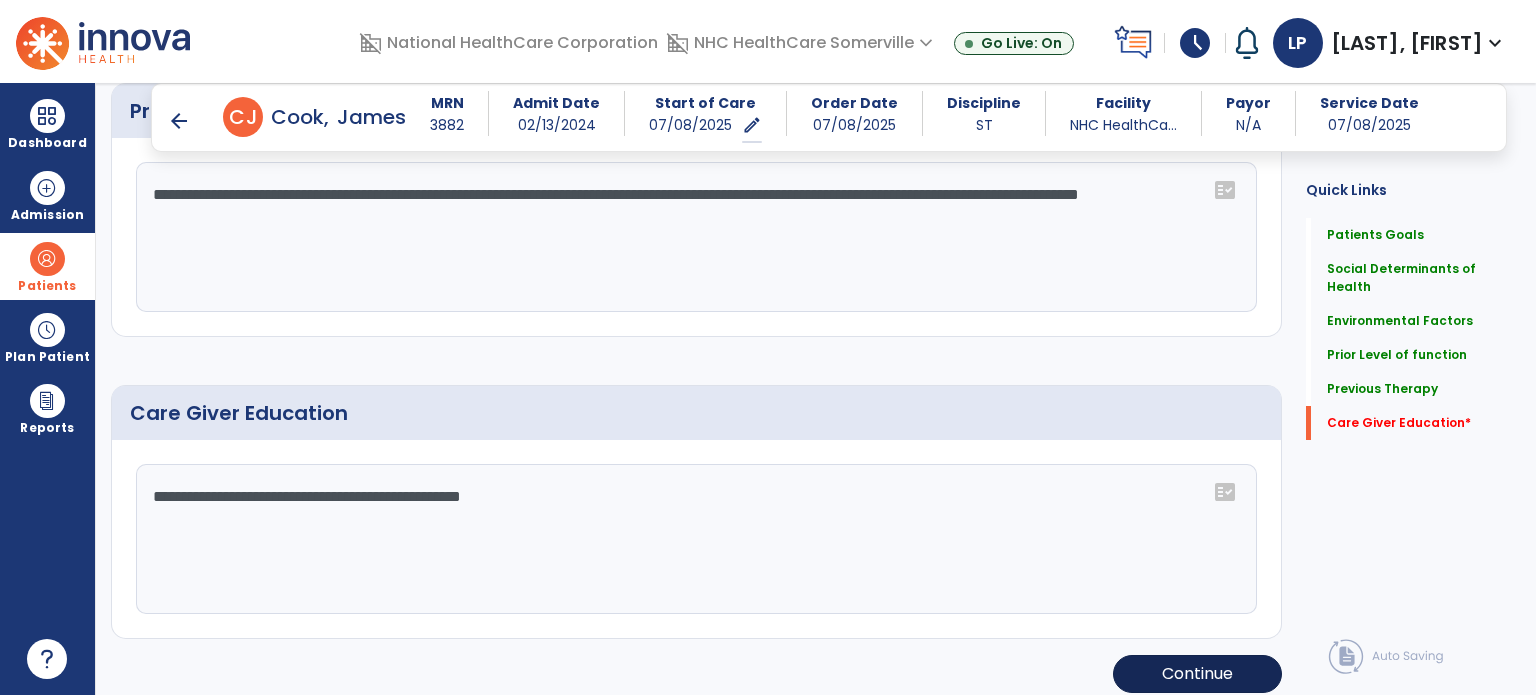 type on "**********" 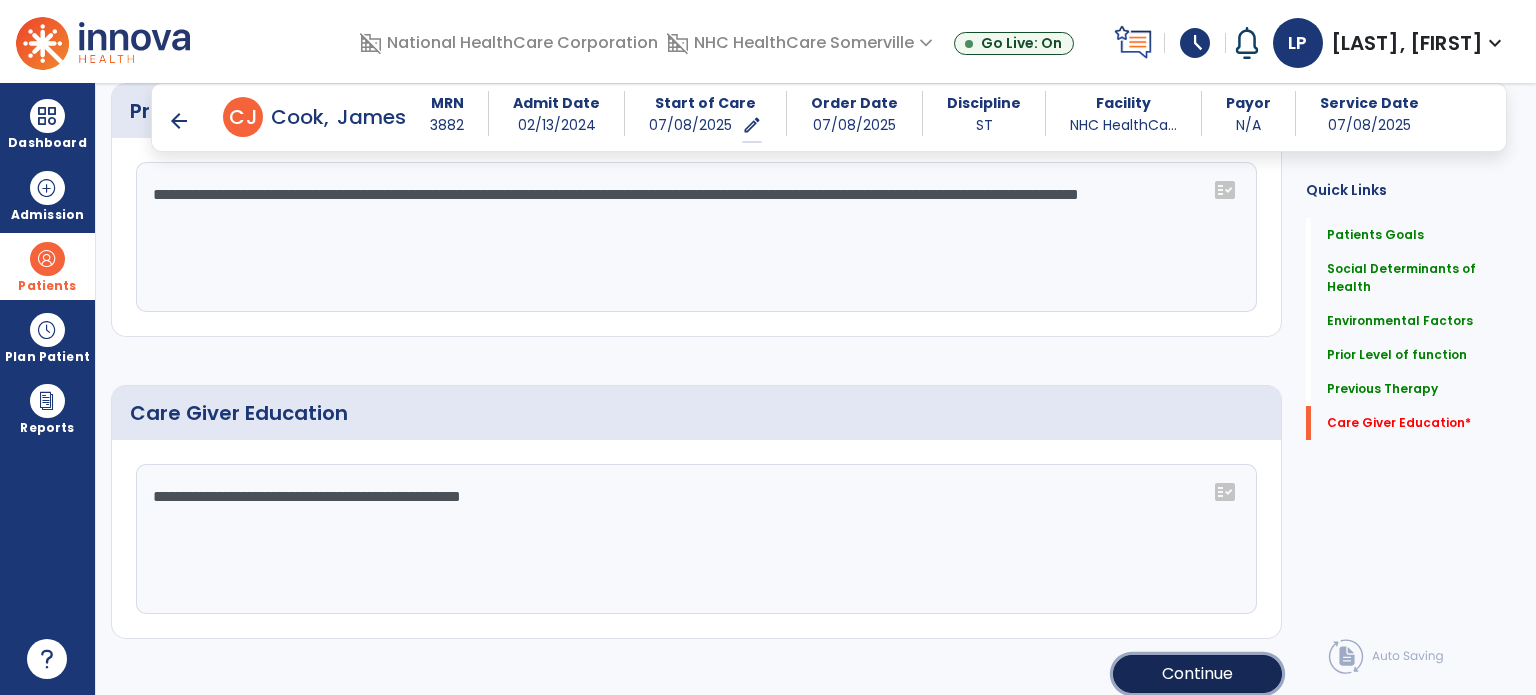 click on "Continue" 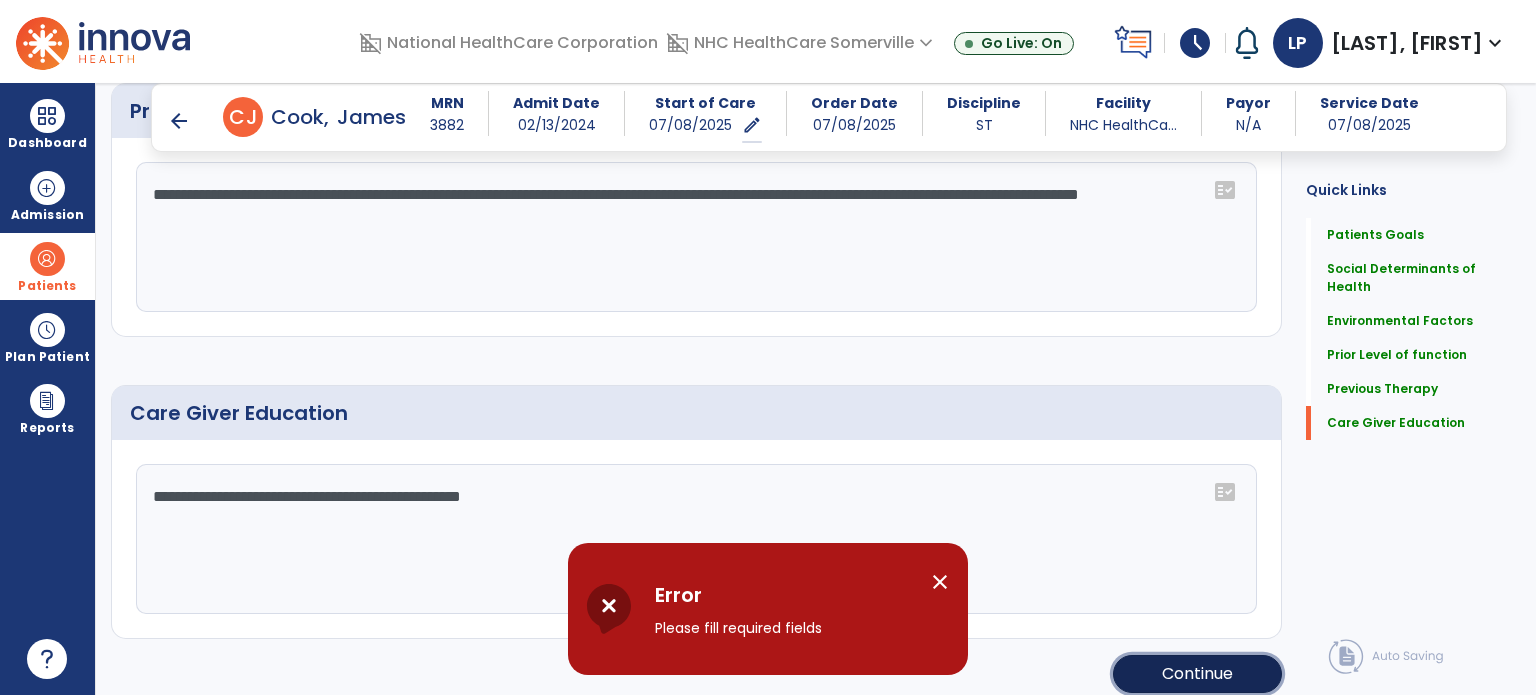 click on "Continue" 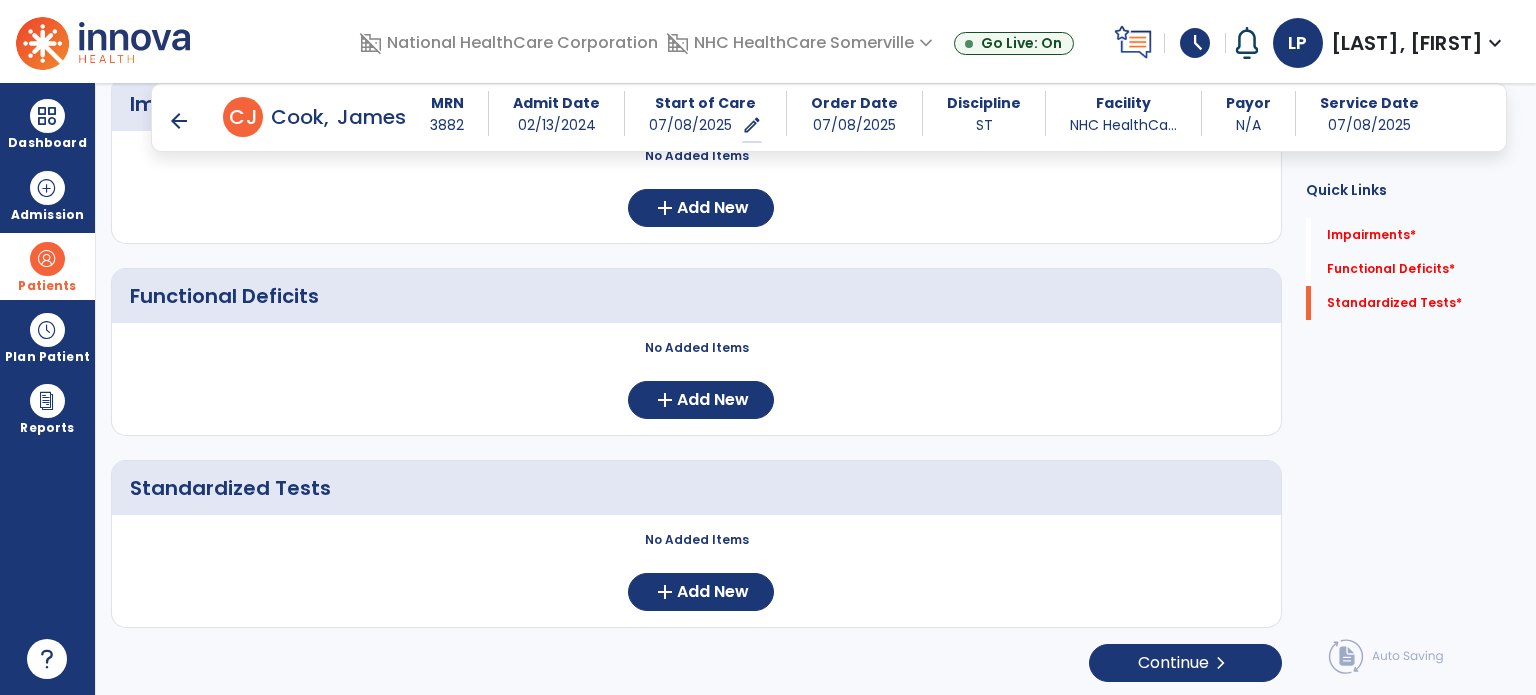 scroll, scrollTop: 124, scrollLeft: 0, axis: vertical 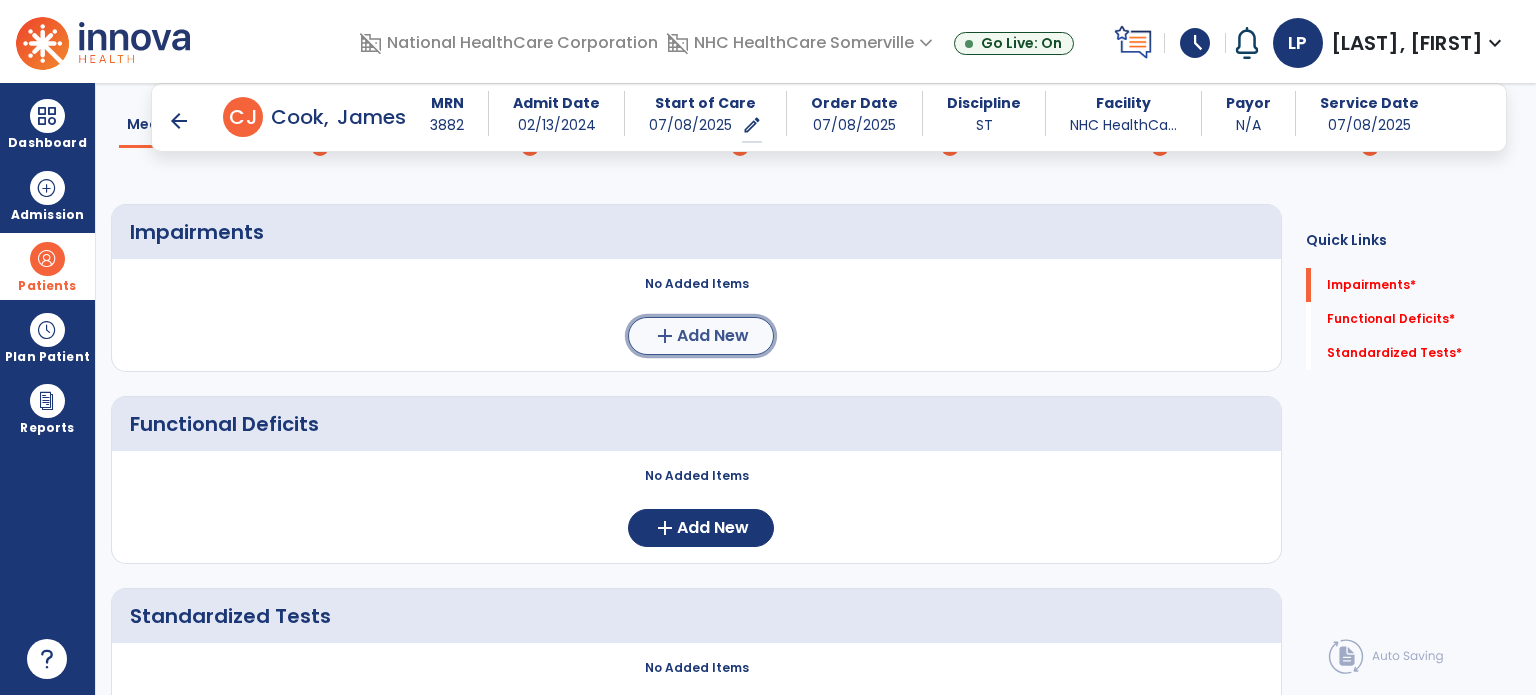 click on "Add New" 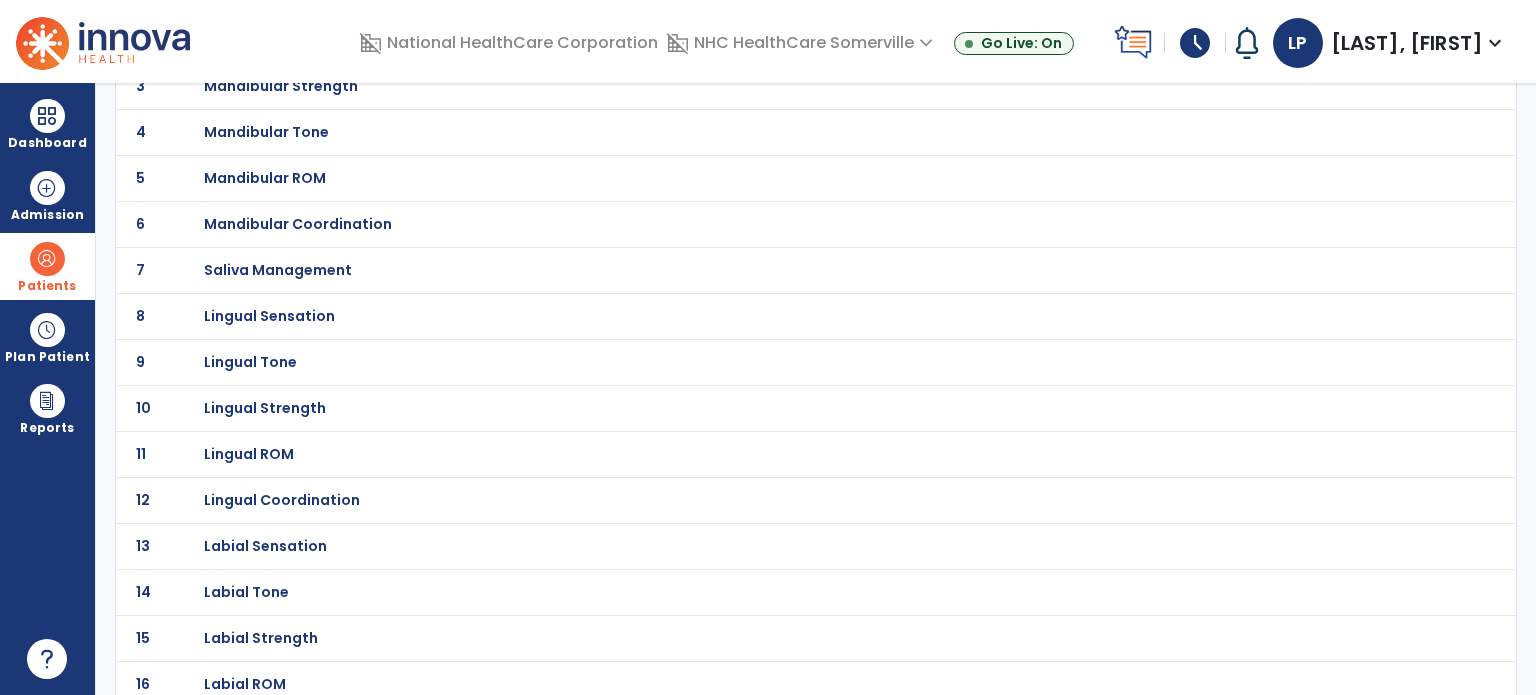 scroll, scrollTop: 332, scrollLeft: 0, axis: vertical 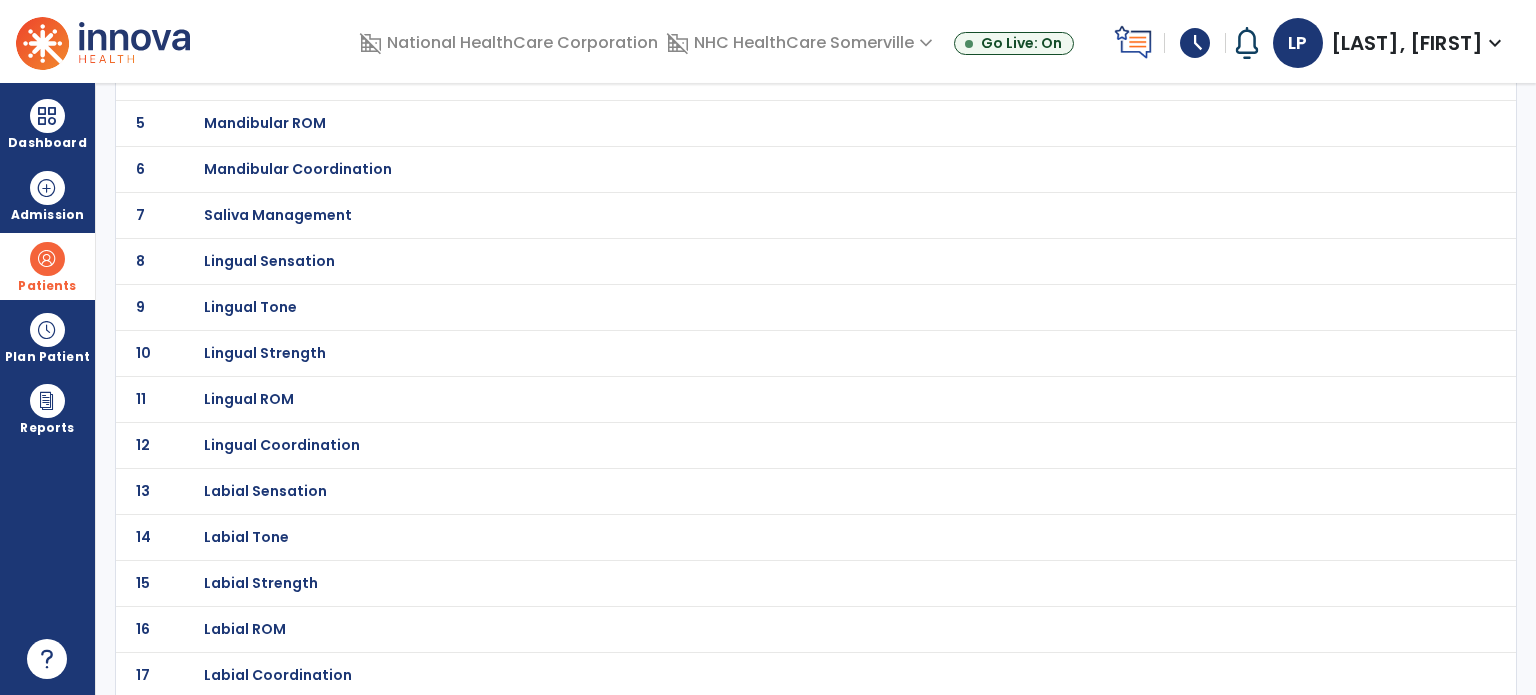 click on "Lingual Coordination" at bounding box center (265, -61) 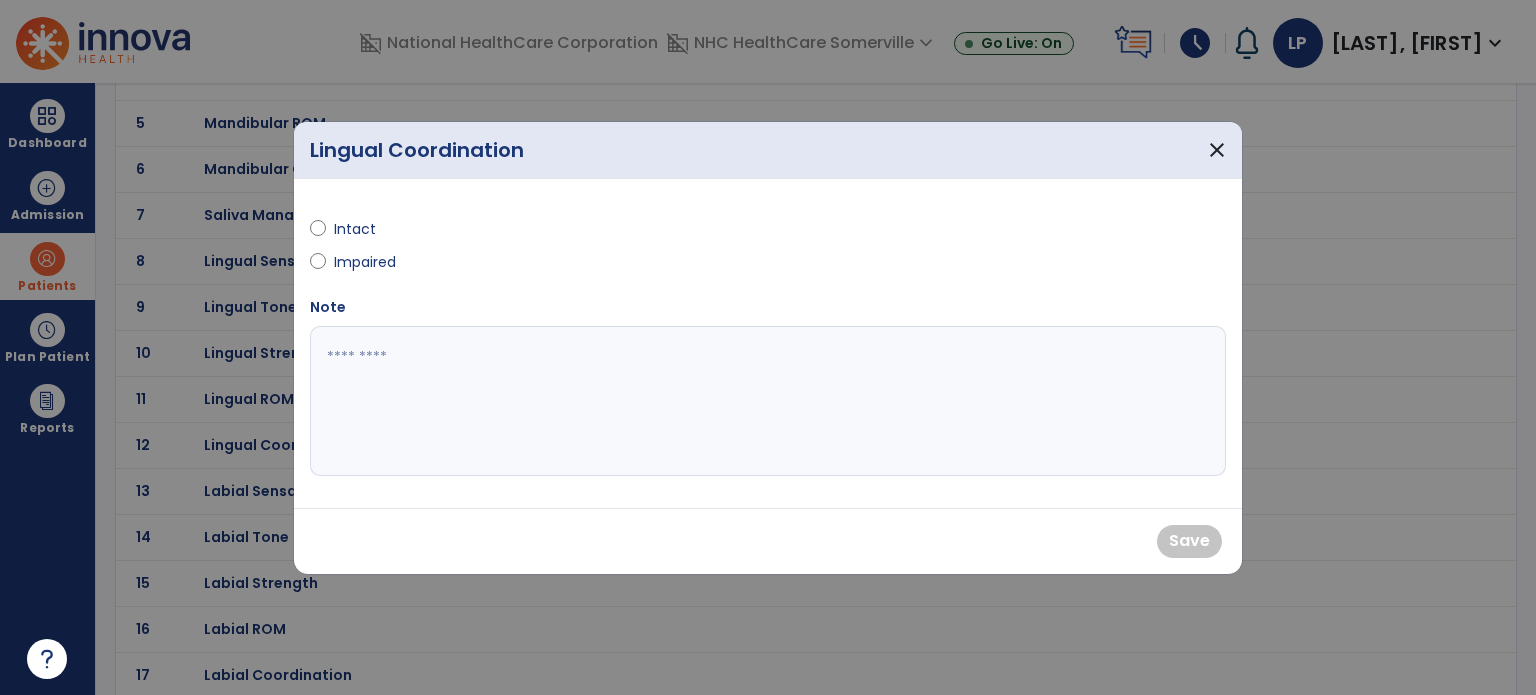 click on "Impaired" at bounding box center [369, 262] 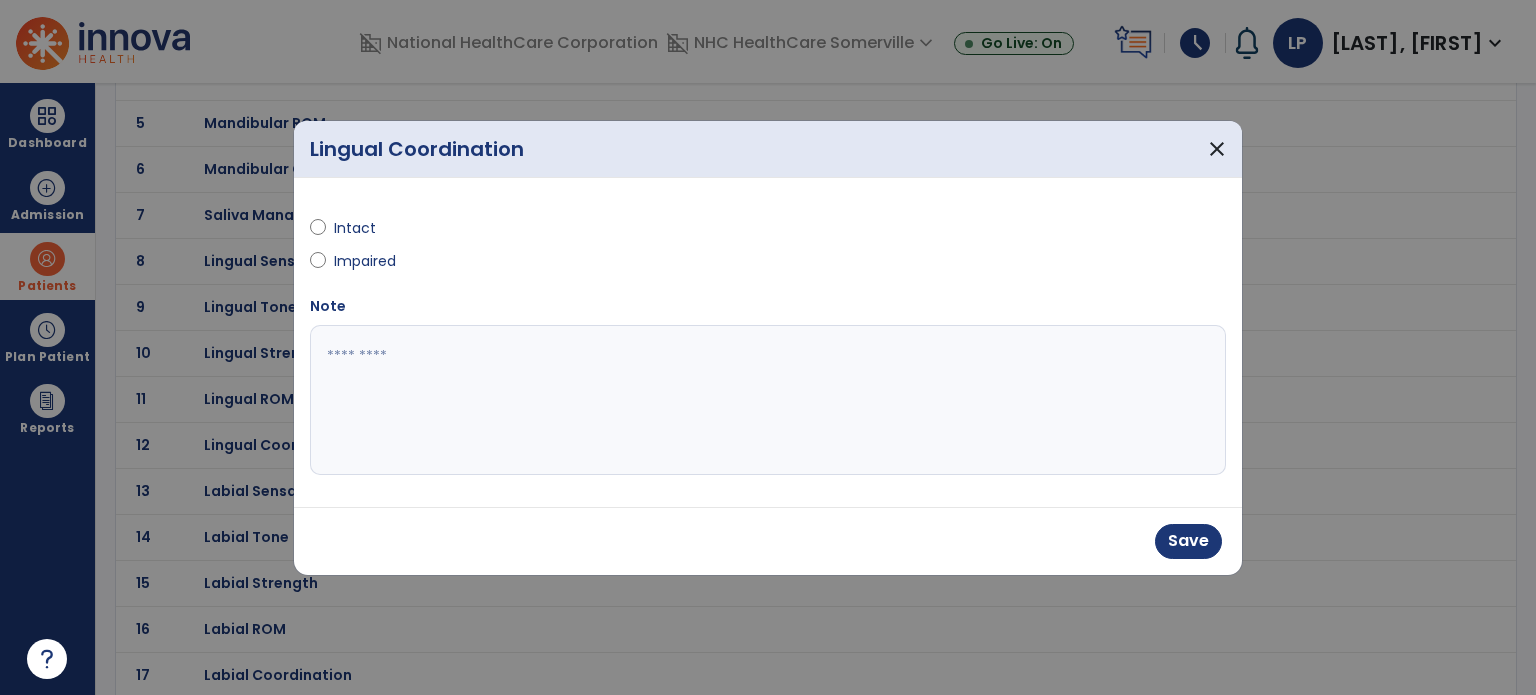 click at bounding box center (768, 400) 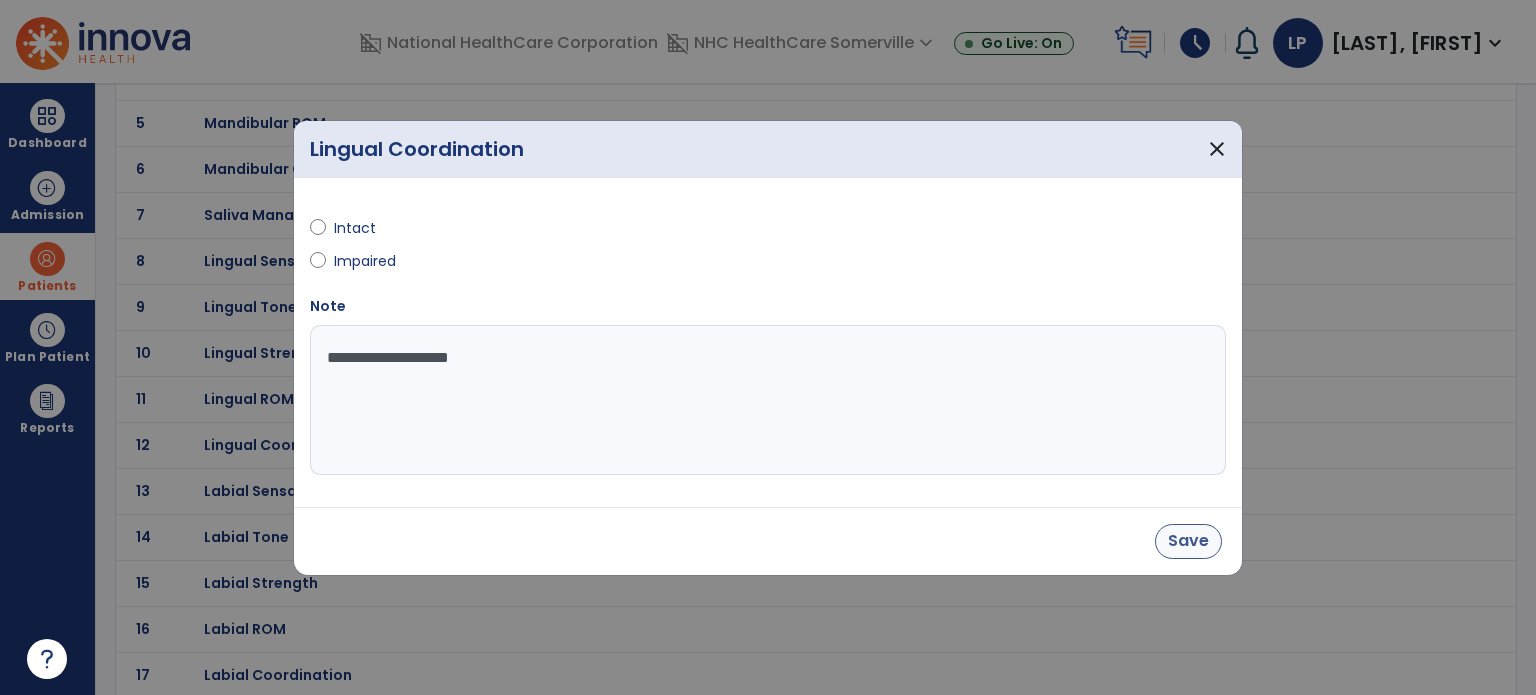 type on "**********" 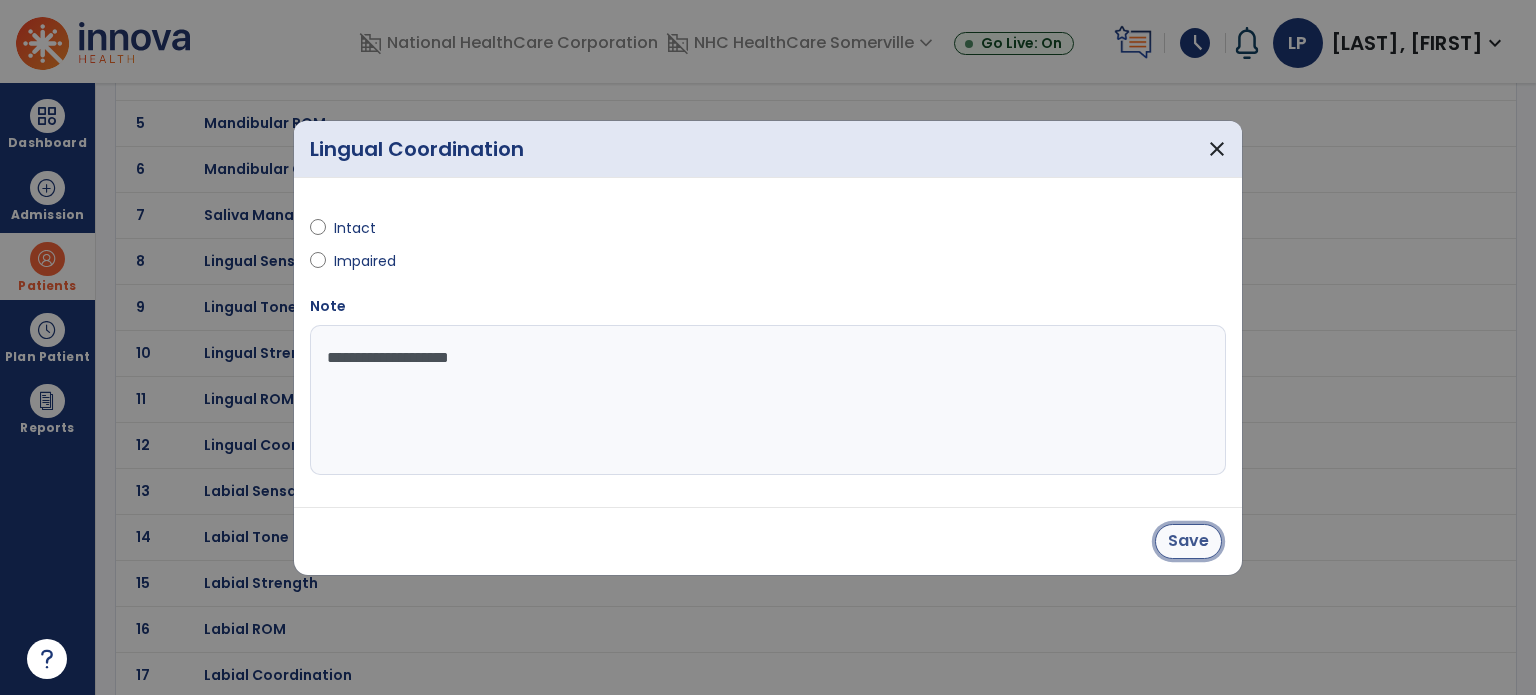 click on "Save" at bounding box center (1188, 541) 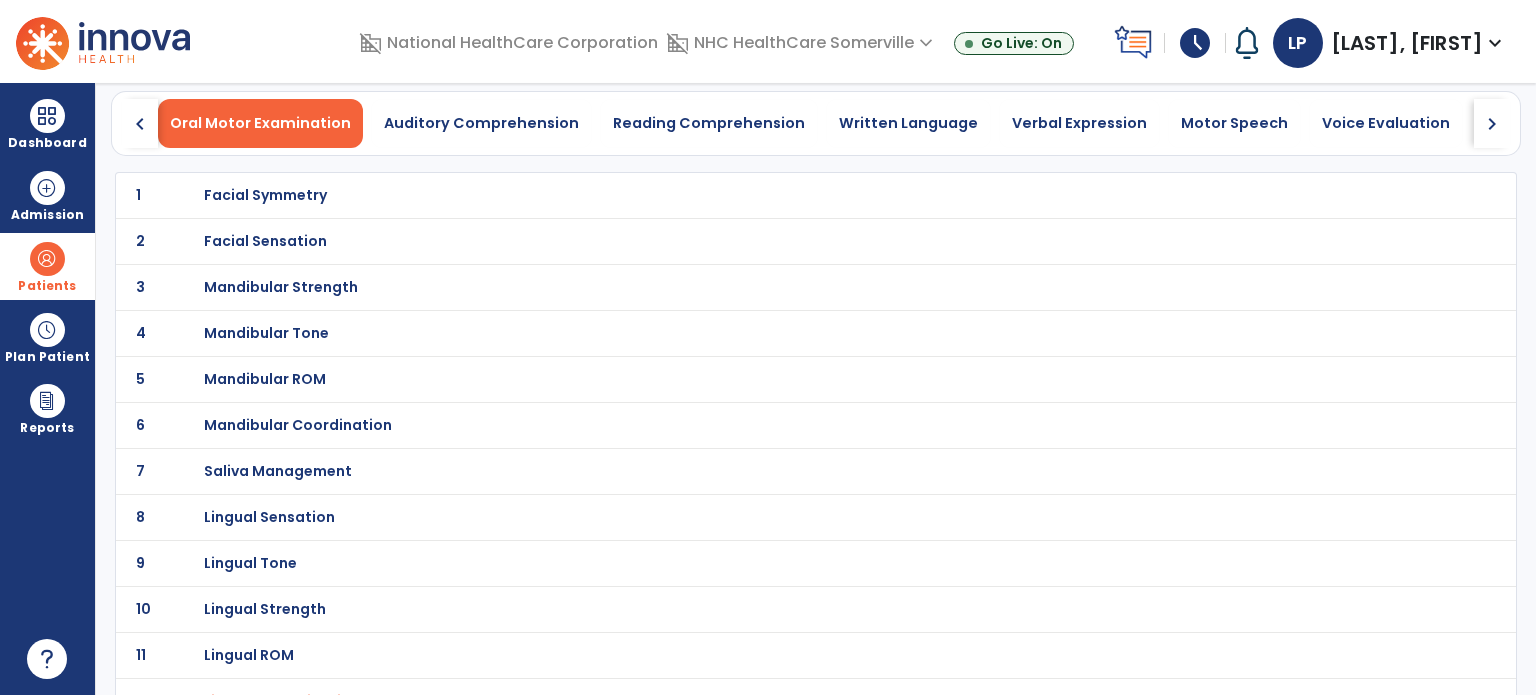 scroll, scrollTop: 0, scrollLeft: 0, axis: both 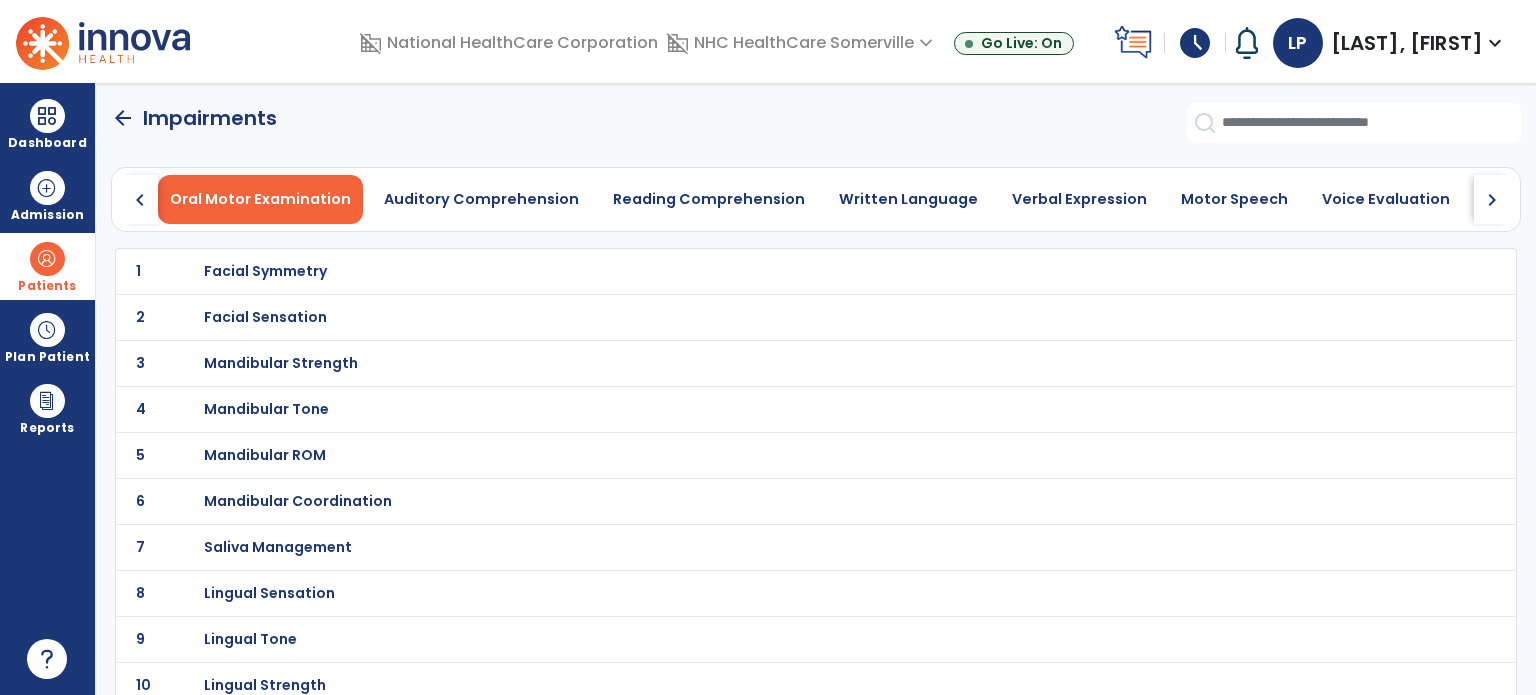 click on "chevron_right" 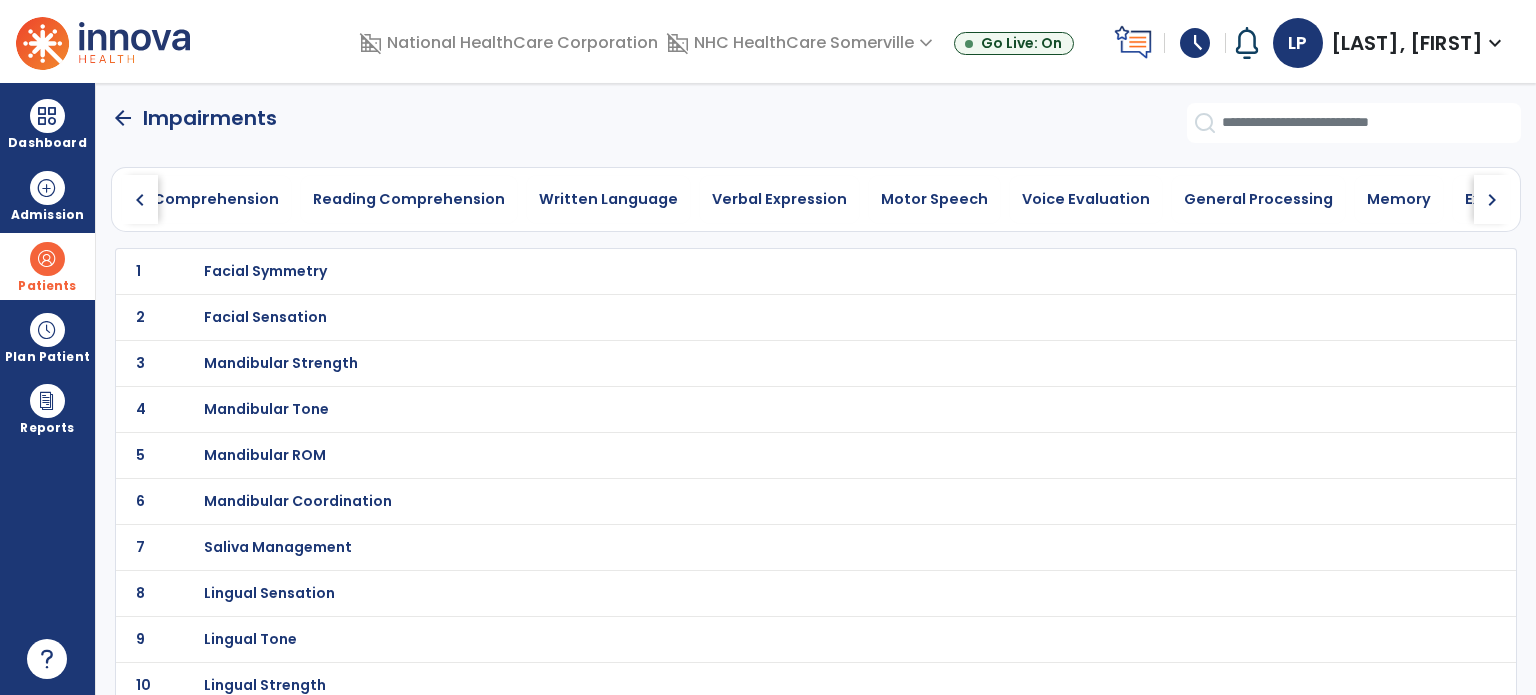 click on "chevron_right" 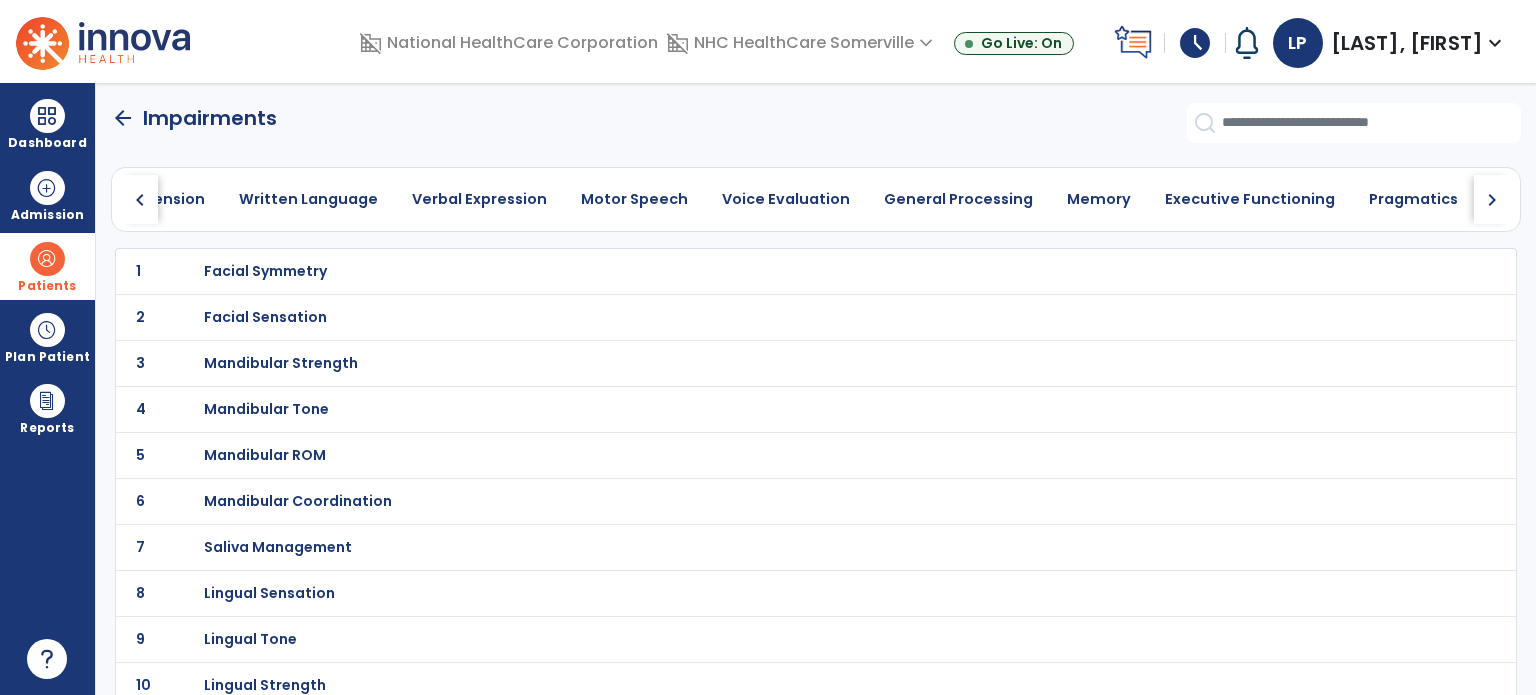click on "chevron_right" 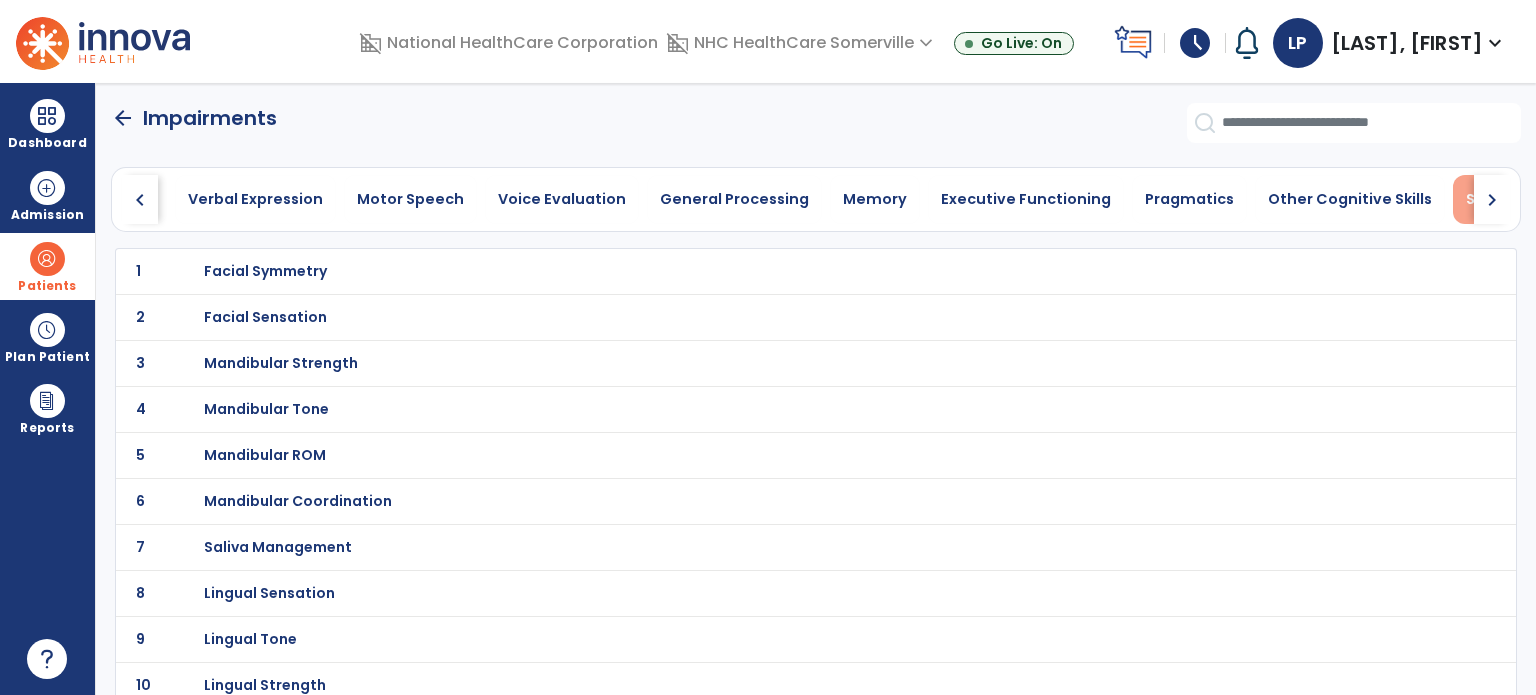 click on "Swallowing" at bounding box center [1508, 199] 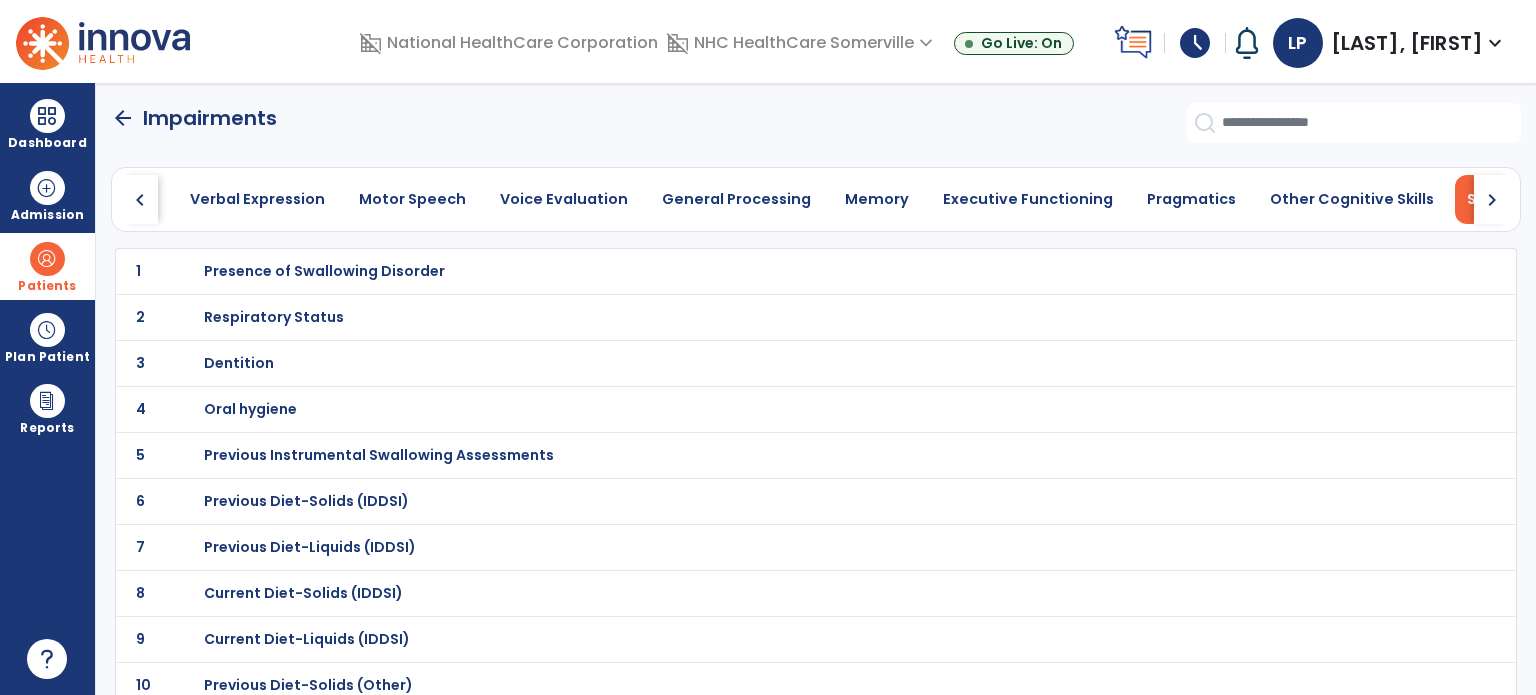 scroll, scrollTop: 0, scrollLeft: 822, axis: horizontal 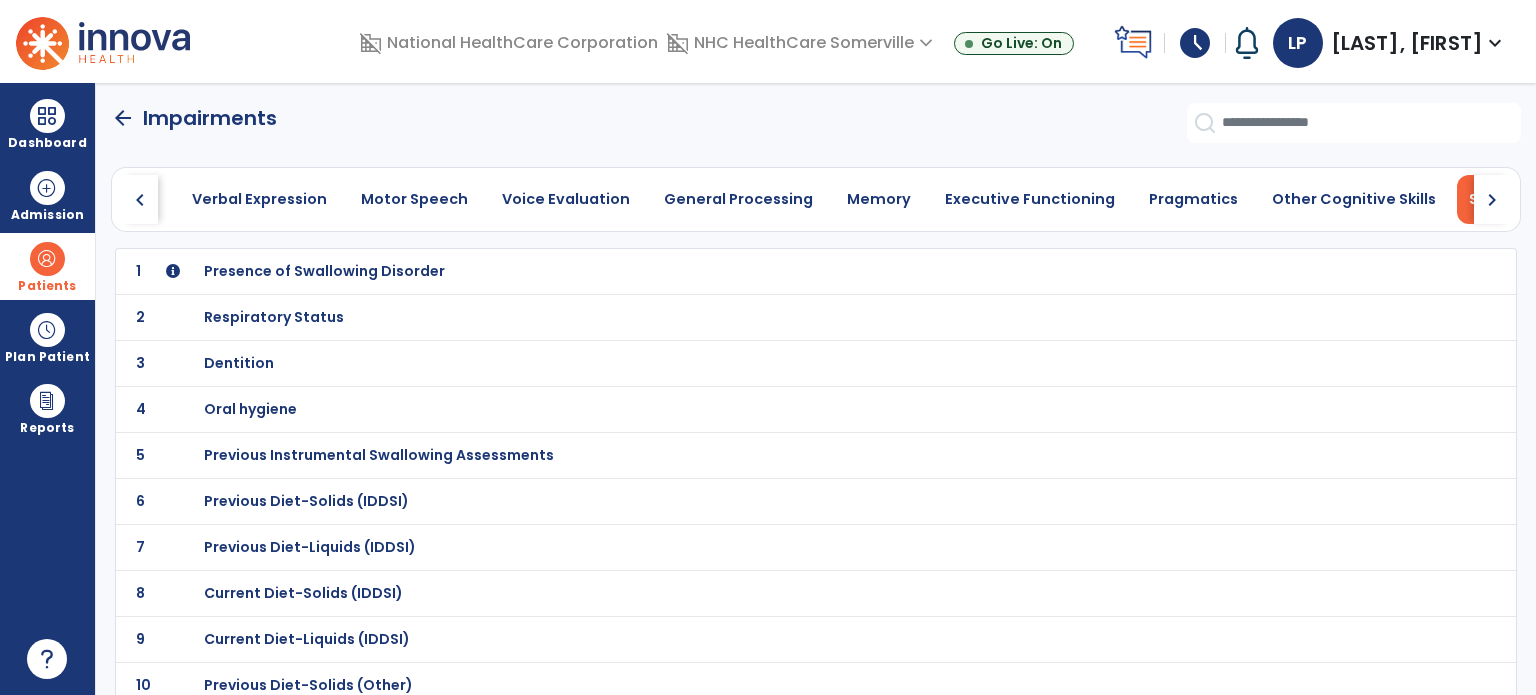 click on "Presence of Swallowing Disorder" at bounding box center (324, 271) 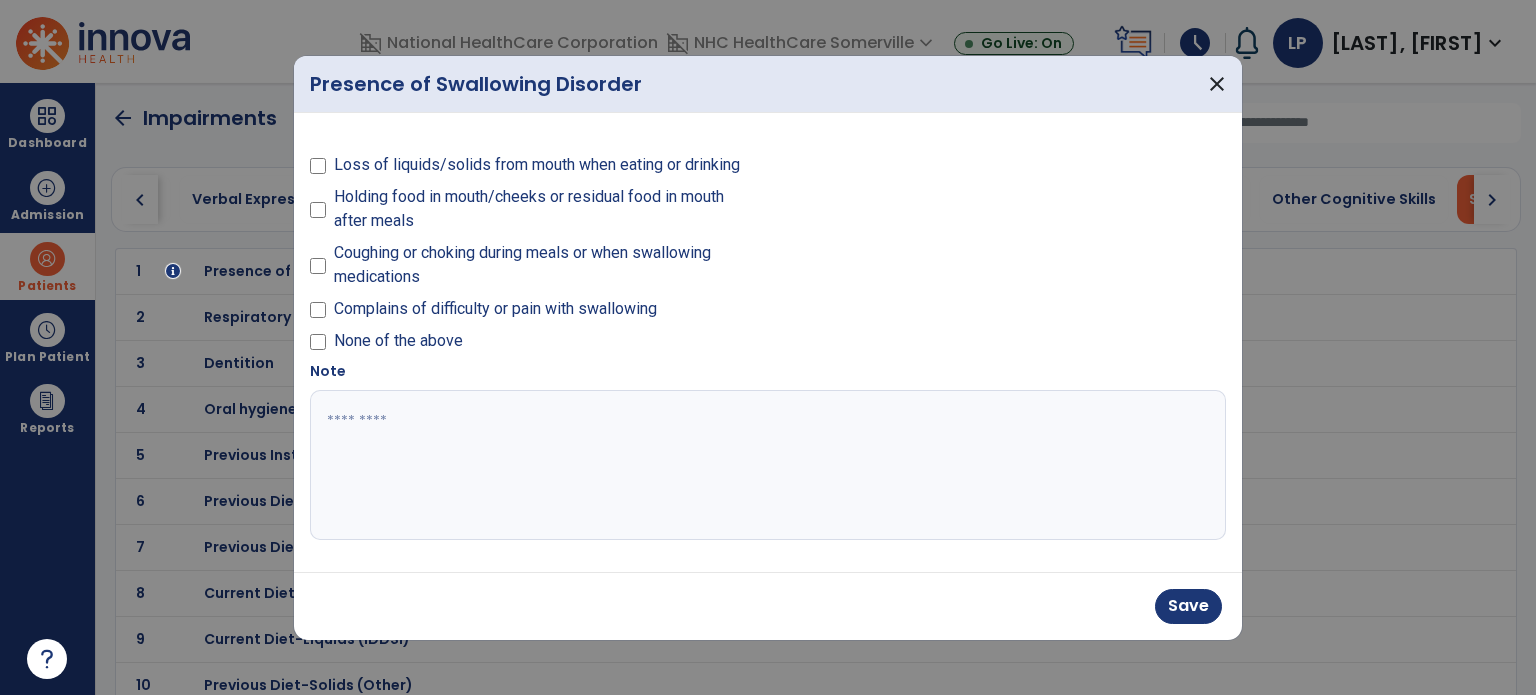 click at bounding box center (768, 465) 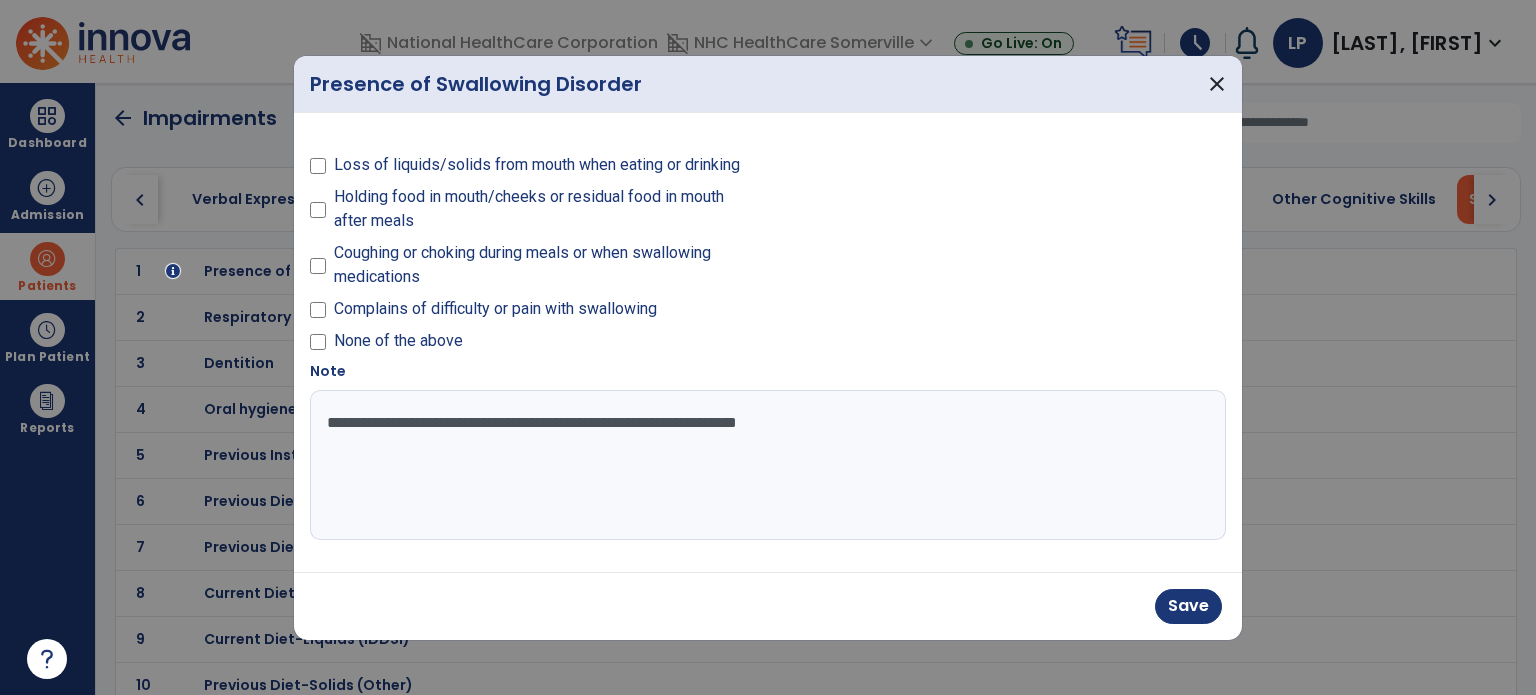 click on "**********" at bounding box center (768, 465) 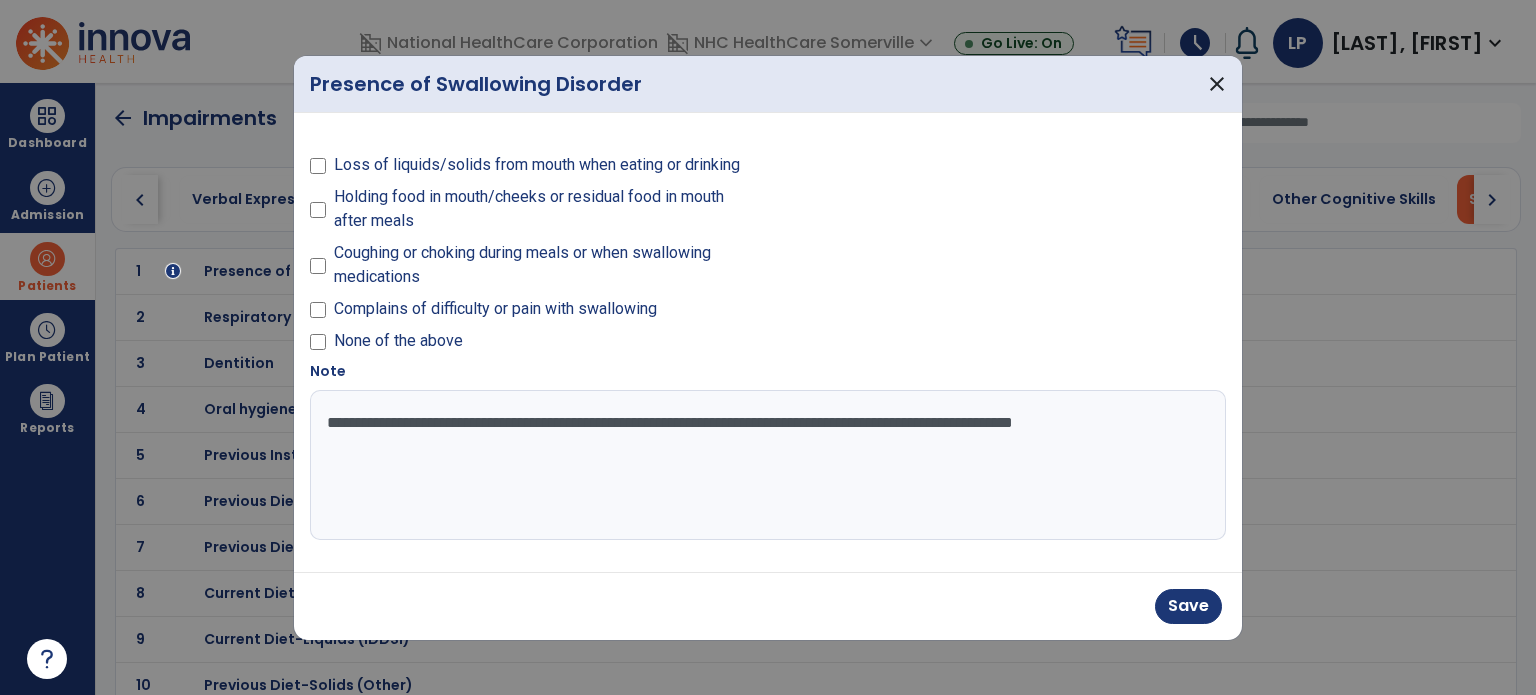click on "**********" at bounding box center [768, 465] 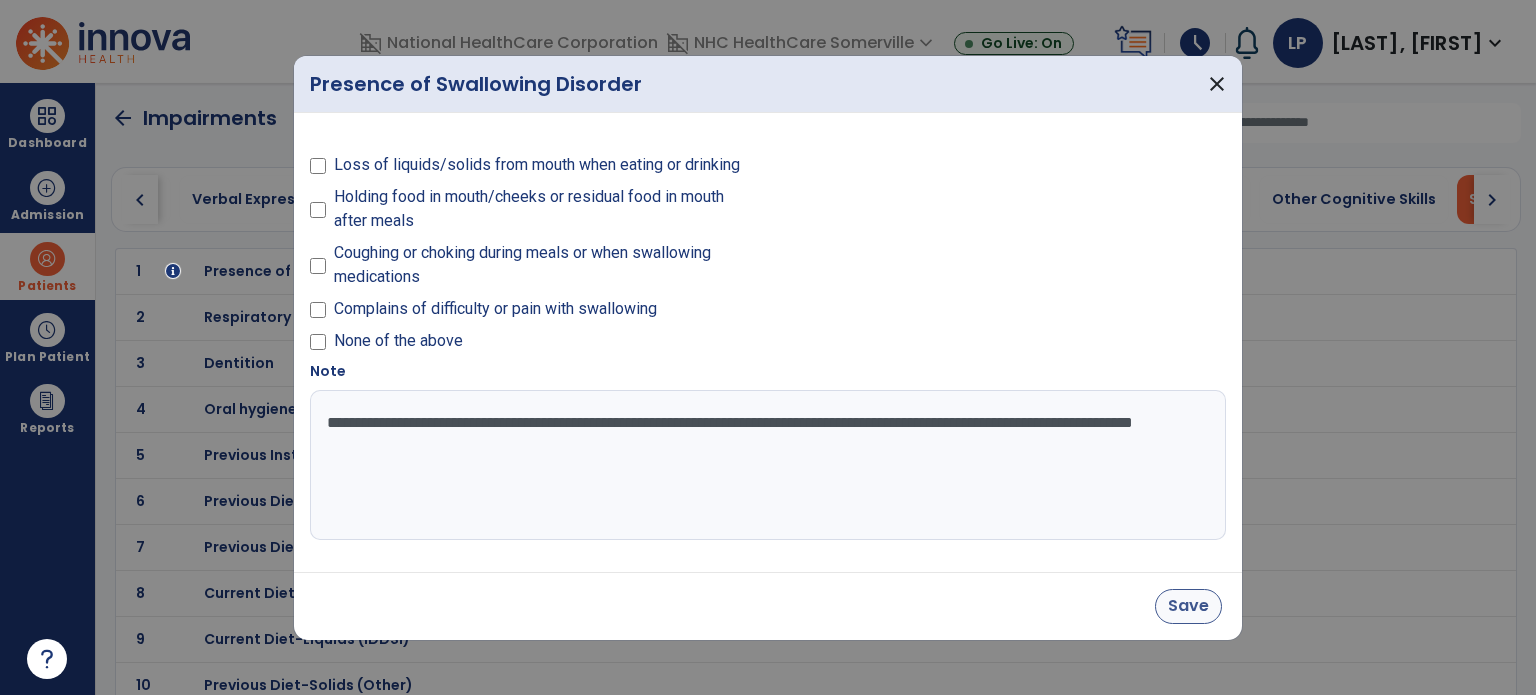 type on "**********" 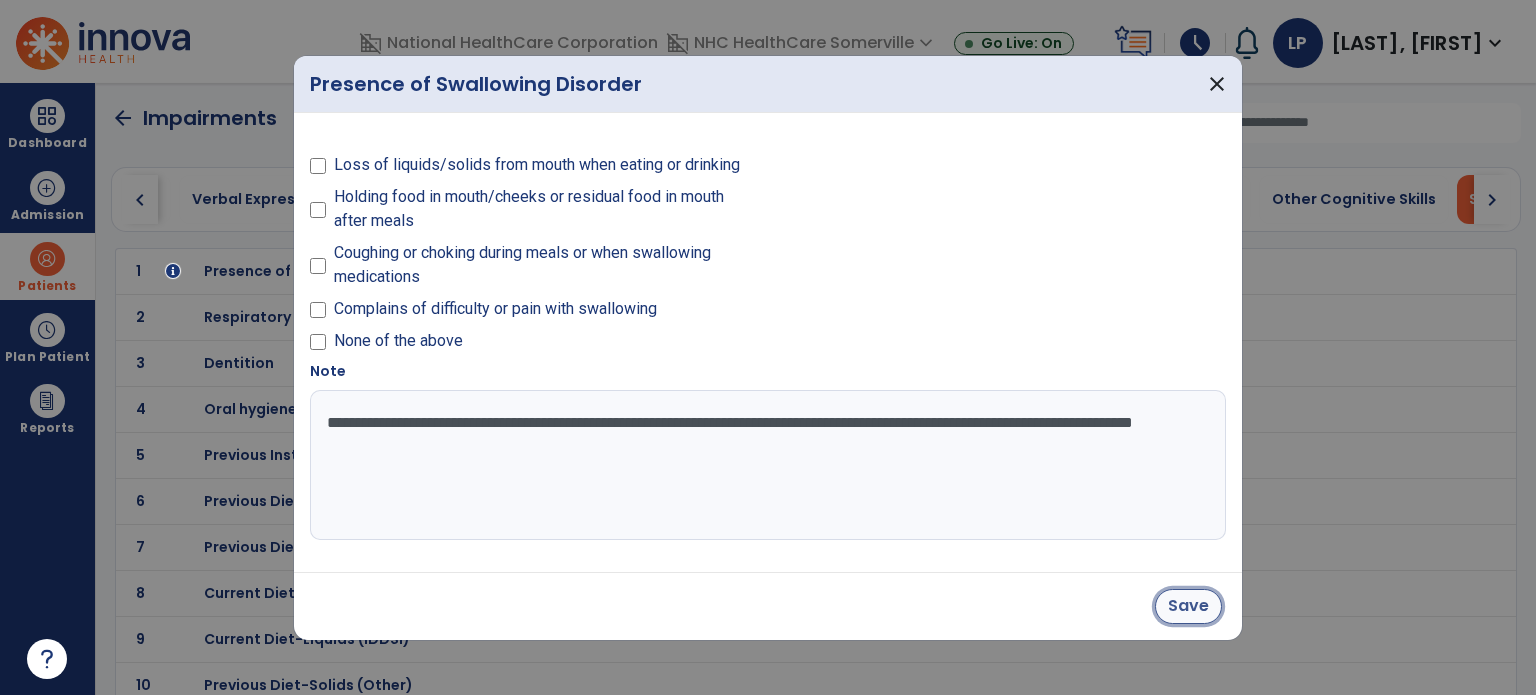 click on "Save" at bounding box center [1188, 606] 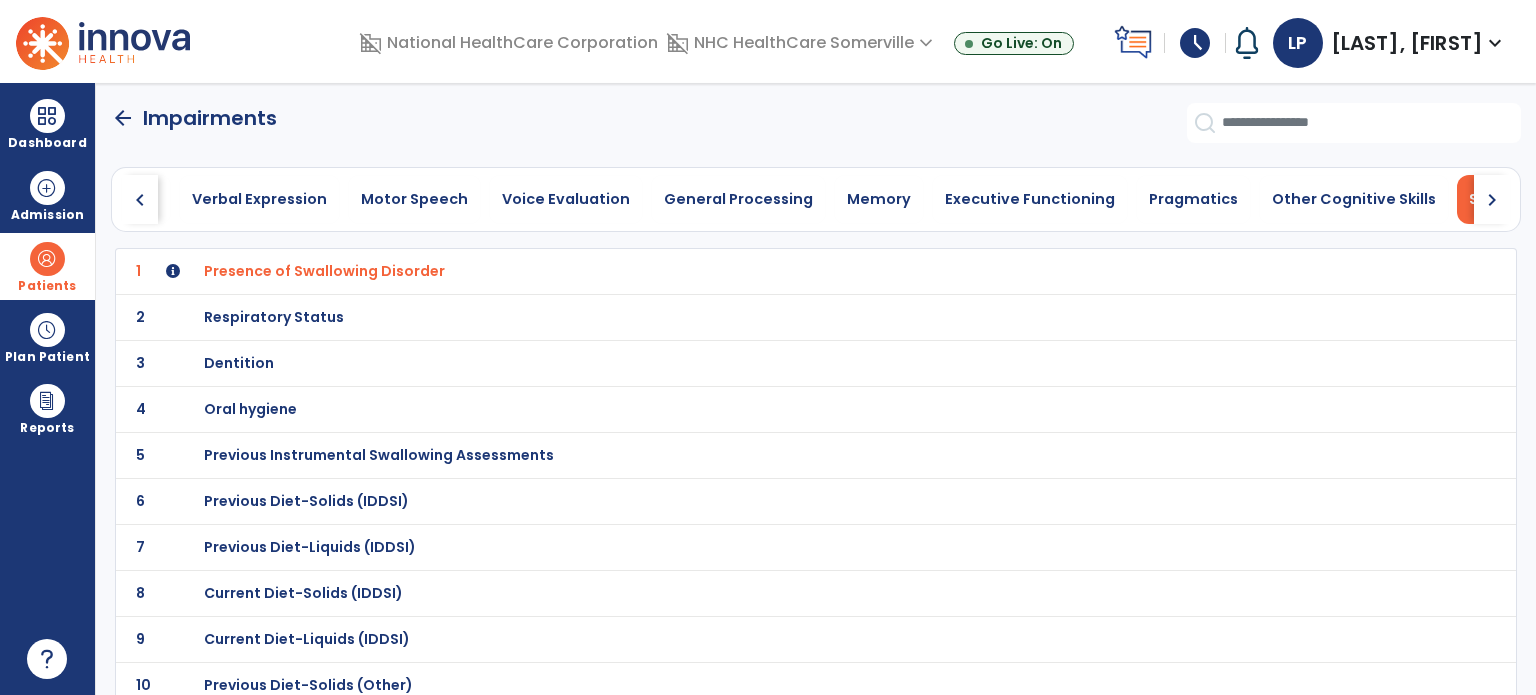 click on "Previous Instrumental Swallowing Assessments" at bounding box center [324, 271] 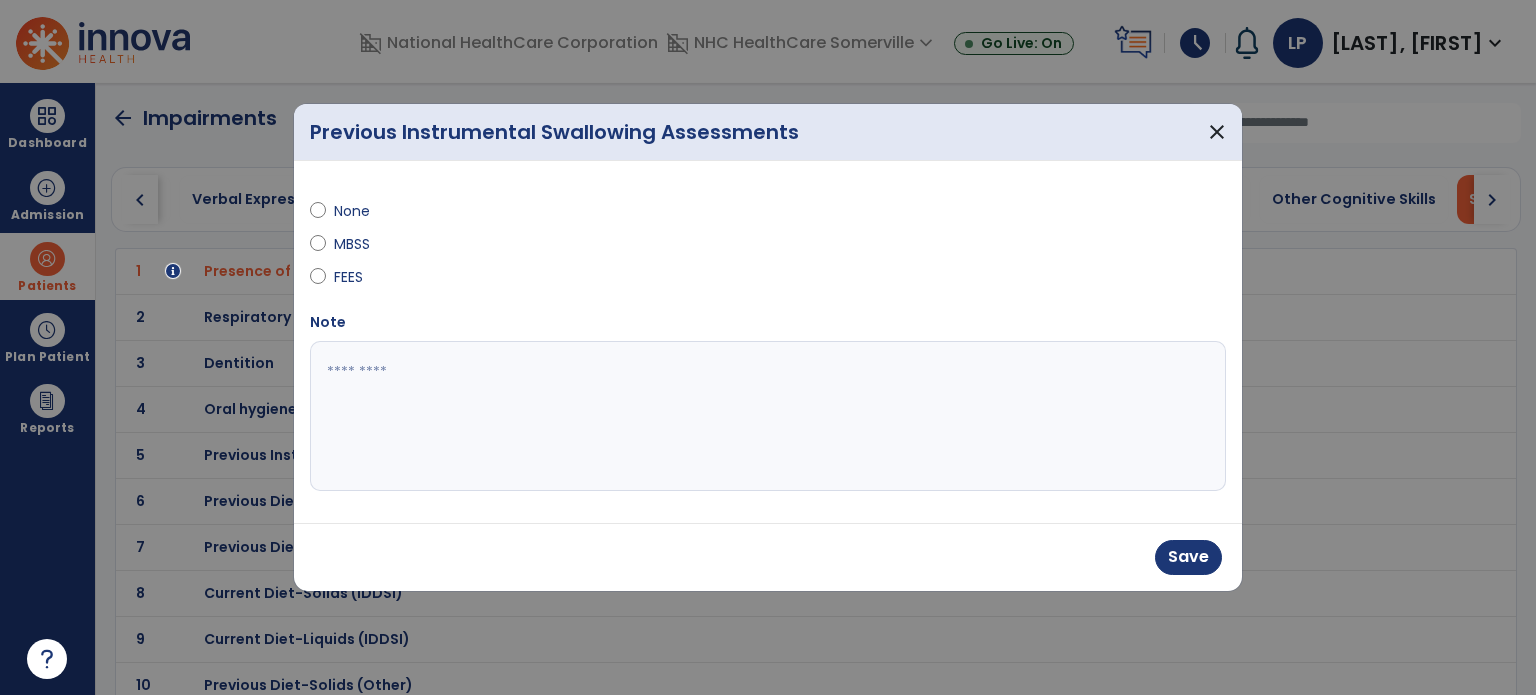 click at bounding box center (768, 416) 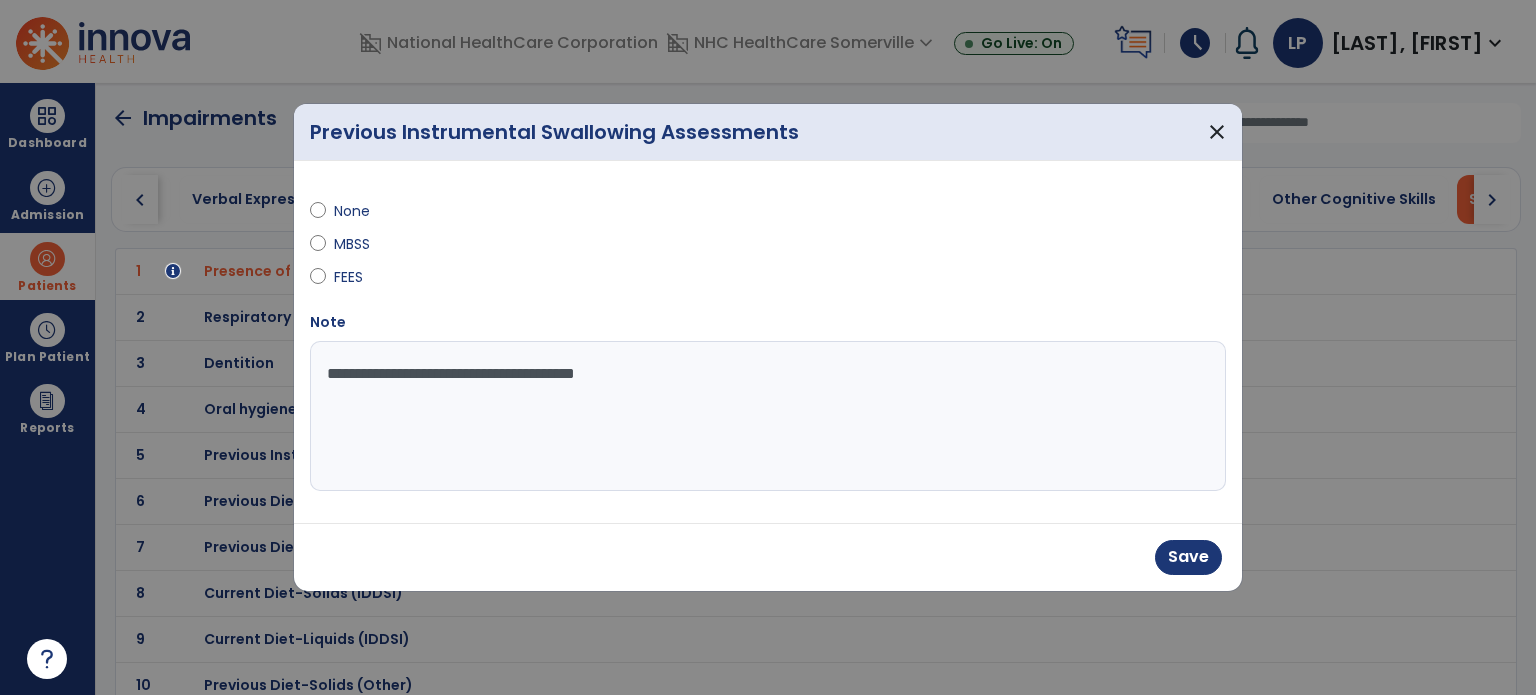 click on "**********" at bounding box center [768, 416] 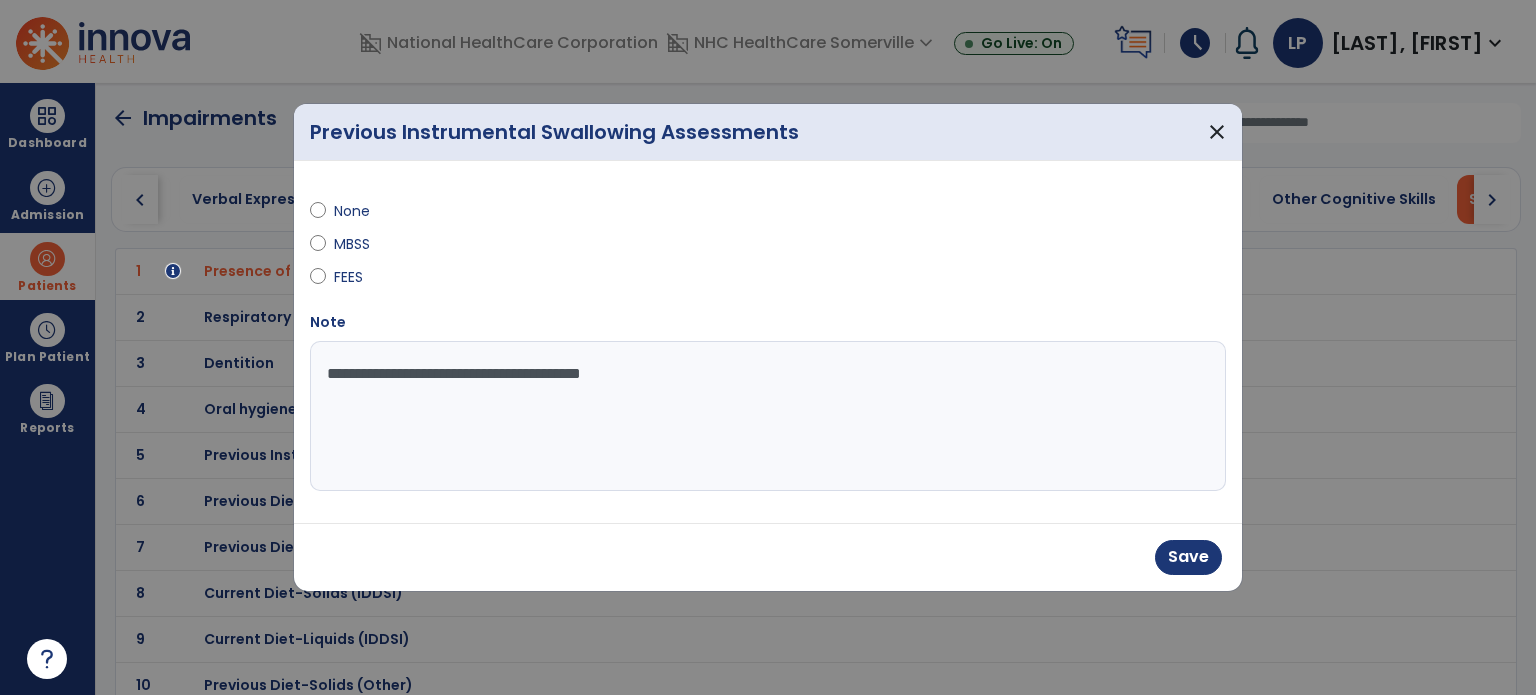 click on "**********" at bounding box center (768, 416) 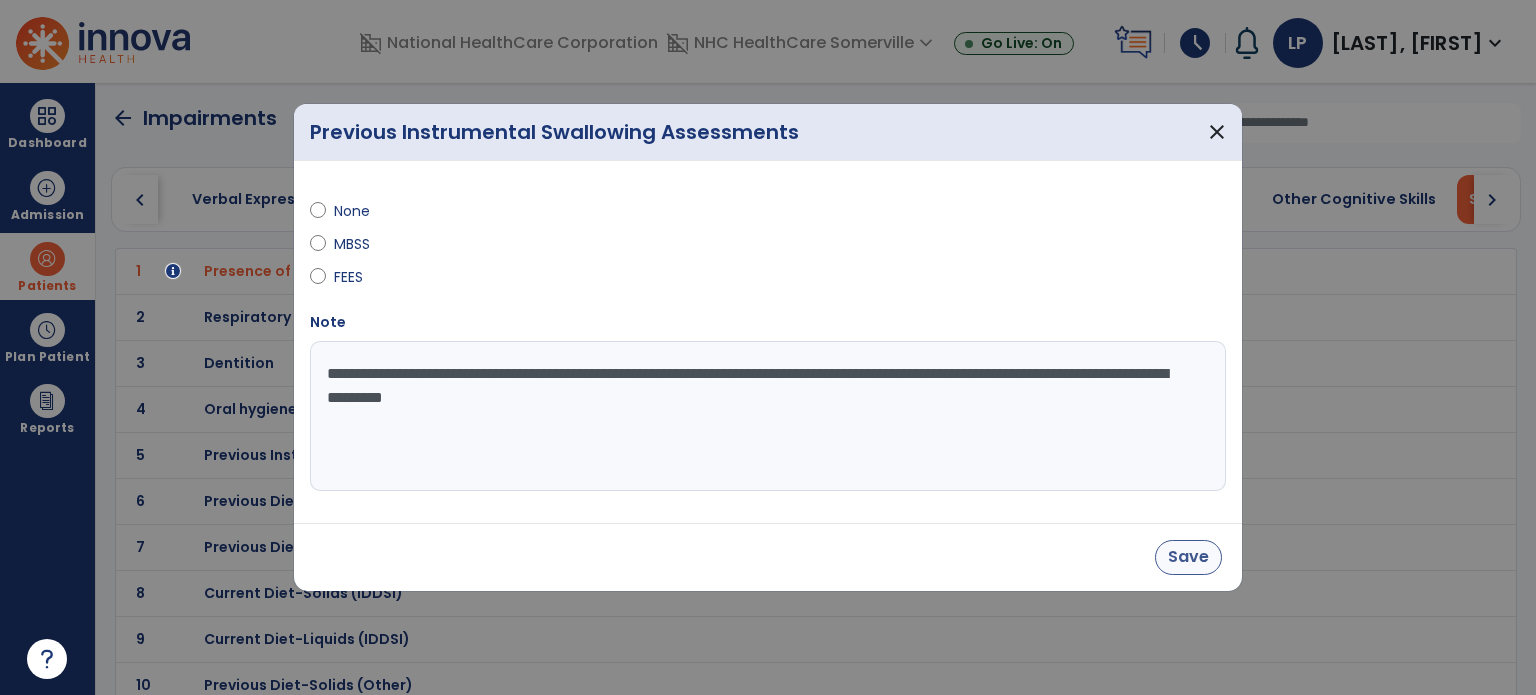 type on "**********" 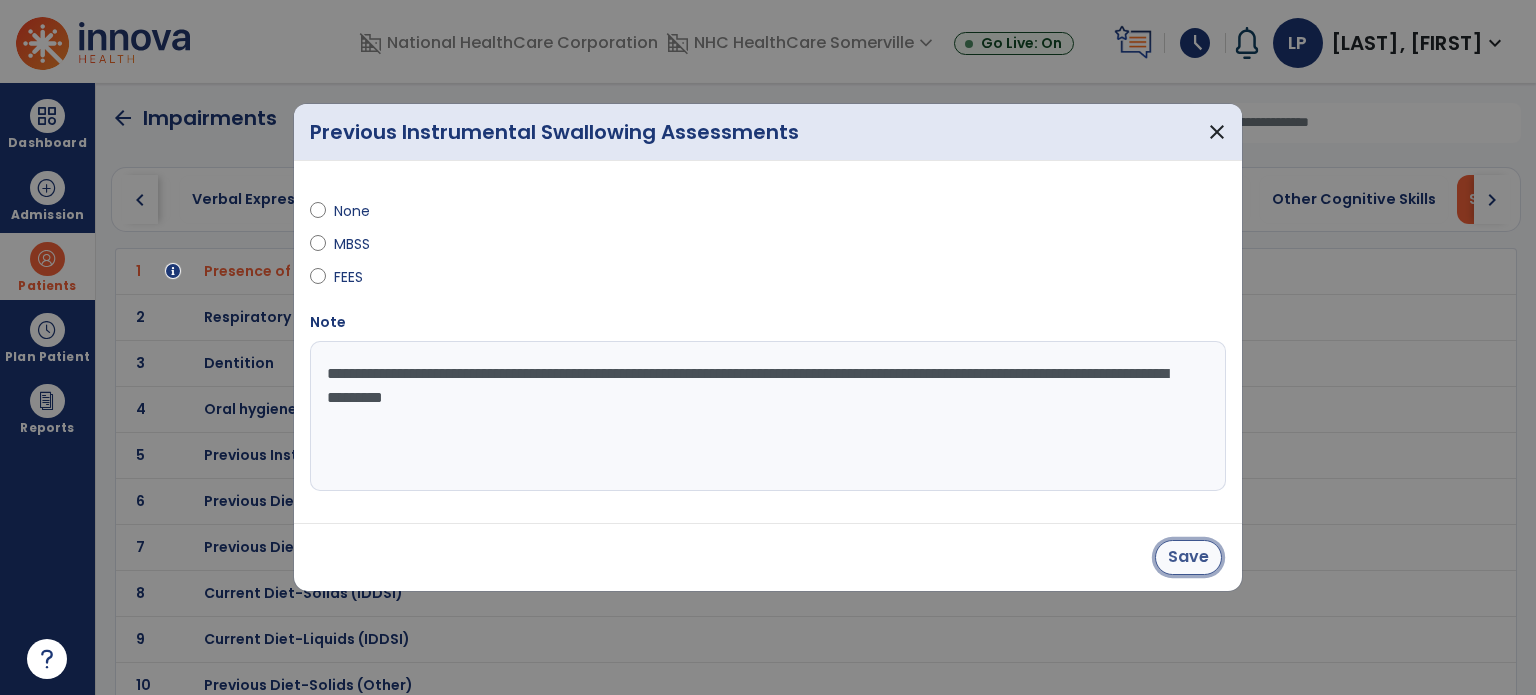 click on "Save" at bounding box center (1188, 557) 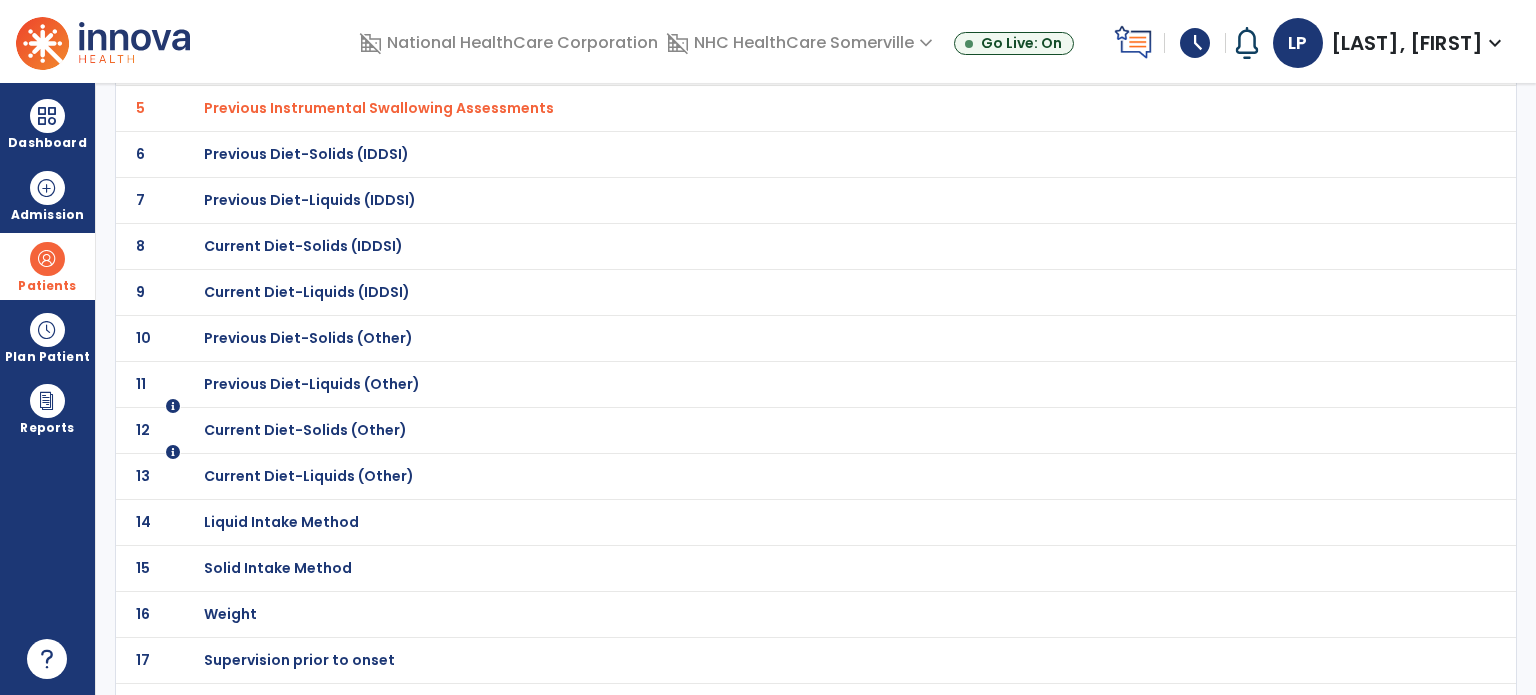 scroll, scrollTop: 368, scrollLeft: 0, axis: vertical 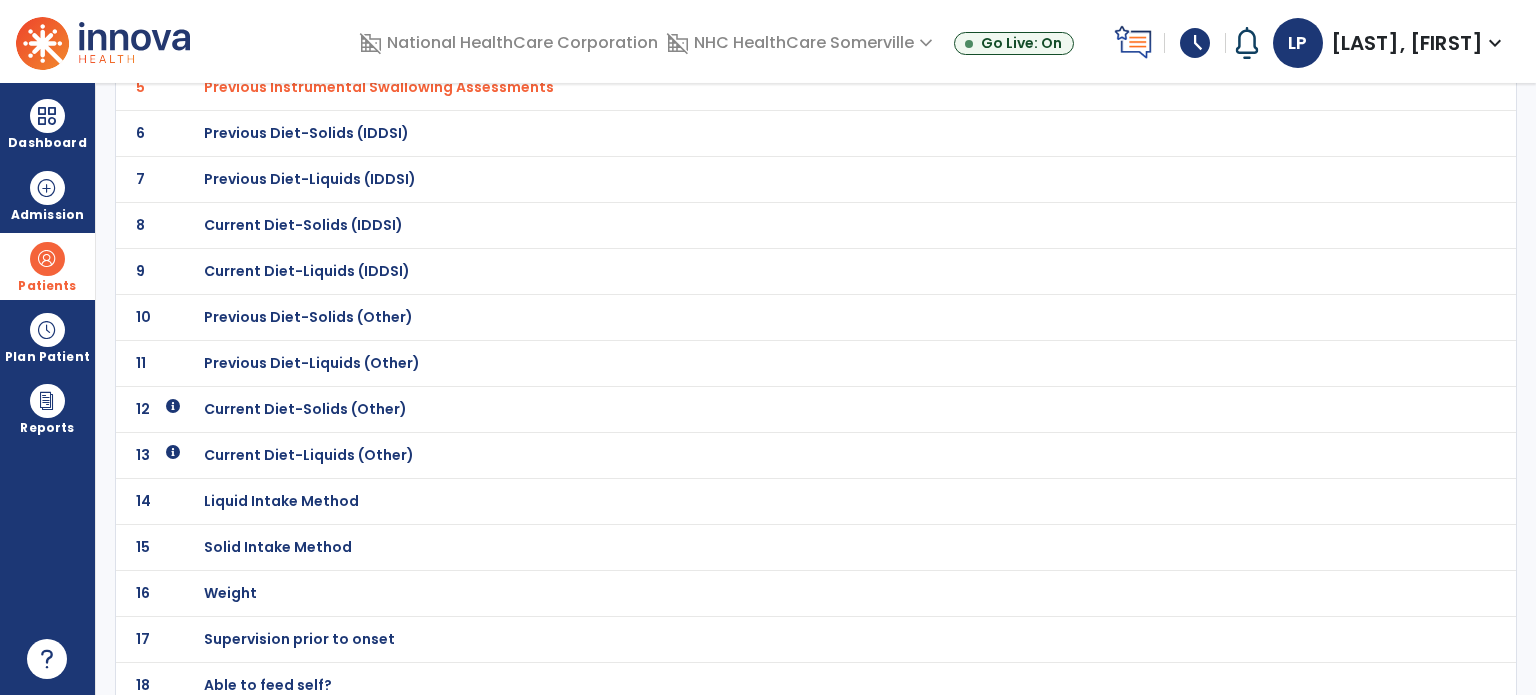 click on "Current Diet-Solids (Other)" at bounding box center [324, -97] 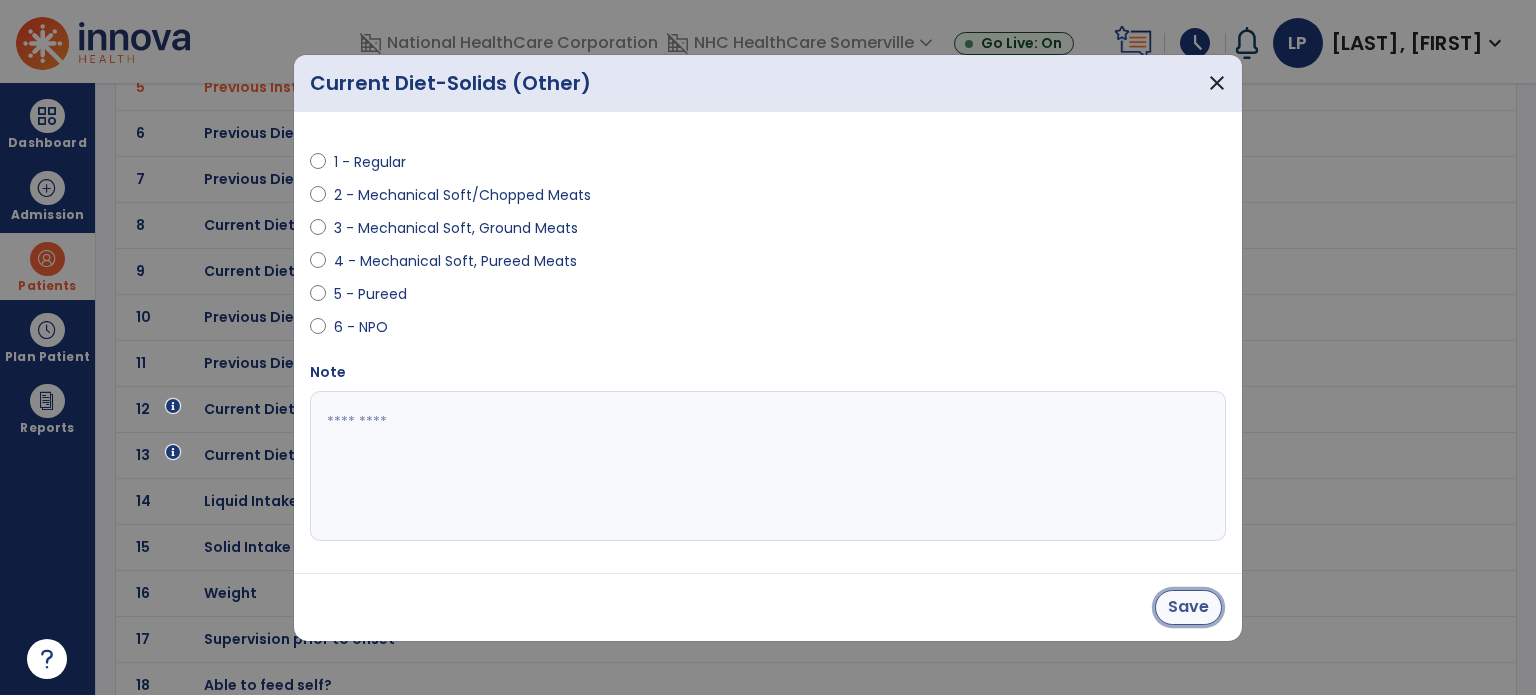click on "Save" at bounding box center [1188, 607] 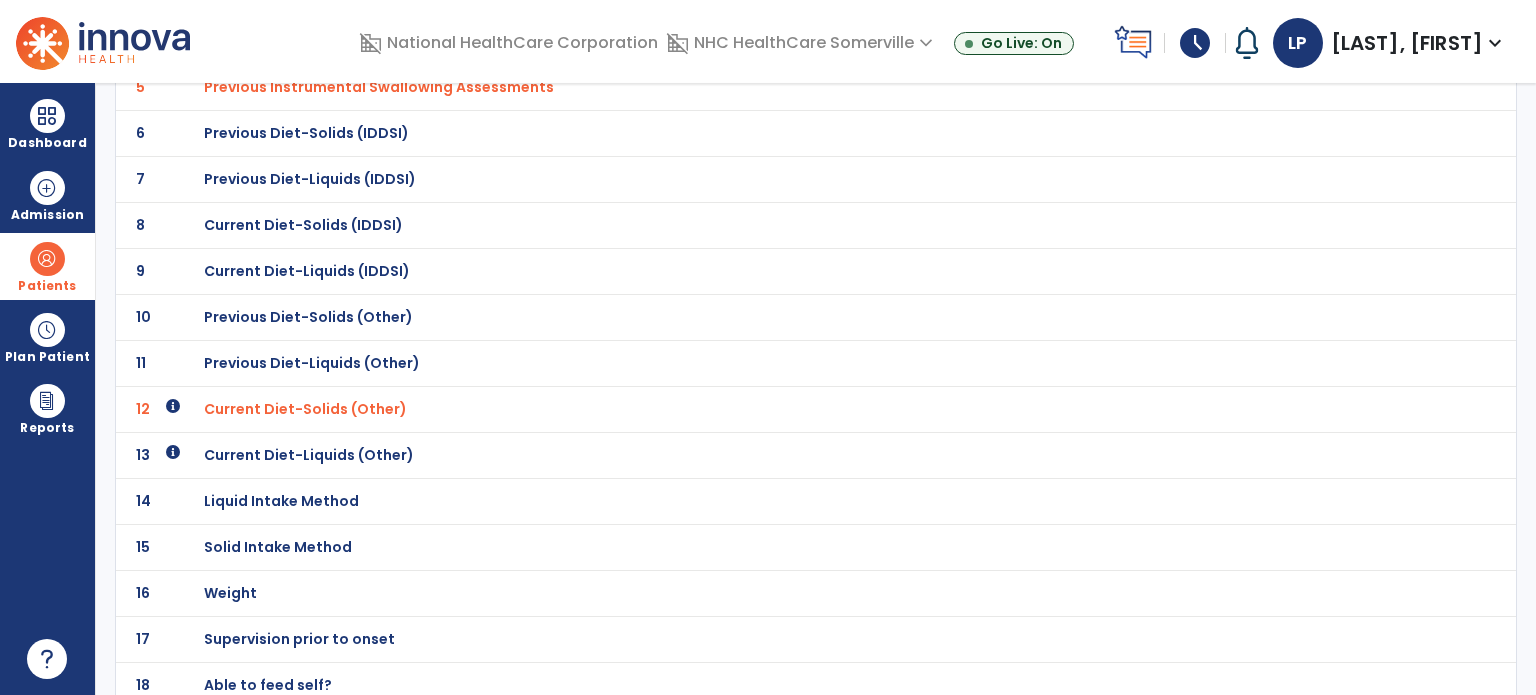 click on "Current Diet-Liquids (Other)" at bounding box center (324, -97) 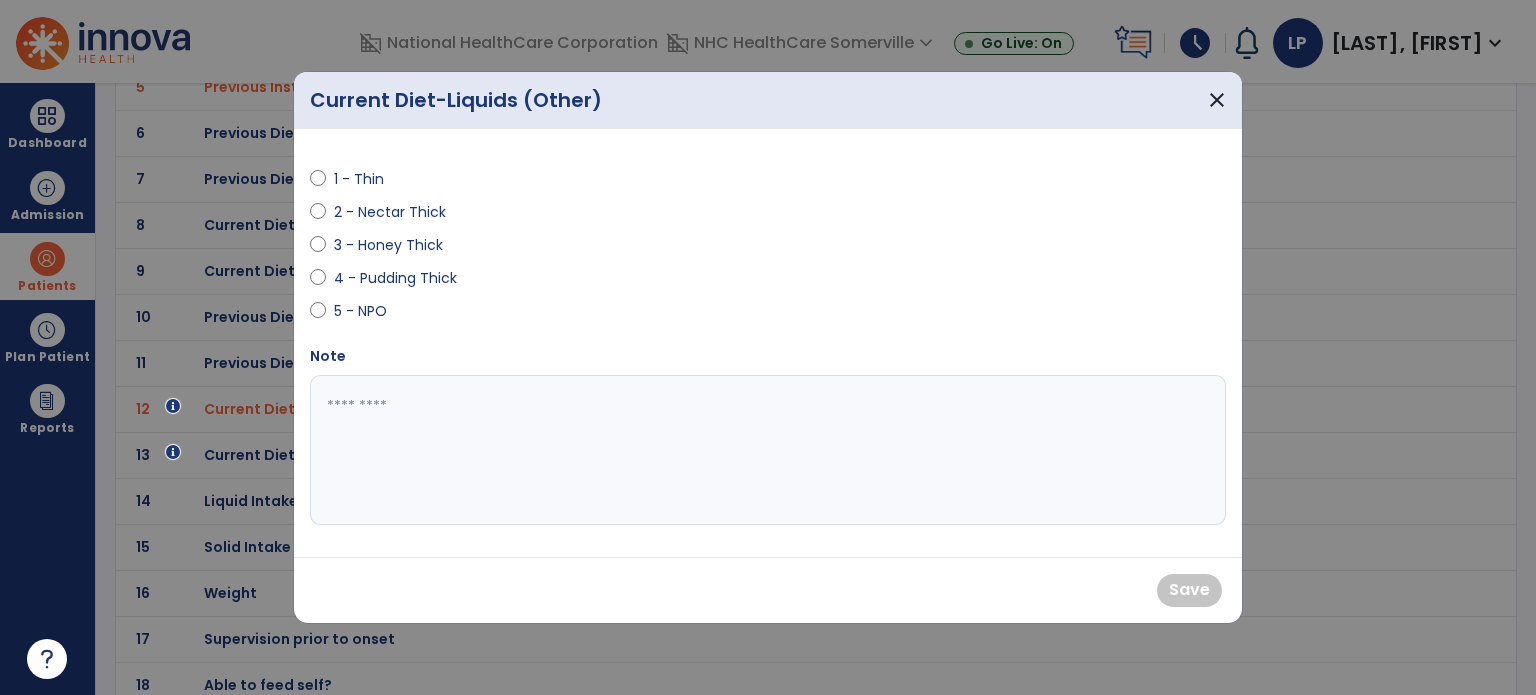 click on "1 - Thin" at bounding box center (369, 179) 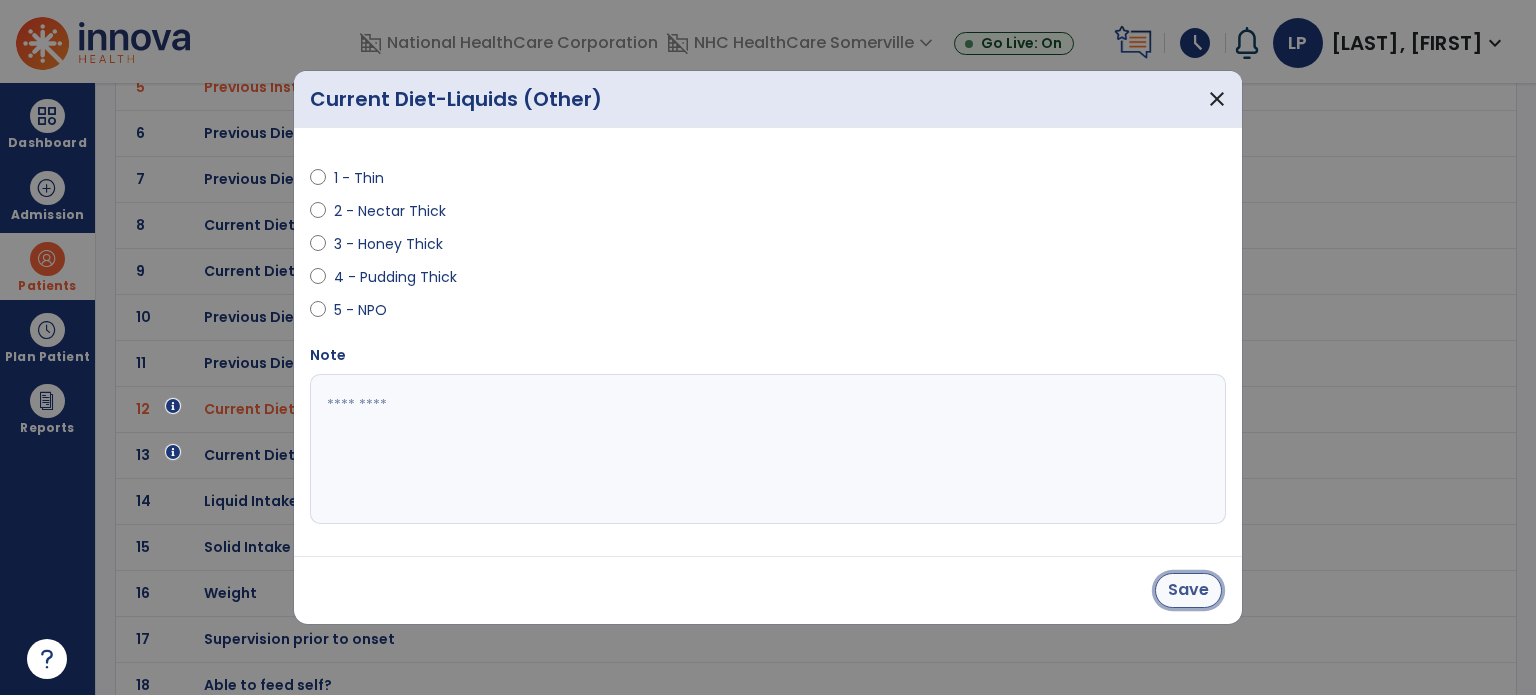 click on "Save" at bounding box center (1188, 590) 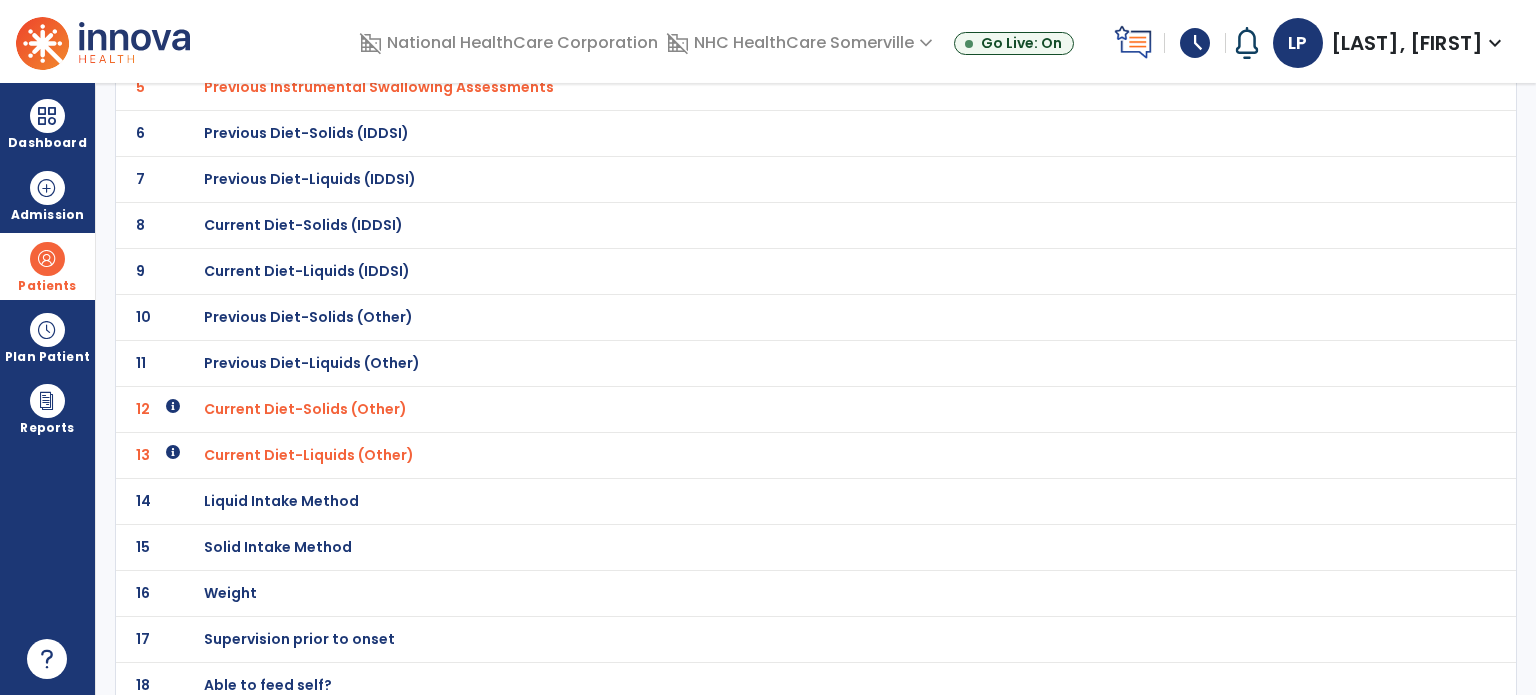 click on "arrow_back   Impairments   chevron_left   Oral Motor Examination   Auditory Comprehension   Reading Comprehension   Written Language   Verbal Expression   Motor Speech   Voice Evaluation   General Processing   Memory   Executive Functioning   Pragmatics   Other Cognitive Skills   Swallowing   chevron_right  1 Presence of Swallowing Disorder 2 Respiratory Status 3 Dentition 4 Oral hygiene 5 Previous Instrumental Swallowing Assessments 6 Previous Diet-Solids (IDDSI) 7 Previous Diet-Liquids (IDDSI) 8 Current Diet-Solids (IDDSI) 9 Current Diet-Liquids (IDDSI) 10 Previous Diet-Solids (Other) 11 Previous Diet-Liquids (Other) 12 Current Diet-Solids (Other) 13 Current Diet-Liquids (Other) 14 Liquid Intake Method 15 Solid Intake Method 16 Weight 17 Supervision prior to onset 18 Able to feed self? 19 Positioning related to intake 20 Laryngeal/Pharyngeal Examination" at bounding box center (816, 389) 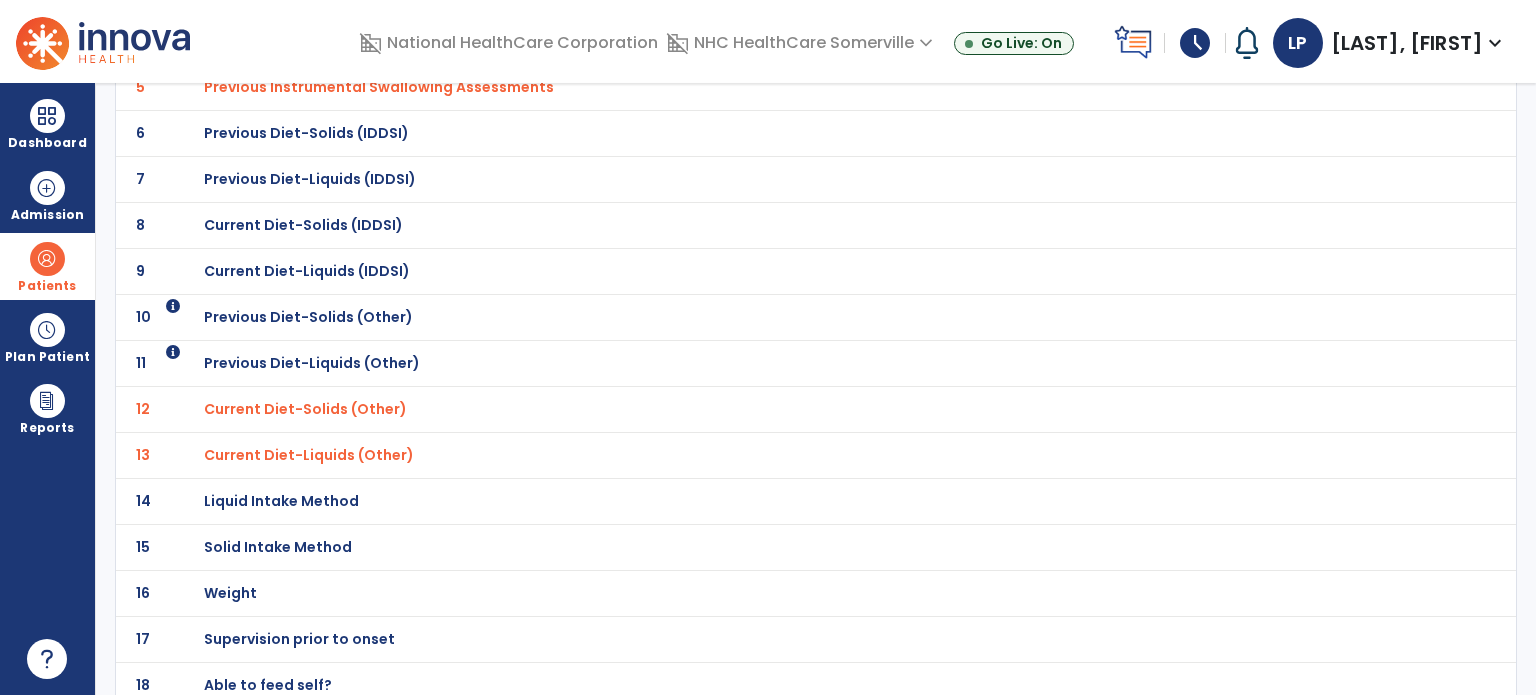 scroll, scrollTop: 468, scrollLeft: 0, axis: vertical 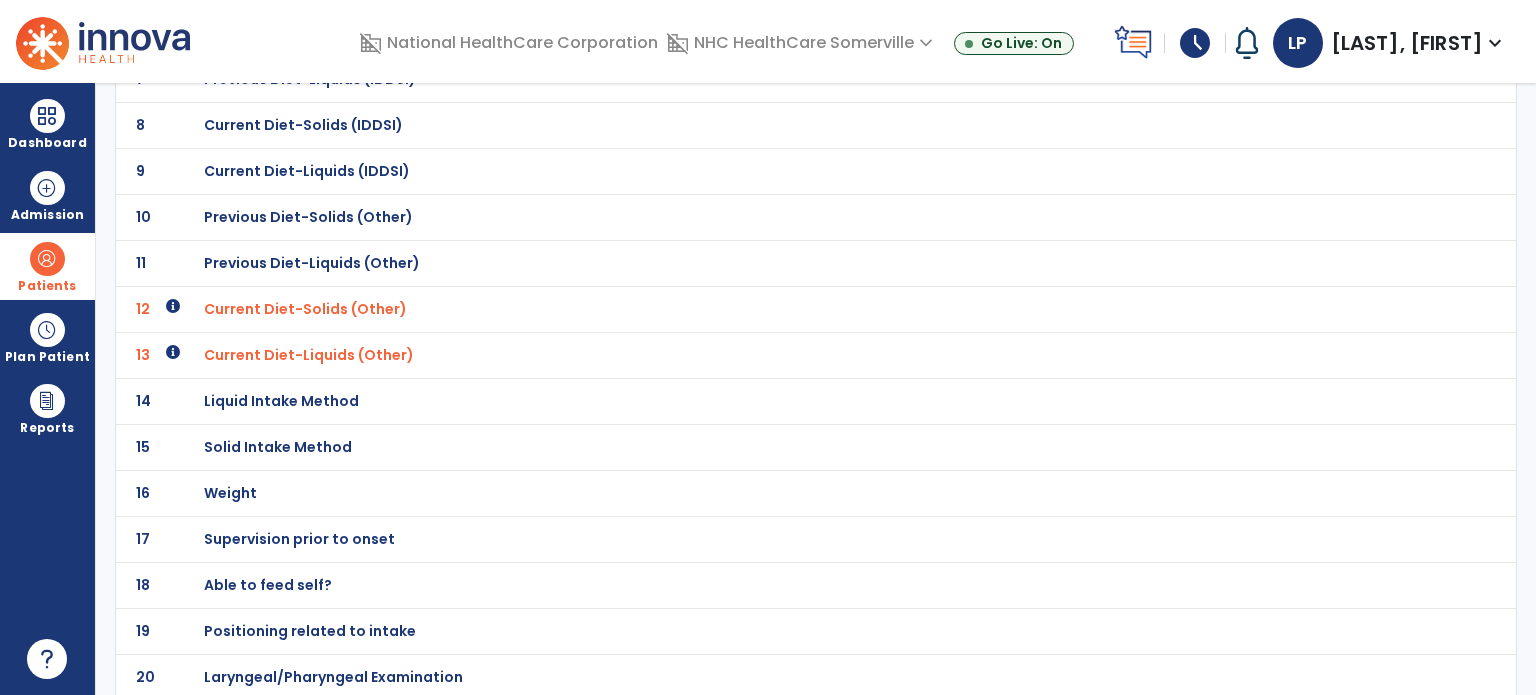 click on "Positioning related to intake" at bounding box center [324, -197] 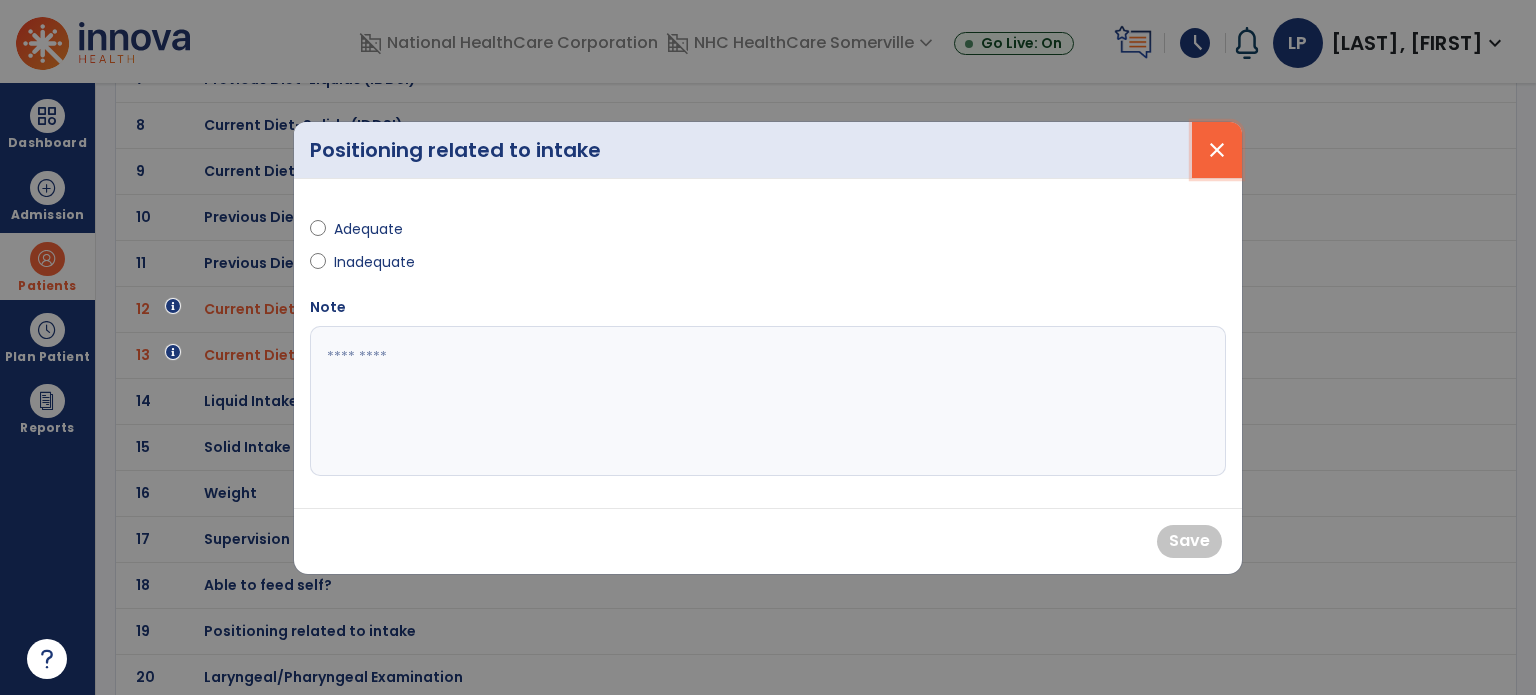 click on "close" at bounding box center [1217, 150] 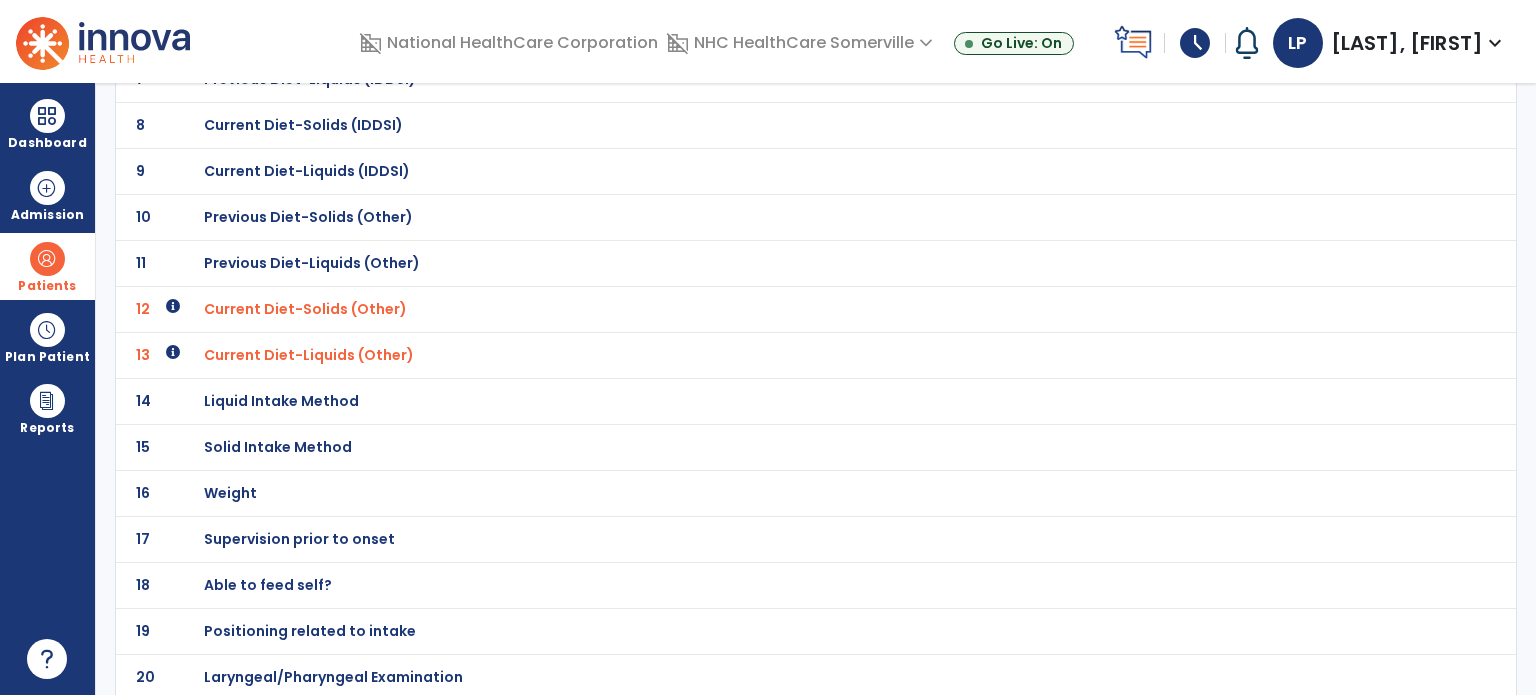 click on "Positioning related to intake" at bounding box center (324, -197) 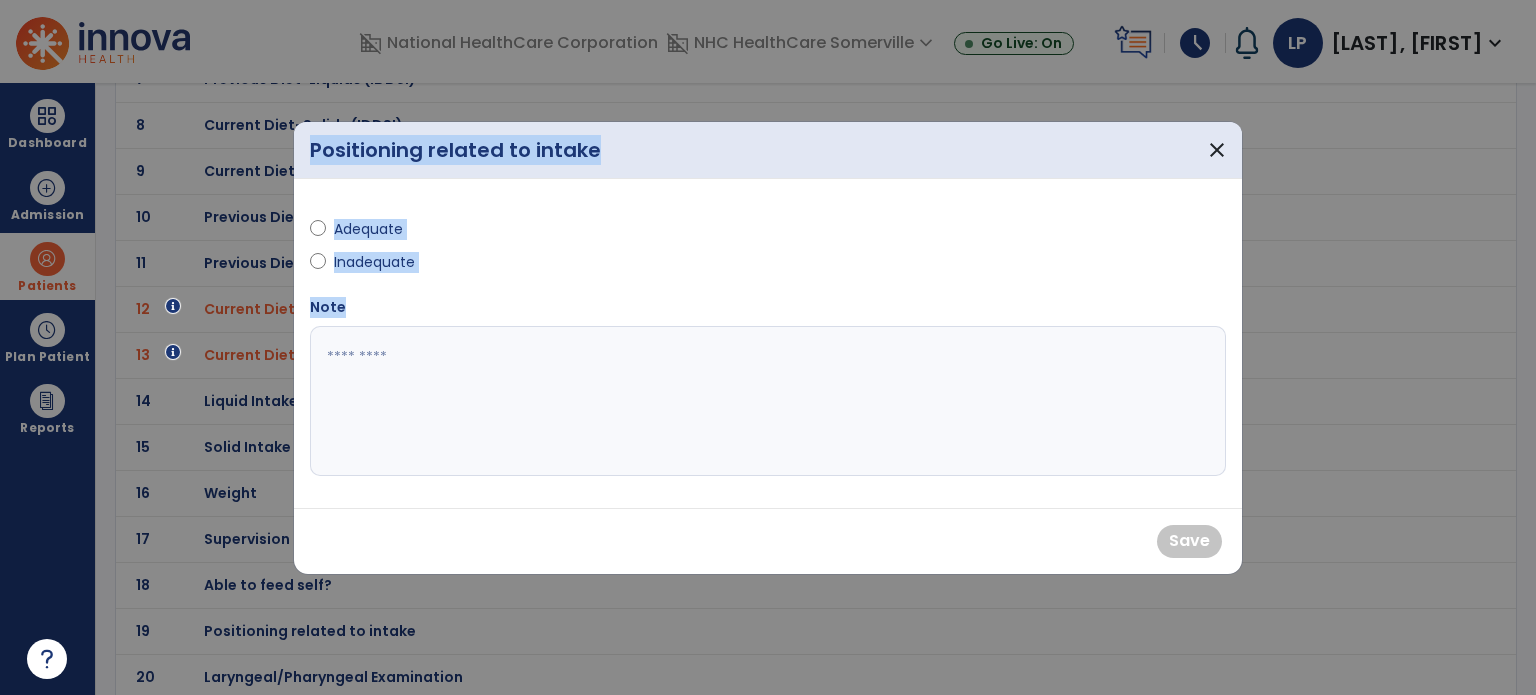 drag, startPoint x: 349, startPoint y: 627, endPoint x: 348, endPoint y: 421, distance: 206.00243 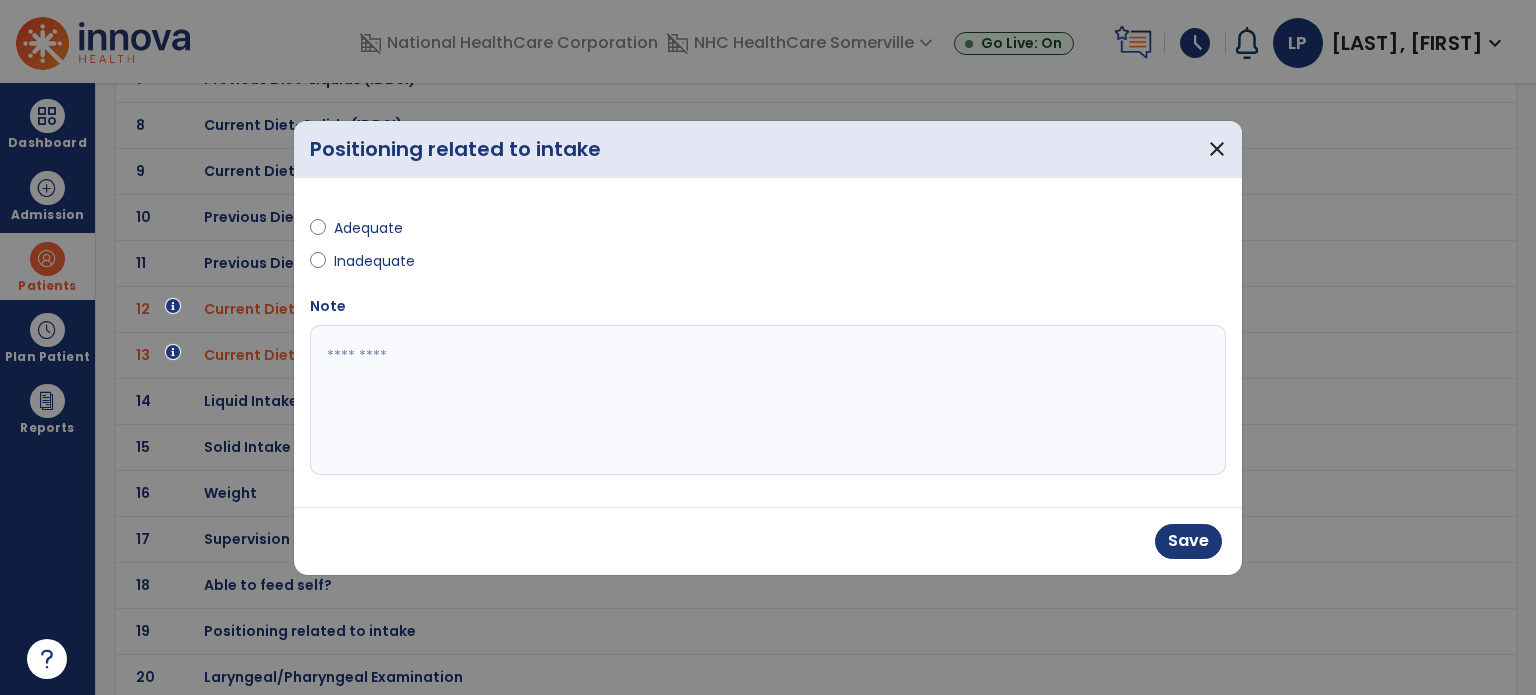 click at bounding box center [768, 400] 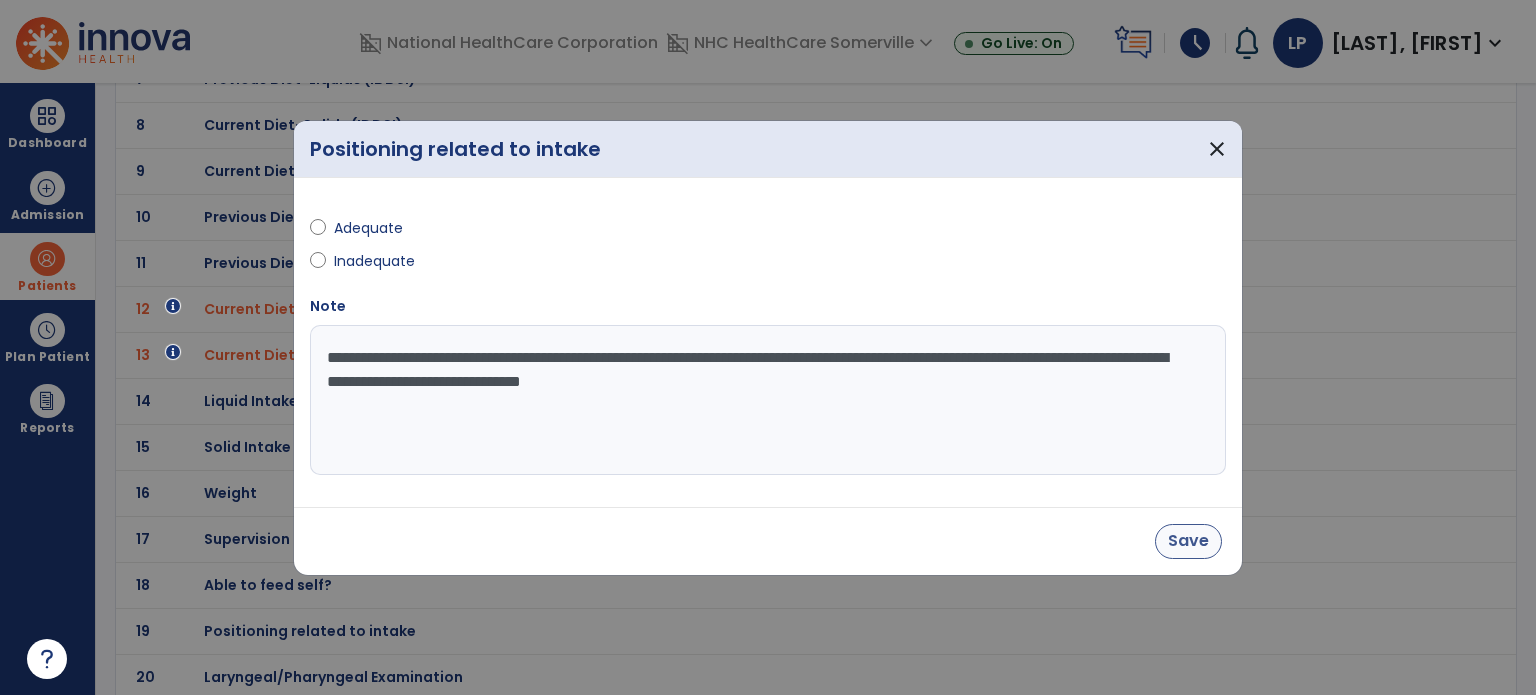 type on "**********" 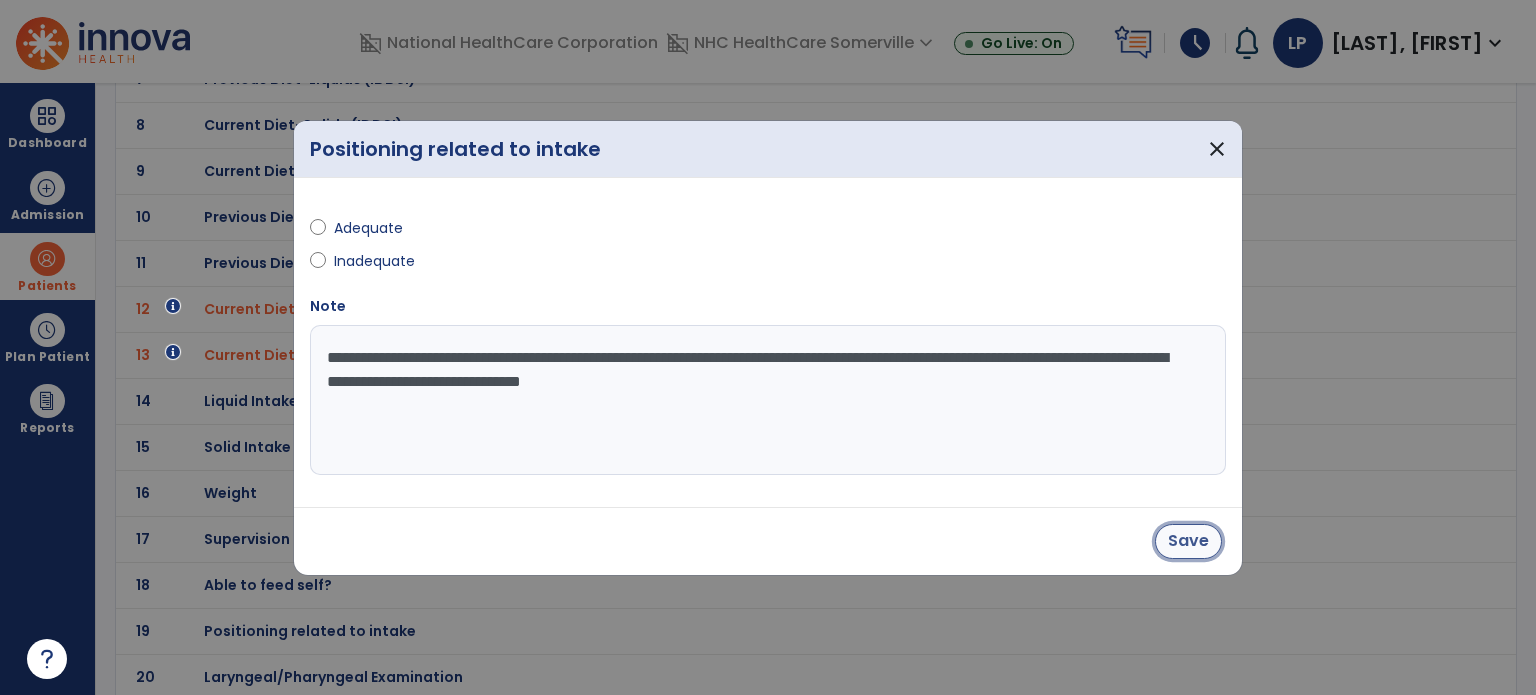 click on "Save" at bounding box center (1188, 541) 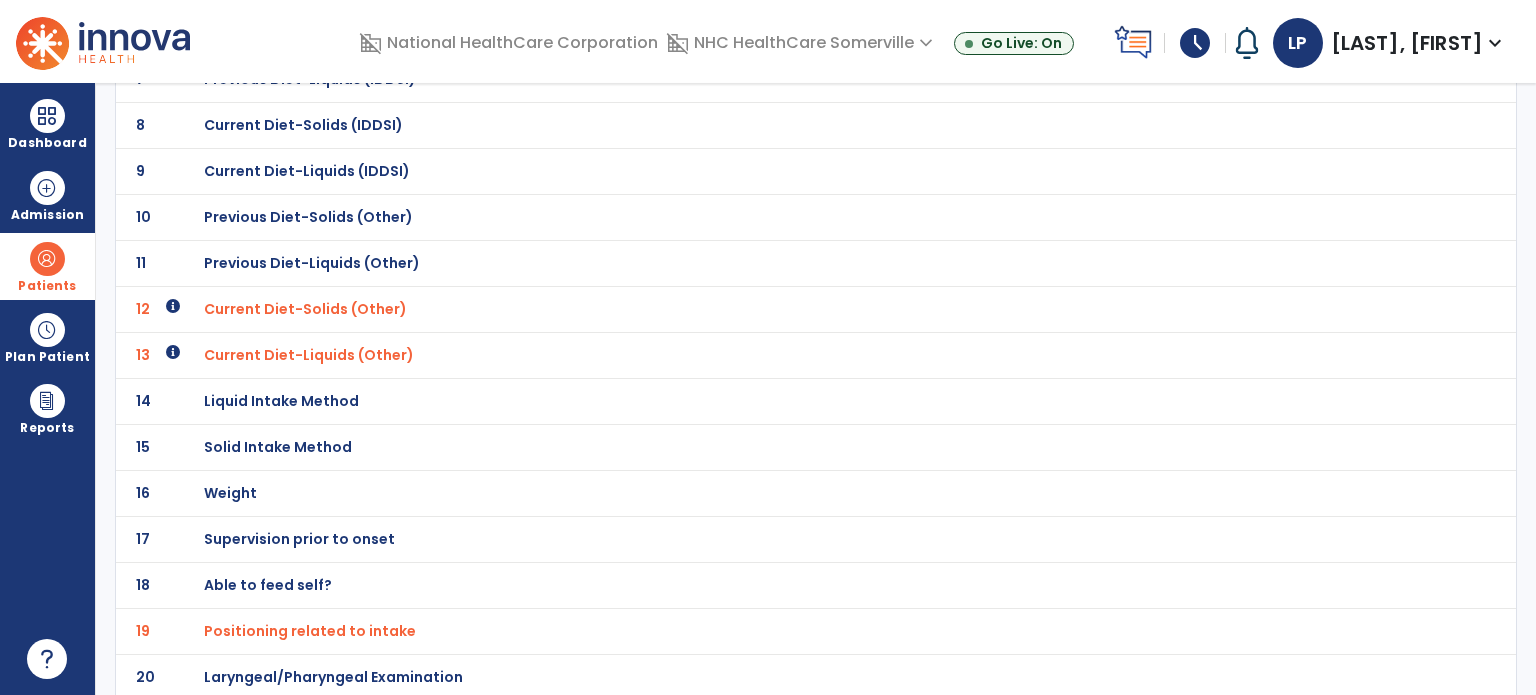 scroll, scrollTop: 0, scrollLeft: 0, axis: both 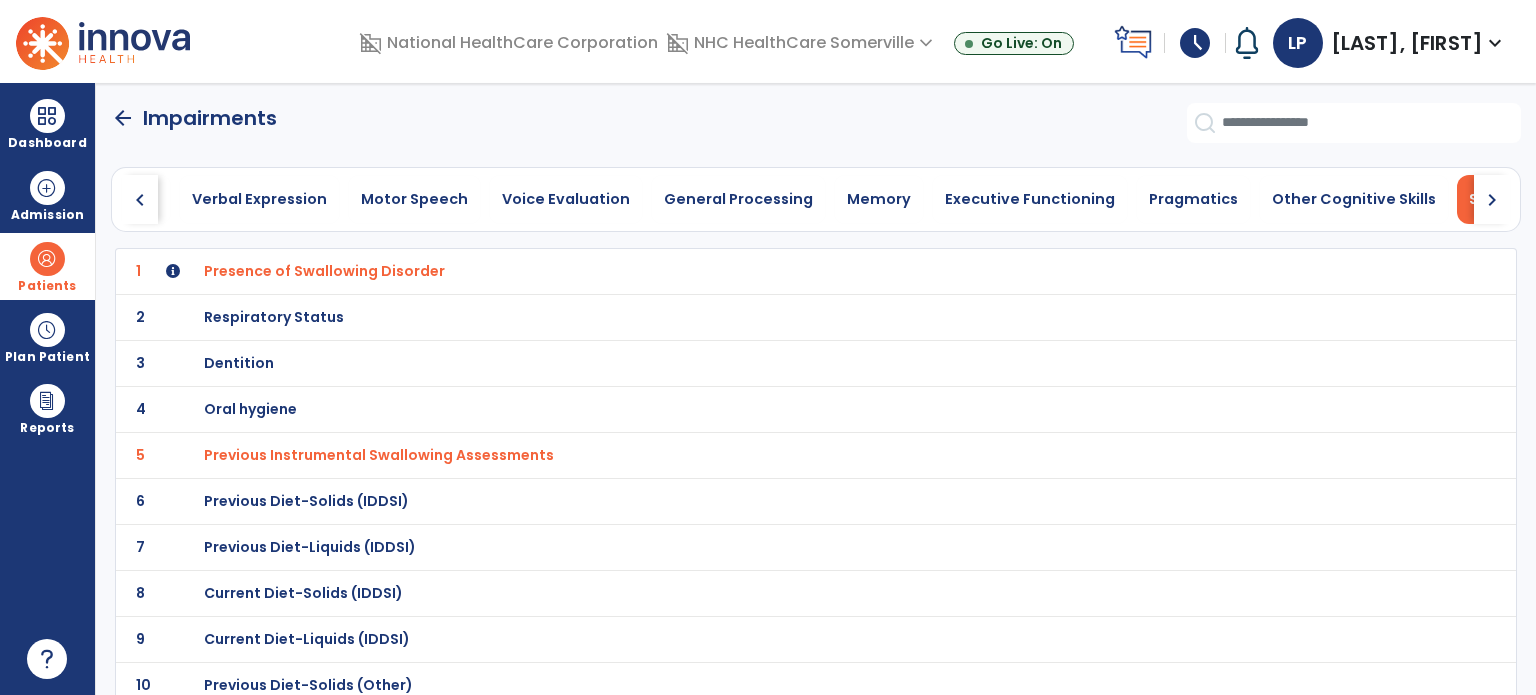 click on "arrow_back" 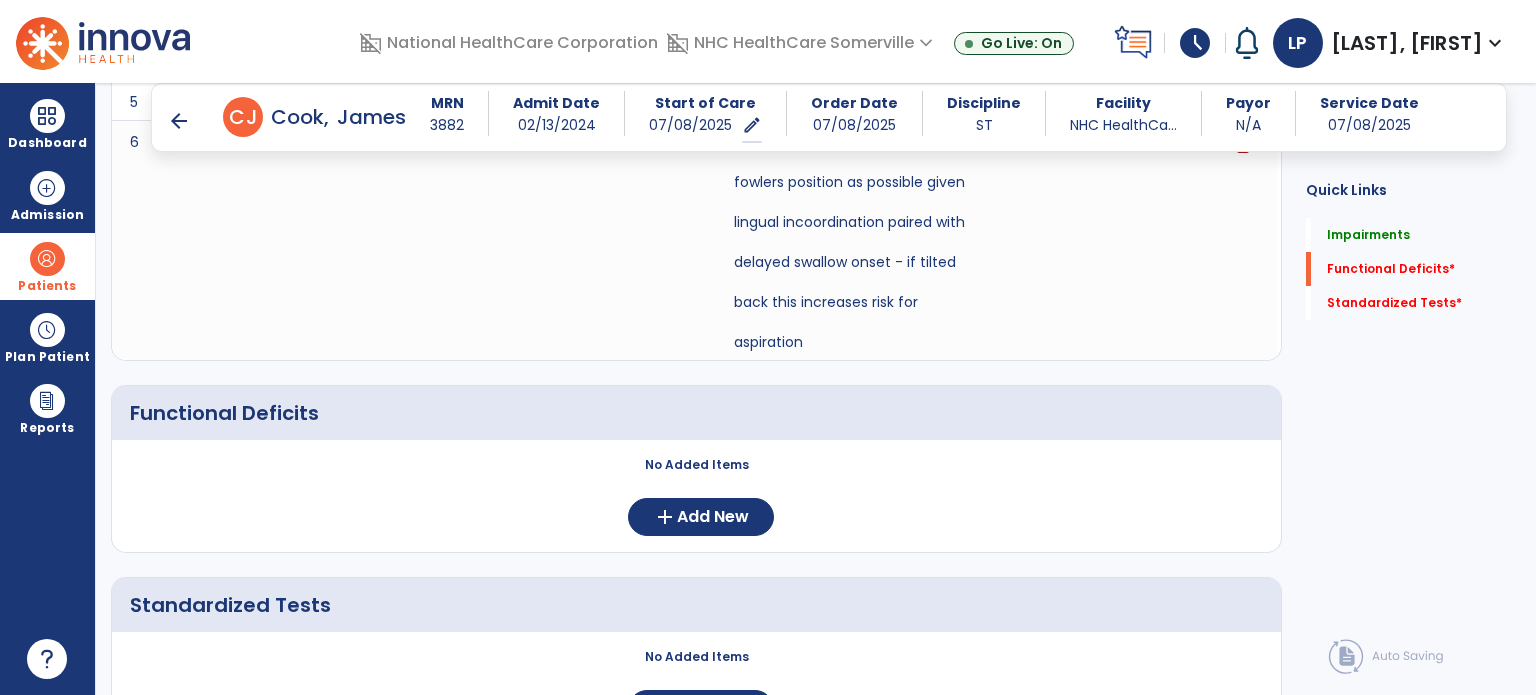 scroll, scrollTop: 960, scrollLeft: 0, axis: vertical 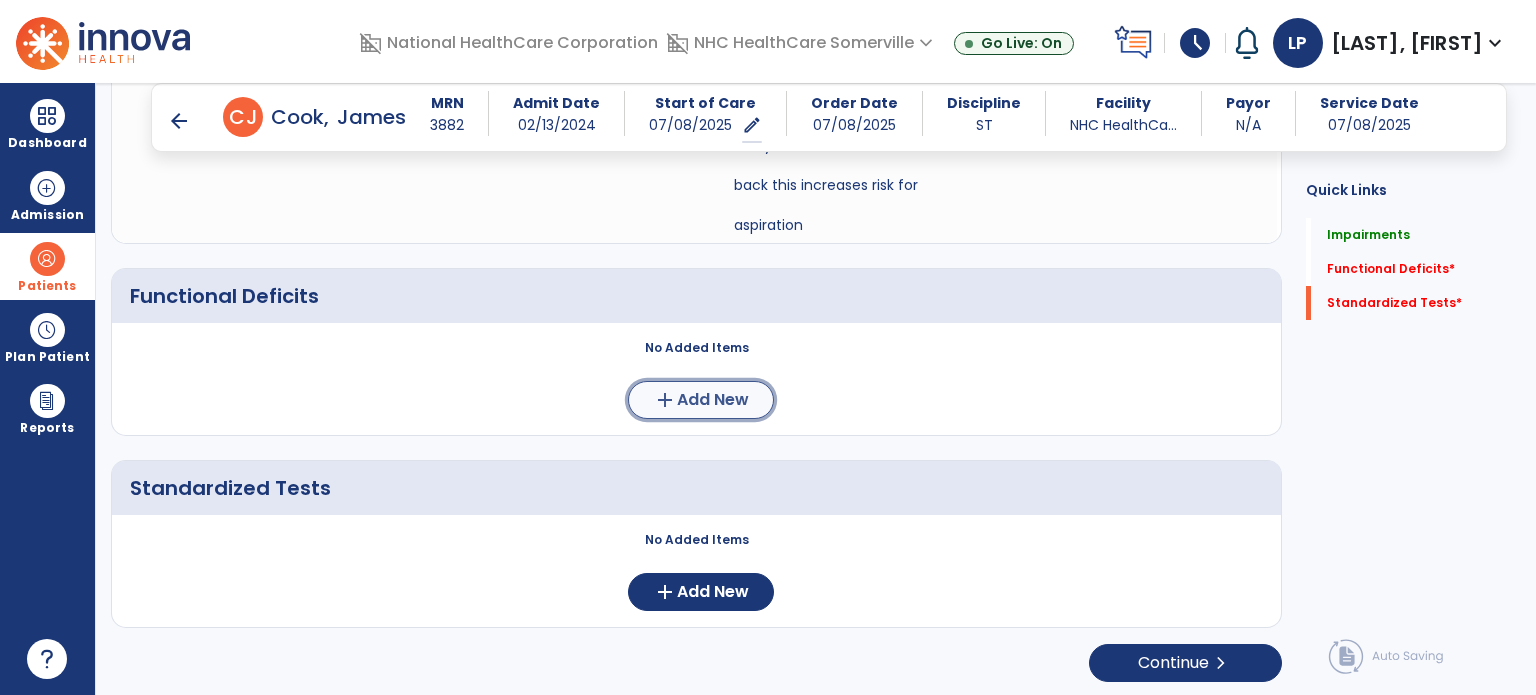 click on "Add New" 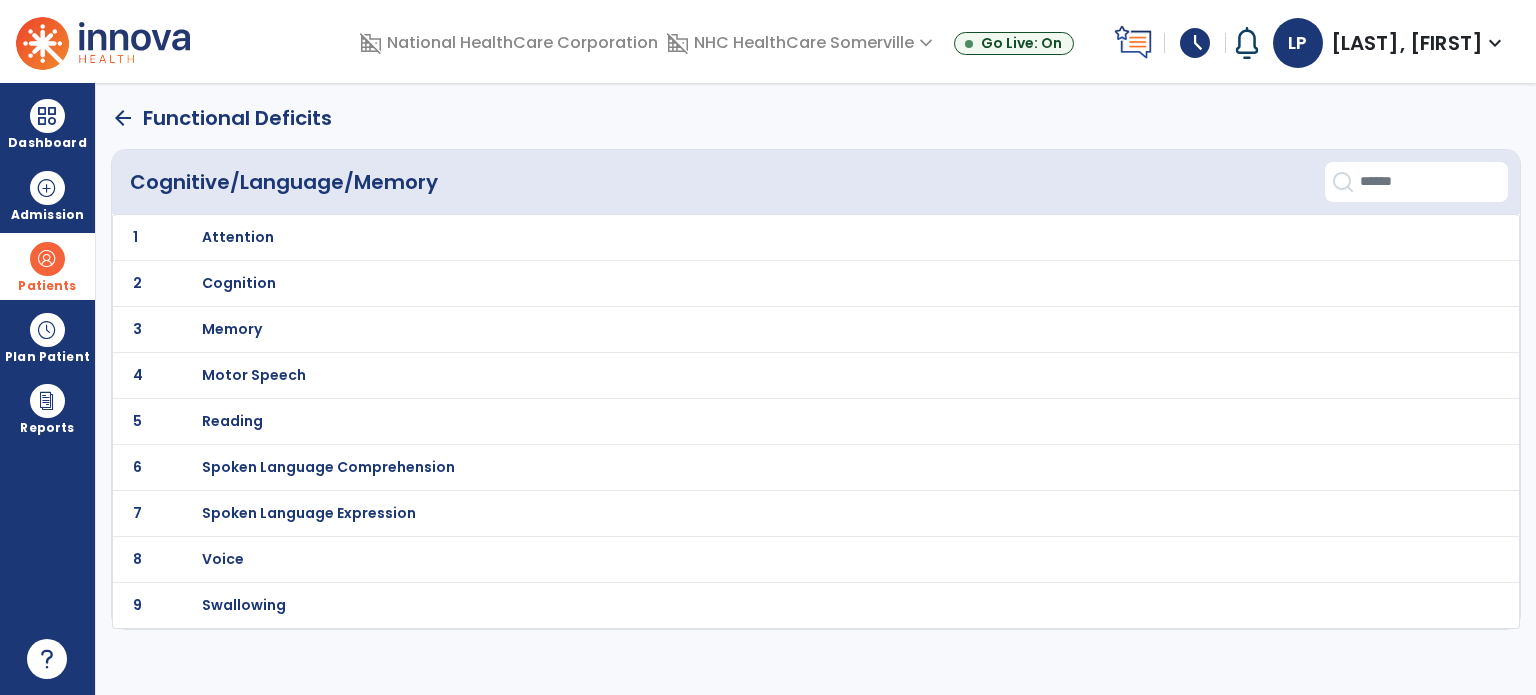 scroll, scrollTop: 0, scrollLeft: 0, axis: both 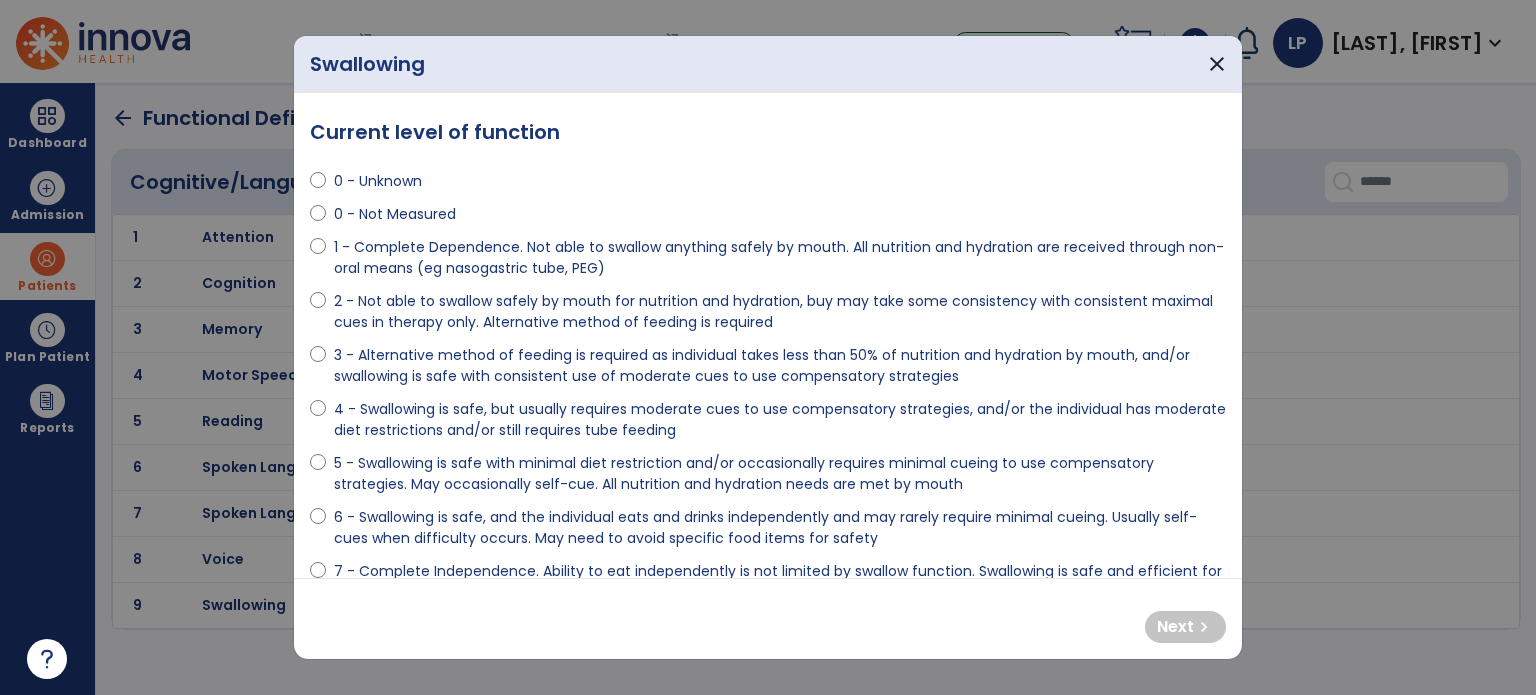 click on "5 - Swallowing is safe with minimal diet restriction and/or occasionally requires minimal cueing to use compensatory strategies. May occasionally self-cue. All nutrition and hydration needs are met by mouth" at bounding box center [780, 474] 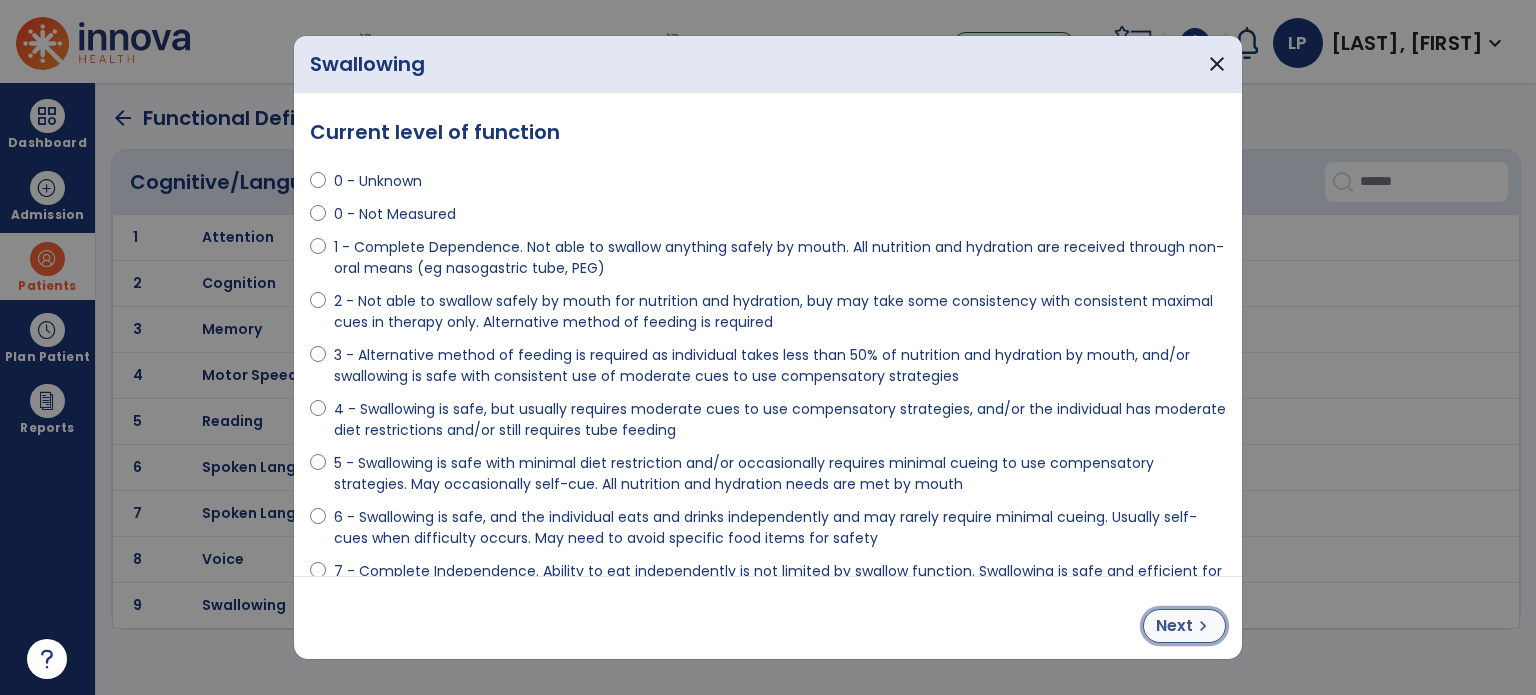 click on "chevron_right" at bounding box center [1203, 626] 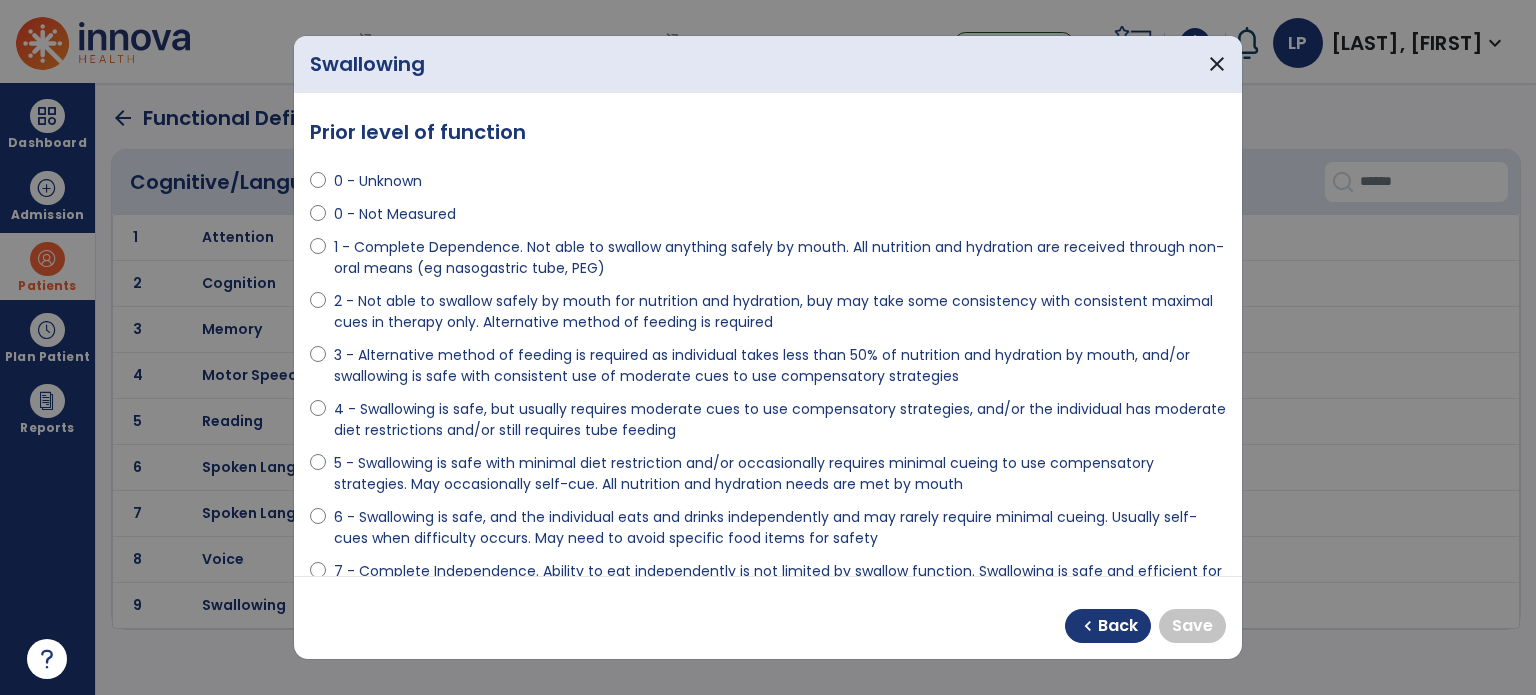 click on "5 - Swallowing is safe with minimal diet restriction and/or occasionally requires minimal cueing to use compensatory strategies. May occasionally self-cue. All nutrition and hydration needs are met by mouth" at bounding box center (780, 474) 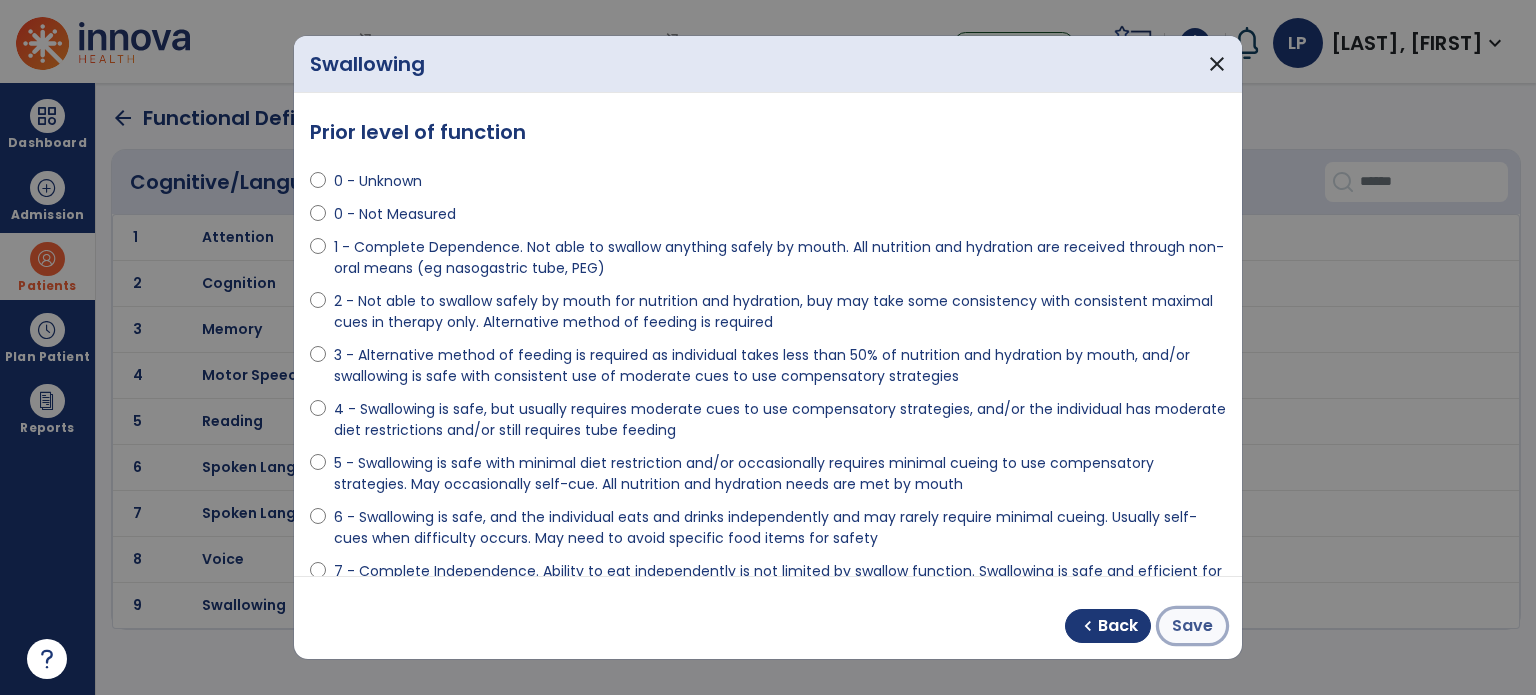 click on "Save" at bounding box center (1192, 626) 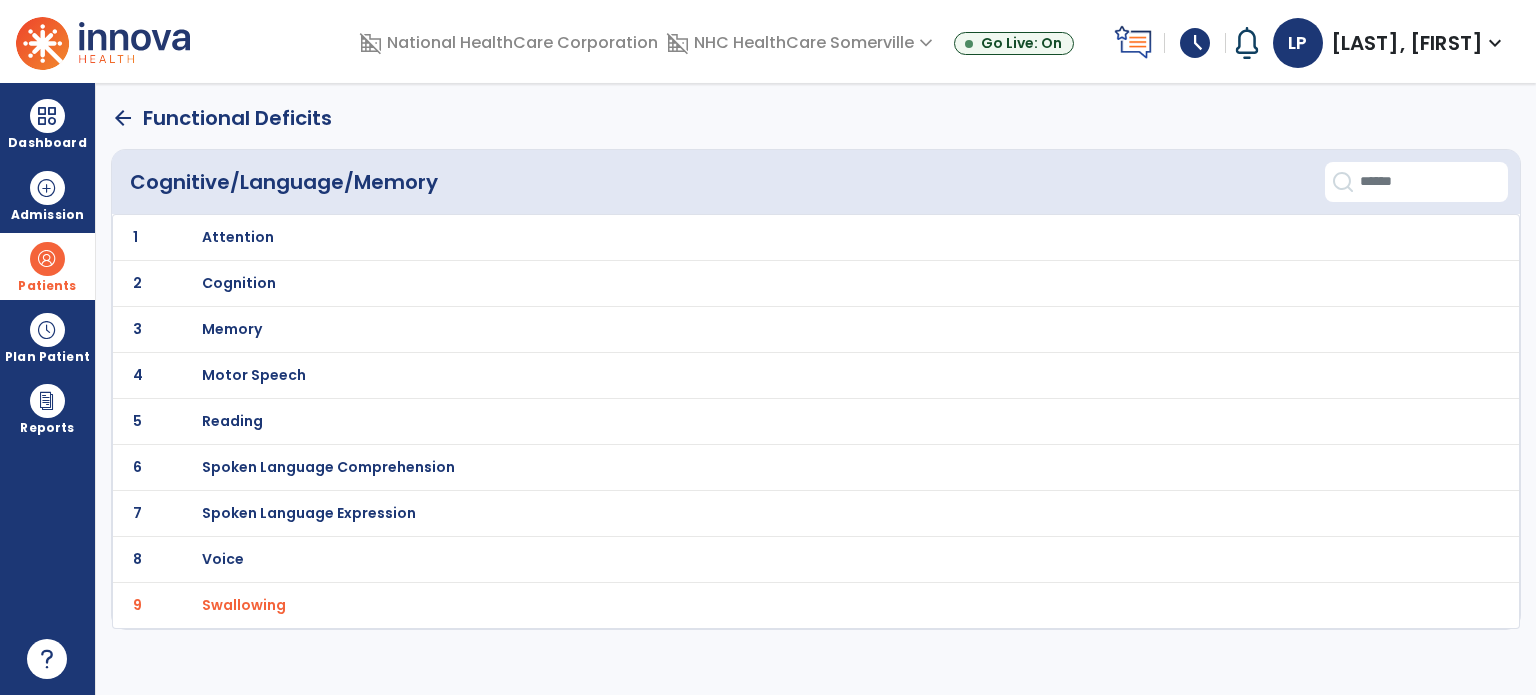 click on "arrow_back" 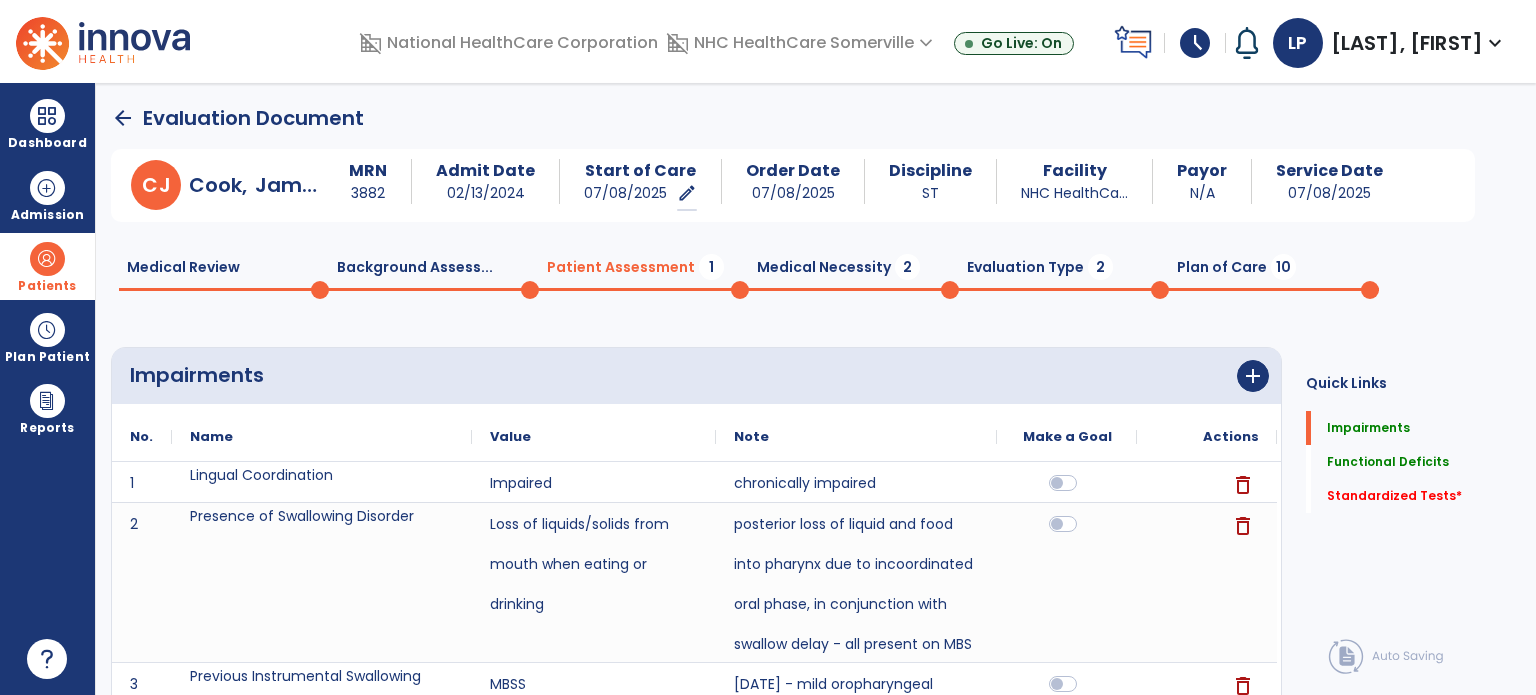 scroll, scrollTop: 1188, scrollLeft: 0, axis: vertical 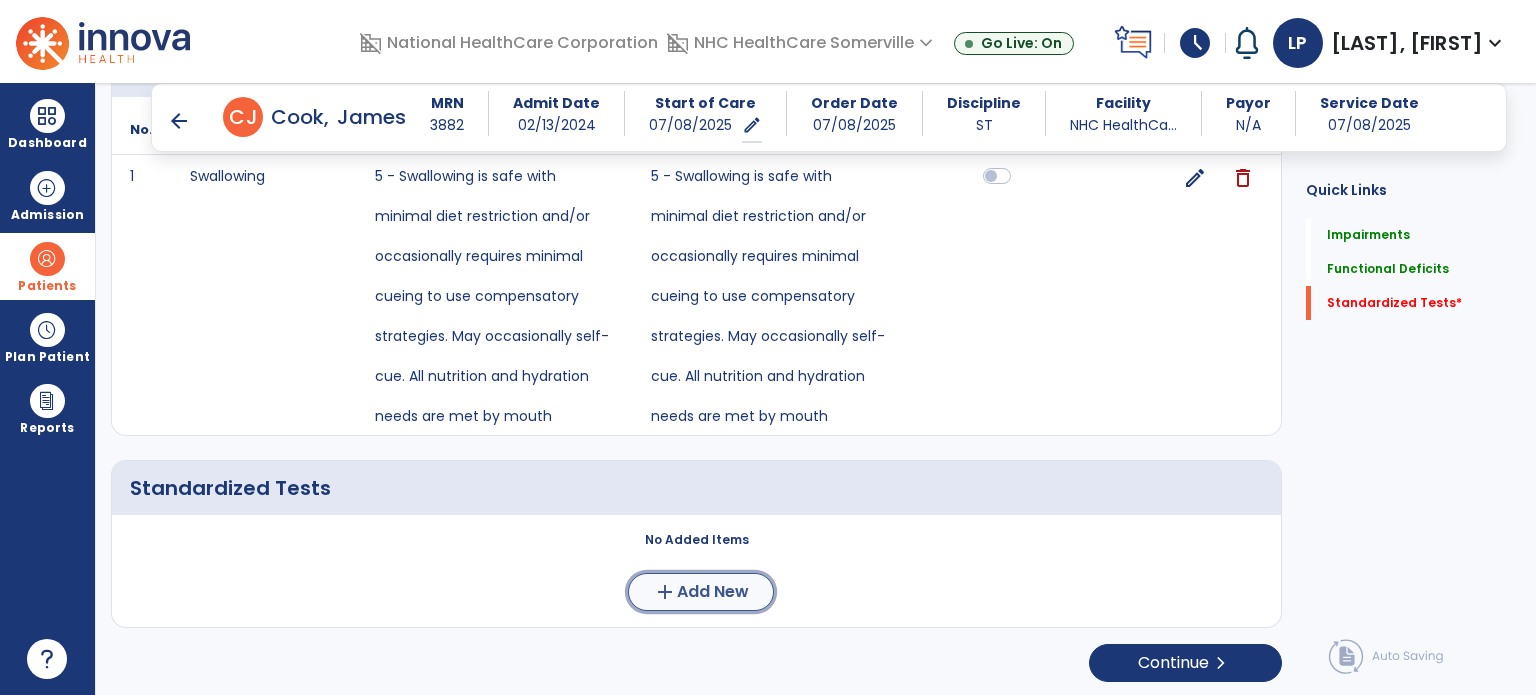 click on "Add New" 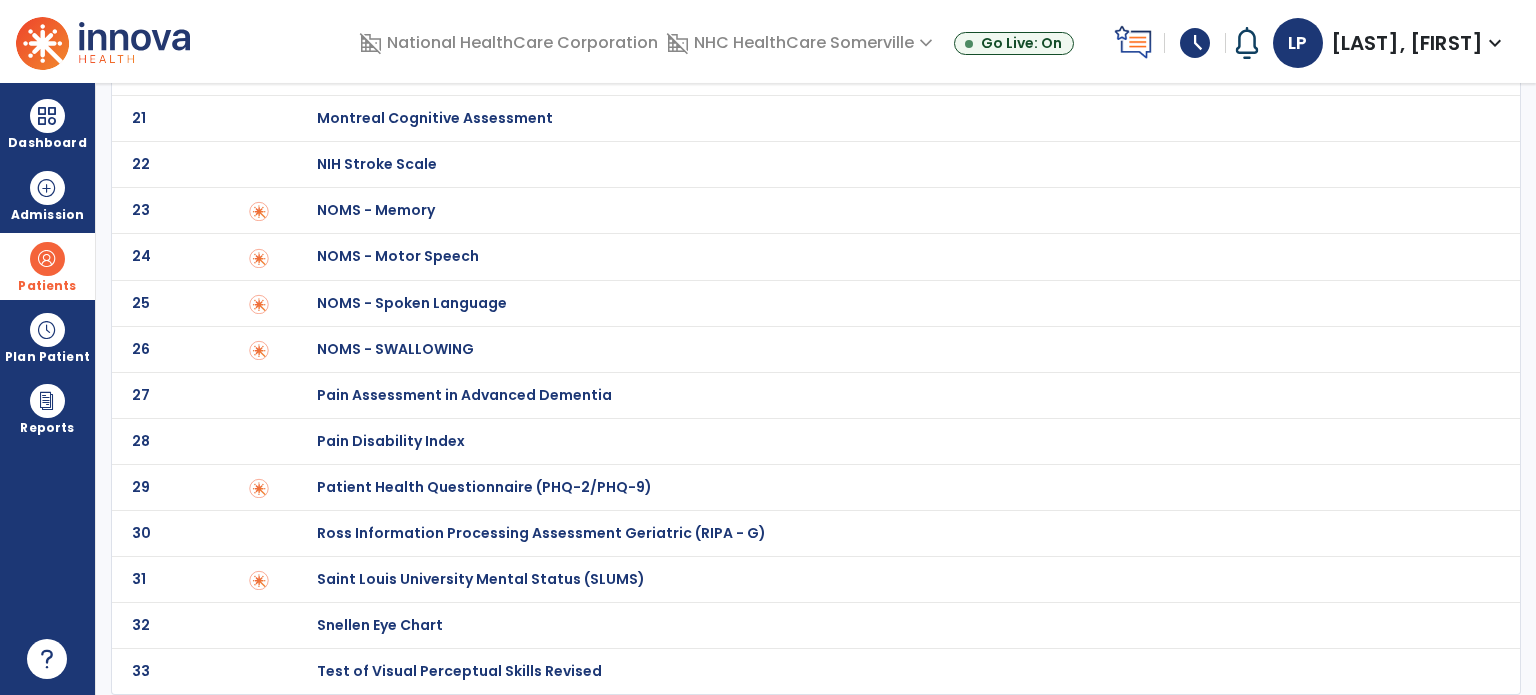 scroll, scrollTop: 0, scrollLeft: 0, axis: both 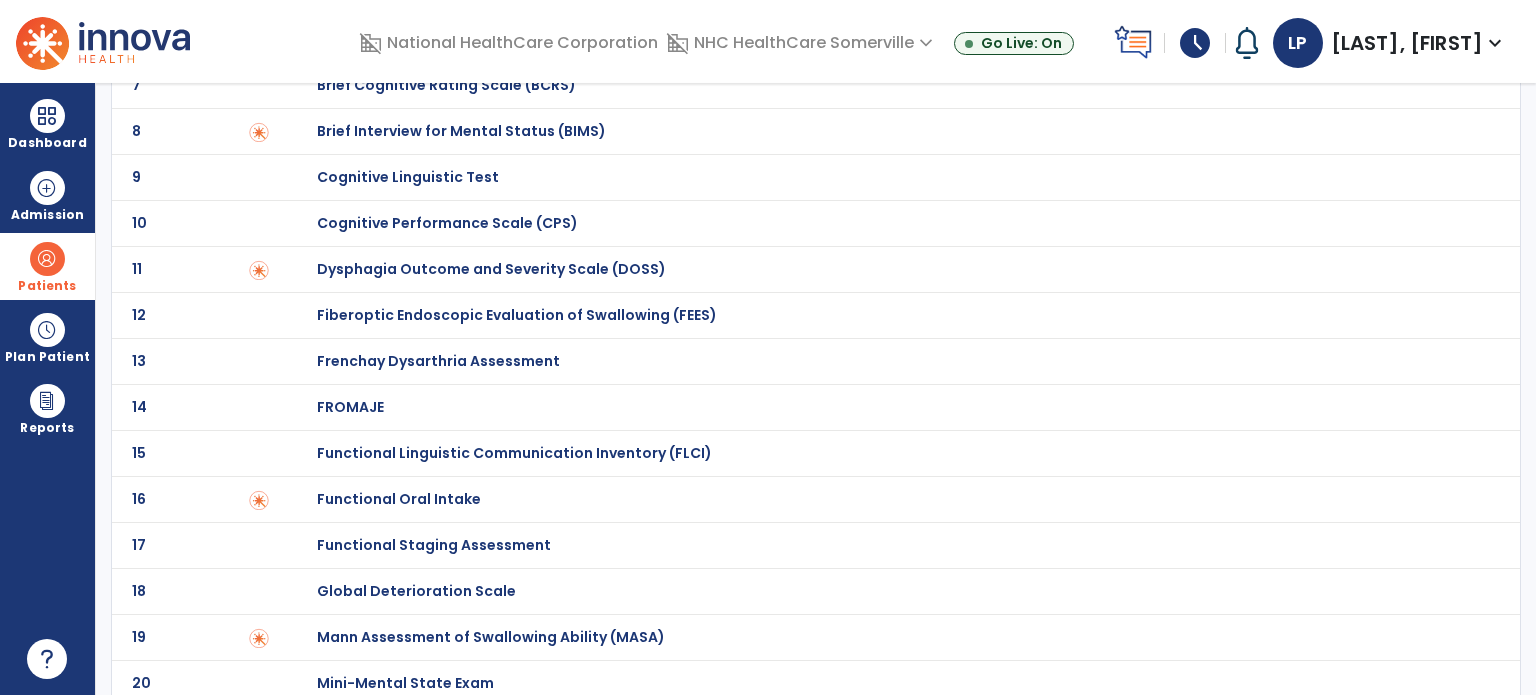 click on "Dysphagia Outcome and Severity Scale (DOSS)" at bounding box center (396, -191) 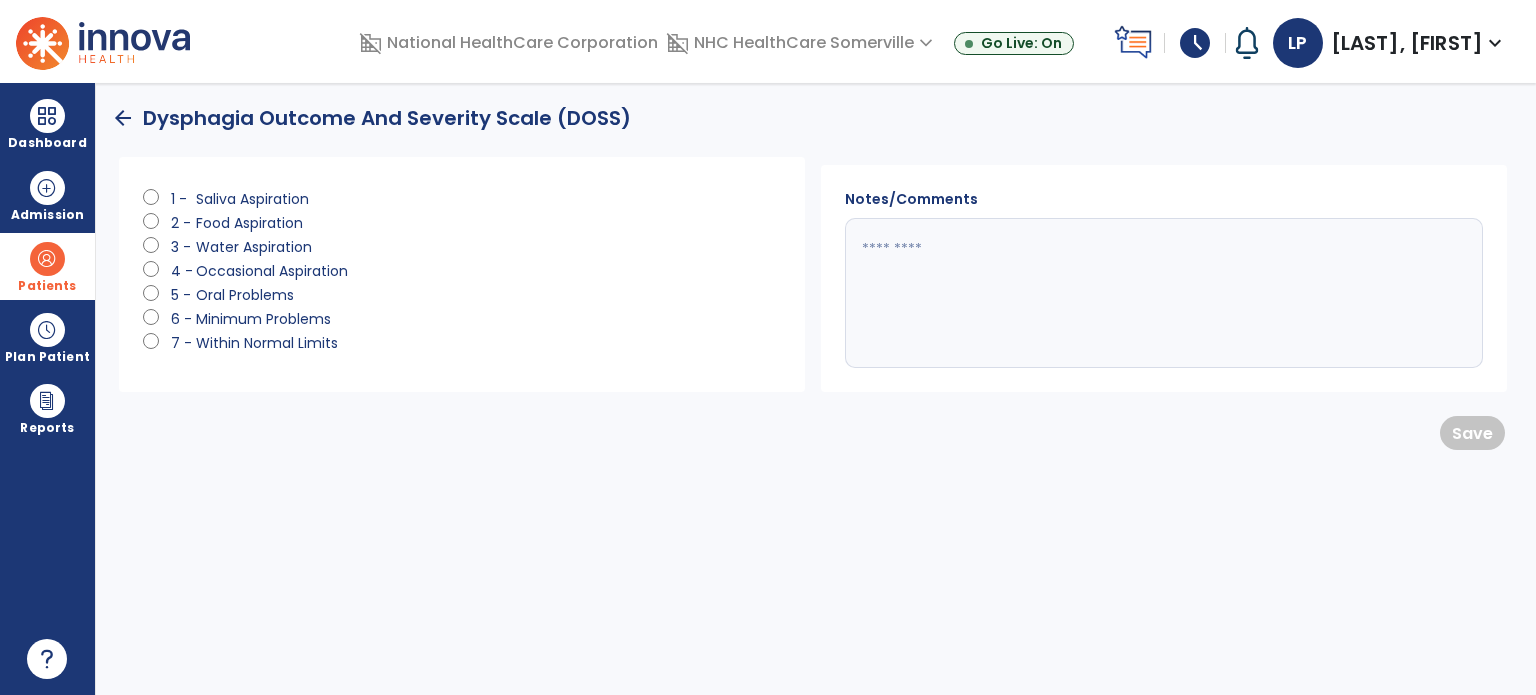 click on "Oral Problems" 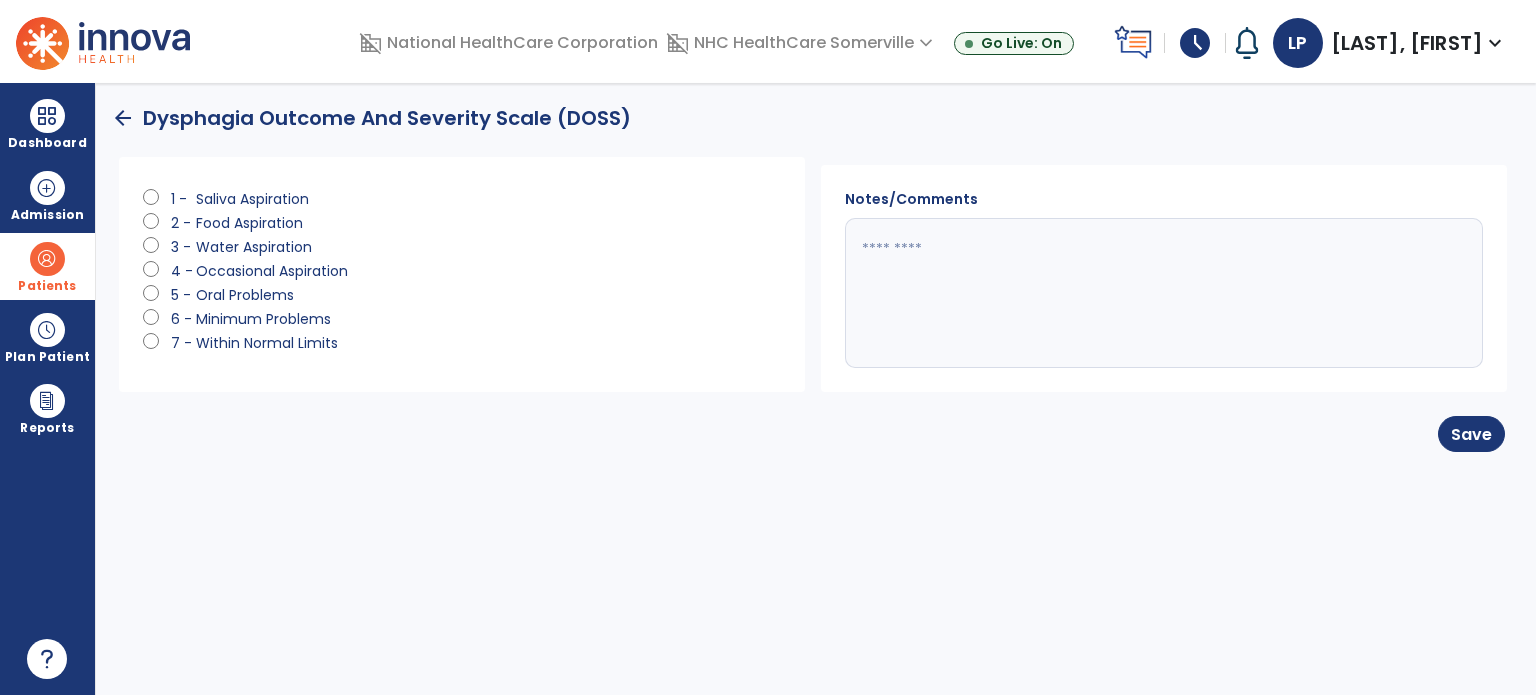 click 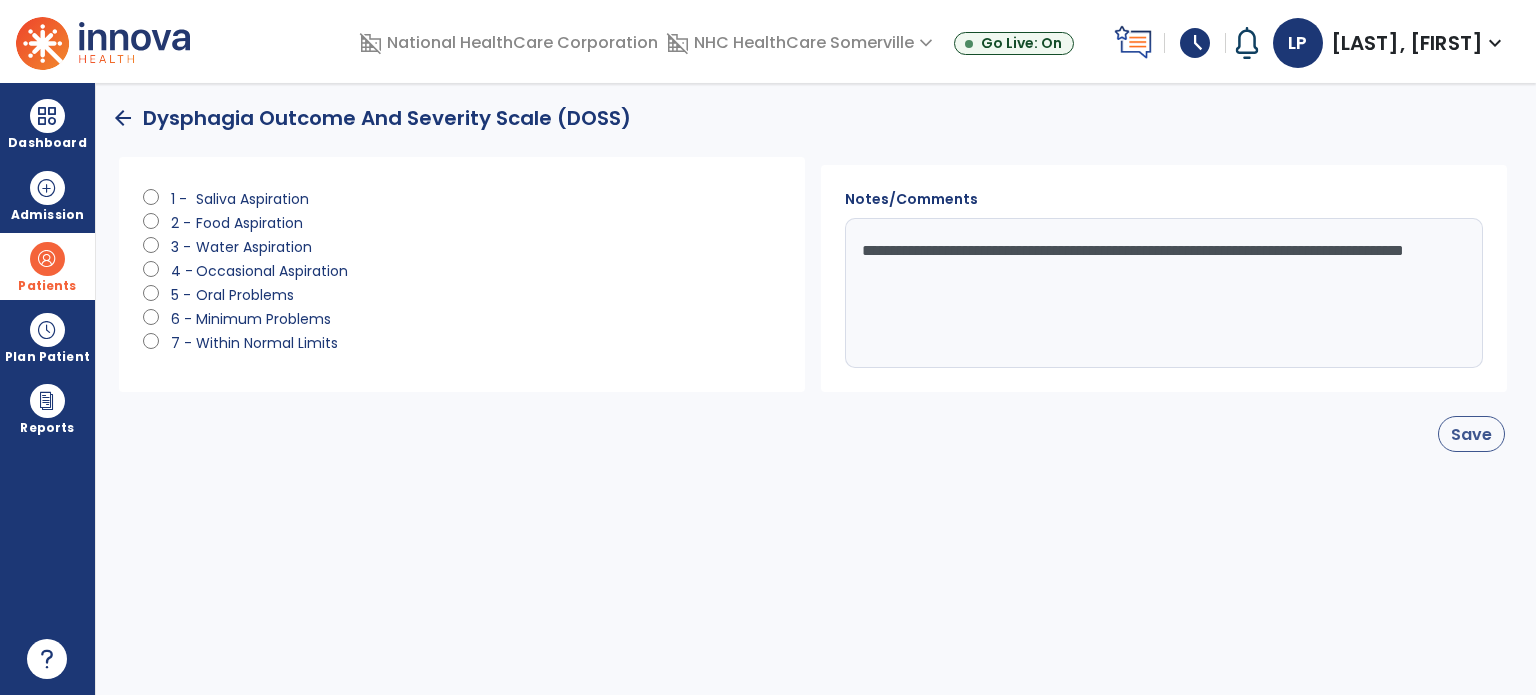 type on "**********" 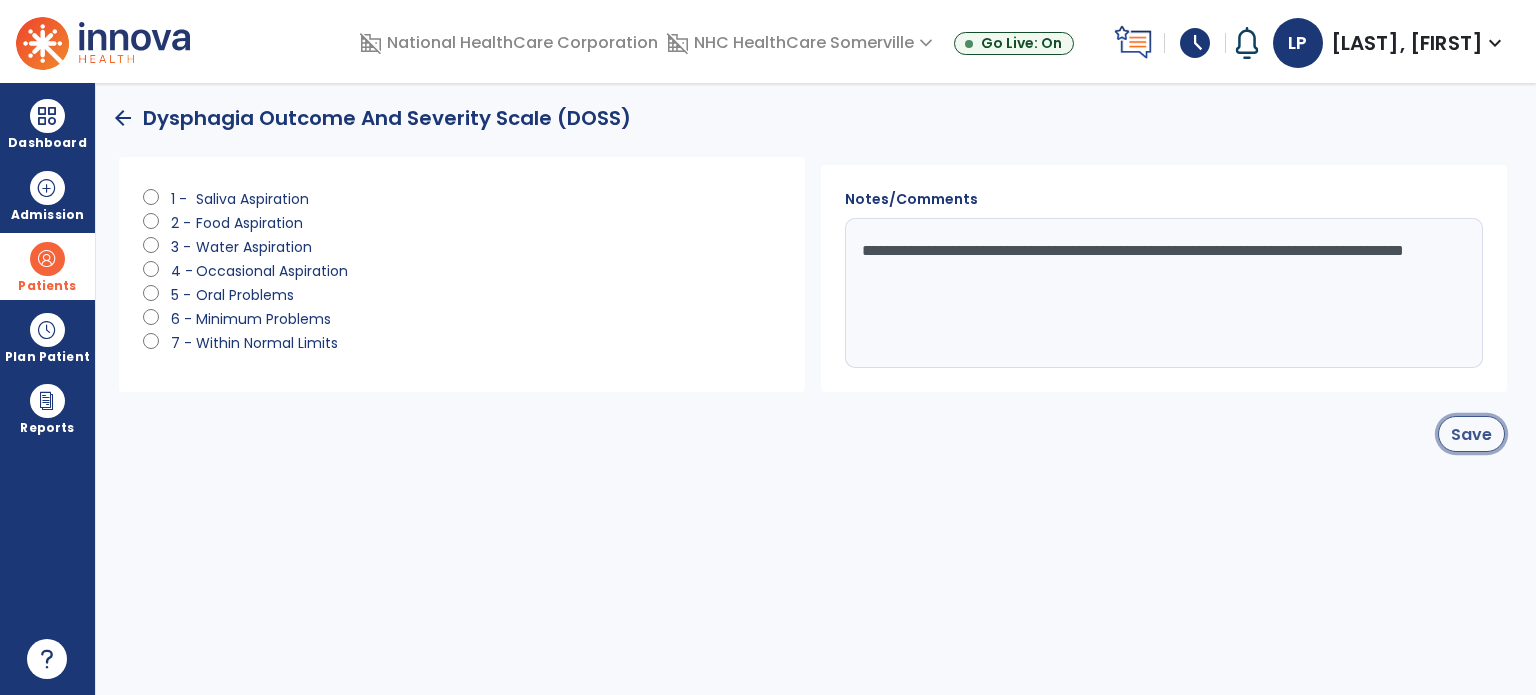 click on "Save" 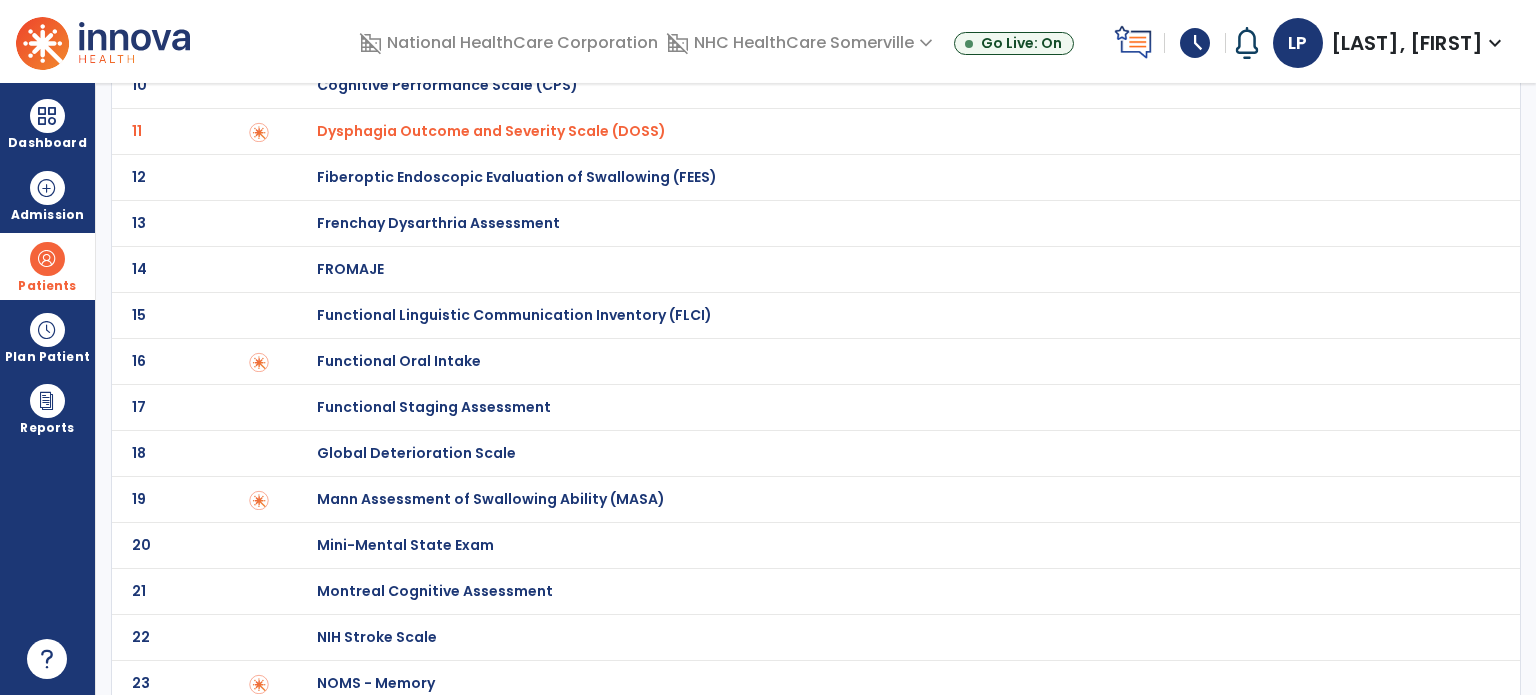 scroll, scrollTop: 536, scrollLeft: 0, axis: vertical 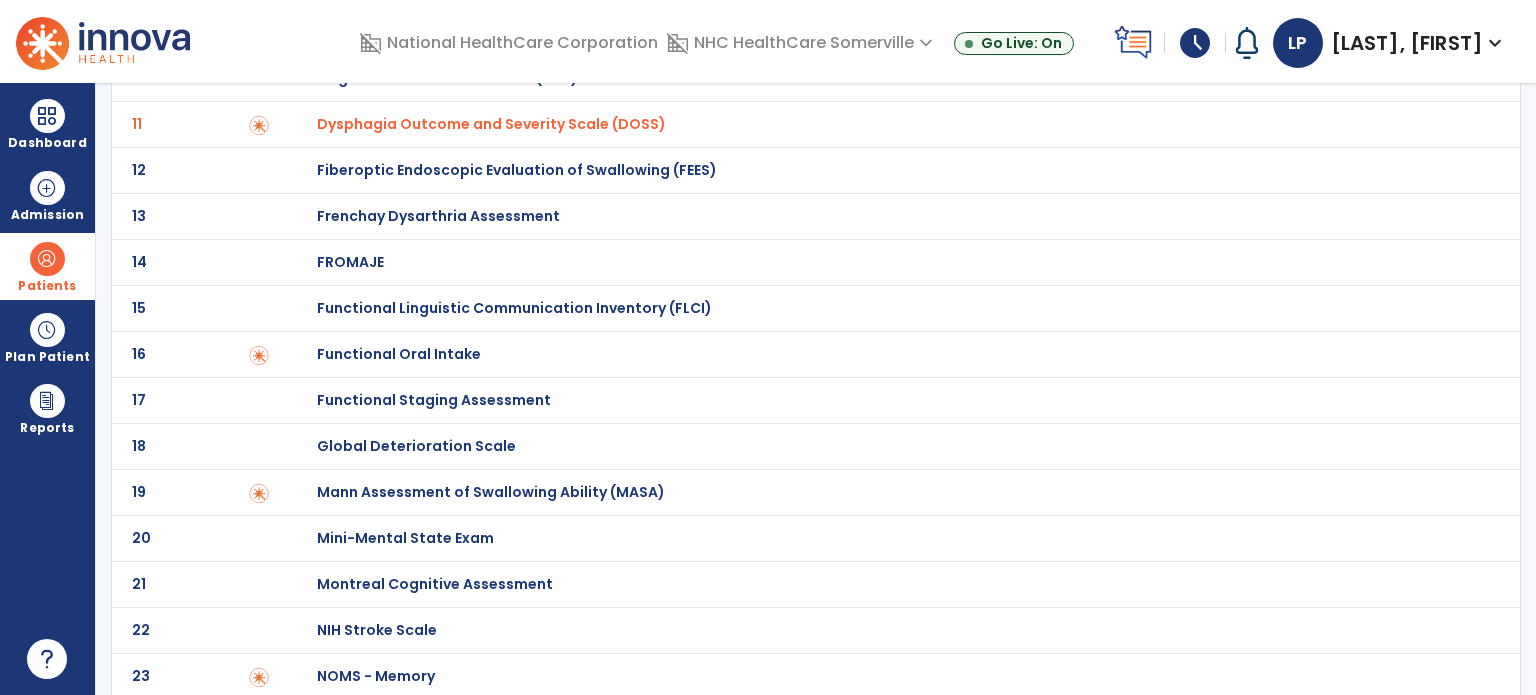 click on "Functional Oral Intake" at bounding box center [396, -336] 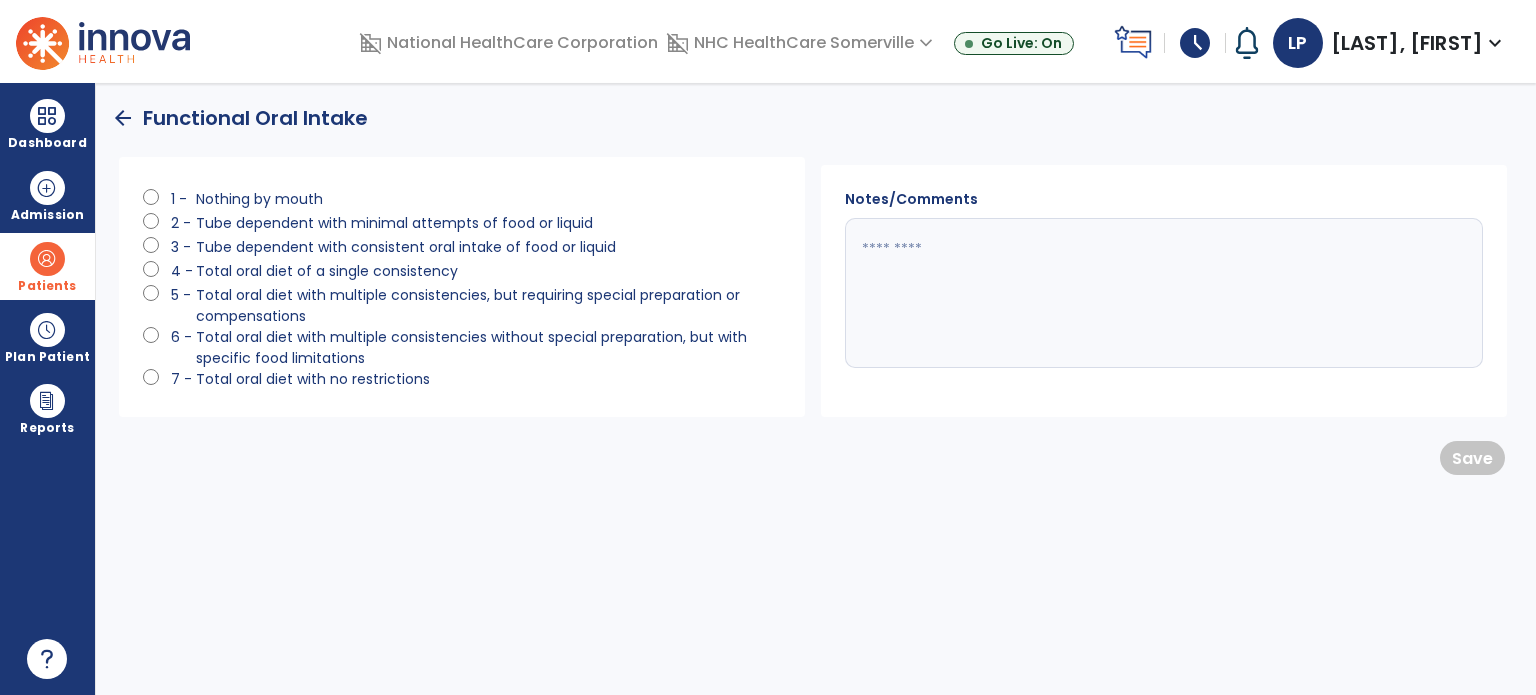 scroll, scrollTop: 0, scrollLeft: 0, axis: both 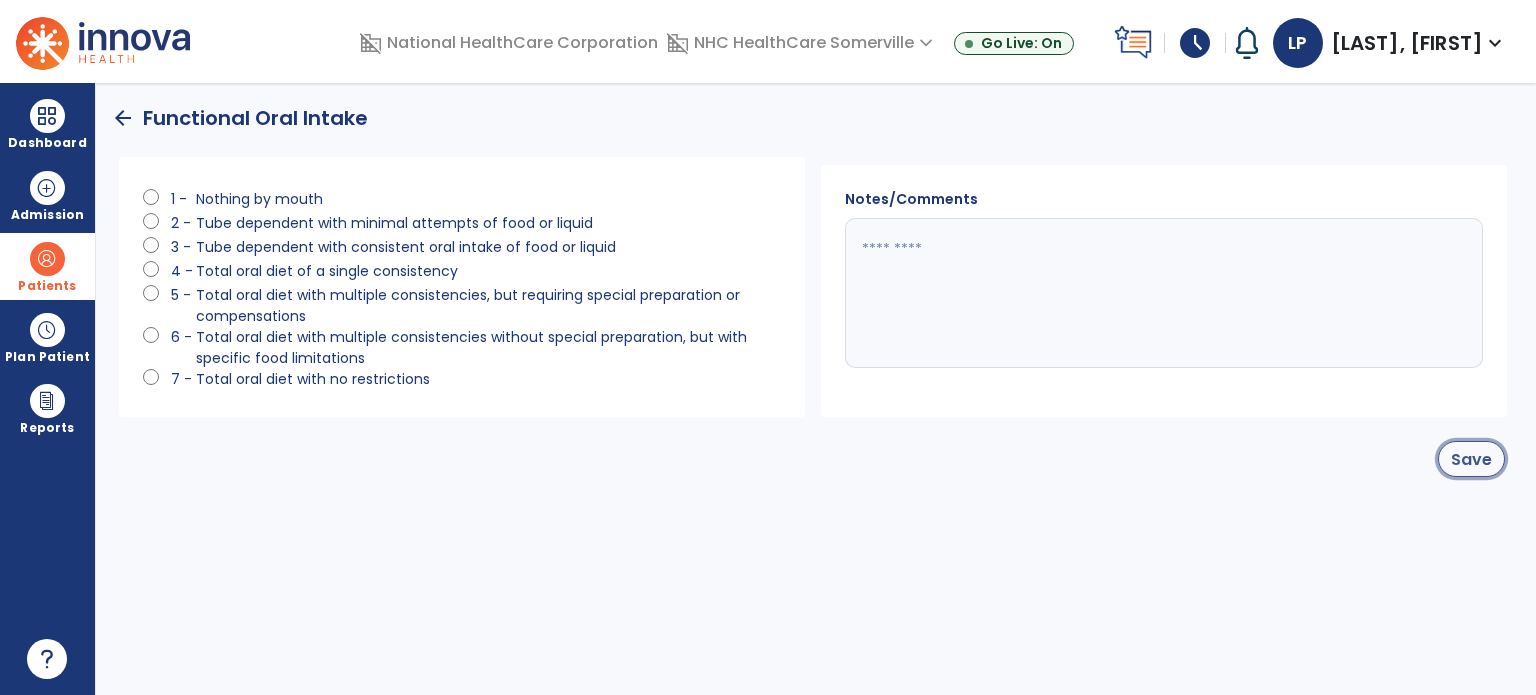 click on "Save" 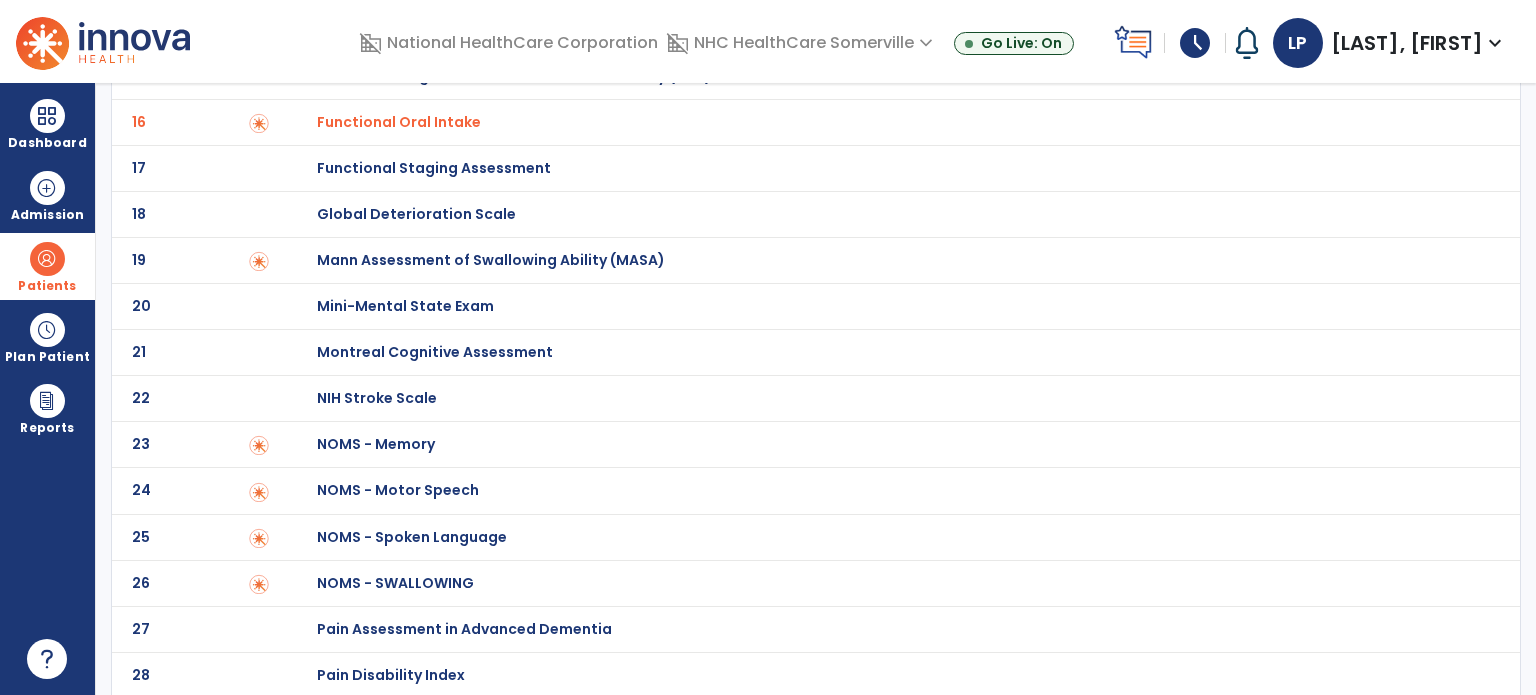 scroll, scrollTop: 996, scrollLeft: 0, axis: vertical 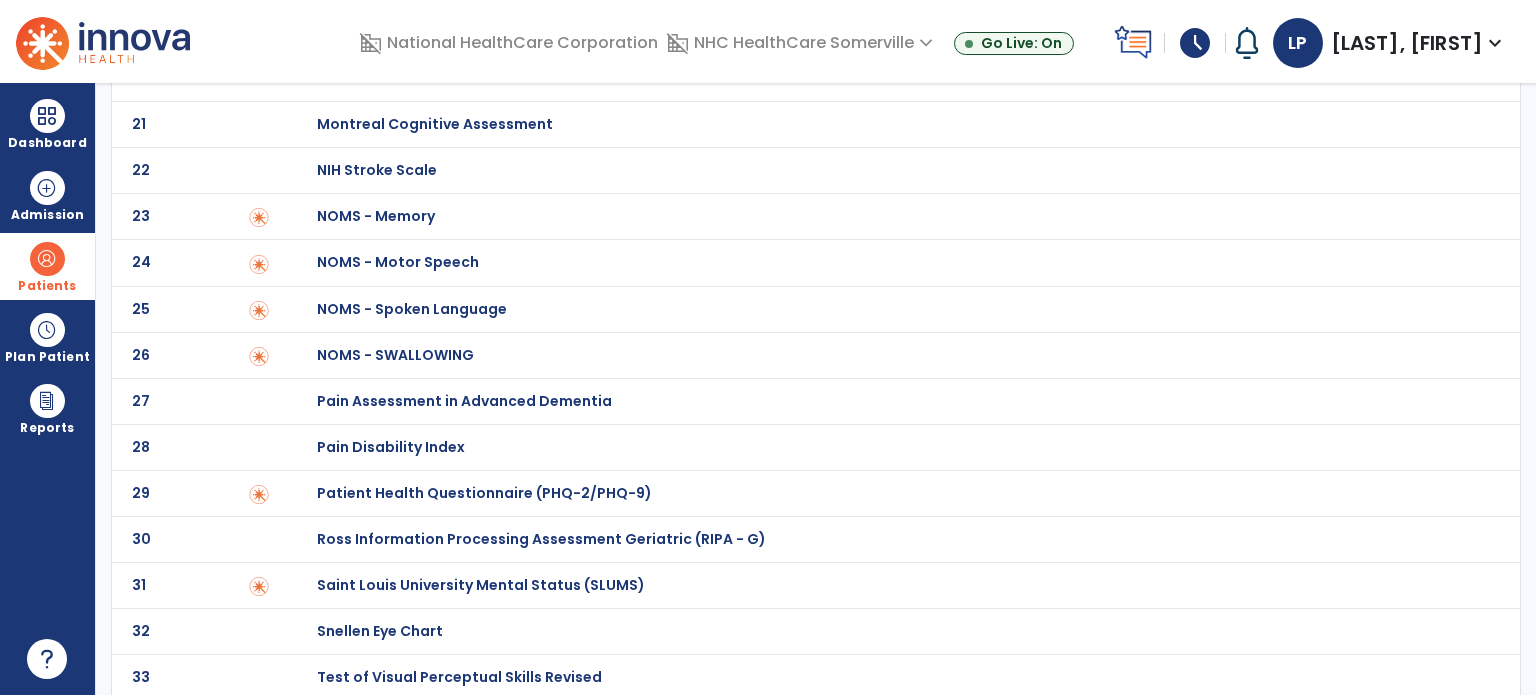 click on "arrow_back   Standardized Tests   add  1 Allen Cognitive Levels 2 Arizona Battery for Communication Disorders of Dementia (ABCD) 3 Assessment of Language Related Functional Activities (ALFA) 4 Boston Diagnostic Aphasia Examination (BDAE) 5 Boston Naming Test 6 Brief Cognitive Assessment Tool (BCAT) 7 Brief Cognitive Rating Scale (BCRS) 8 Brief Interview for Mental Status (BIMS) 9 Cognitive Linguistic Test 10 Cognitive Performance Scale (CPS) 11 Dysphagia Outcome and Severity Scale (DOSS) 12 Fiberoptic Endoscopic Evaluation of Swallowing (FEES) 13 Frenchay Dysarthria Assessment 14 FROMAJE 15 Functional Linguistic Communication Inventory (FLCI) 16 Functional Oral Intake 17 Functional Staging Assessment 18 Global Deterioration Scale 19 Mann Assessment of Swallowing Ability (MASA) 20 Mini-Mental State Exam 21 Montreal Cognitive Assessment 22 NIH Stroke Scale 23 NOMS - Memory 24 NOMS - Motor Speech 25 NOMS - Spoken Language 26 NOMS - SWALLOWING 27 Pain Assessment in Advanced Dementia 28 Pain Disability Index 29" at bounding box center (816, 389) 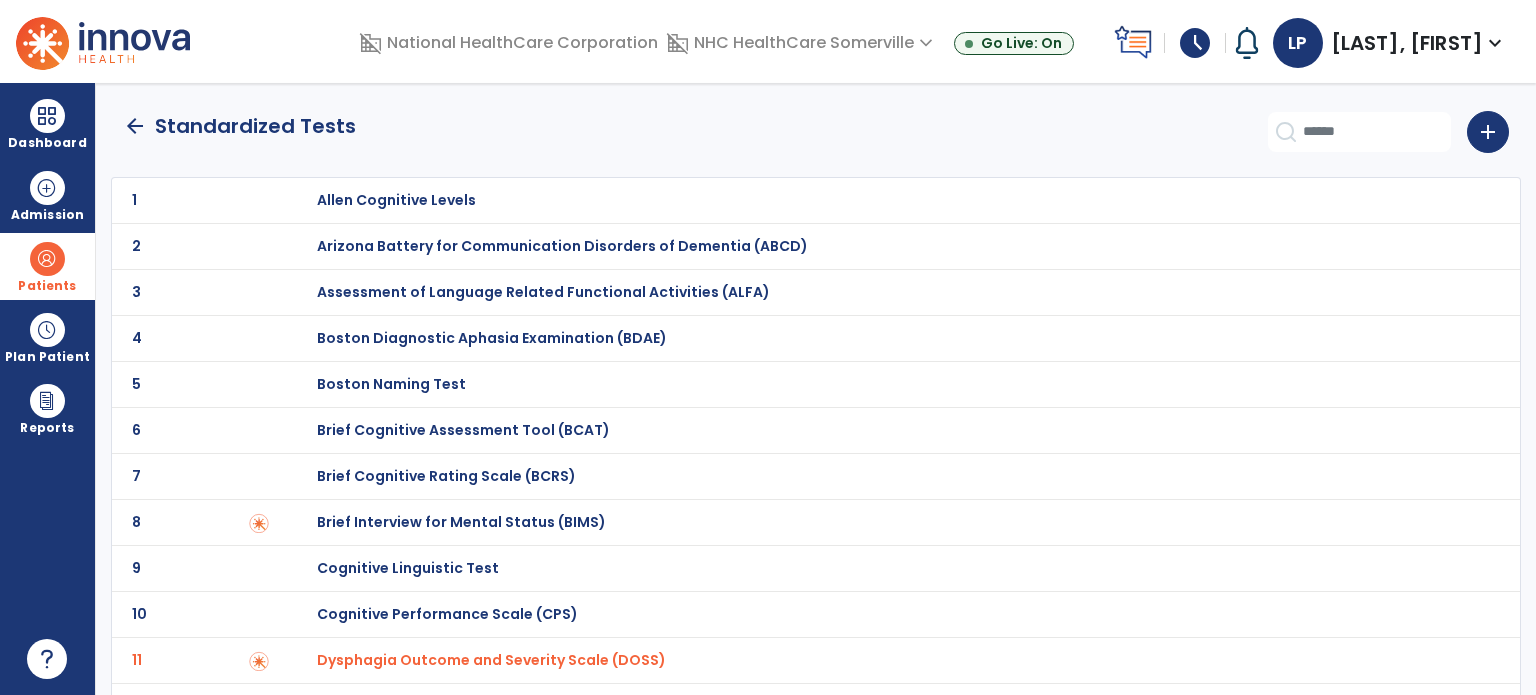click on "arrow_back" 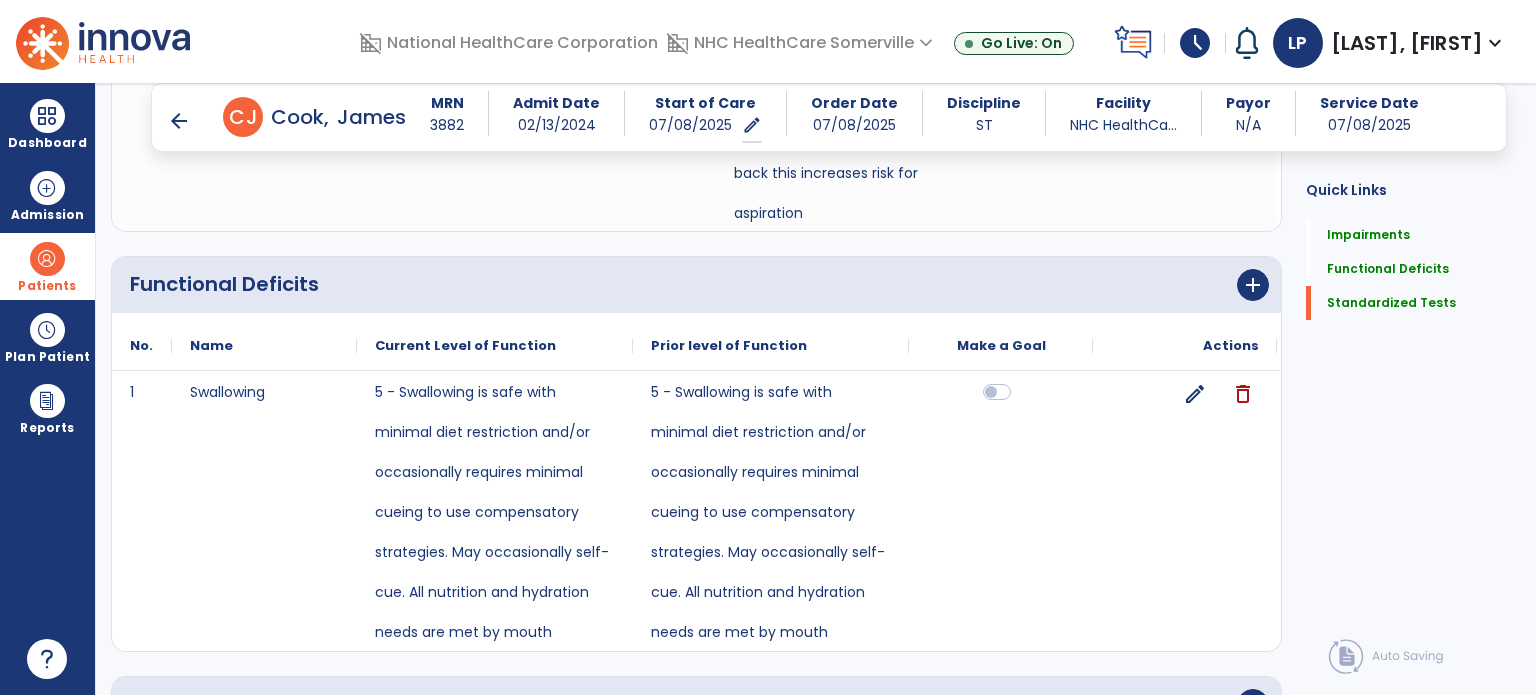 scroll, scrollTop: 1417, scrollLeft: 0, axis: vertical 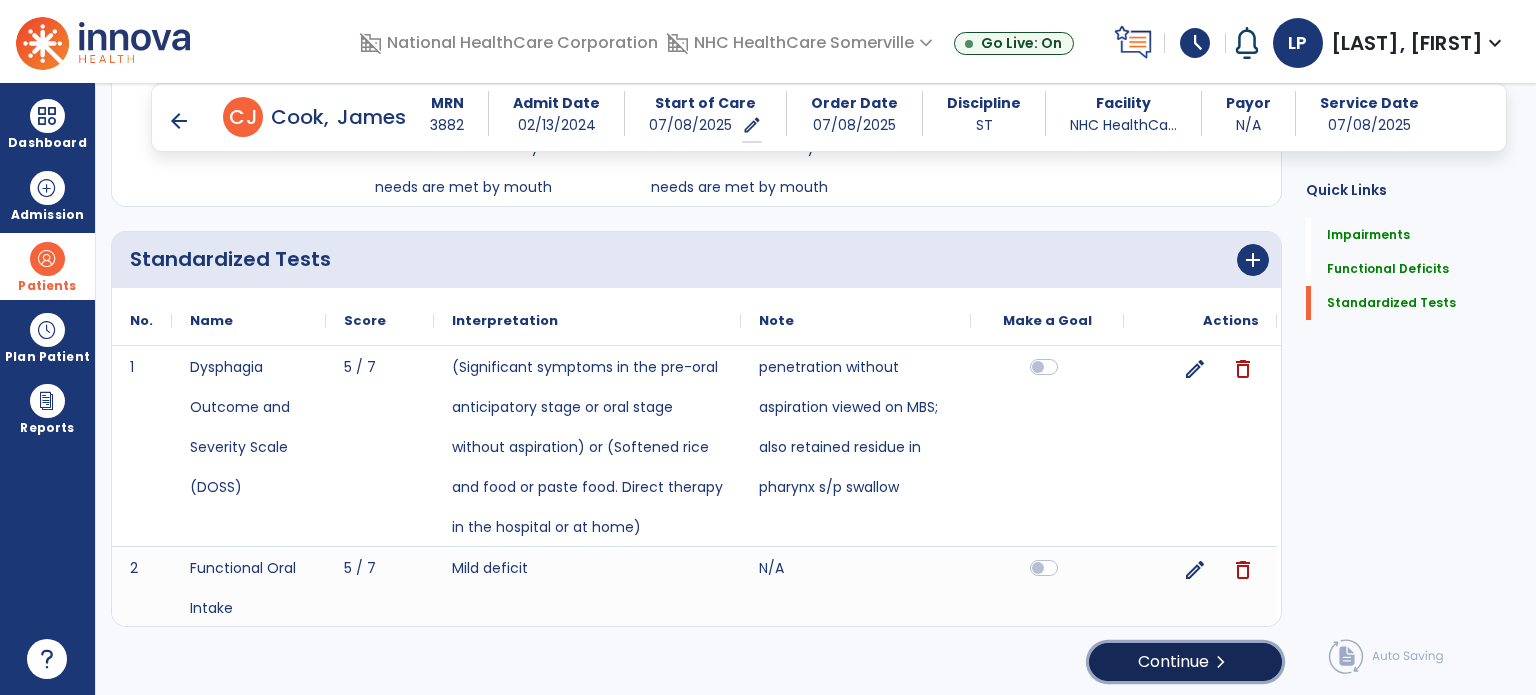 click on "Continue  chevron_right" 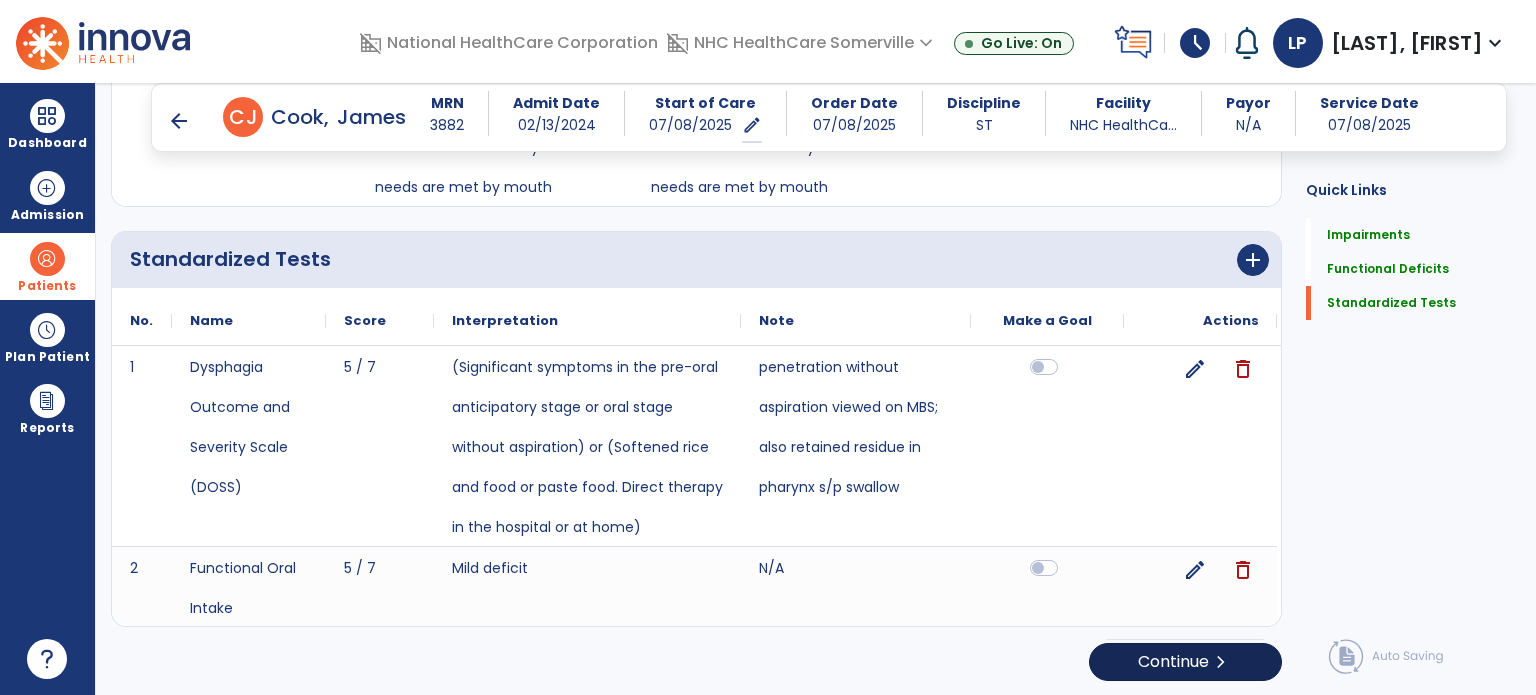 scroll, scrollTop: 0, scrollLeft: 0, axis: both 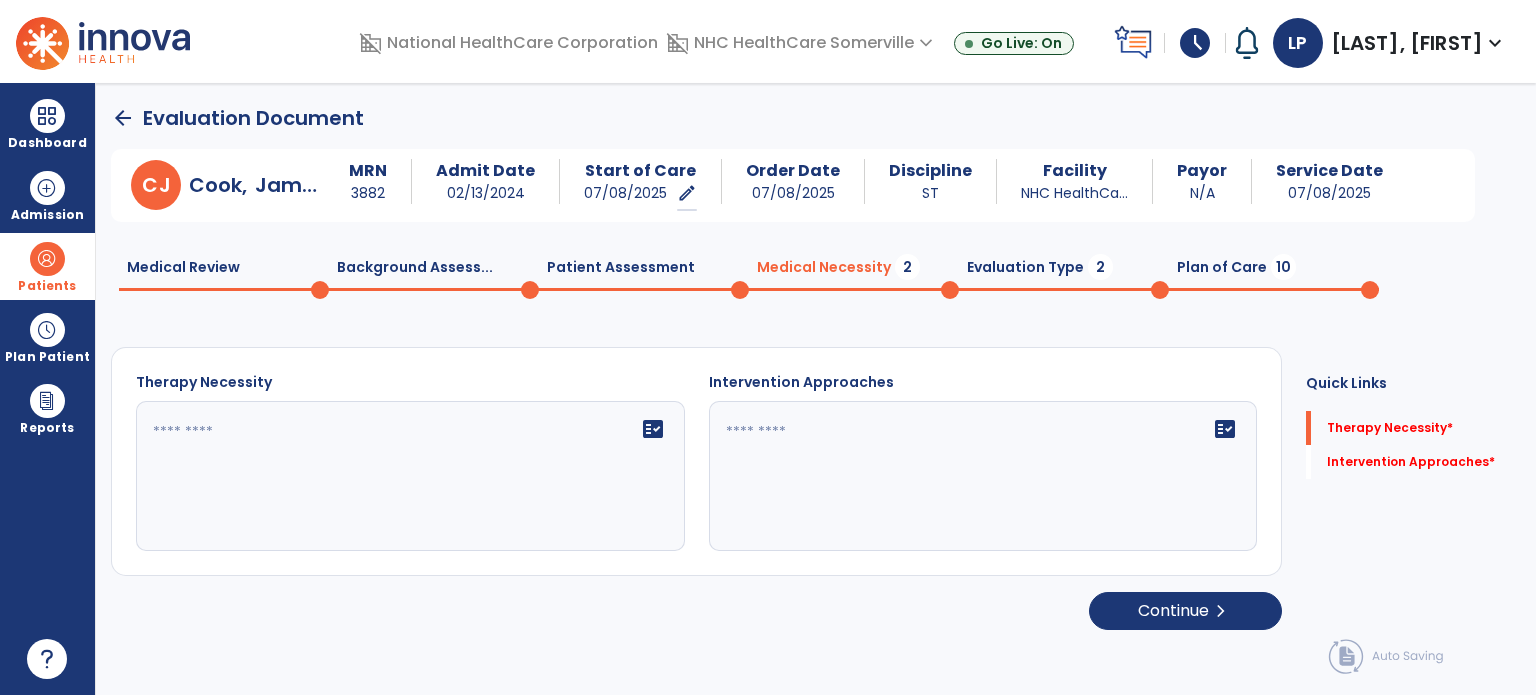 click on "fact_check" 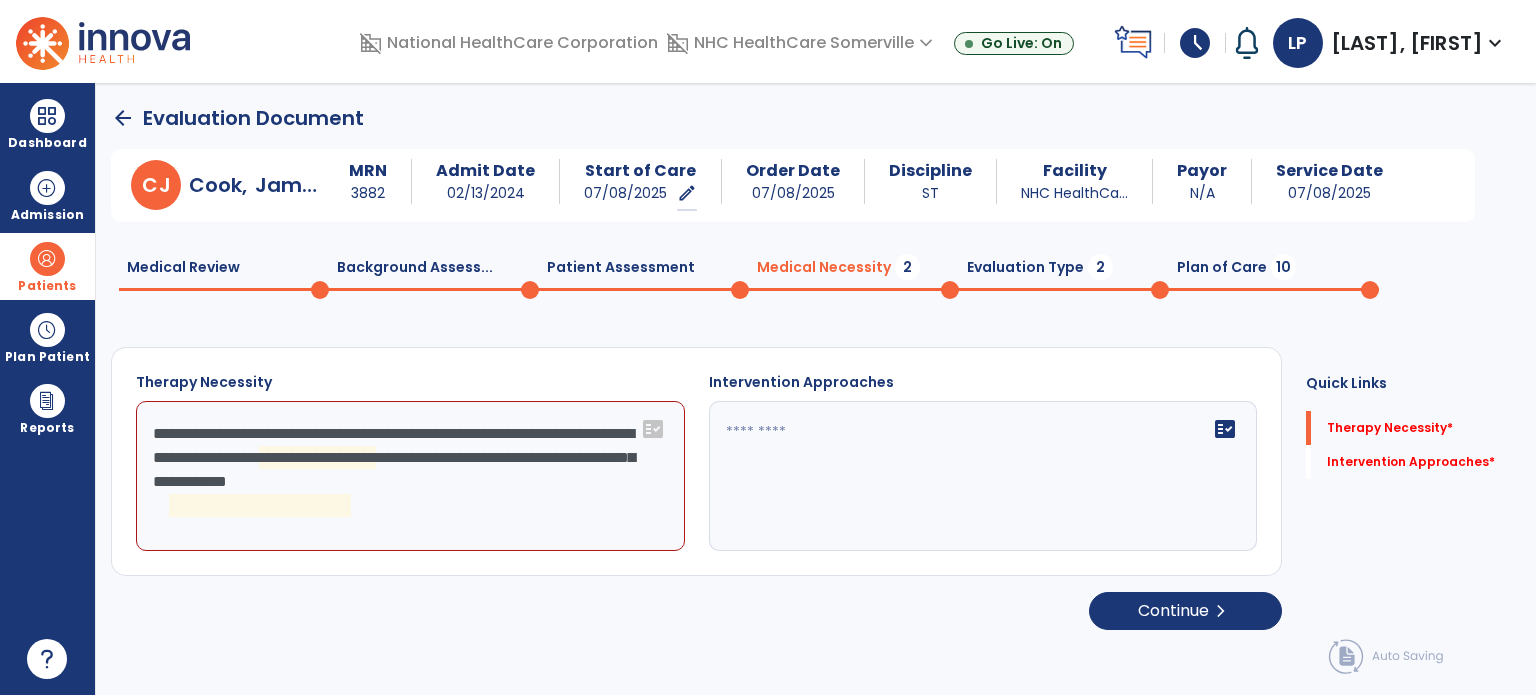 click on "**********" 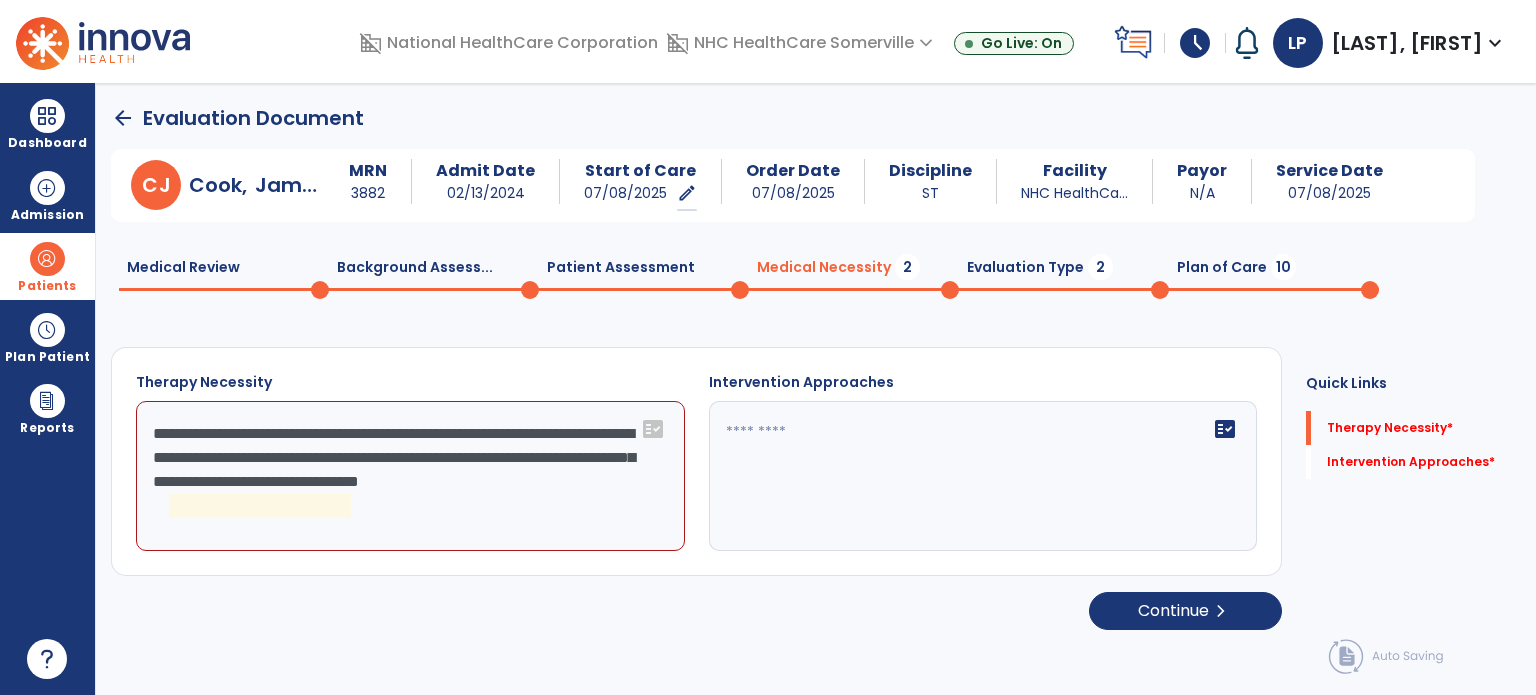 click on "**********" 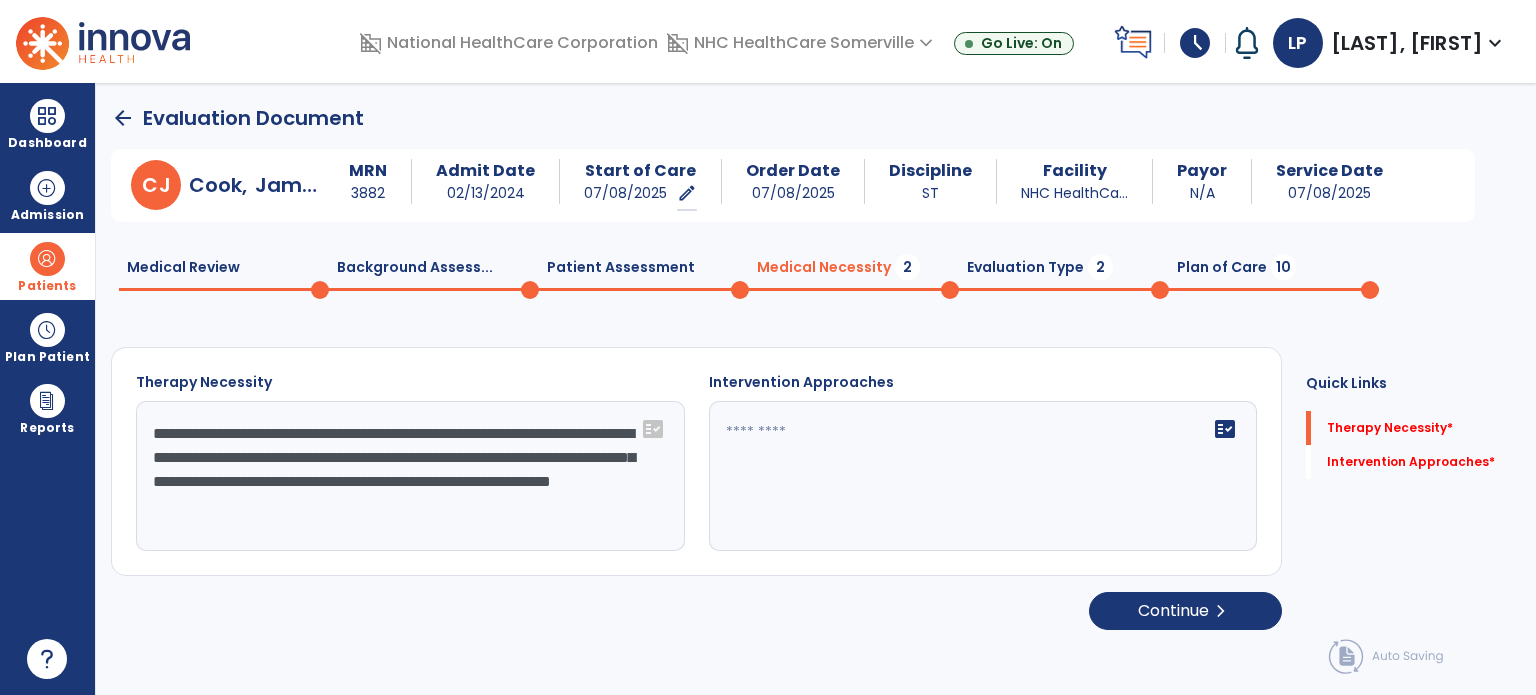 type on "**********" 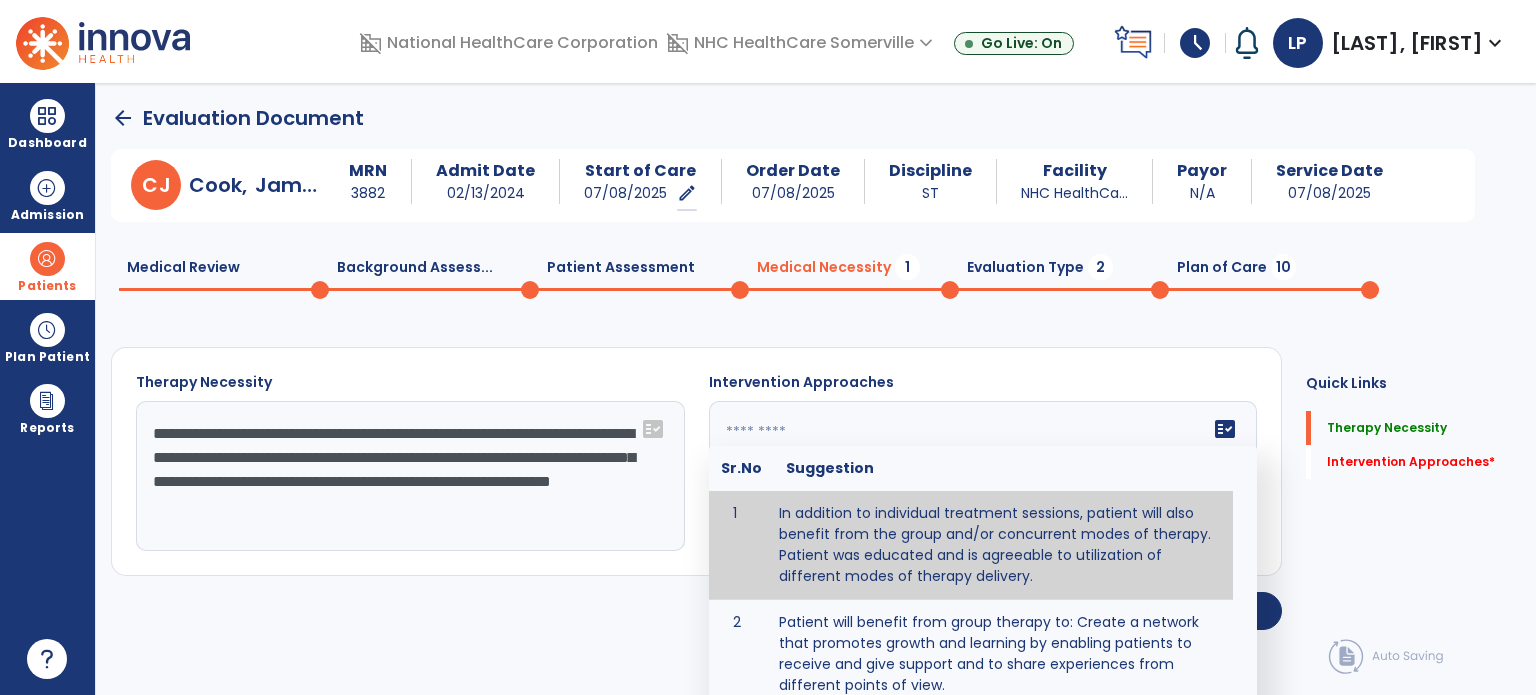 type on "**********" 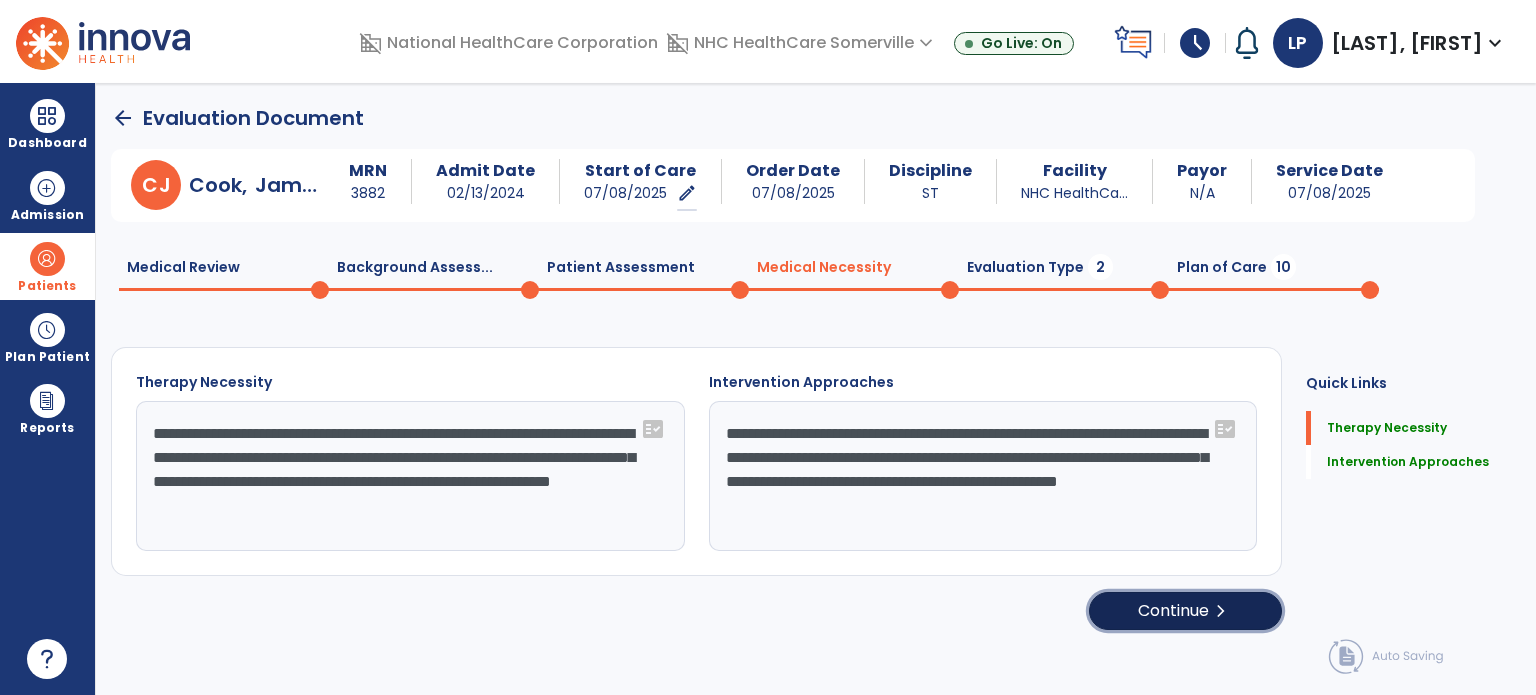 click on "Continue  chevron_right" 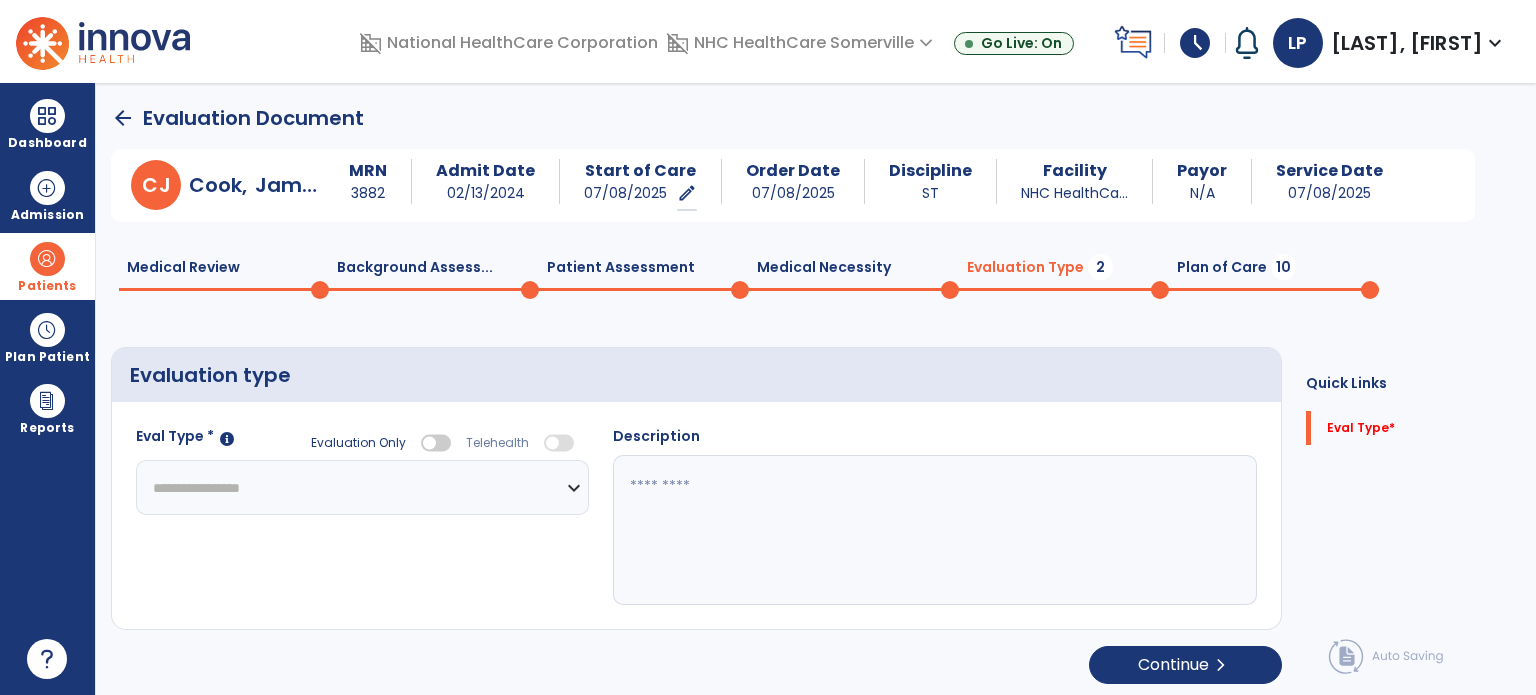 click on "**********" 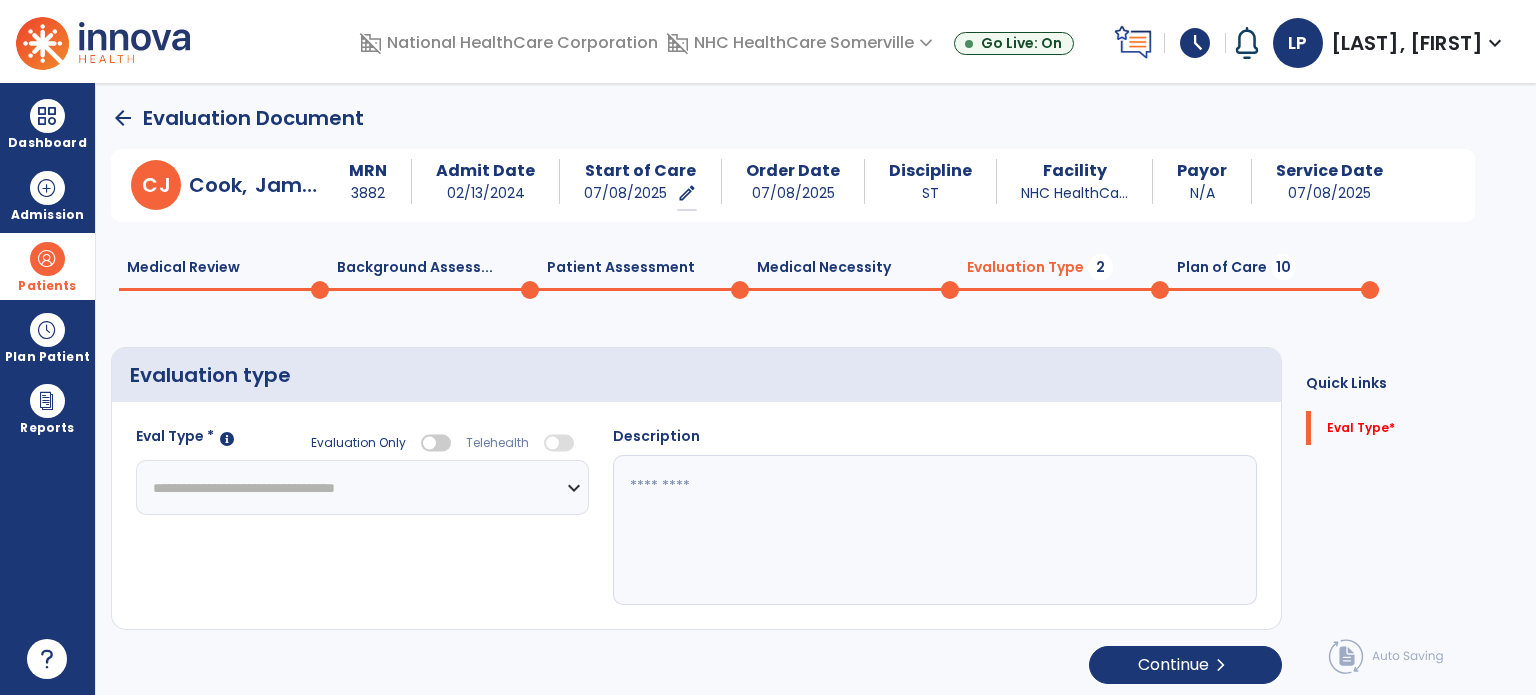 click on "**********" 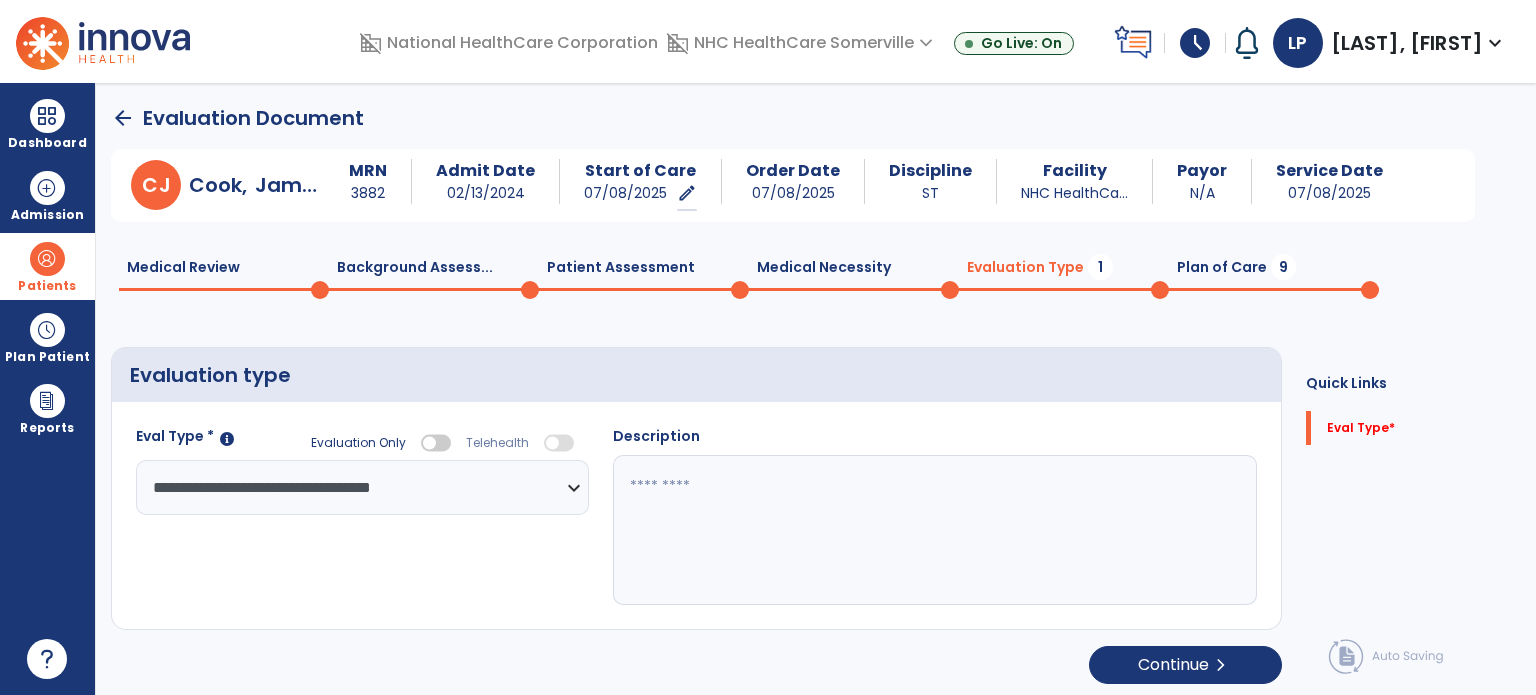 click 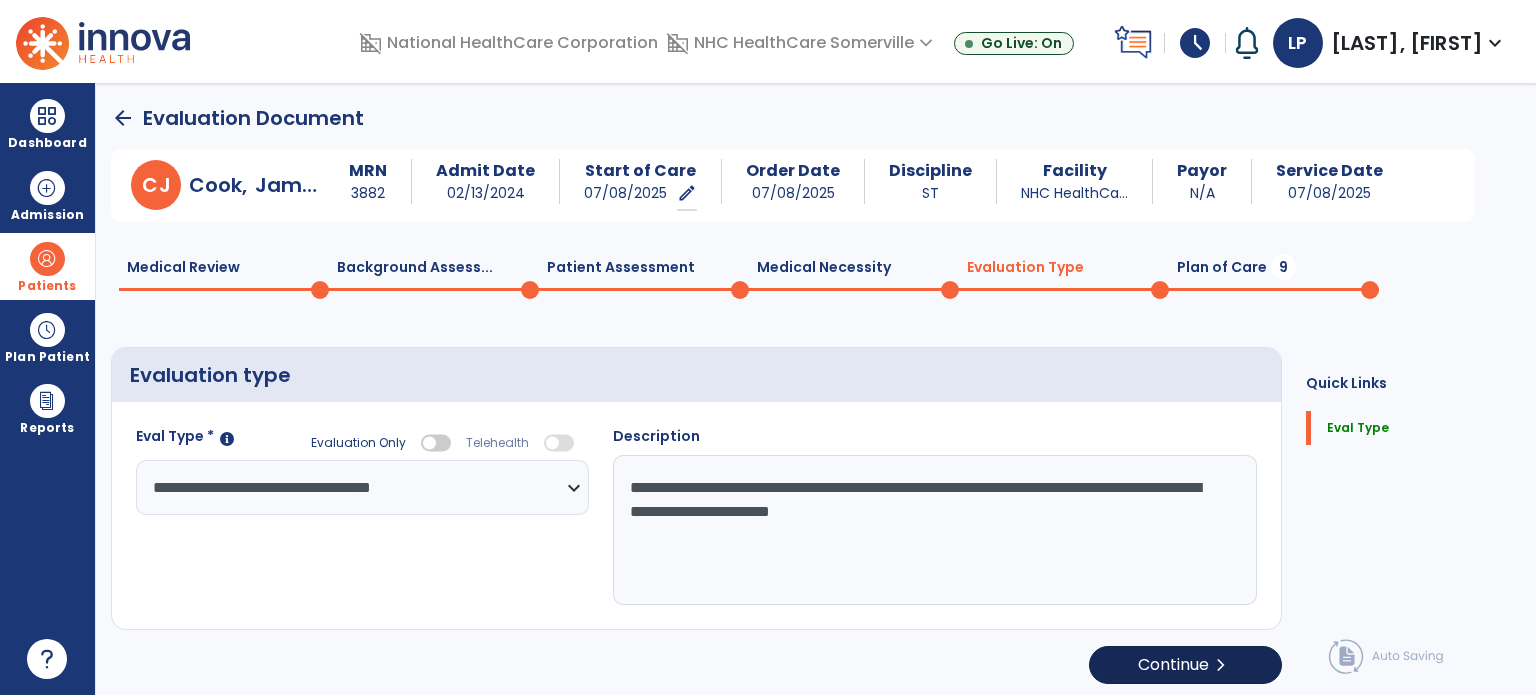 type on "**********" 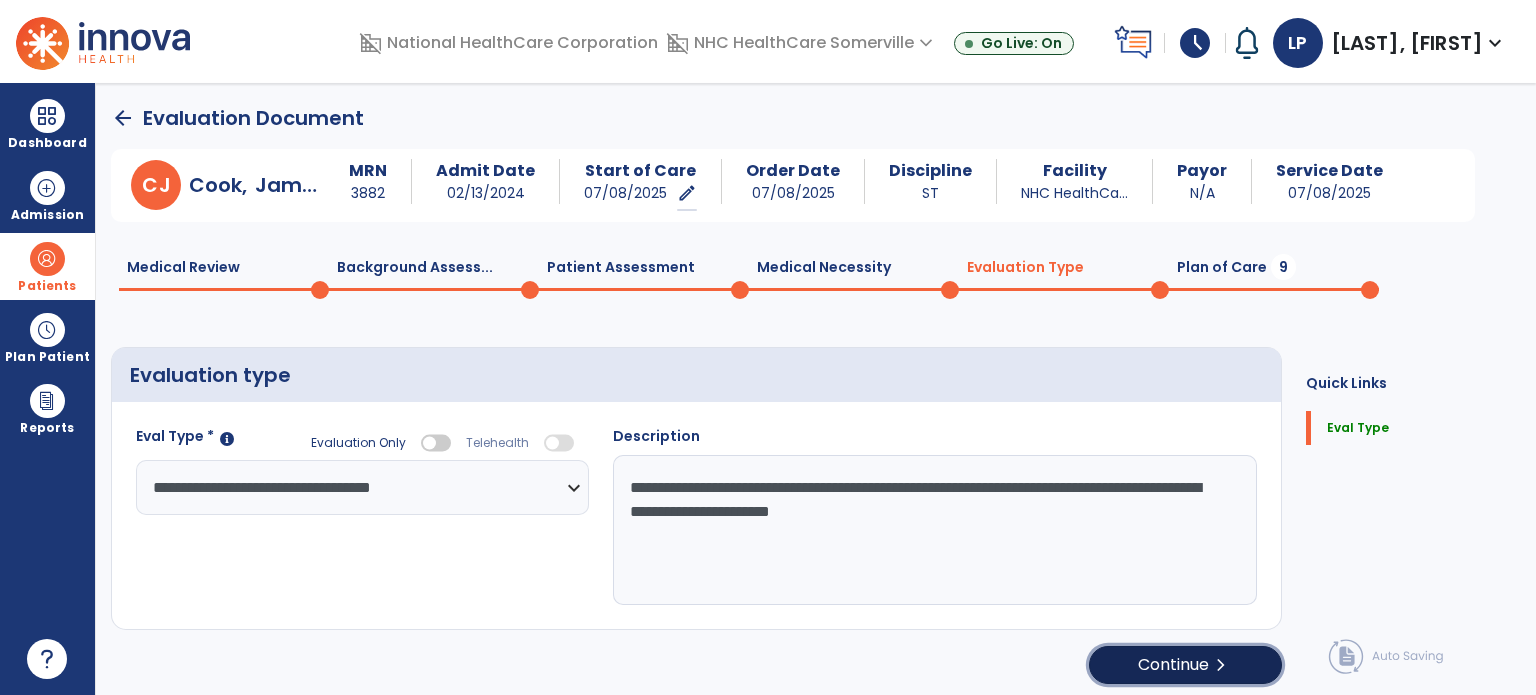 click on "Continue  chevron_right" 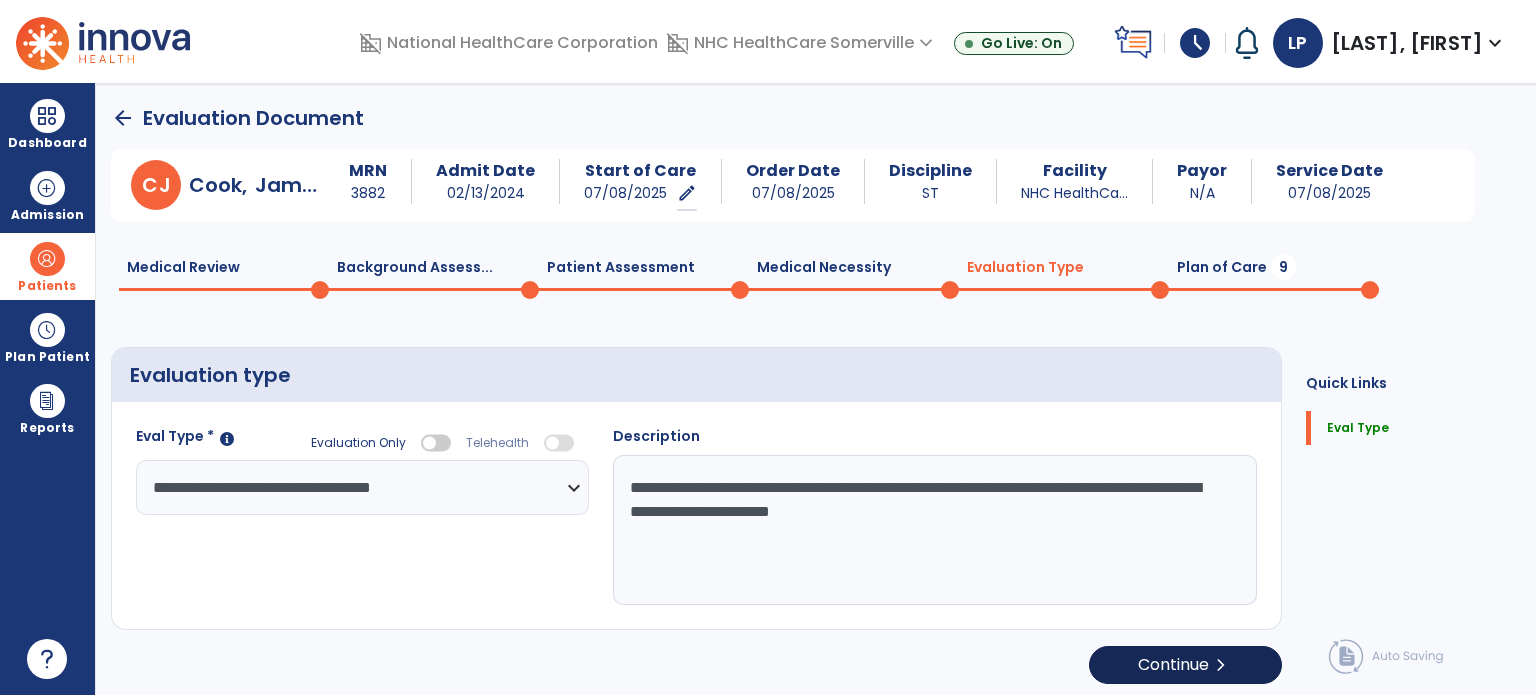 select on "*****" 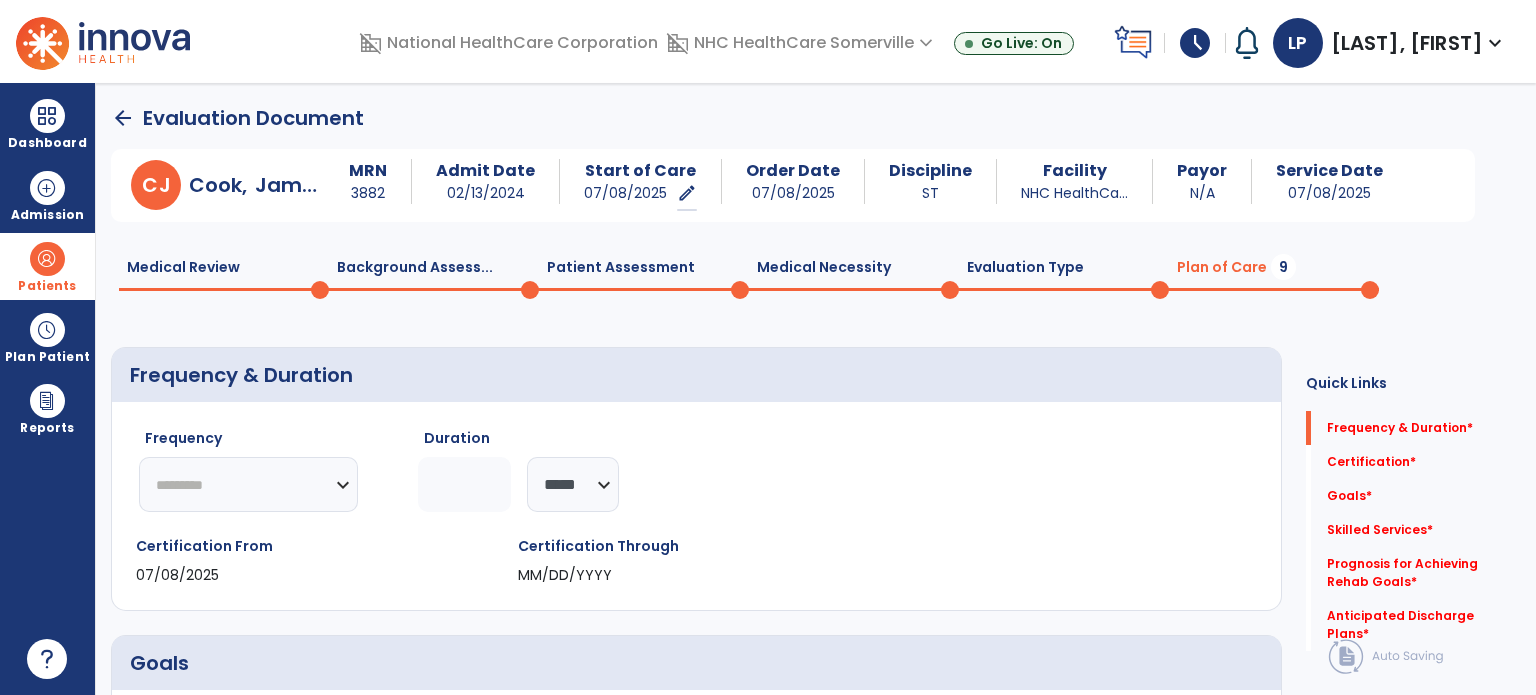 click on "********* ** ** ** ** ** ** **" 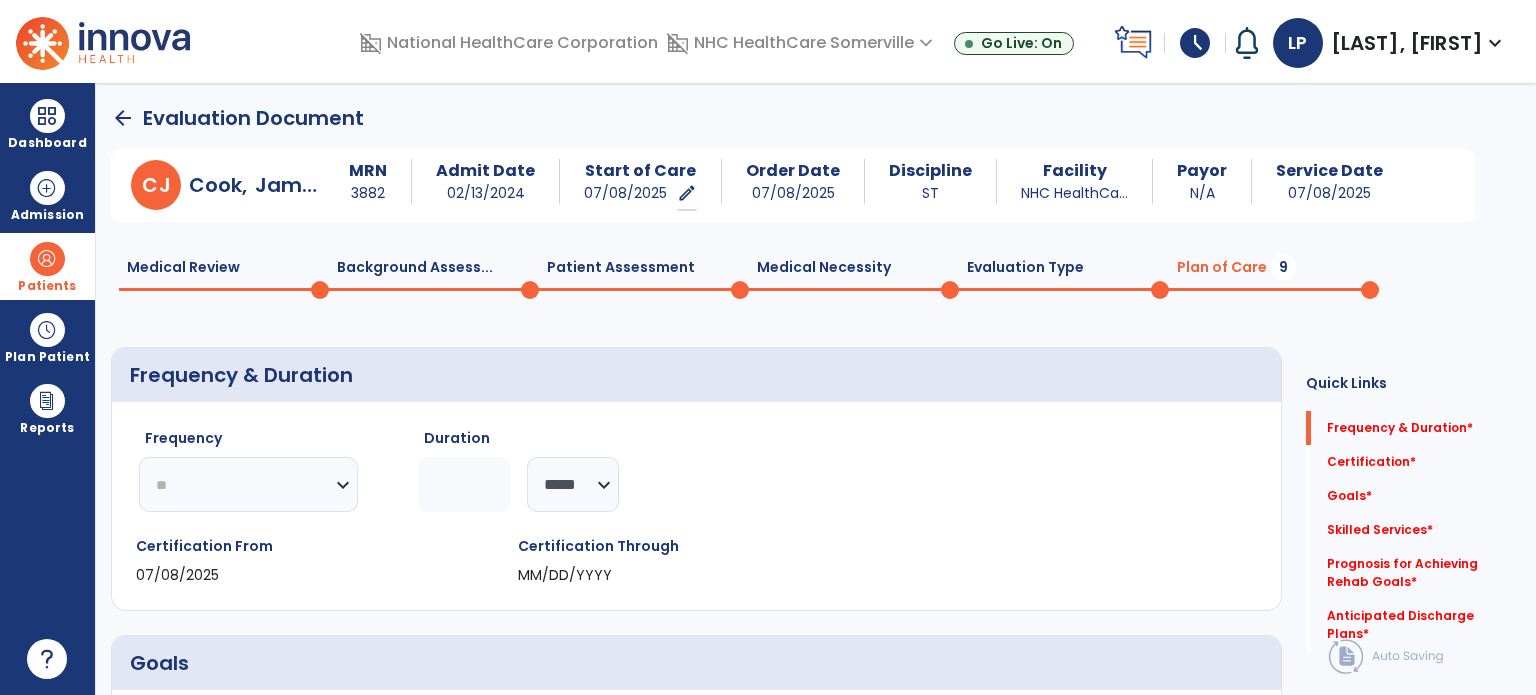 click on "********* ** ** ** ** ** ** **" 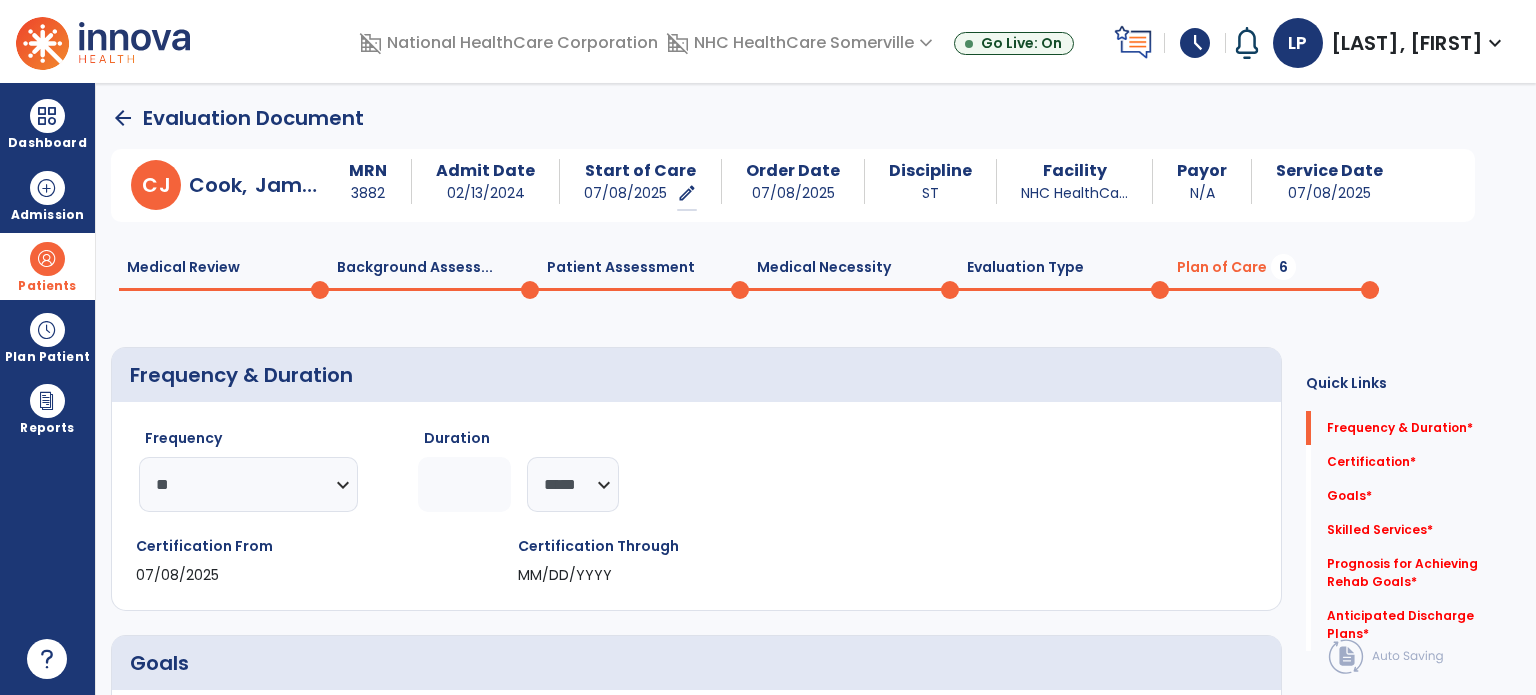 click 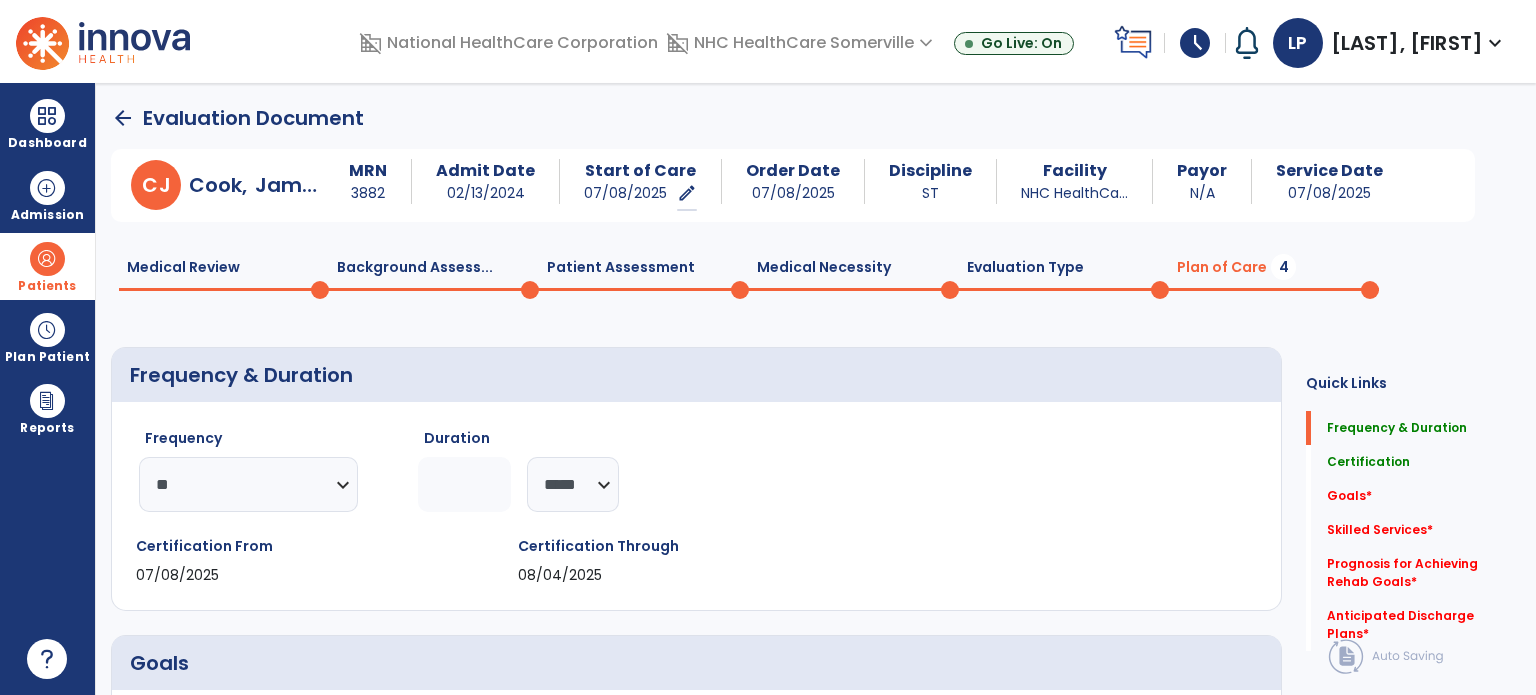 click on "*" 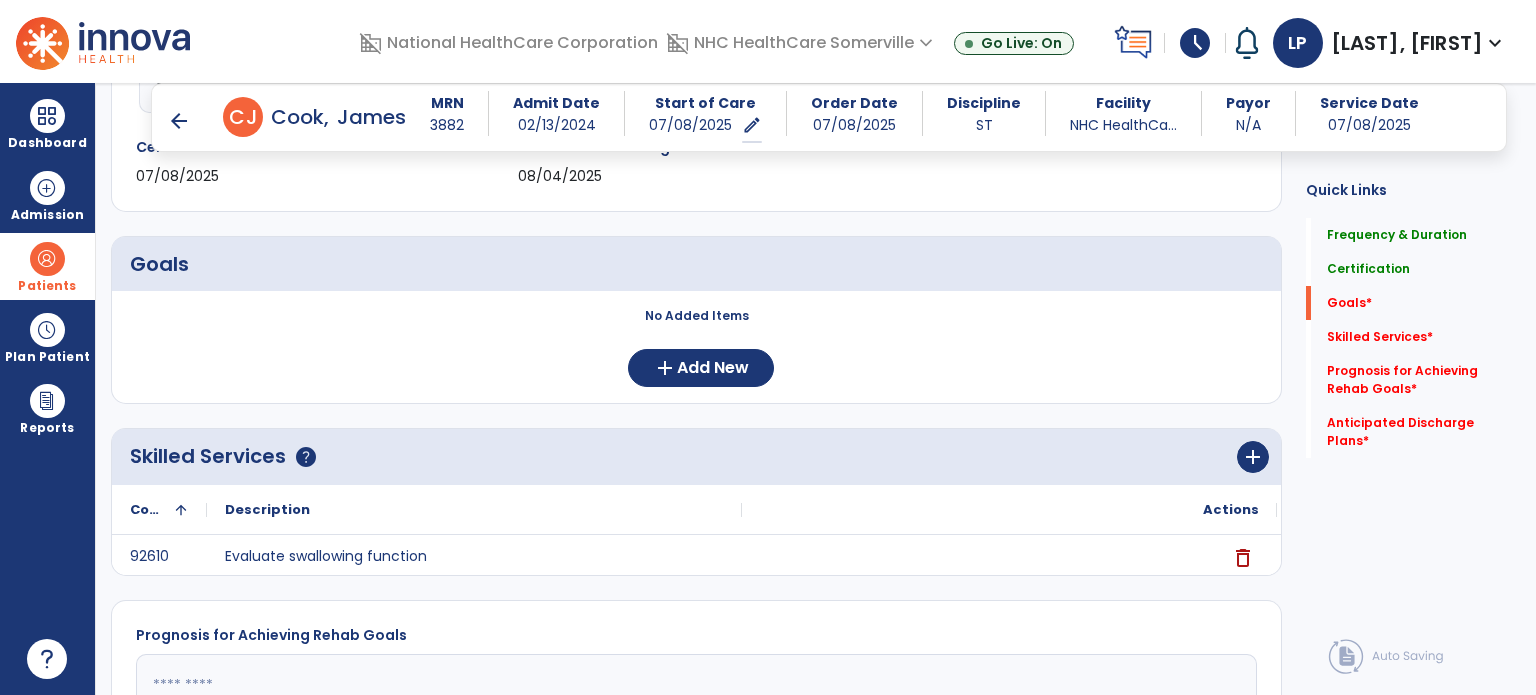 scroll, scrollTop: 402, scrollLeft: 0, axis: vertical 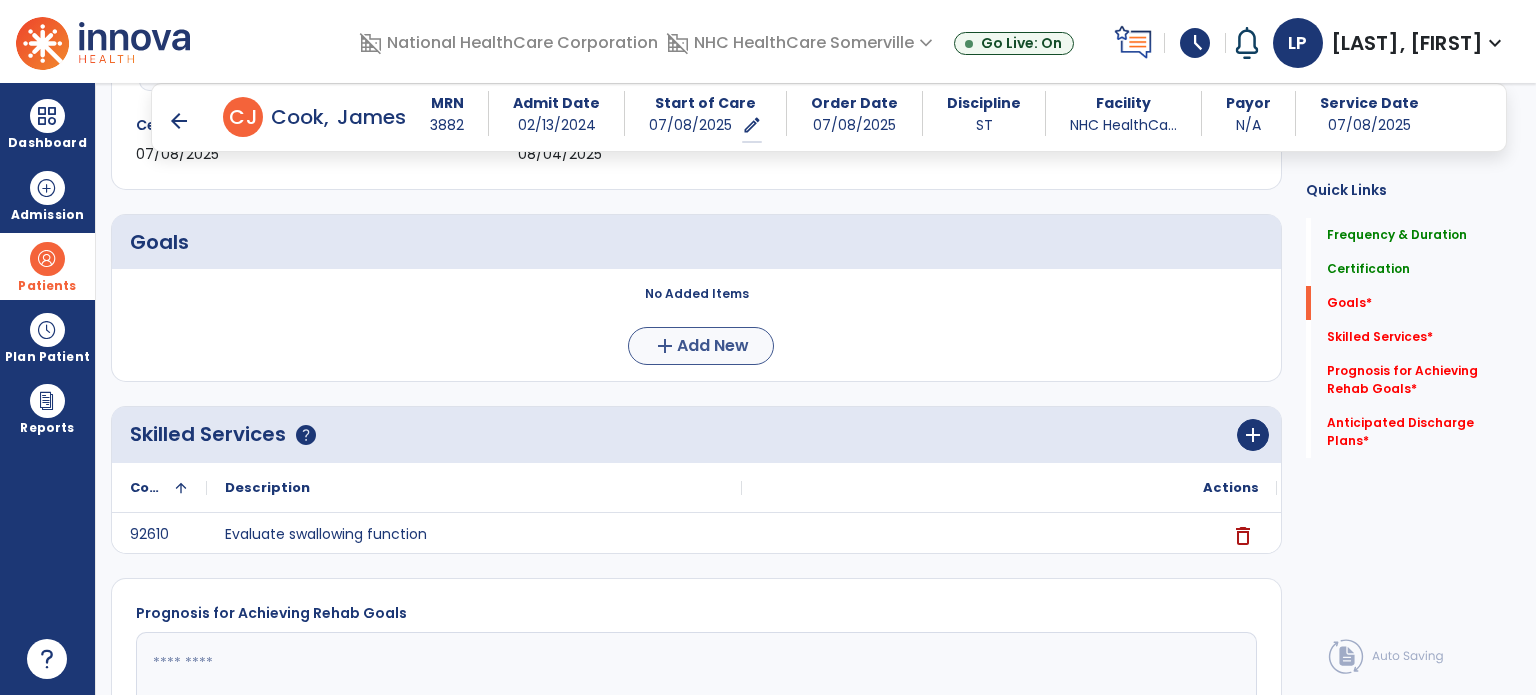 type on "*" 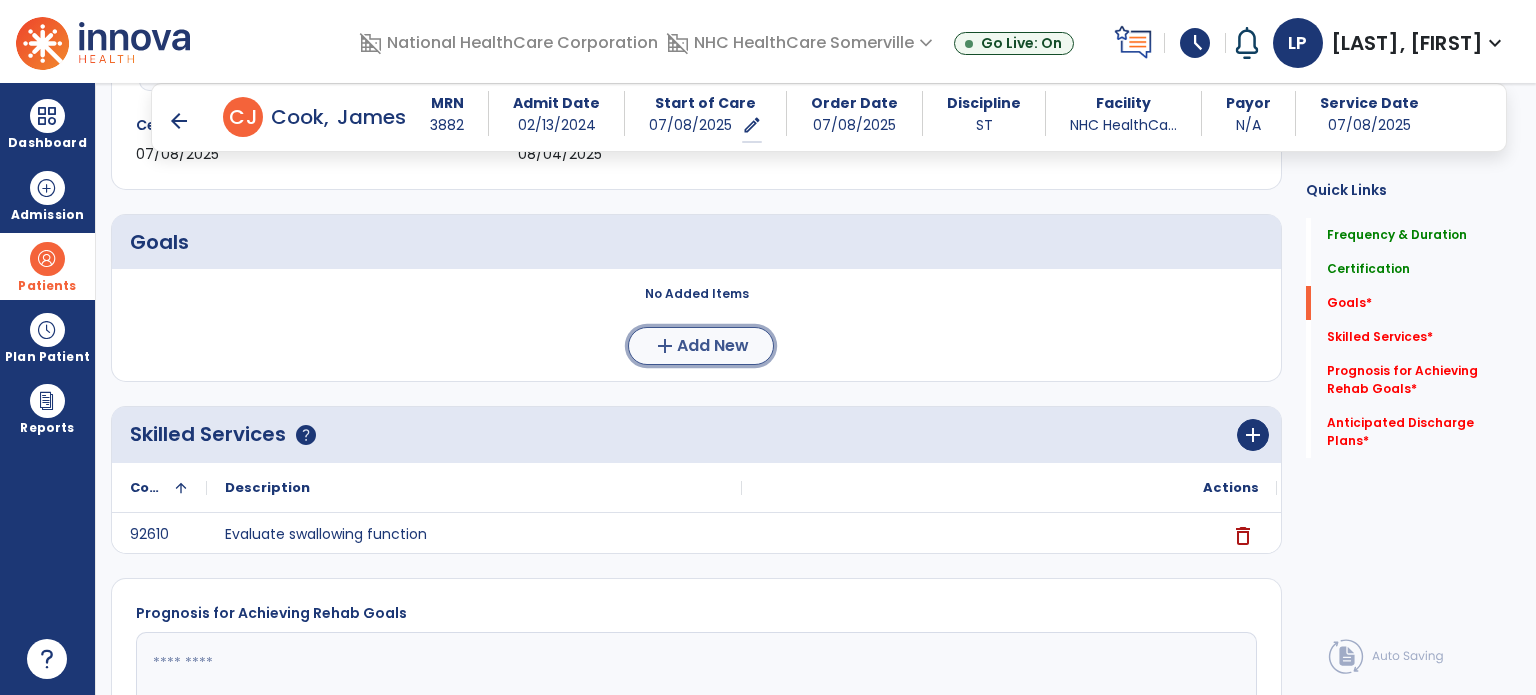 click on "Add New" at bounding box center [713, 346] 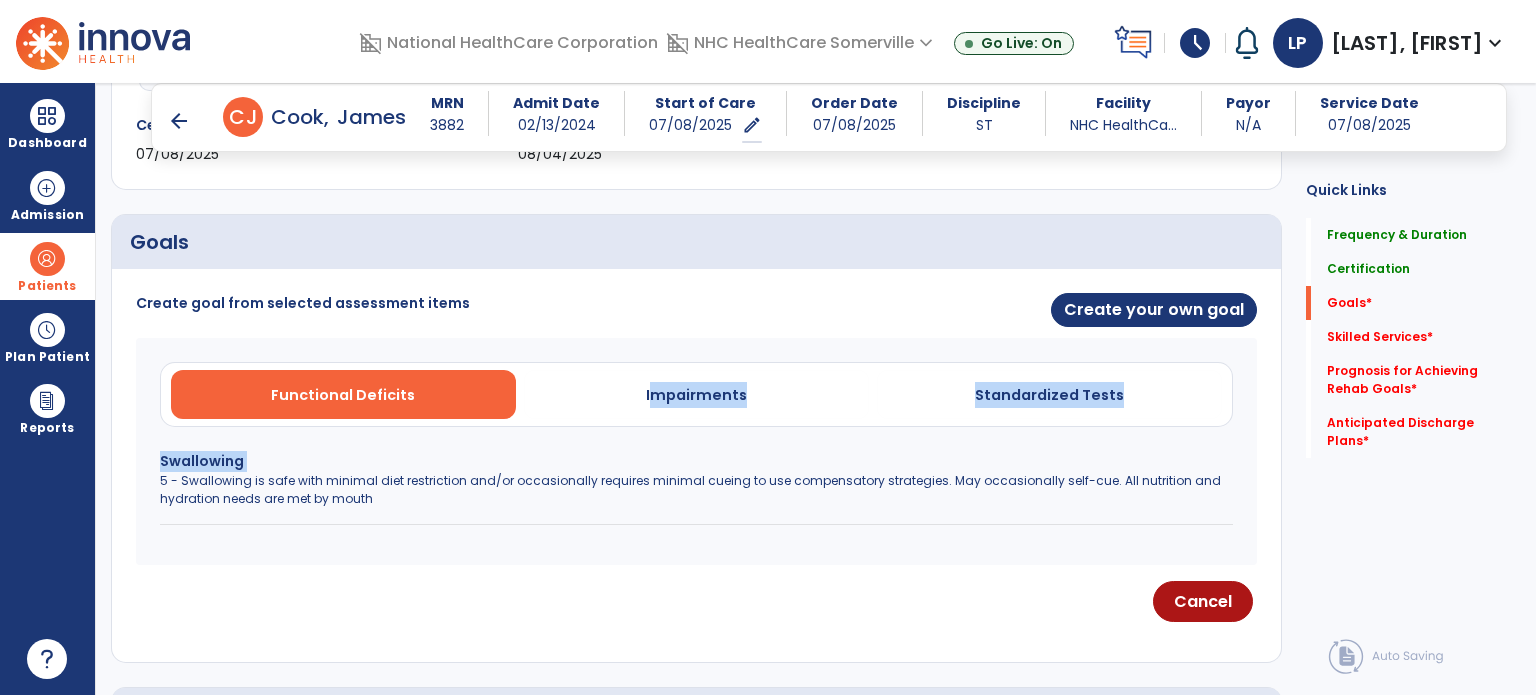 drag, startPoint x: 735, startPoint y: 354, endPoint x: 624, endPoint y: 465, distance: 156.9777 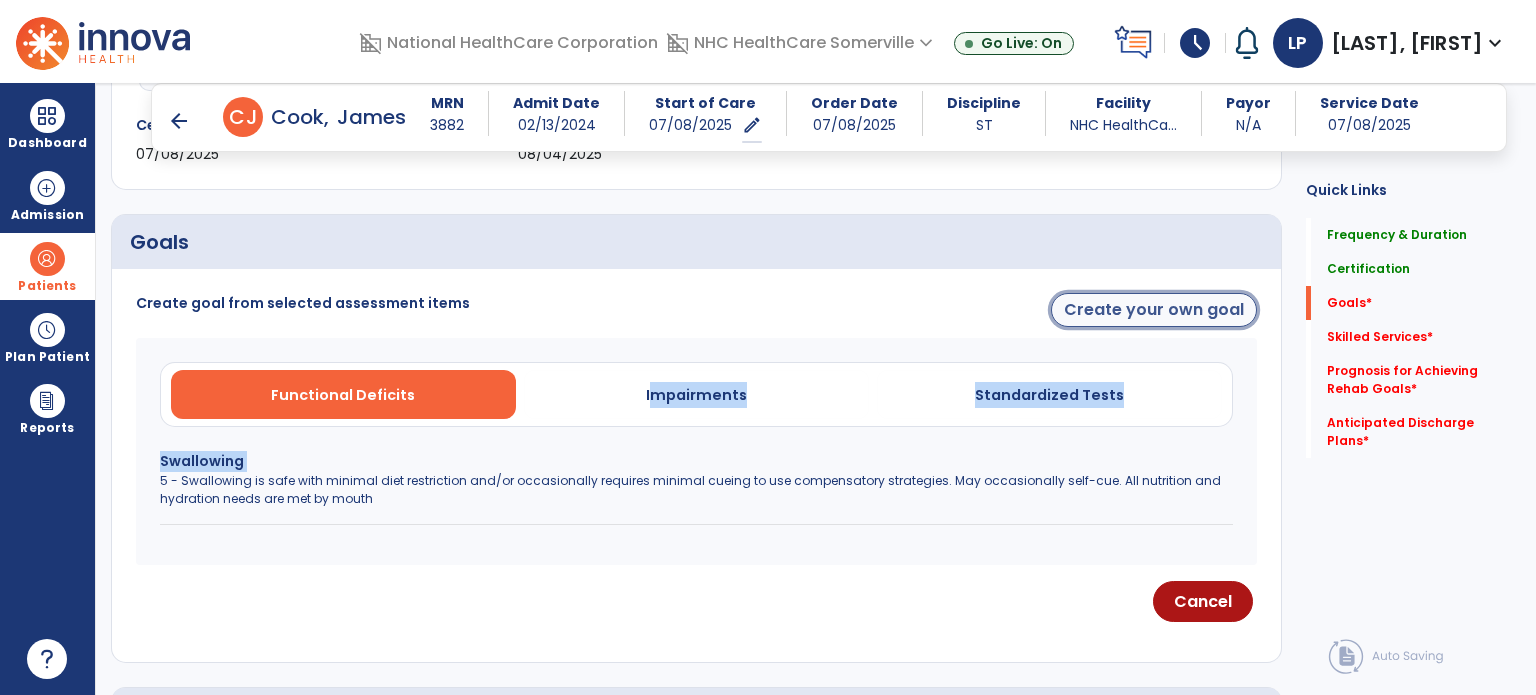 click on "Create your own goal" at bounding box center (1154, 310) 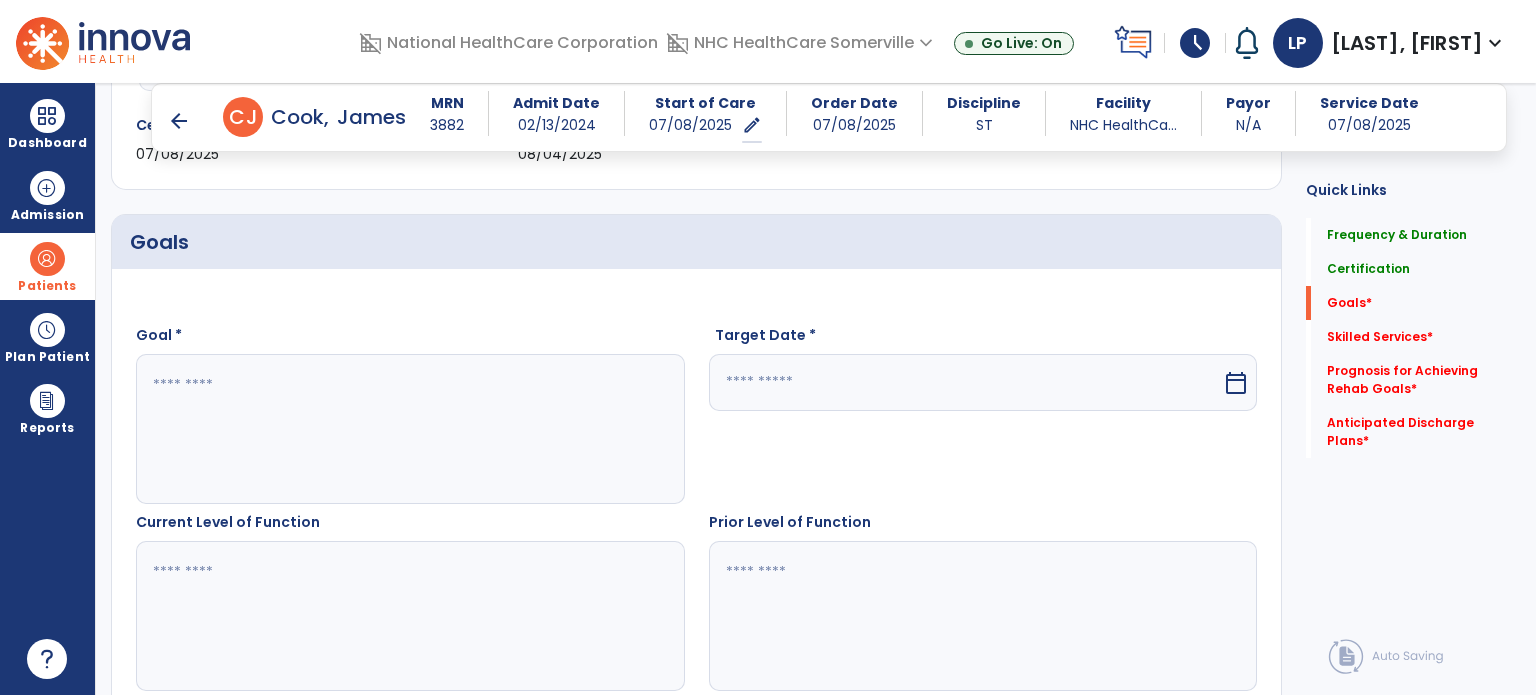 click at bounding box center (409, 429) 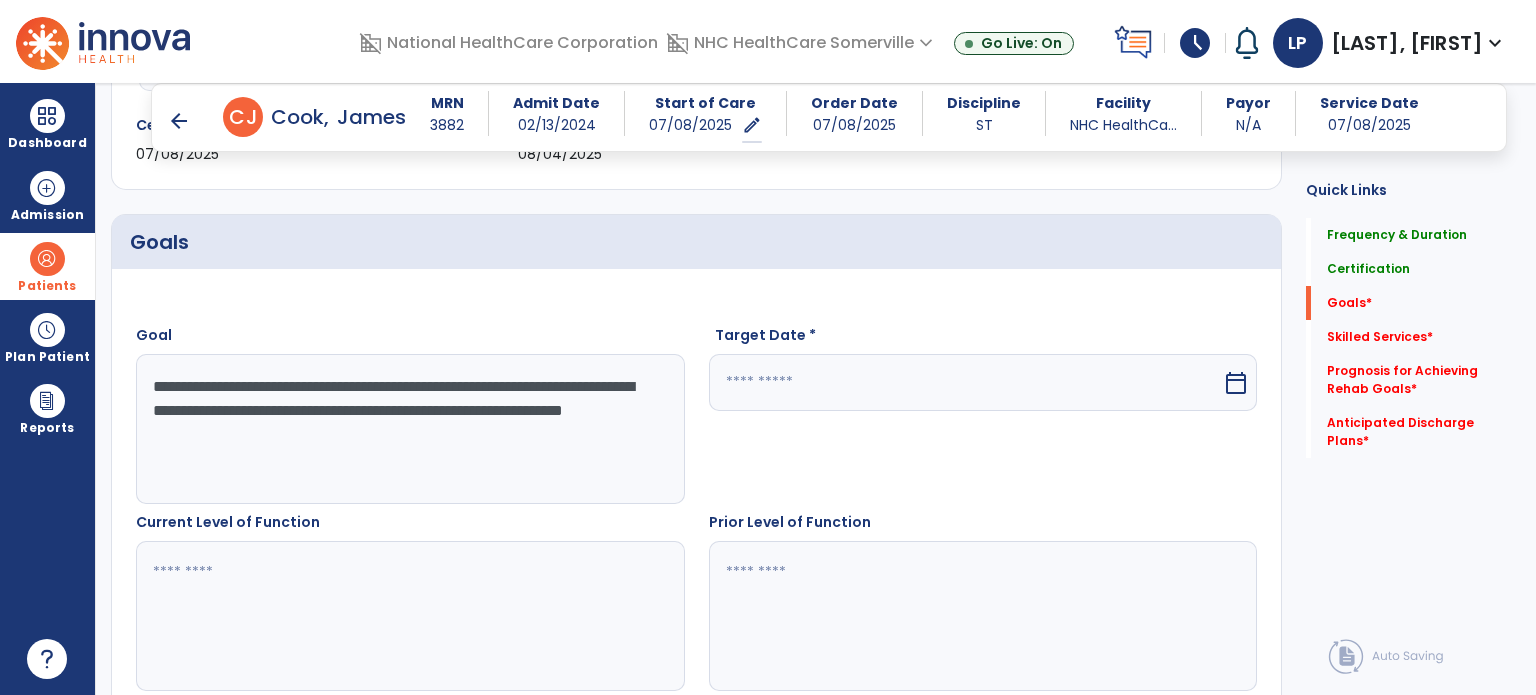 type on "**********" 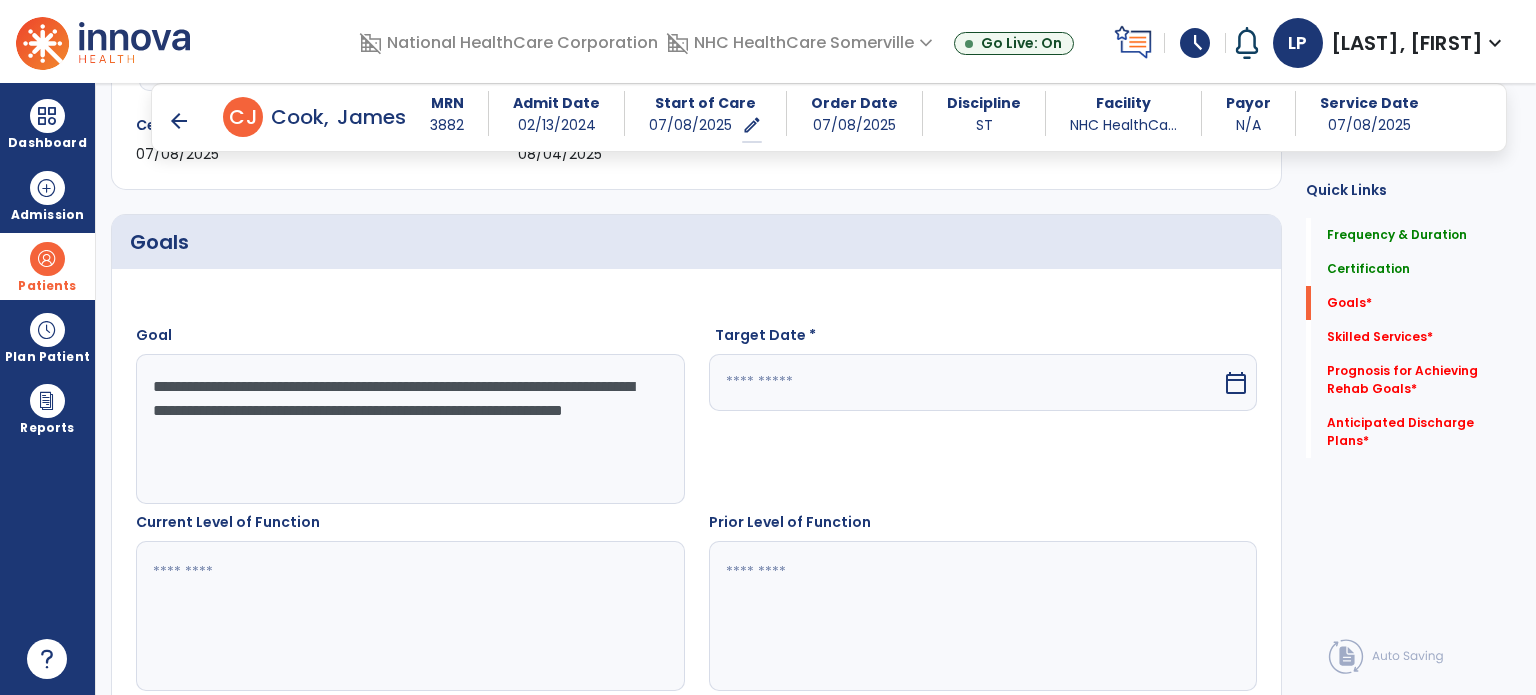 click at bounding box center [966, 382] 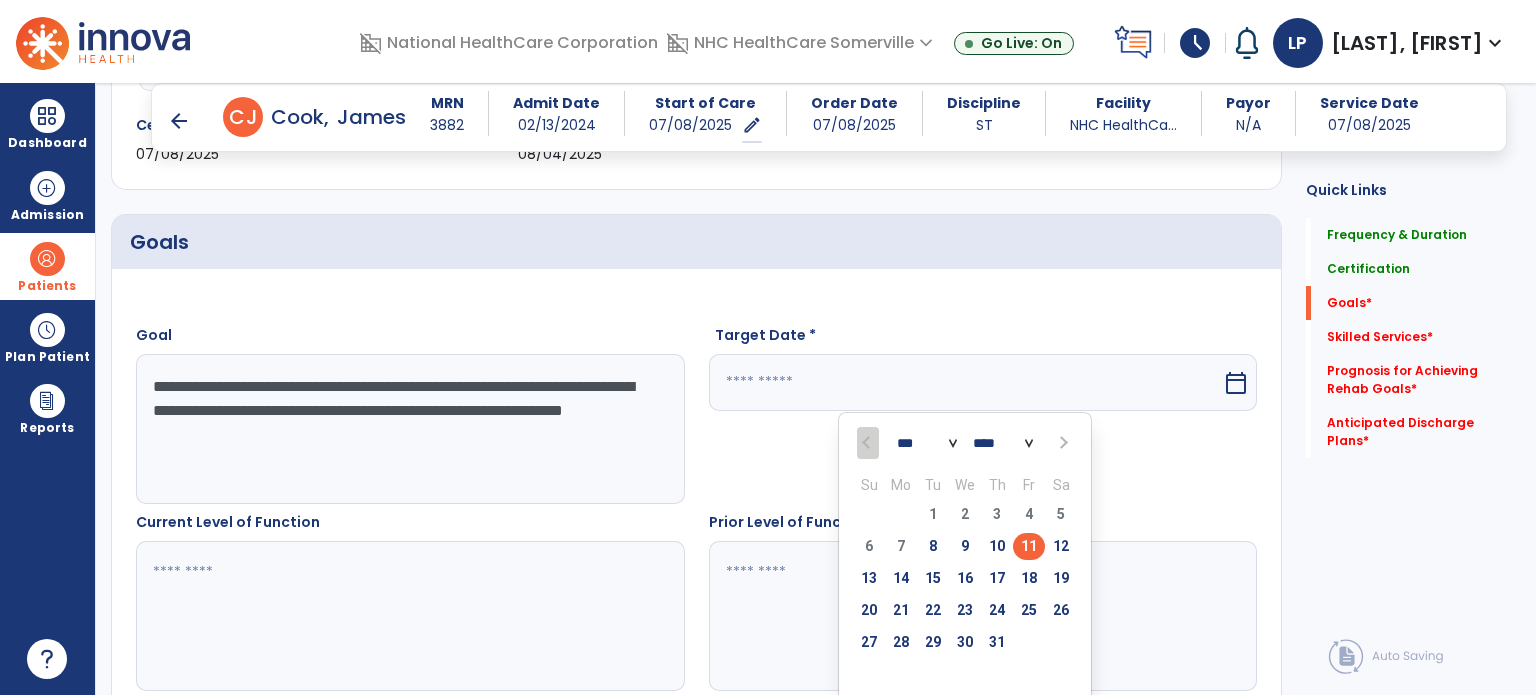 click on "*** ***" at bounding box center [927, 444] 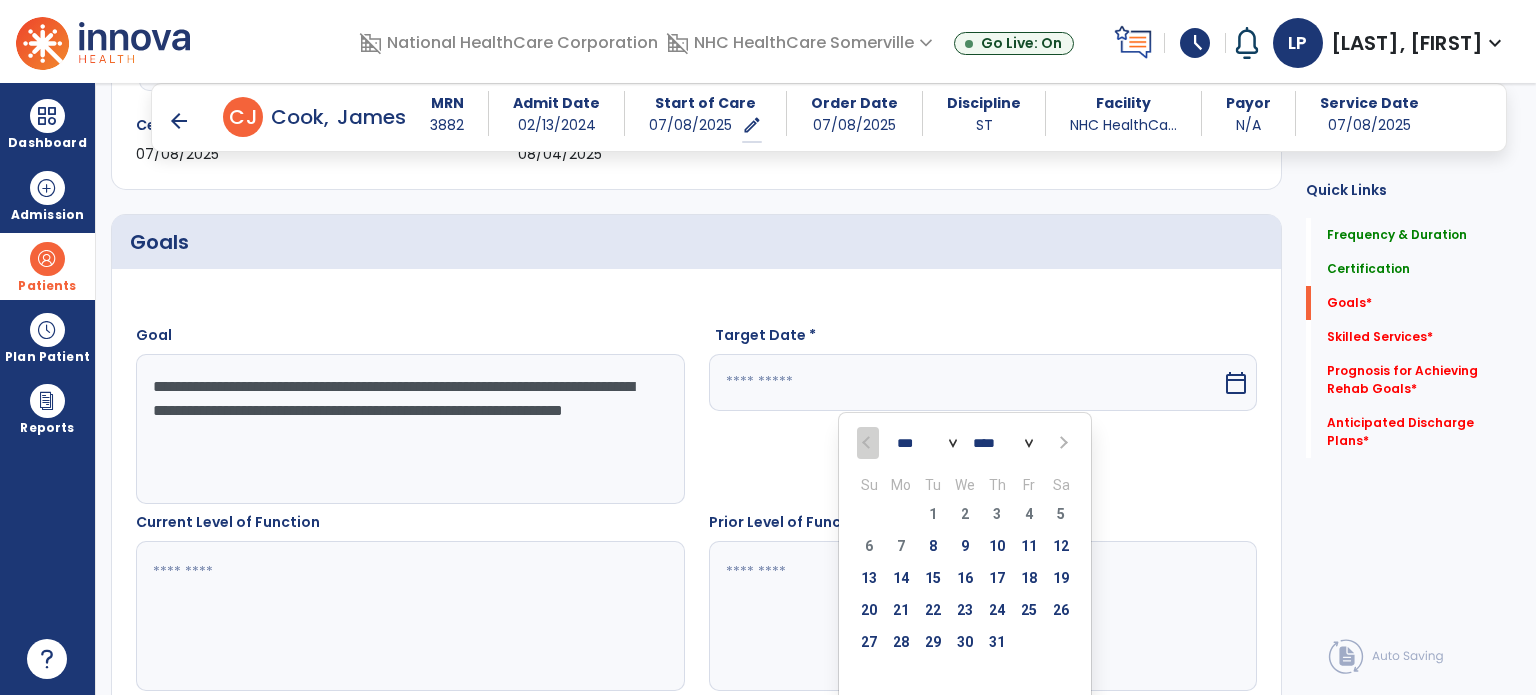 select on "*" 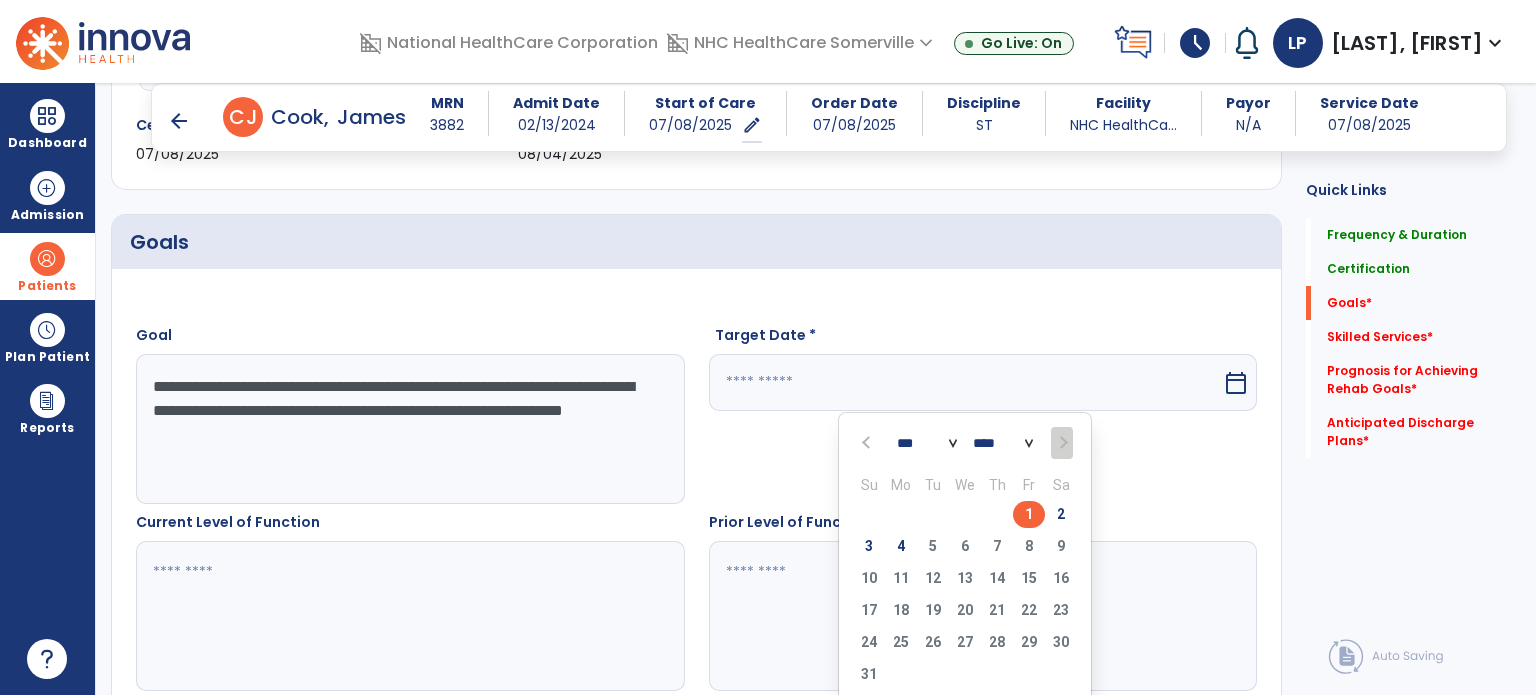 click on "1" at bounding box center (1029, 514) 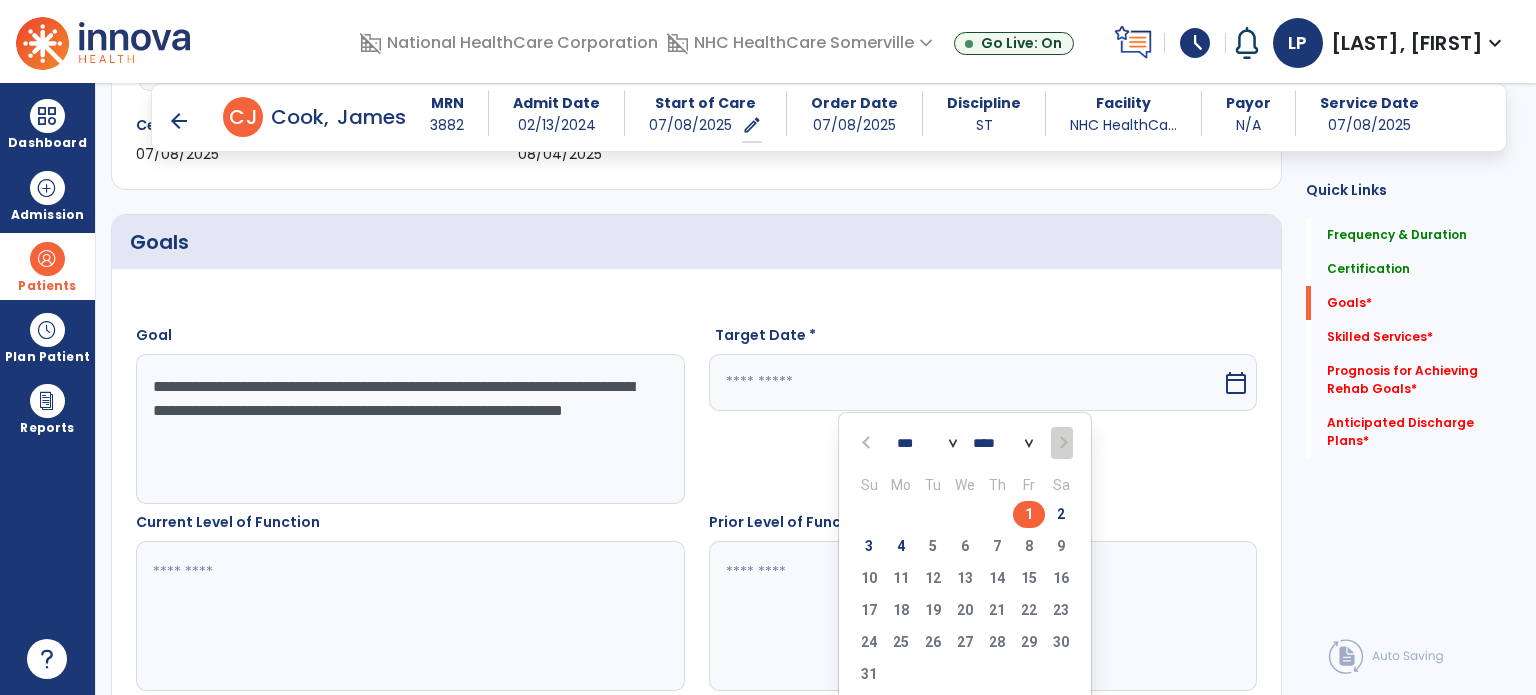 type on "********" 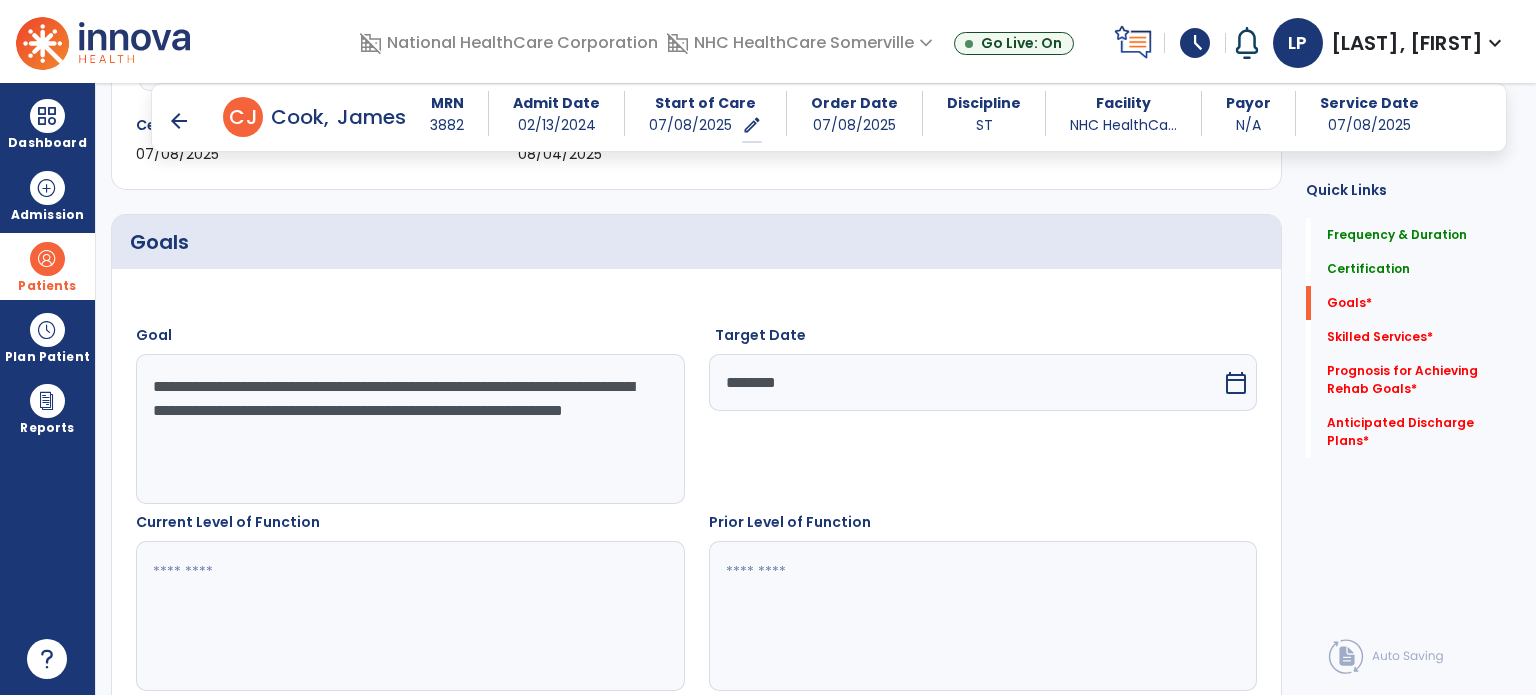 click at bounding box center [409, 616] 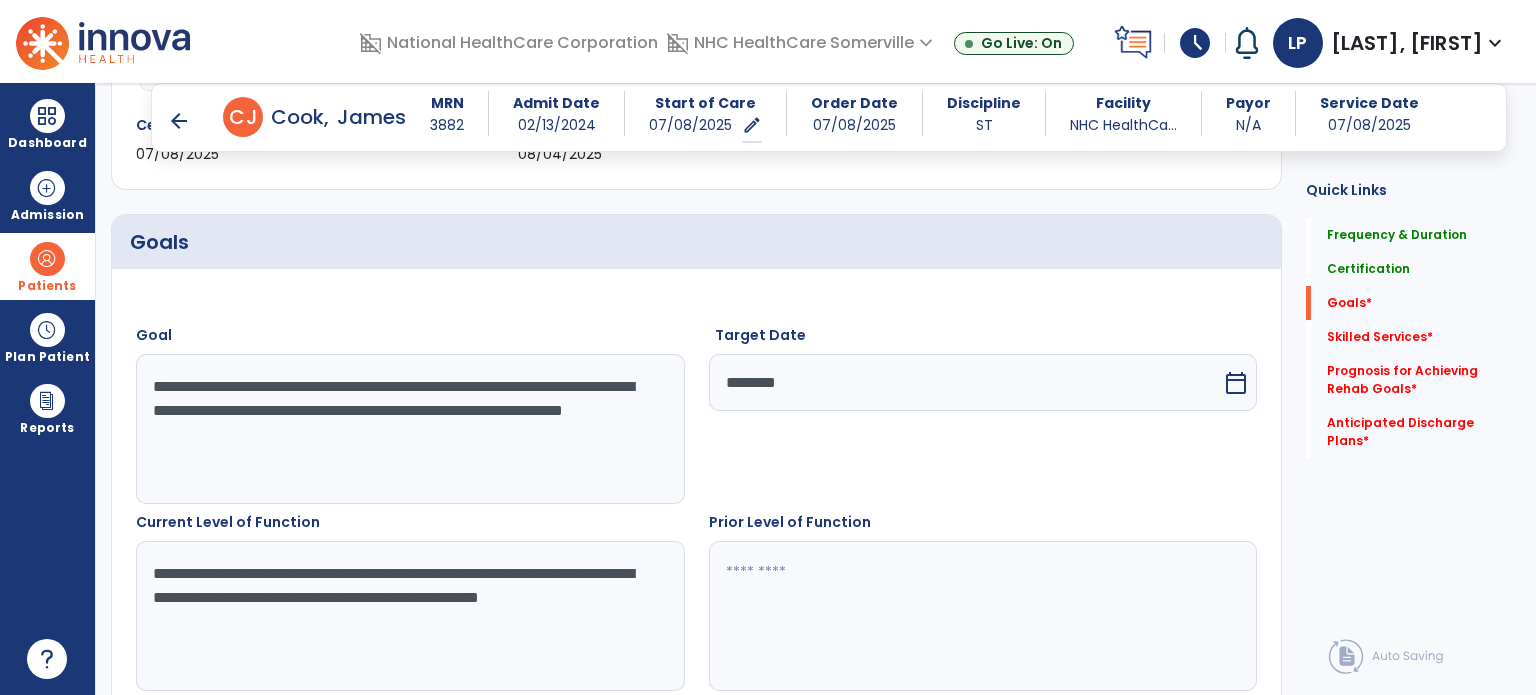 type on "**********" 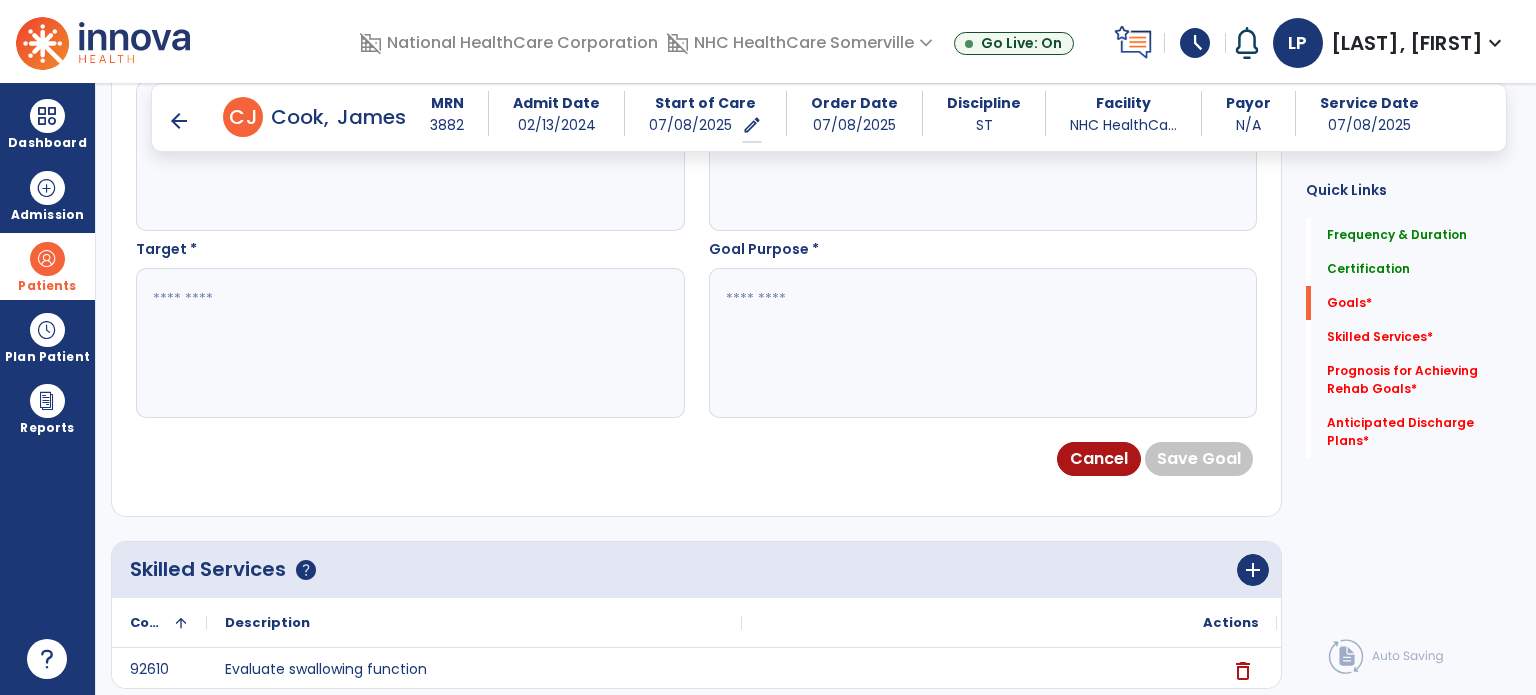 scroll, scrollTop: 859, scrollLeft: 0, axis: vertical 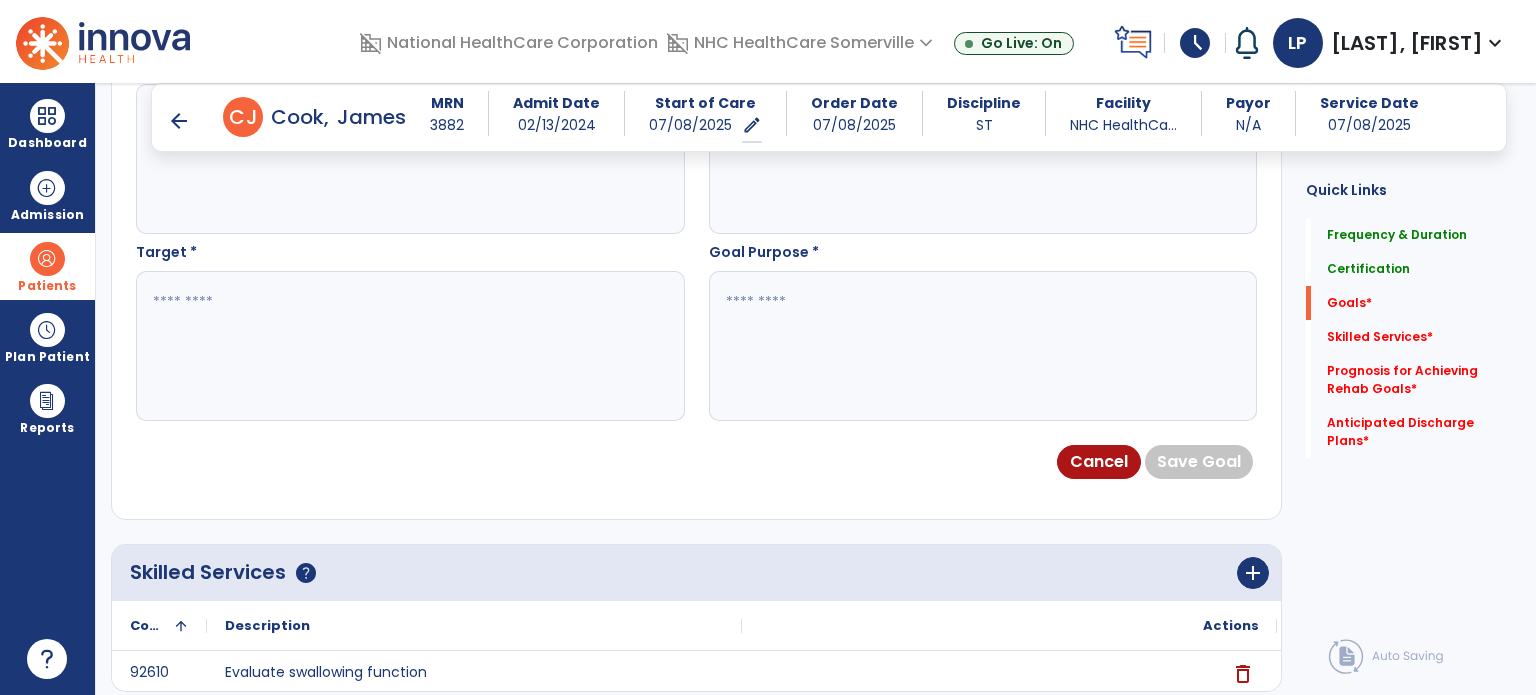 type on "**********" 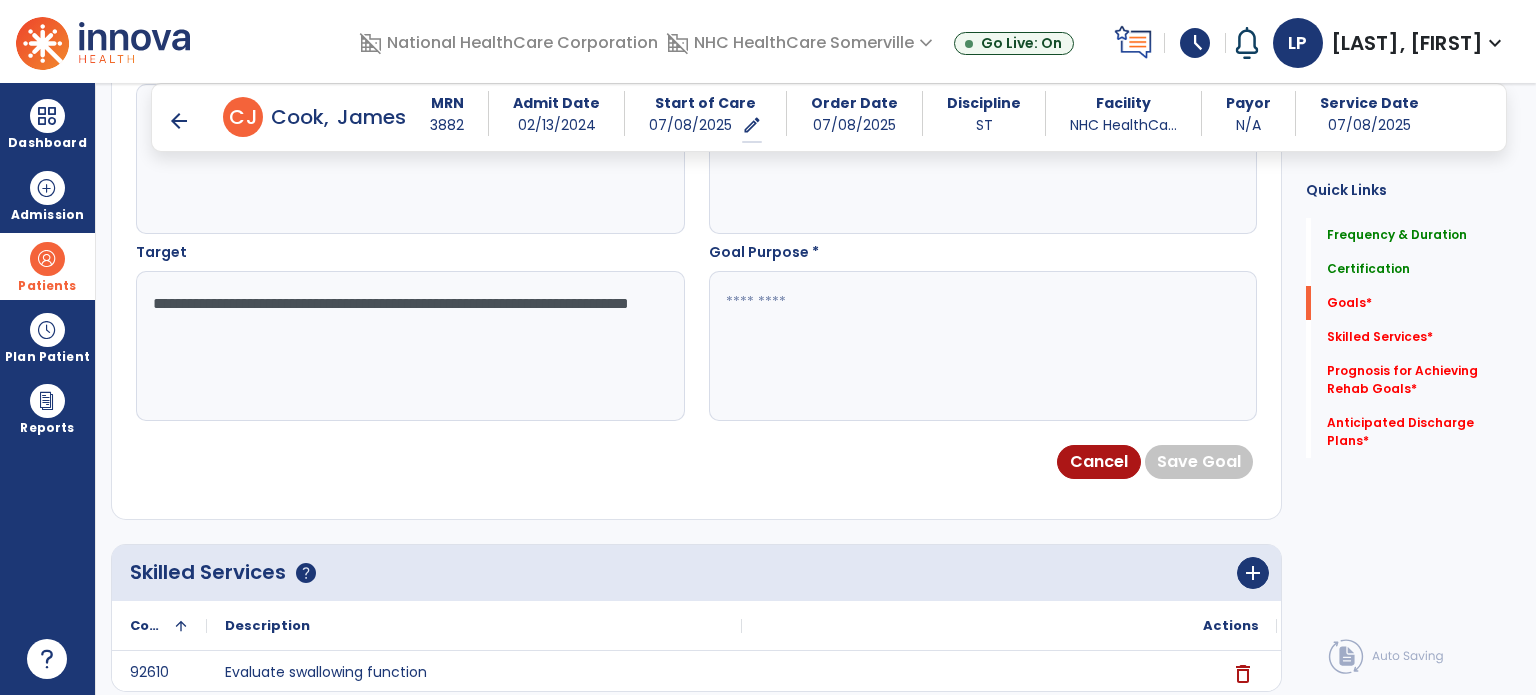 type on "**********" 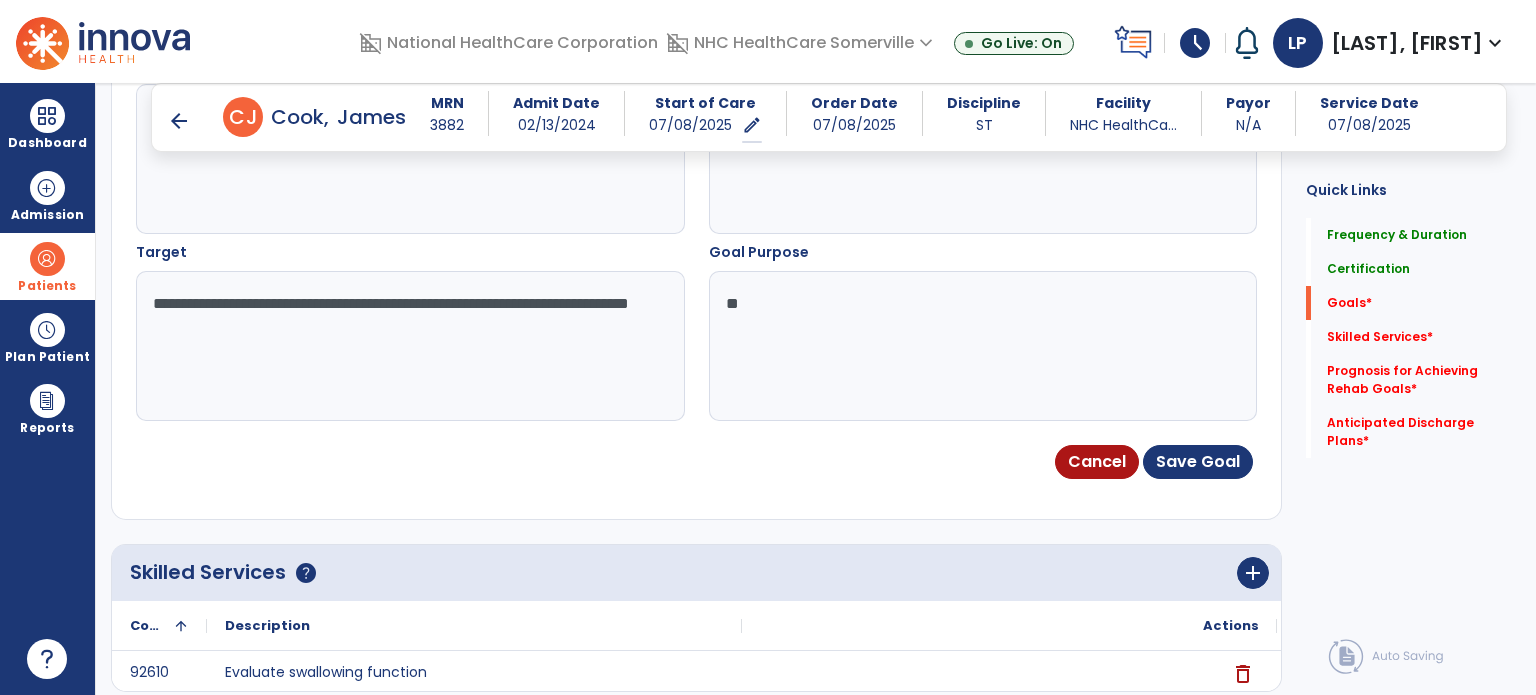 type on "*" 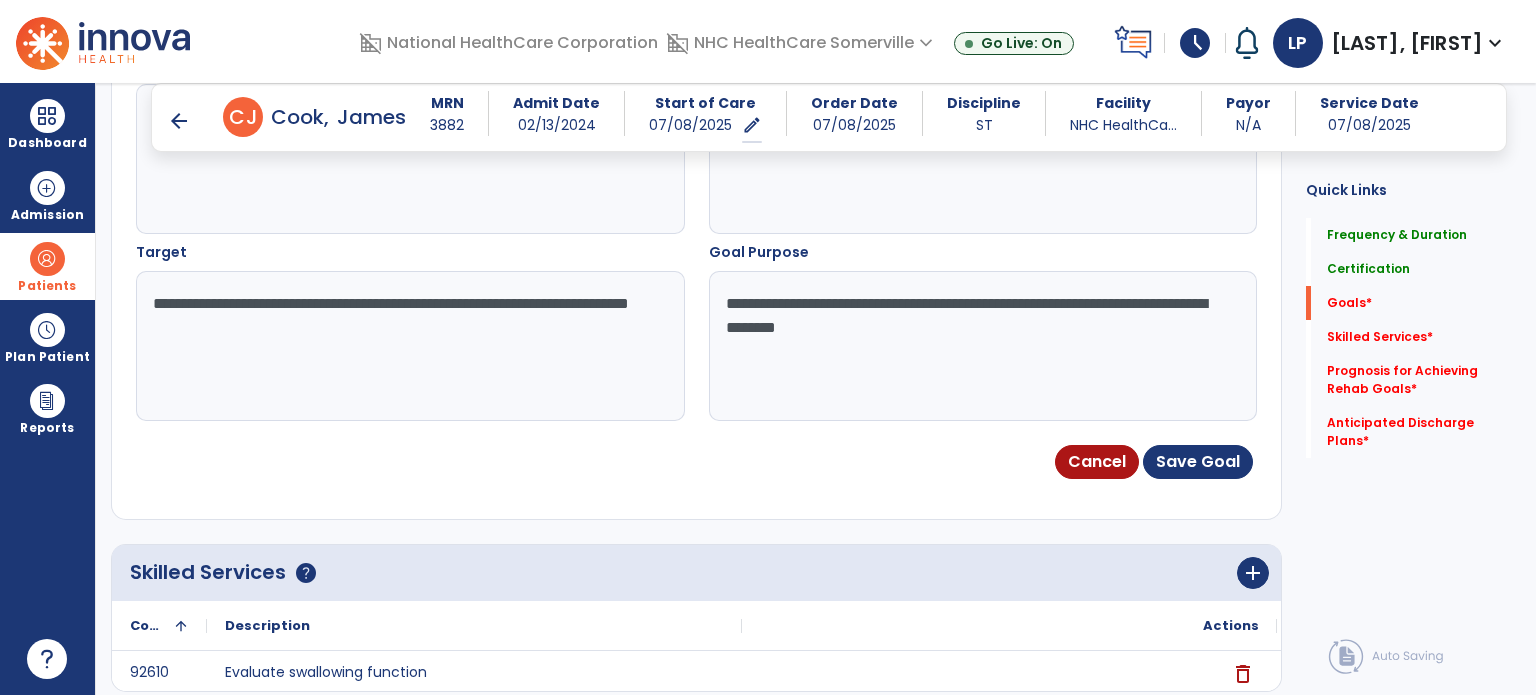 type on "**********" 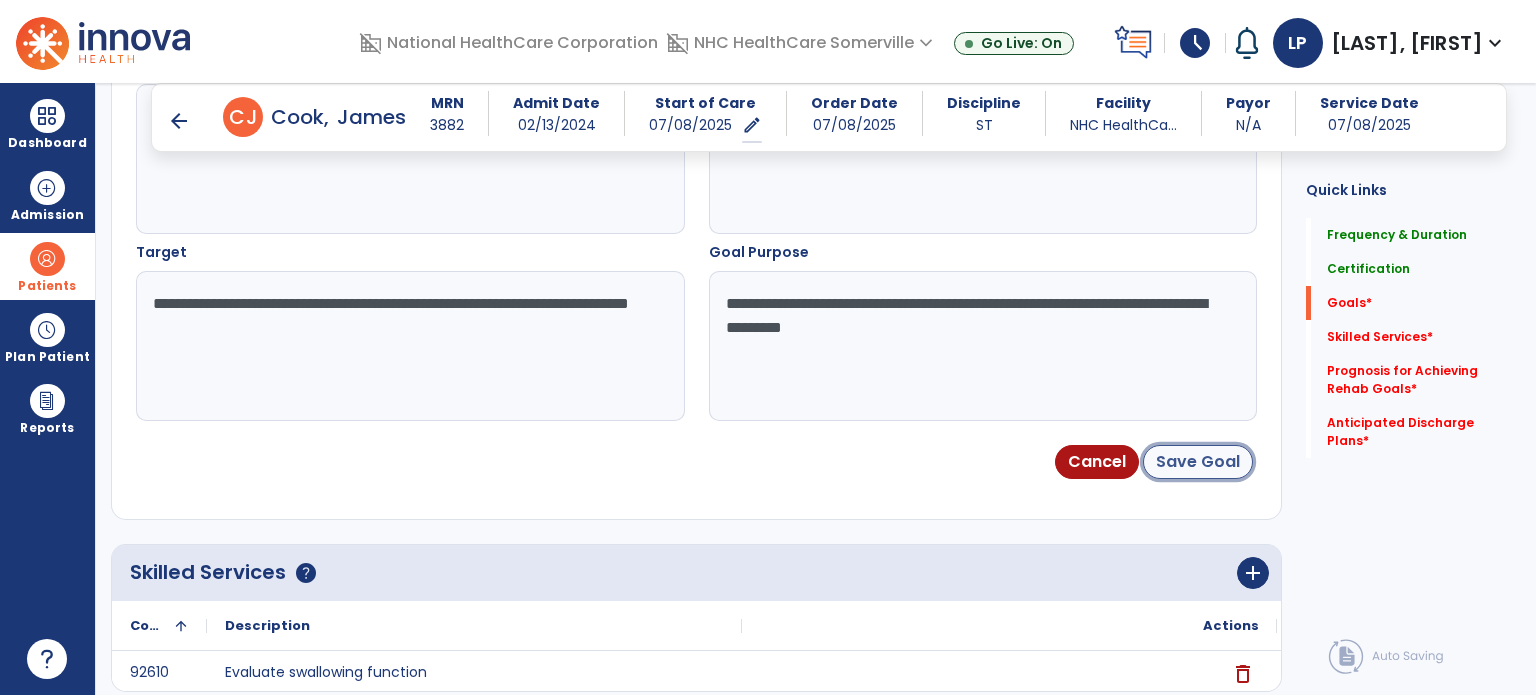 click on "Save Goal" at bounding box center (1198, 462) 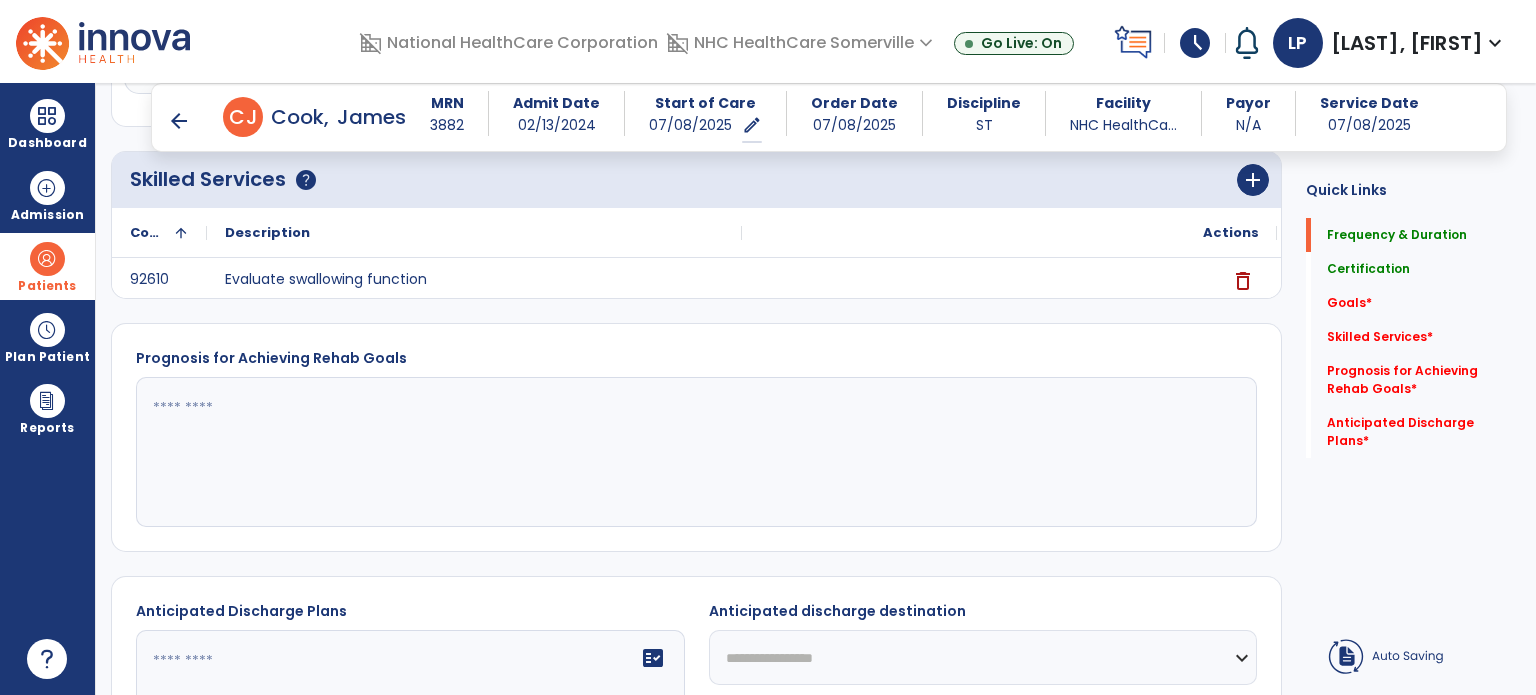 scroll, scrollTop: 156, scrollLeft: 0, axis: vertical 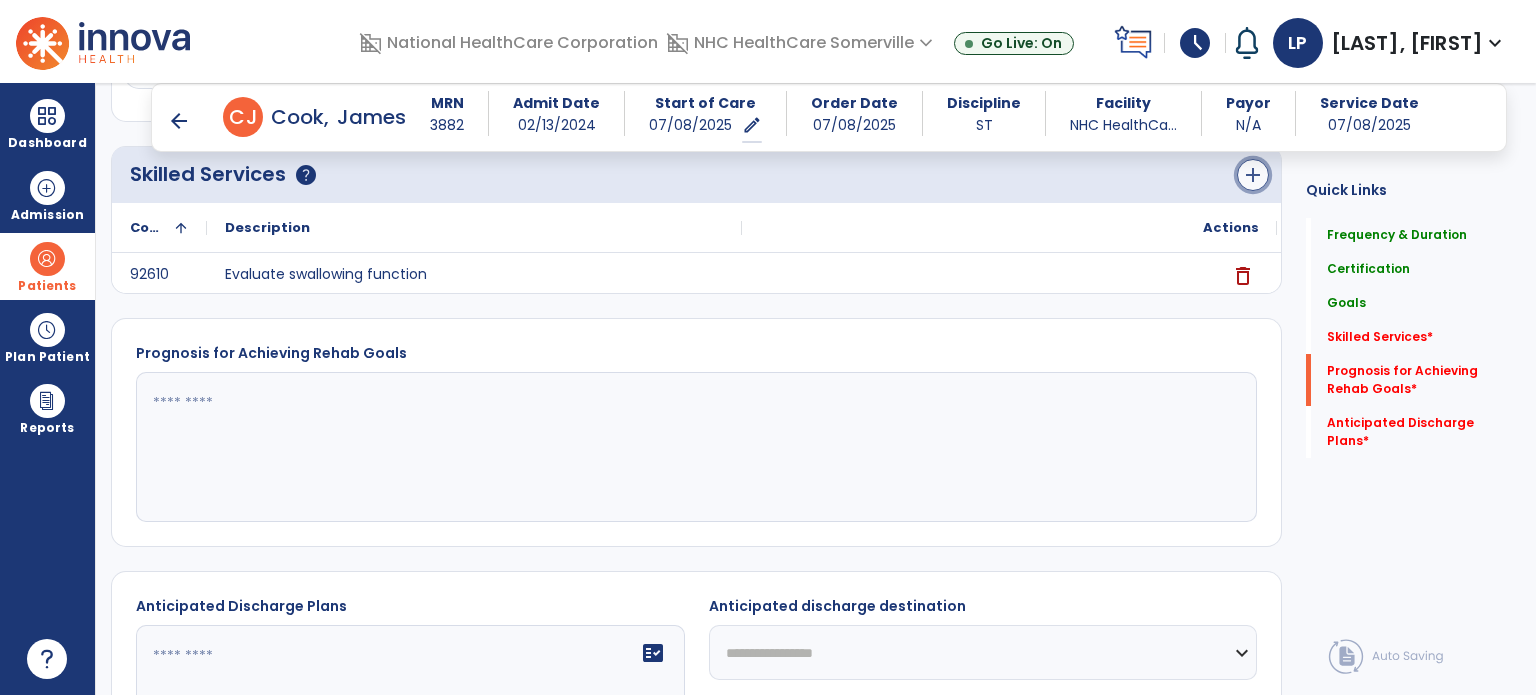 click on "add" 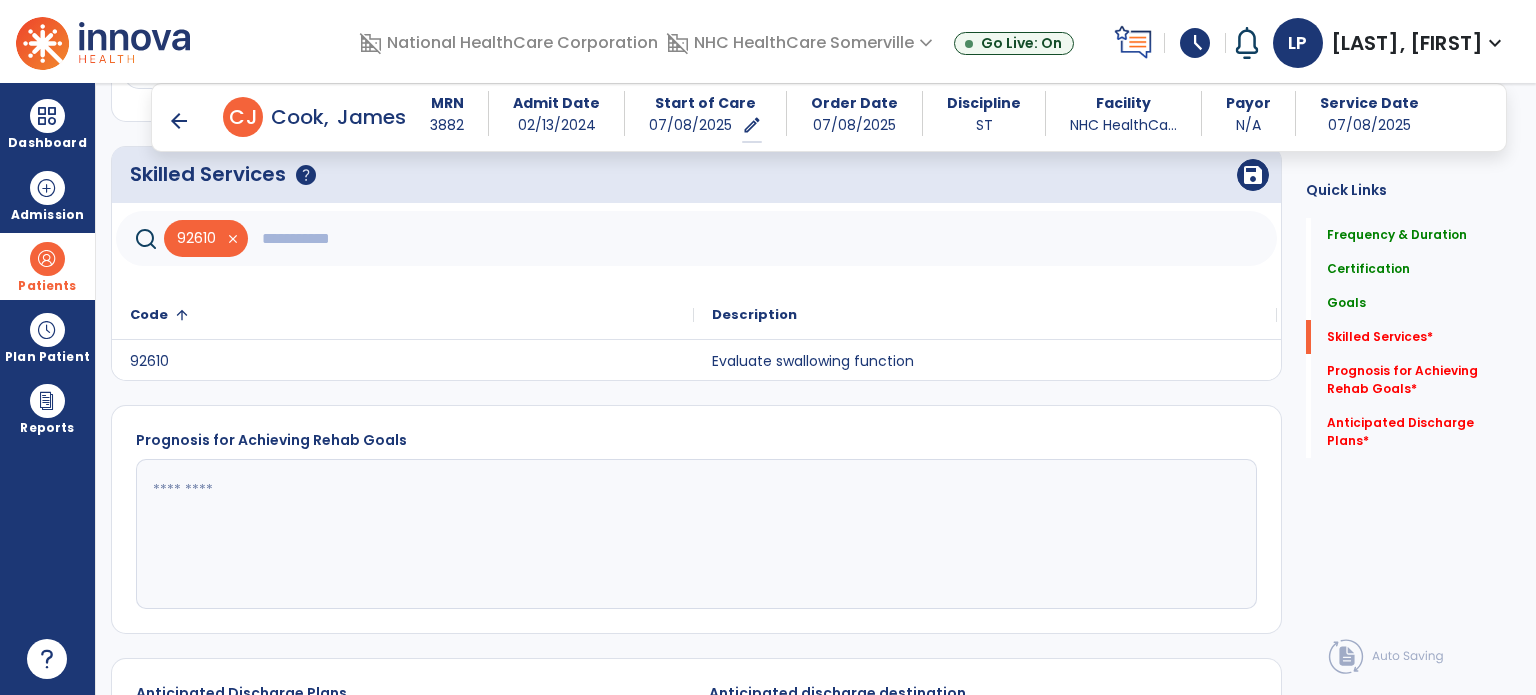 click 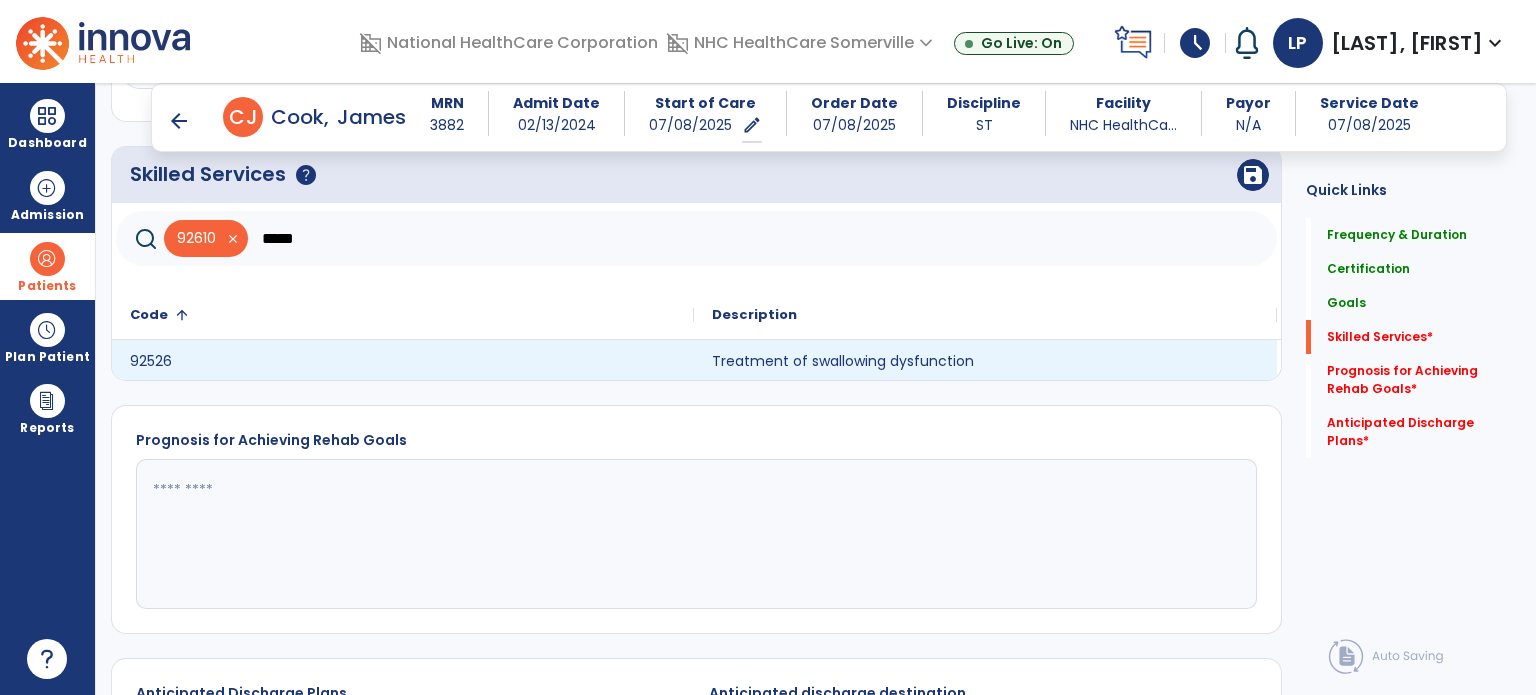 type on "*****" 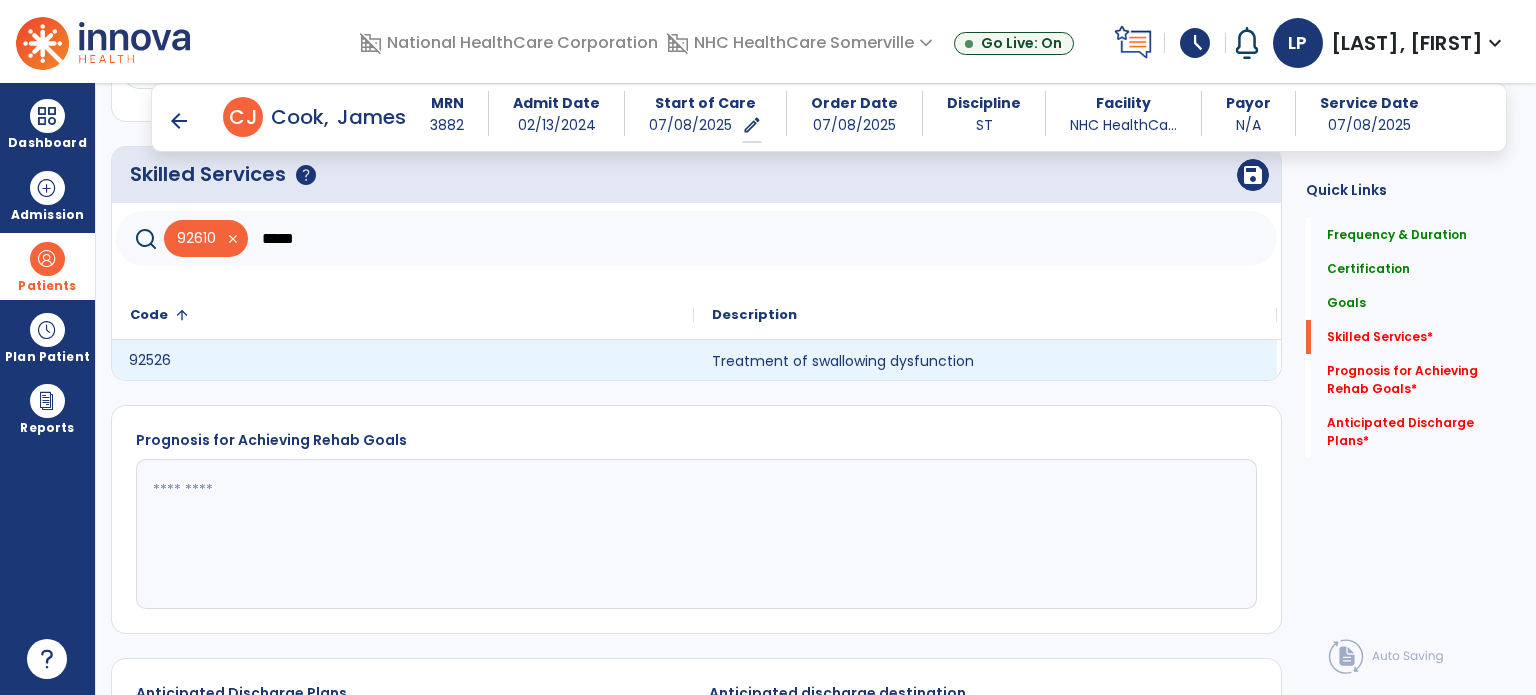 click on "92526" 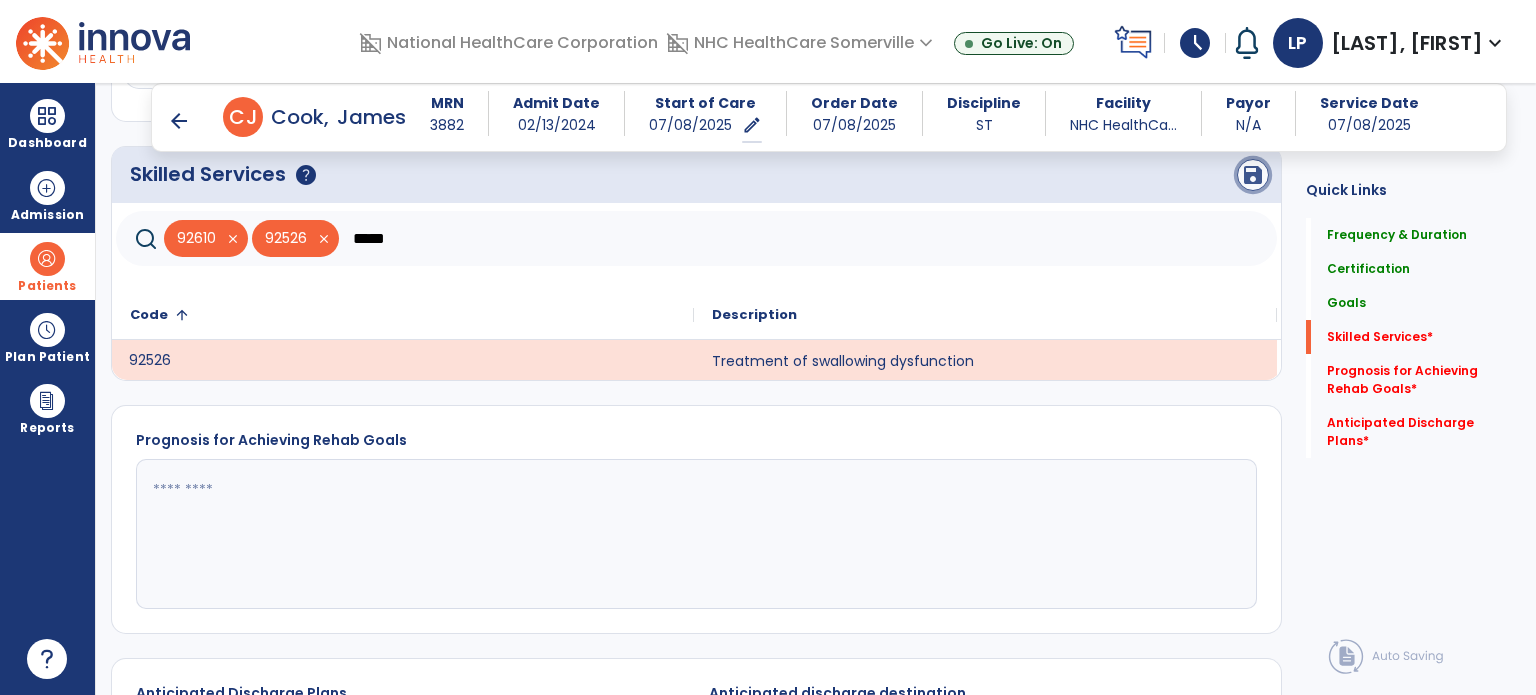 click on "save" 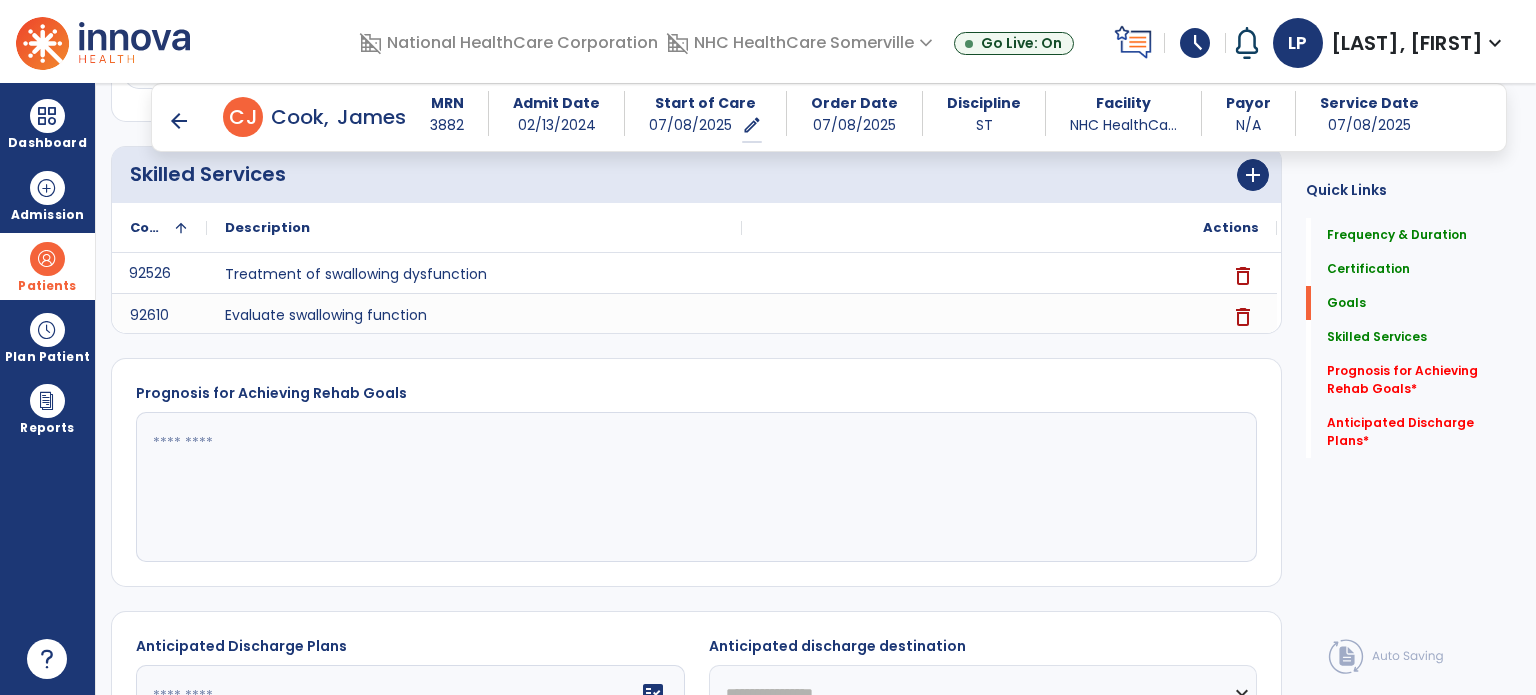 scroll, scrollTop: 601, scrollLeft: 0, axis: vertical 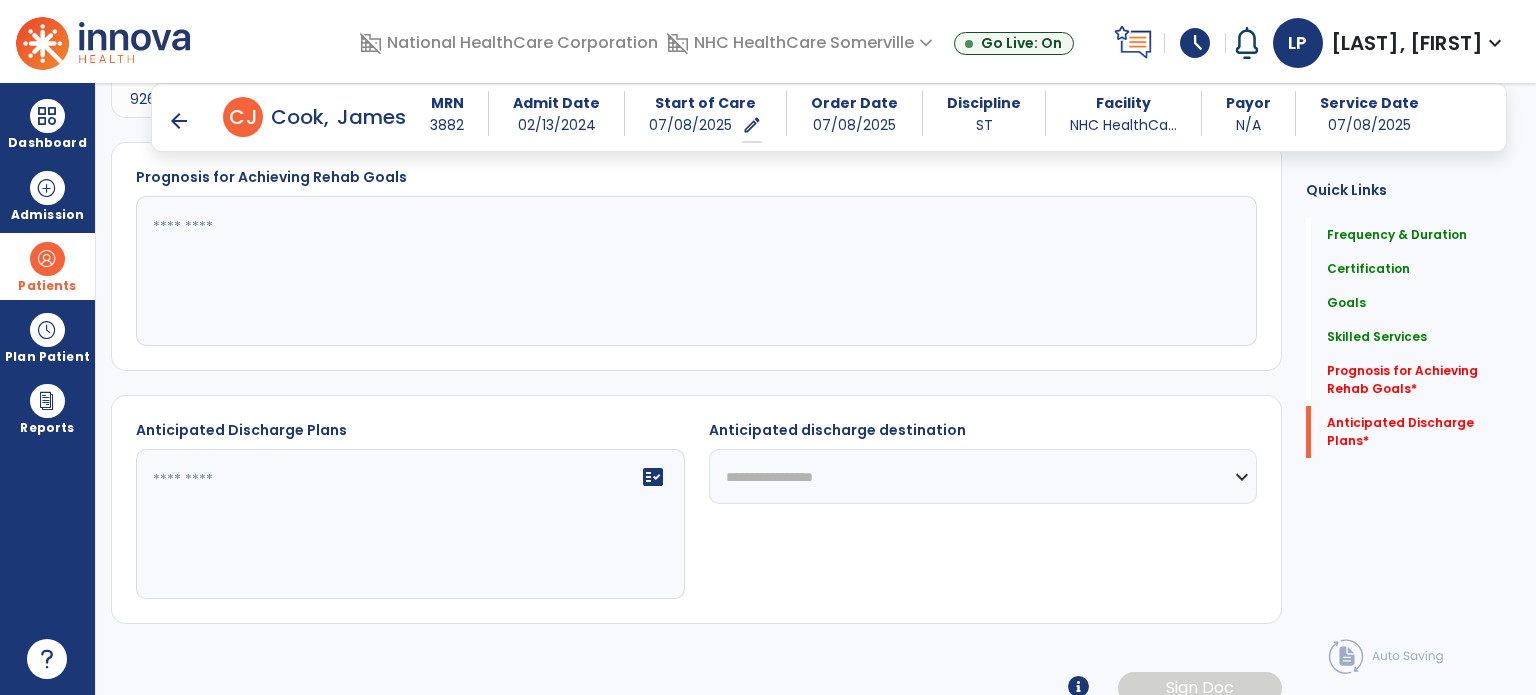 click 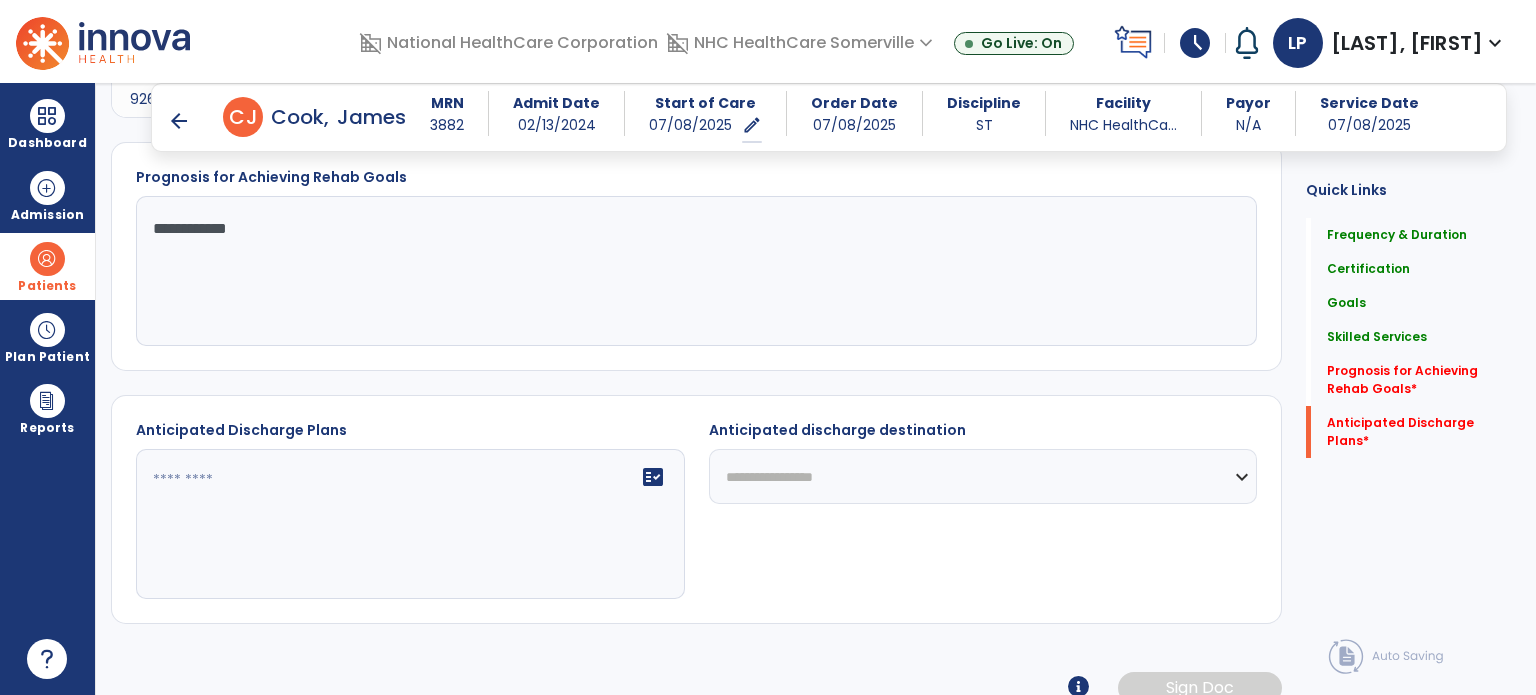 type on "**********" 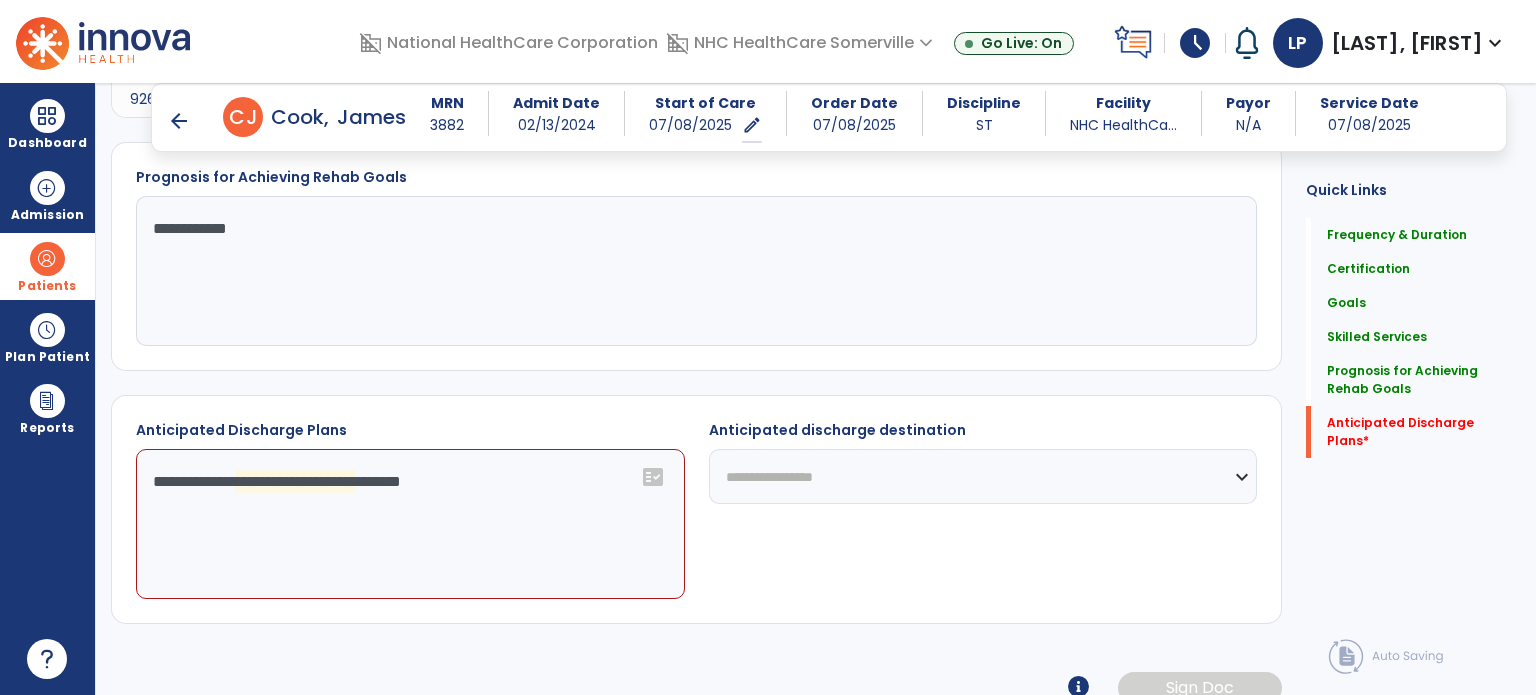 click on "**********" 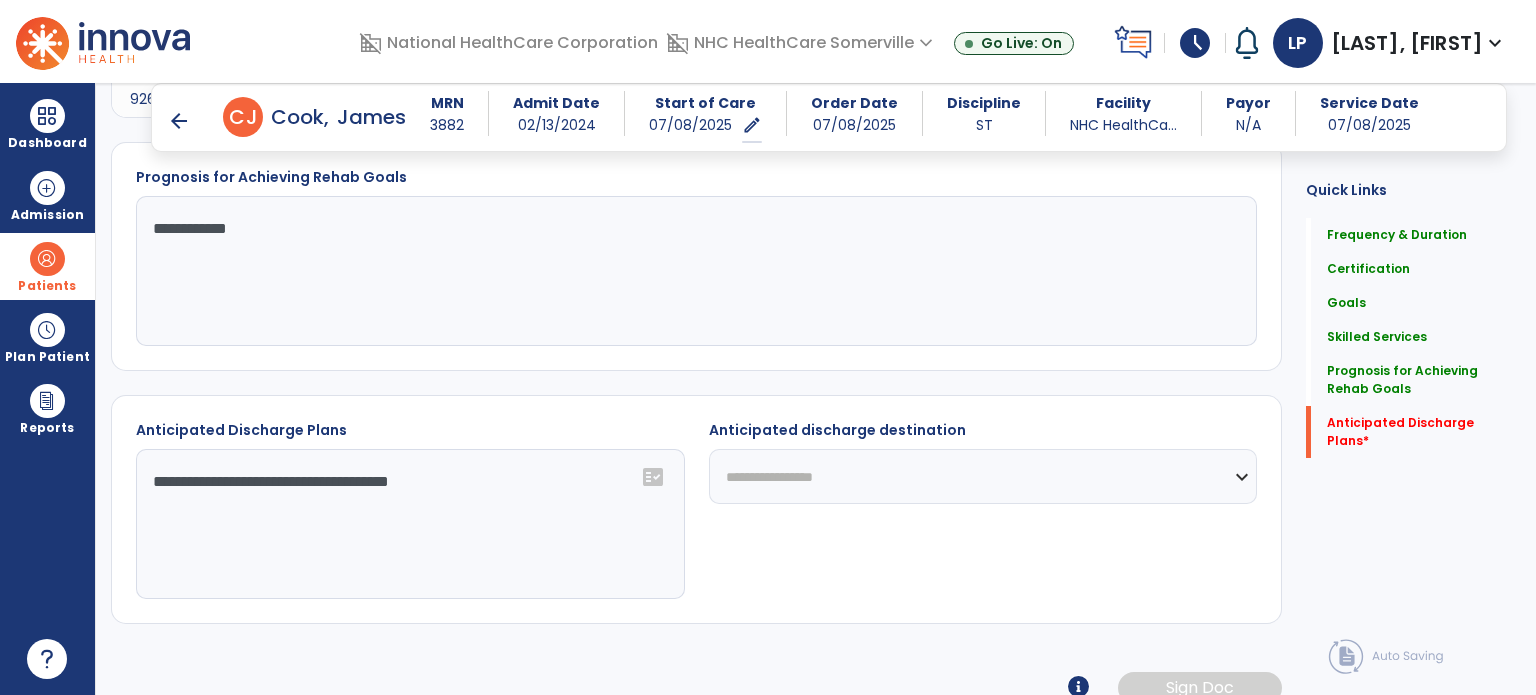 type on "**********" 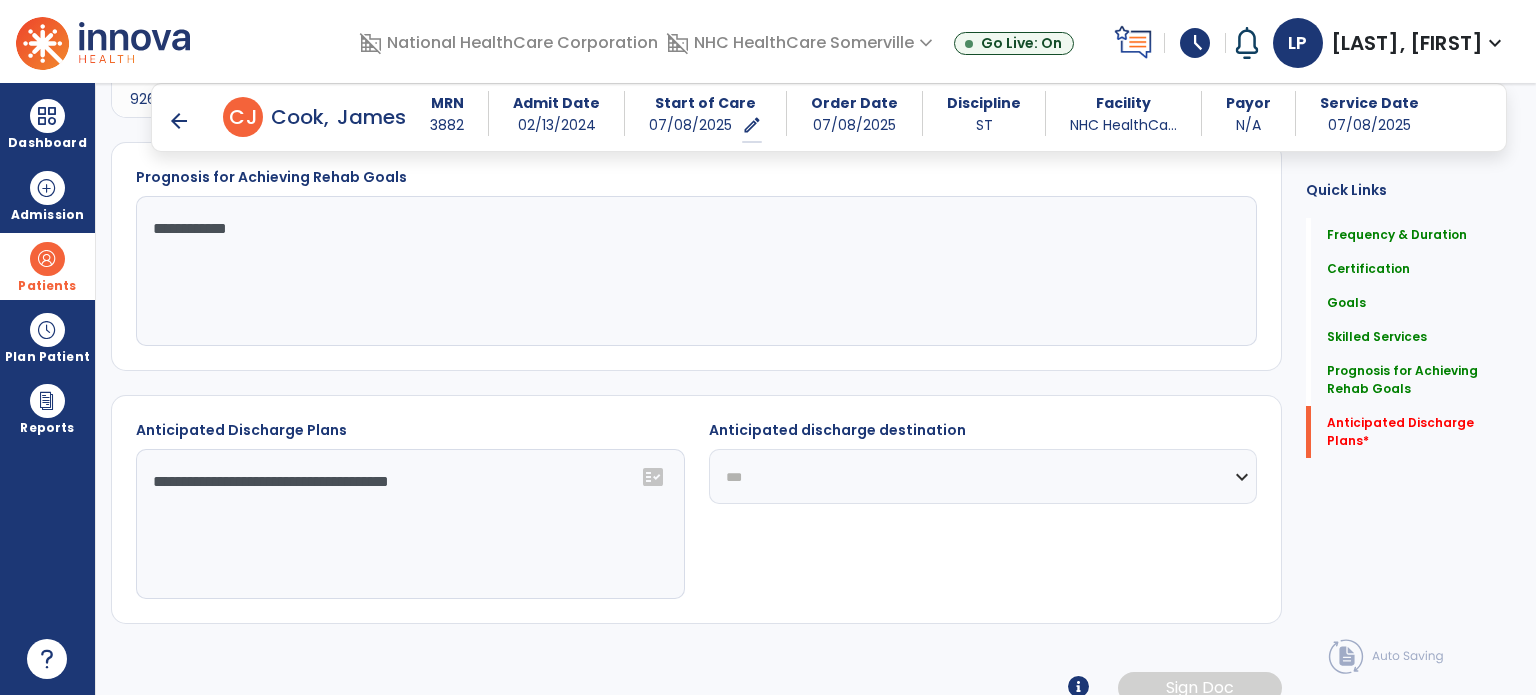click on "**********" 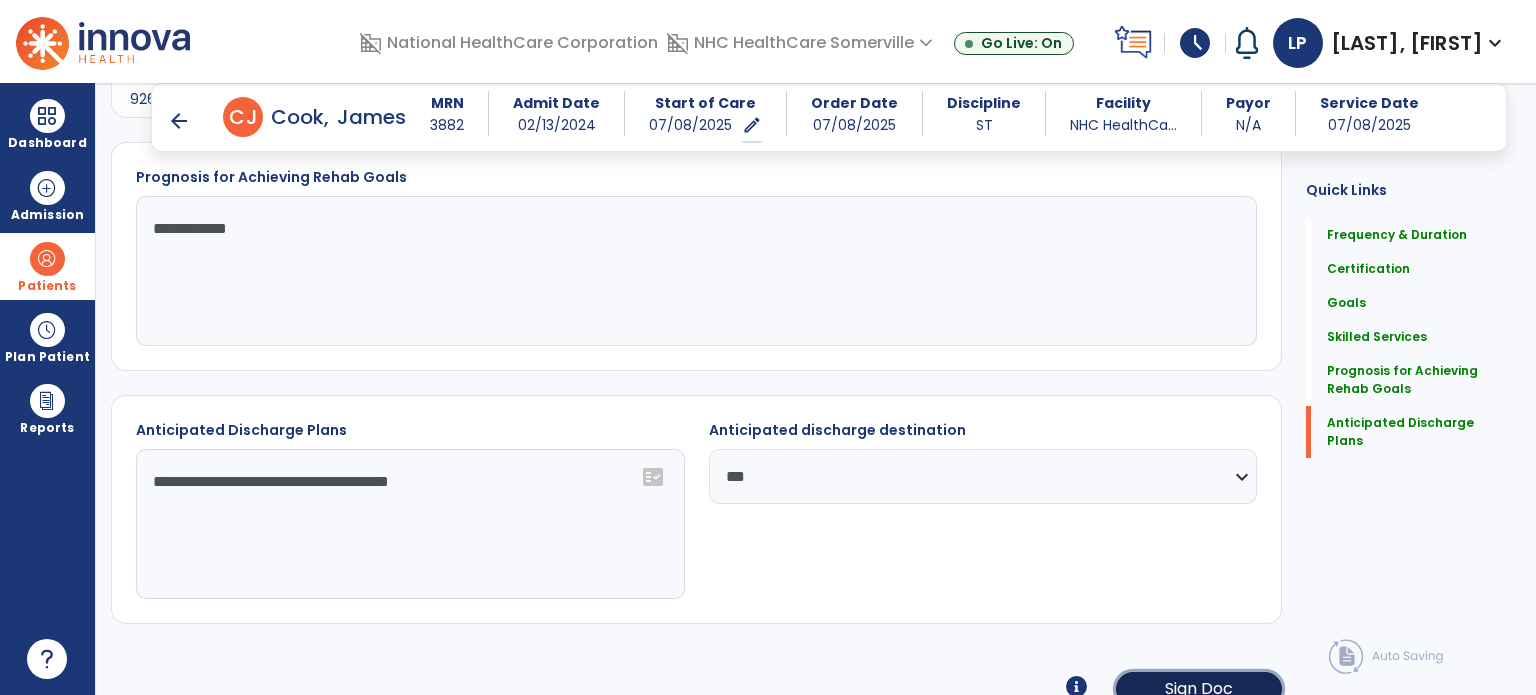 click on "Sign Doc" 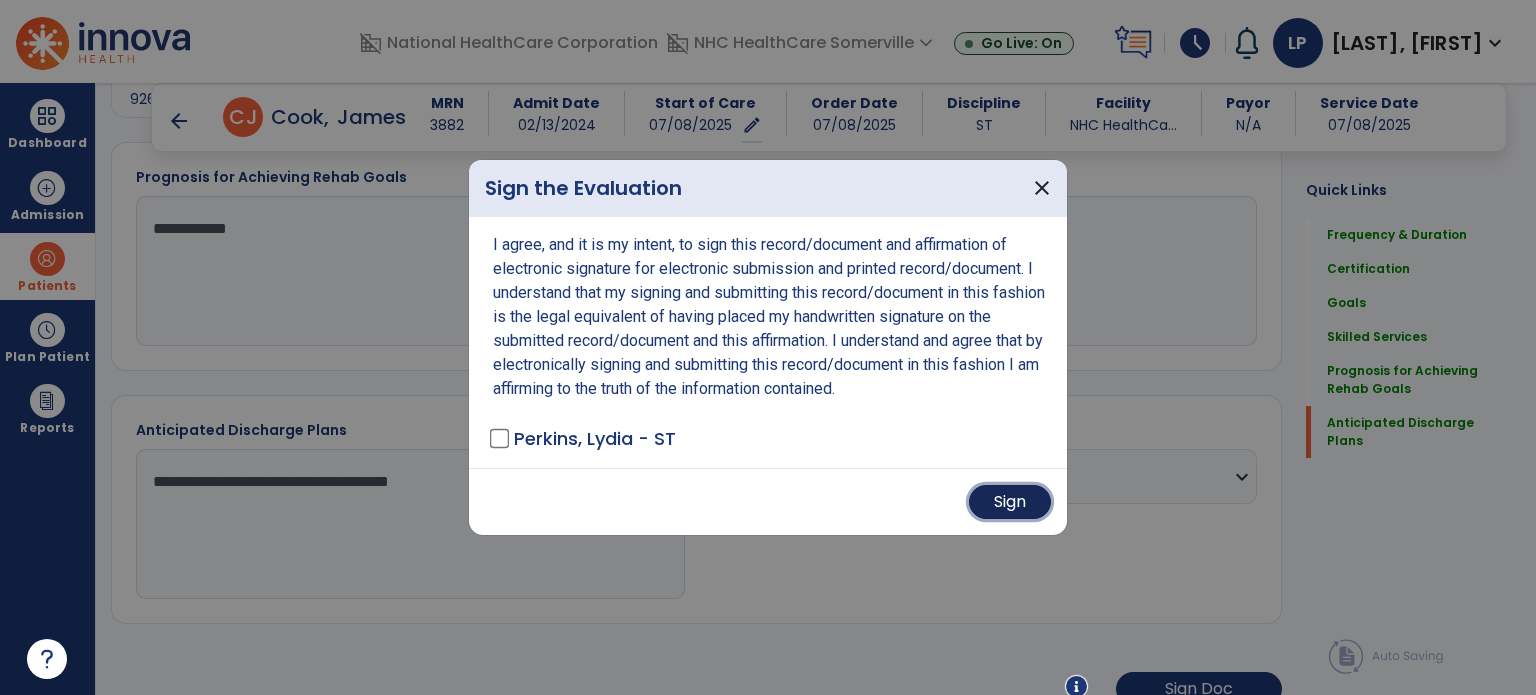click on "Sign" at bounding box center (1010, 502) 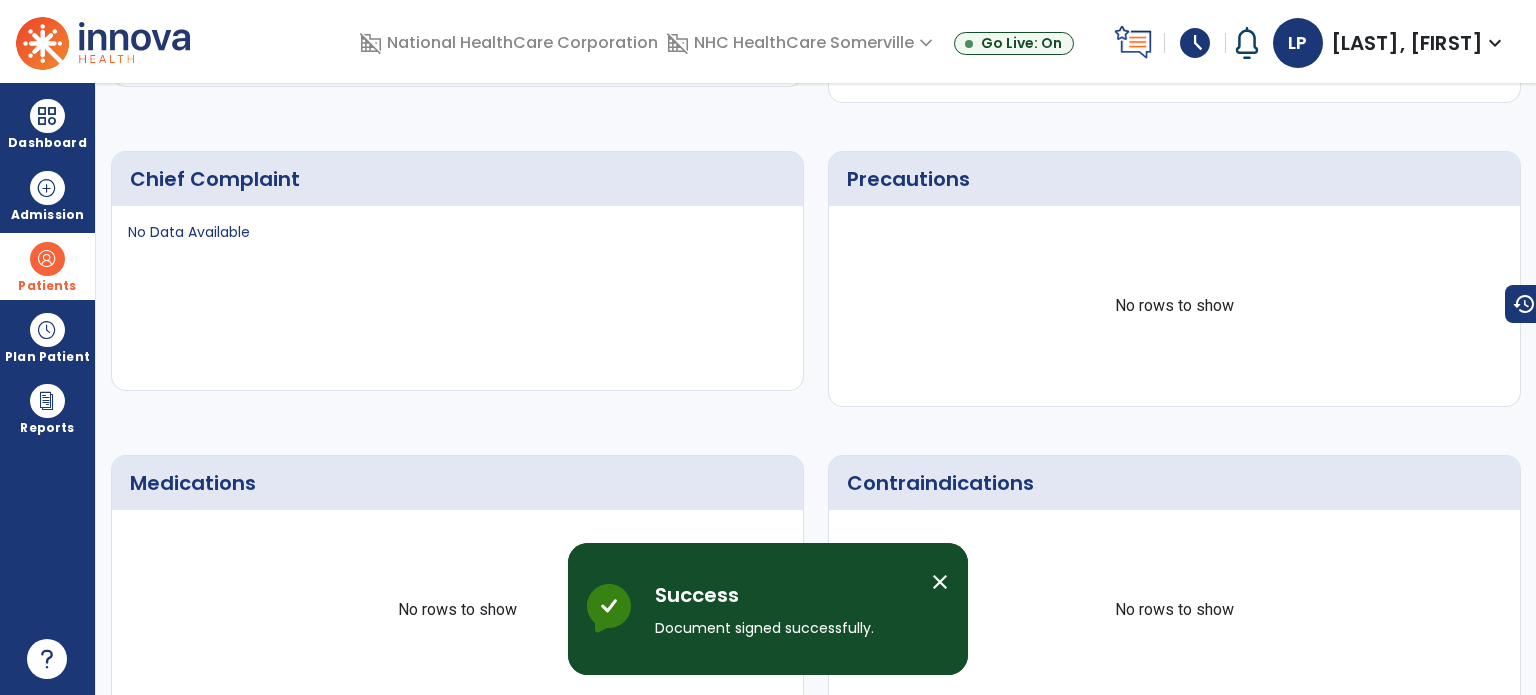 scroll, scrollTop: 0, scrollLeft: 0, axis: both 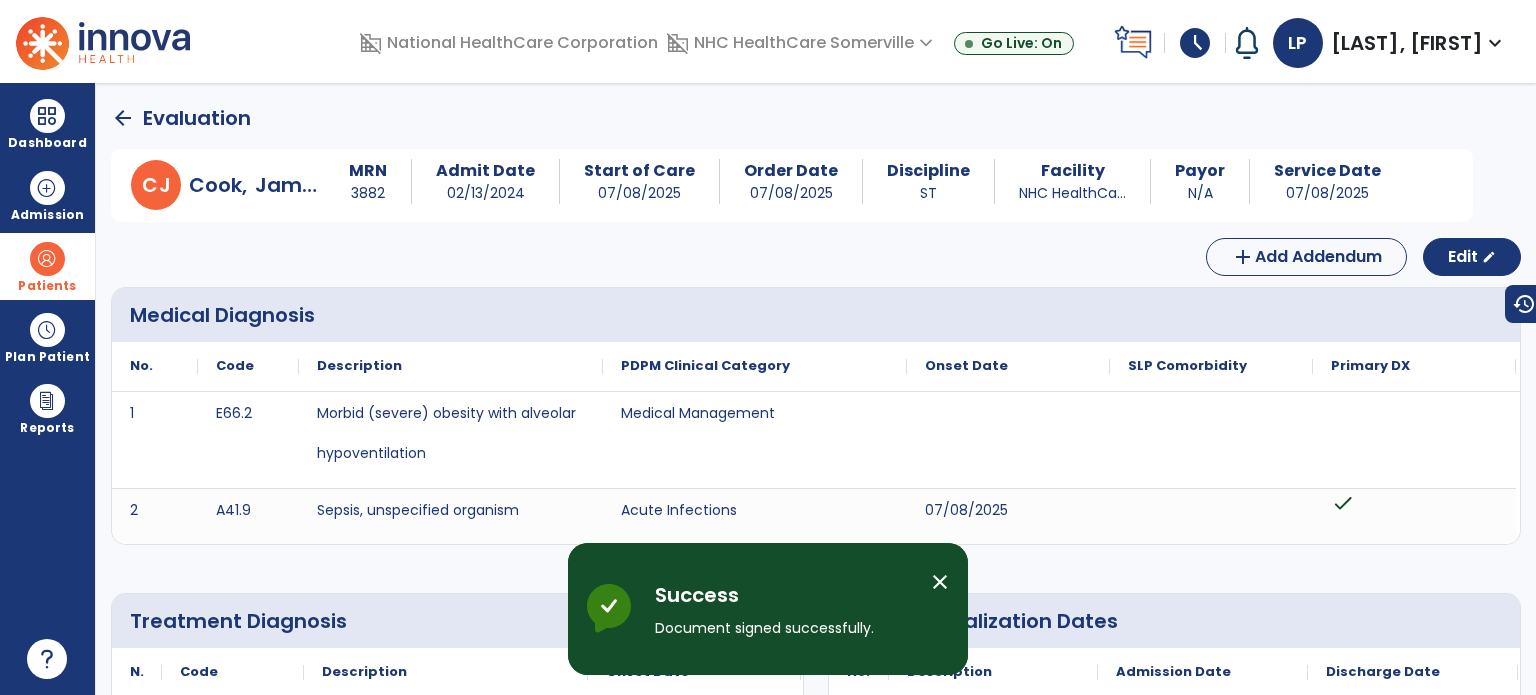 click on "arrow_back" 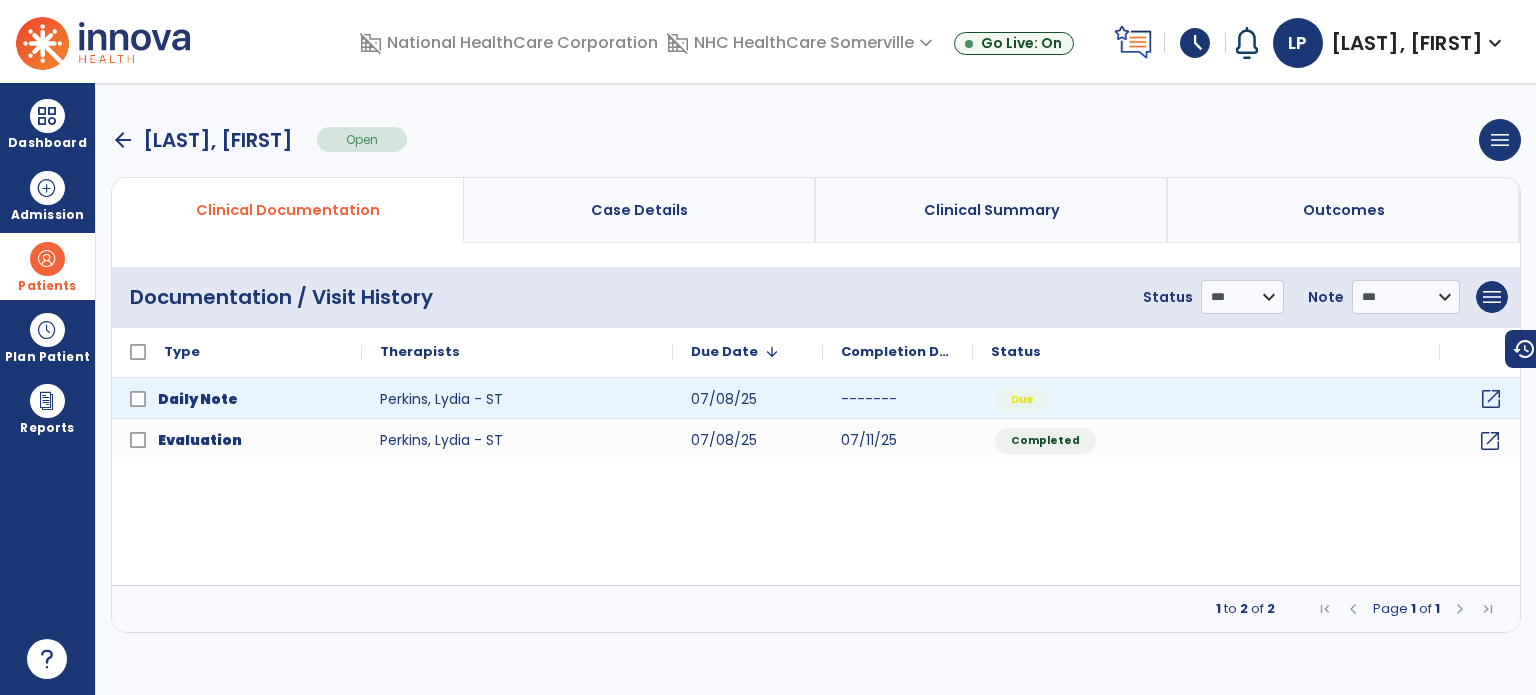 click on "open_in_new" 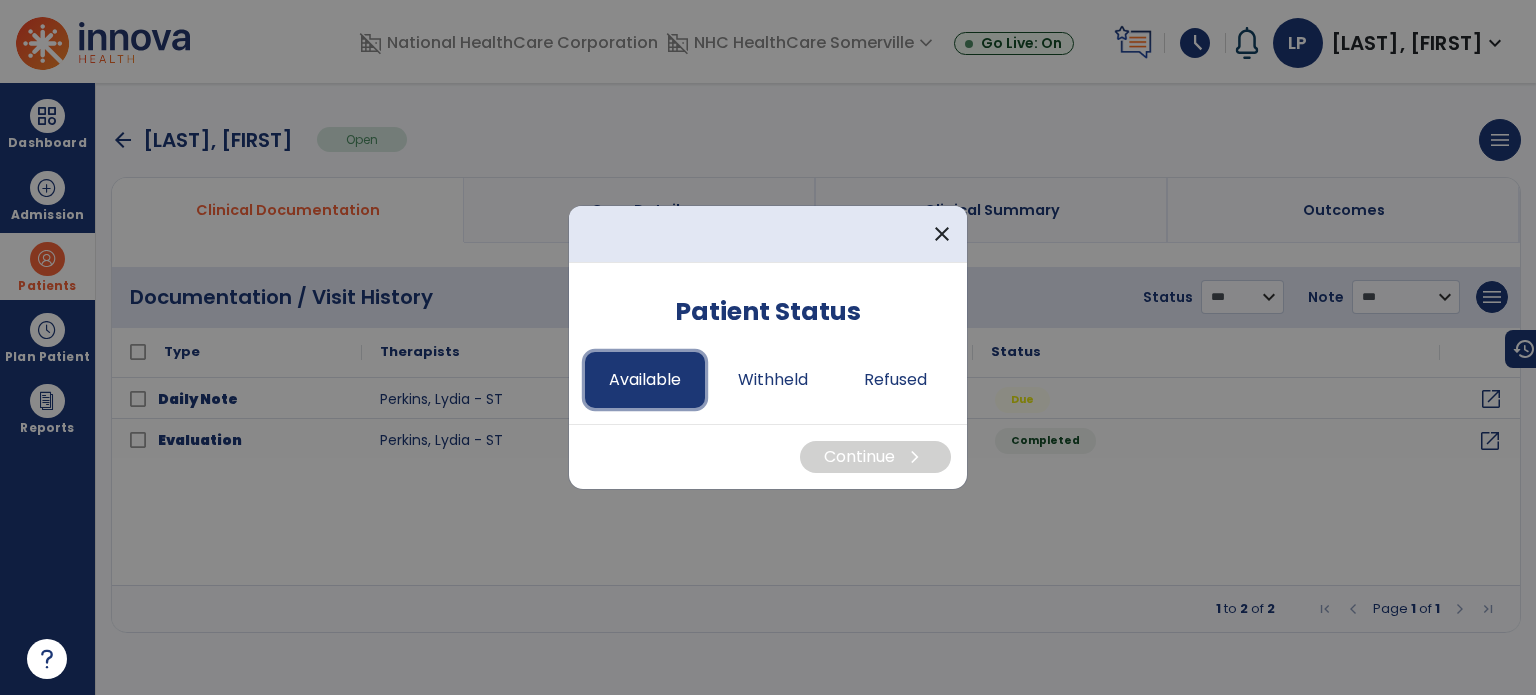 click on "Available" at bounding box center [645, 380] 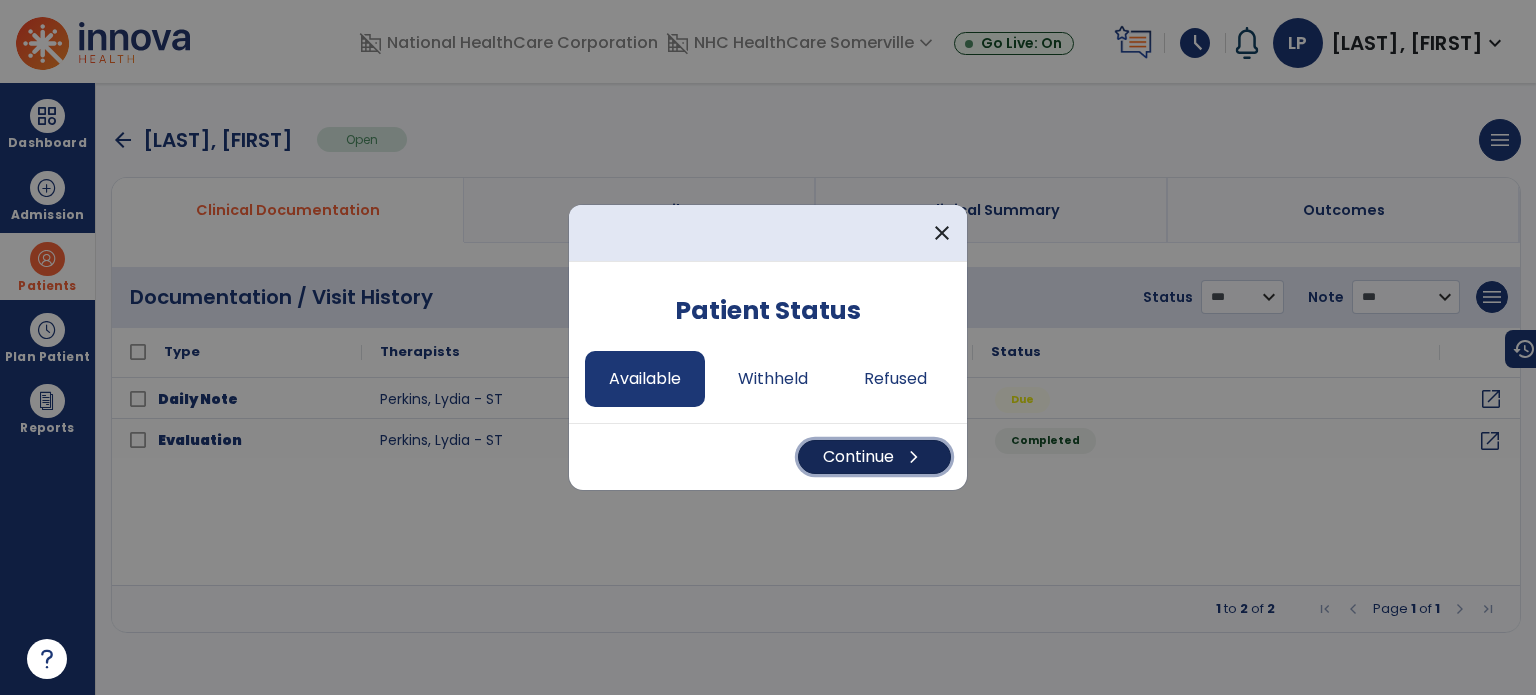 click on "chevron_right" at bounding box center (914, 457) 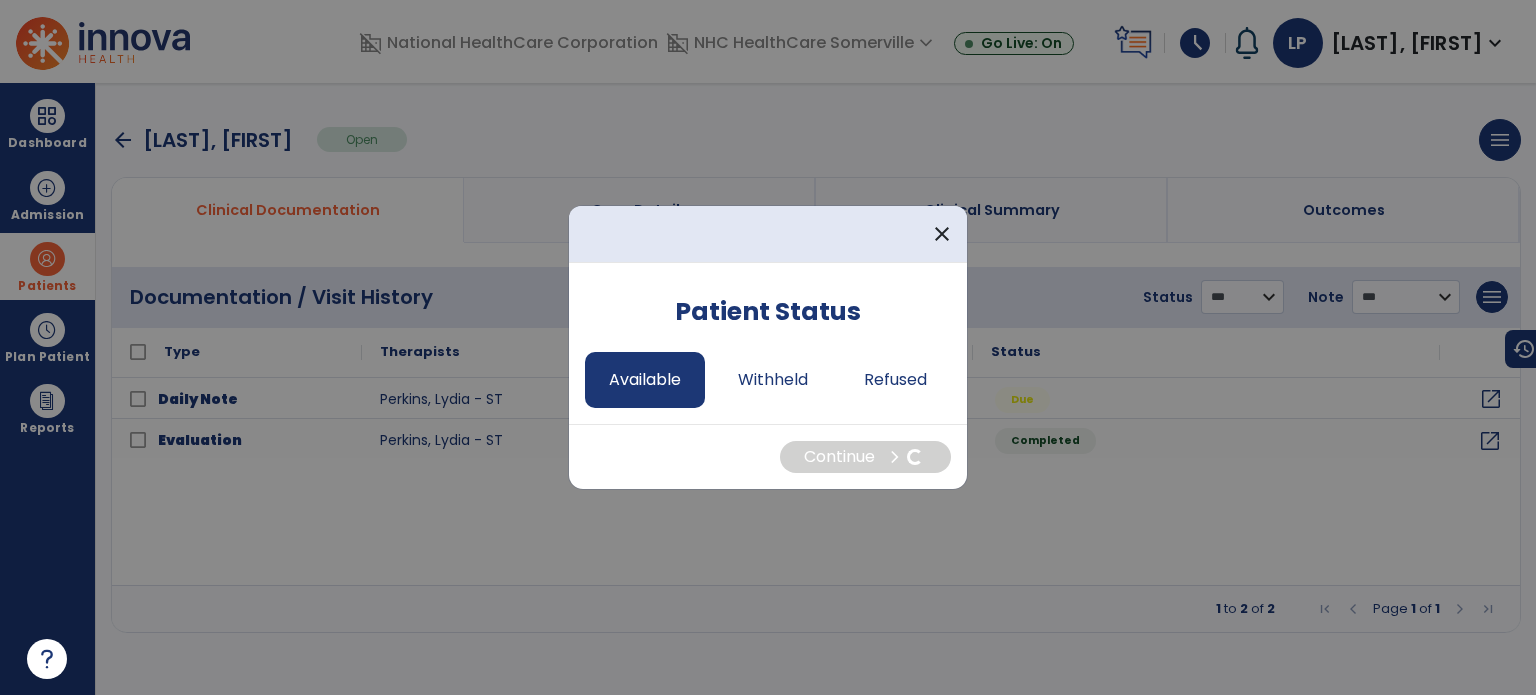 select on "*" 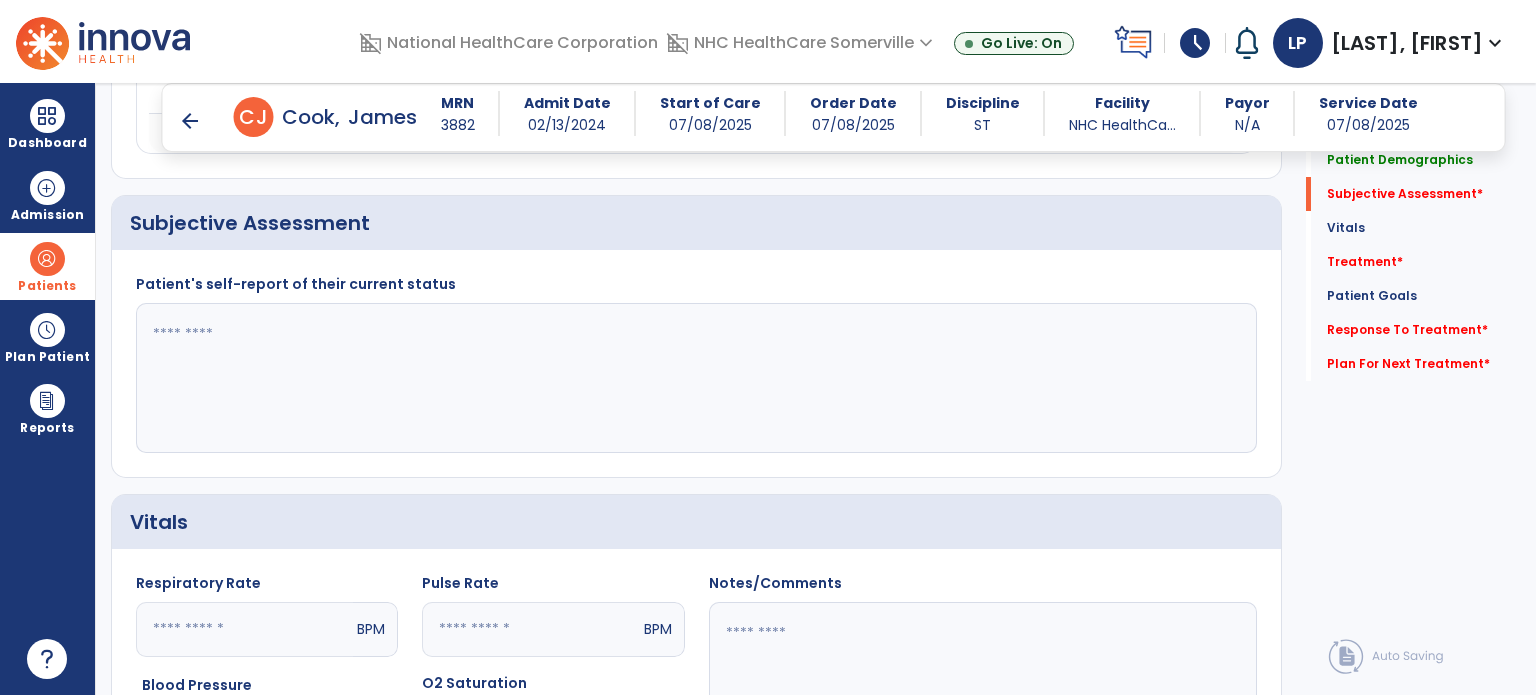scroll, scrollTop: 376, scrollLeft: 0, axis: vertical 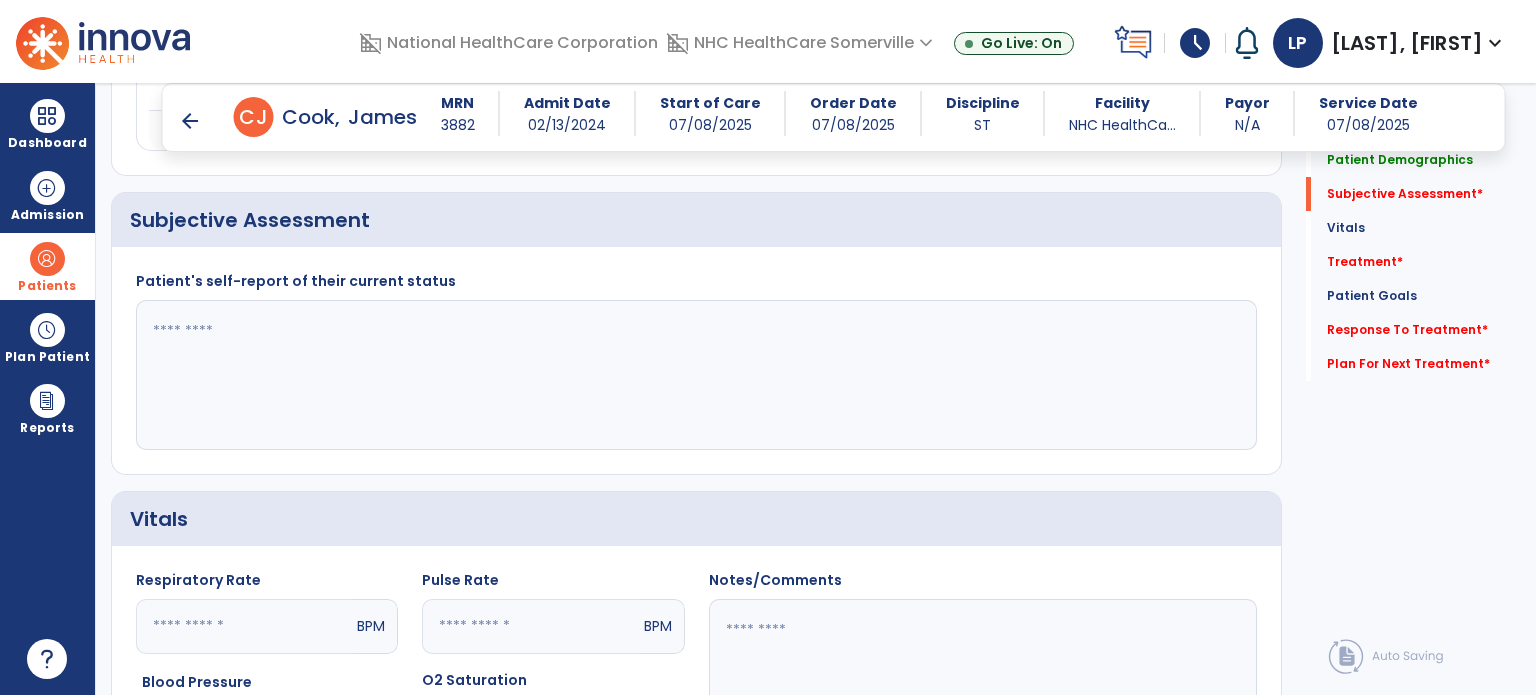 click 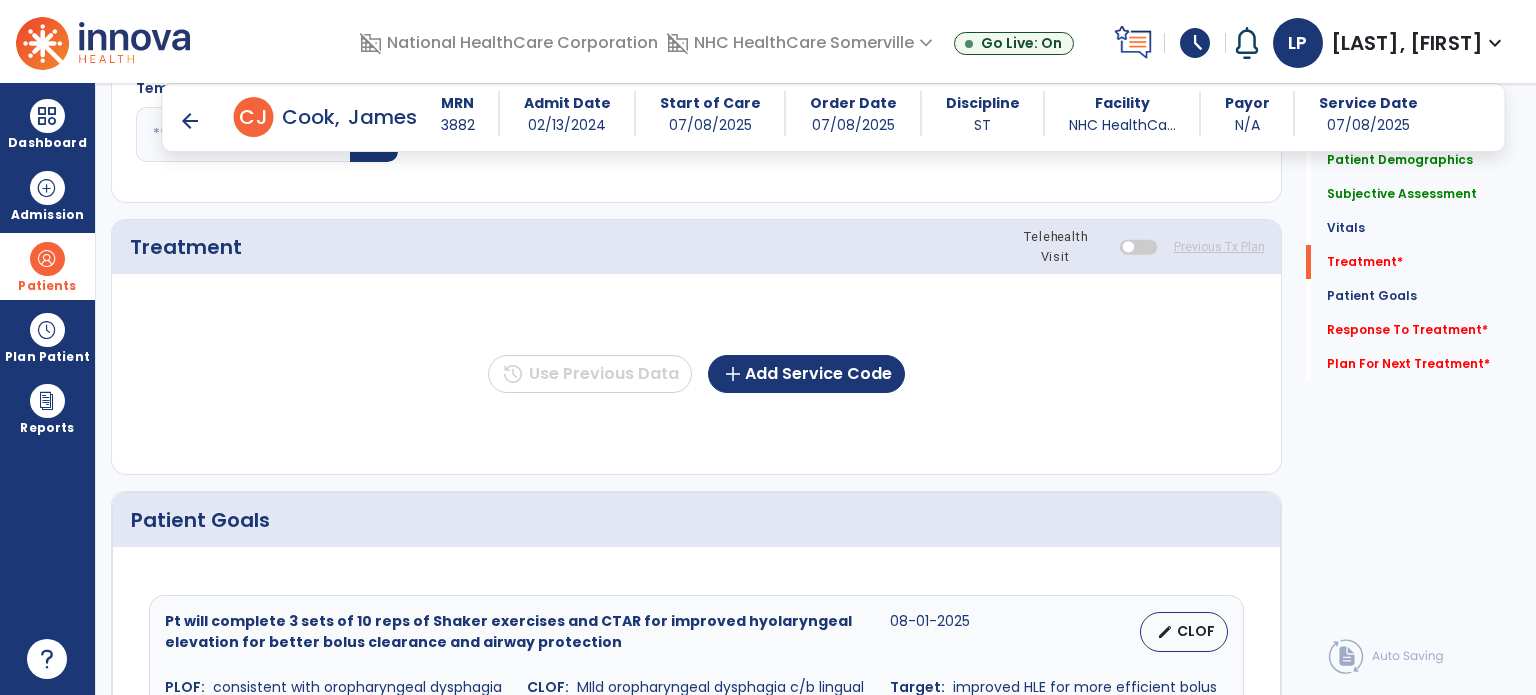 scroll, scrollTop: 1073, scrollLeft: 0, axis: vertical 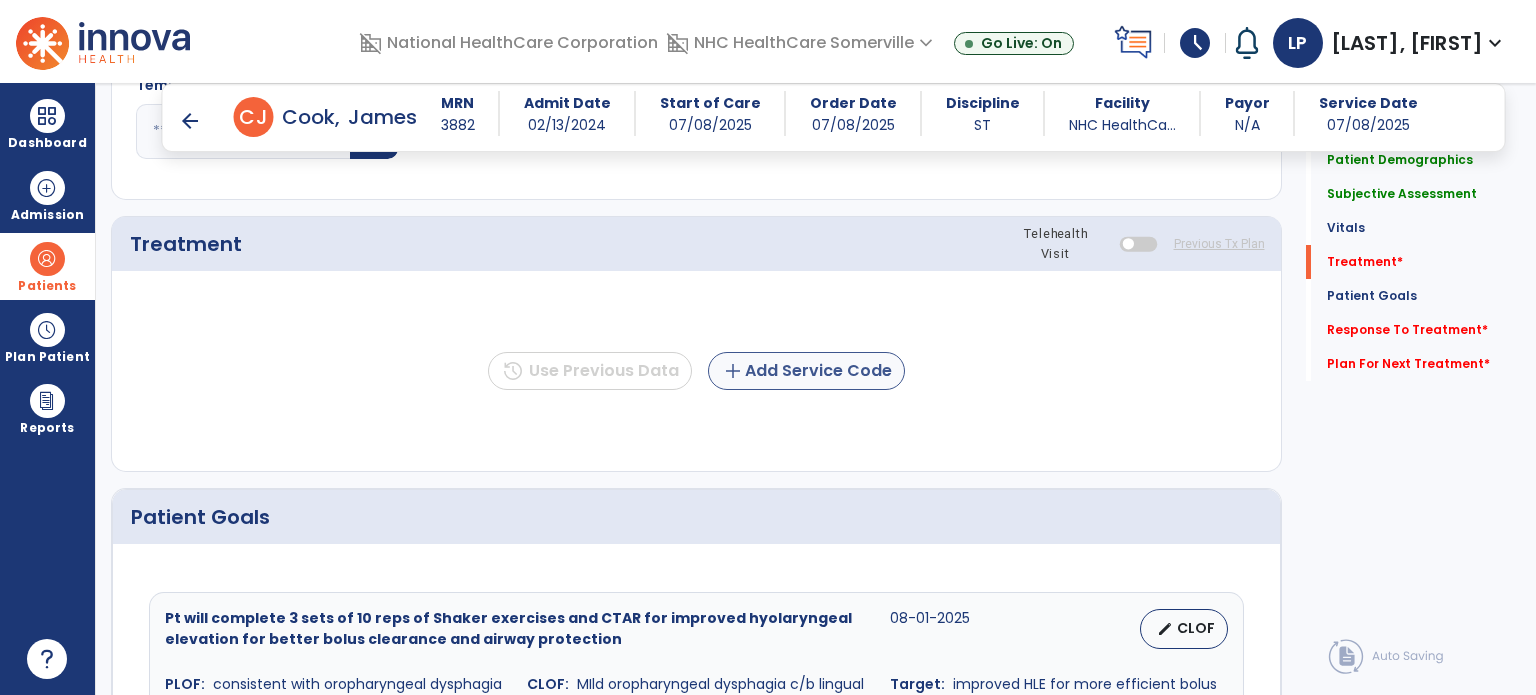 type on "**********" 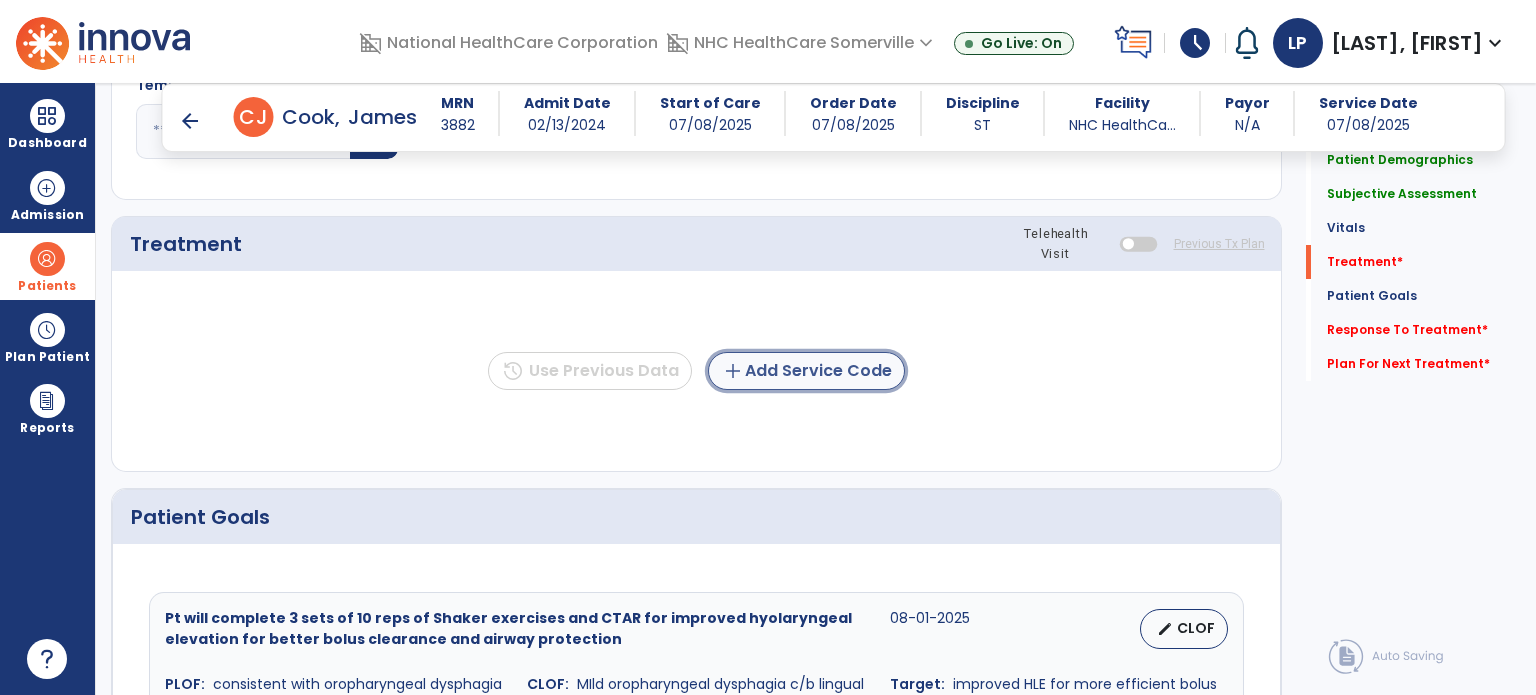 click on "add  Add Service Code" 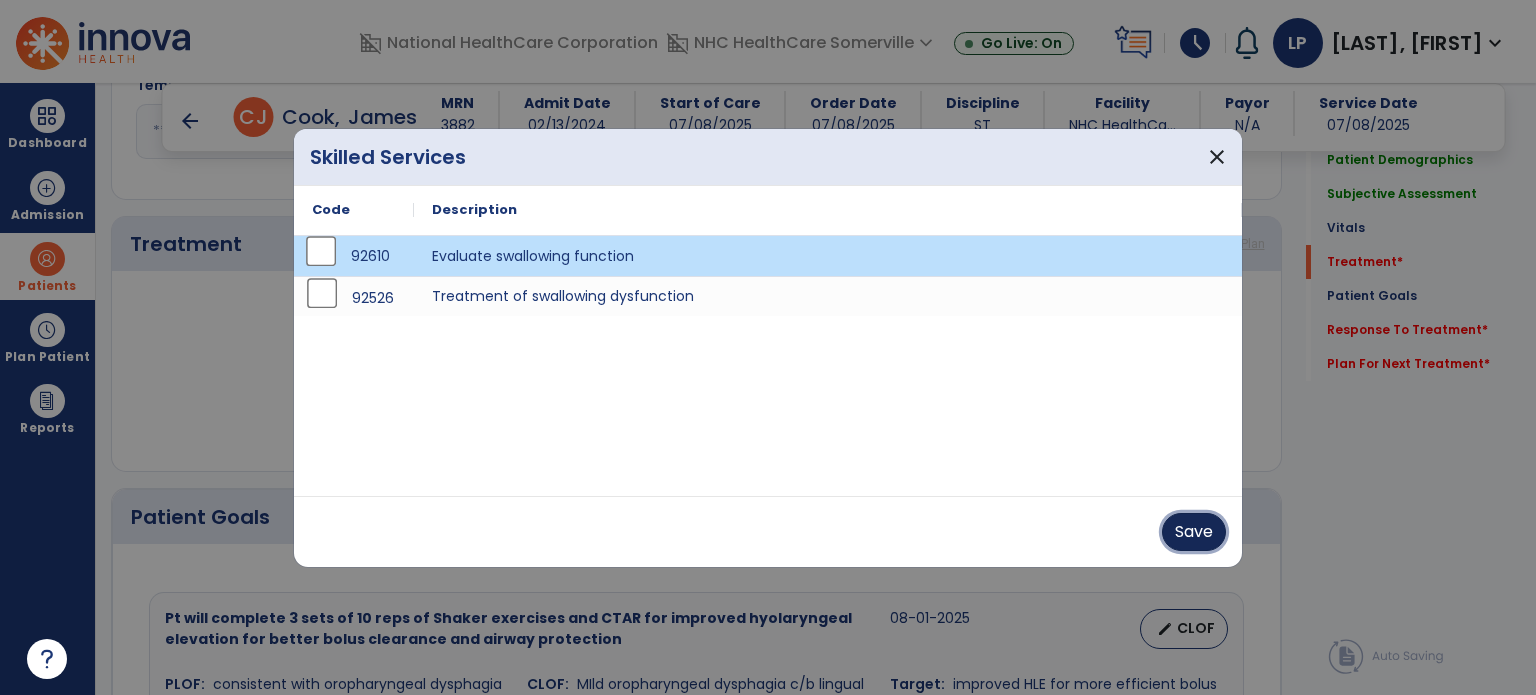 click on "Save" at bounding box center (1194, 532) 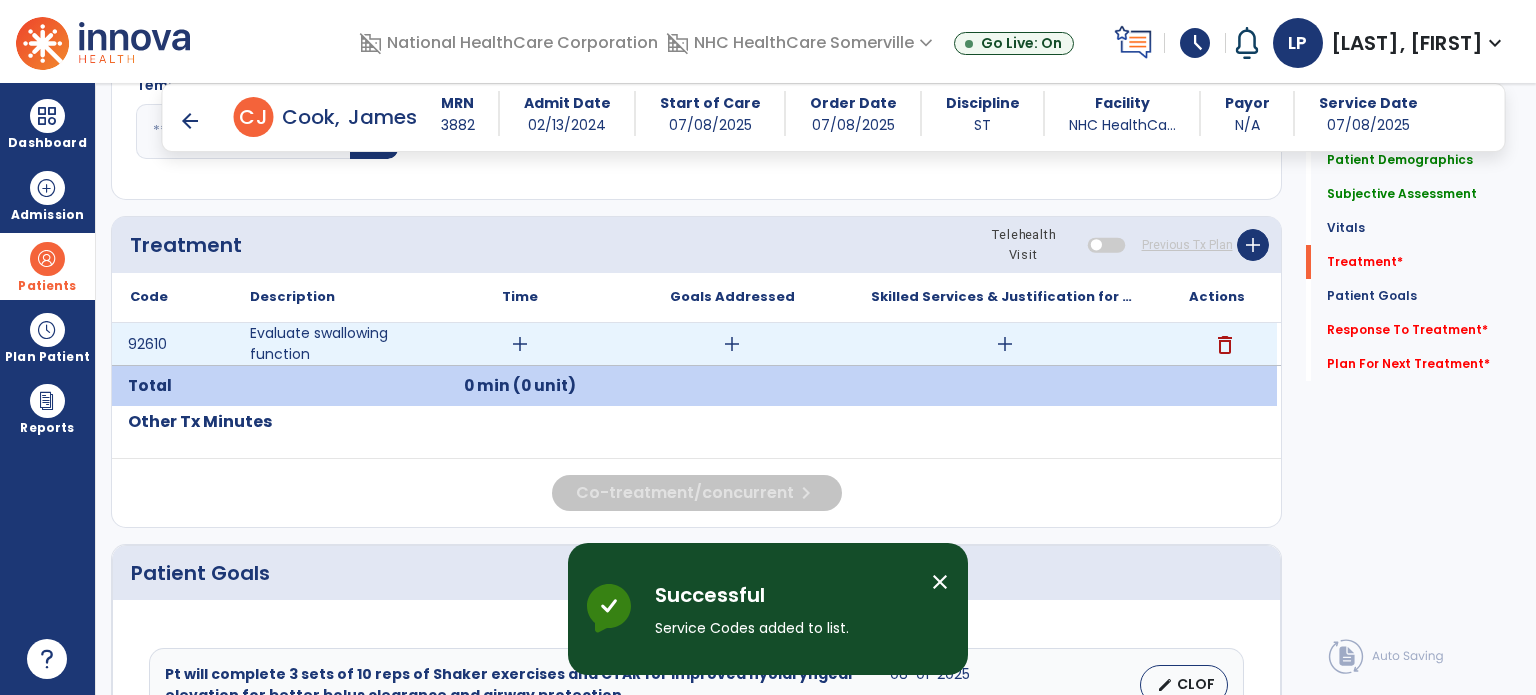 click on "add" at bounding box center (520, 344) 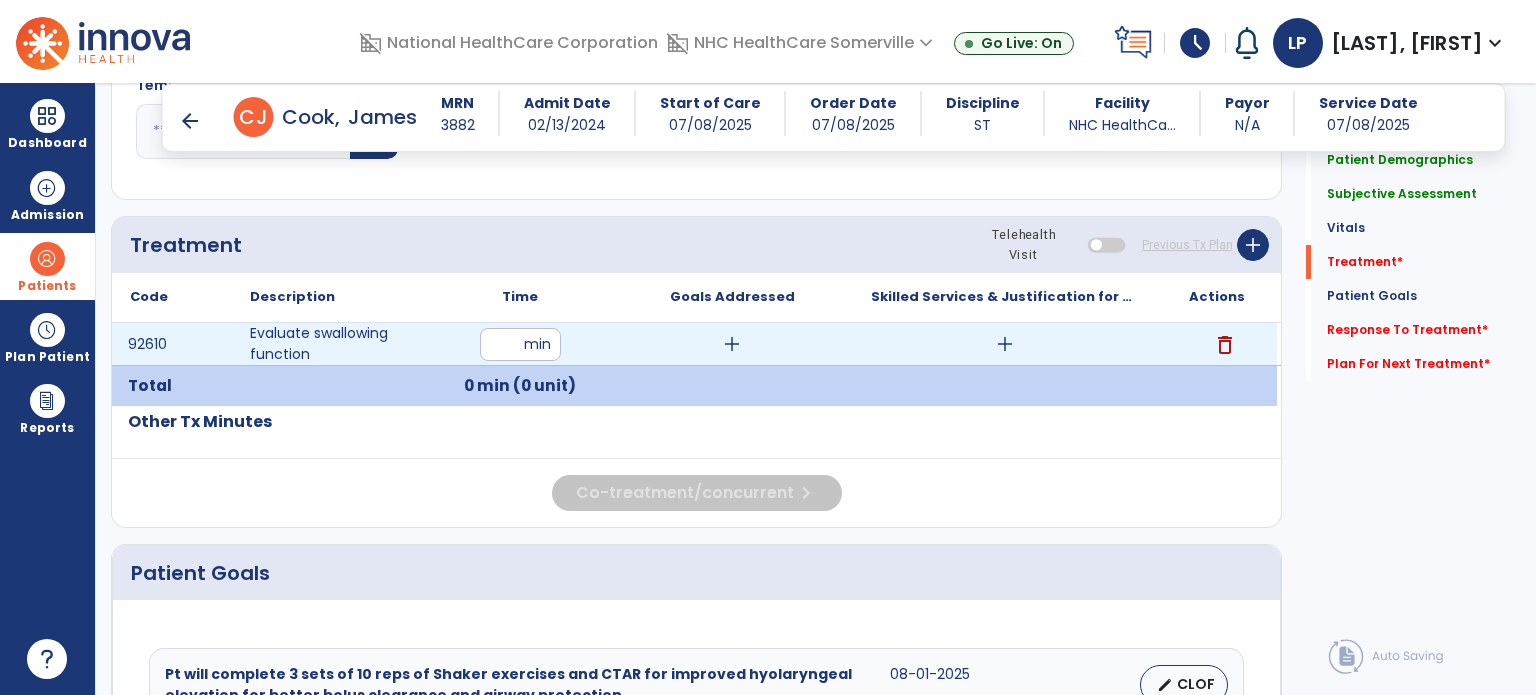 type on "**" 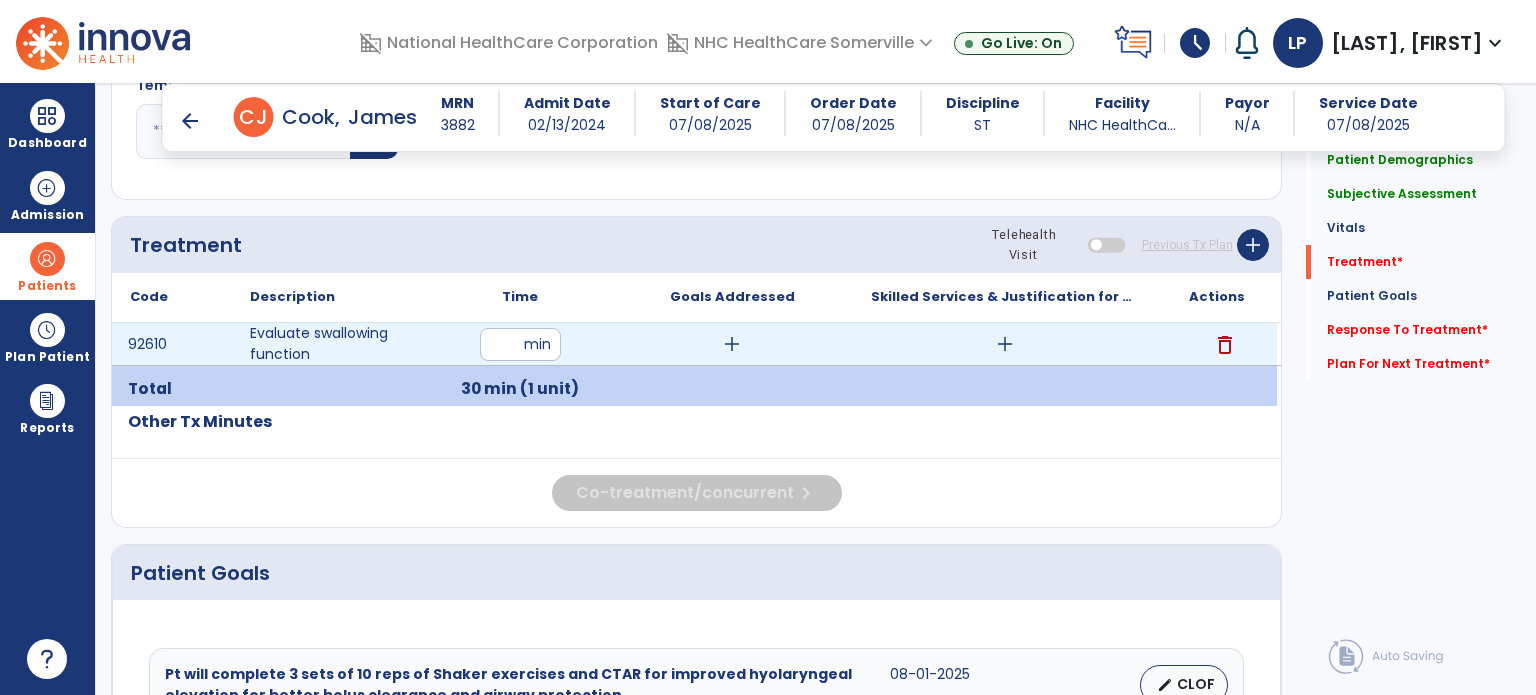 click on "add" at bounding box center [732, 344] 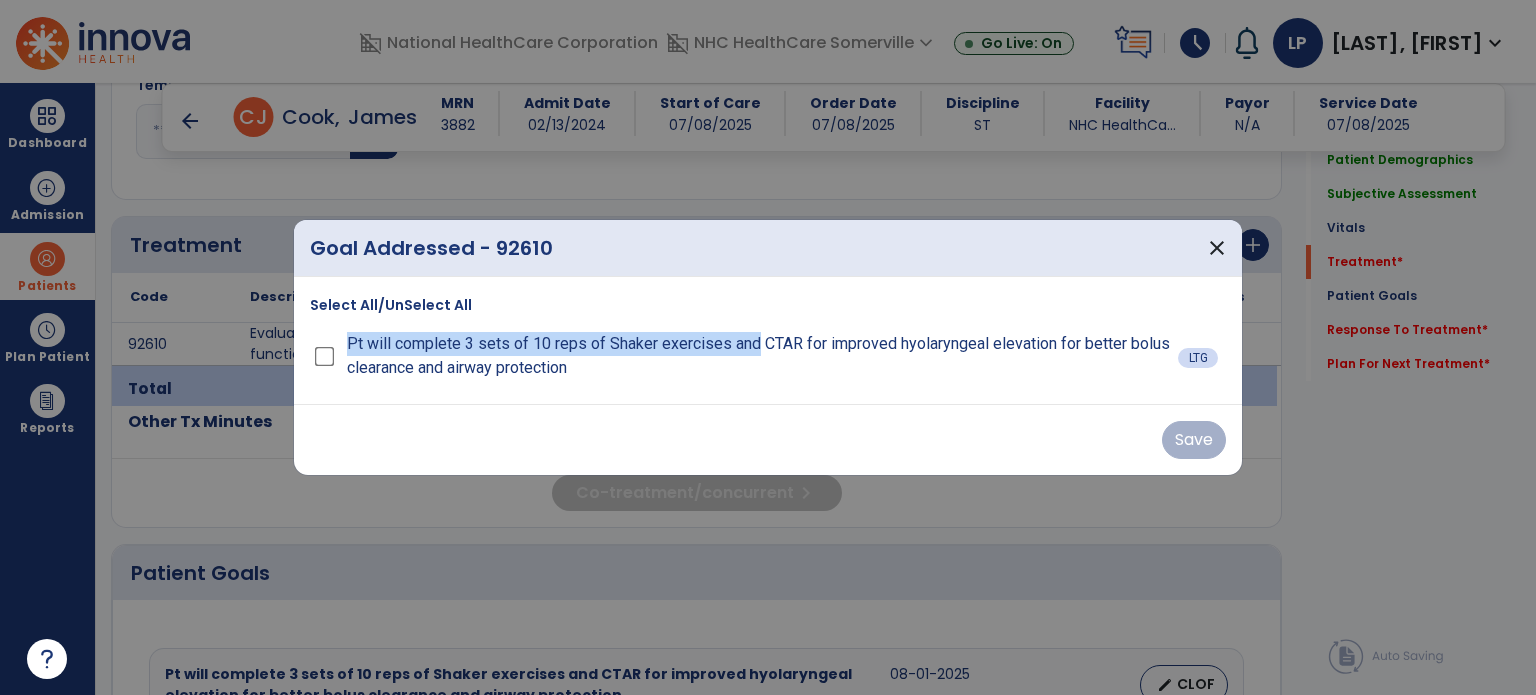 click on "Pt will complete 3 sets of 10 reps of Shaker exercises and CTAR for improved hyolaryngeal elevation for better bolus clearance and airway protection" at bounding box center (744, 356) 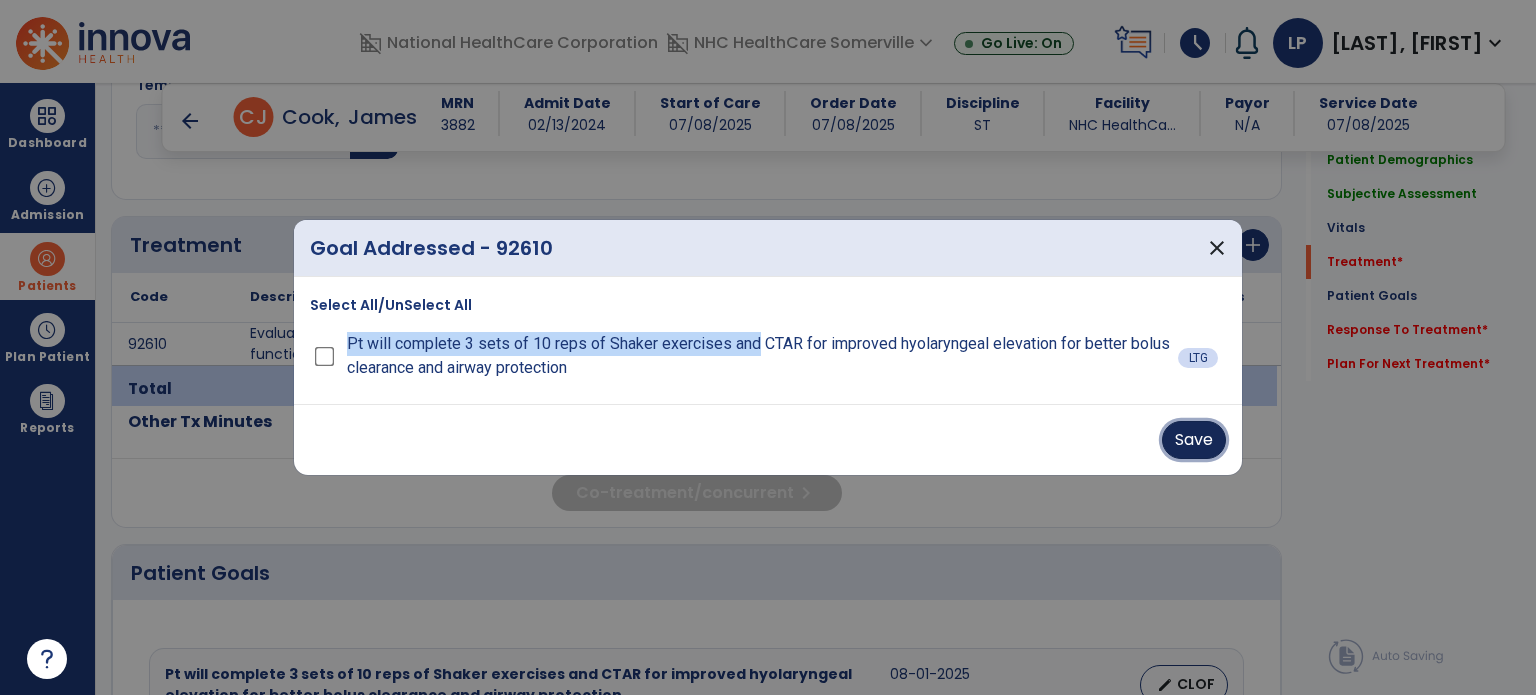 click on "Save" at bounding box center (1194, 440) 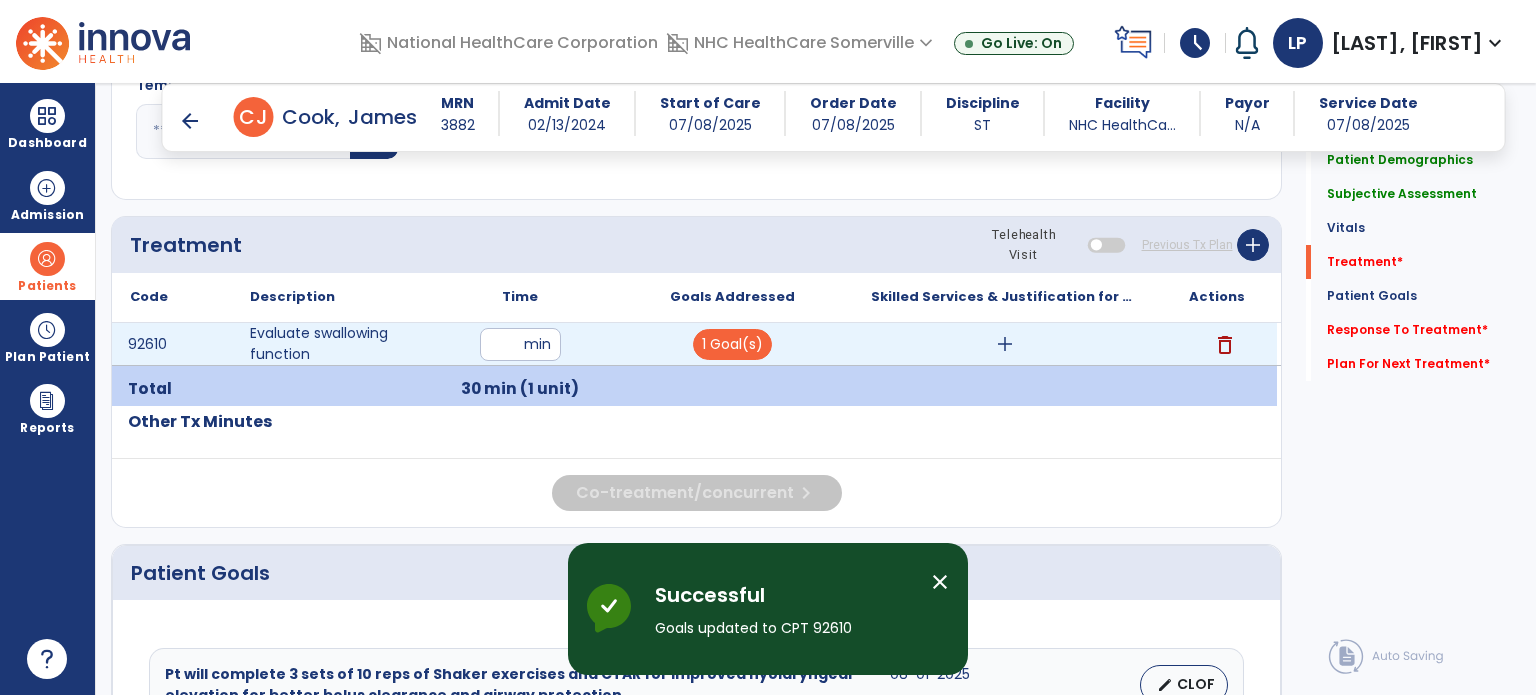 click on "add" at bounding box center [1005, 344] 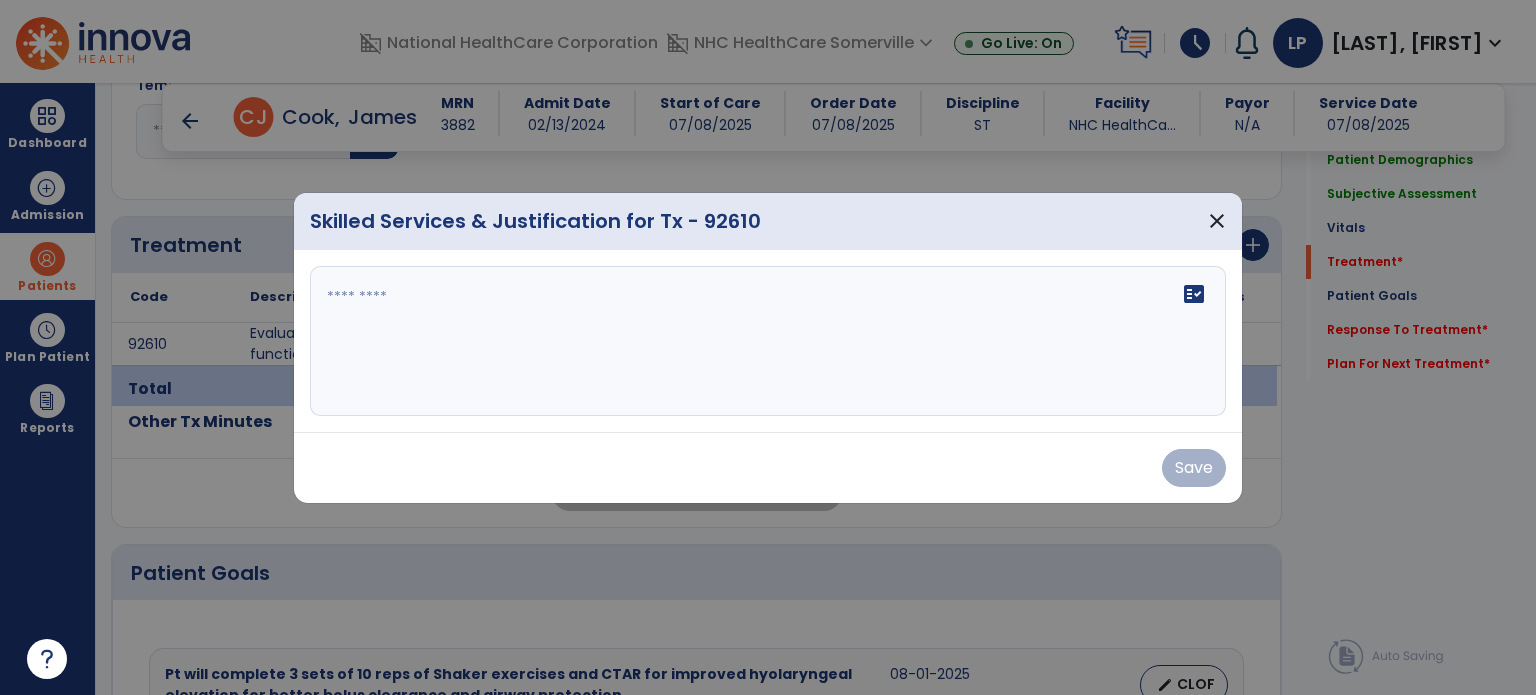 click on "fact_check" at bounding box center [768, 341] 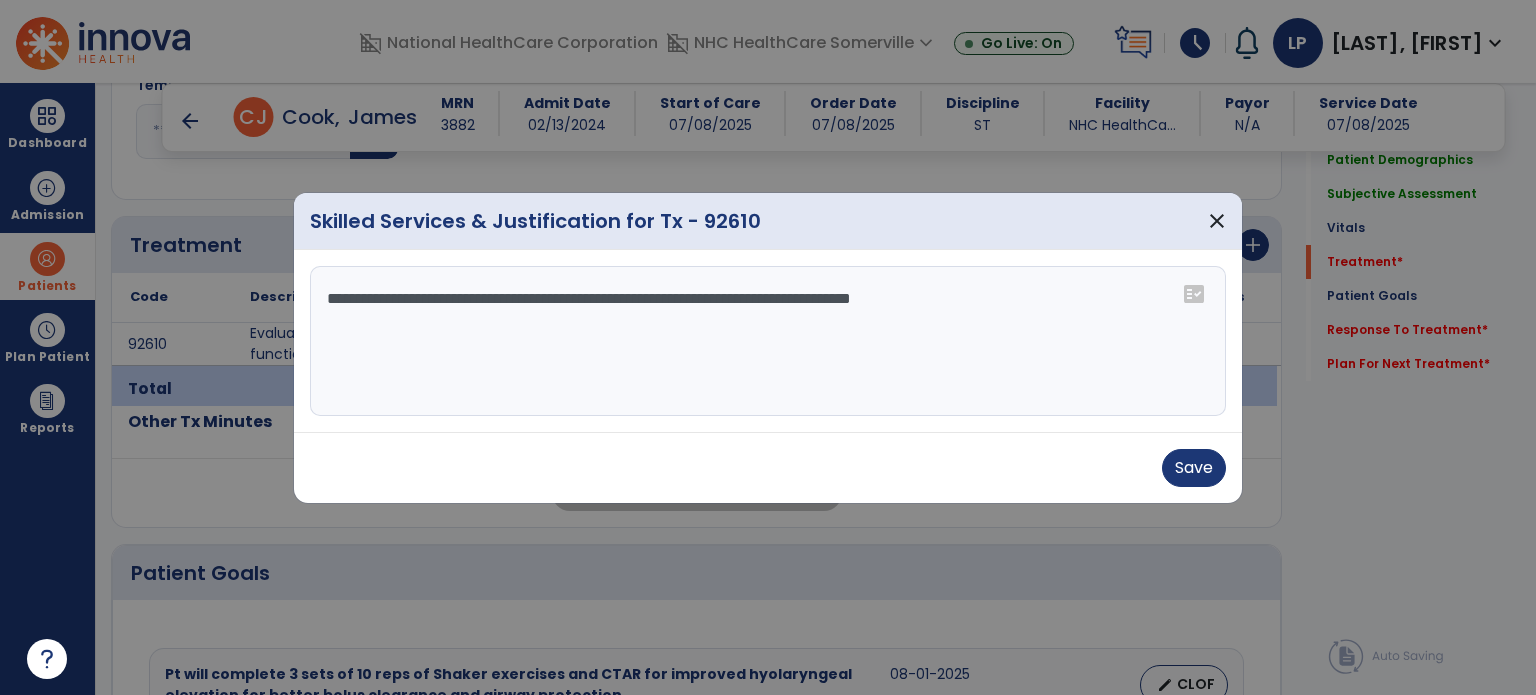 click on "**********" at bounding box center [768, 341] 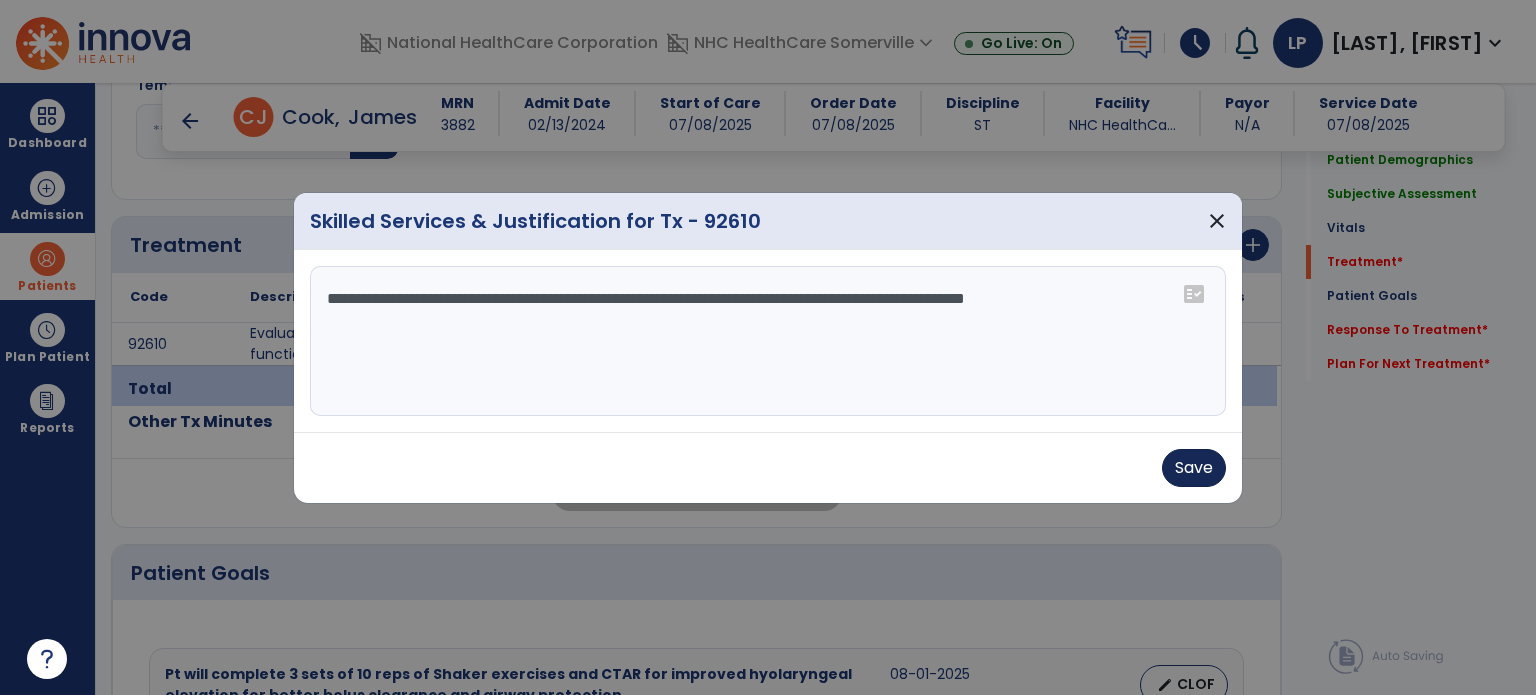 type on "**********" 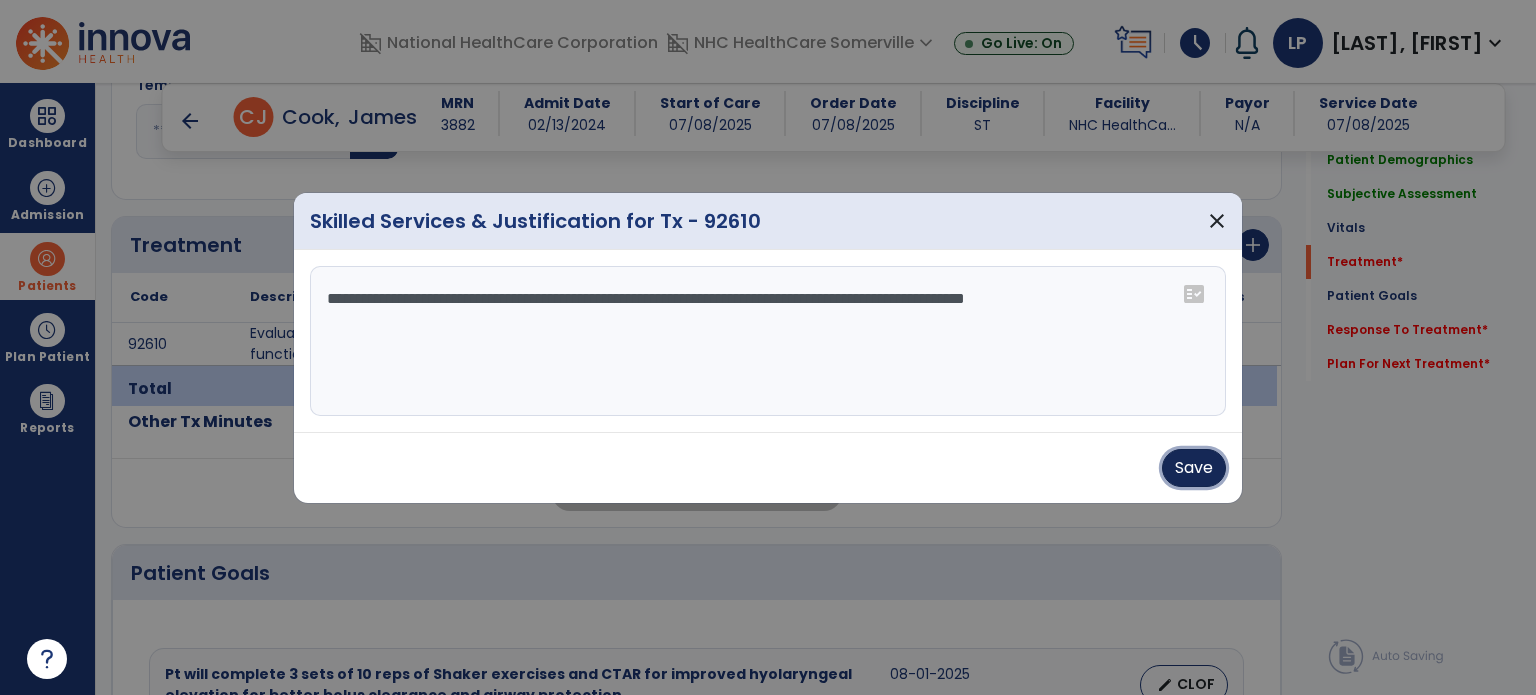click on "Save" at bounding box center (1194, 468) 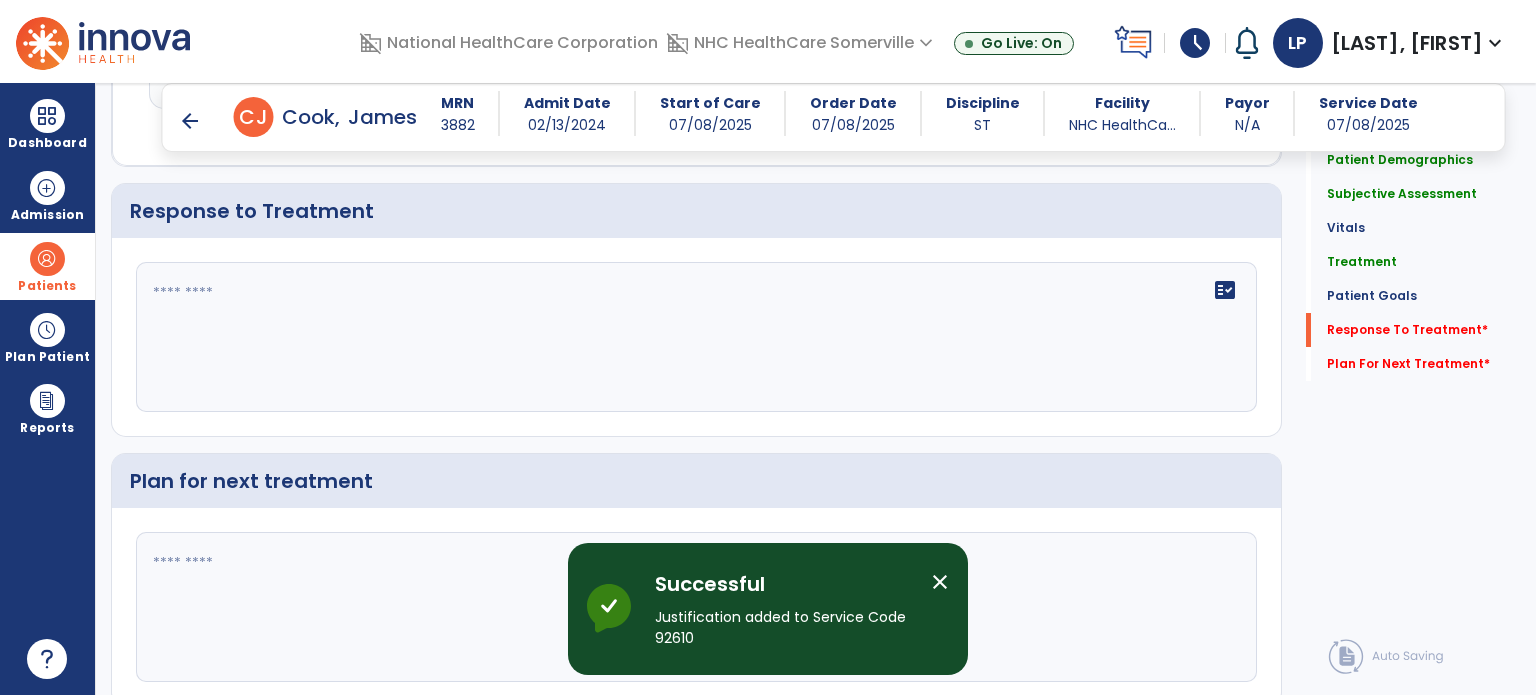 scroll, scrollTop: 1857, scrollLeft: 0, axis: vertical 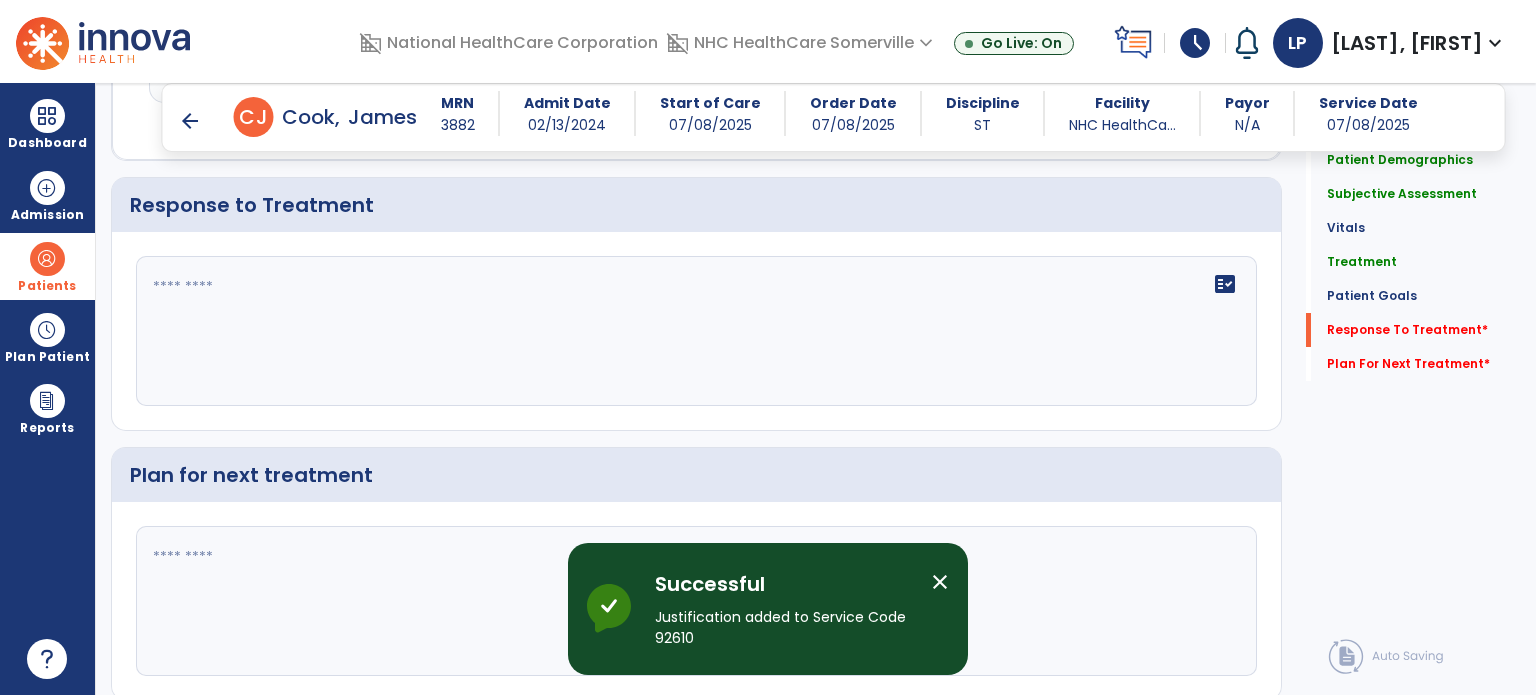 click on "fact_check" 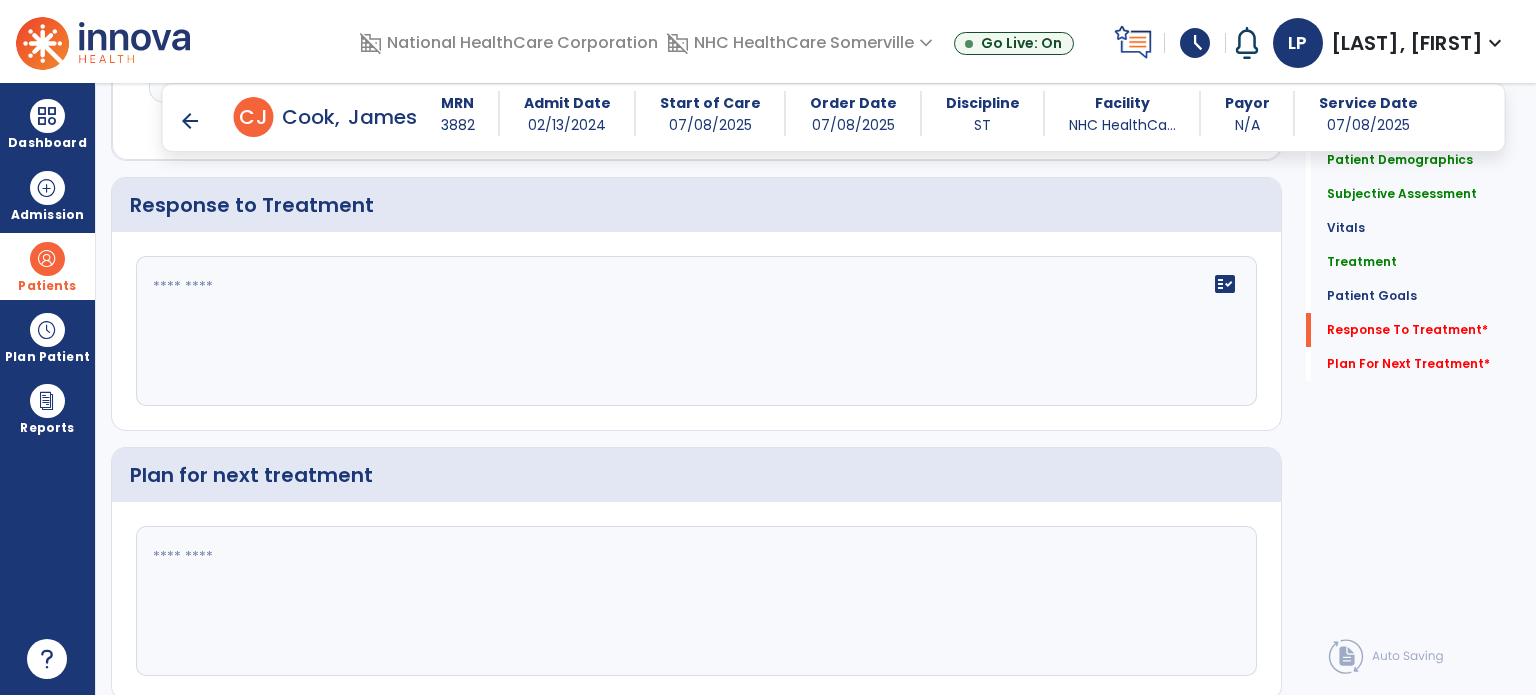drag, startPoint x: 1224, startPoint y: 387, endPoint x: 1225, endPoint y: 399, distance: 12.0415945 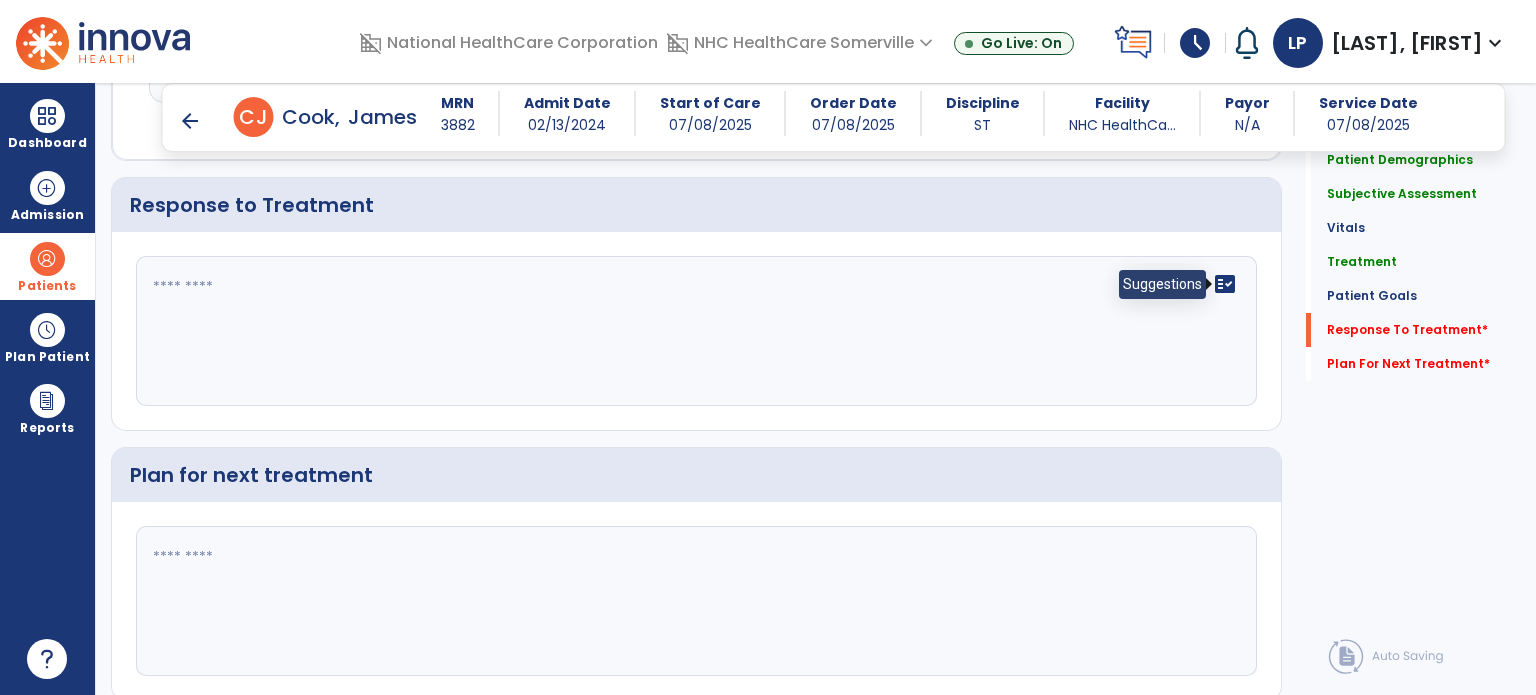click on "fact_check" 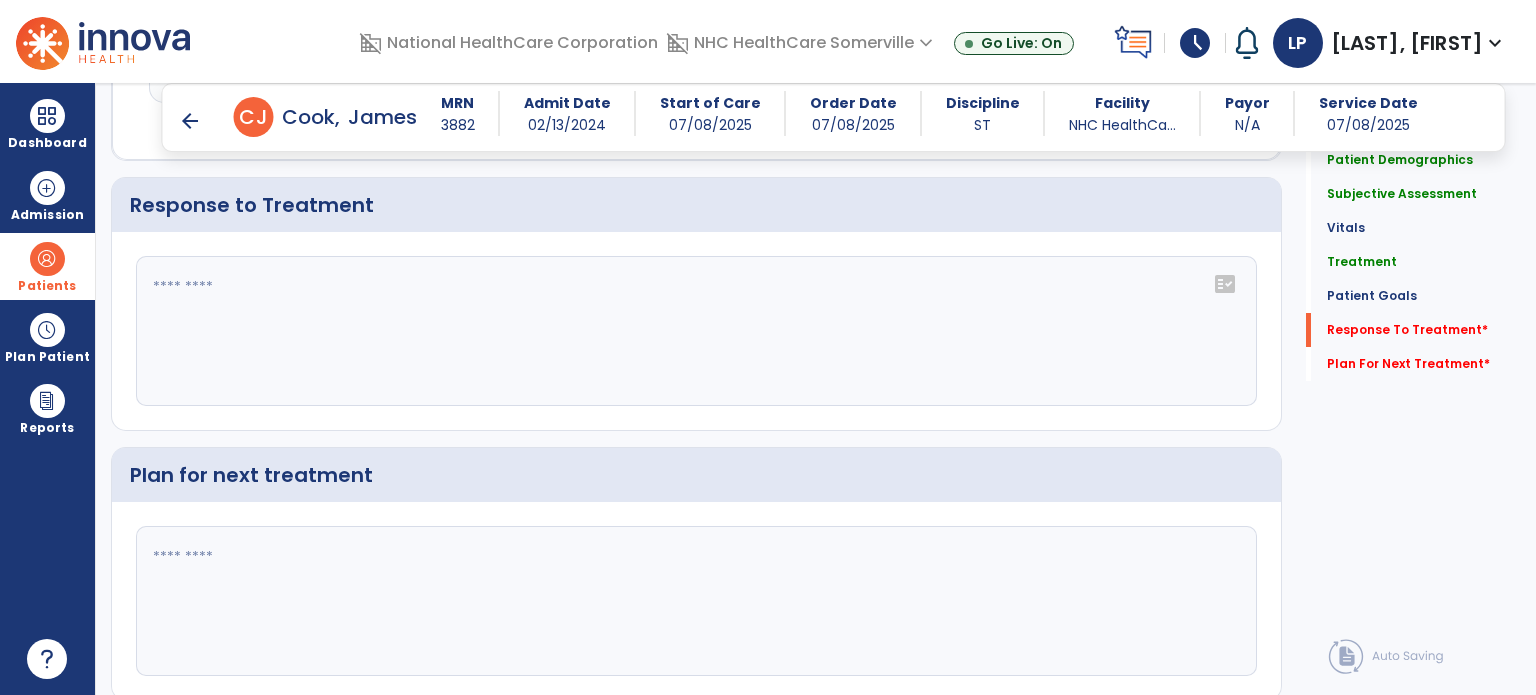 click on "fact_check" 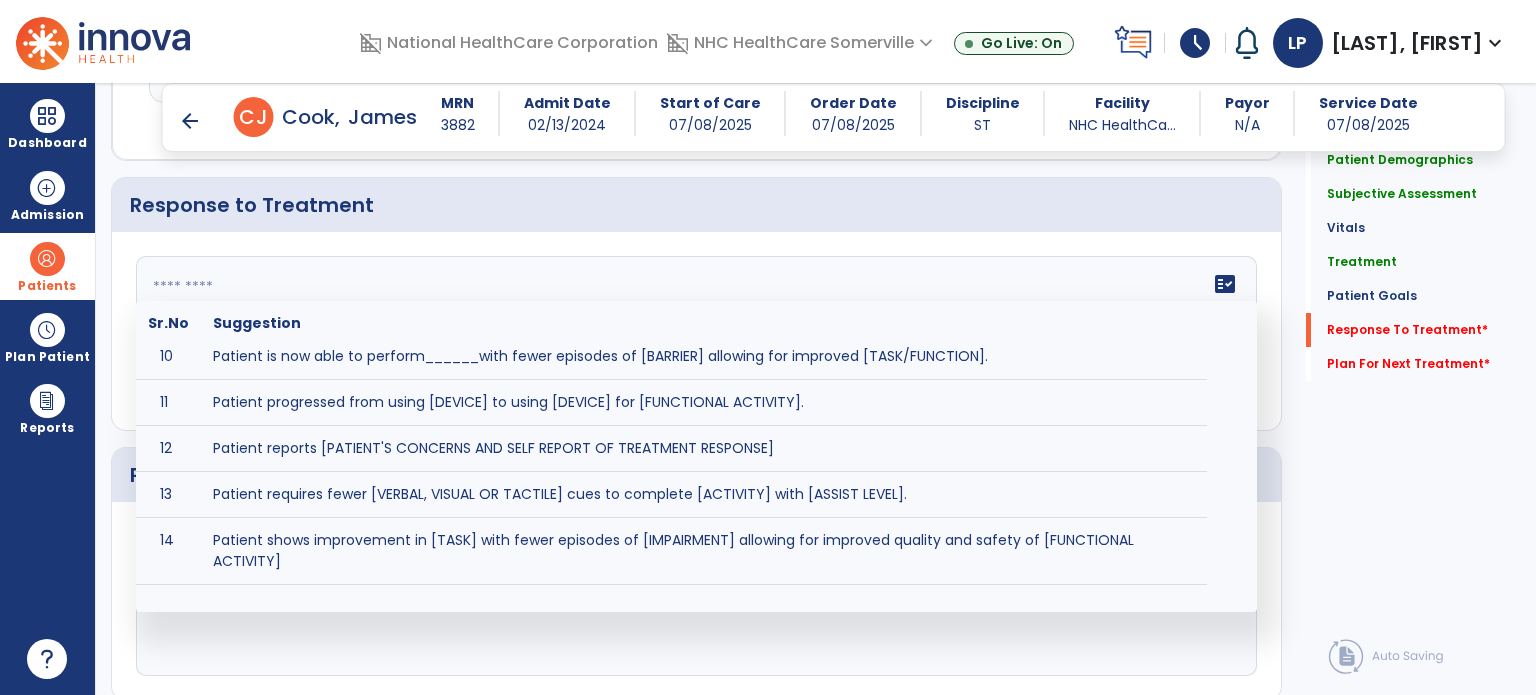 scroll, scrollTop: 471, scrollLeft: 0, axis: vertical 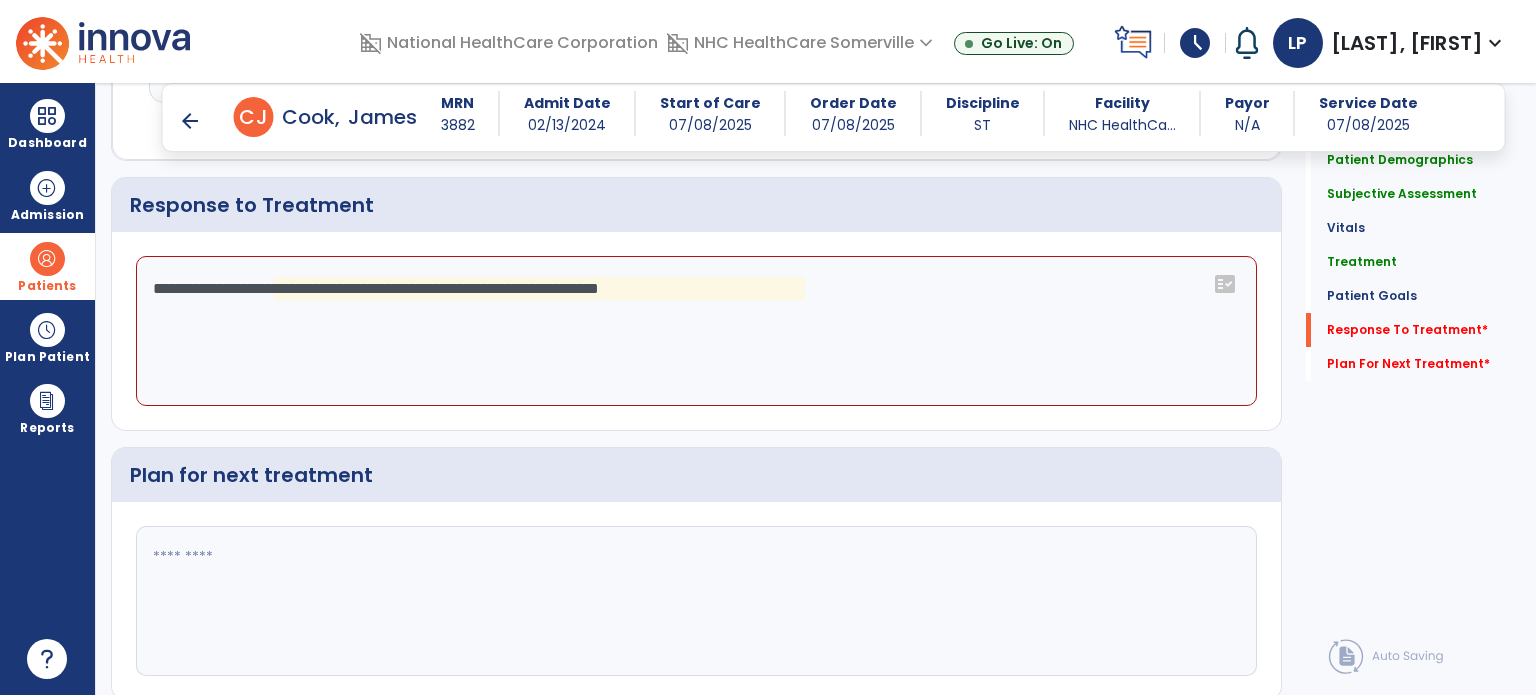 click on "**********" 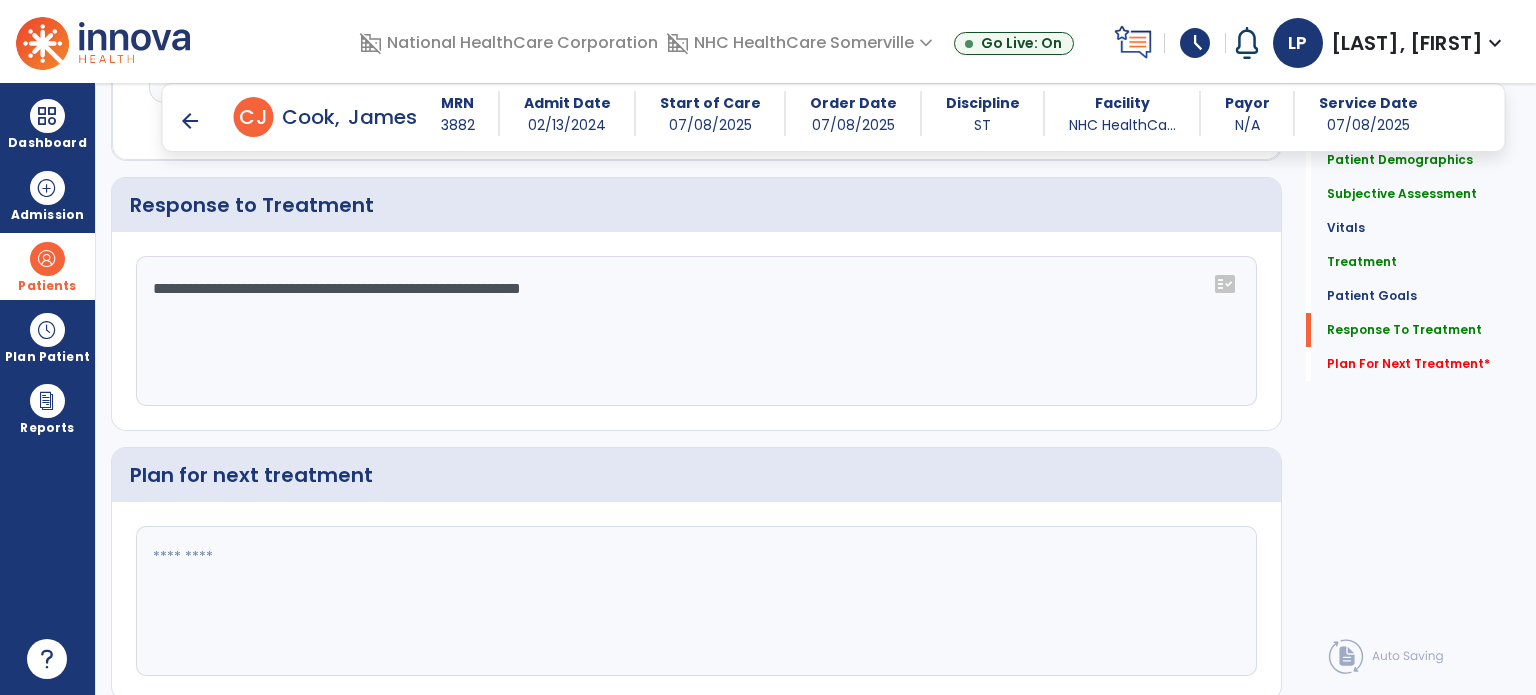 scroll, scrollTop: 1857, scrollLeft: 0, axis: vertical 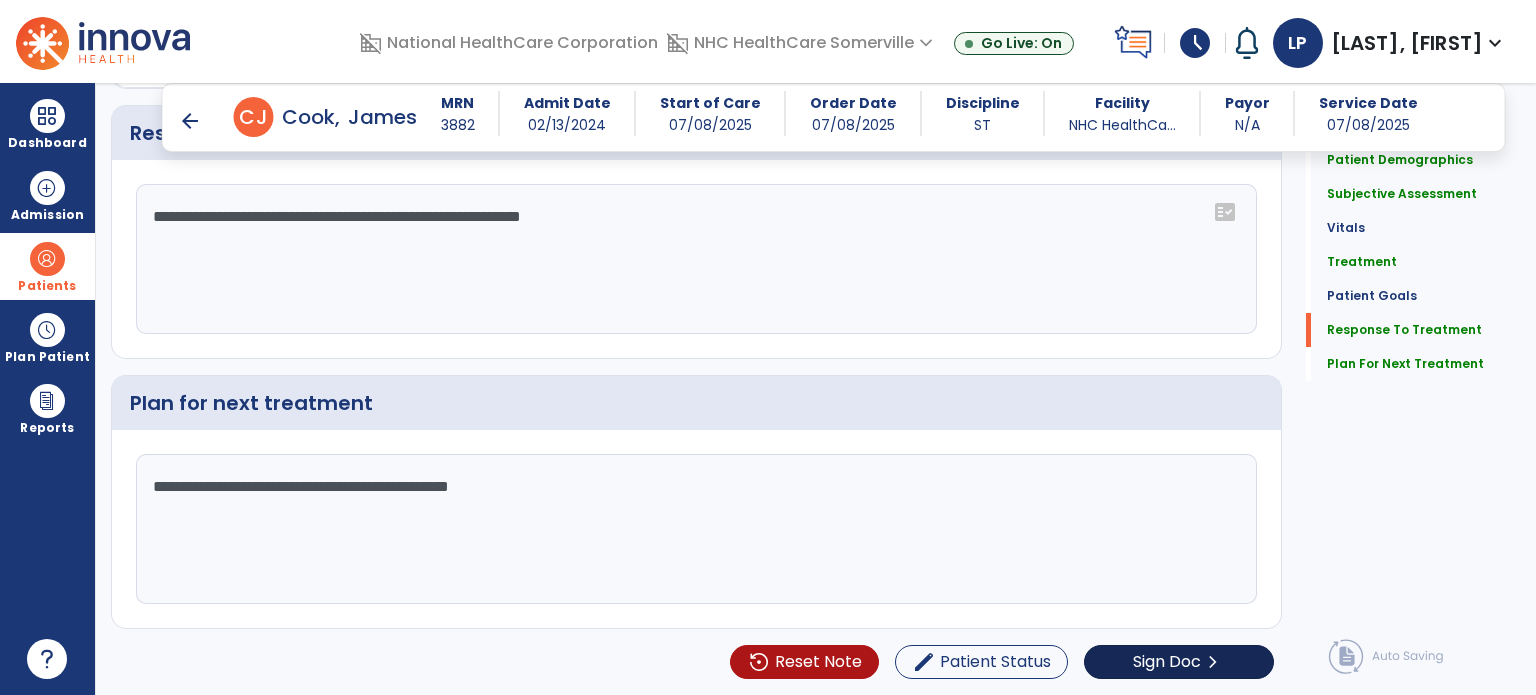 type on "**********" 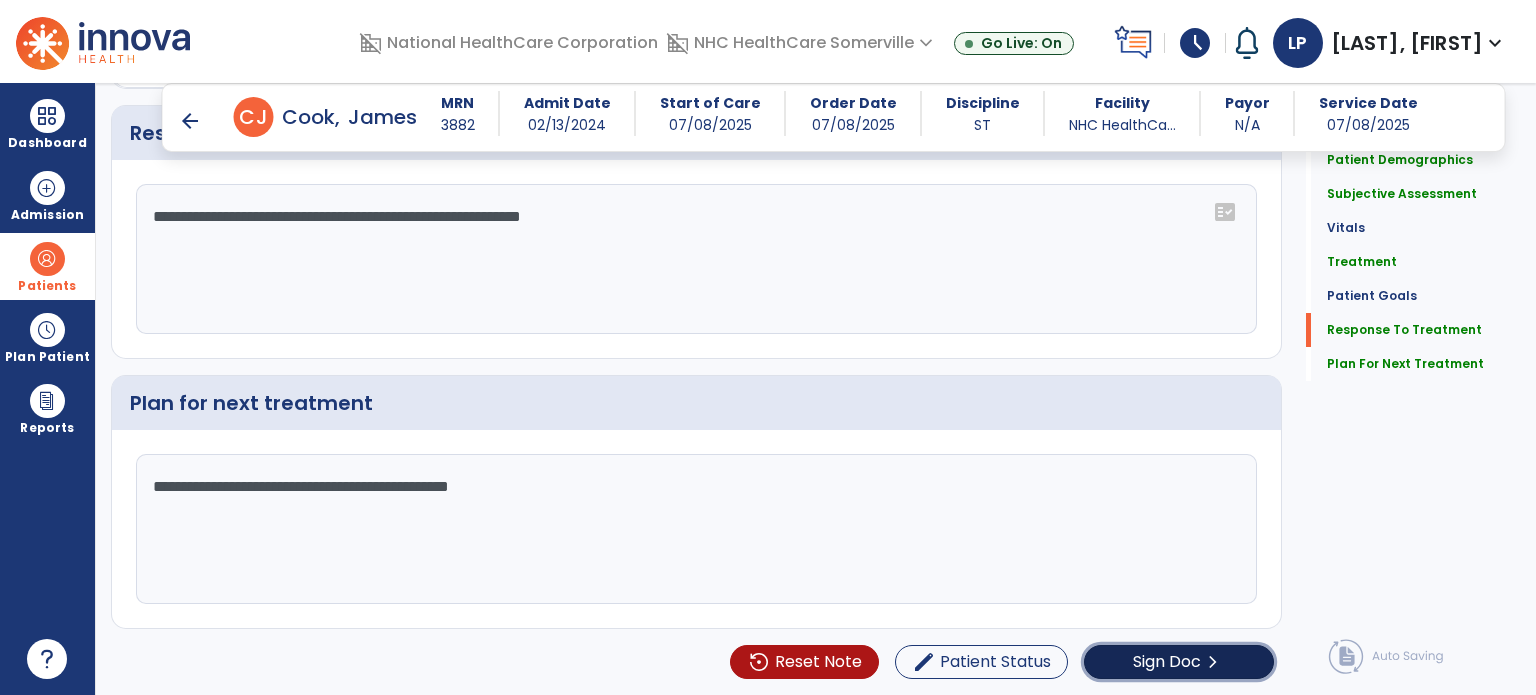click on "chevron_right" 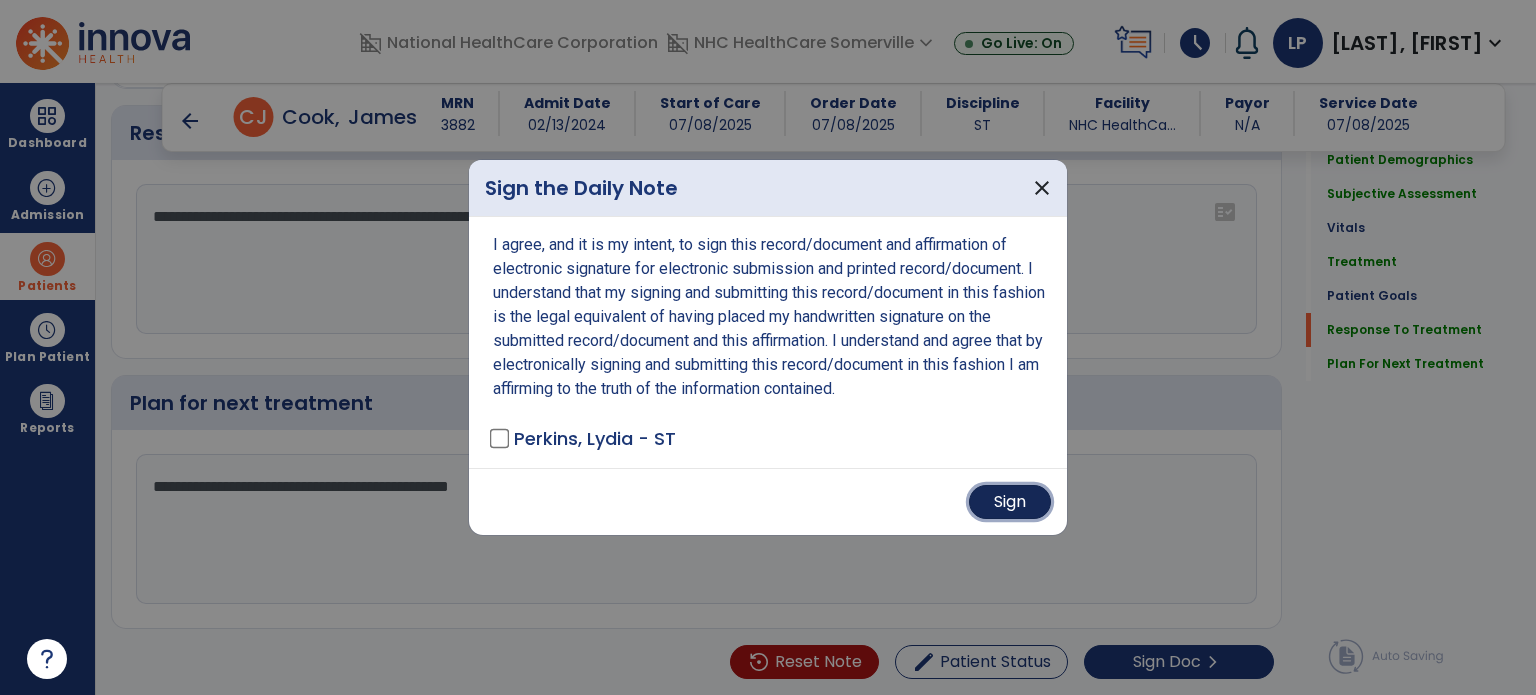 click on "Sign" at bounding box center [1010, 502] 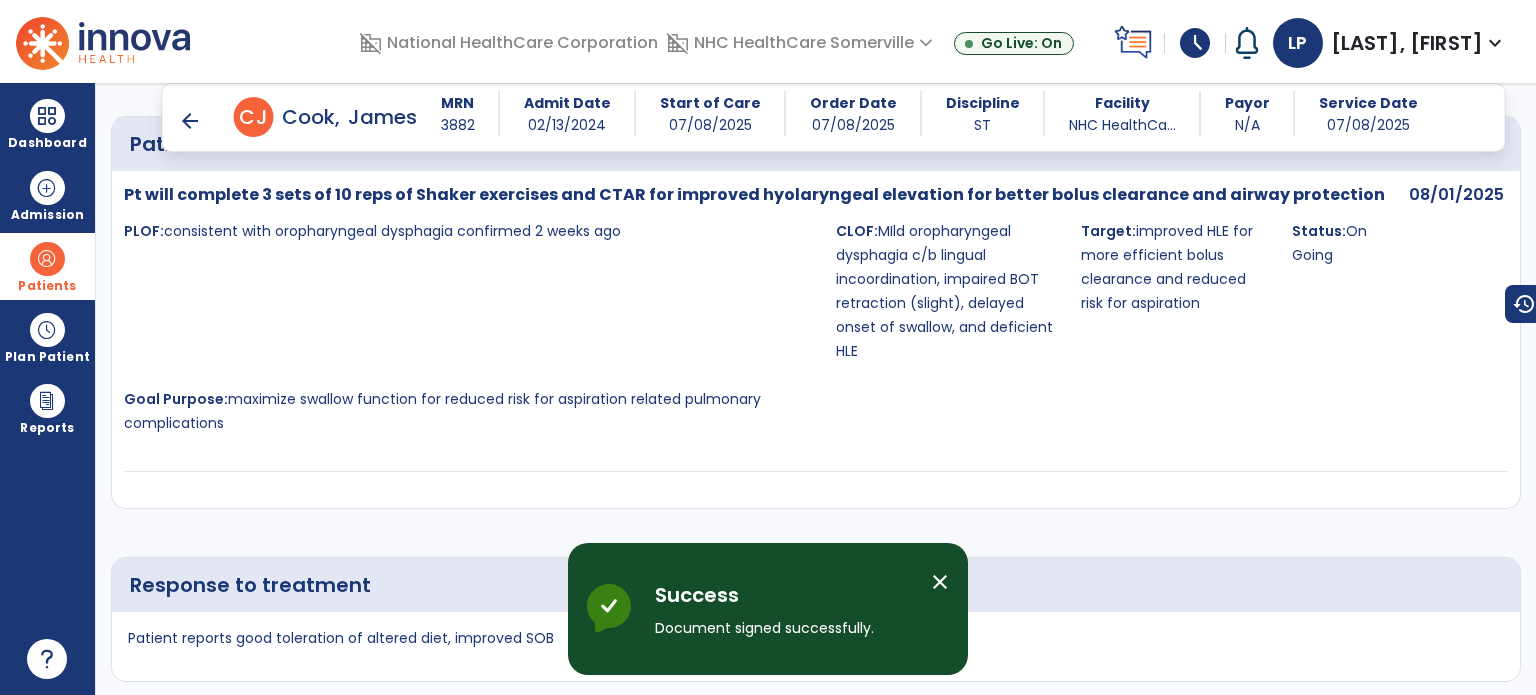 scroll, scrollTop: 1892, scrollLeft: 0, axis: vertical 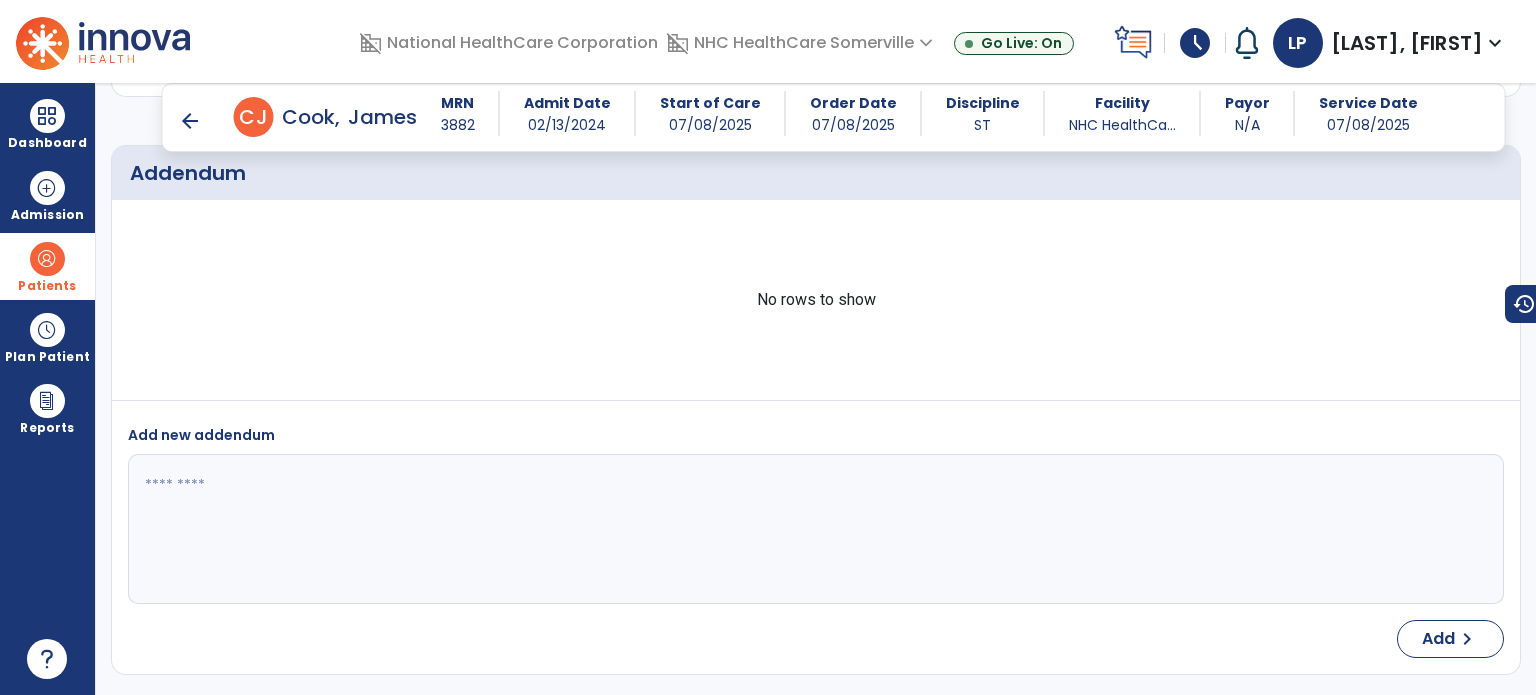 click on "arrow_back" at bounding box center [190, 121] 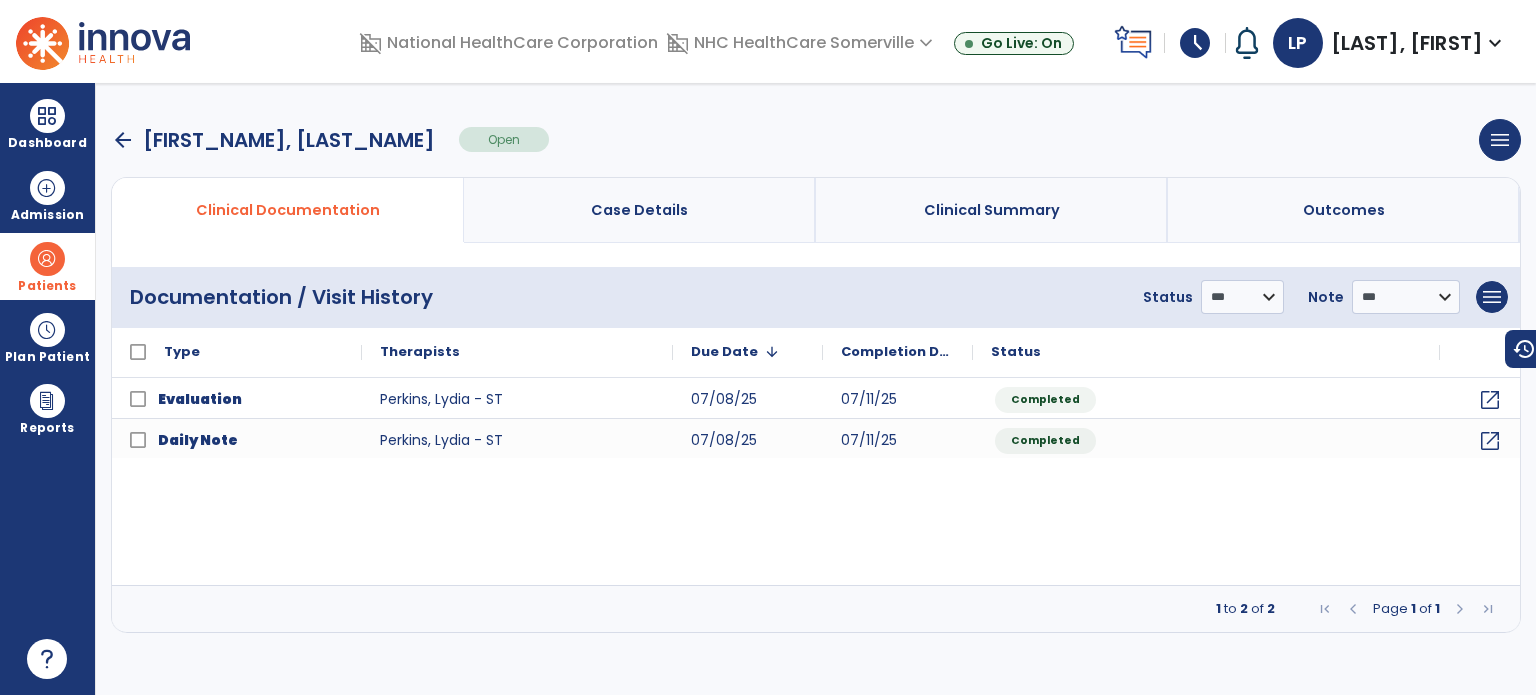 click on "arrow_back" at bounding box center (123, 140) 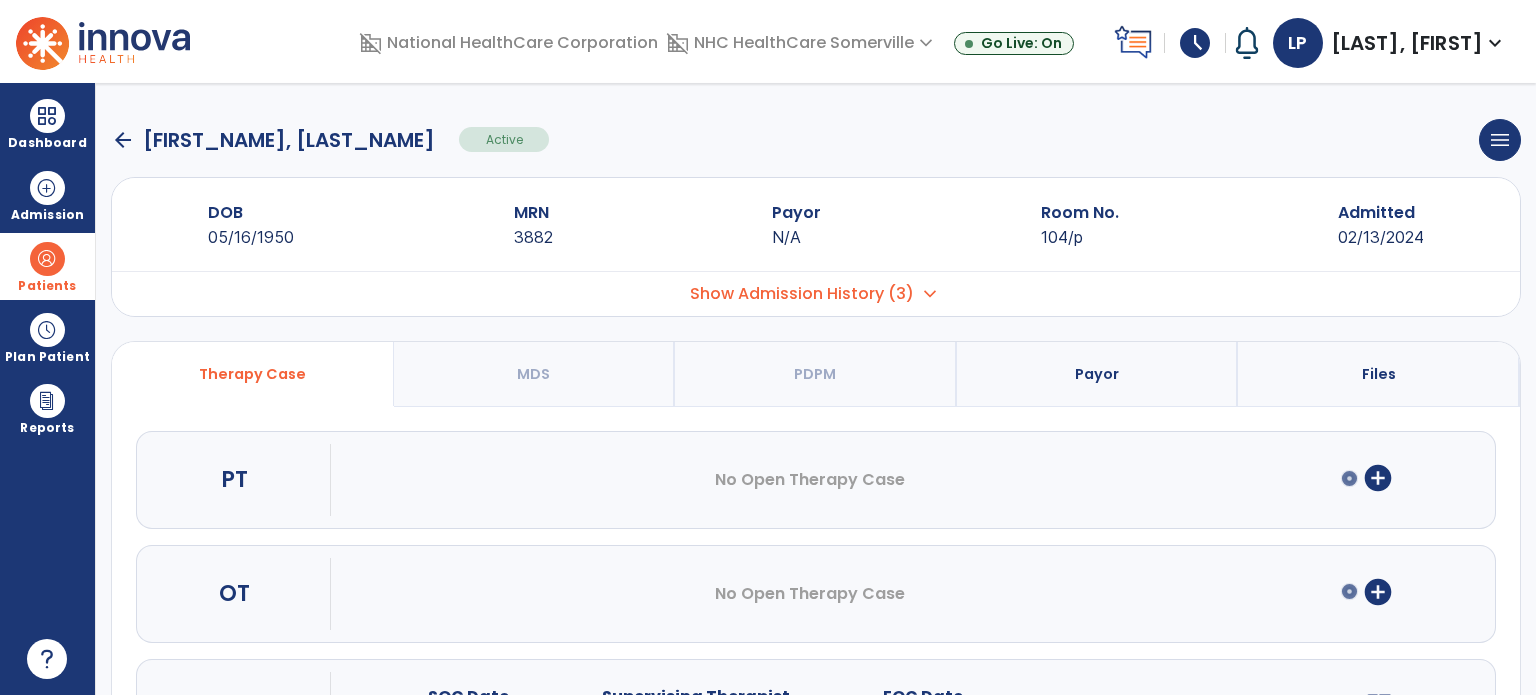 click on "arrow_back" 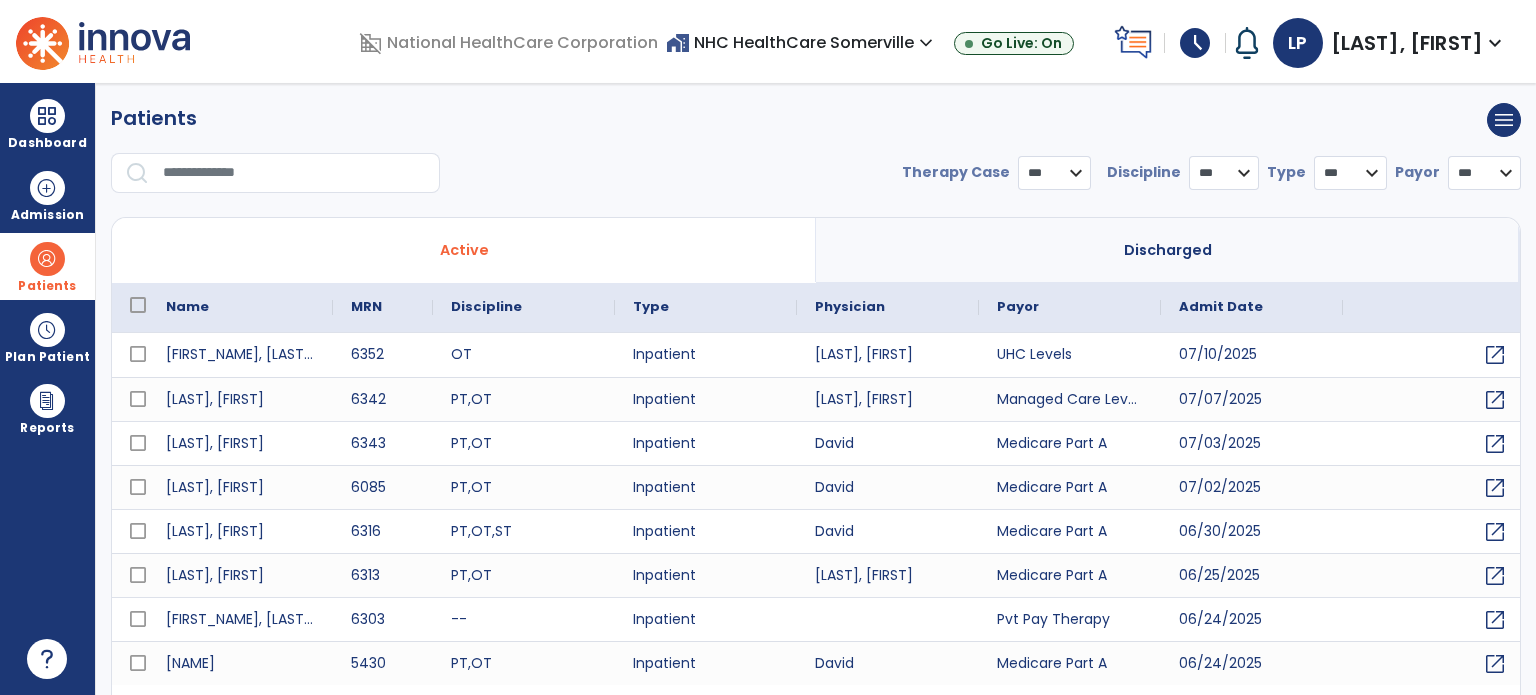 select on "***" 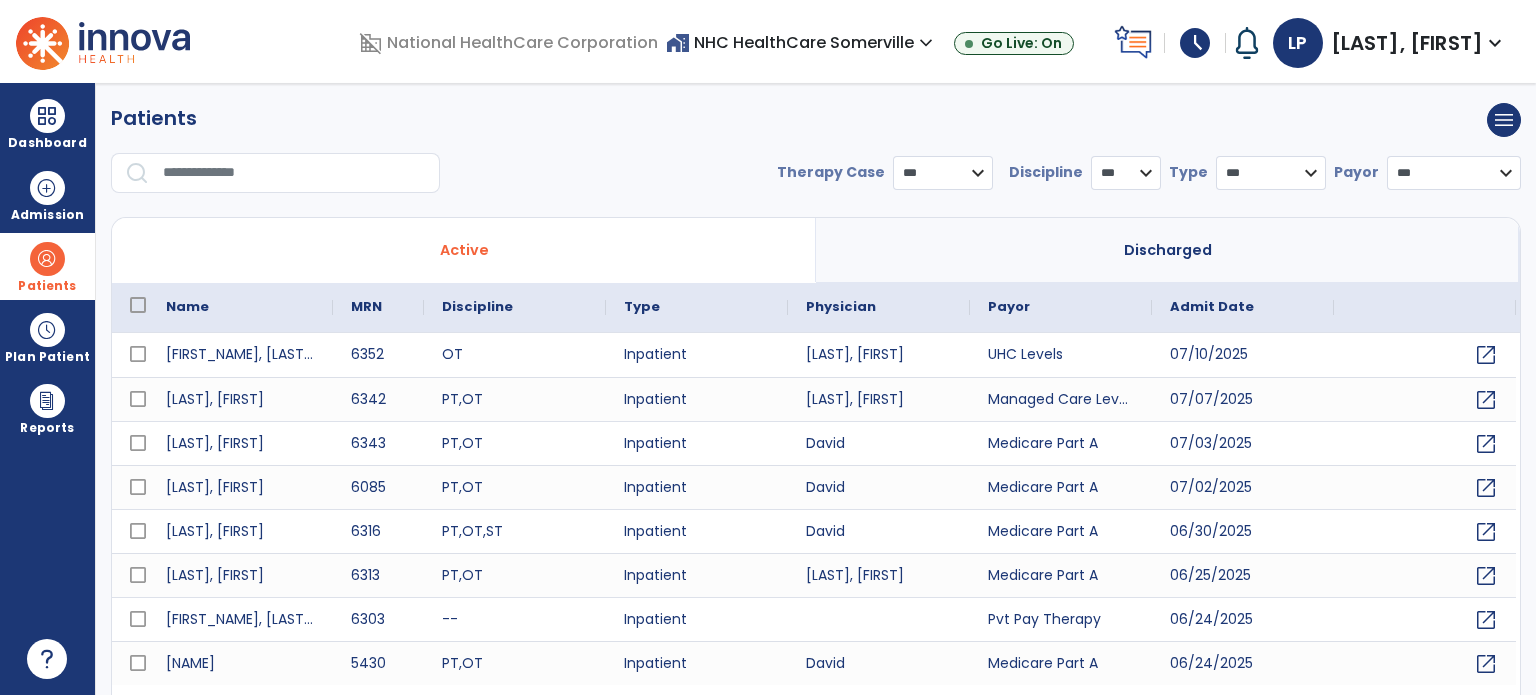 scroll, scrollTop: 46, scrollLeft: 0, axis: vertical 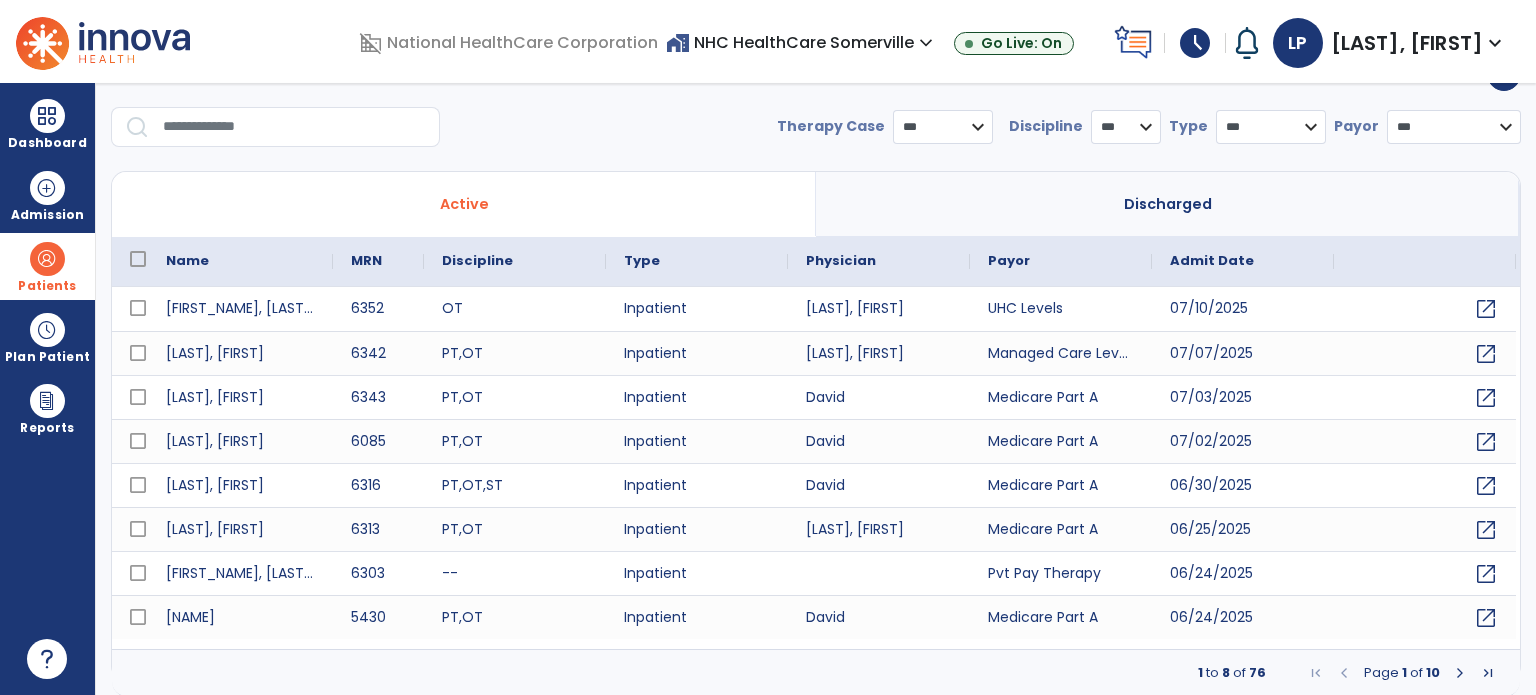click at bounding box center (1460, 673) 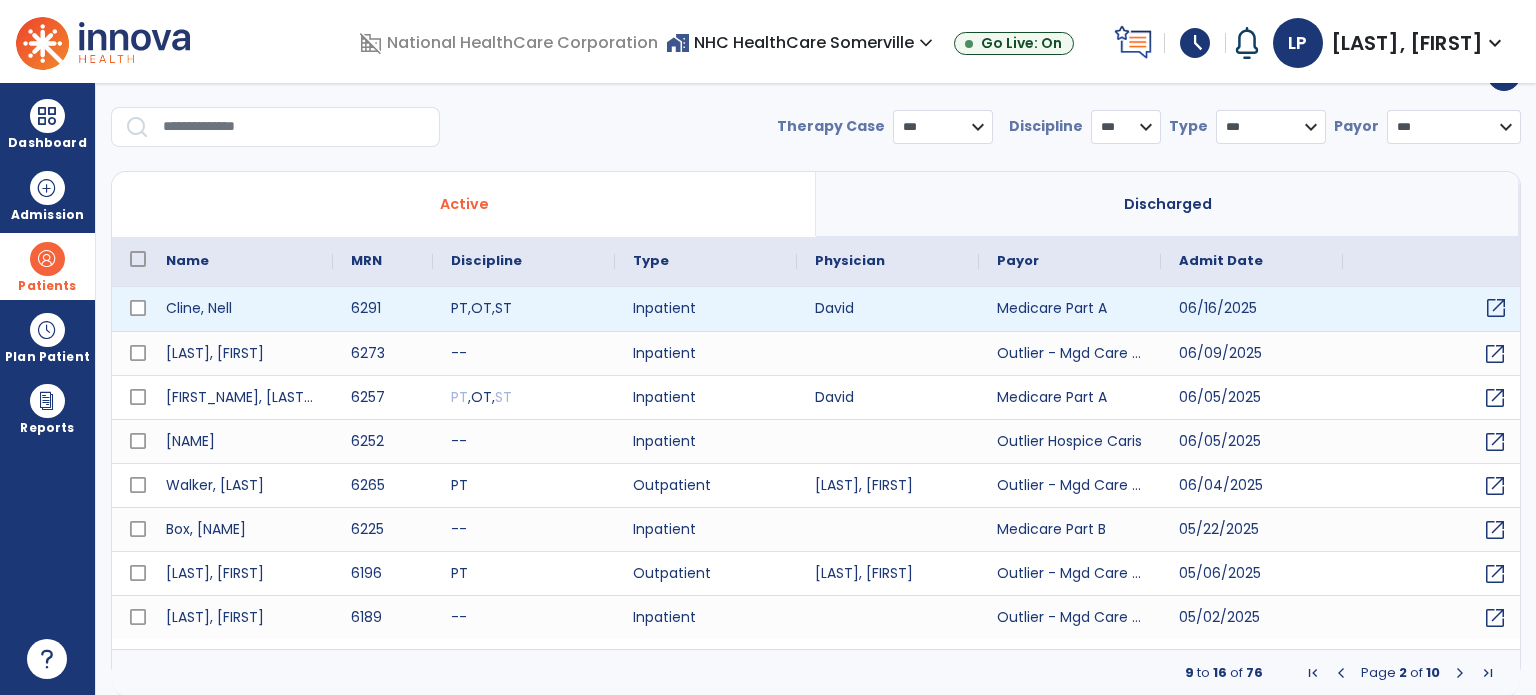 click on "open_in_new" at bounding box center [1496, 308] 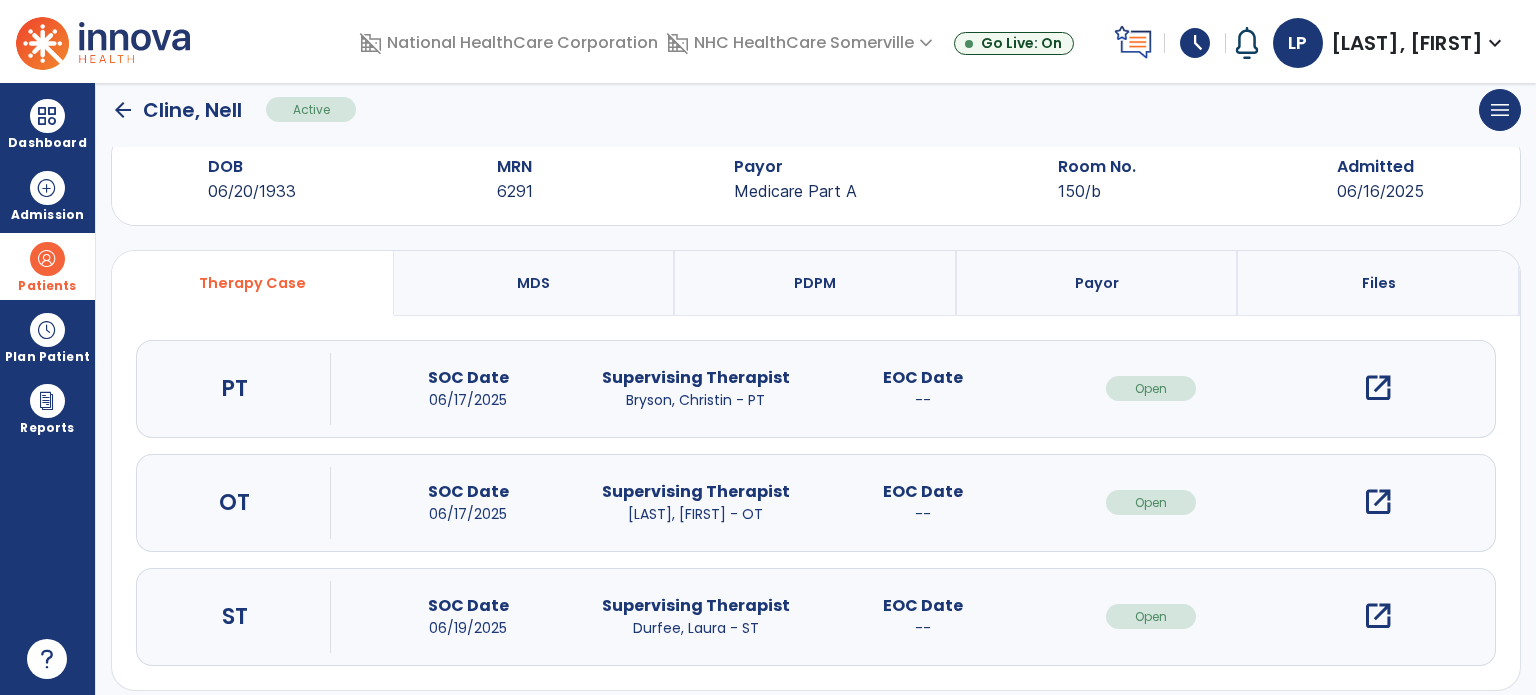 click on "open_in_new" at bounding box center [1378, 616] 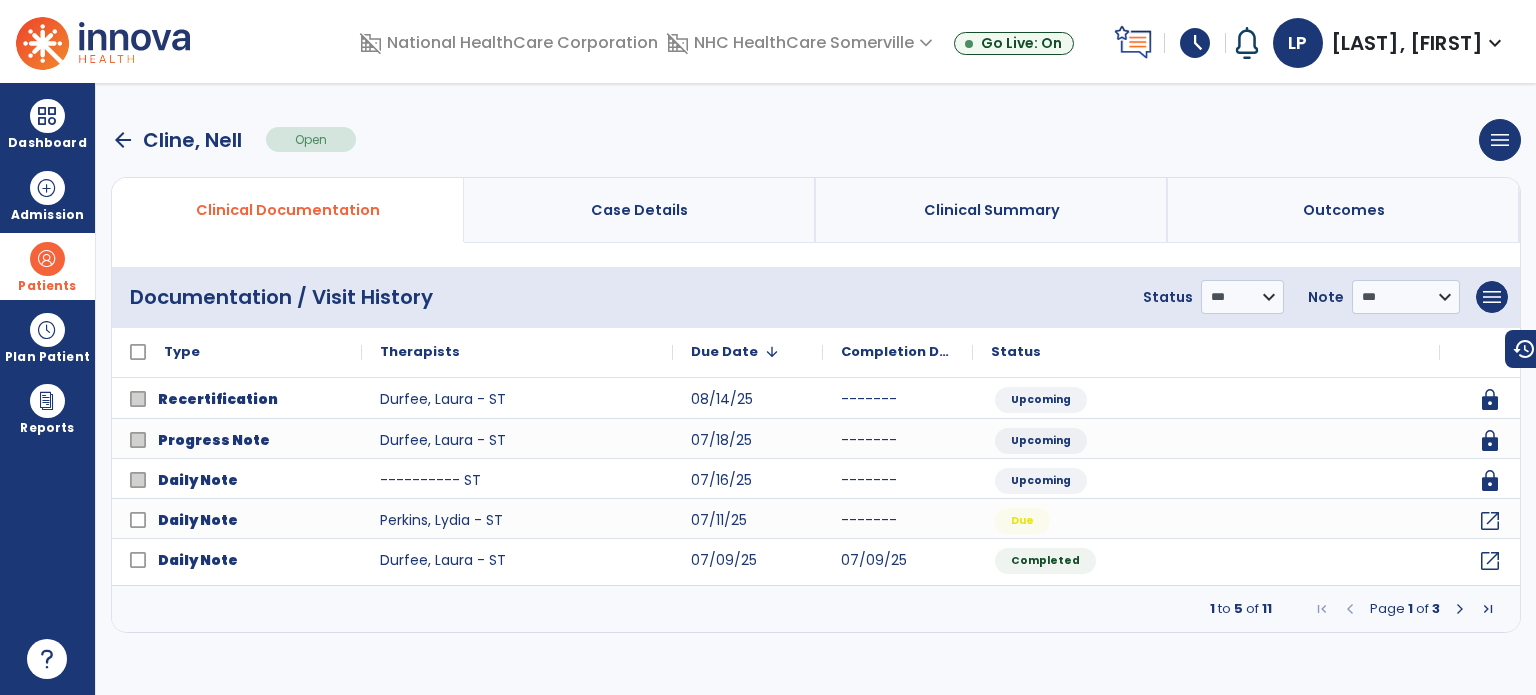 scroll, scrollTop: 0, scrollLeft: 0, axis: both 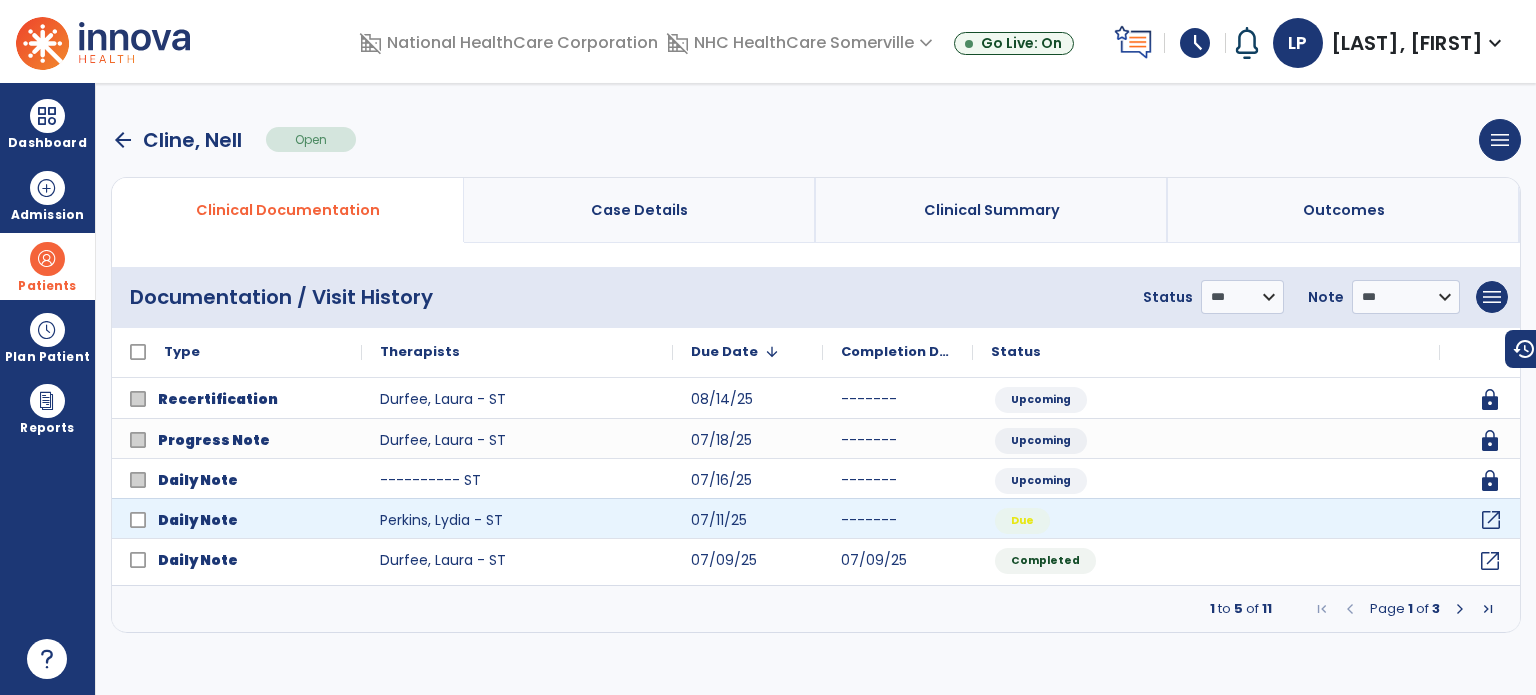click on "open_in_new" 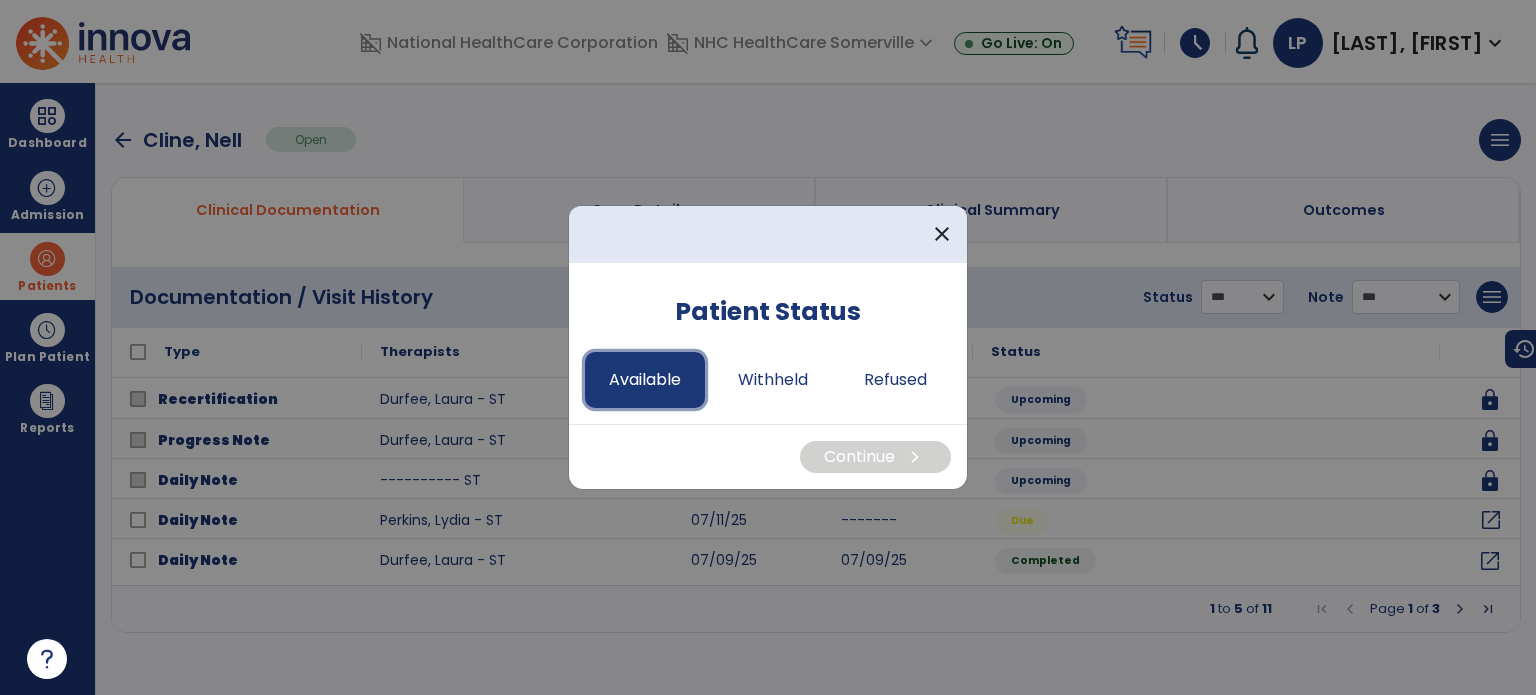 click on "Available" at bounding box center [645, 380] 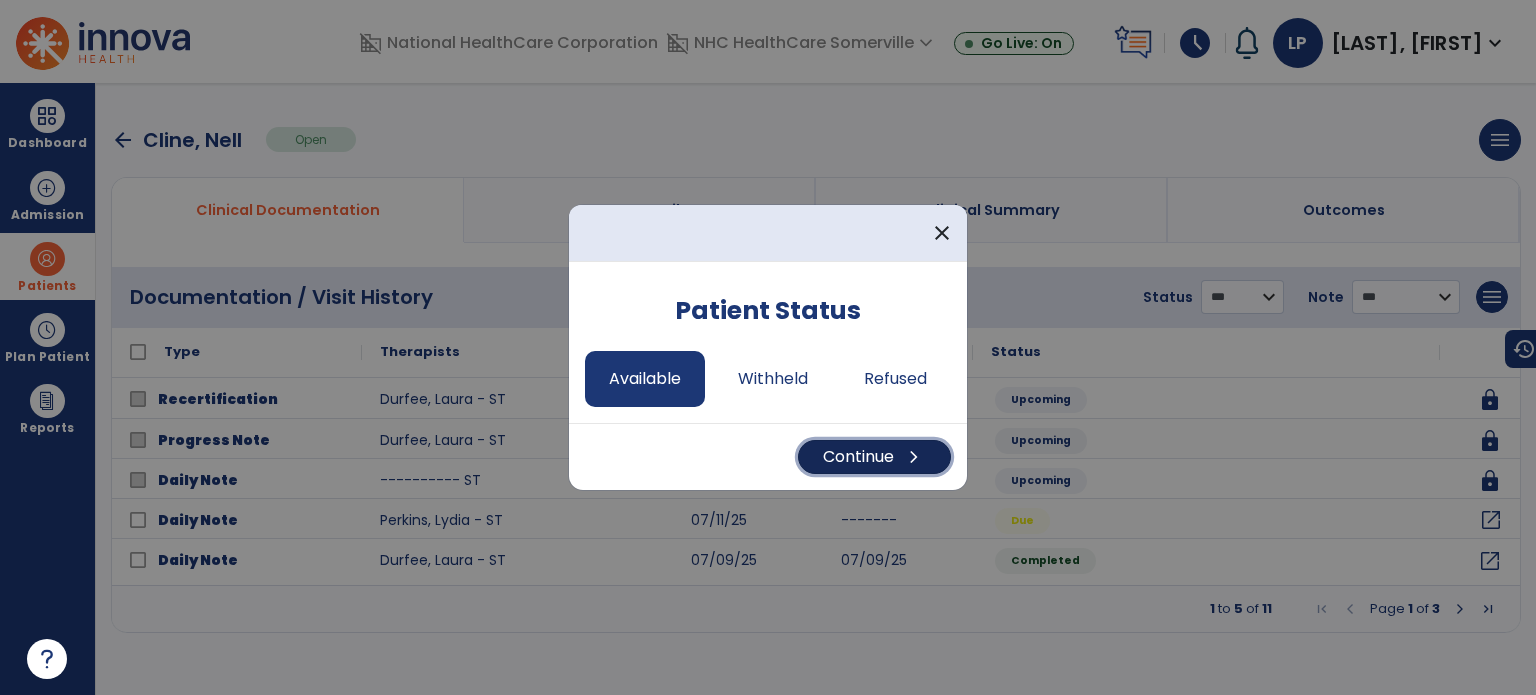 click on "Continue   chevron_right" at bounding box center [874, 457] 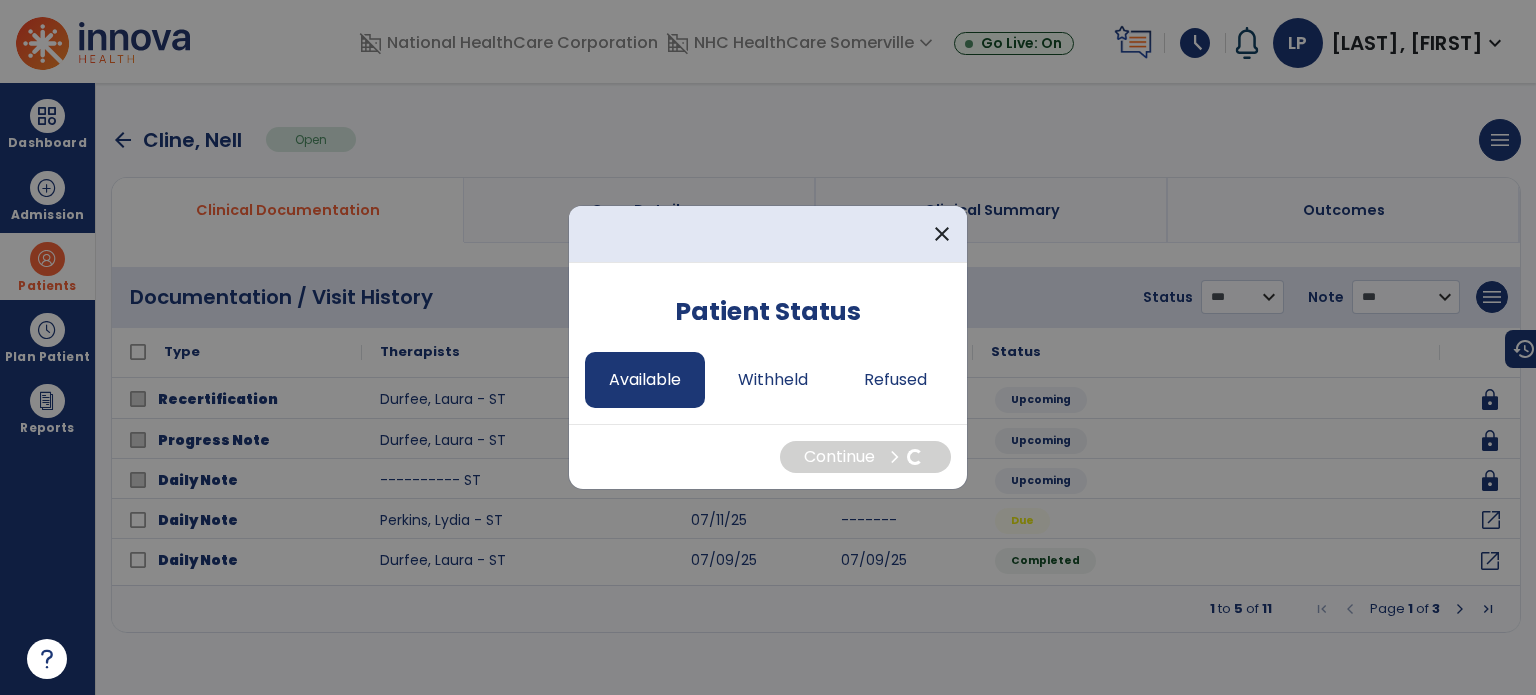 select on "*" 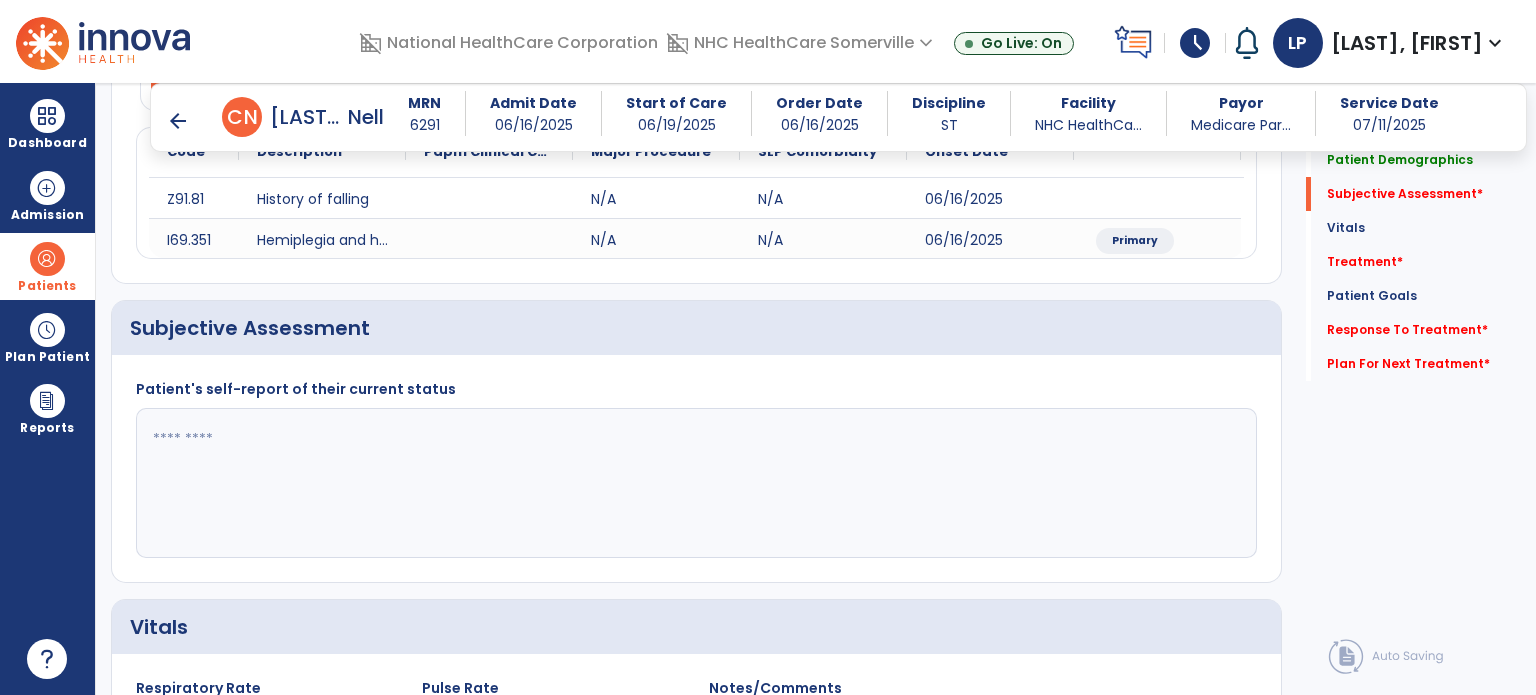 scroll, scrollTop: 272, scrollLeft: 0, axis: vertical 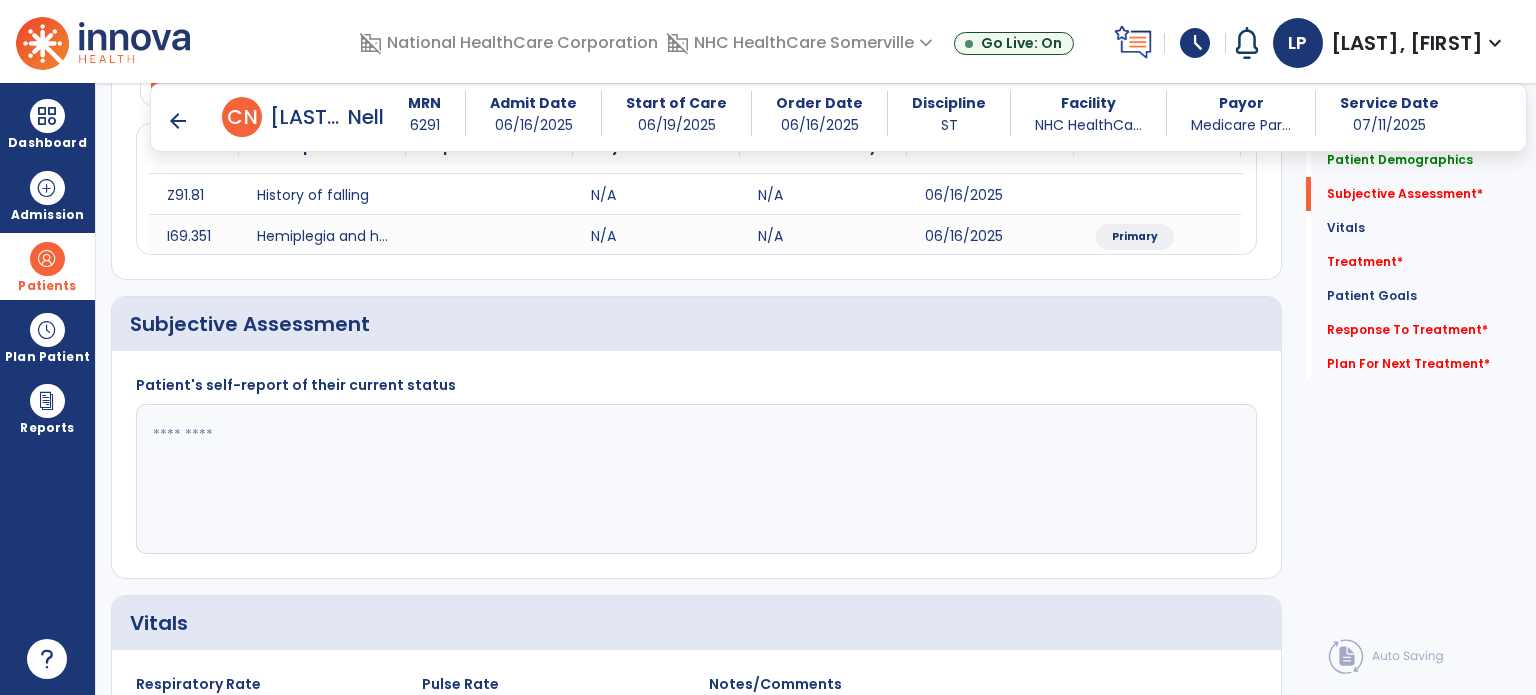 click 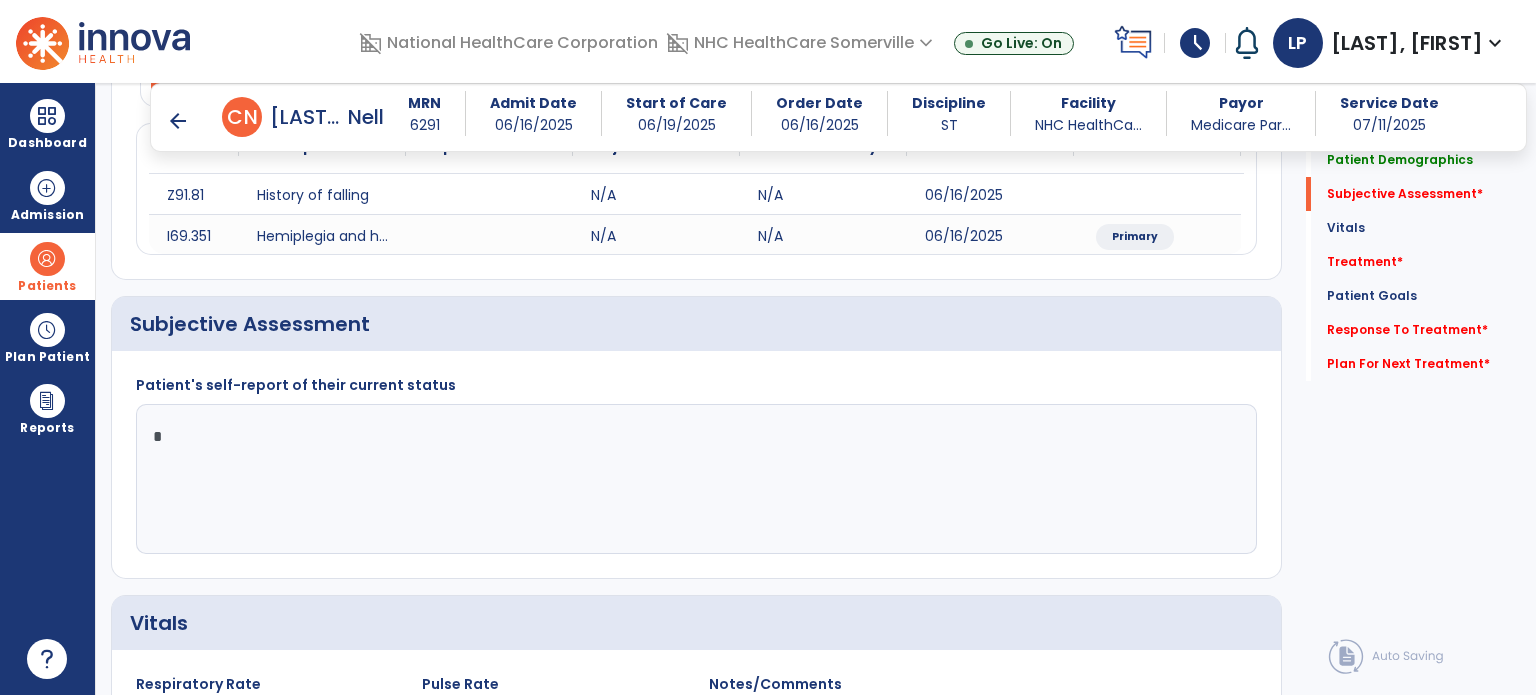 click on "*" 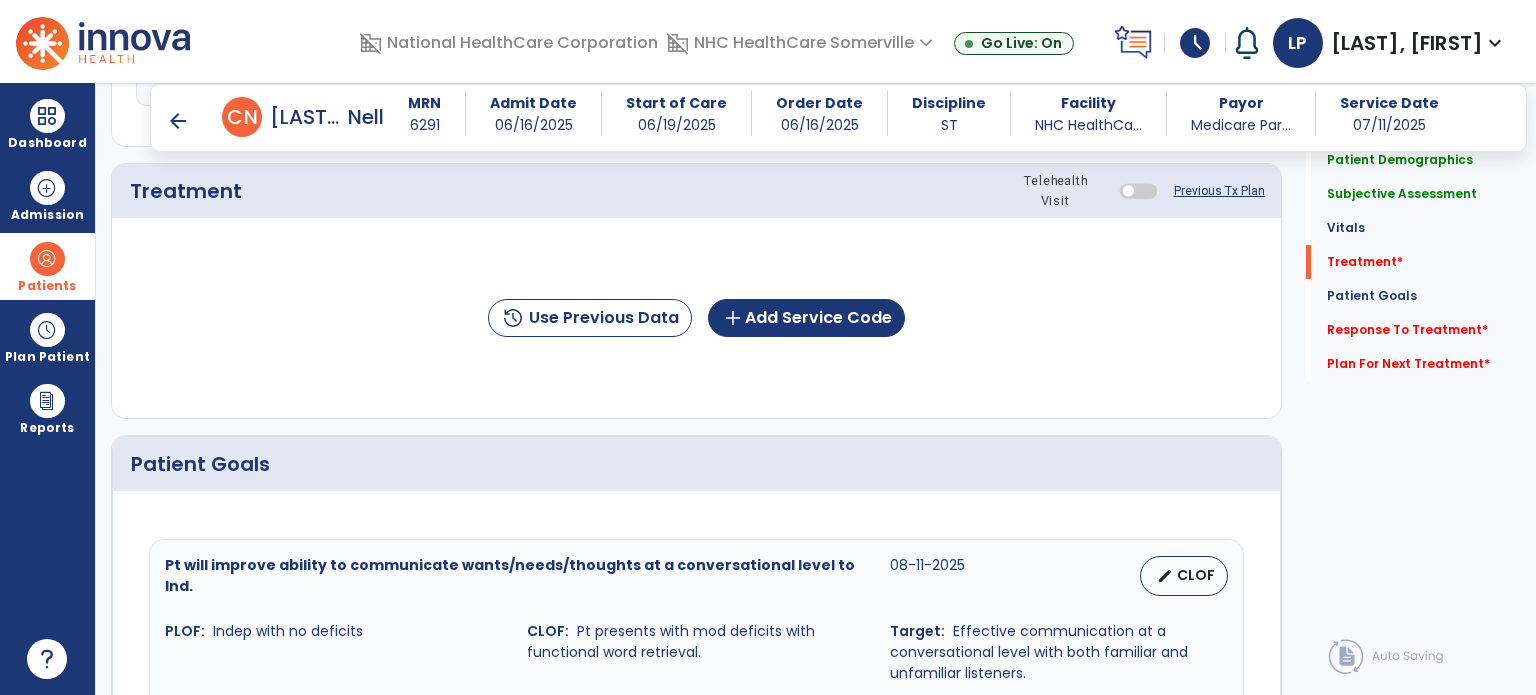 scroll, scrollTop: 1130, scrollLeft: 0, axis: vertical 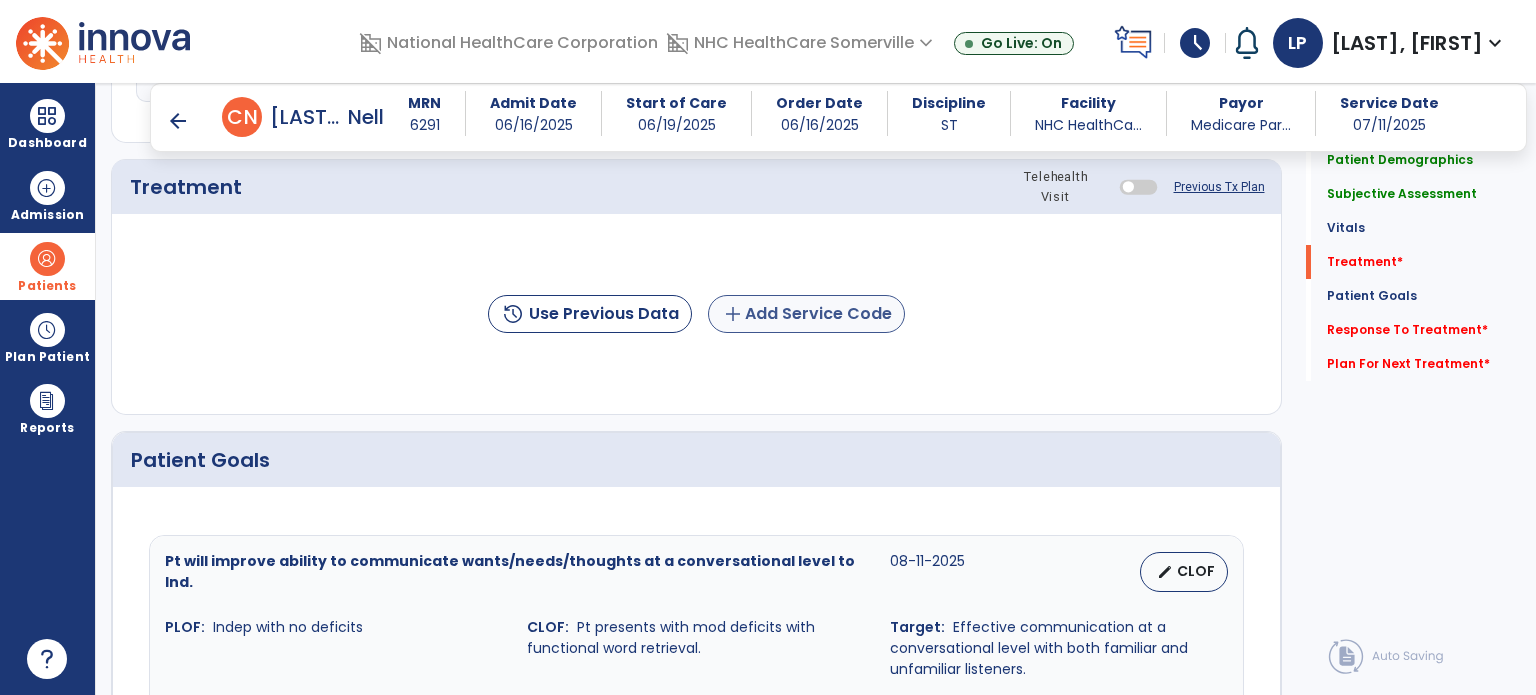 type on "**********" 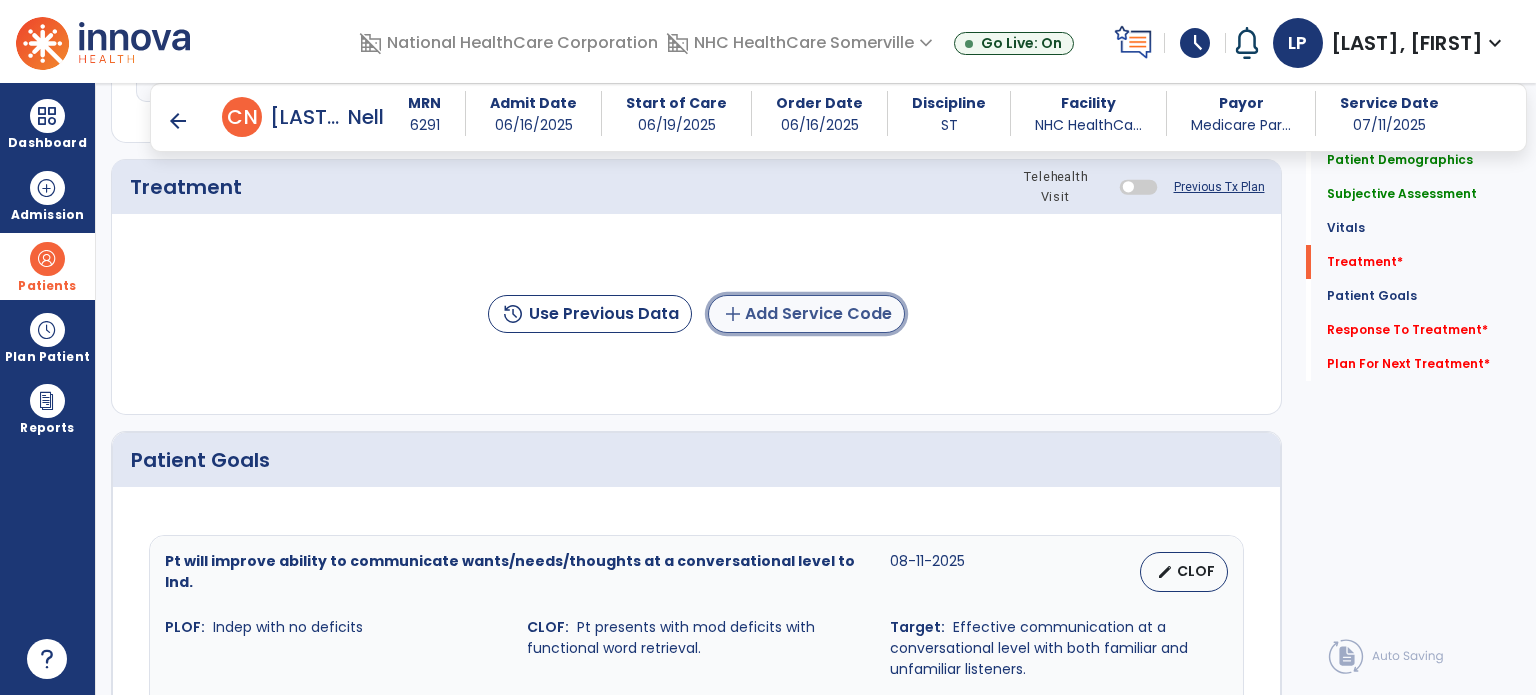 click on "add  Add Service Code" 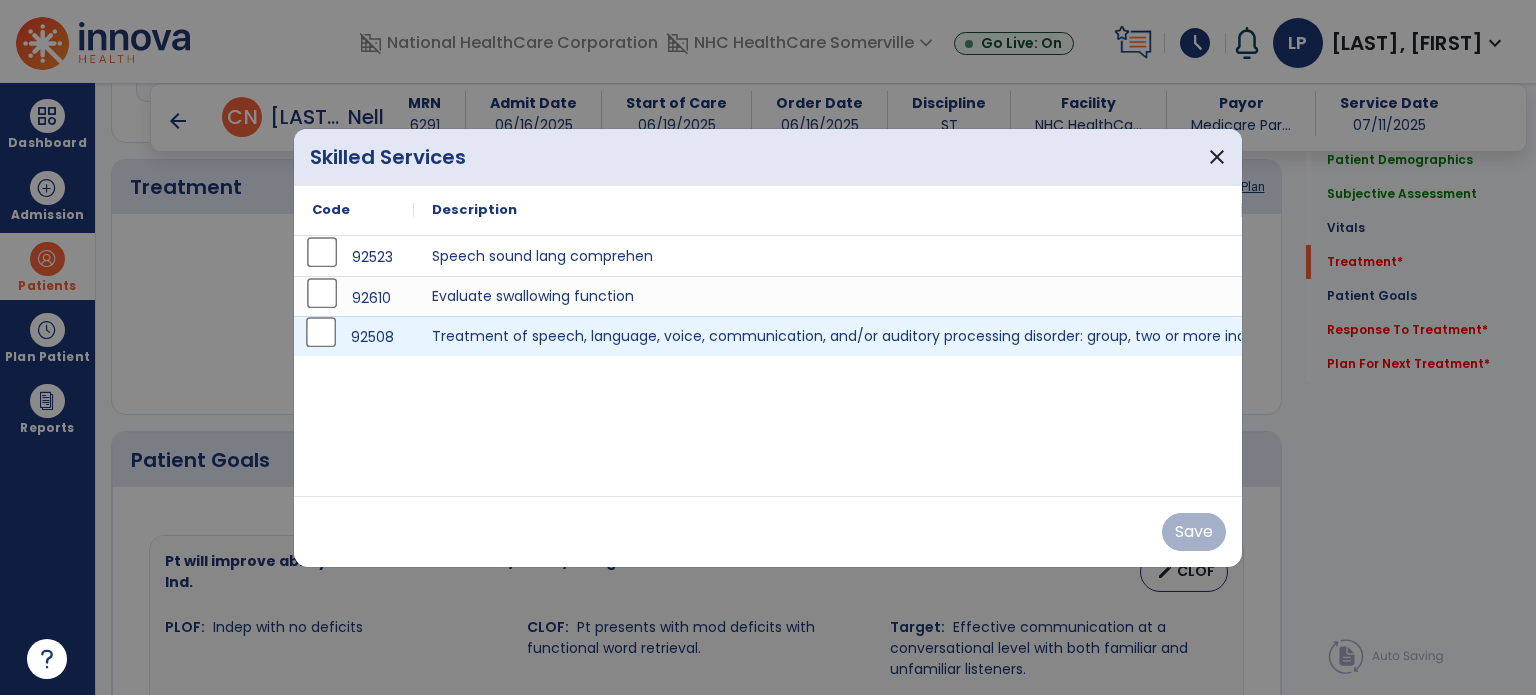 click on "92508" at bounding box center [372, 337] 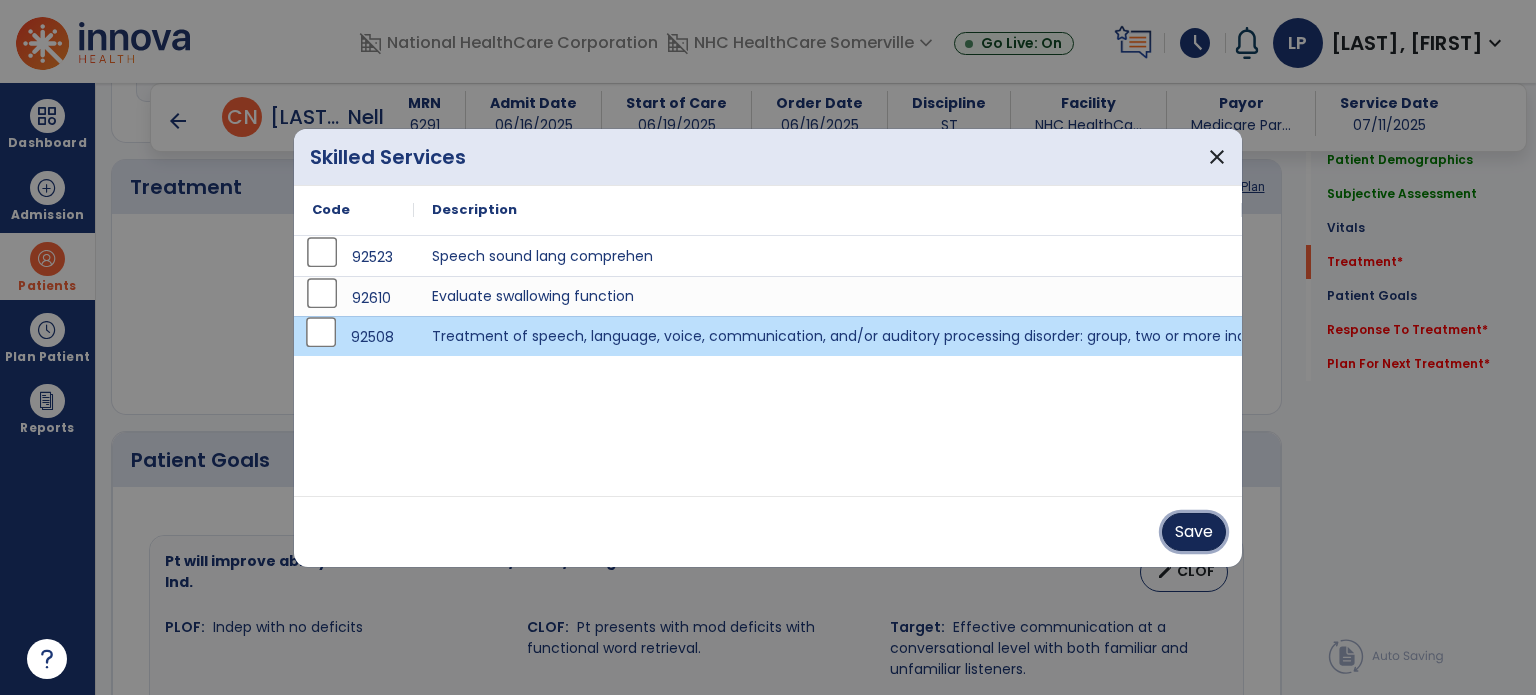 click on "Save" at bounding box center [1194, 532] 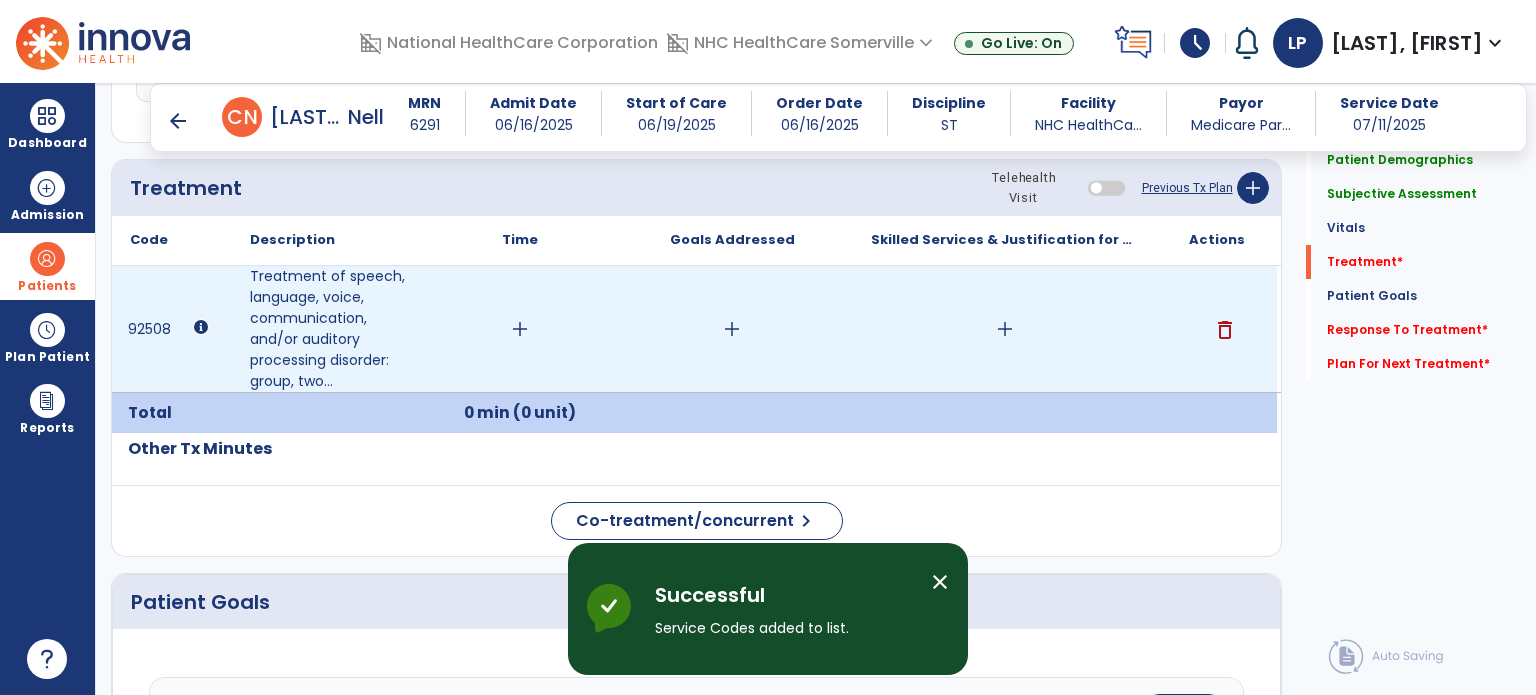 click on "add" at bounding box center (520, 329) 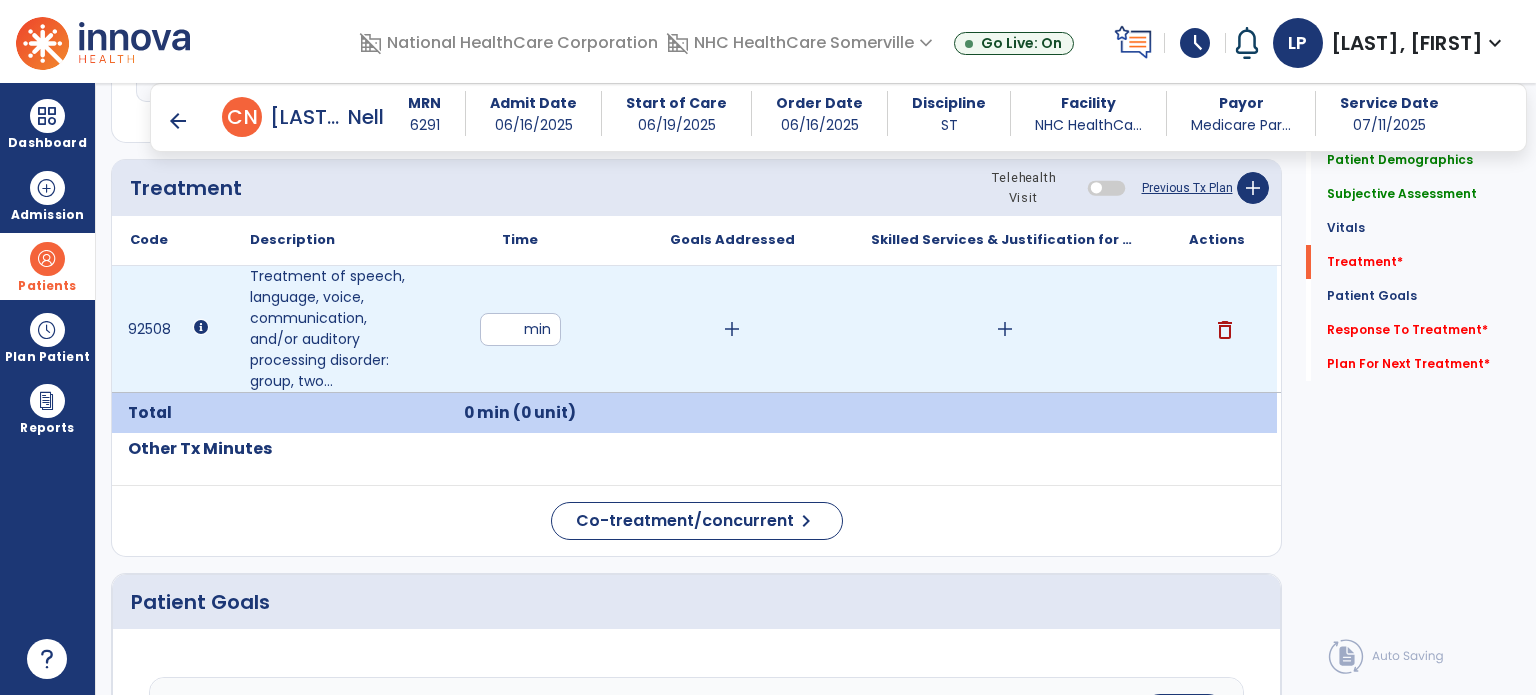 type on "**" 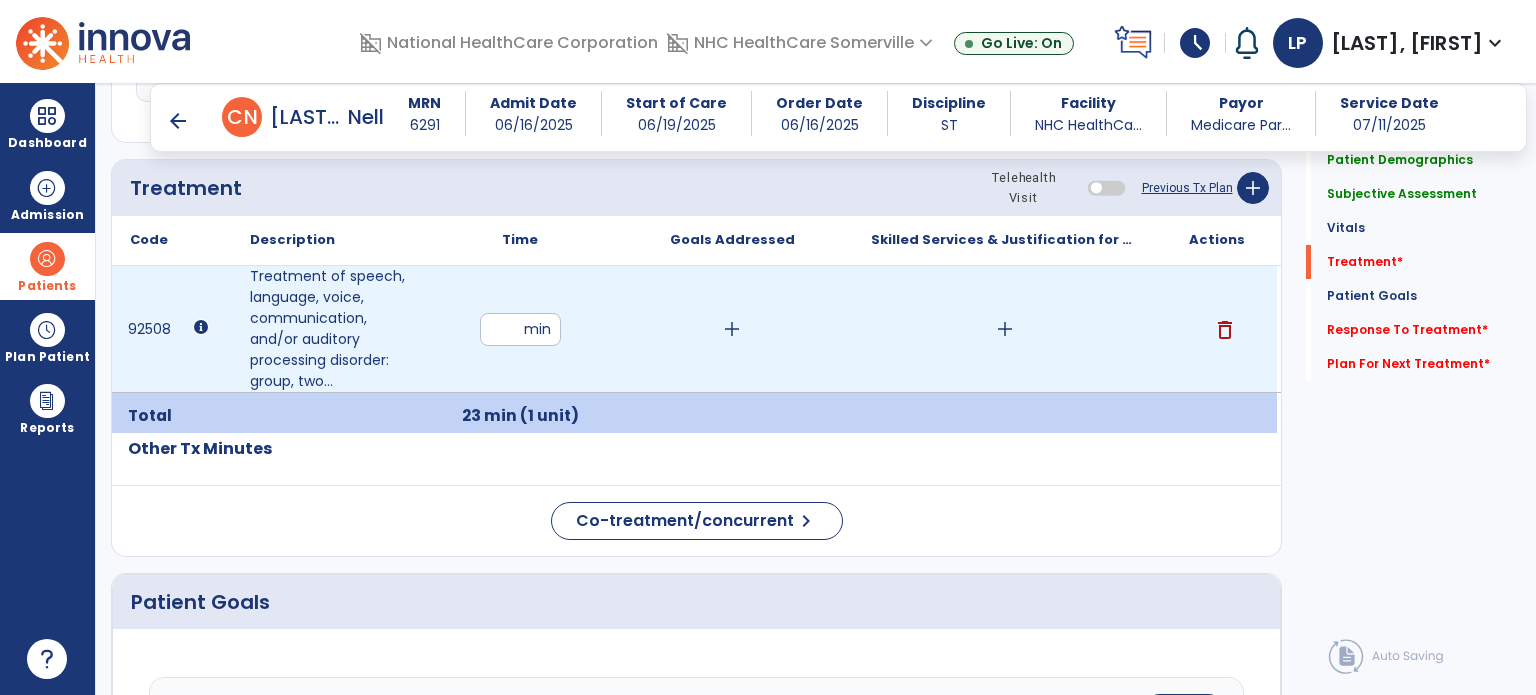 click on "add" at bounding box center [732, 329] 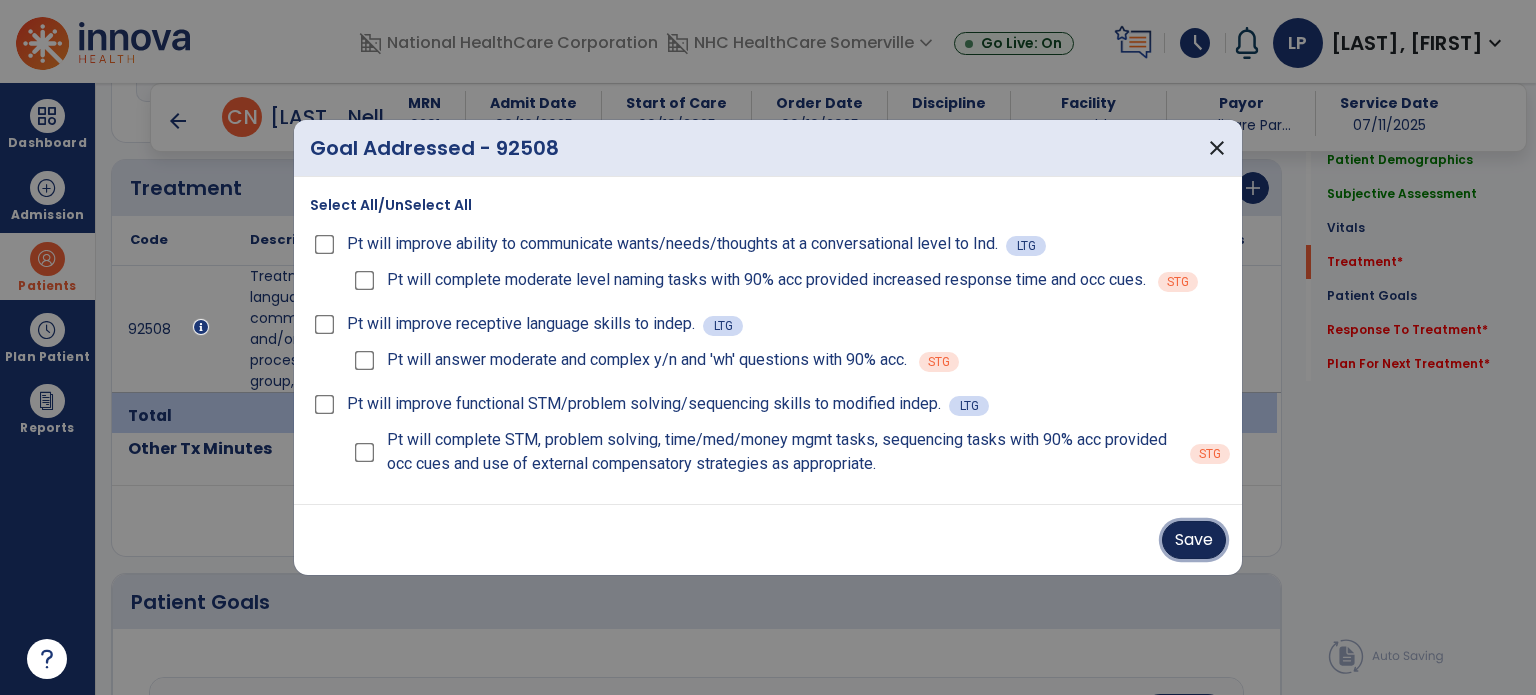 click on "Save" at bounding box center [1194, 540] 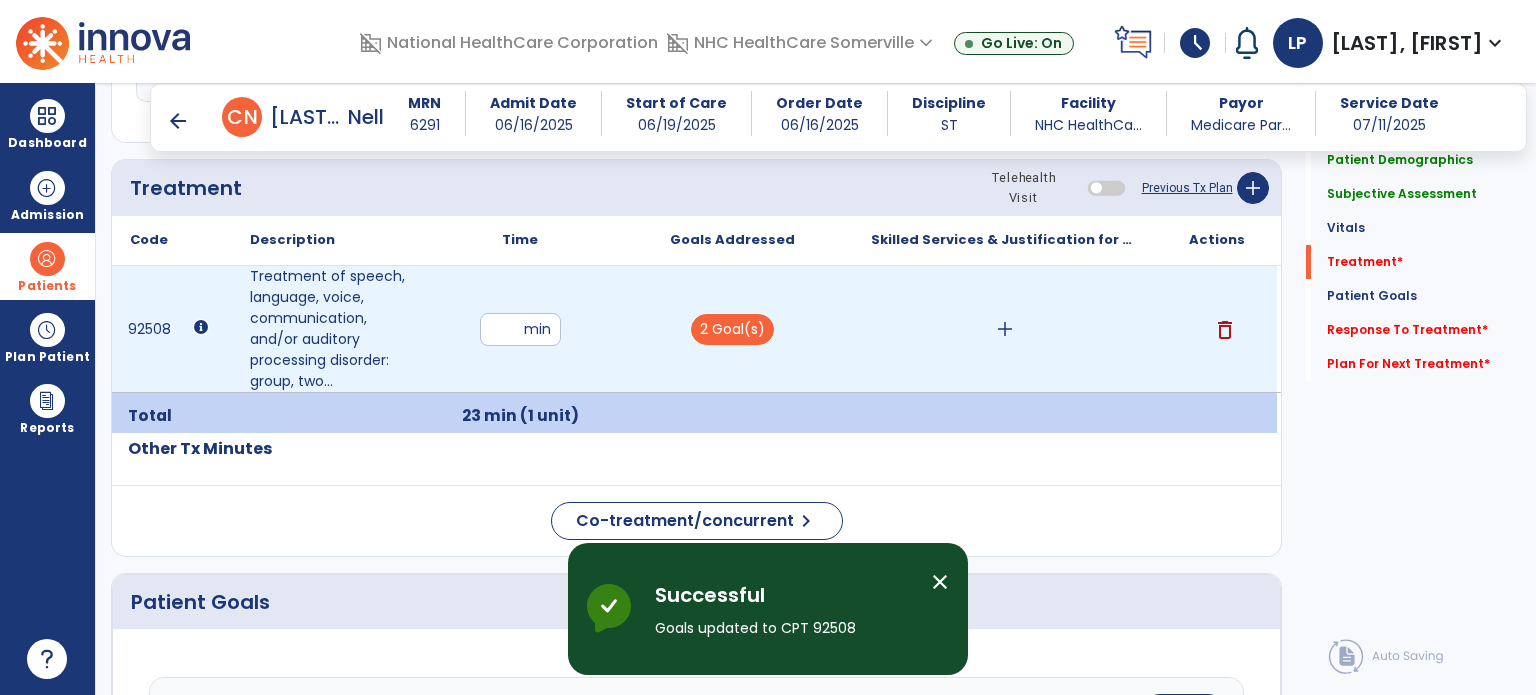 click on "add" at bounding box center [1005, 329] 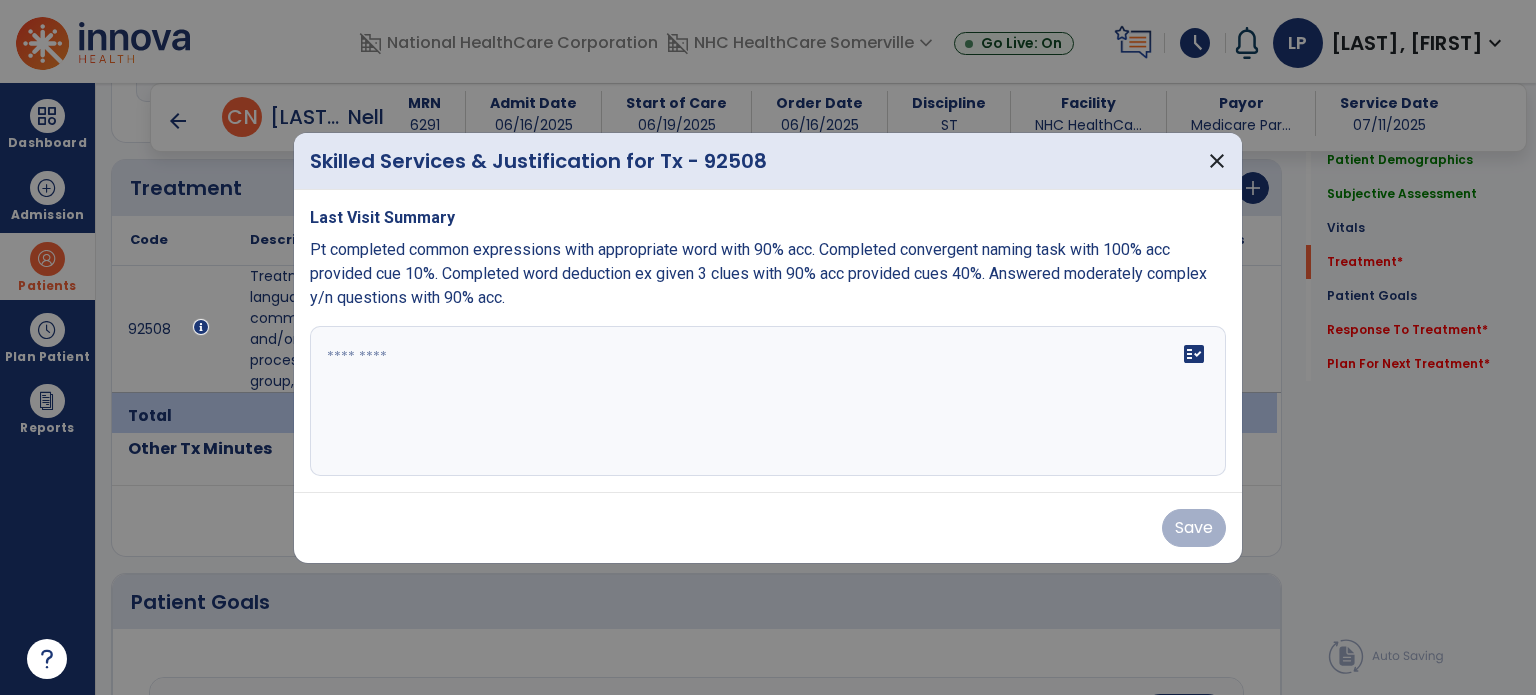 drag, startPoint x: 524, startPoint y: 303, endPoint x: 303, endPoint y: 239, distance: 230.08041 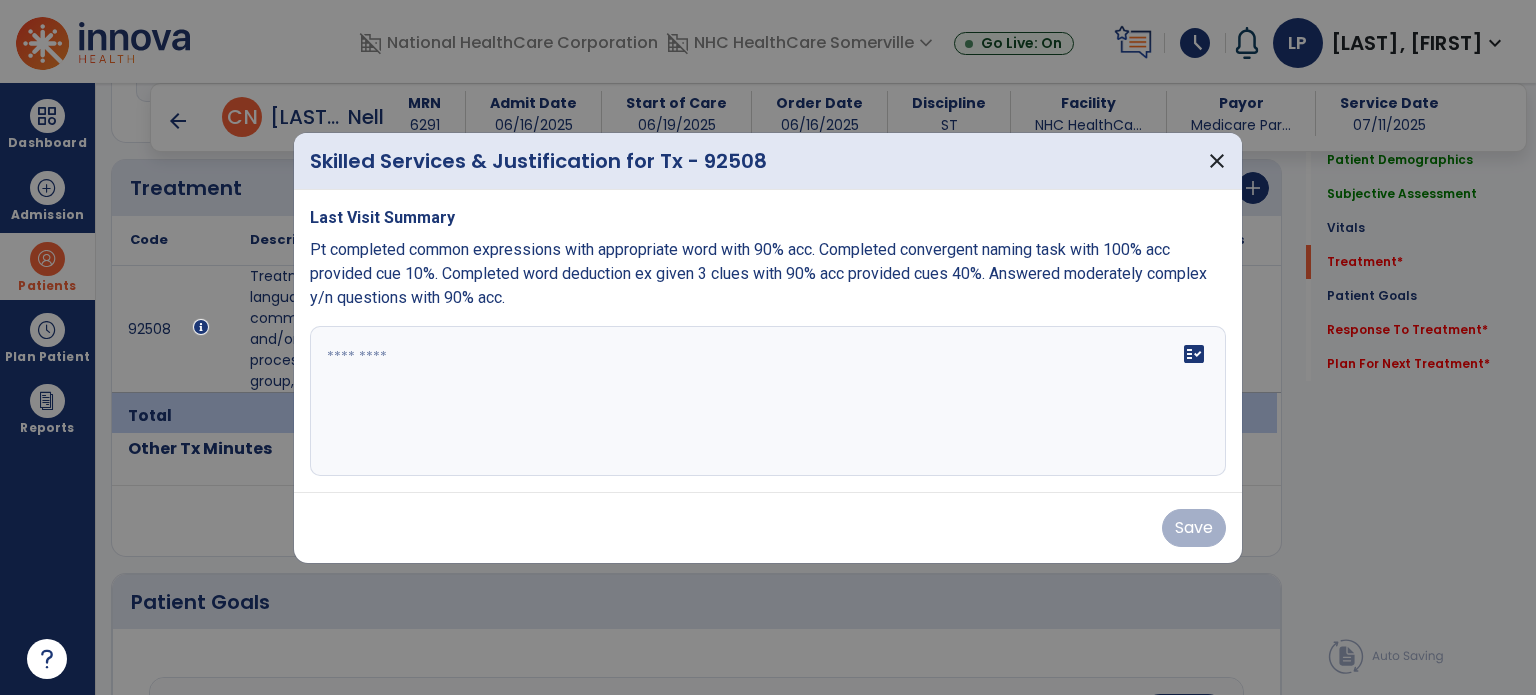 click on "Last Visit Summary Pt completed common expressions with appropriate word with 90% acc.  Completed convergent naming task with 100% acc provided cue 10%.  Completed word deduction ex given 3 clues with 90% acc provided cues 40%.  Answered moderately complex y/n questions with 90% acc.     fact_check" at bounding box center [768, 341] 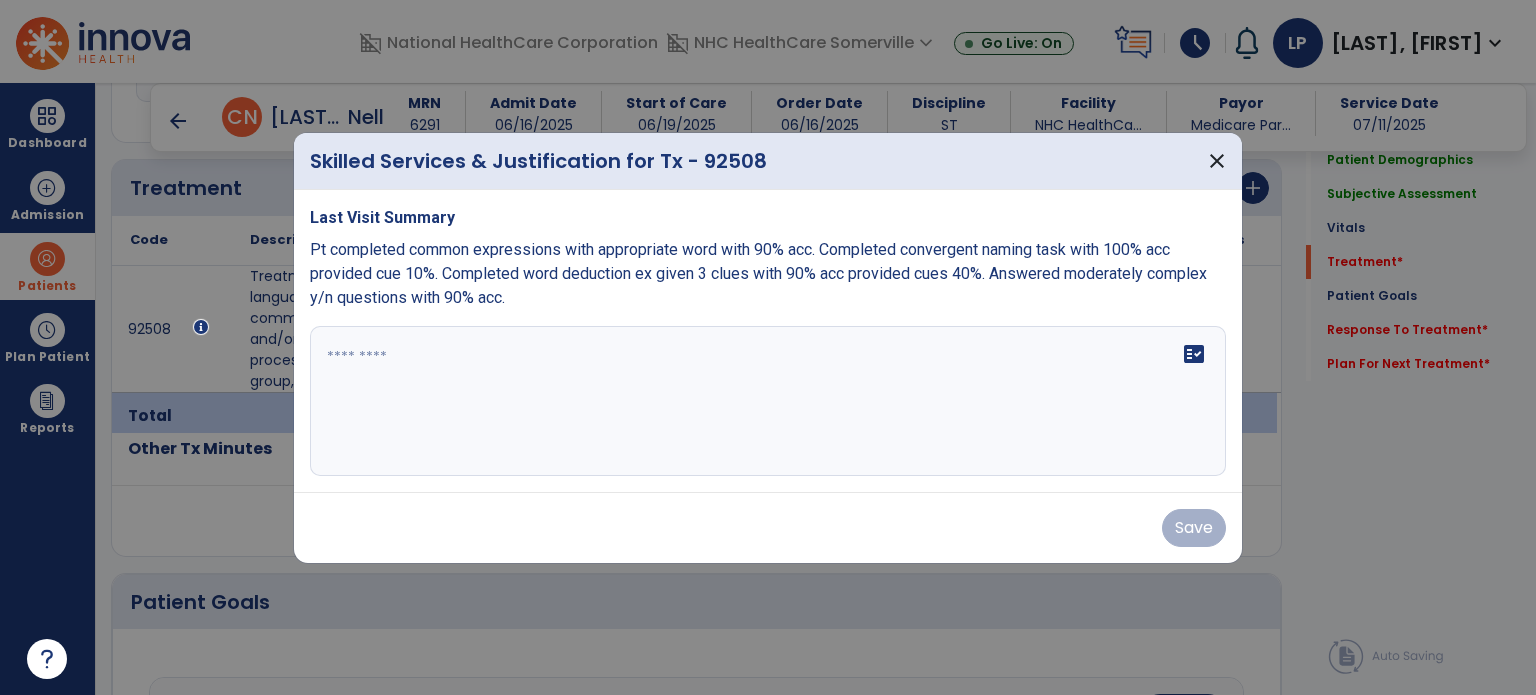 copy on "Pt completed common expressions with appropriate word with 90% acc. Completed convergent naming task with 100% acc provided cue 10%. Completed word deduction ex given 3 clues with 90% acc provided cues 40%. Answered moderately complex y/n questions with 90% acc." 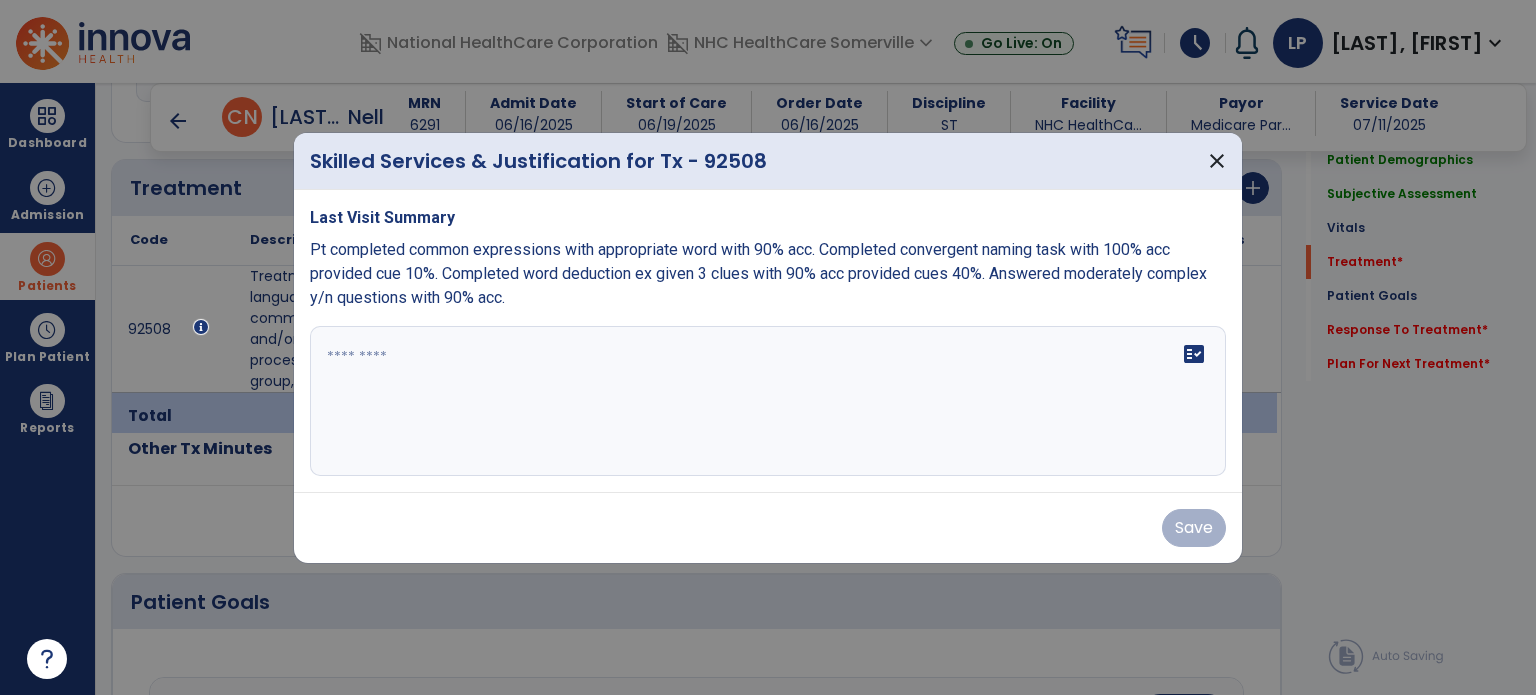 click on "fact_check" at bounding box center (768, 401) 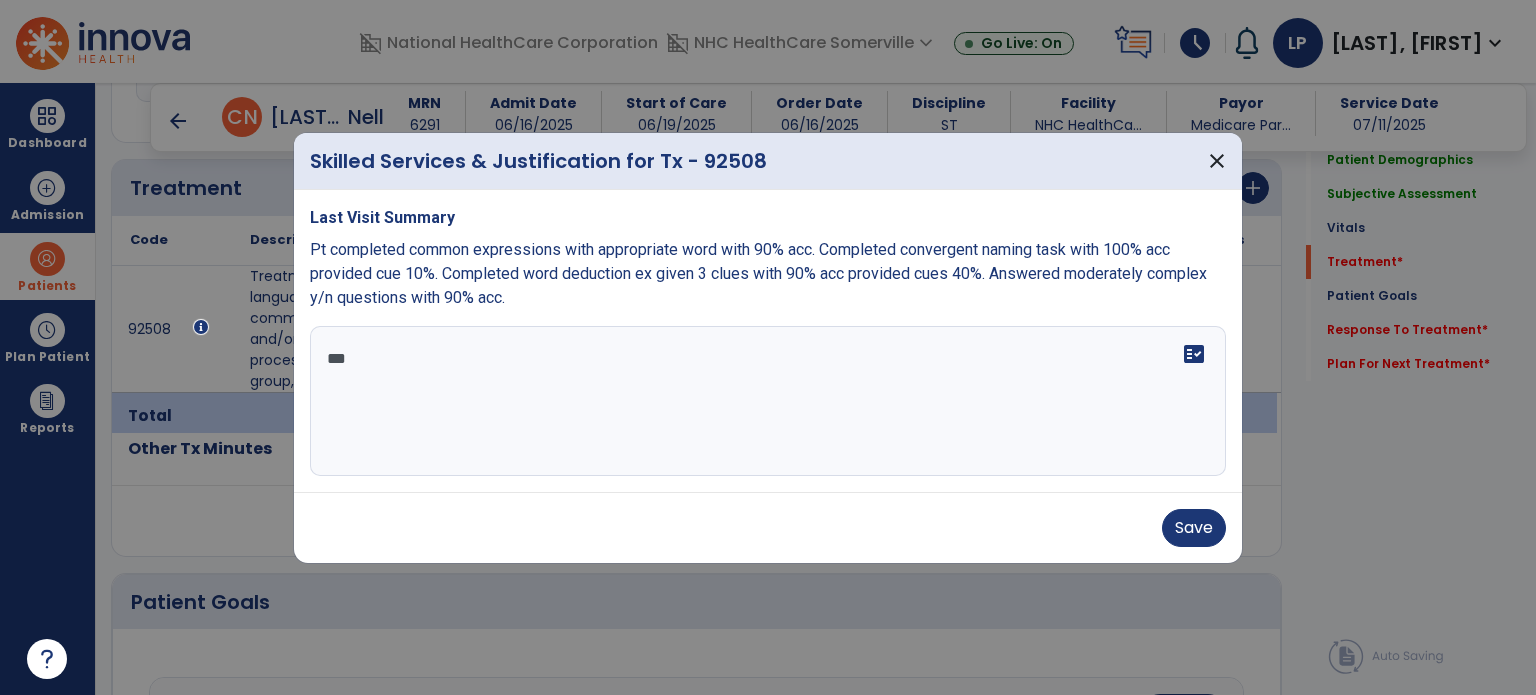 scroll, scrollTop: 0, scrollLeft: 0, axis: both 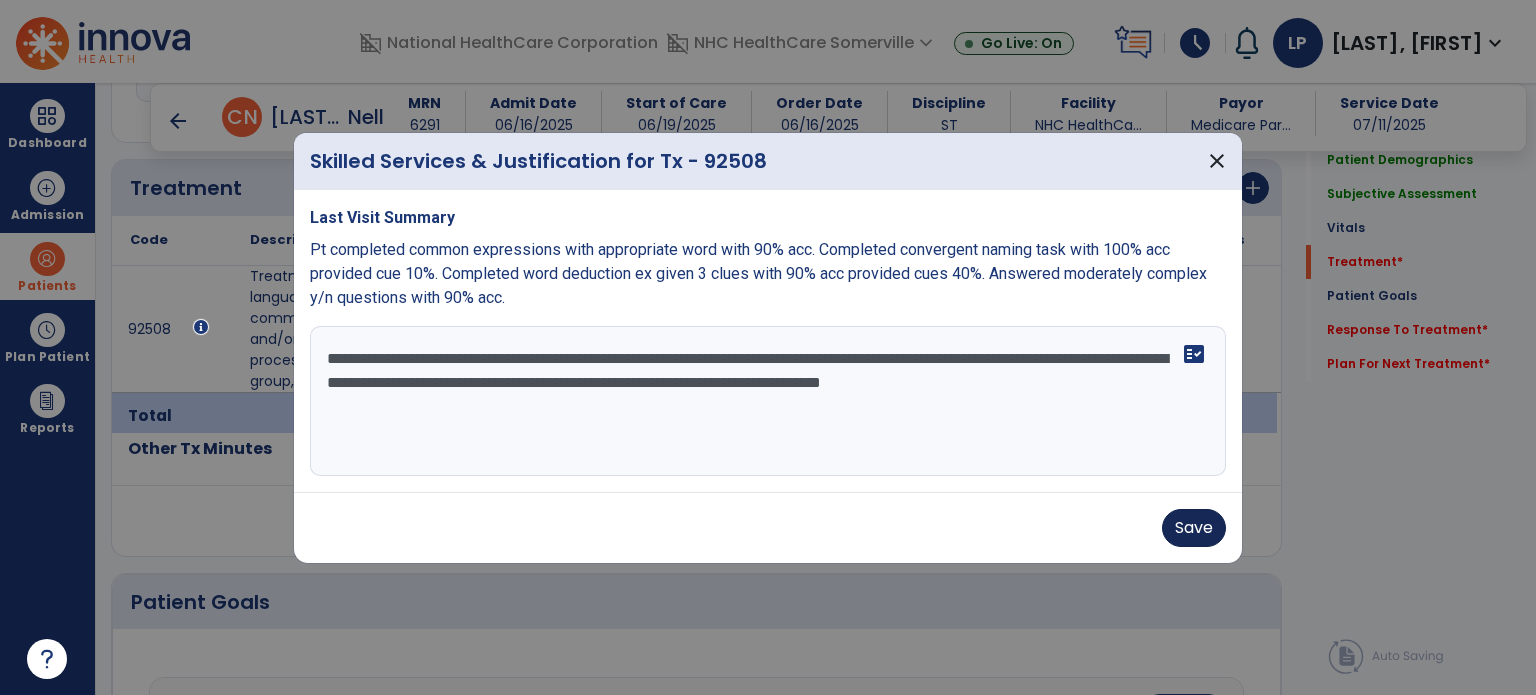 type on "**********" 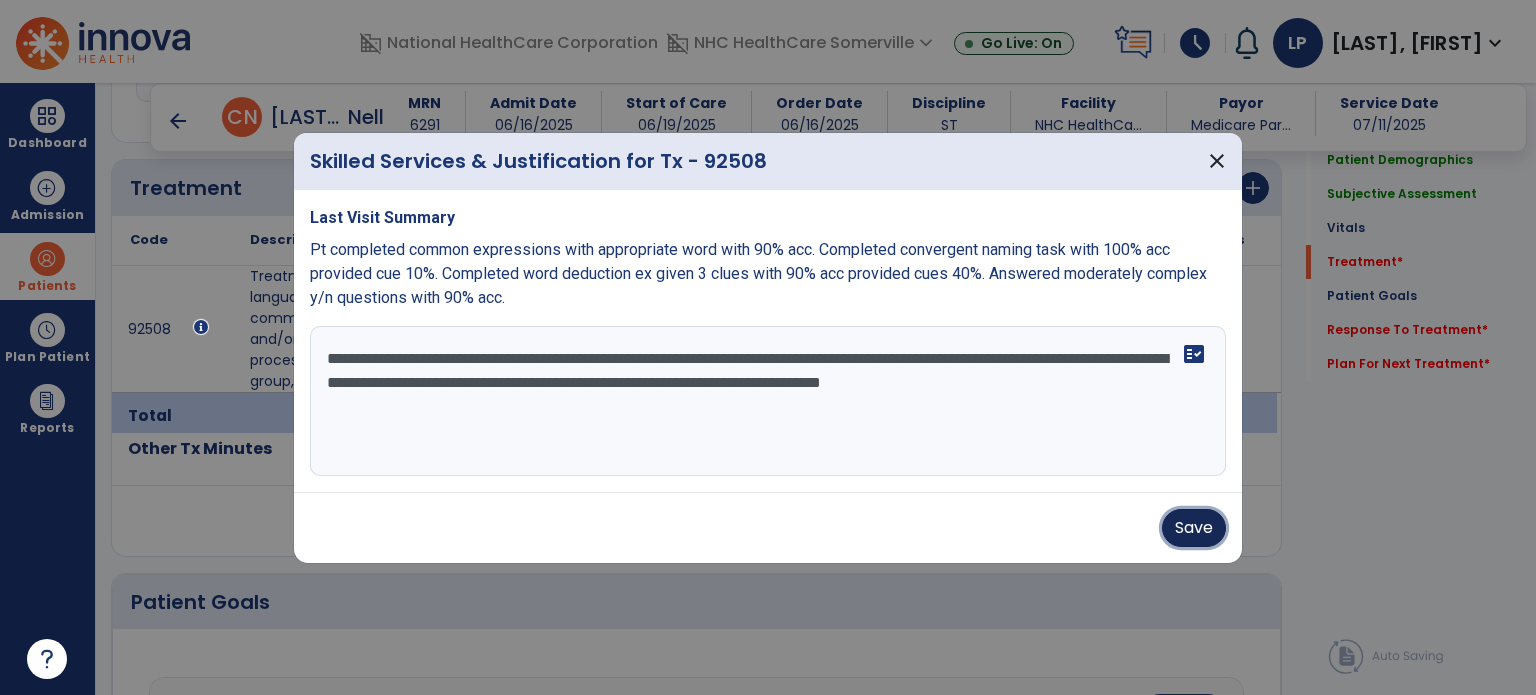 click on "Save" at bounding box center [1194, 528] 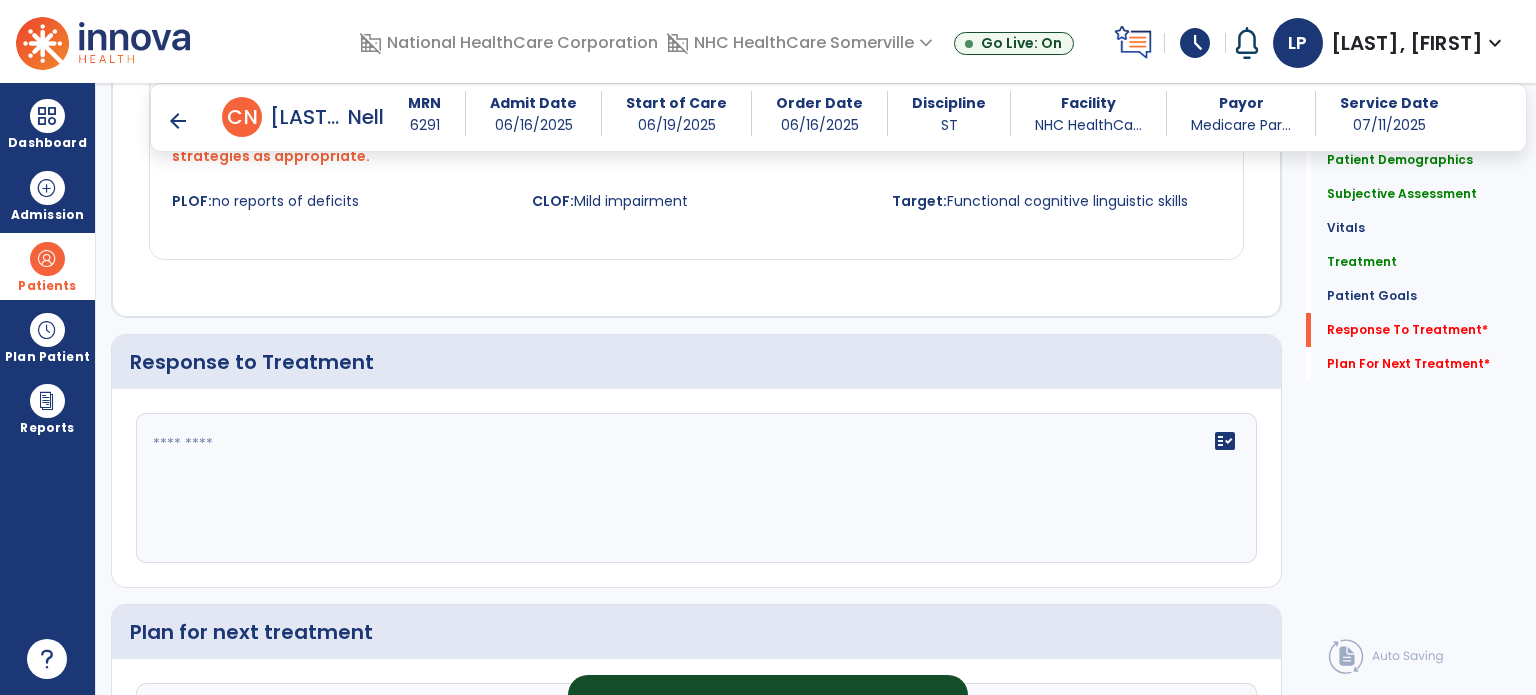 scroll, scrollTop: 2548, scrollLeft: 0, axis: vertical 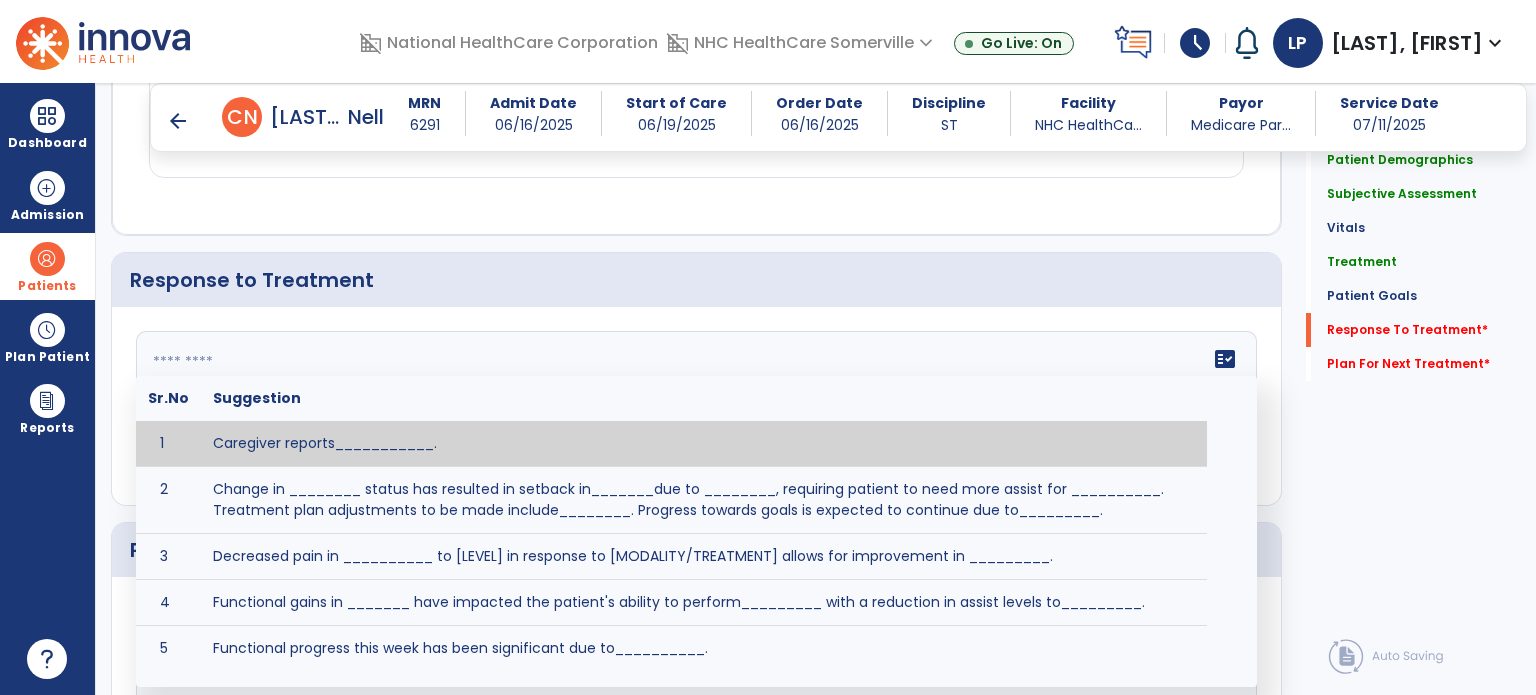 click on "fact_check  Sr.No Suggestion 1 Caregiver reports___________. 2 Change in ________ status has resulted in setback in_______due to ________, requiring patient to need more assist for __________.   Treatment plan adjustments to be made include________.  Progress towards goals is expected to continue due to_________. 3 Decreased pain in __________ to [LEVEL] in response to [MODALITY/TREATMENT] allows for improvement in _________. 4 Functional gains in _______ have impacted the patient's ability to perform_________ with a reduction in assist levels to_________. 5 Functional progress this week has been significant due to__________. 6 Gains in ________ have improved the patient's ability to perform ______with decreased levels of assist to___________. 7 Improvement in ________allows patient to tolerate higher levels of challenges in_________. 8 Pain in [AREA] has decreased to [LEVEL] in response to [TREATMENT/MODALITY], allowing fore ease in completing__________. 9 10 11 12 13 14 15 16 17 18 19 20 21" 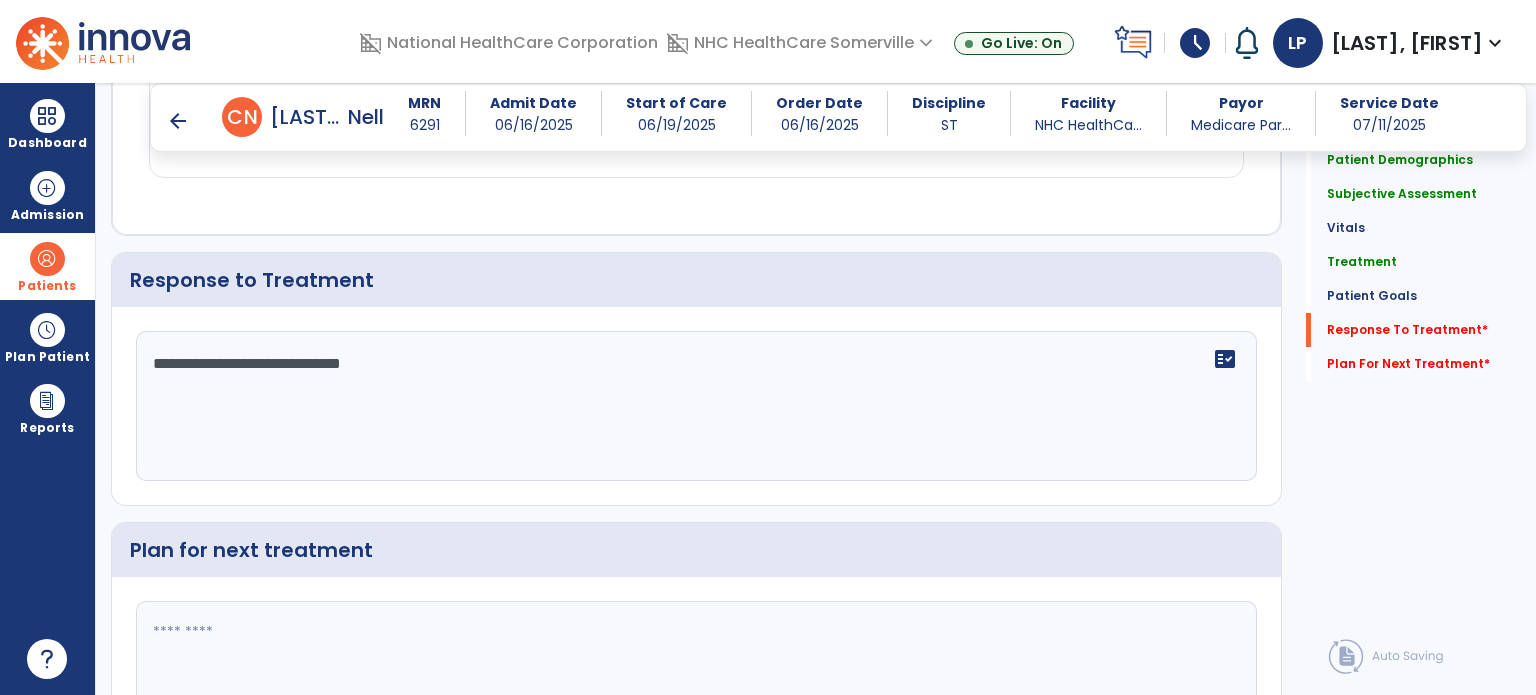 type on "**********" 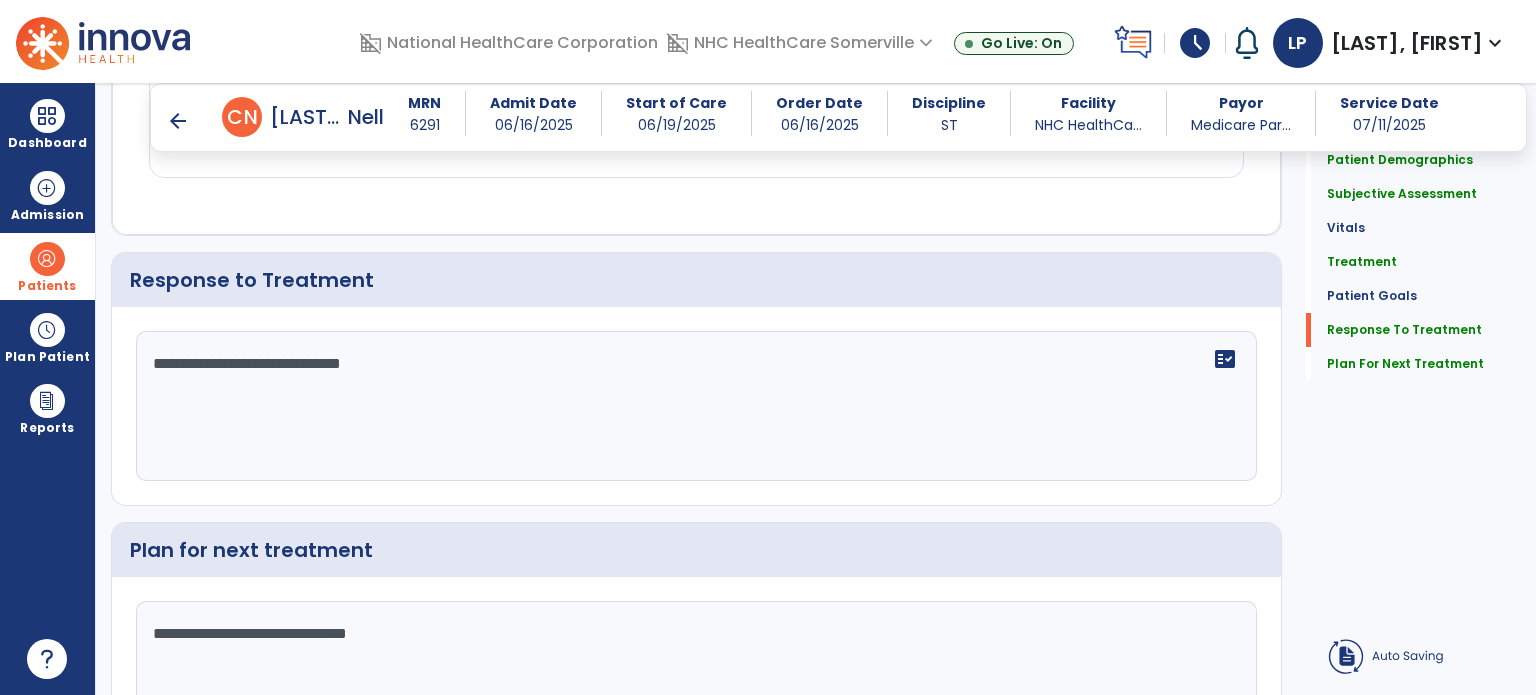 scroll, scrollTop: 2548, scrollLeft: 0, axis: vertical 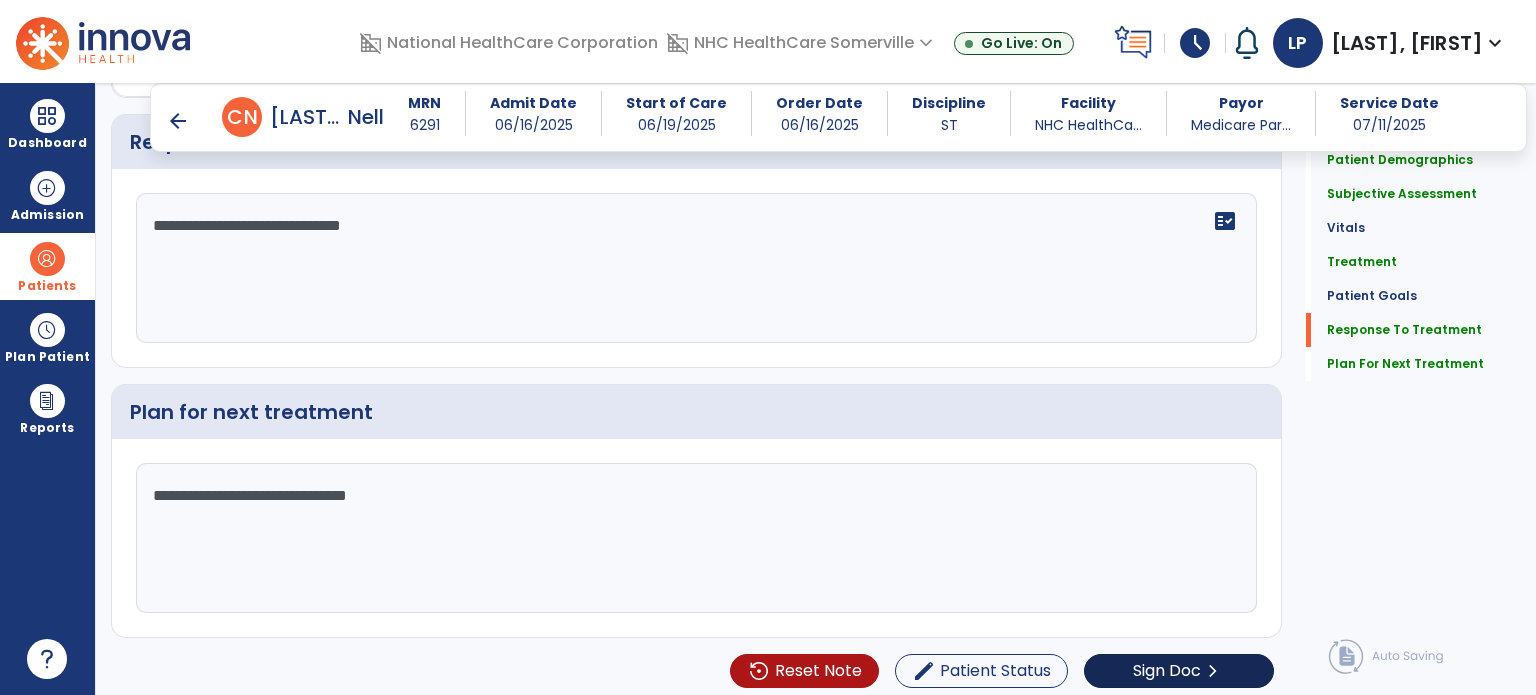 type on "**********" 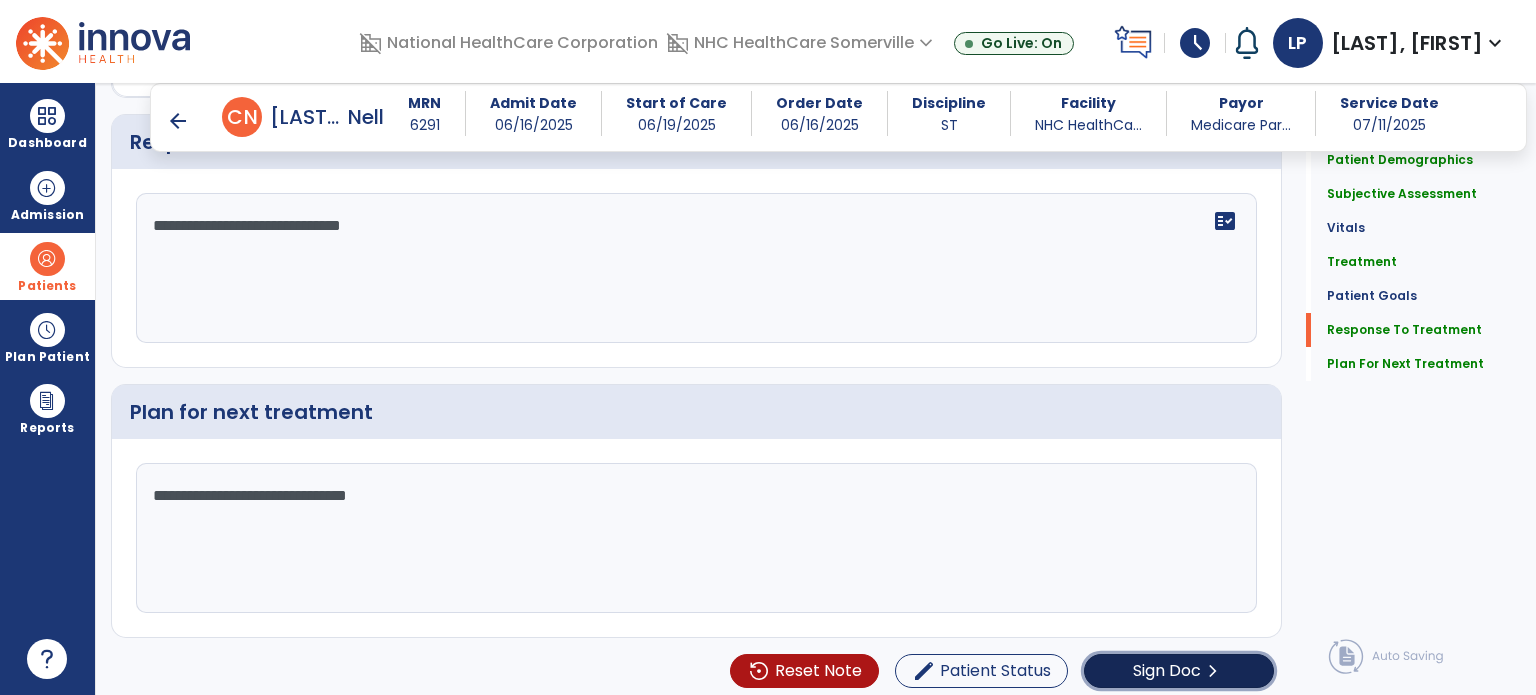 click on "Sign Doc" 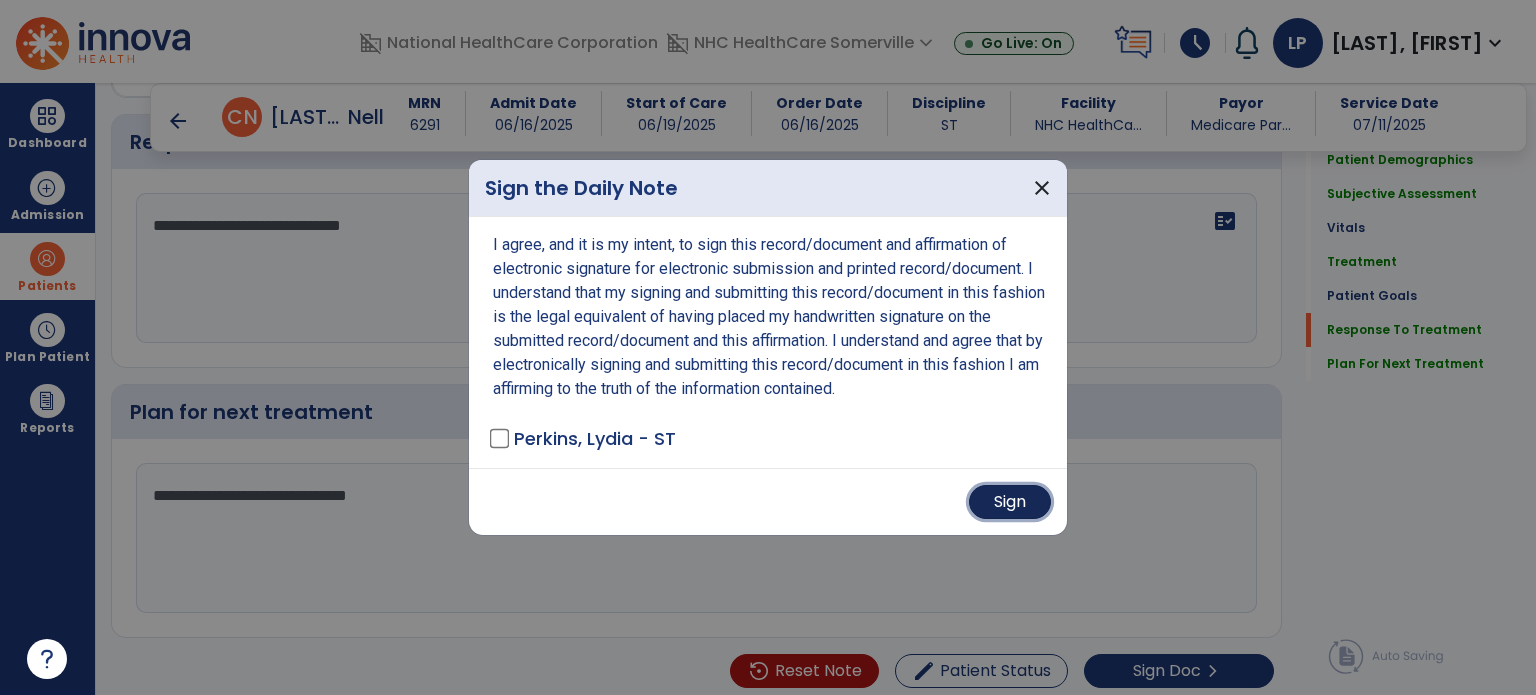 click on "Sign" at bounding box center (1010, 502) 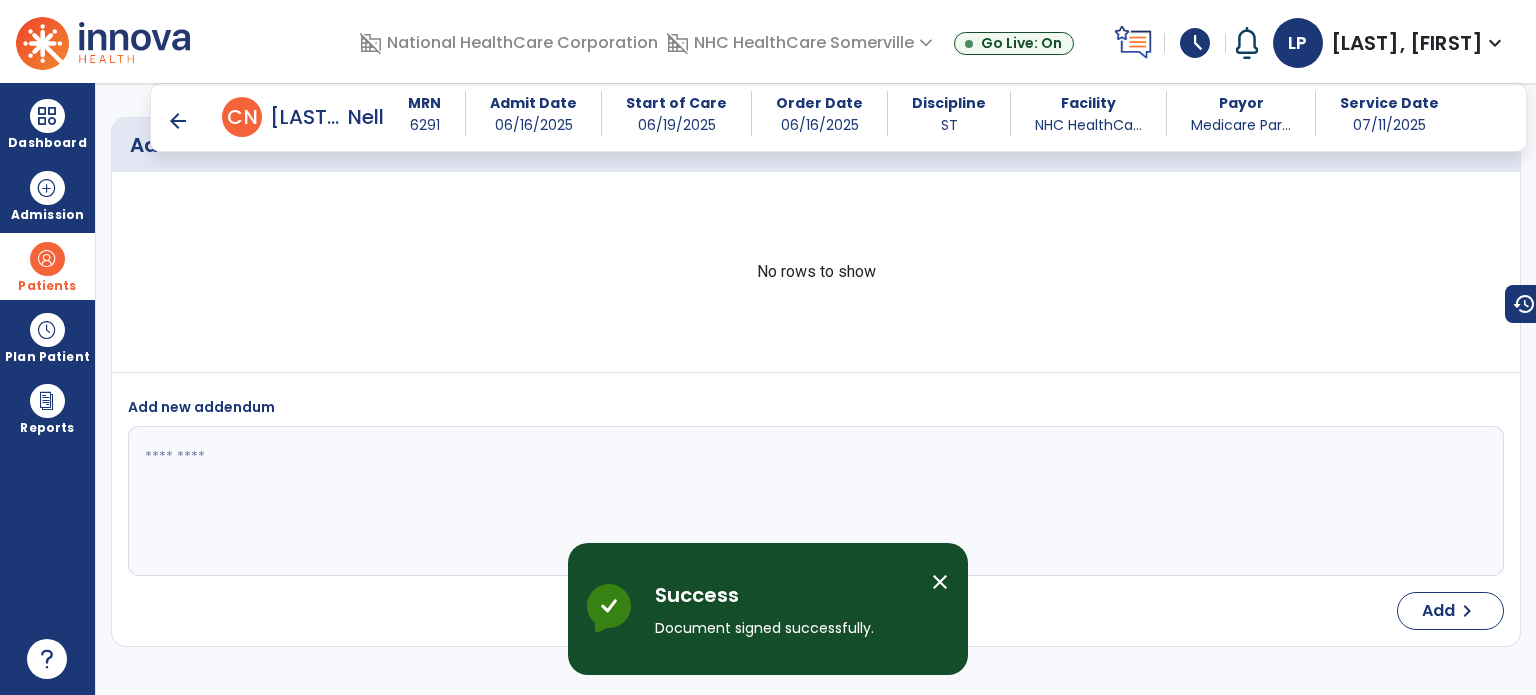 scroll, scrollTop: 3901, scrollLeft: 0, axis: vertical 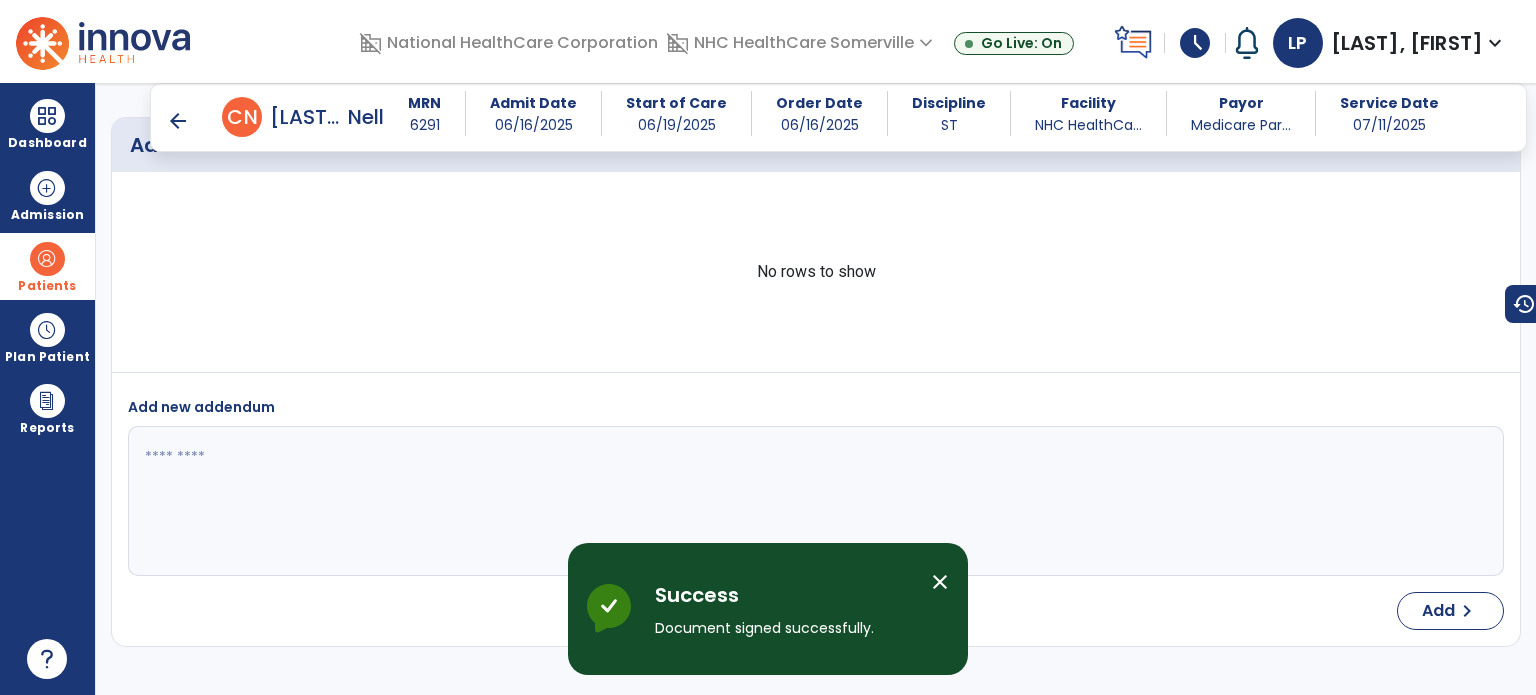 click on "arrow_back" at bounding box center (178, 121) 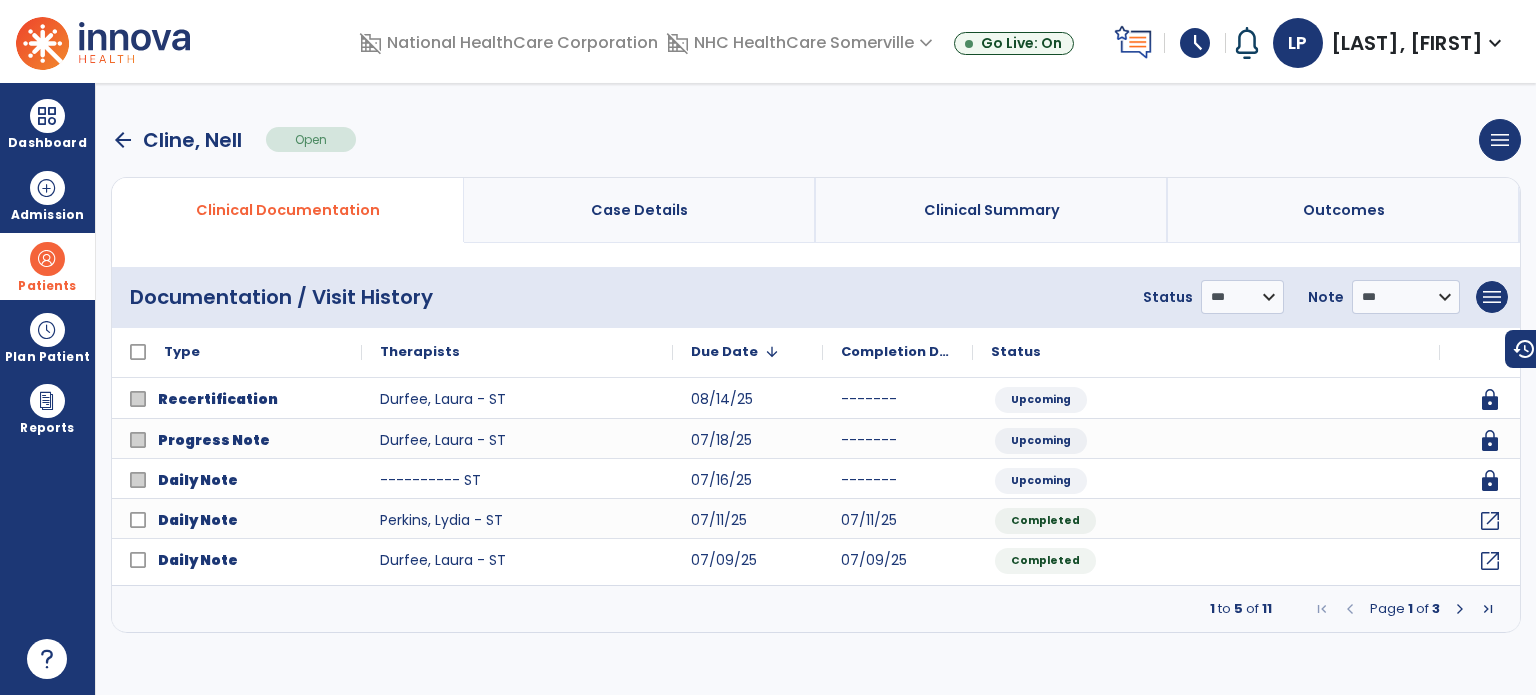 click on "arrow_back" at bounding box center [123, 140] 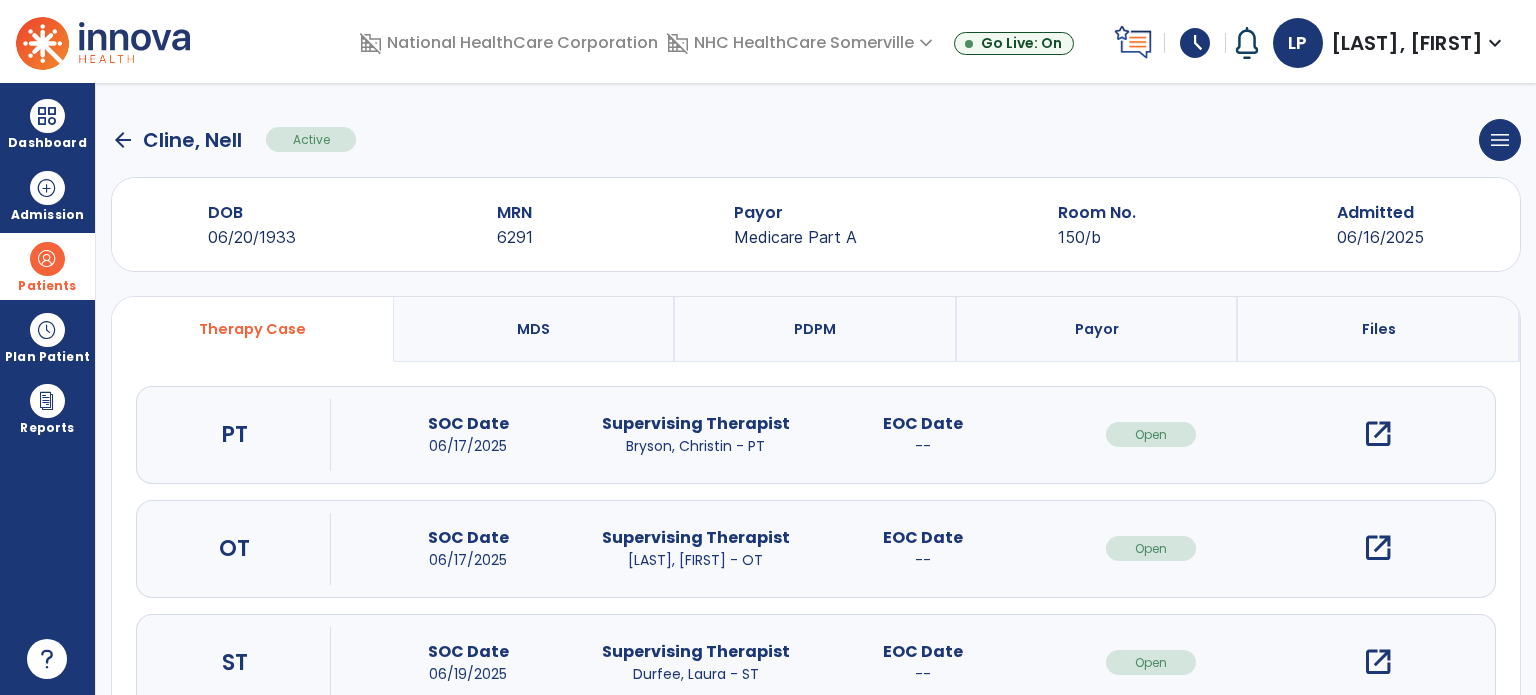 click on "arrow_back" 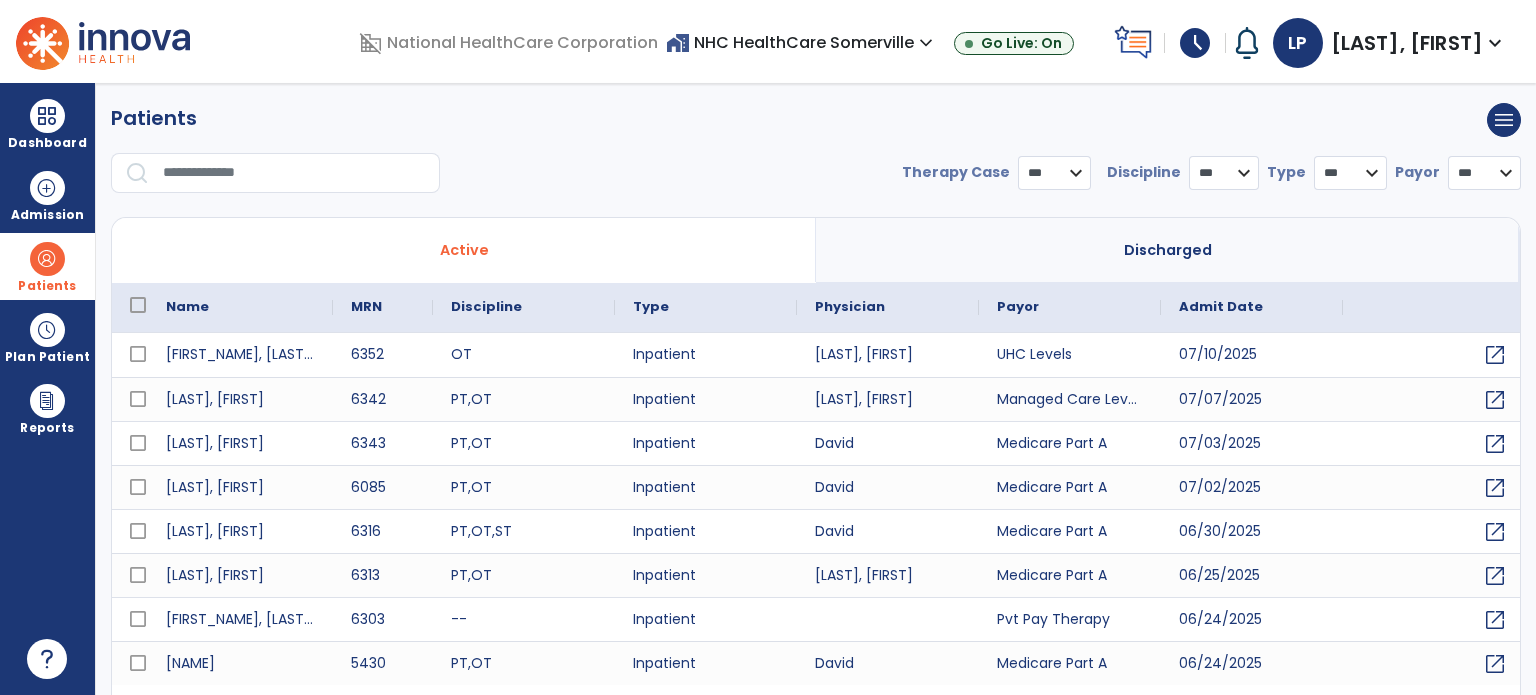 select on "***" 